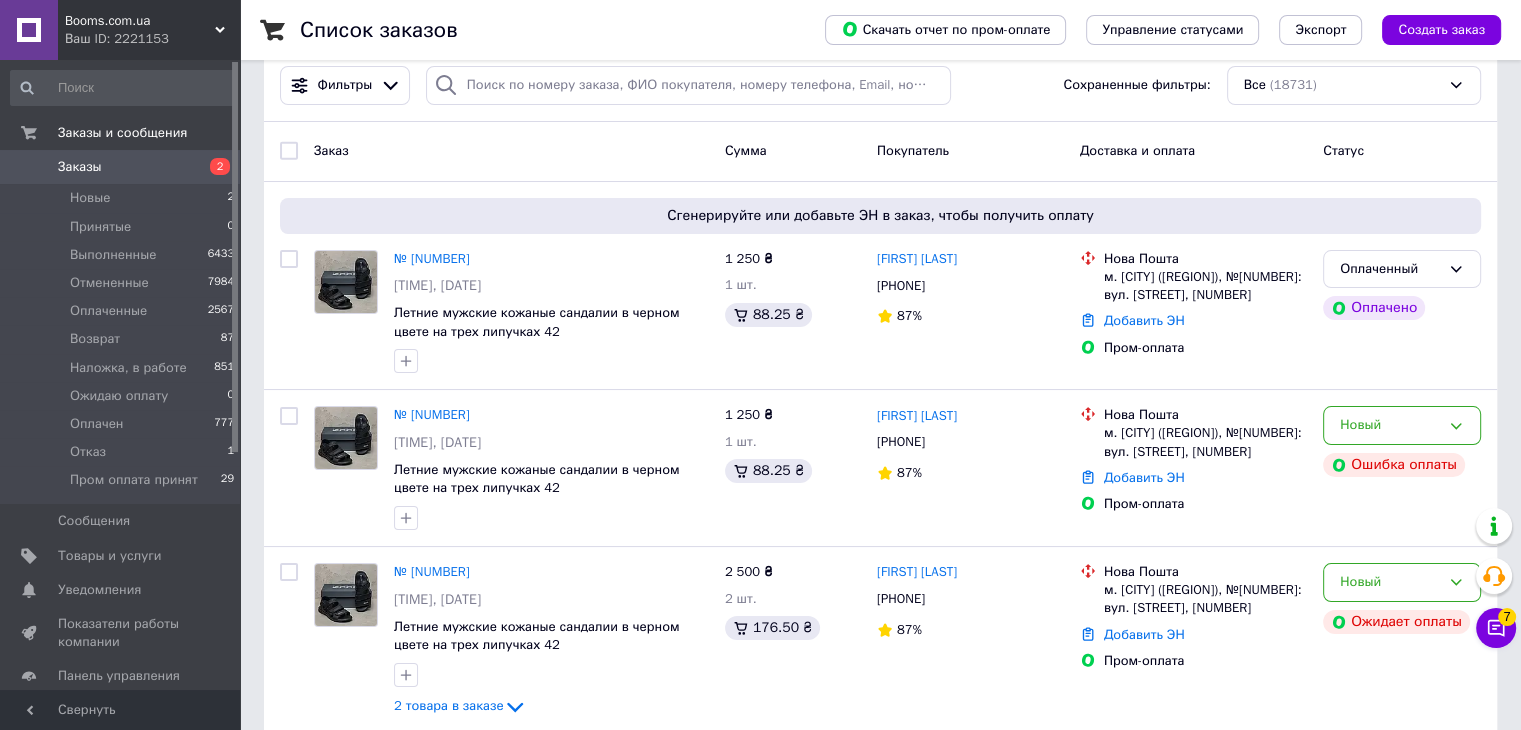 scroll, scrollTop: 0, scrollLeft: 0, axis: both 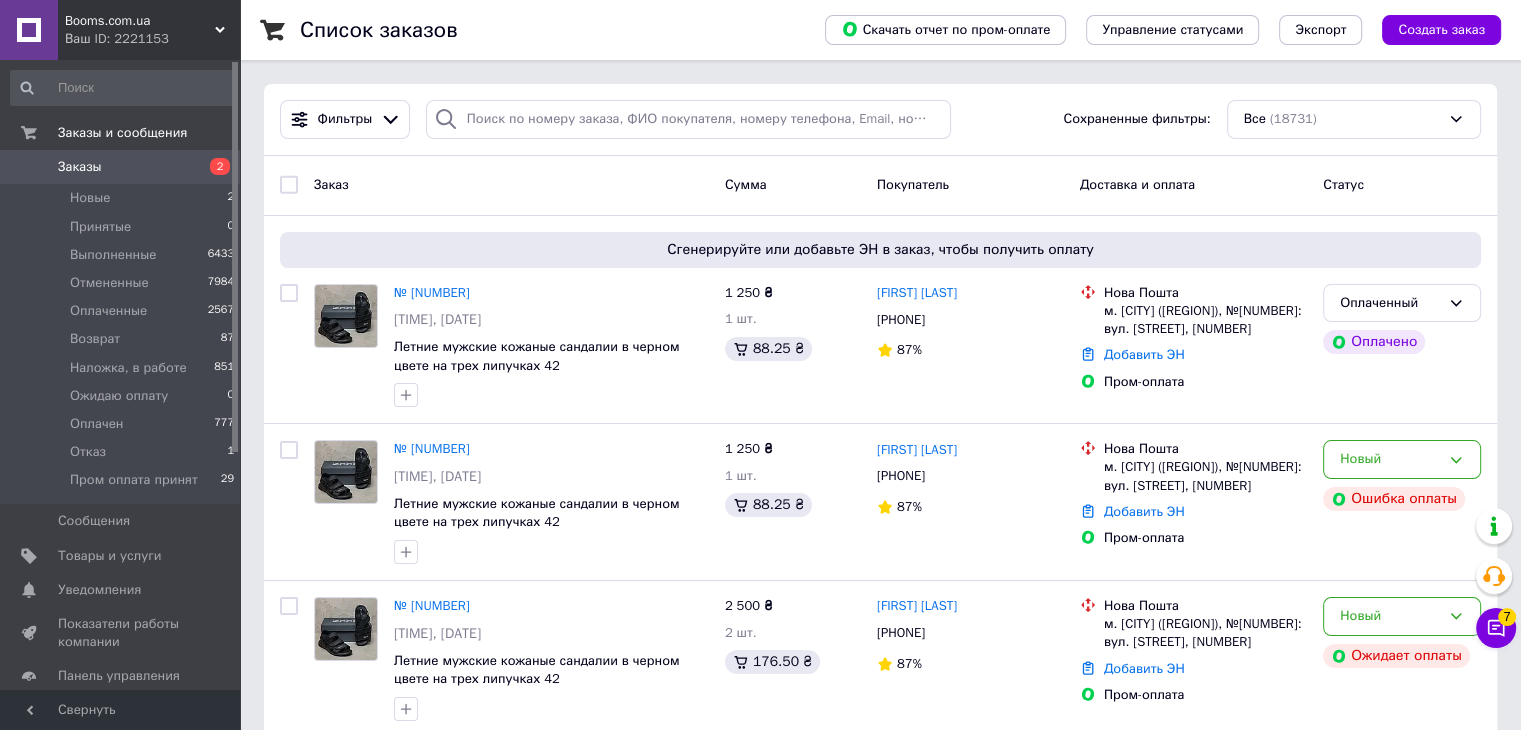 click on "Booms.com.ua" at bounding box center [140, 21] 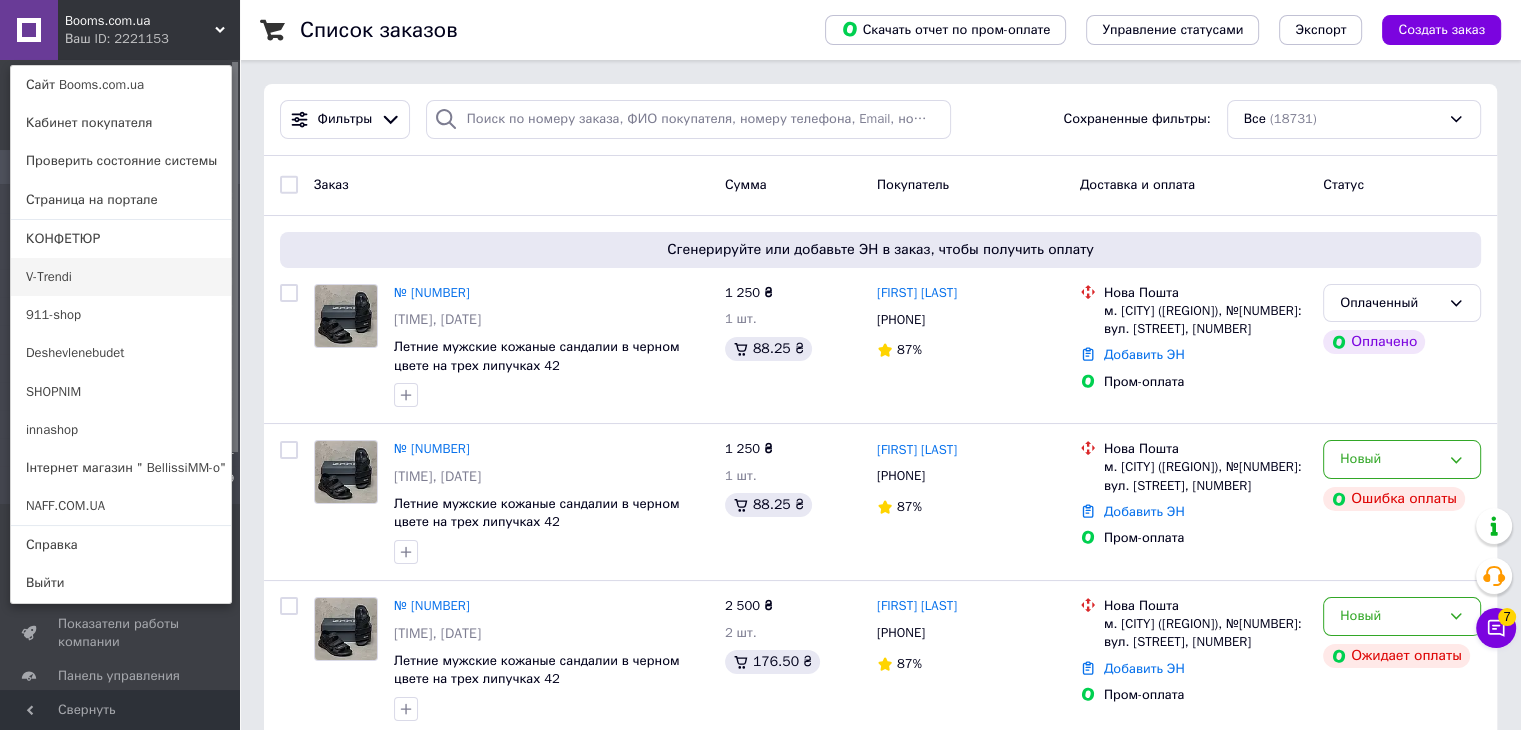 click on "V-Trendi" at bounding box center [121, 277] 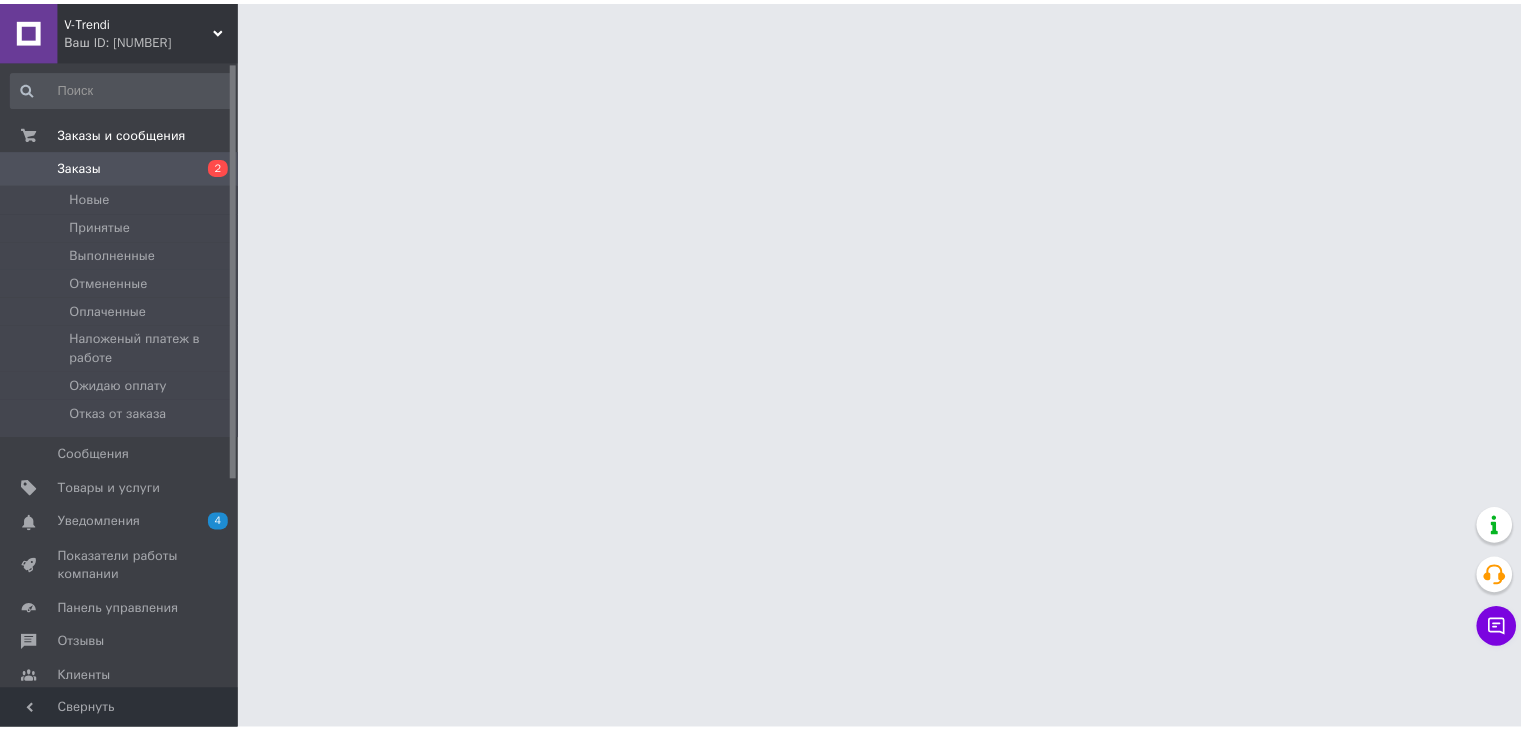 scroll, scrollTop: 0, scrollLeft: 0, axis: both 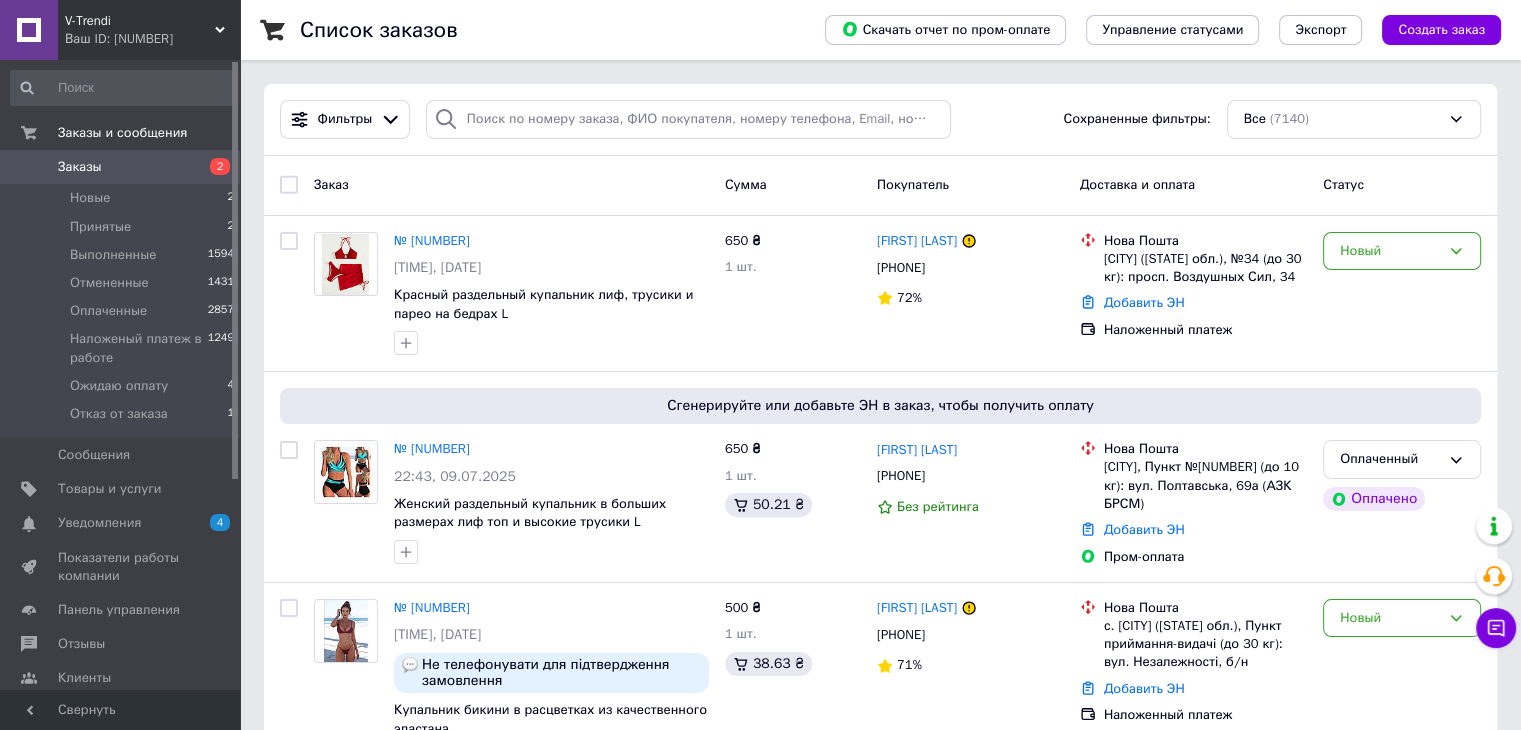 click on "V-Trendi" at bounding box center (140, 21) 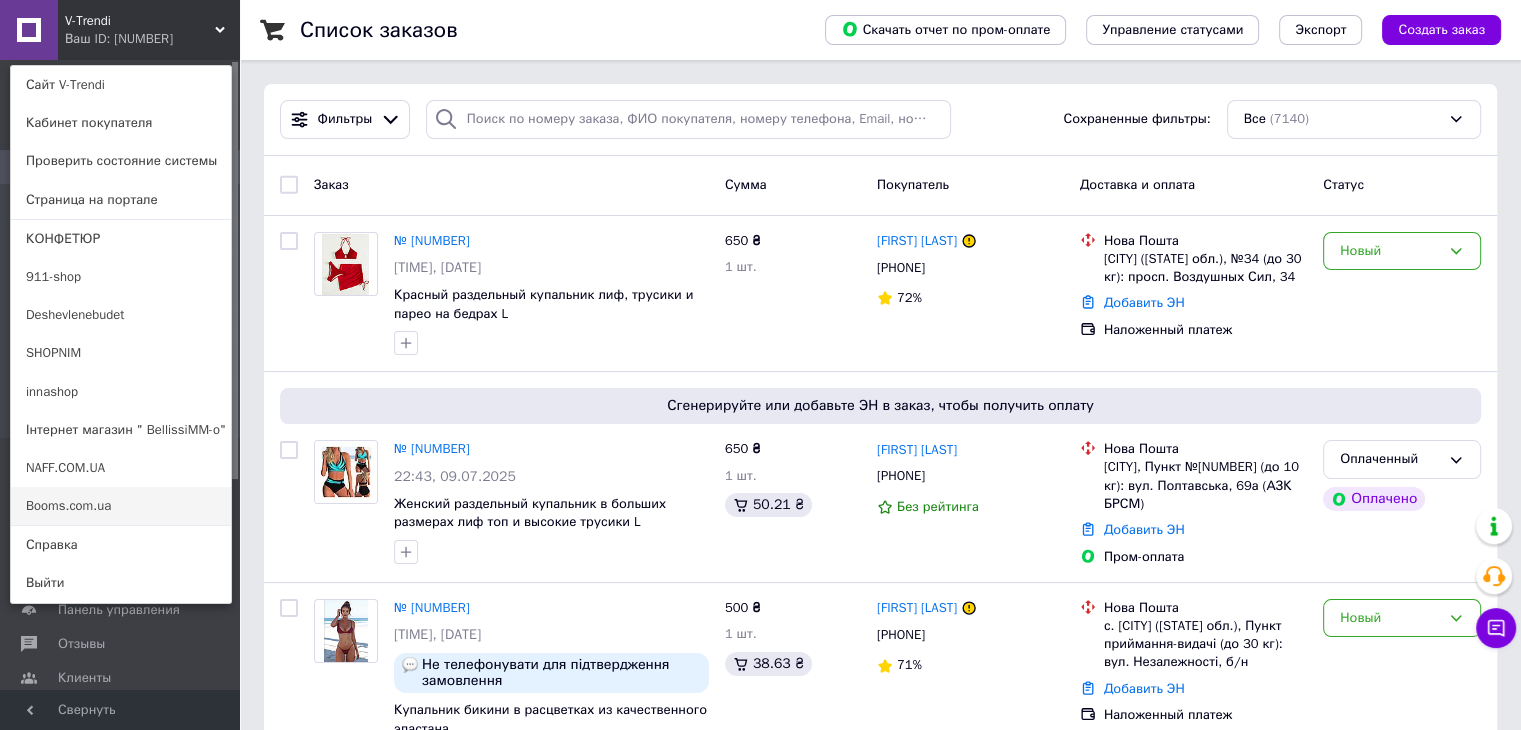 click on "Booms.com.ua" at bounding box center [121, 506] 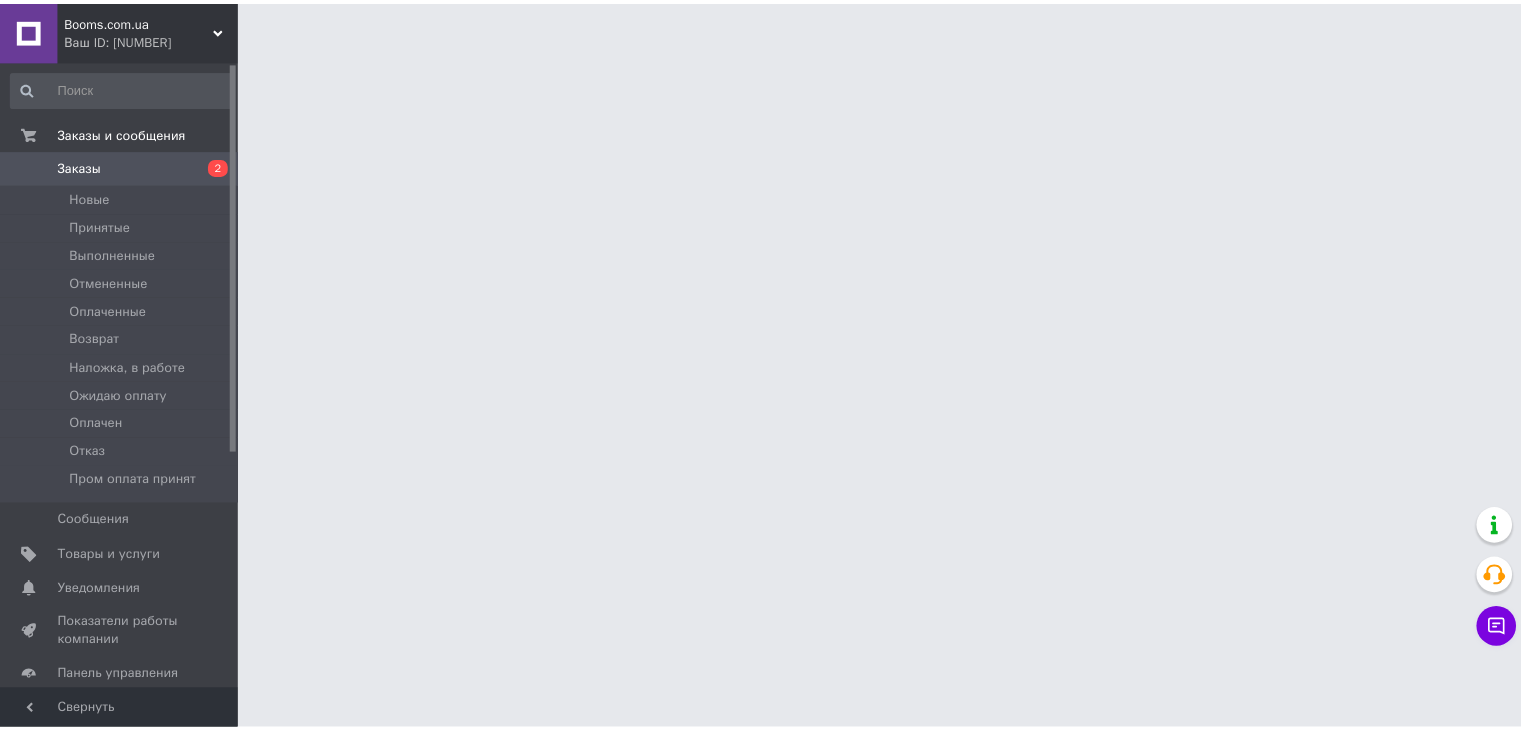 scroll, scrollTop: 0, scrollLeft: 0, axis: both 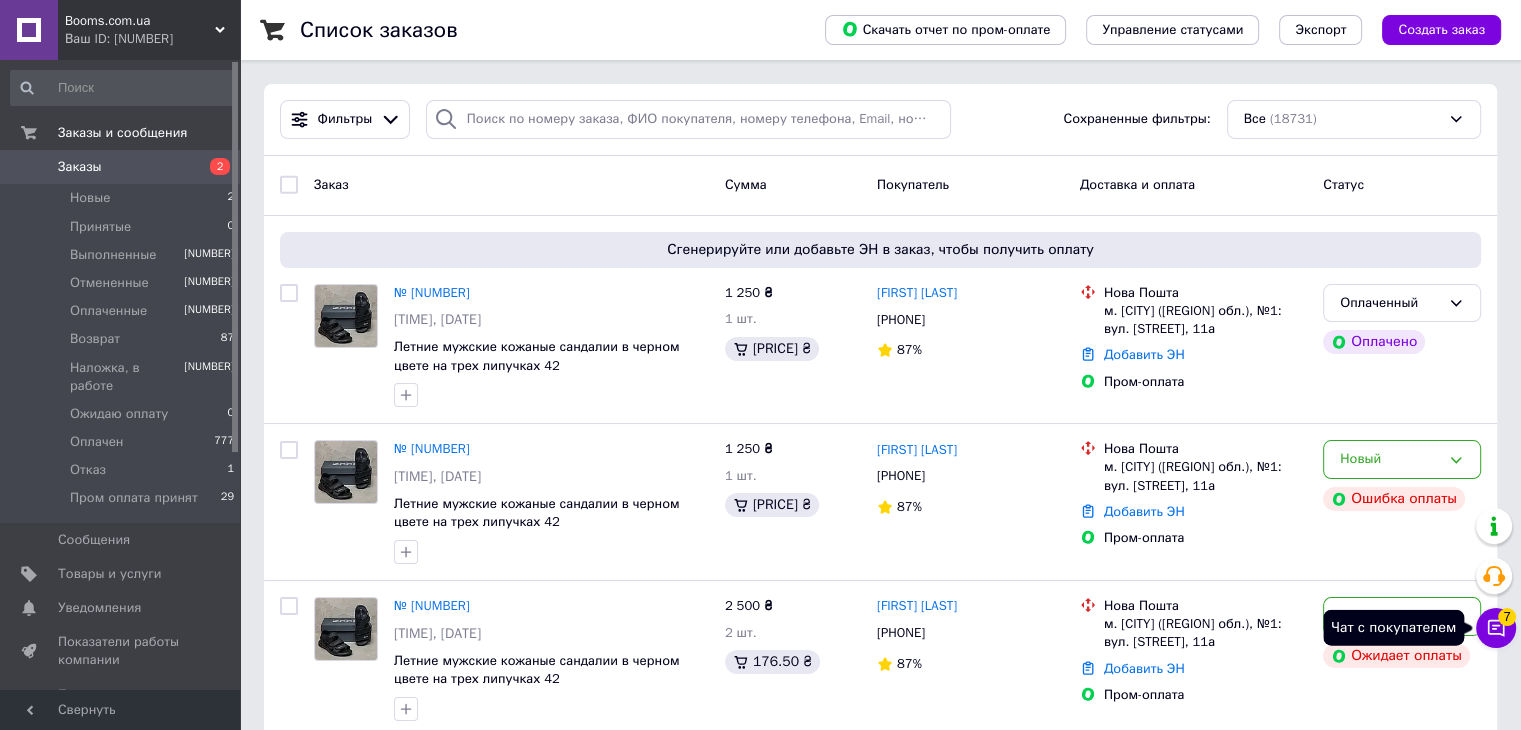 click at bounding box center (1496, 628) 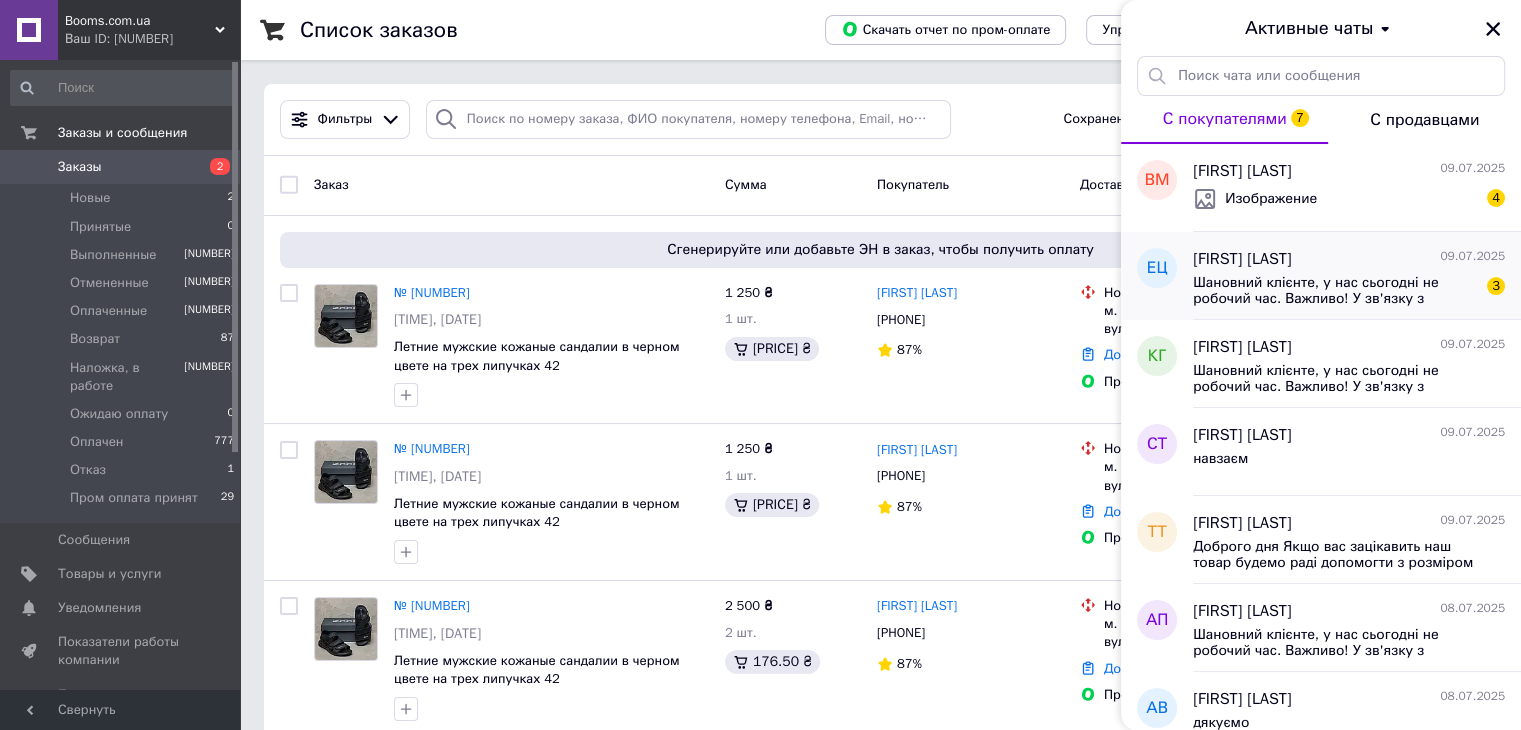 click on "Шановний клієнте, у нас сьогодні не робочий час. Важливо! У зв'язку з регулярними відключеннями світла, поганим зв'язком, відсутністю інтернету спостерігається затримка відповіді вам! Прошу поставитися з розумінням! Ми фізично не можемо редагувати наявність на сайті вчасно. Напишіть нам у вайбер, у чат, ми при першій нагоді вам відповімо! Дякую за розуміння! Якщо ви пишіть у чаті то відставте ваші контакти ми зв'яжемося з вами в перший робочий день. З повагою наш телефон або viber
Наші контакти тел і viber [PHONE]" at bounding box center (1335, 291) 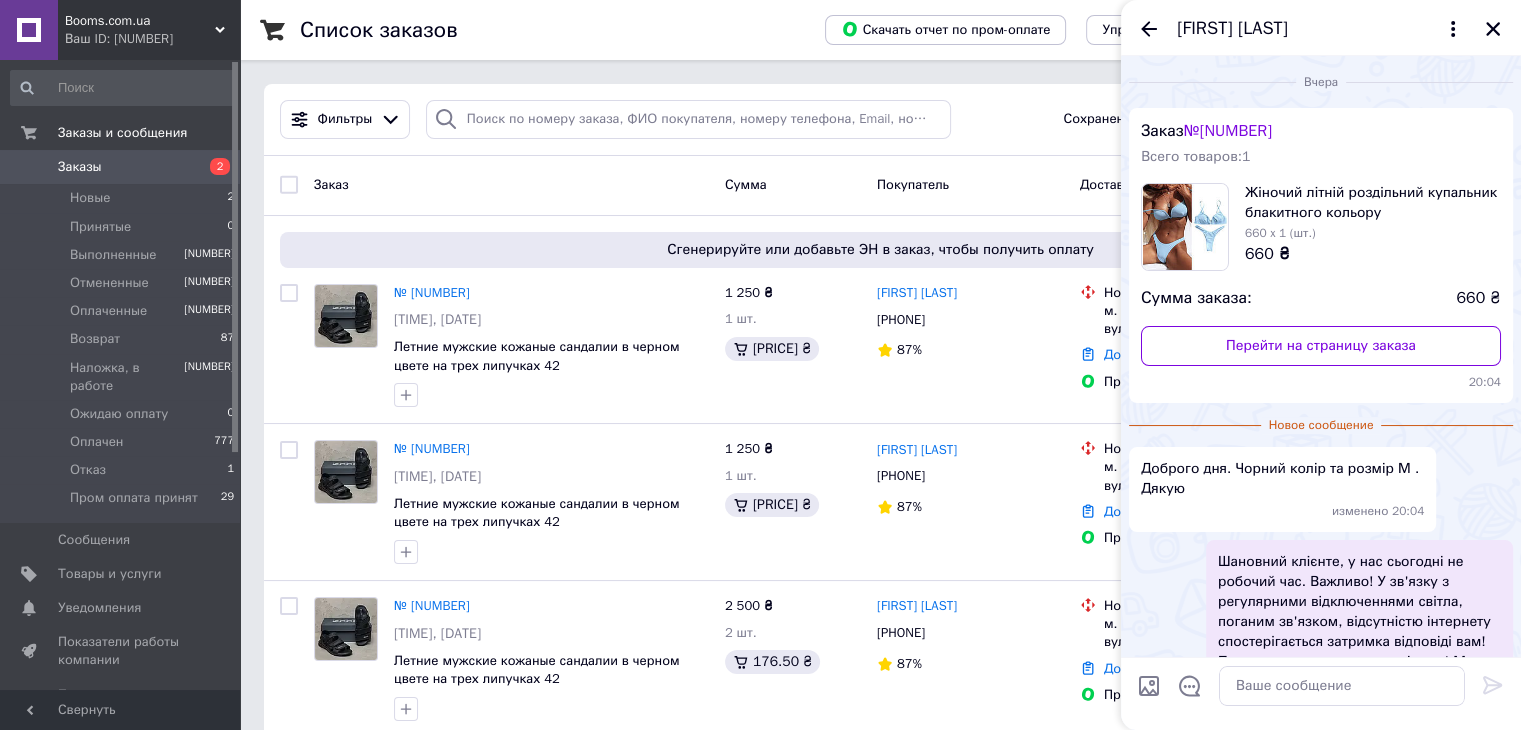 scroll, scrollTop: 0, scrollLeft: 0, axis: both 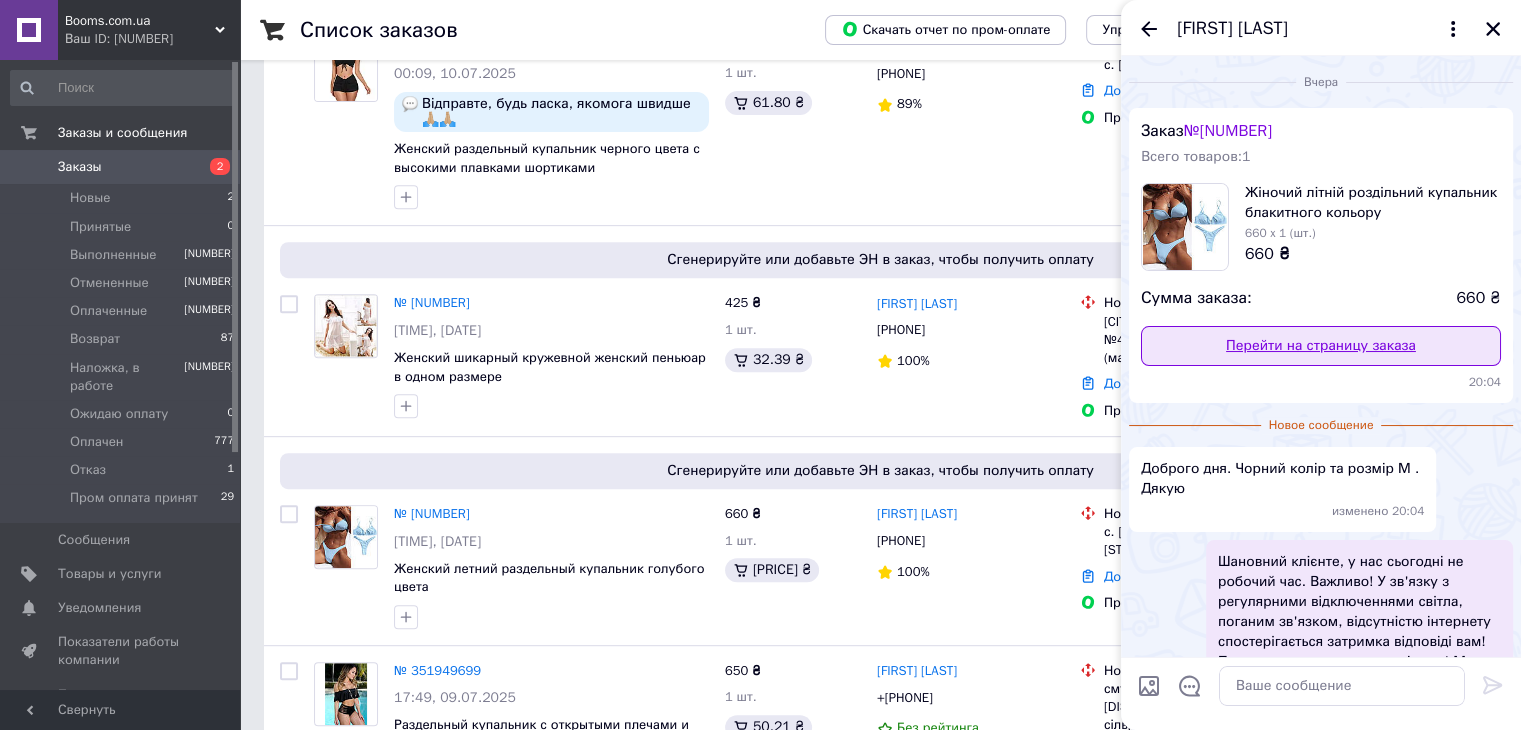 click on "Перейти на страницу заказа" at bounding box center [1321, 346] 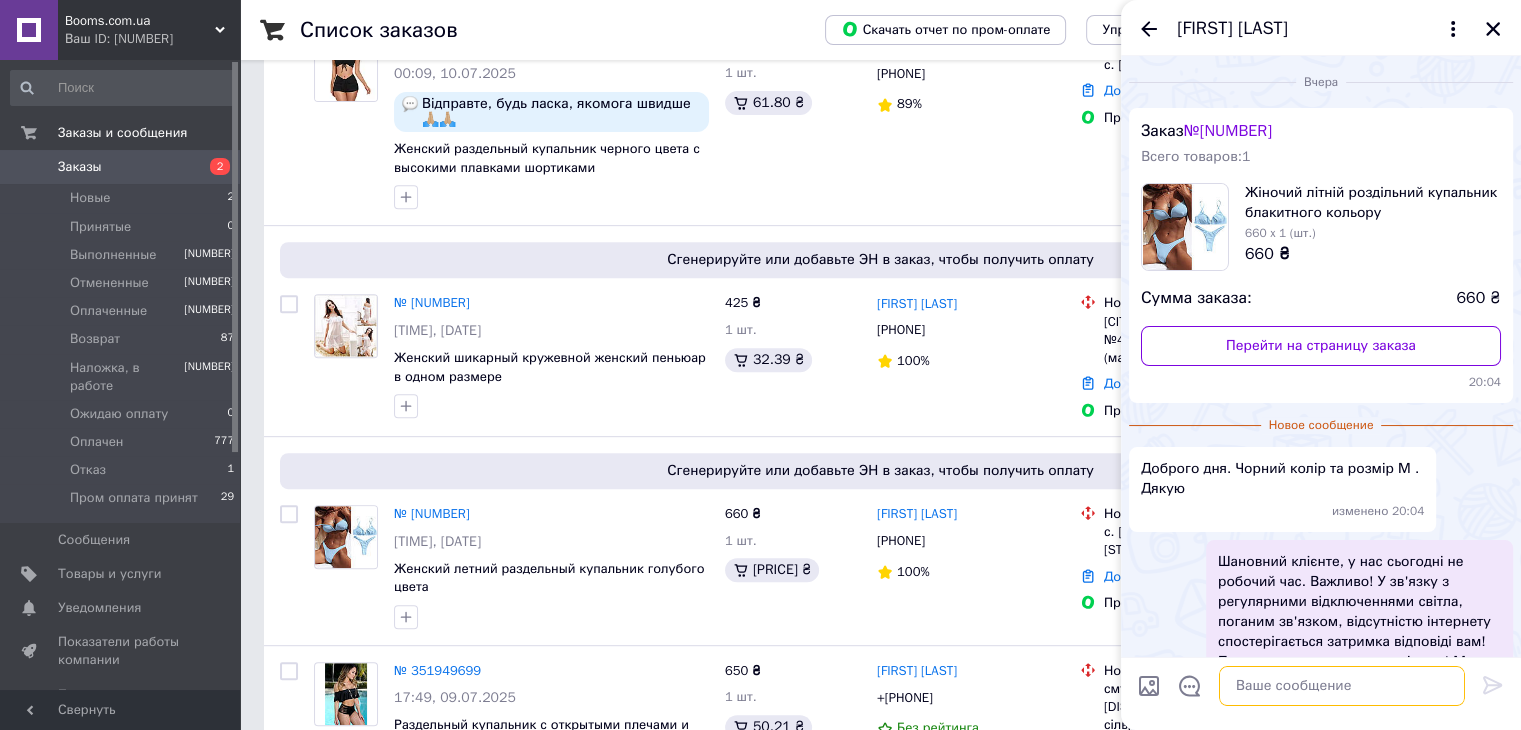 click at bounding box center [1342, 686] 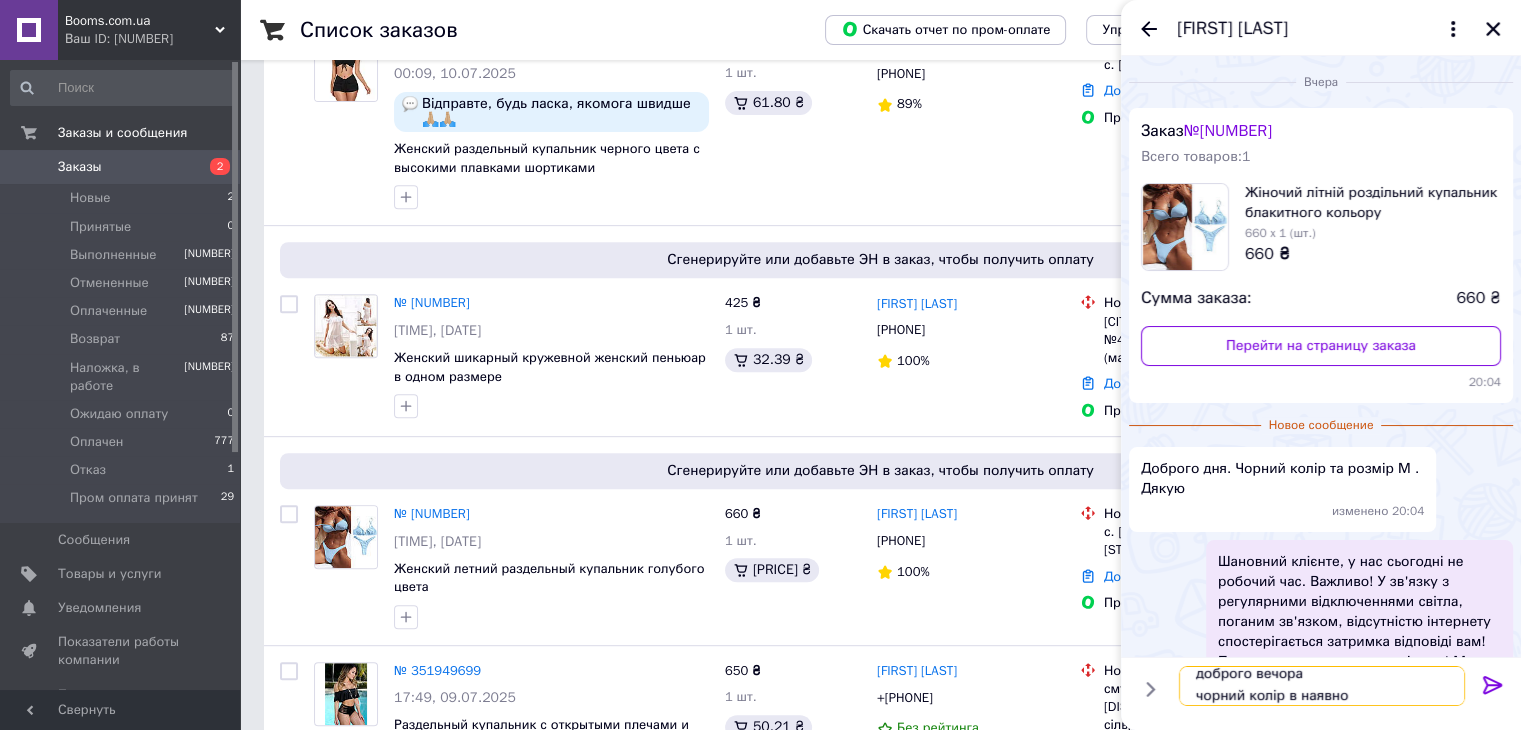 scroll, scrollTop: 1, scrollLeft: 0, axis: vertical 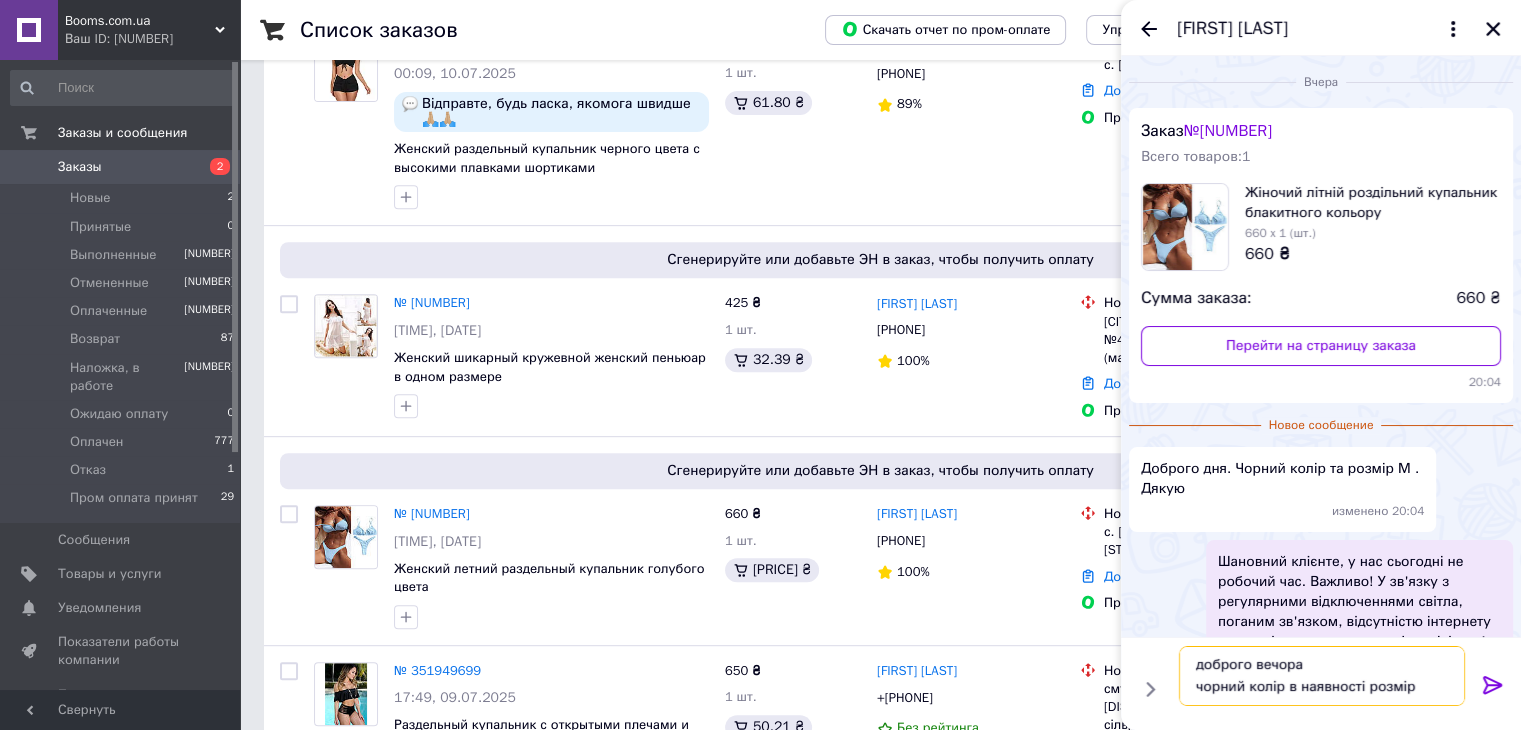 type on "доброго вечора
чорний колір в наявності розмір М" 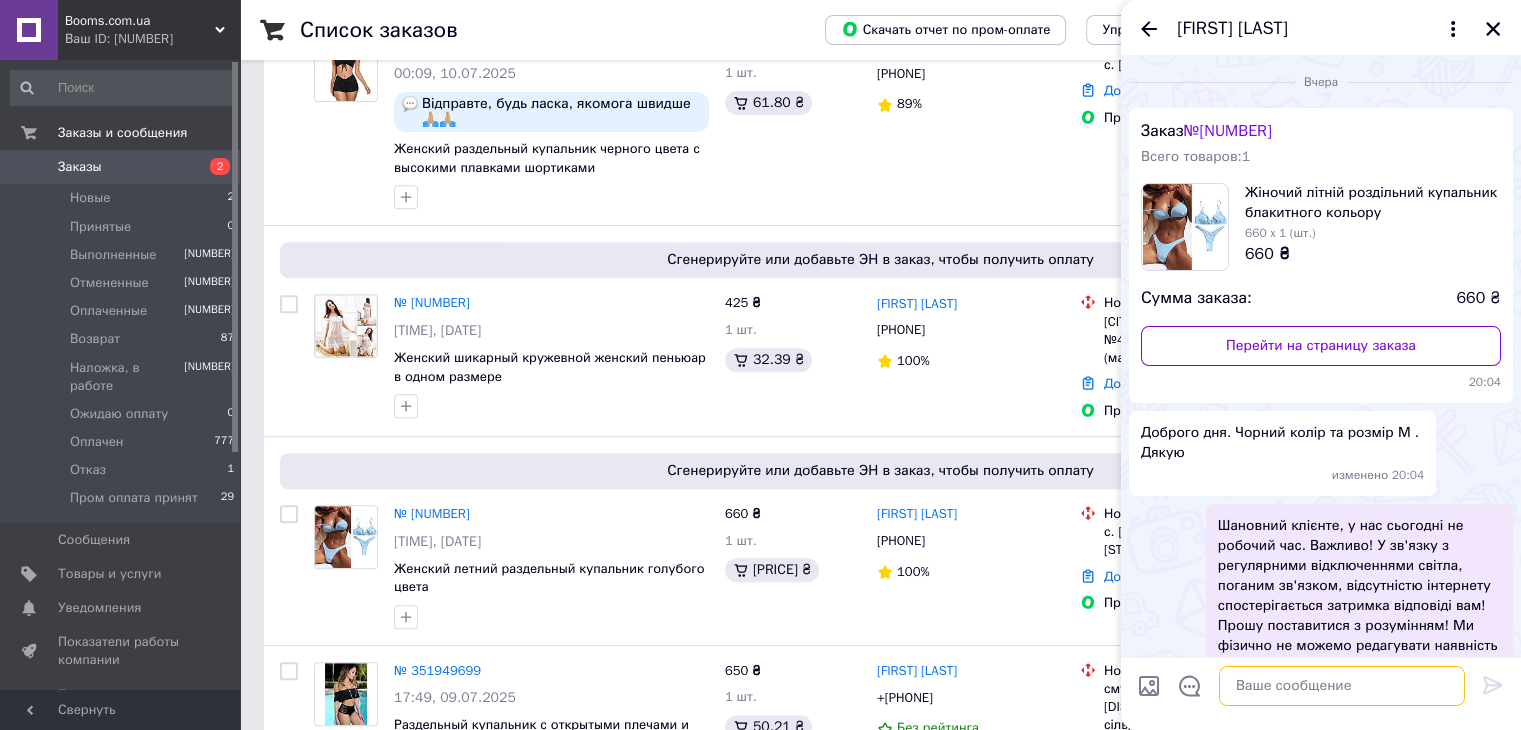 scroll, scrollTop: 0, scrollLeft: 0, axis: both 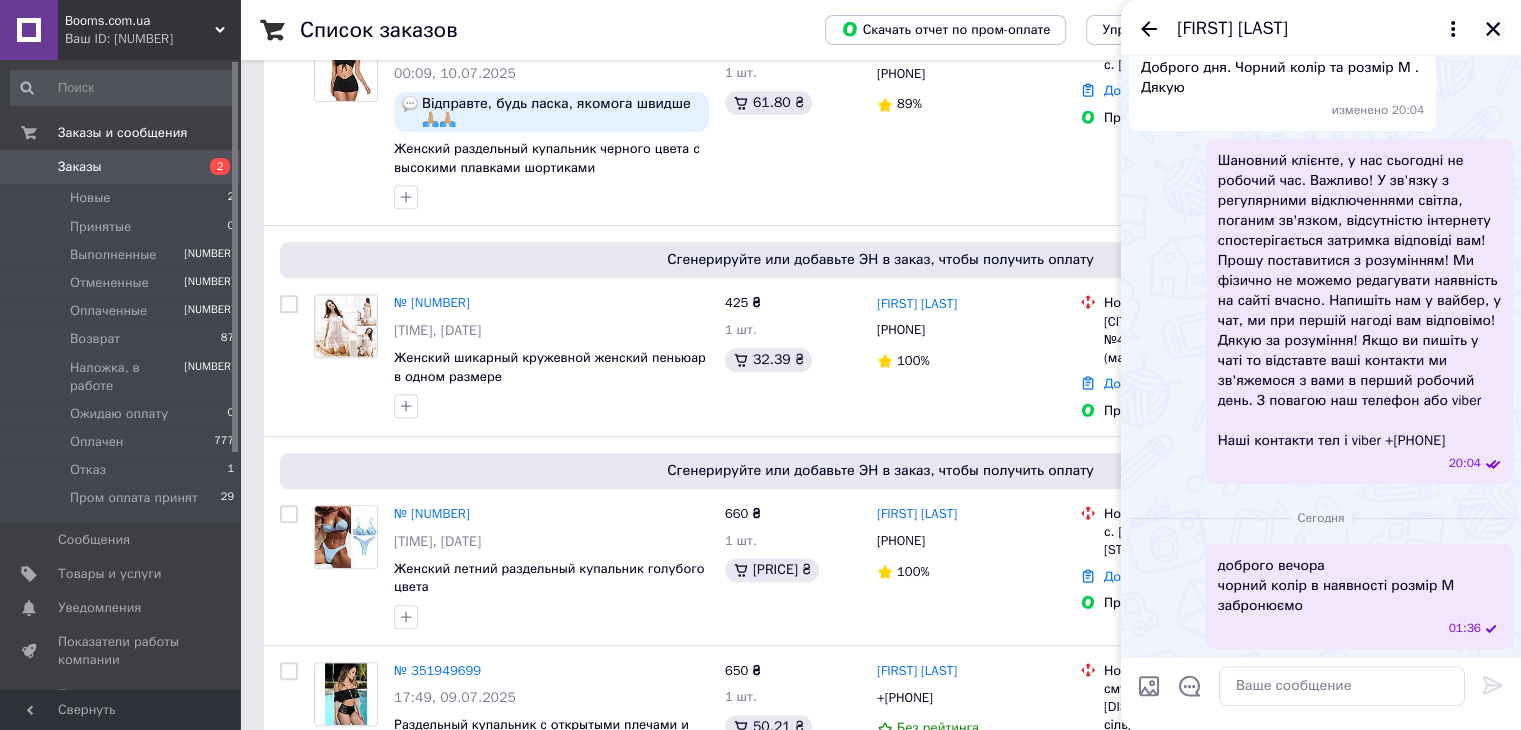 click at bounding box center [1493, 29] 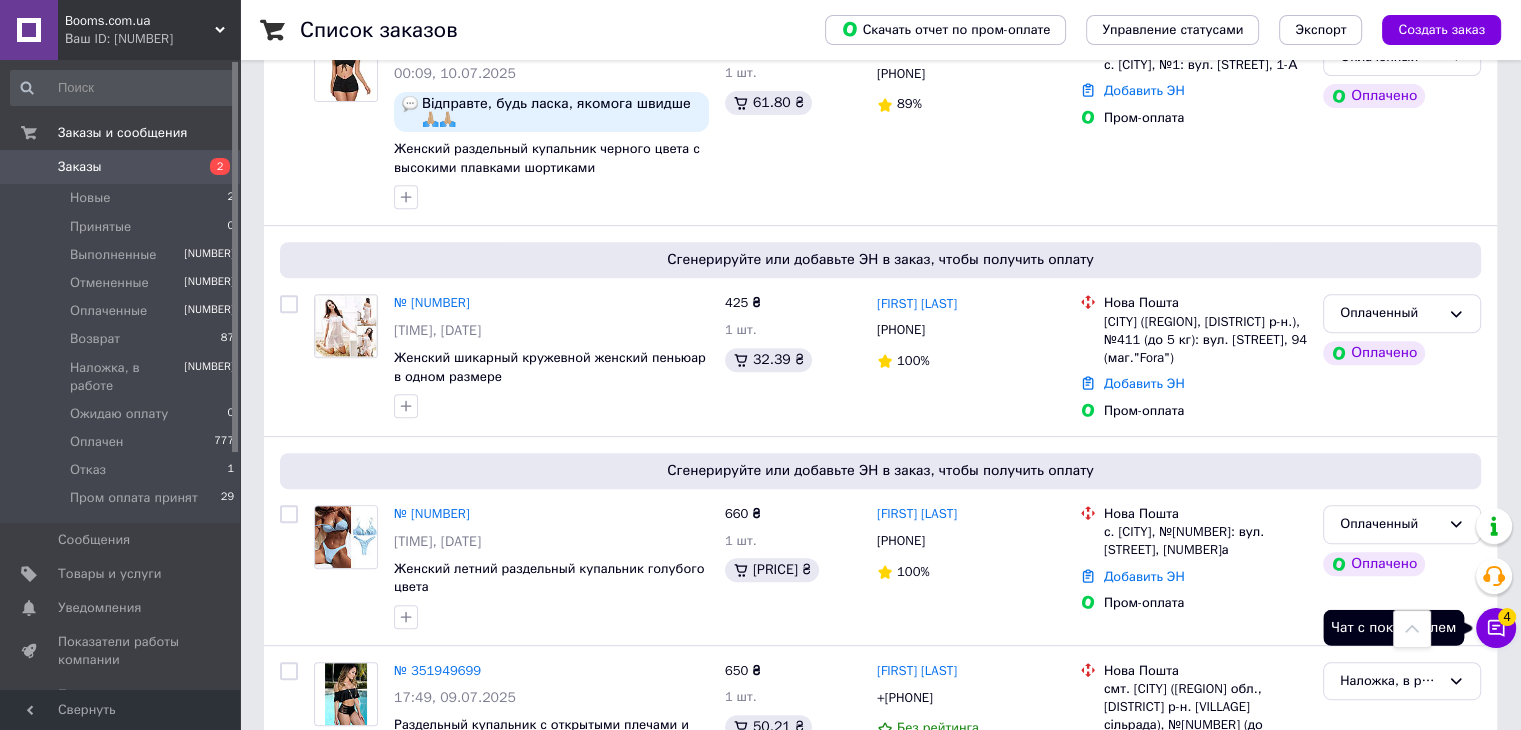 click on "Чат с покупателем 4" at bounding box center [1496, 628] 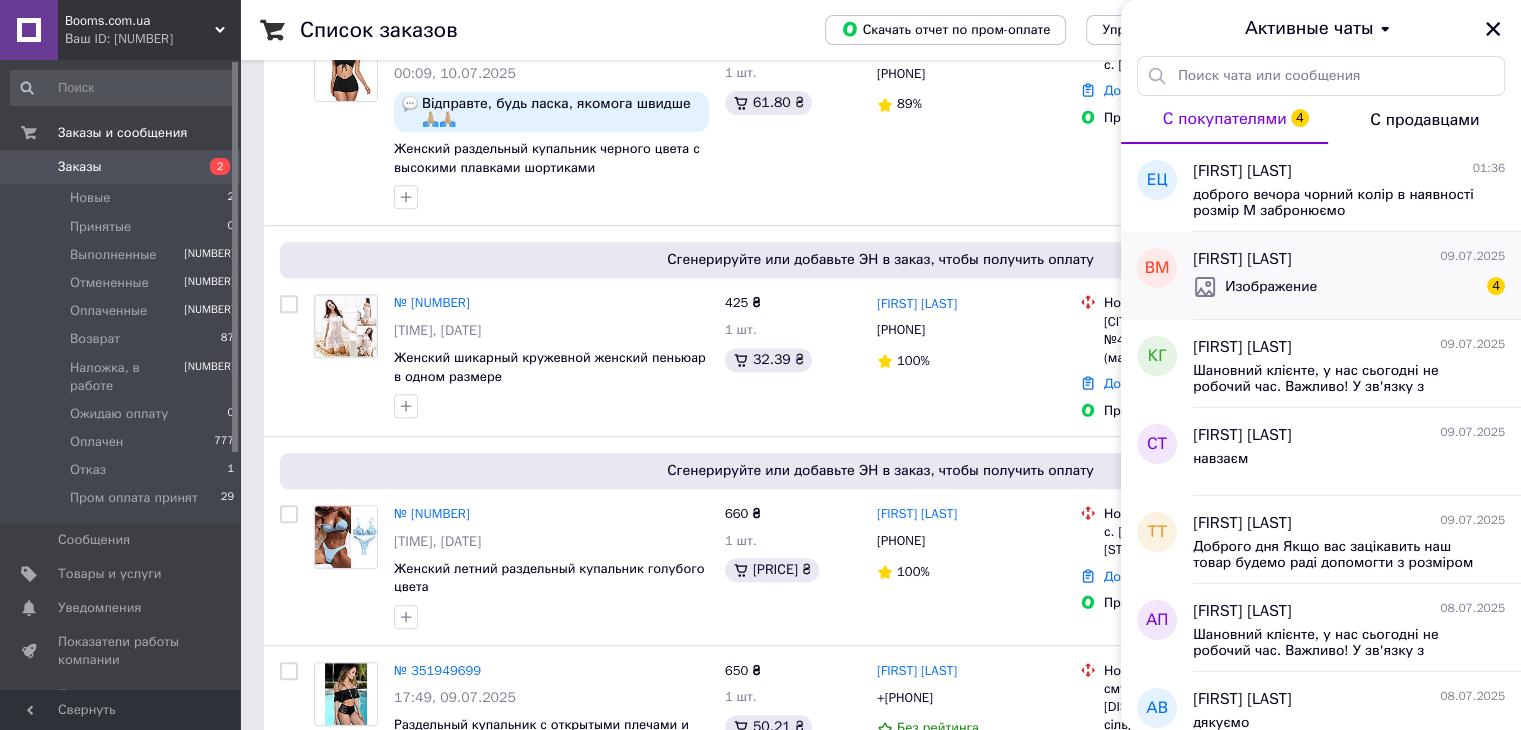 click on "Изображение 4" at bounding box center [1349, 201] 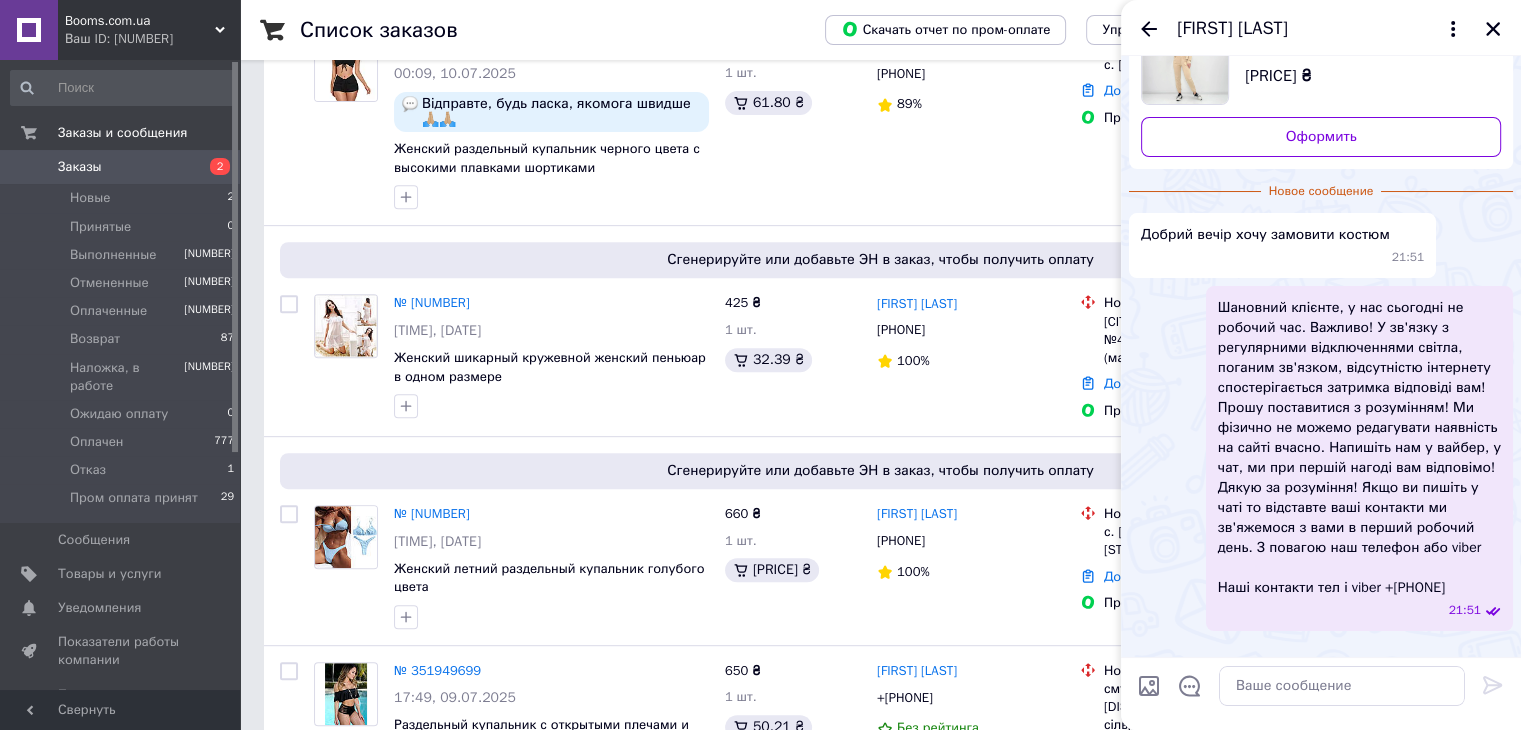 scroll, scrollTop: 0, scrollLeft: 0, axis: both 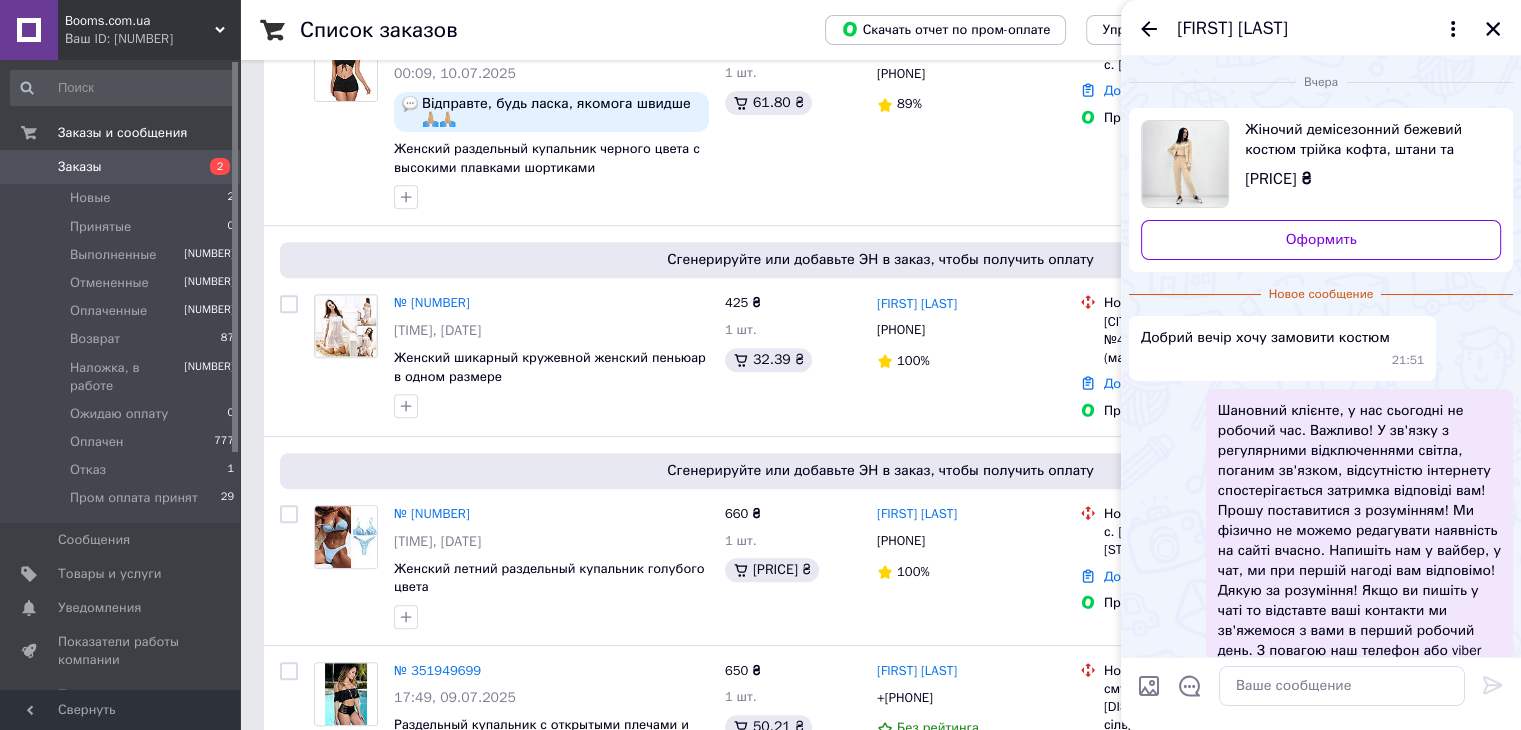 click on "Жіночий демісезонний бежевий костюм трійка кофта, штани та майка" at bounding box center [1365, 140] 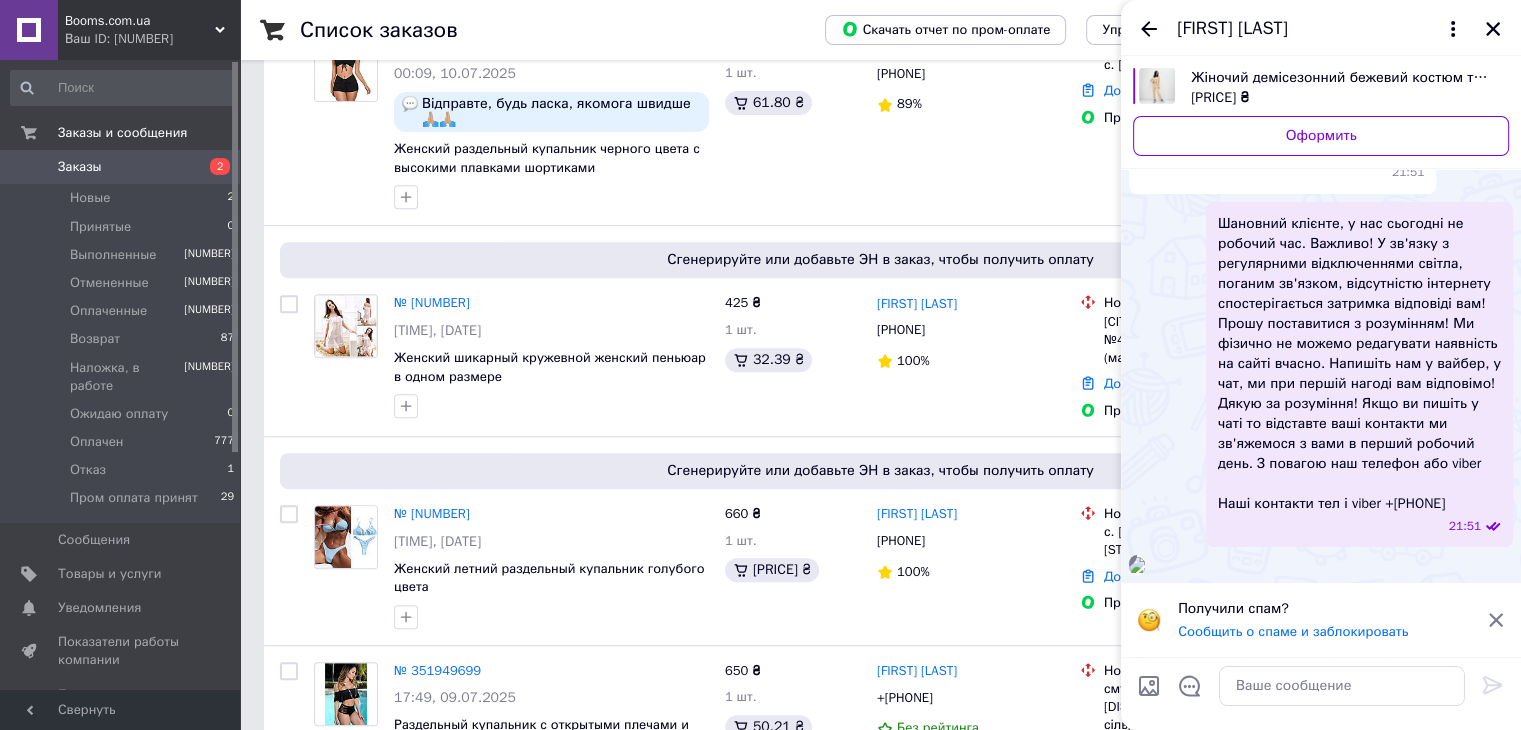 scroll, scrollTop: 396, scrollLeft: 0, axis: vertical 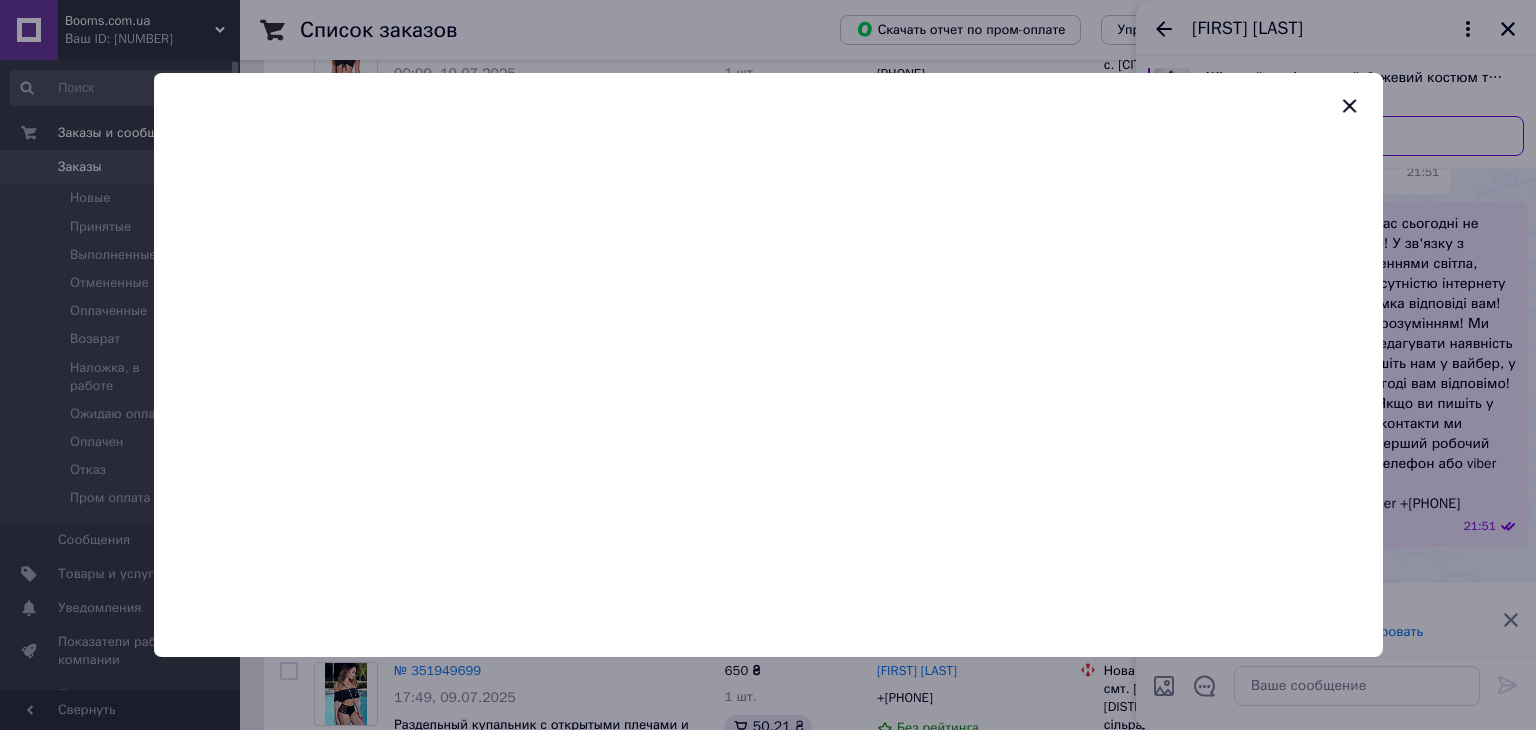 click at bounding box center (768, 381) 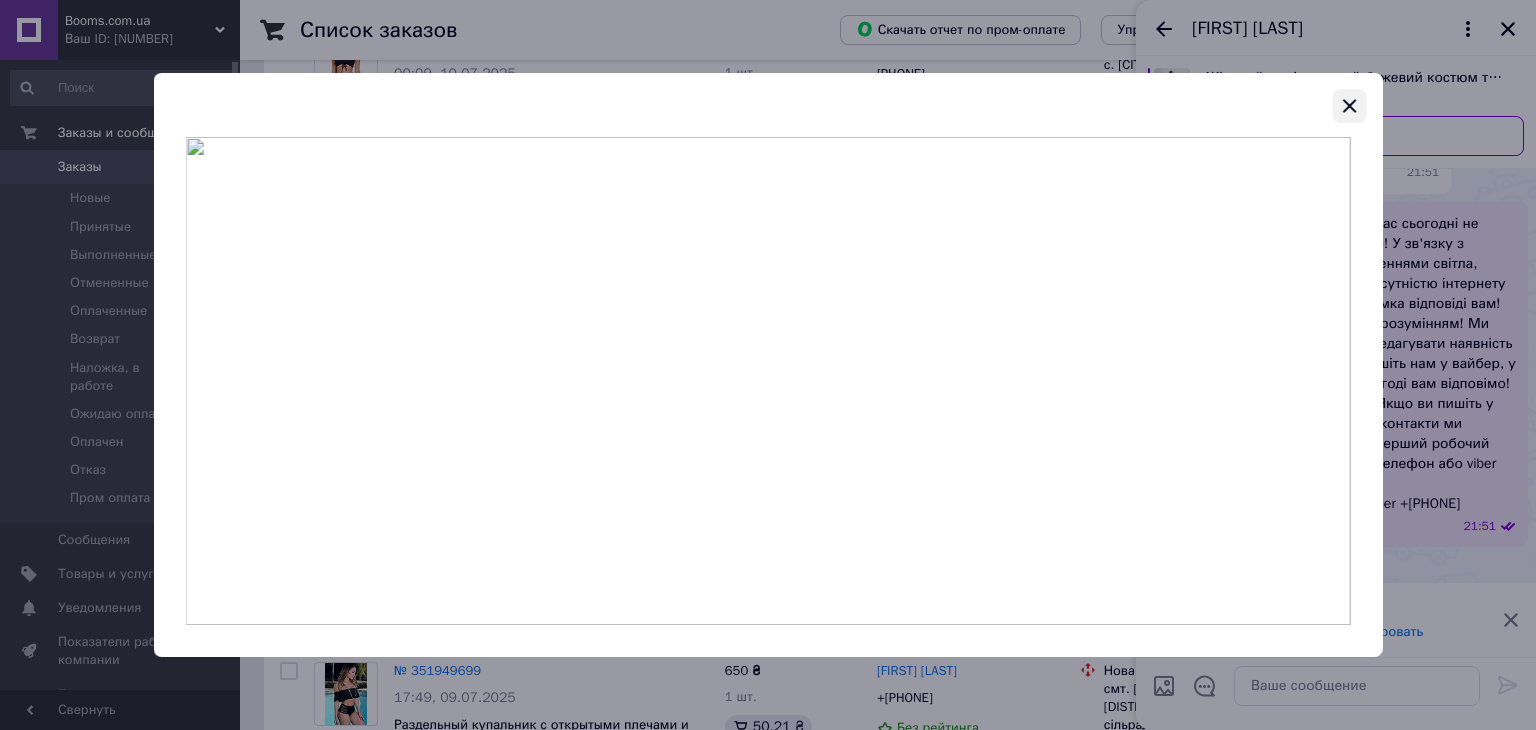 click at bounding box center [1349, 106] 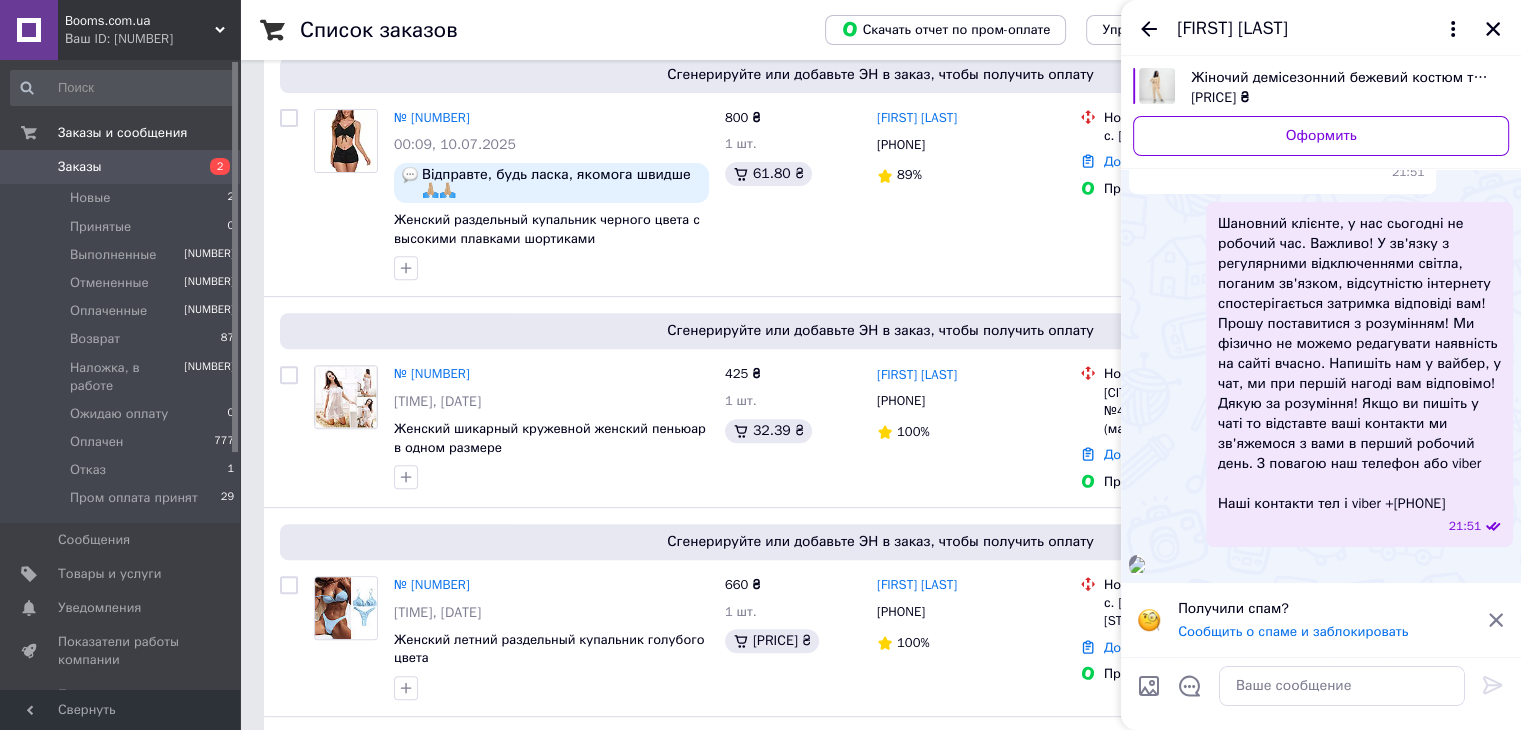 scroll, scrollTop: 700, scrollLeft: 0, axis: vertical 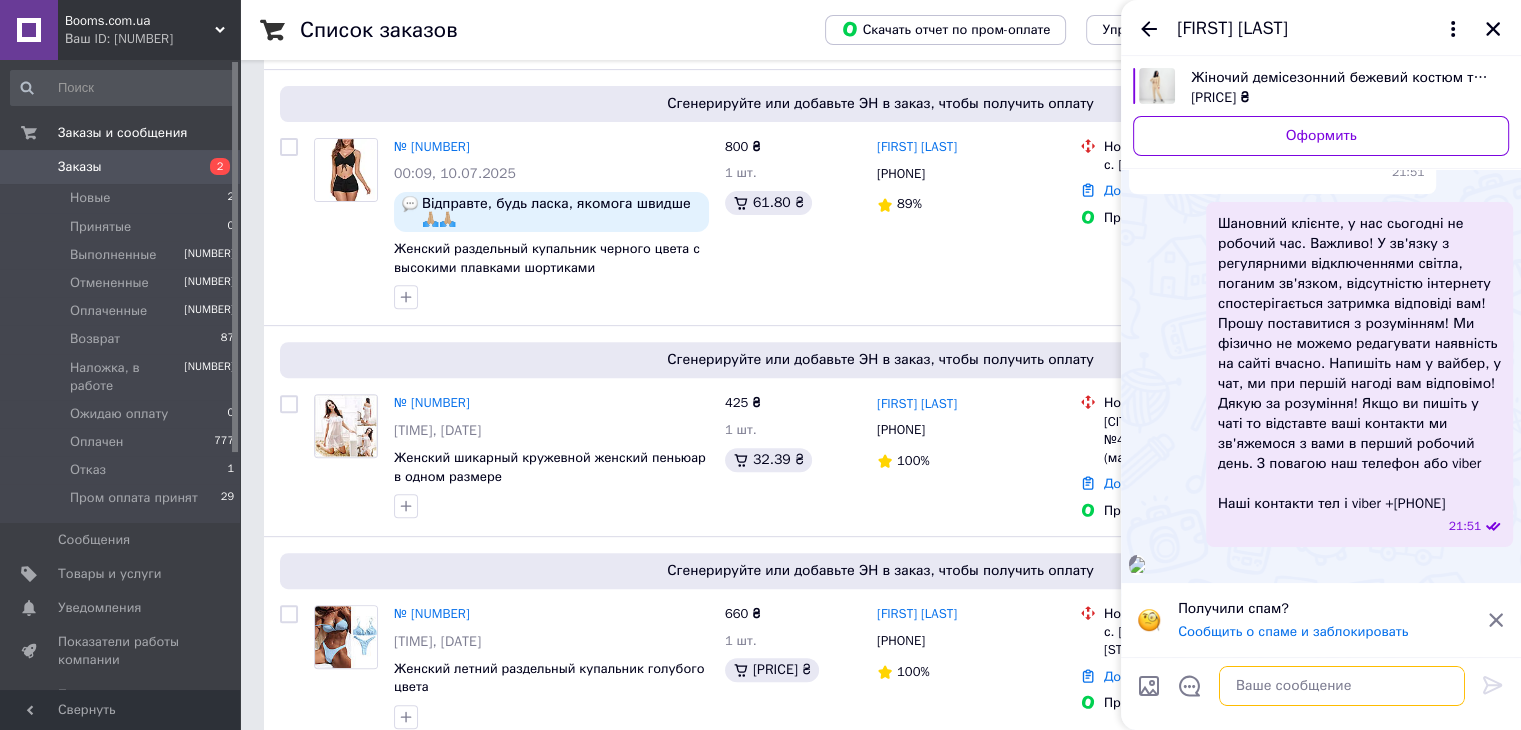 click at bounding box center [1342, 686] 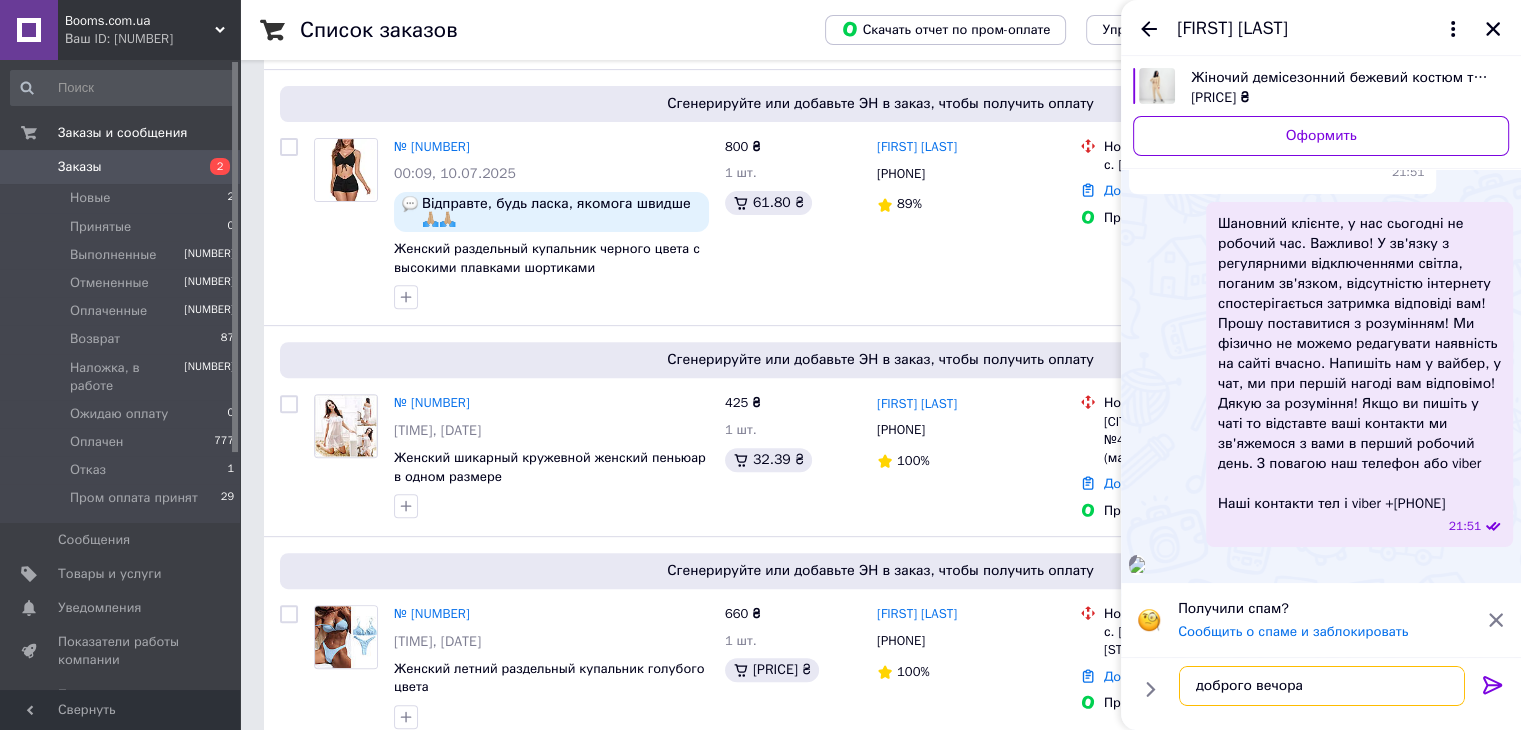 type on "доброго вечора" 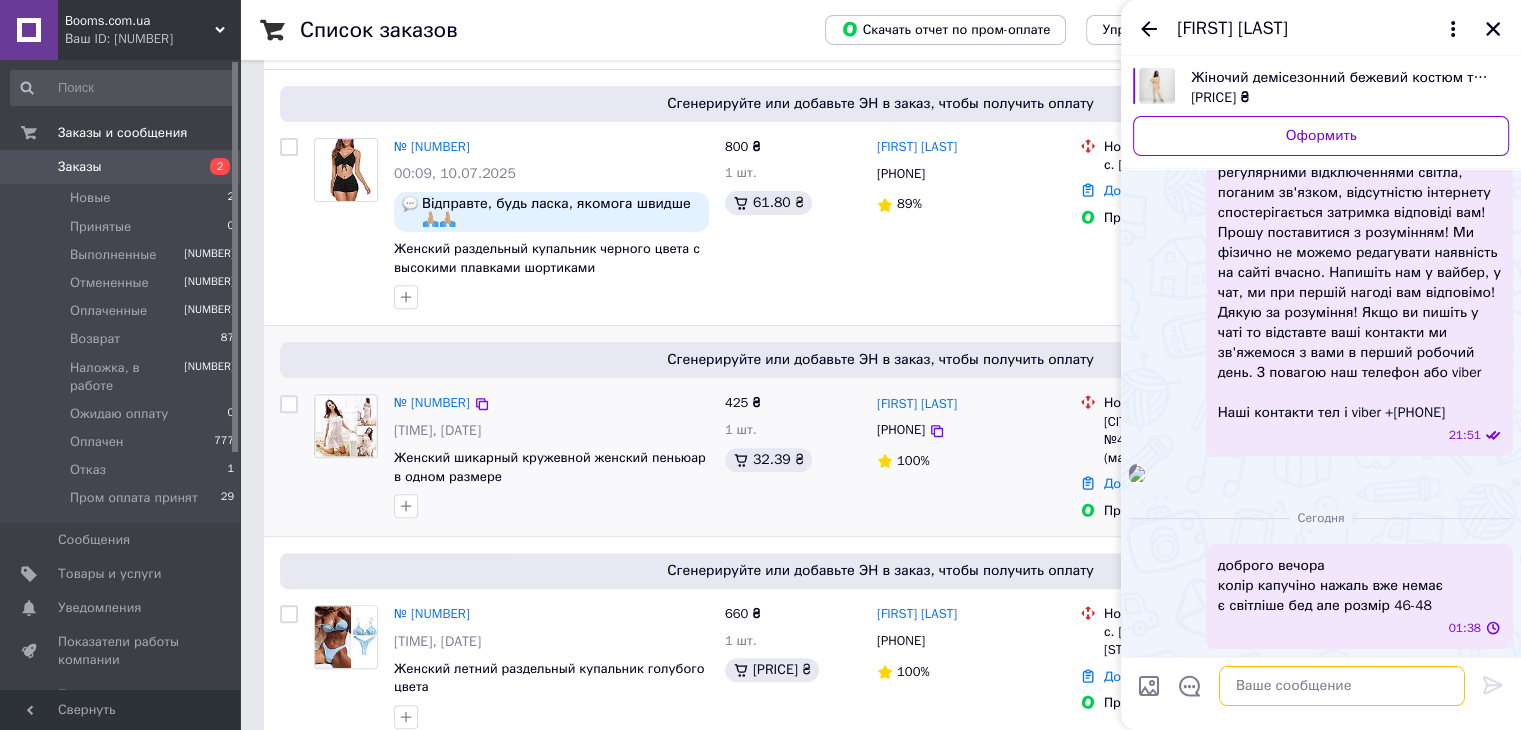 scroll, scrollTop: 0, scrollLeft: 0, axis: both 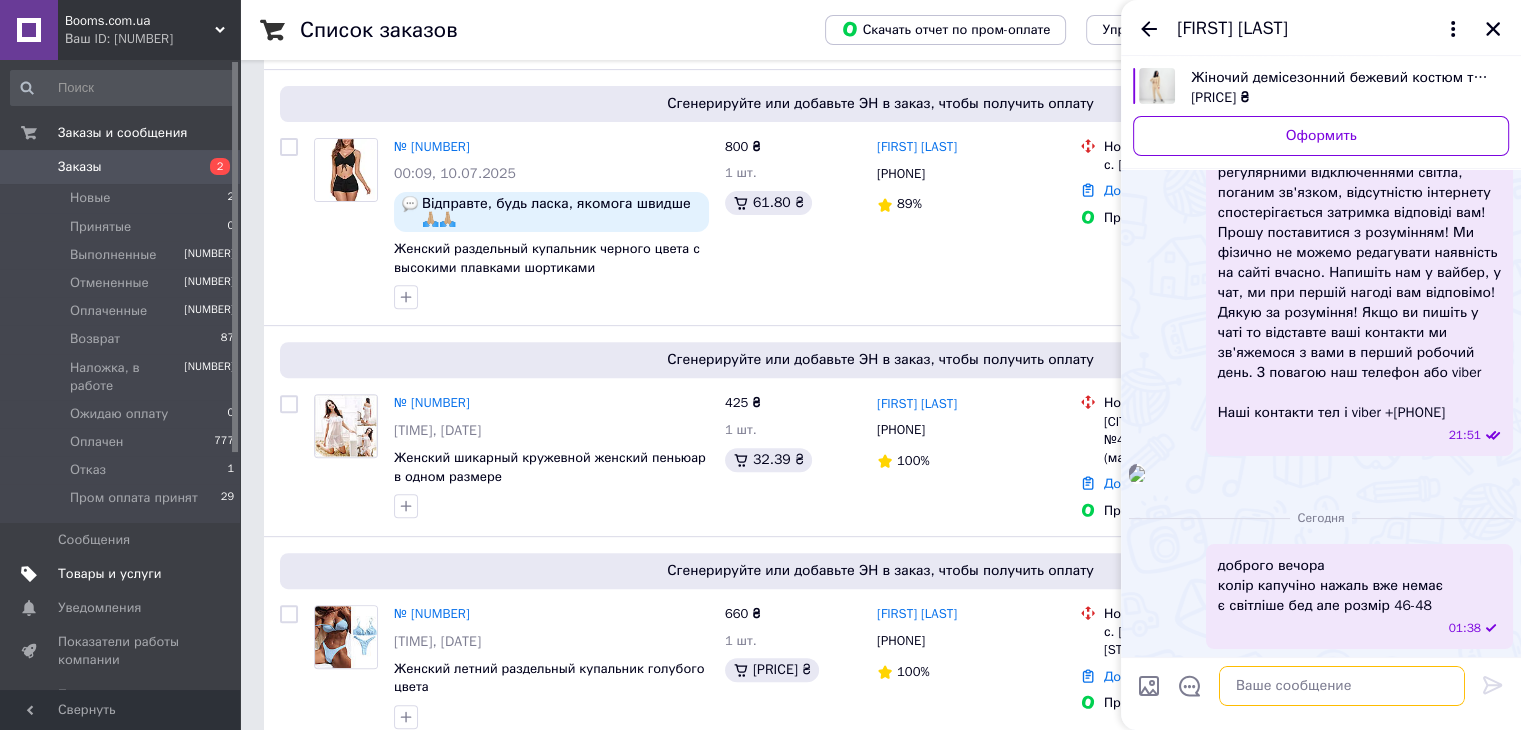 type 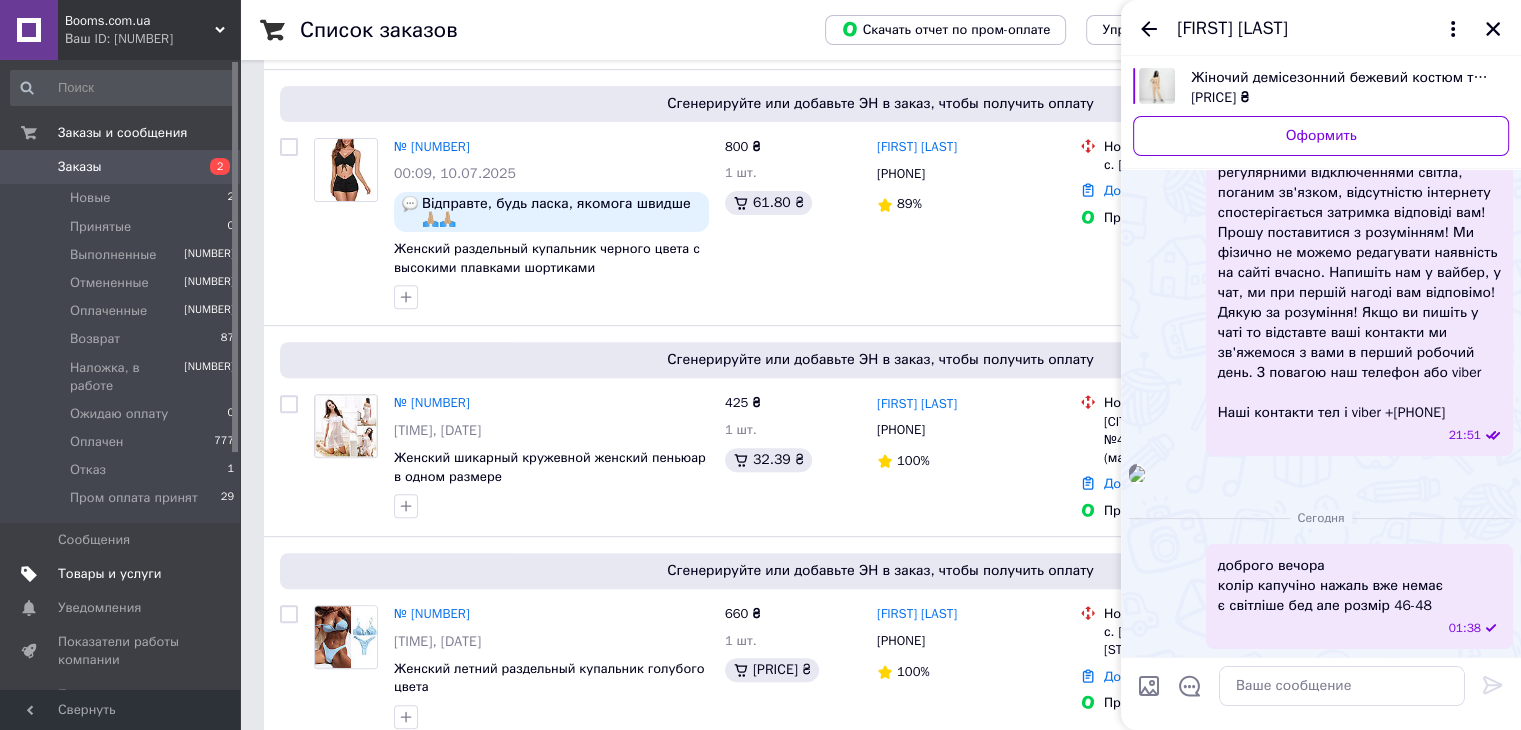 click on "Товары и услуги" at bounding box center [110, 574] 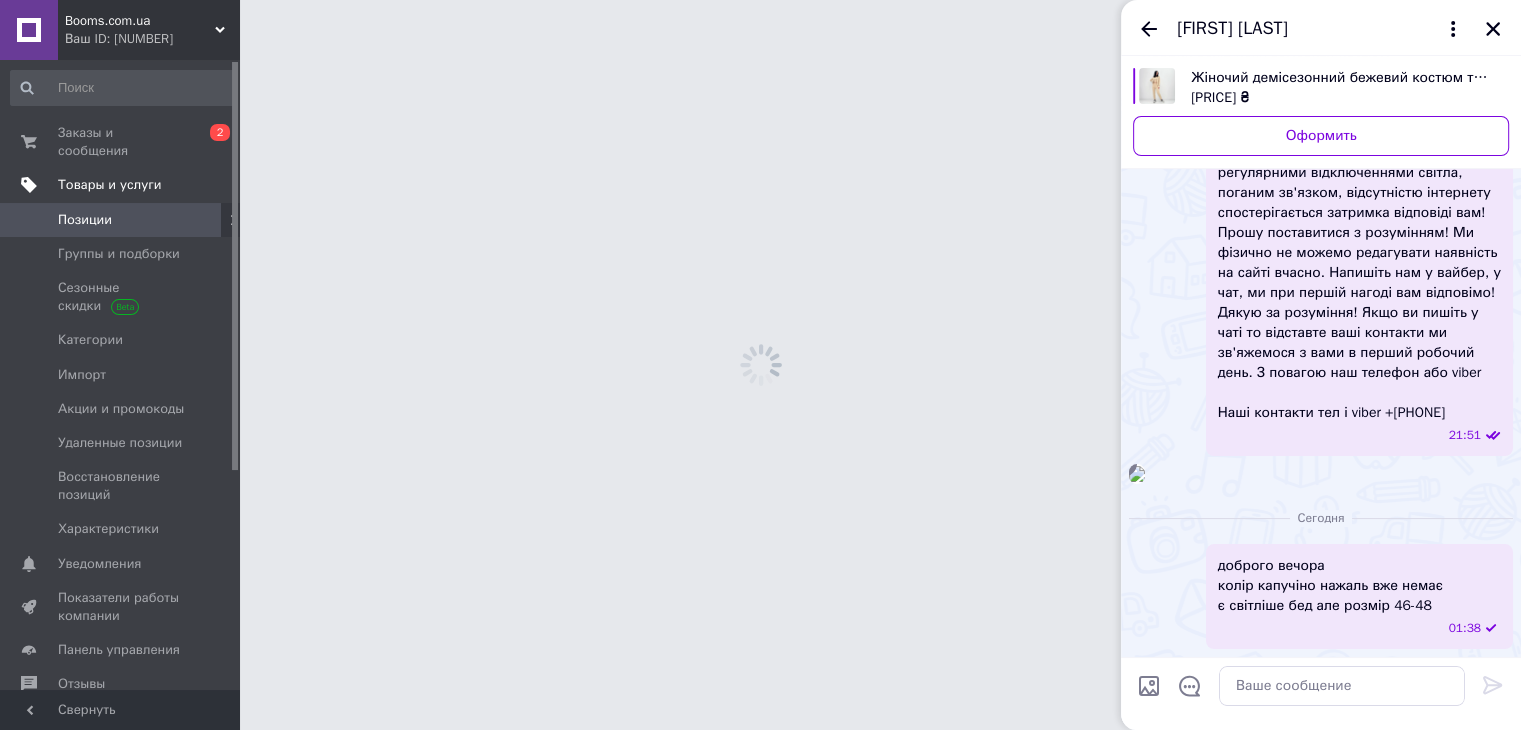 scroll, scrollTop: 0, scrollLeft: 0, axis: both 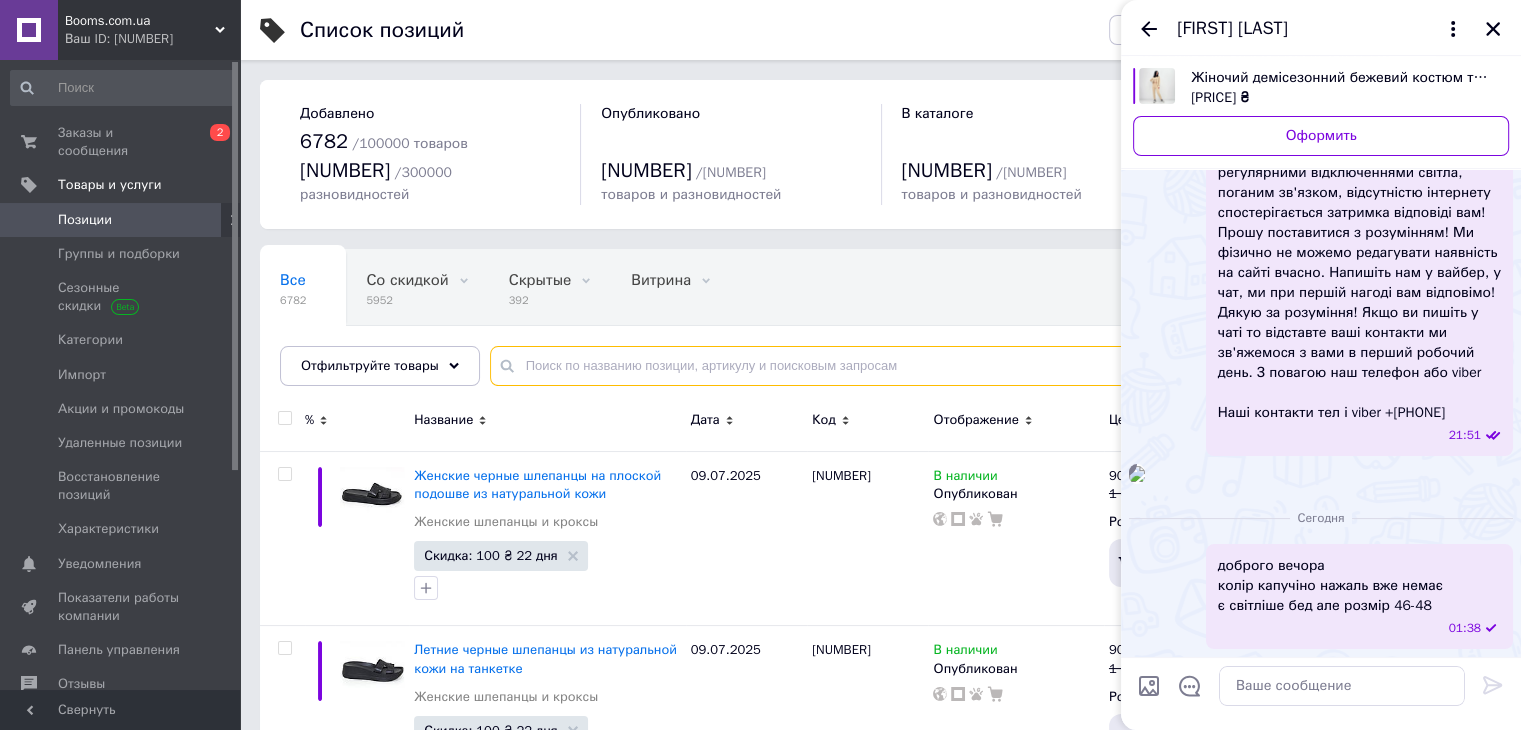 click at bounding box center [985, 366] 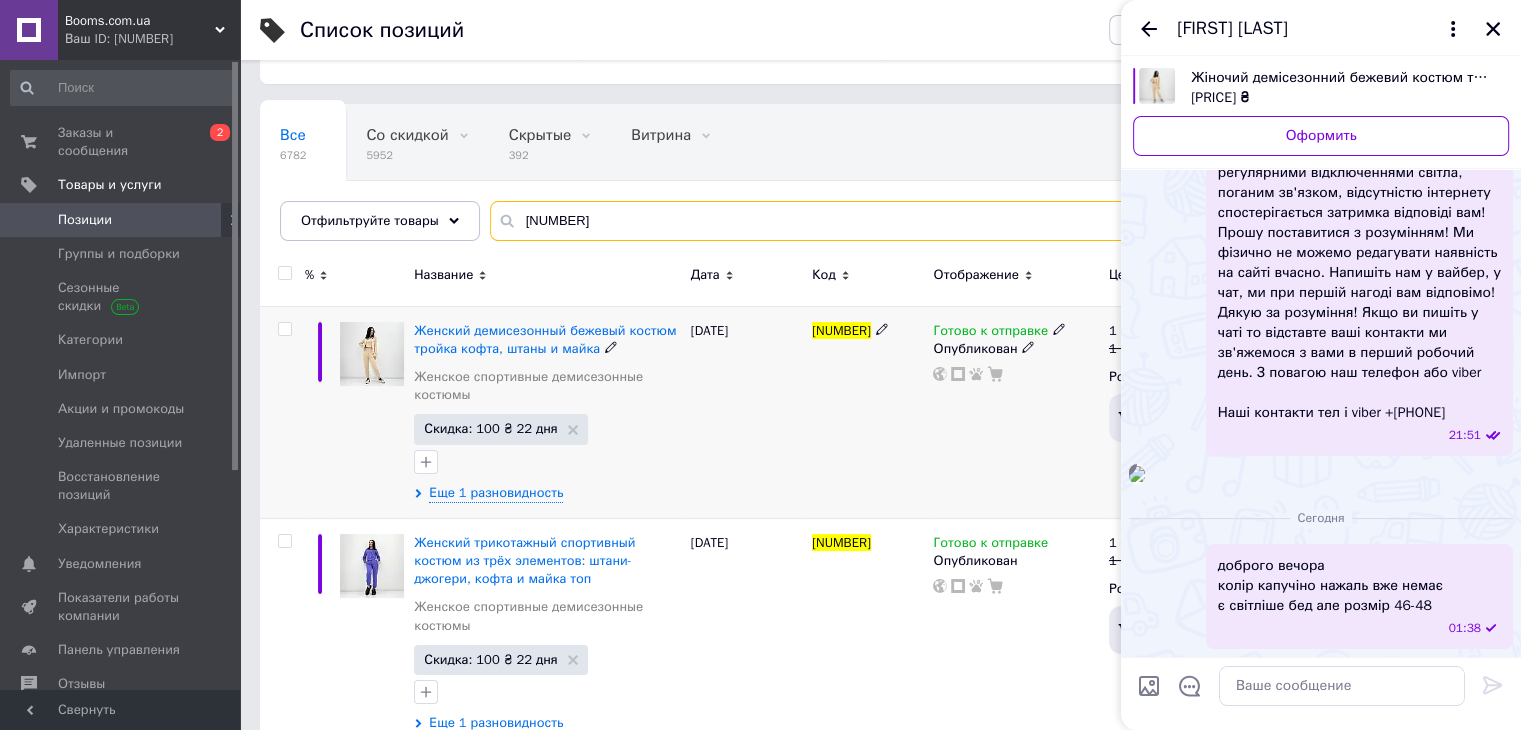 scroll, scrollTop: 162, scrollLeft: 0, axis: vertical 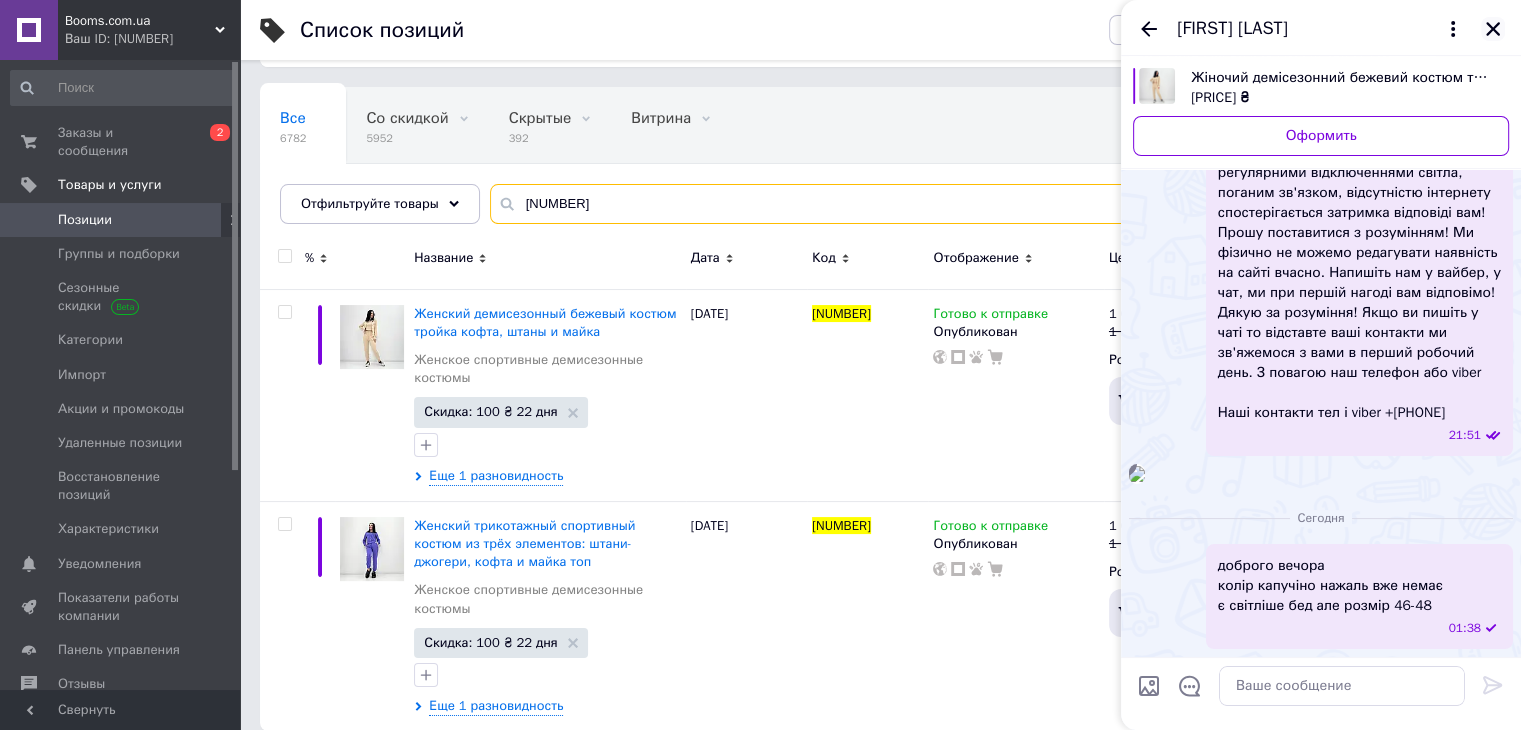 type on "7970" 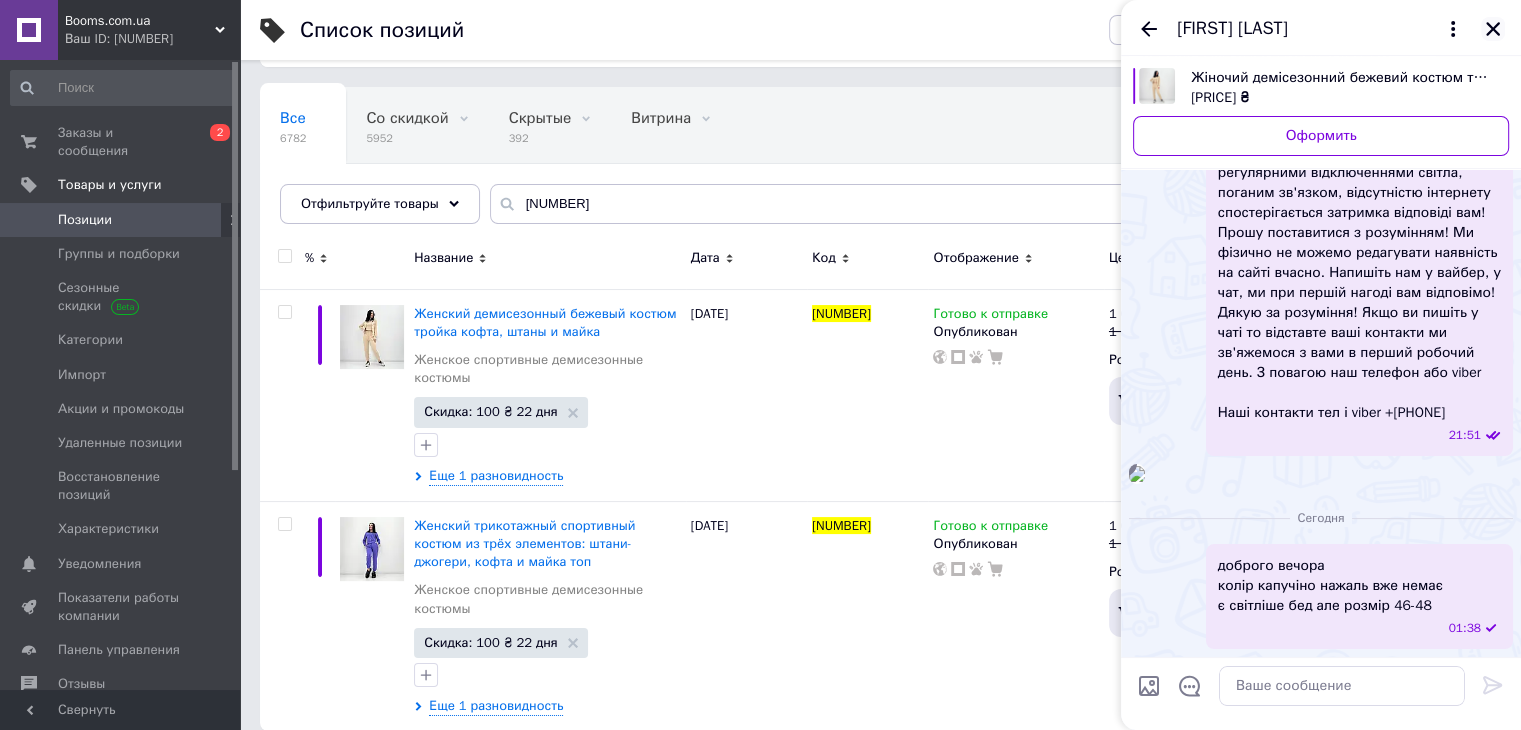 click at bounding box center [1493, 29] 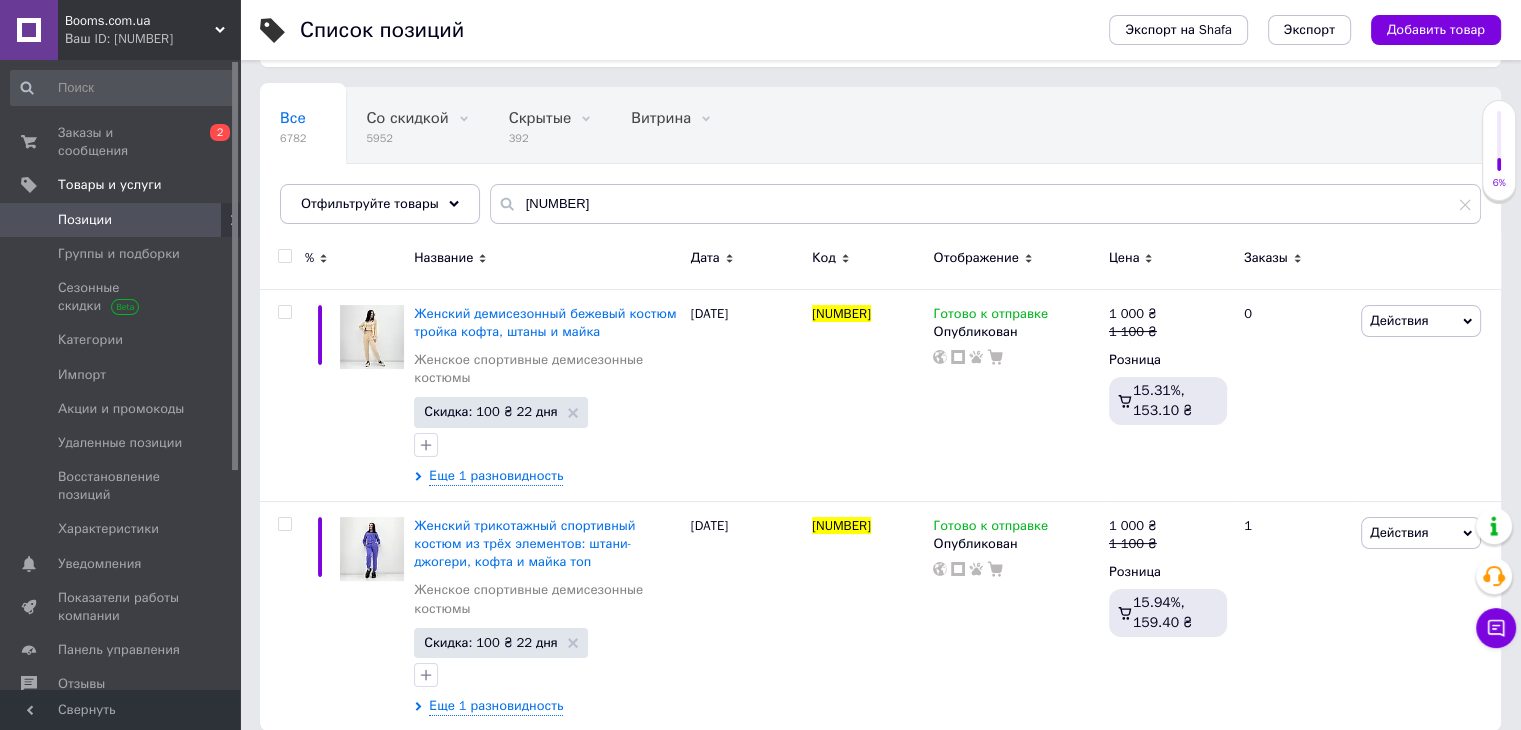 click at bounding box center [284, 256] 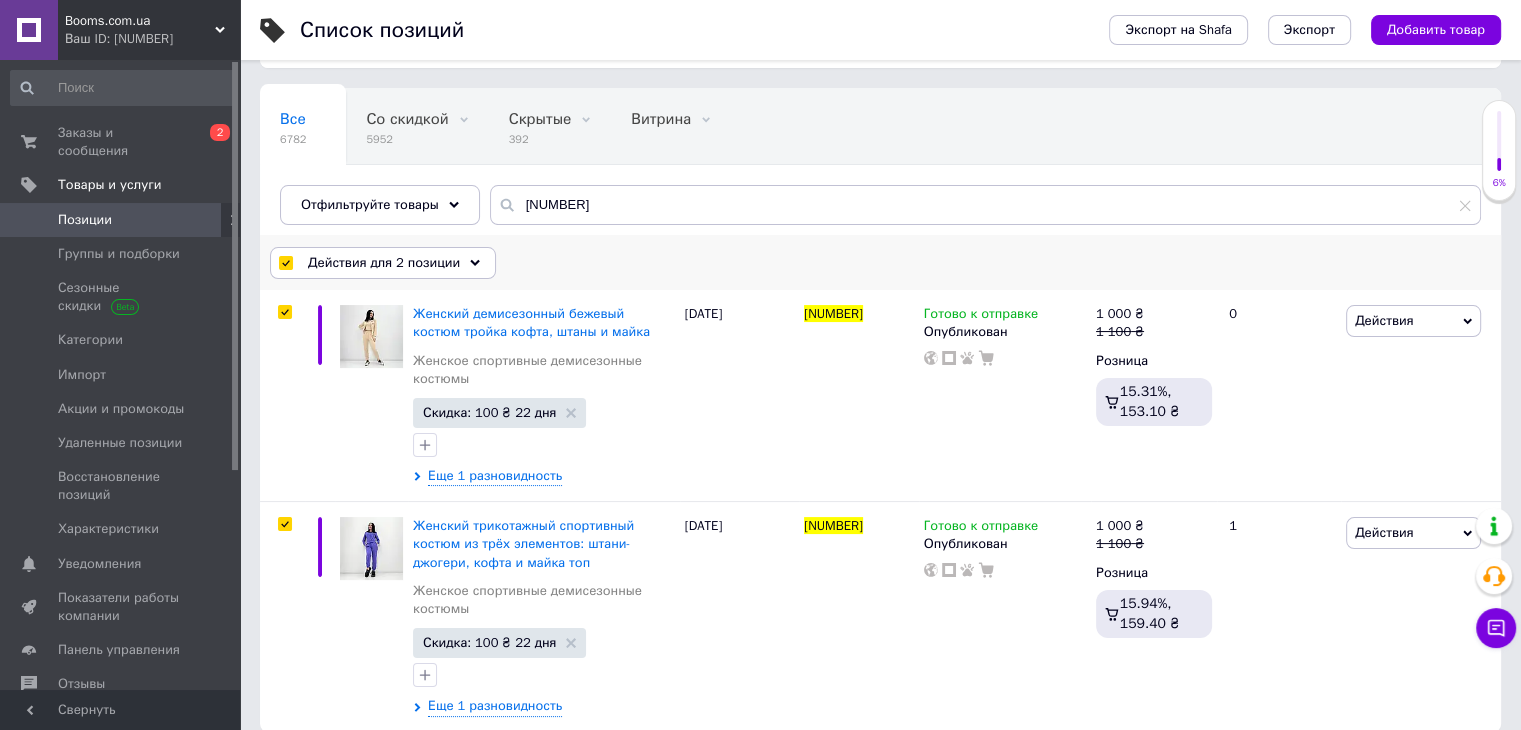 click on "Действия для 2 позиции" at bounding box center (384, 263) 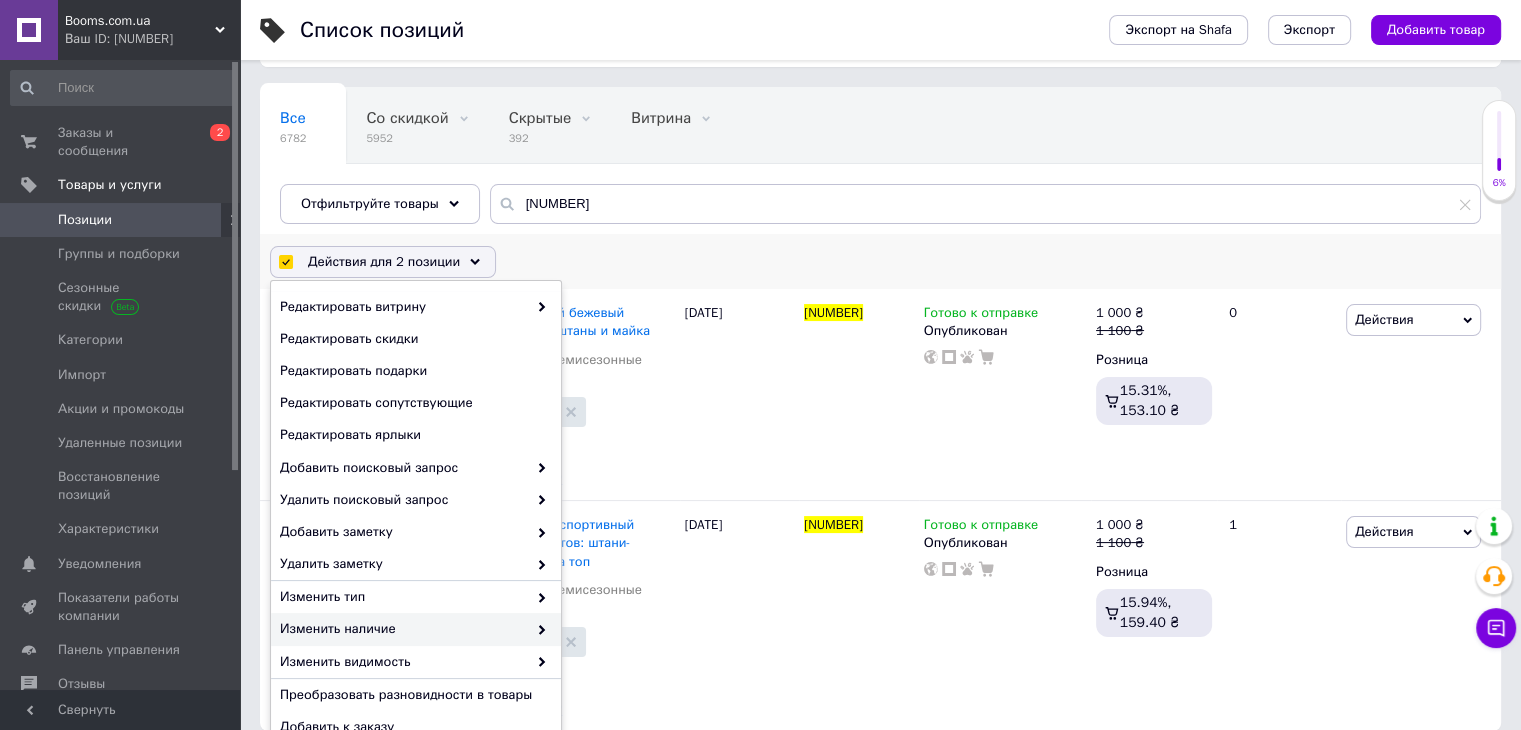 scroll, scrollTop: 164, scrollLeft: 0, axis: vertical 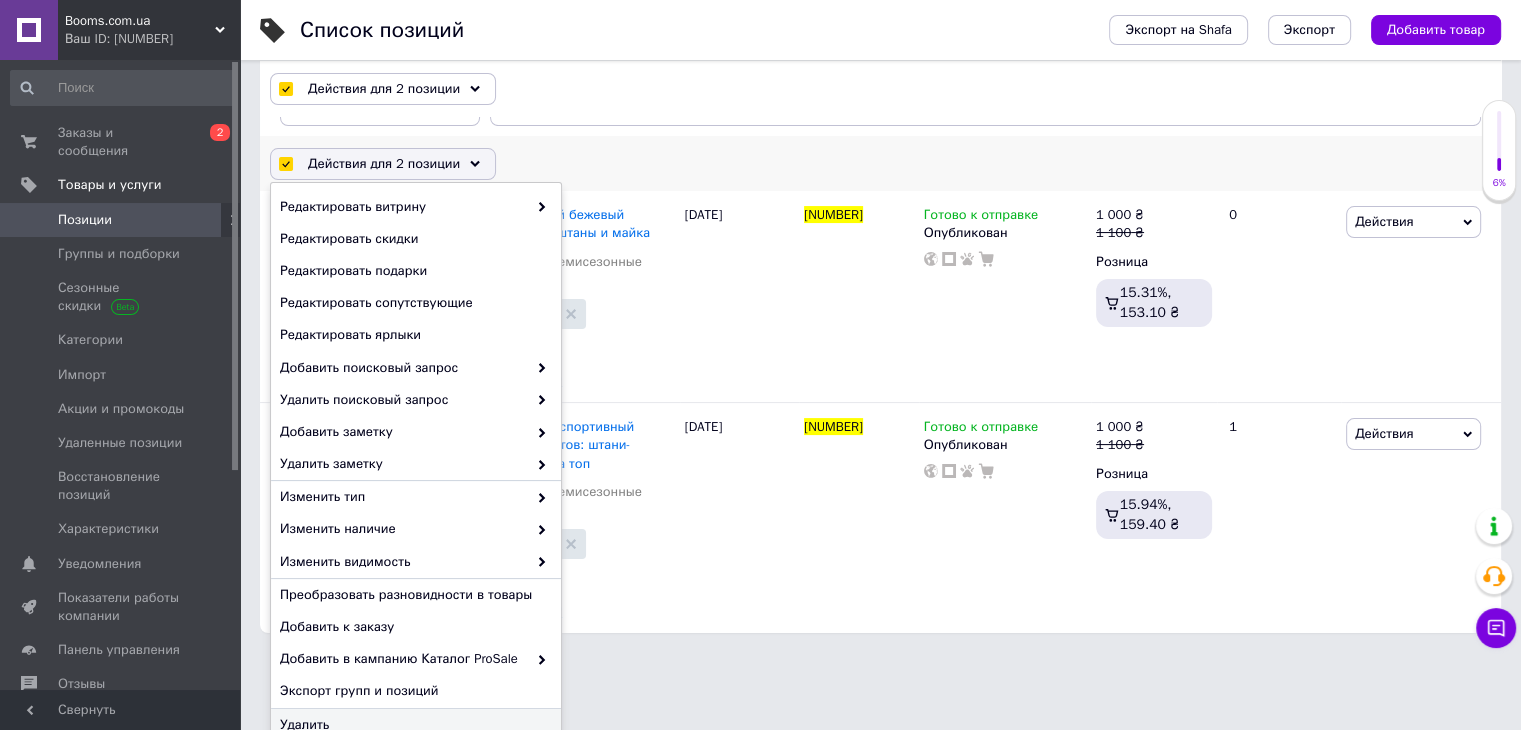 click on "Удалить" at bounding box center [416, 45] 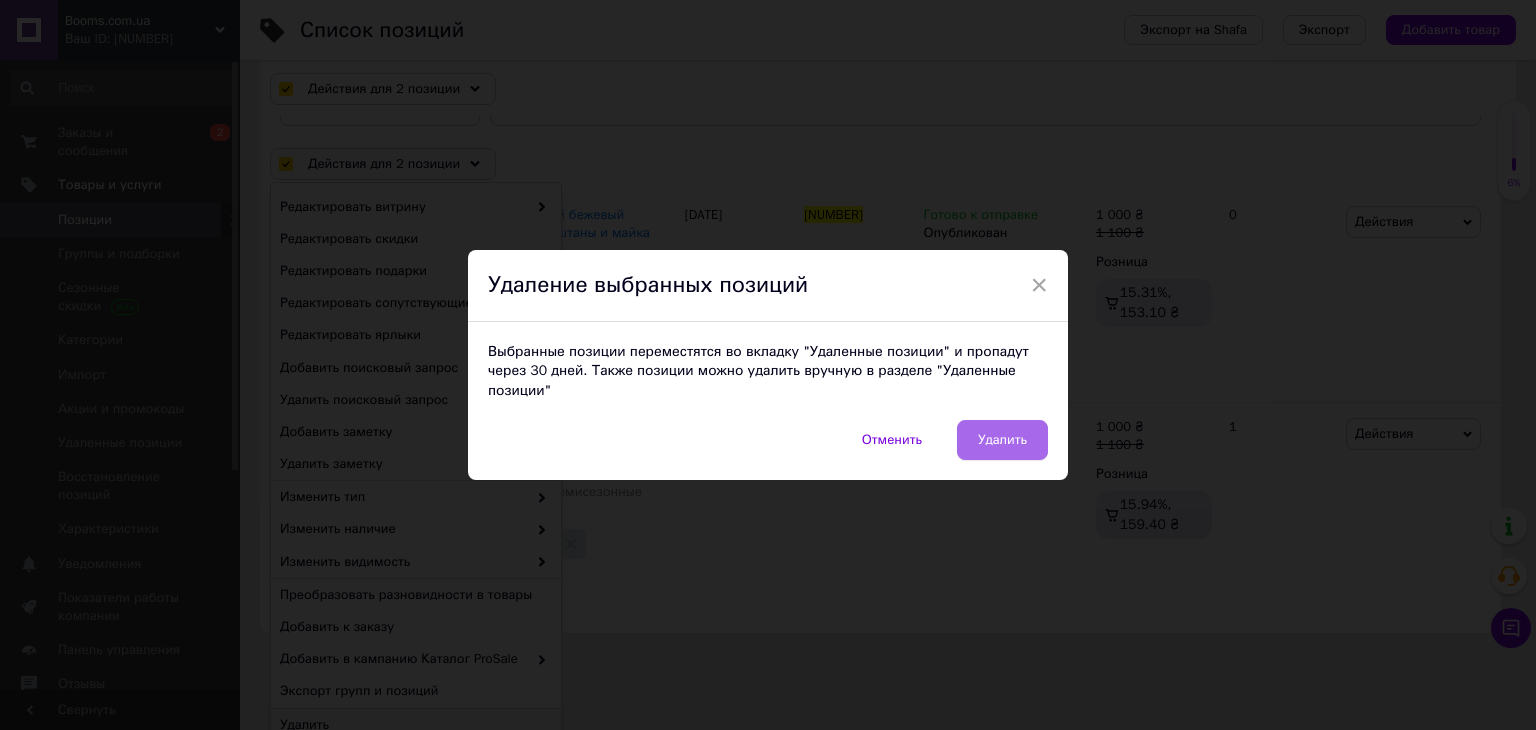 click on "Удалить" at bounding box center [1002, 440] 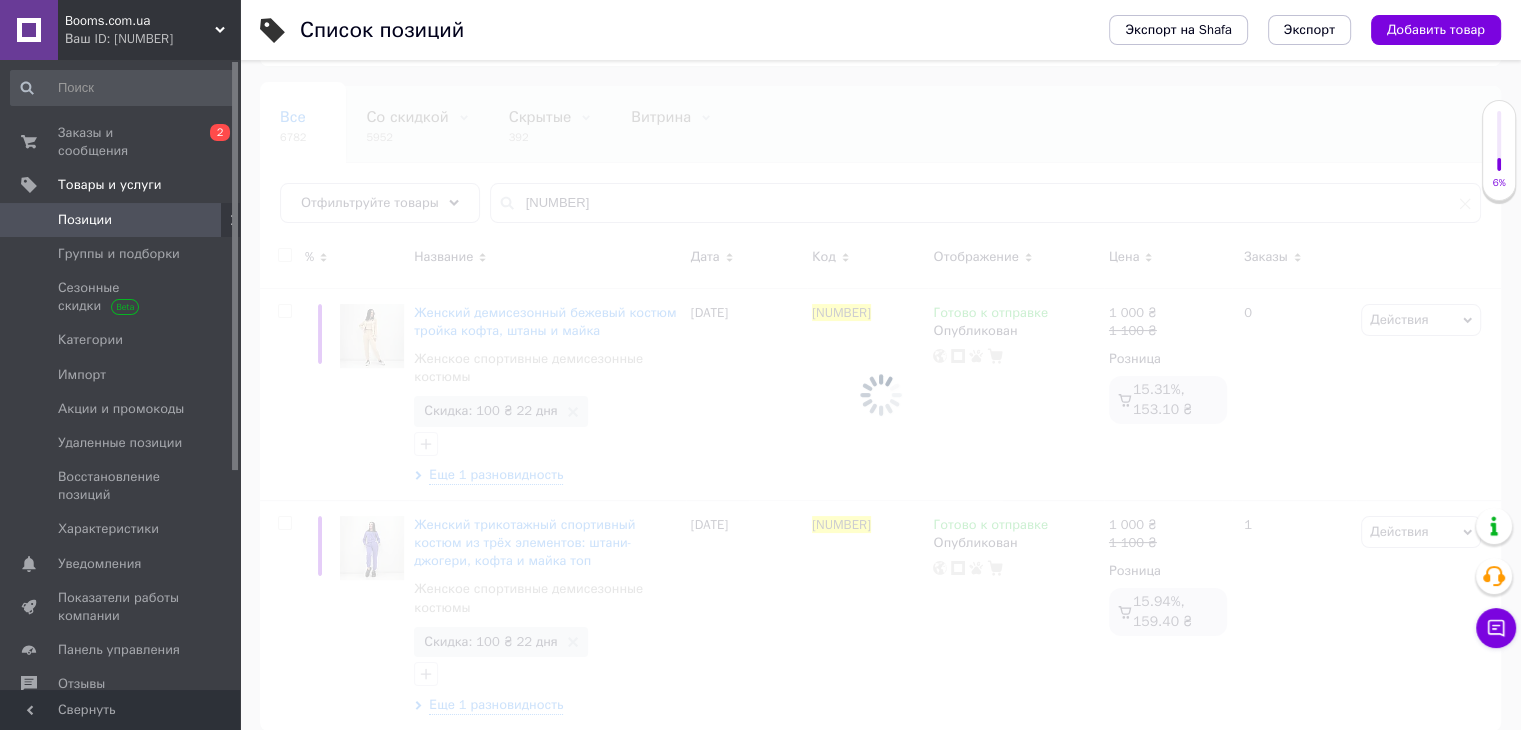 scroll, scrollTop: 124, scrollLeft: 0, axis: vertical 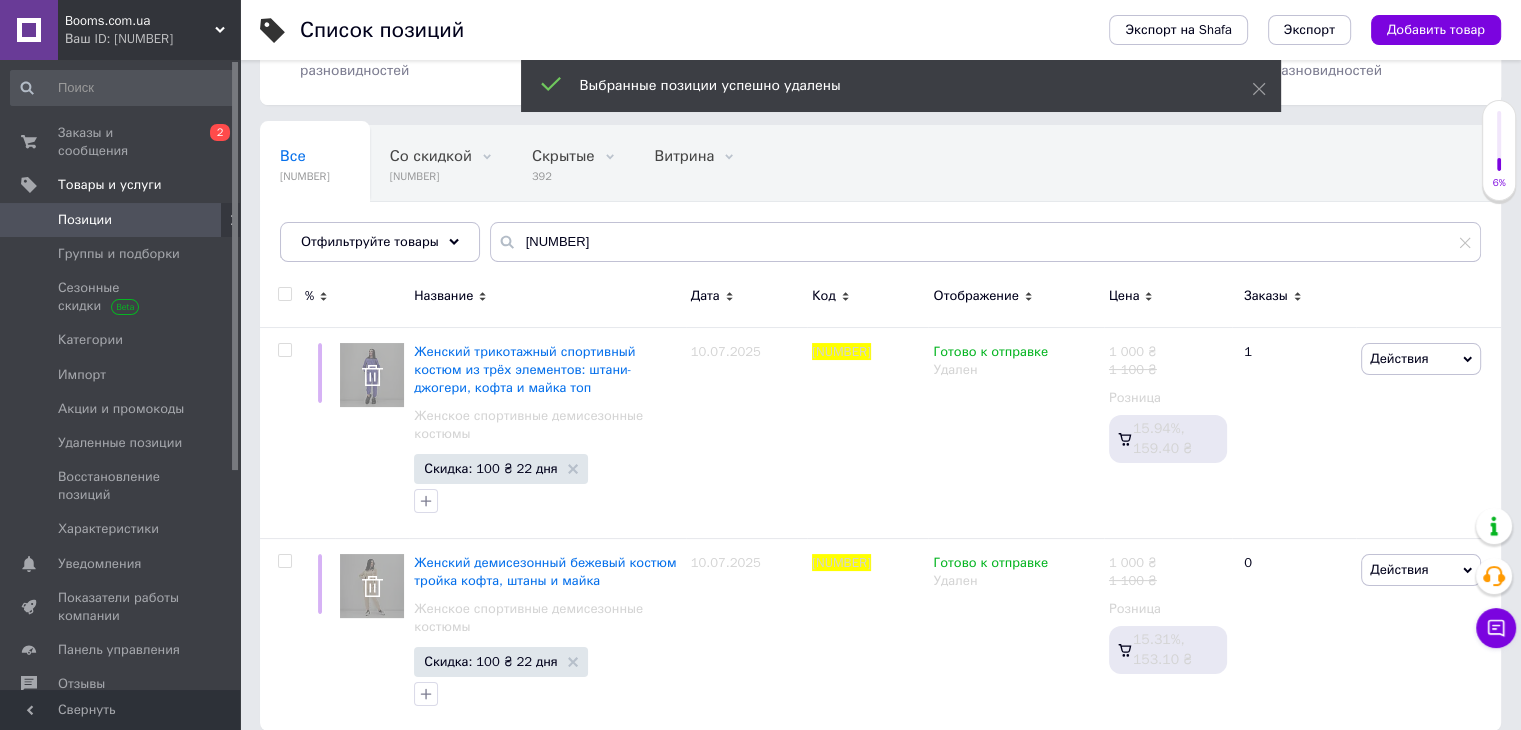 click on "Booms.com.ua" at bounding box center (140, 21) 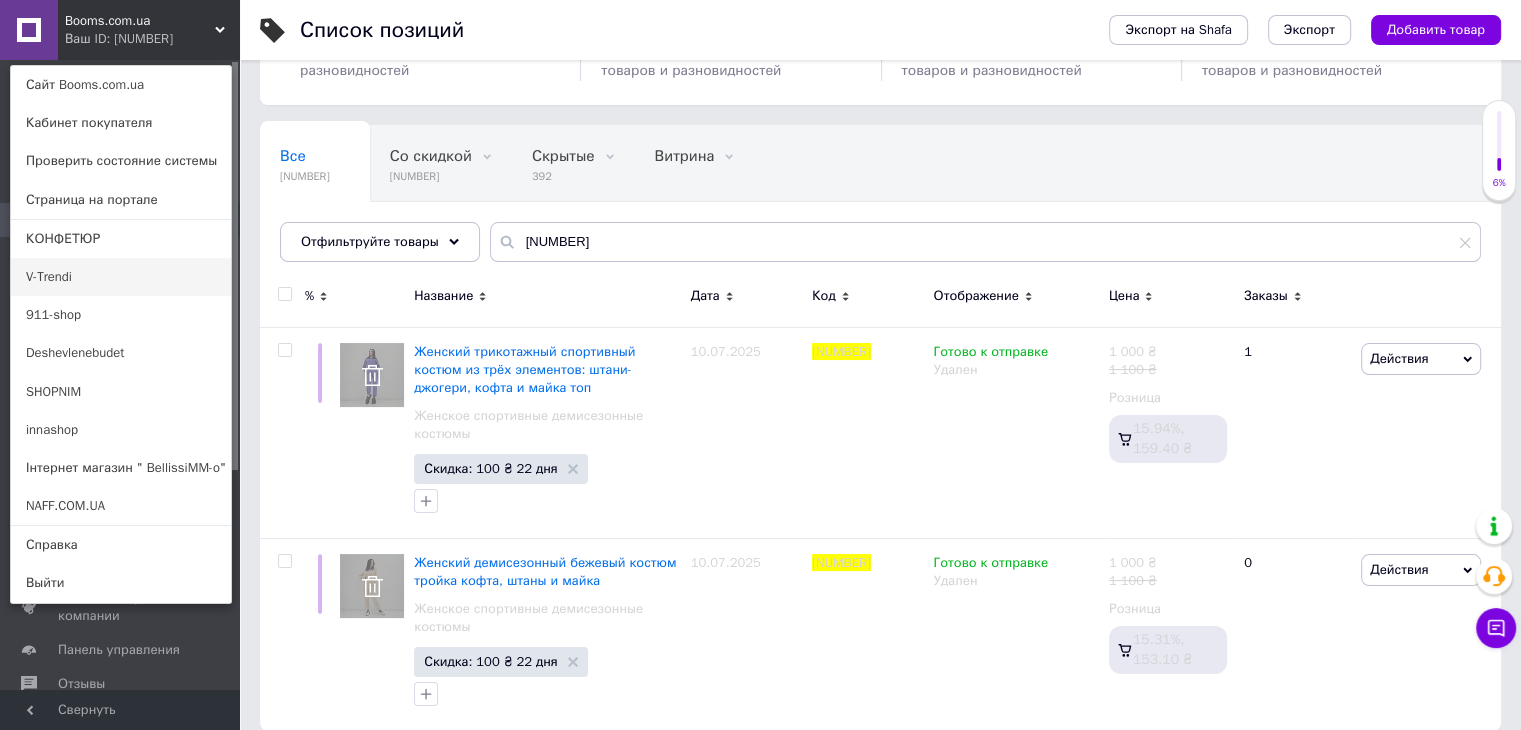 click on "V-Trendi" at bounding box center [121, 277] 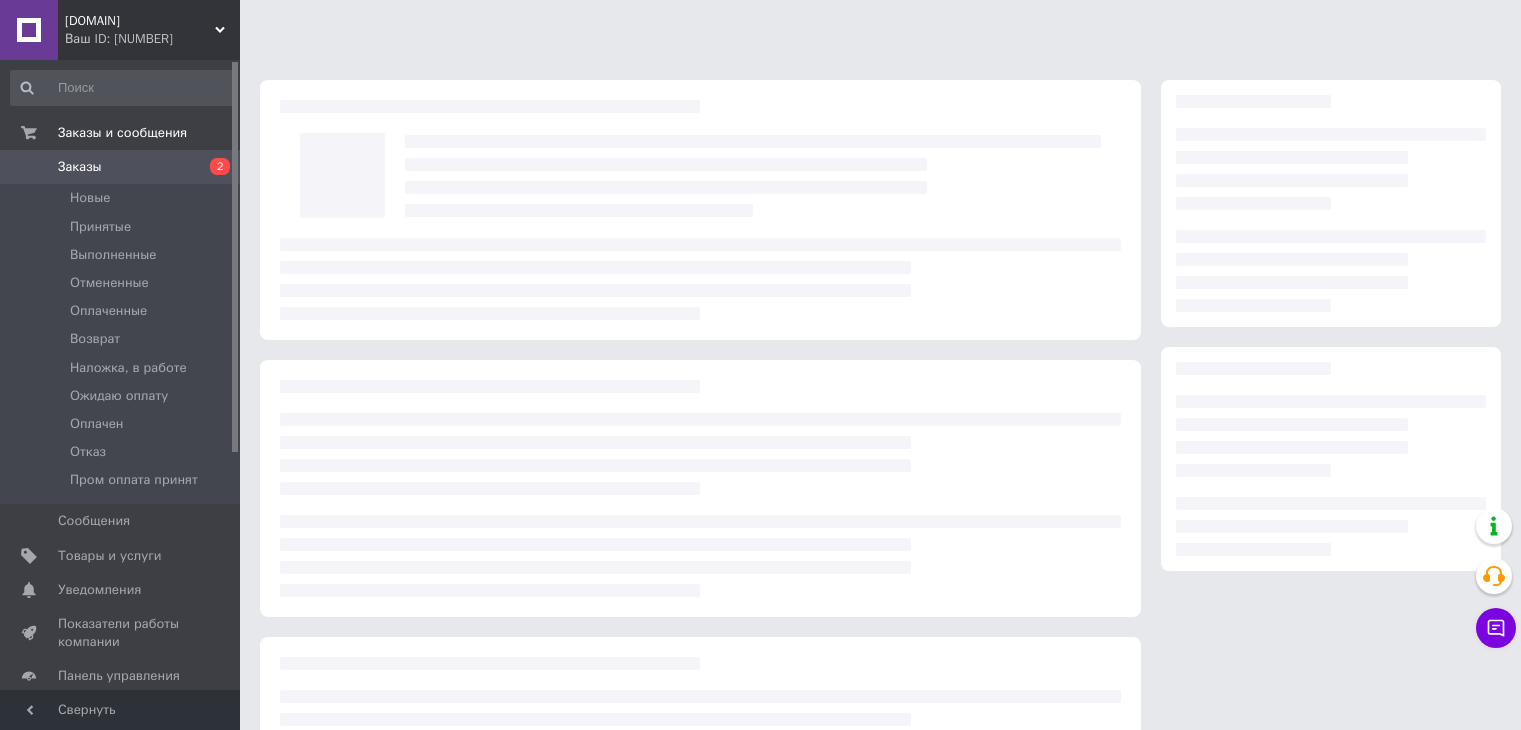 scroll, scrollTop: 0, scrollLeft: 0, axis: both 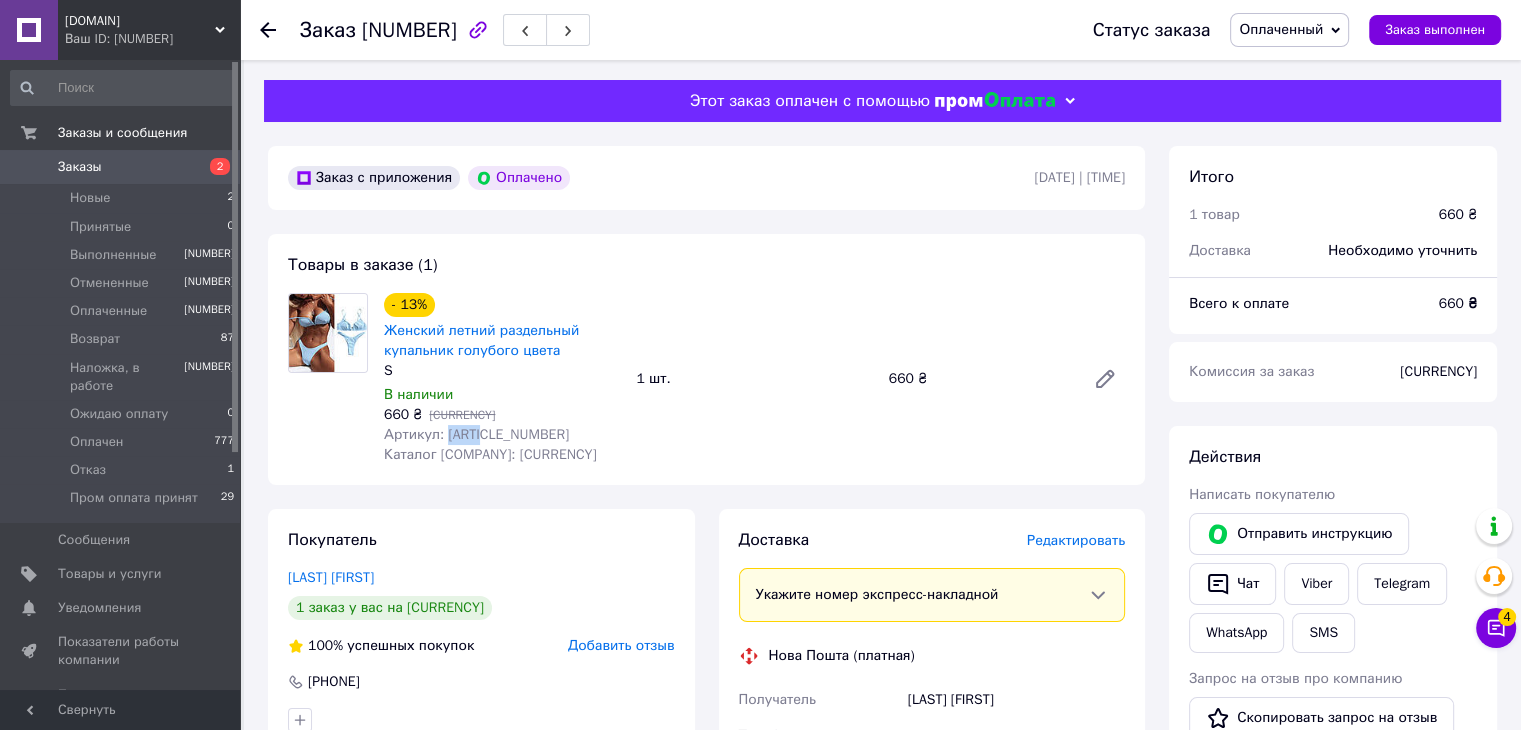 drag, startPoint x: 444, startPoint y: 434, endPoint x: 485, endPoint y: 430, distance: 41.19466 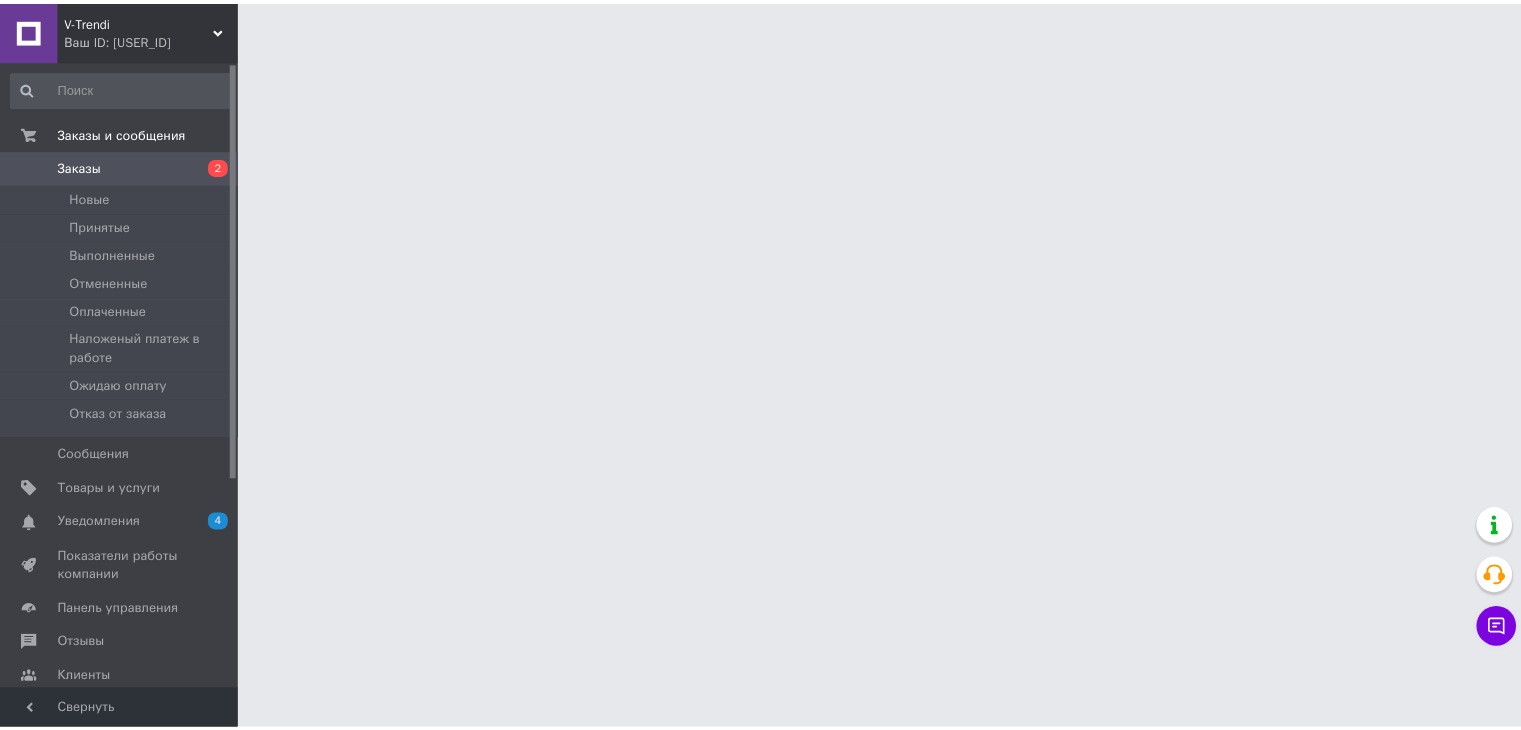 scroll, scrollTop: 0, scrollLeft: 0, axis: both 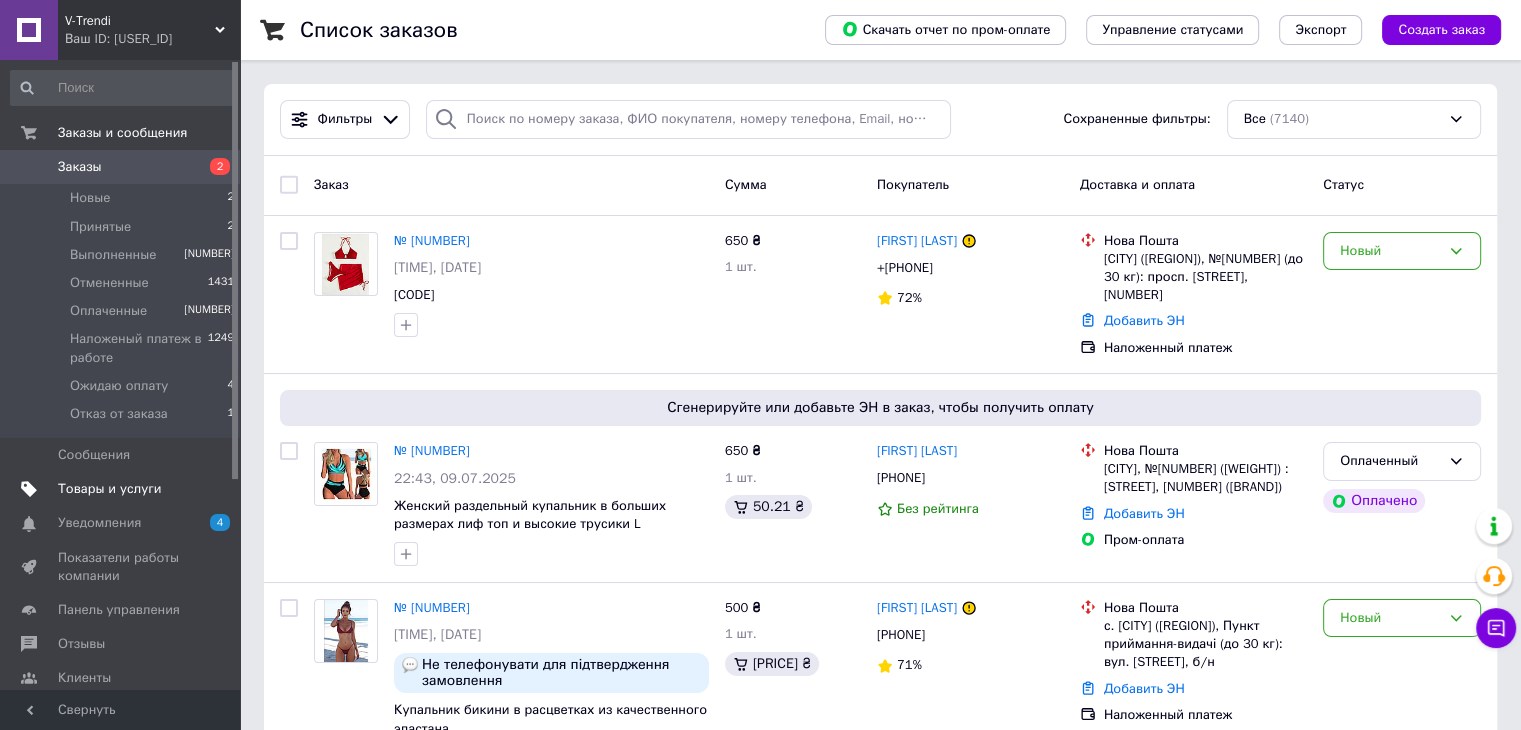 click on "Товары и услуги" at bounding box center [123, 489] 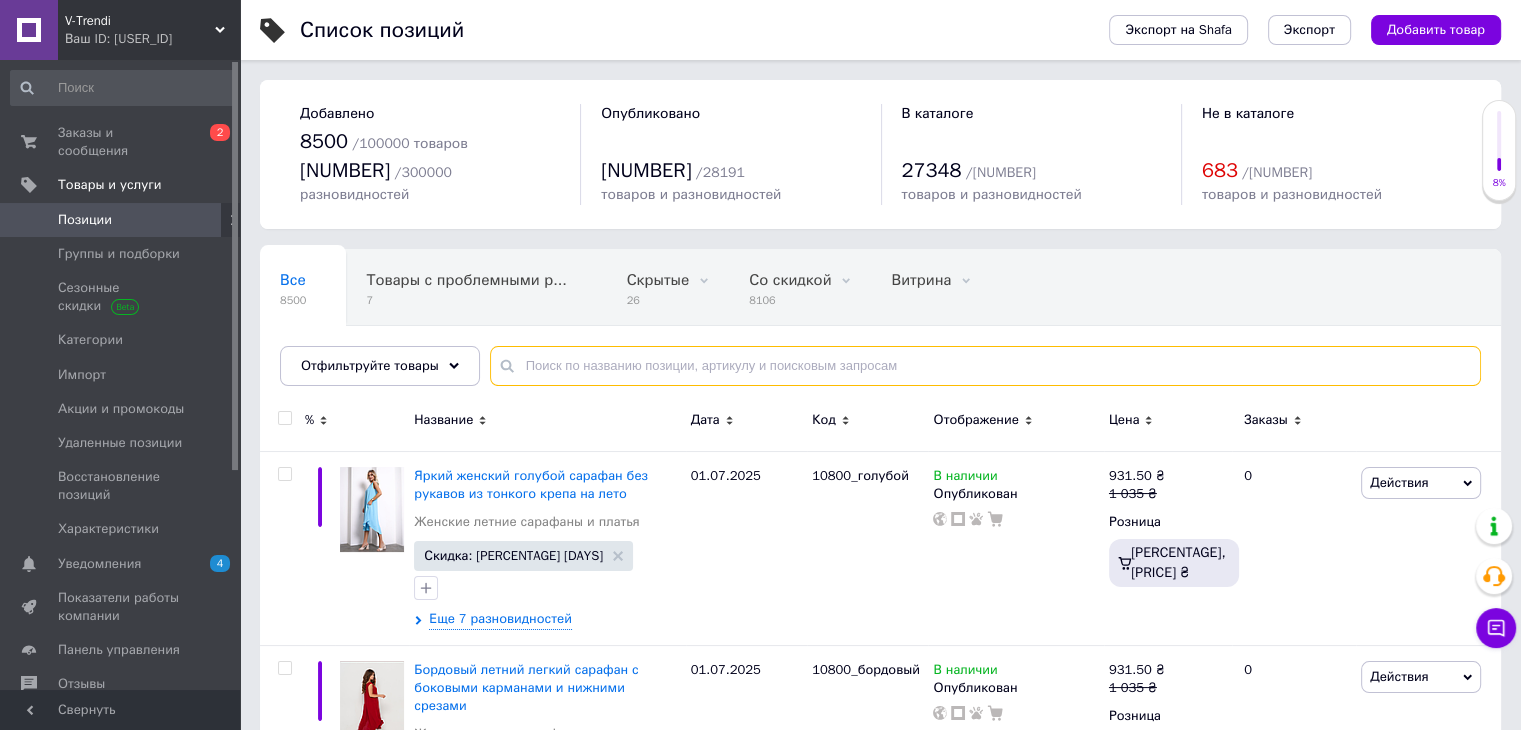 click at bounding box center [985, 366] 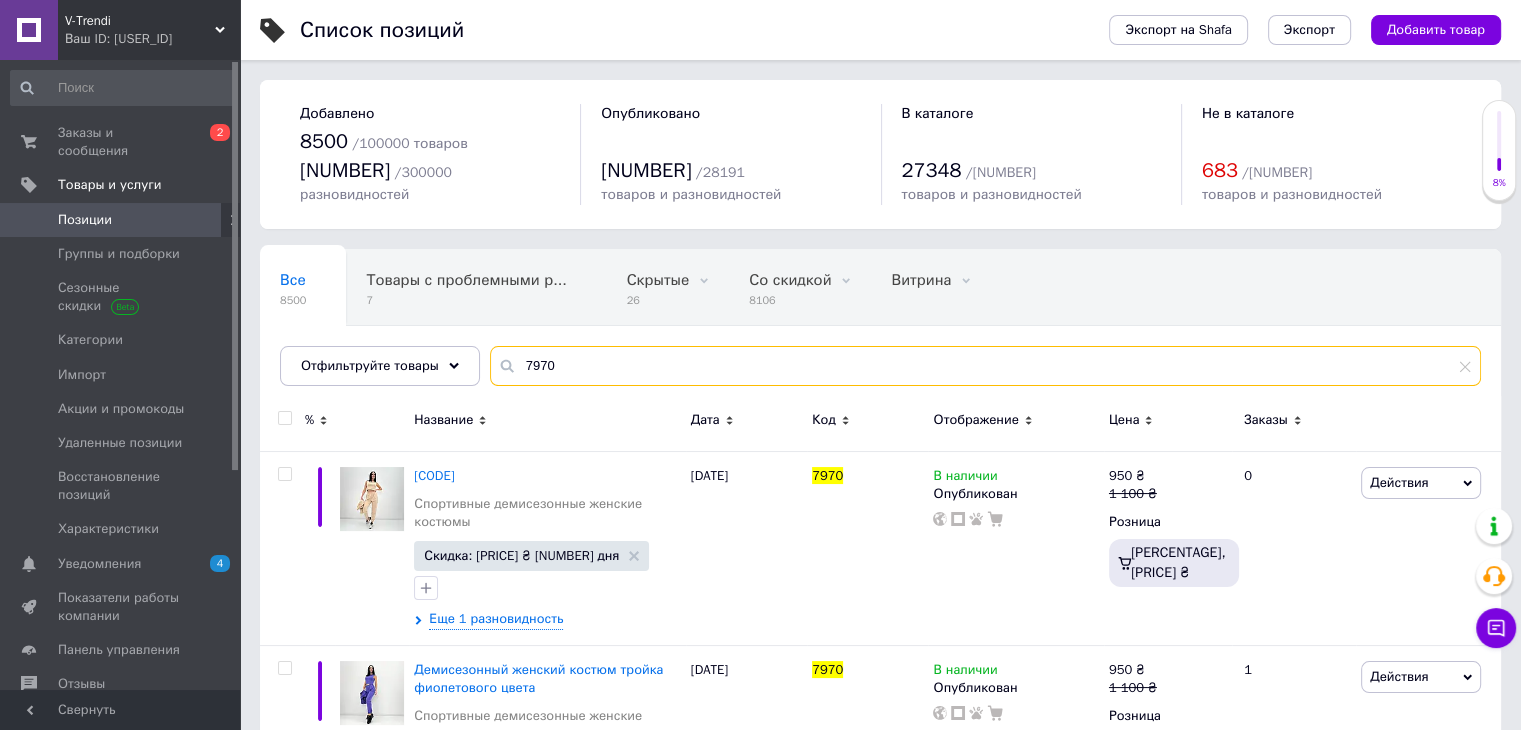 type on "7970" 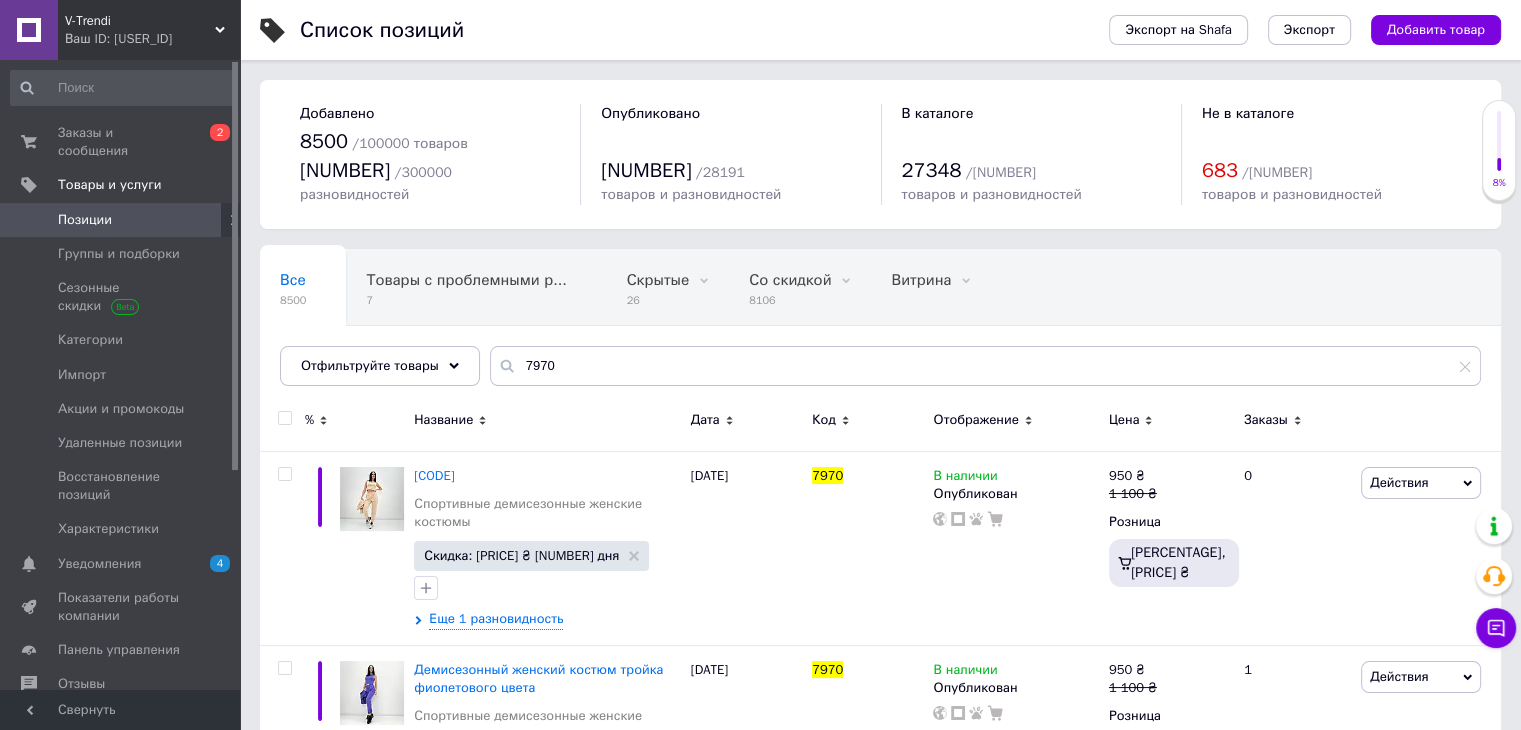 click at bounding box center [282, 423] 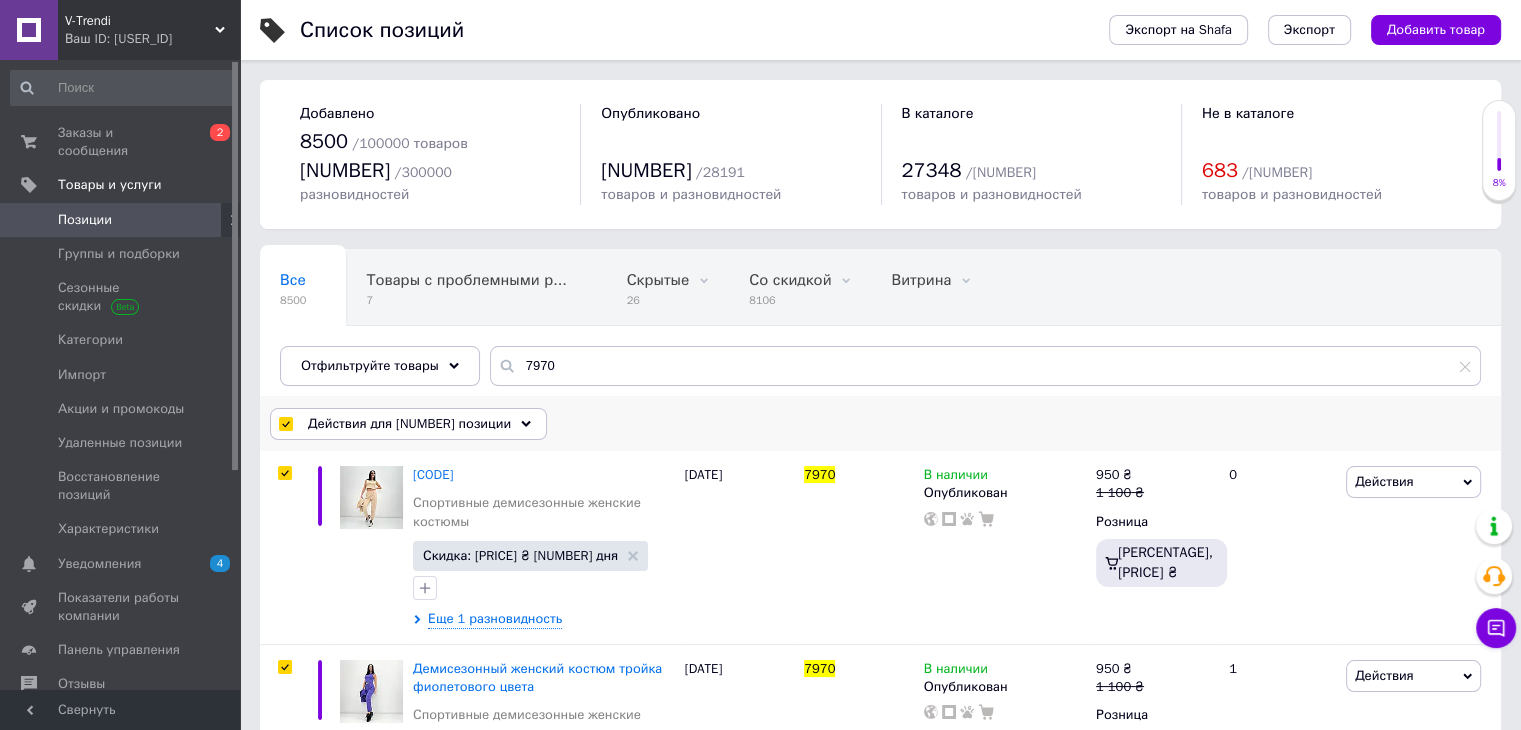 click on "Действия для 2 позиции" at bounding box center [409, 424] 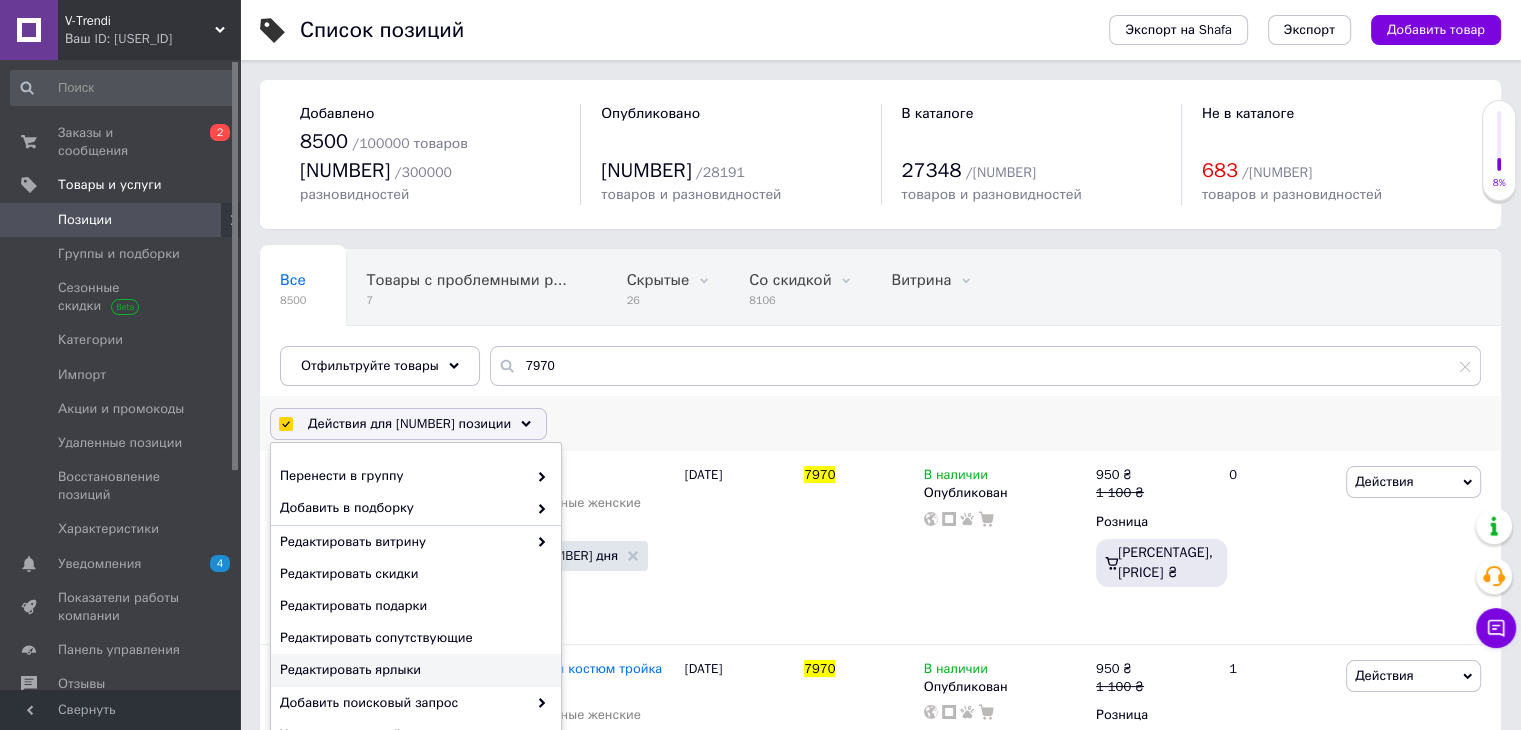 scroll, scrollTop: 164, scrollLeft: 0, axis: vertical 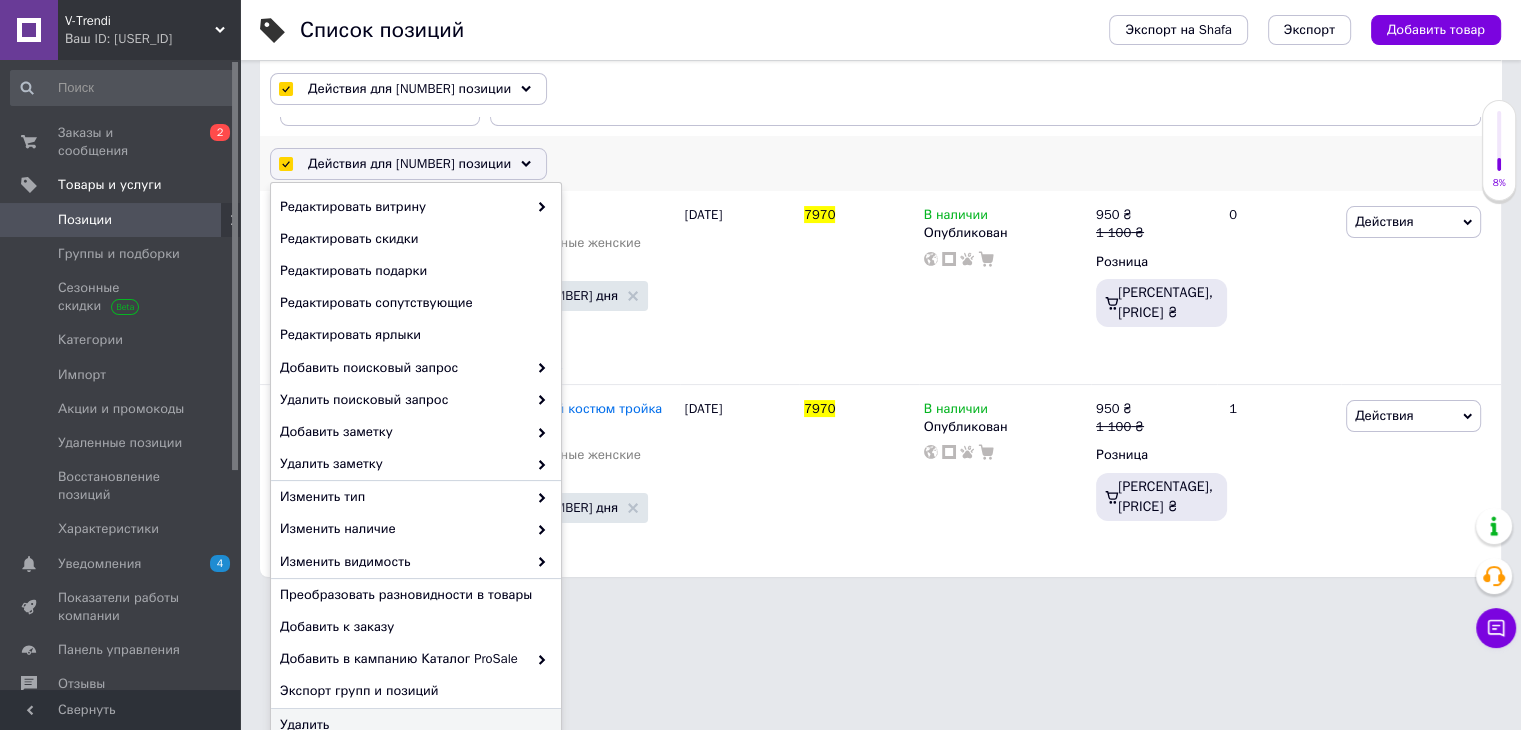 click on "Удалить" at bounding box center (413, 725) 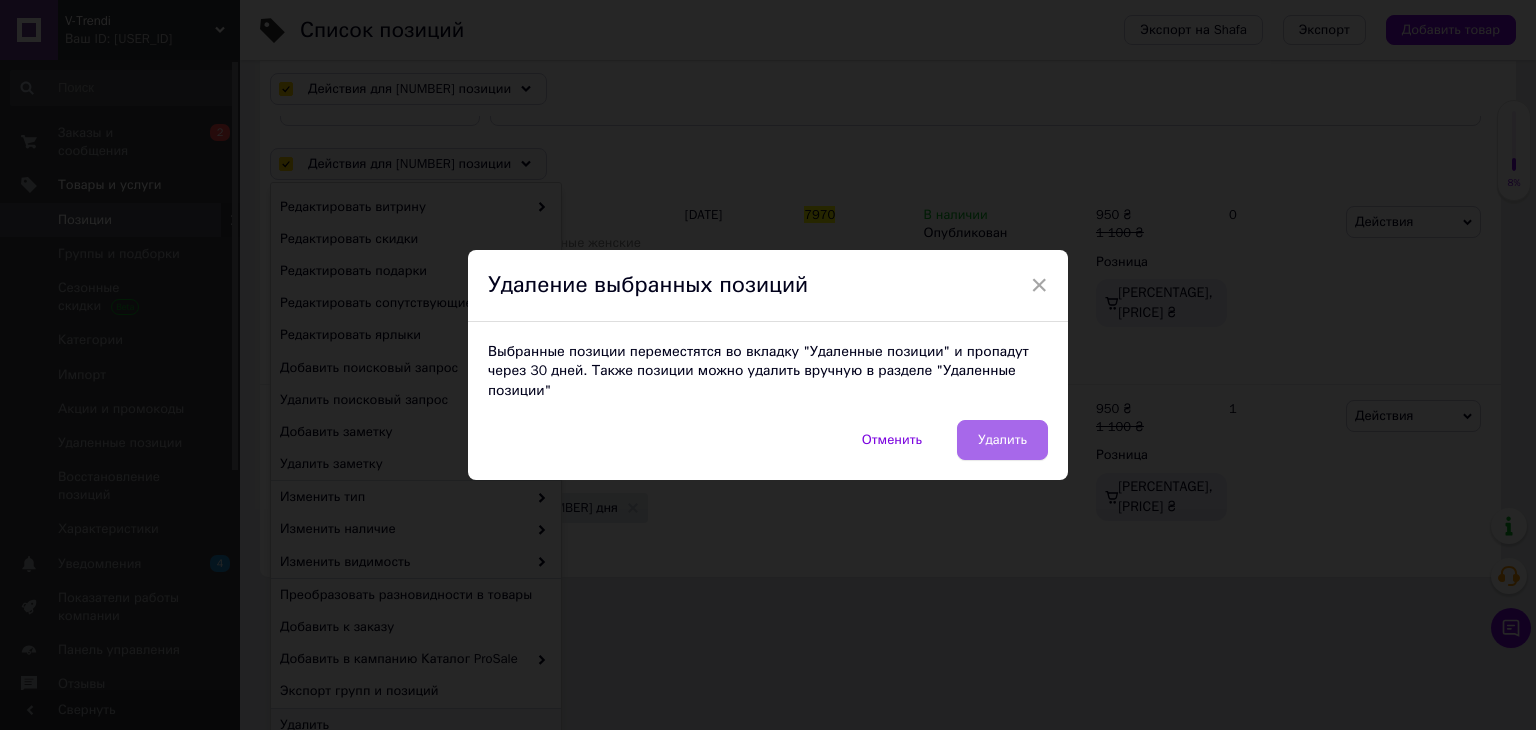 click on "Удалить" at bounding box center (1002, 440) 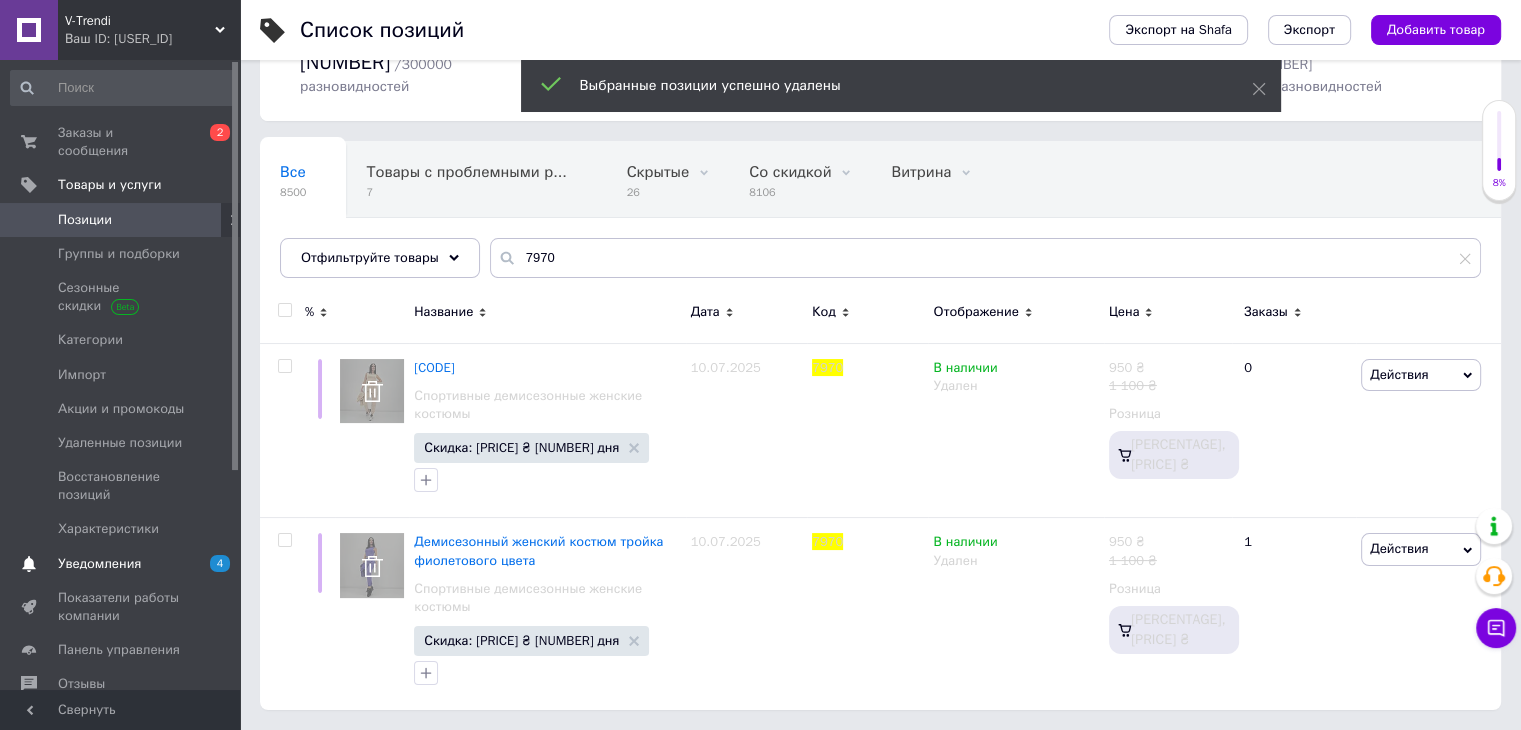 scroll, scrollTop: 105, scrollLeft: 0, axis: vertical 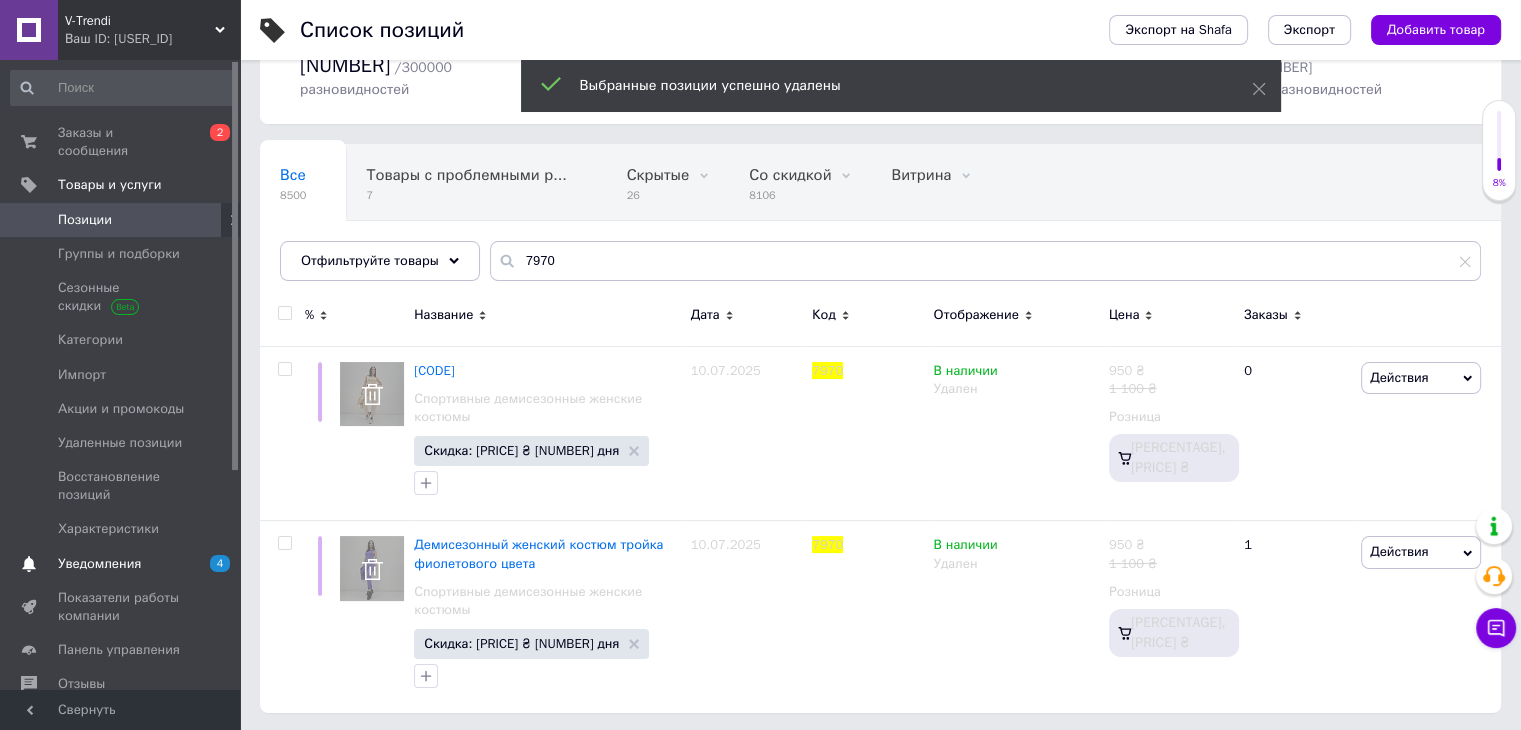 click on "Уведомления" at bounding box center (99, 564) 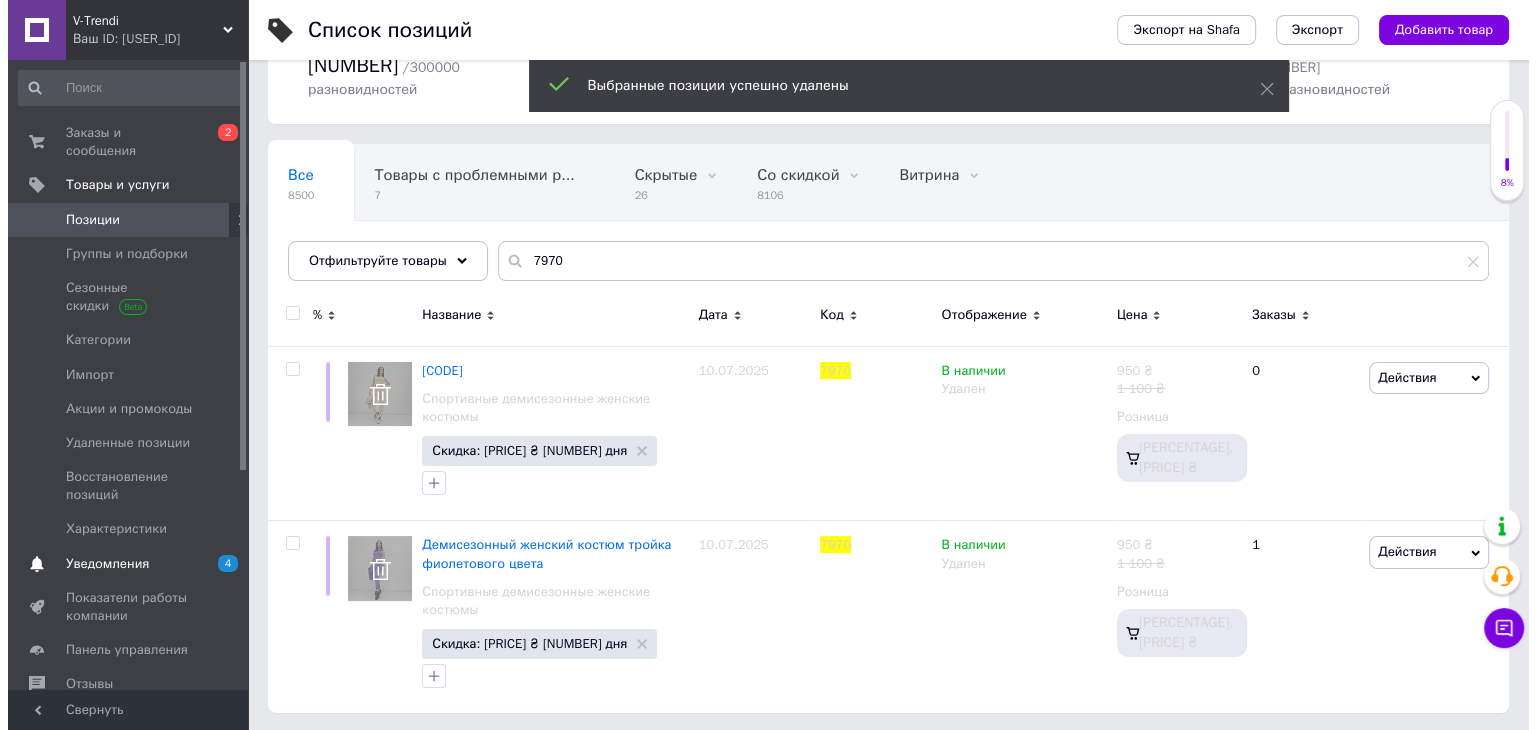 scroll, scrollTop: 0, scrollLeft: 0, axis: both 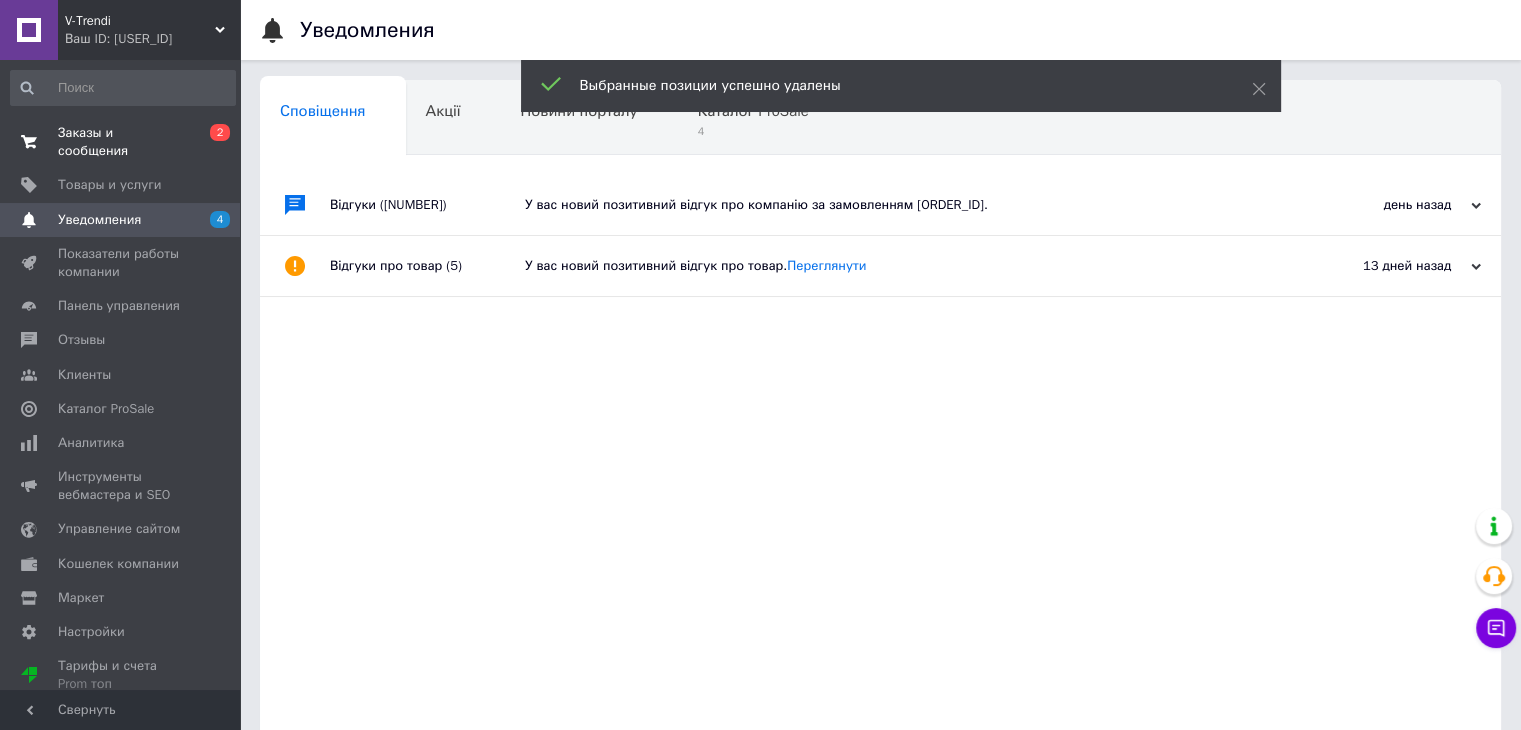 drag, startPoint x: 107, startPoint y: 141, endPoint x: 119, endPoint y: 138, distance: 12.369317 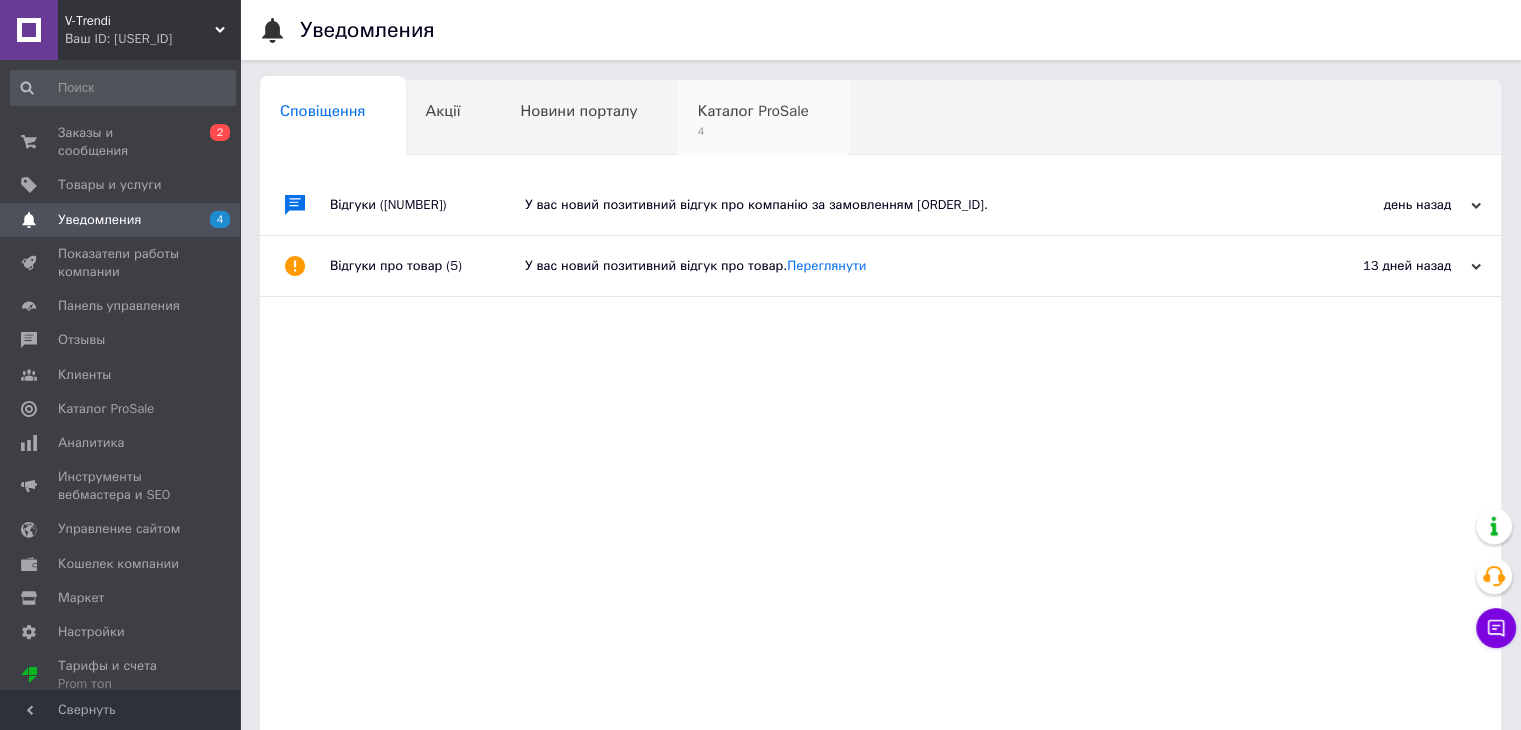 click on "4" at bounding box center [0, 0] 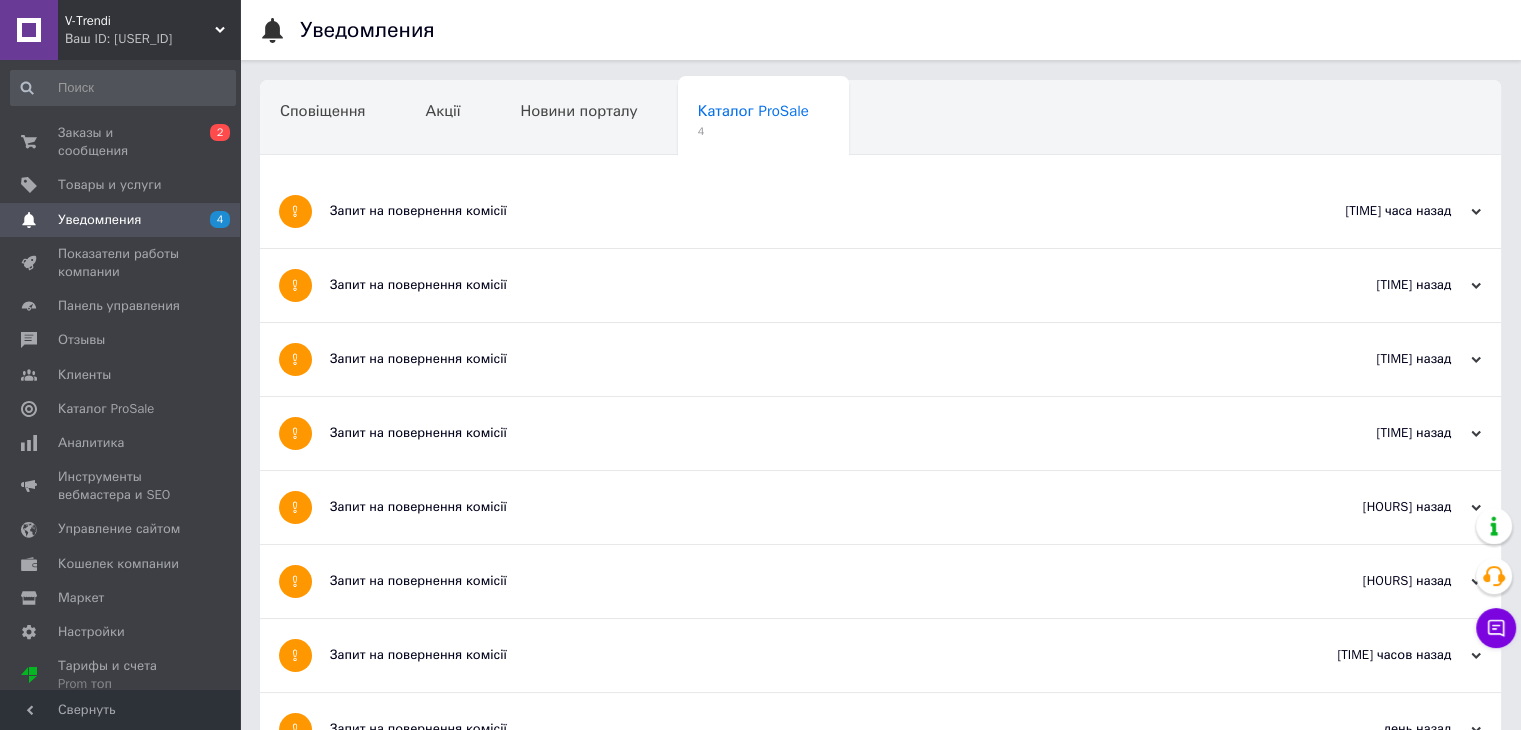 click on "Запит на повернення комісії" at bounding box center [805, 211] 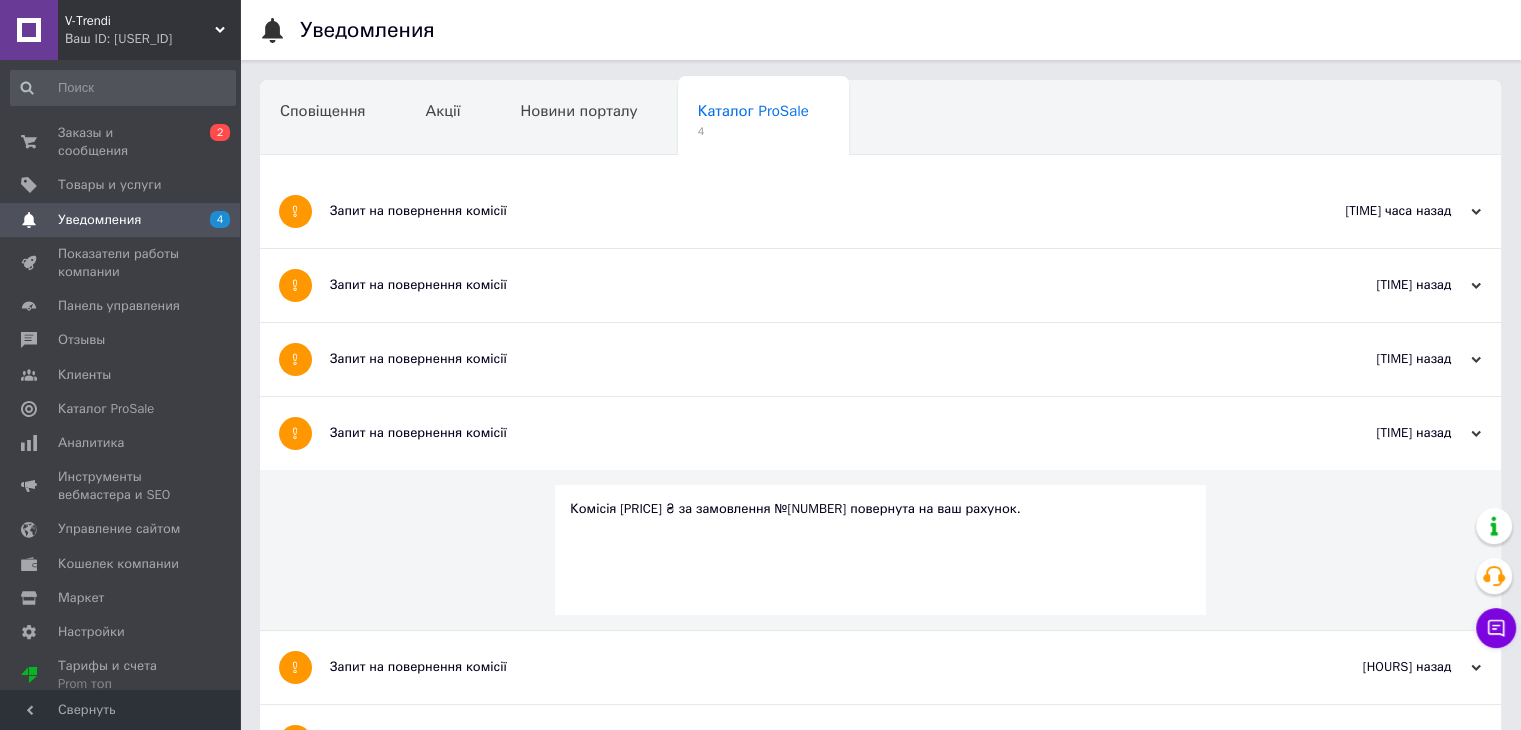 click on "Комісія 38,86 ₴ за замовлення №351614653 повернута на ваш рахунок." at bounding box center [880, 509] 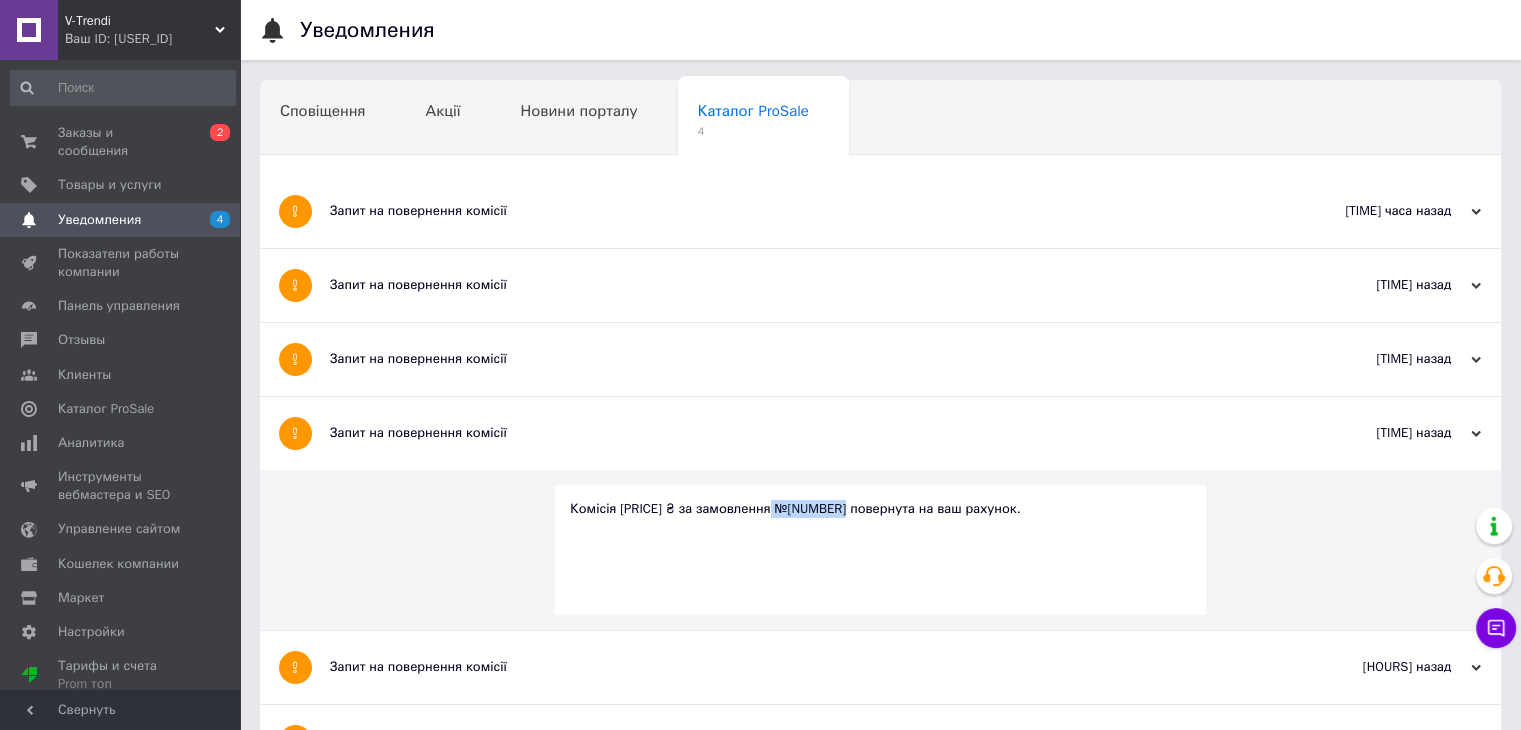 click on "Комісія 38,86 ₴ за замовлення №351614653 повернута на ваш рахунок." at bounding box center (880, 509) 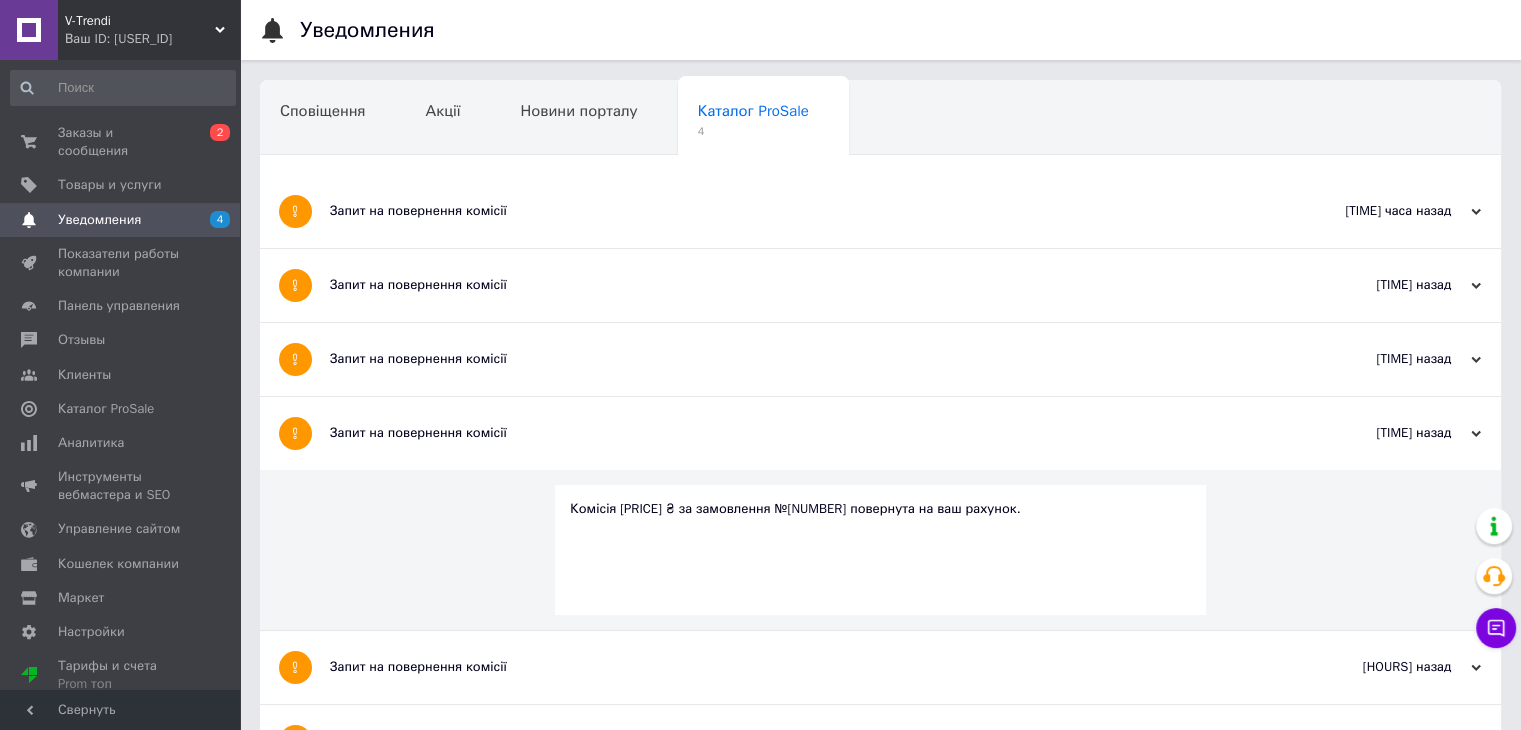 click on "Запит на повернення комісії" at bounding box center (805, 211) 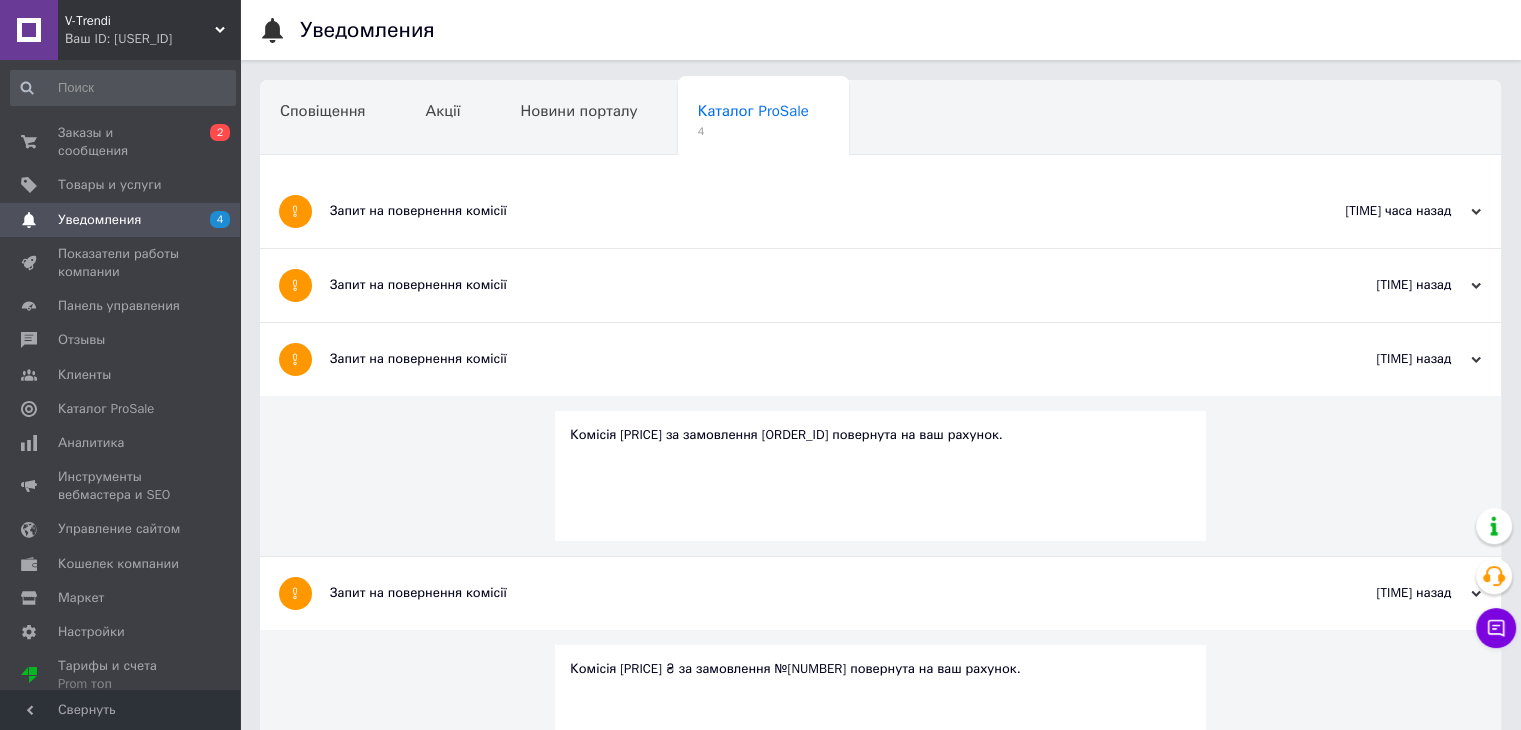 click on "Комісія 38,63 ₴ за замовлення №351635405 повернута на ваш рахунок." at bounding box center [880, 435] 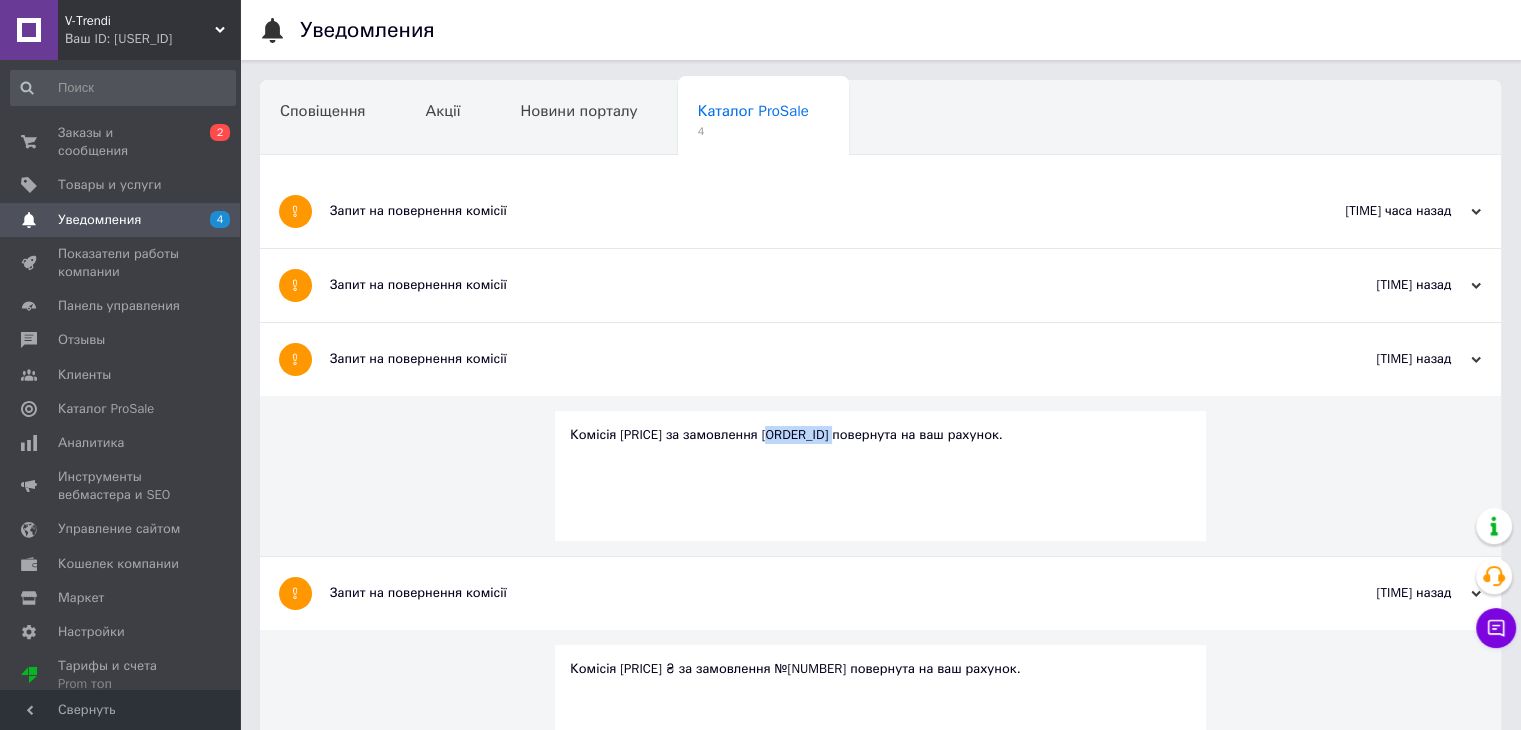 click on "Комісія 38,63 ₴ за замовлення №351635405 повернута на ваш рахунок." at bounding box center (880, 435) 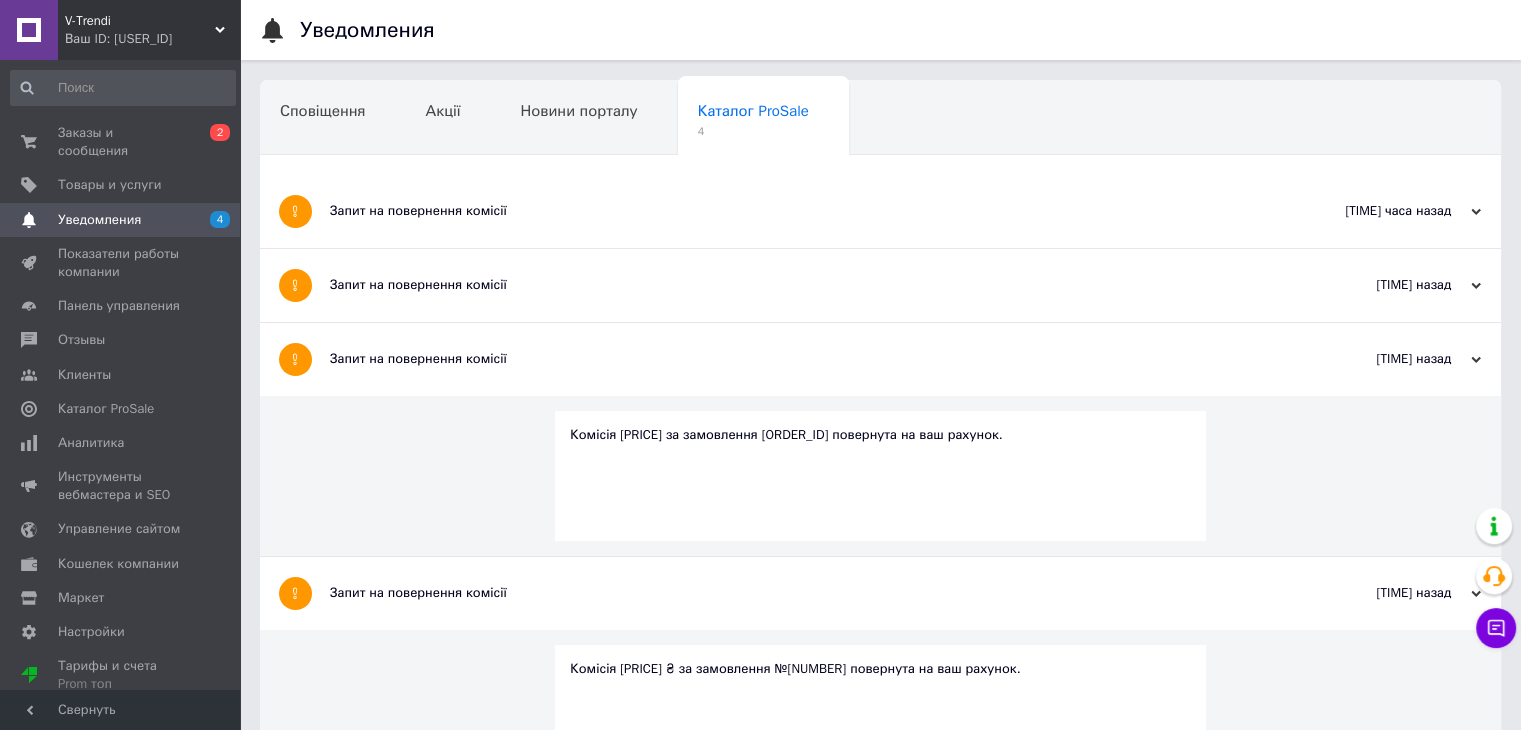 click on "Запит на повернення комісії" at bounding box center [805, 211] 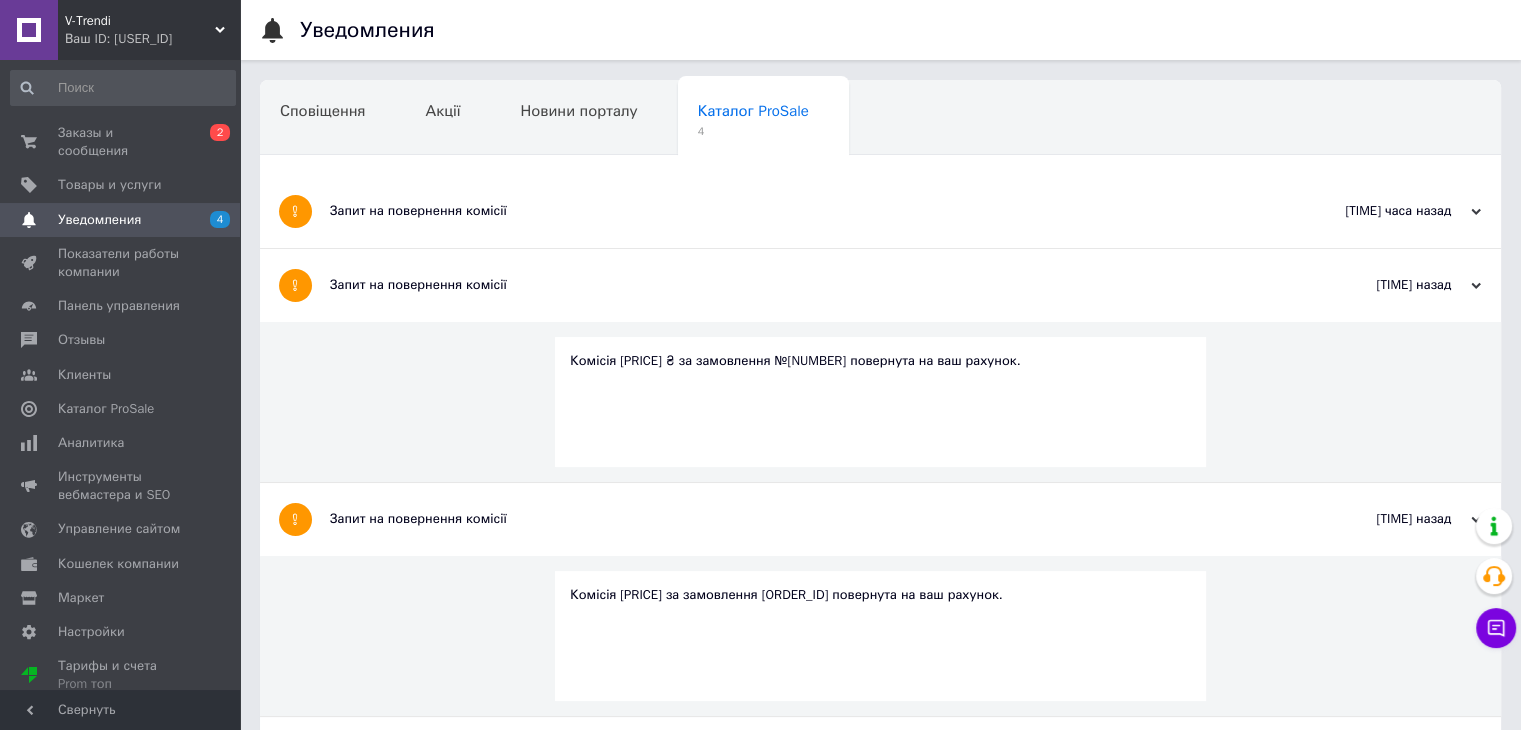 click on "Комісія 57,28 ₴ за замовлення №351554883 повернута на ваш рахунок." at bounding box center [880, 361] 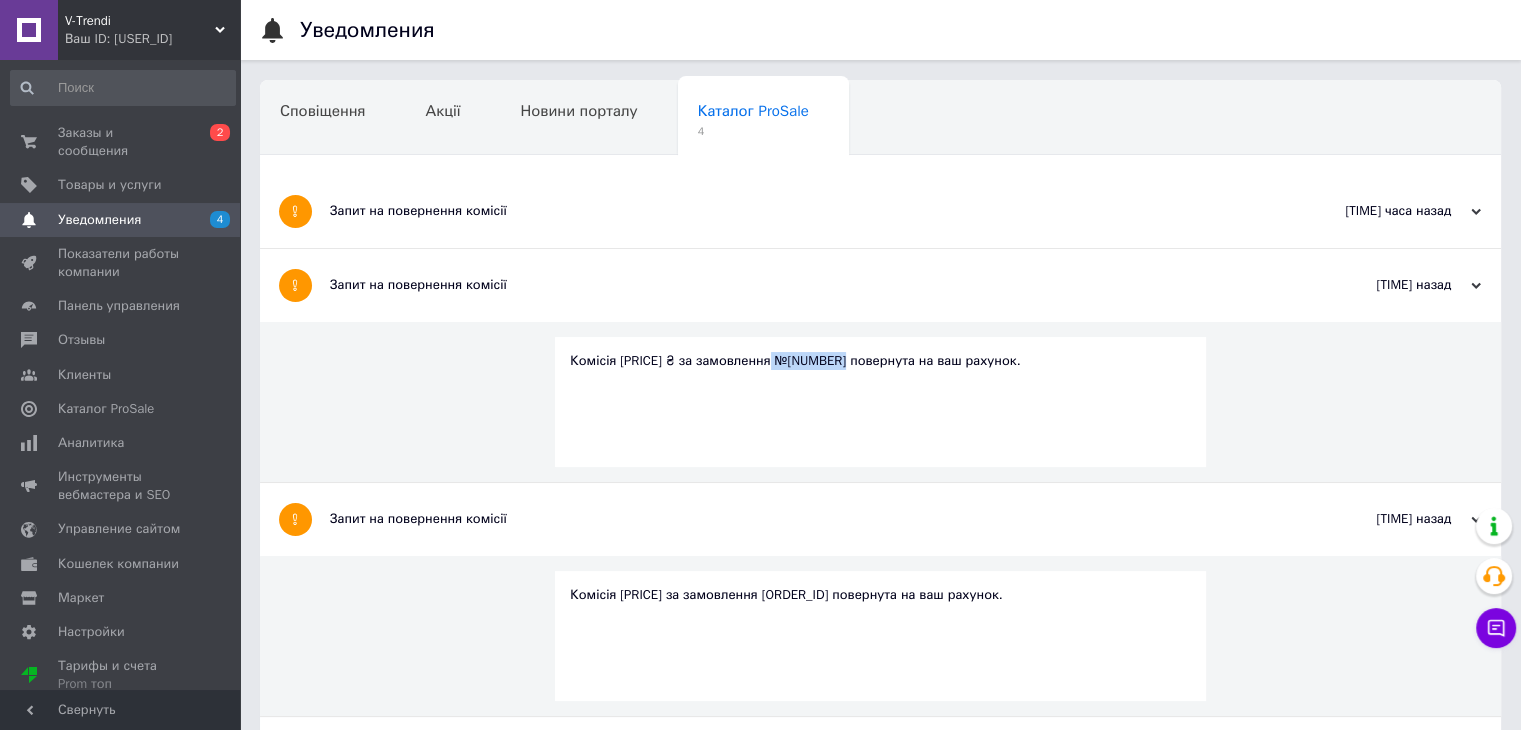 click on "Комісія 57,28 ₴ за замовлення №351554883 повернута на ваш рахунок." at bounding box center [880, 361] 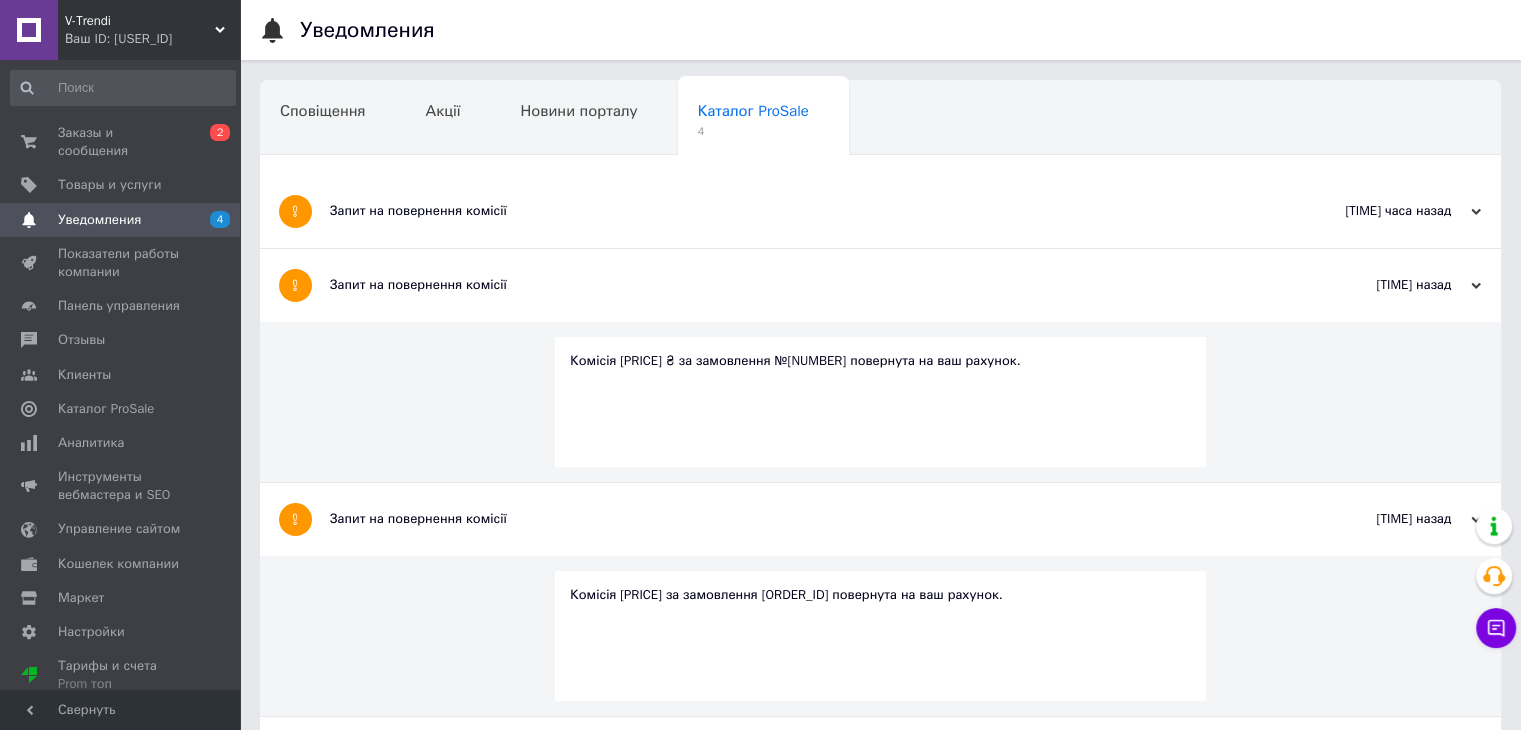 click on "Запит на повернення комісії" at bounding box center (805, 211) 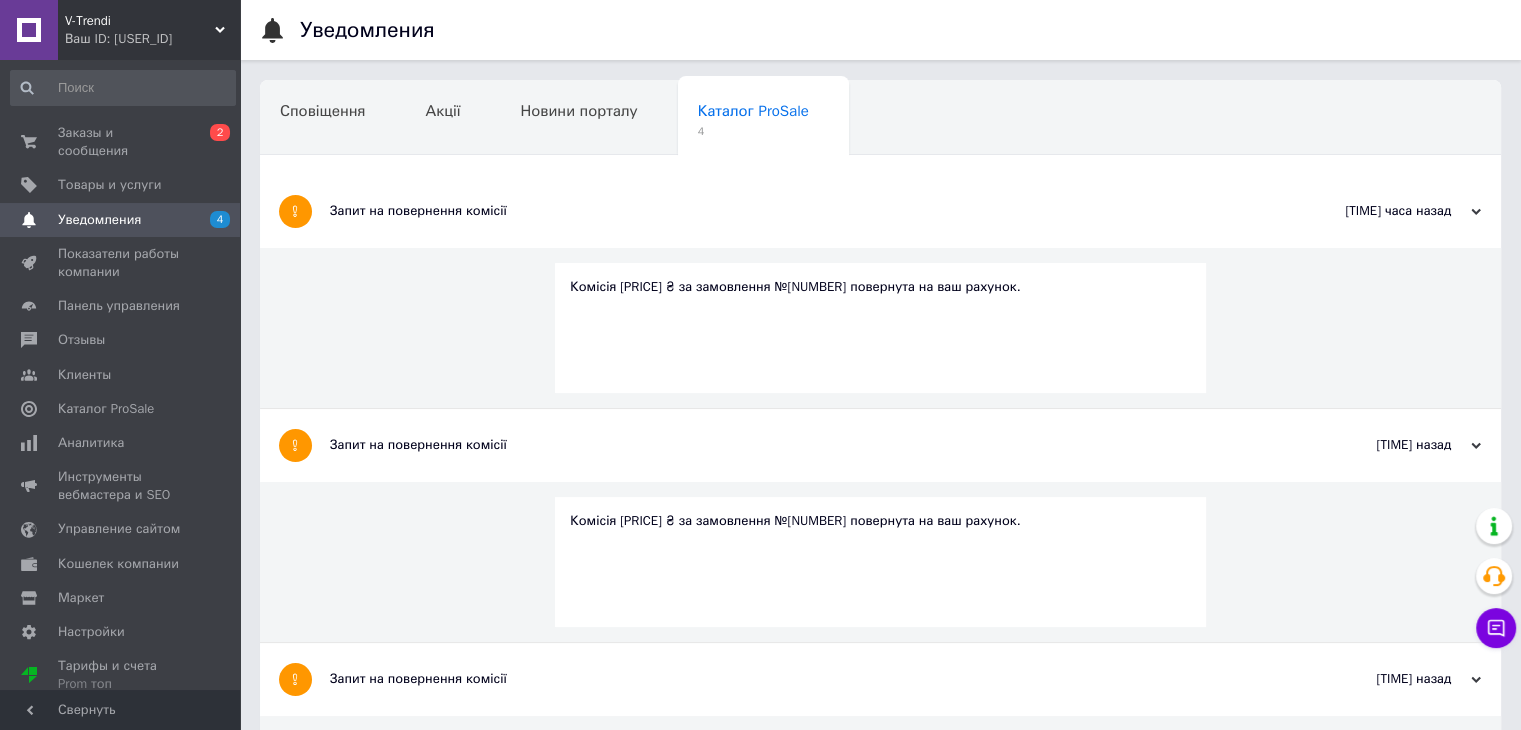 click on "Комісія 38,63 ₴ за замовлення №351290442 повернута на ваш рахунок." at bounding box center (880, 287) 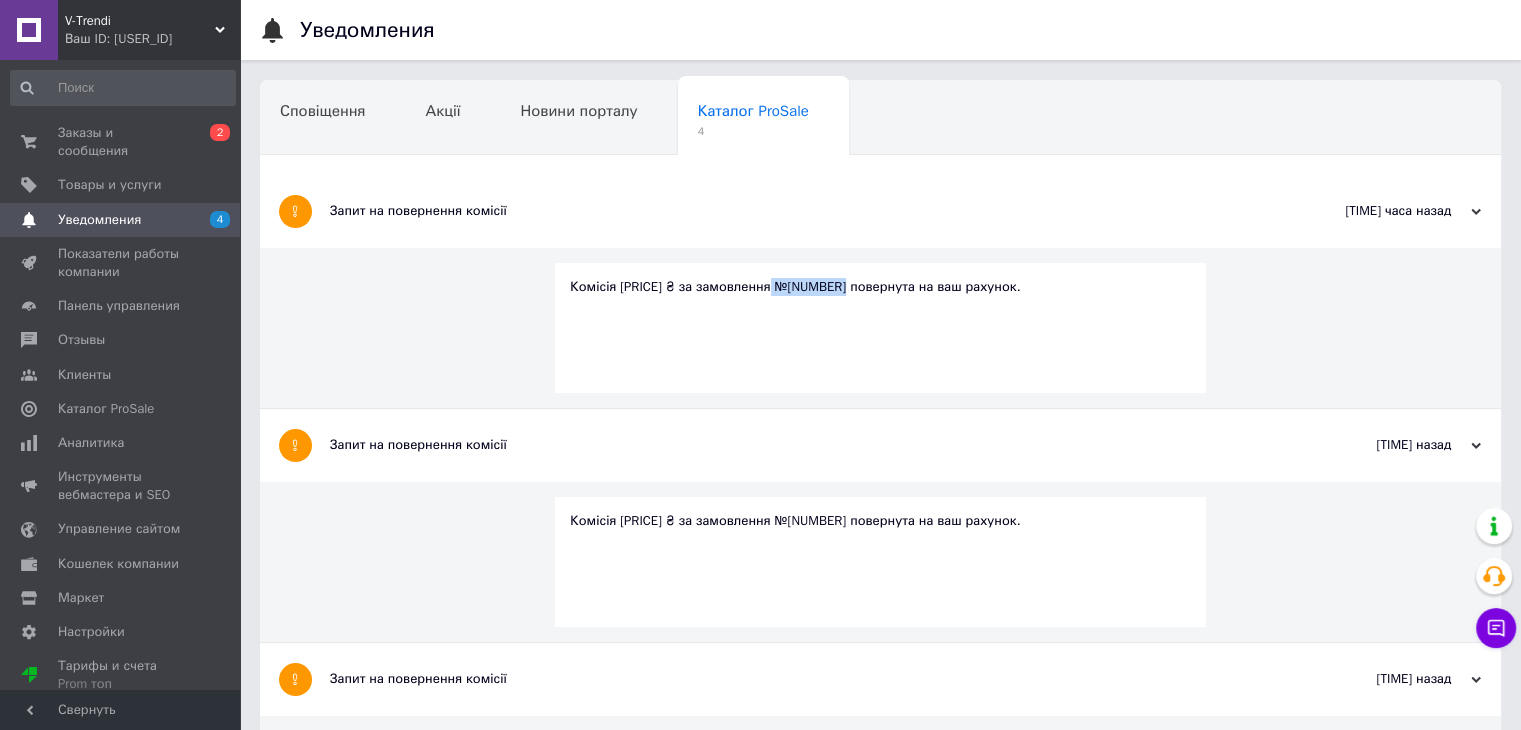 click on "Комісія 38,63 ₴ за замовлення №351290442 повернута на ваш рахунок." at bounding box center [880, 287] 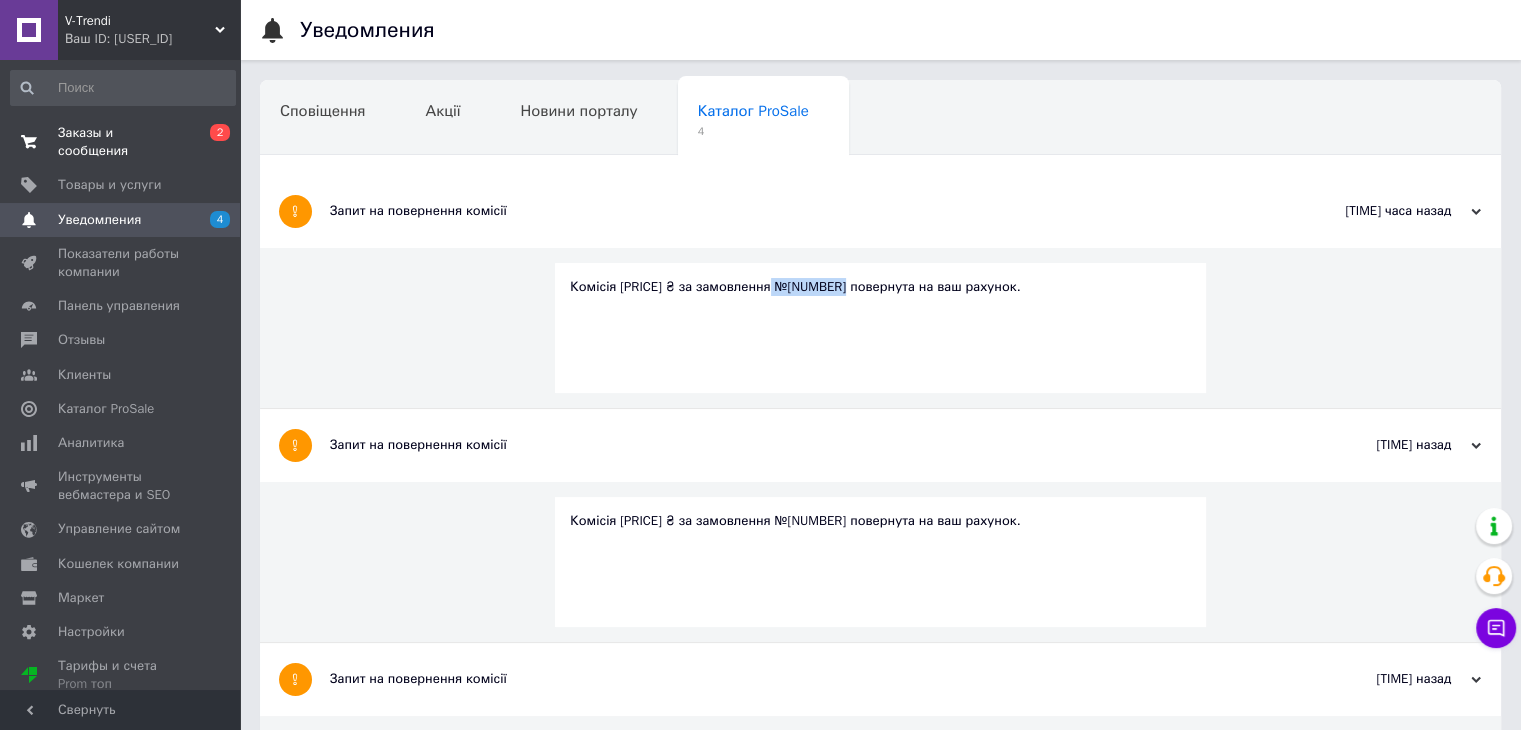 click on "Заказы и сообщения" at bounding box center (121, 142) 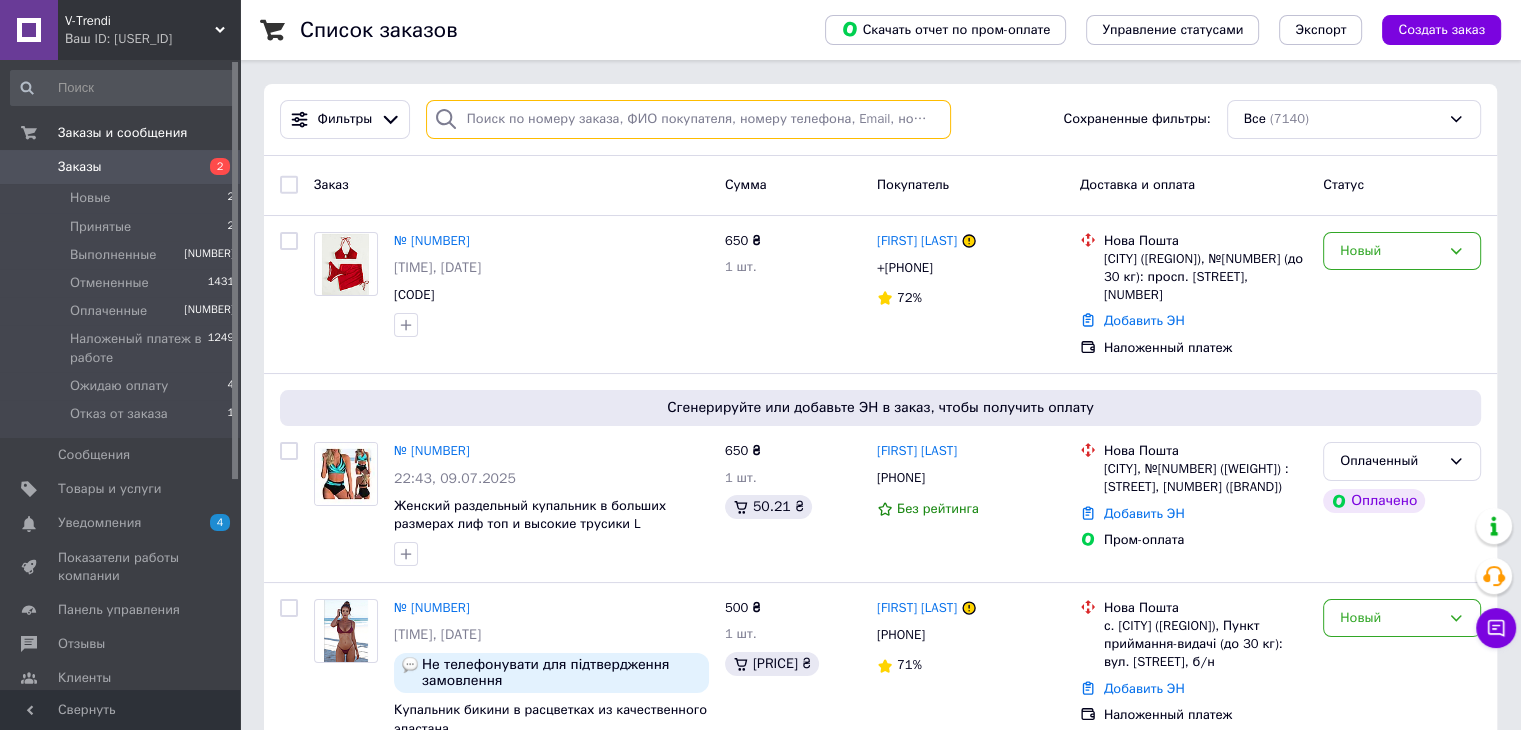 click at bounding box center [688, 119] 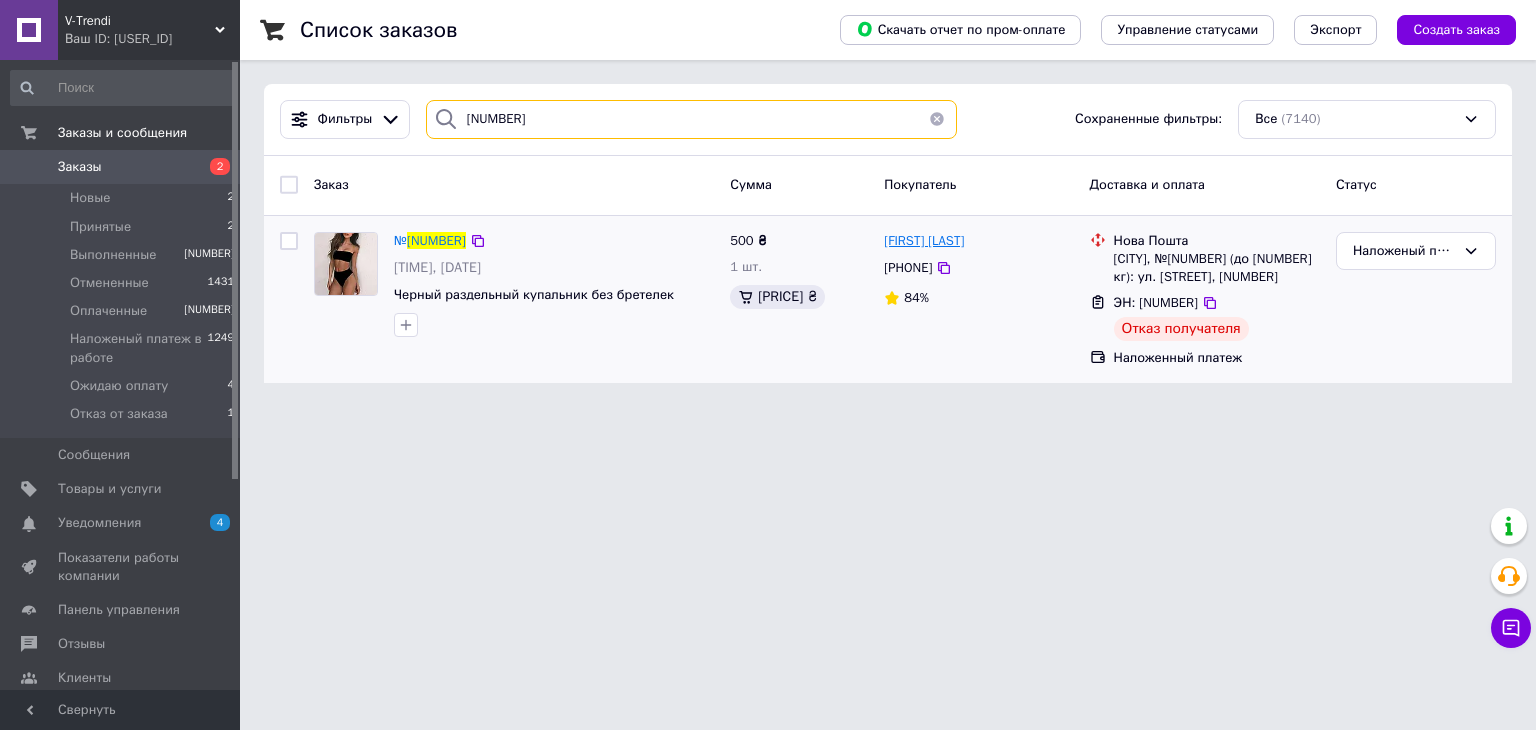 type on "351290442" 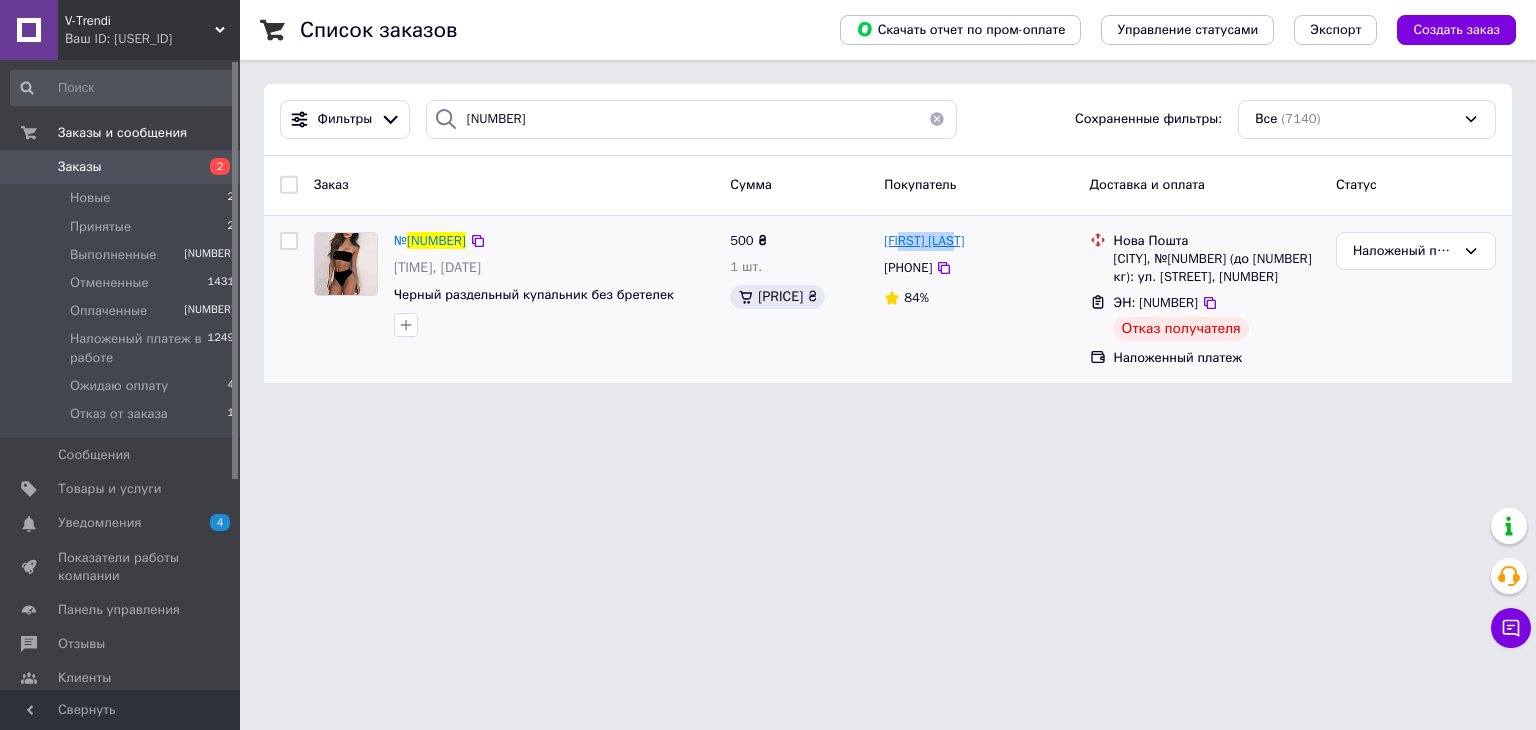 drag, startPoint x: 969, startPoint y: 243, endPoint x: 909, endPoint y: 246, distance: 60.074955 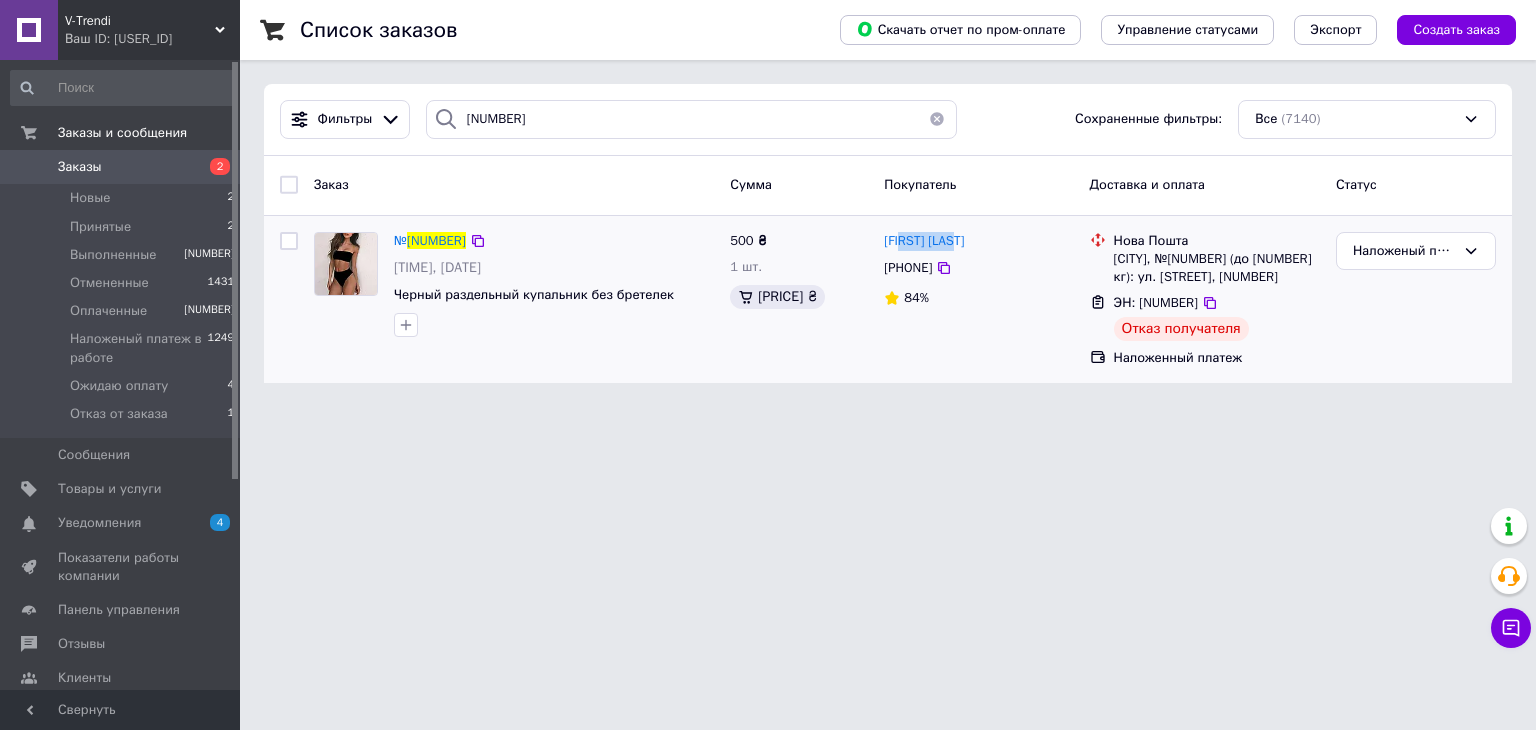 copy on "Медведик" 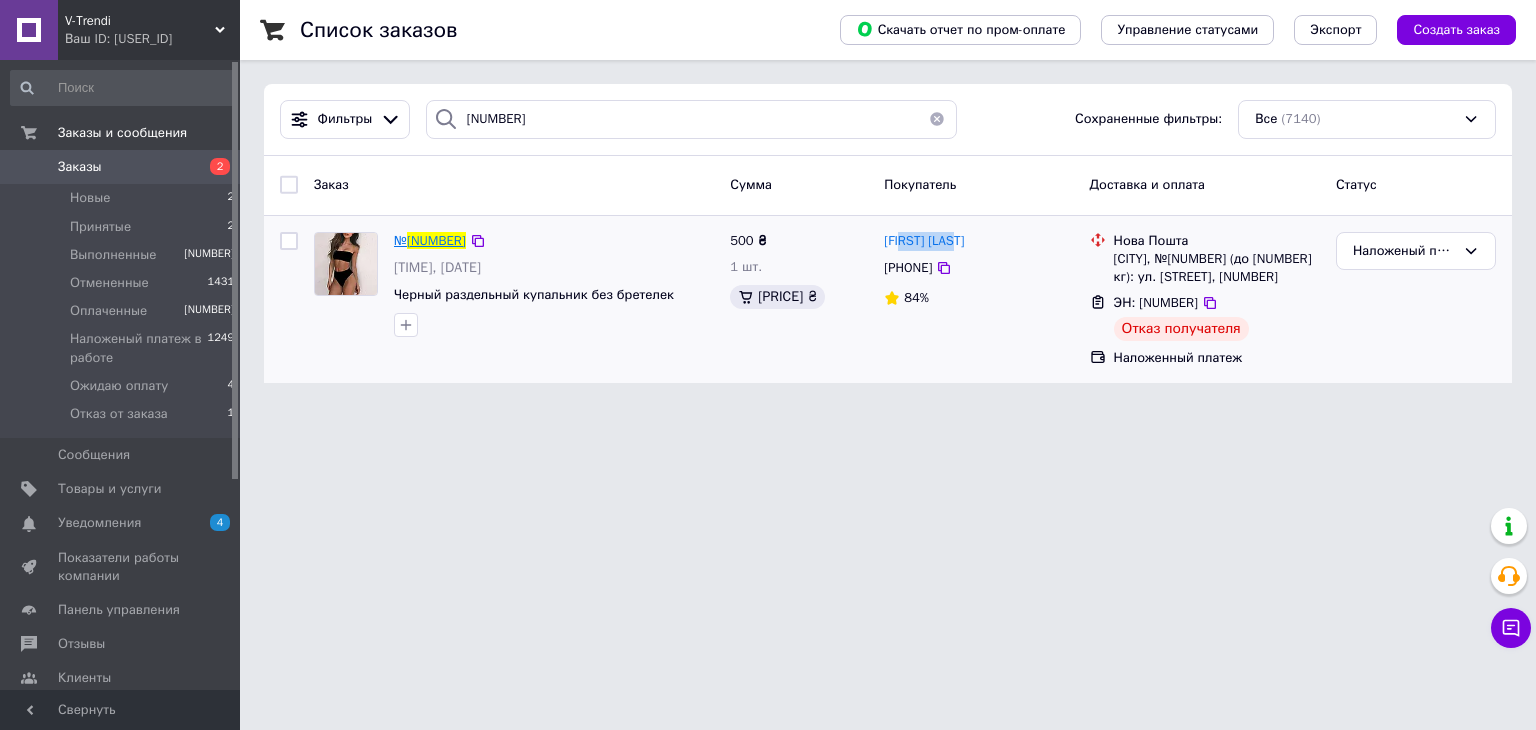 click on "351290442" at bounding box center [436, 240] 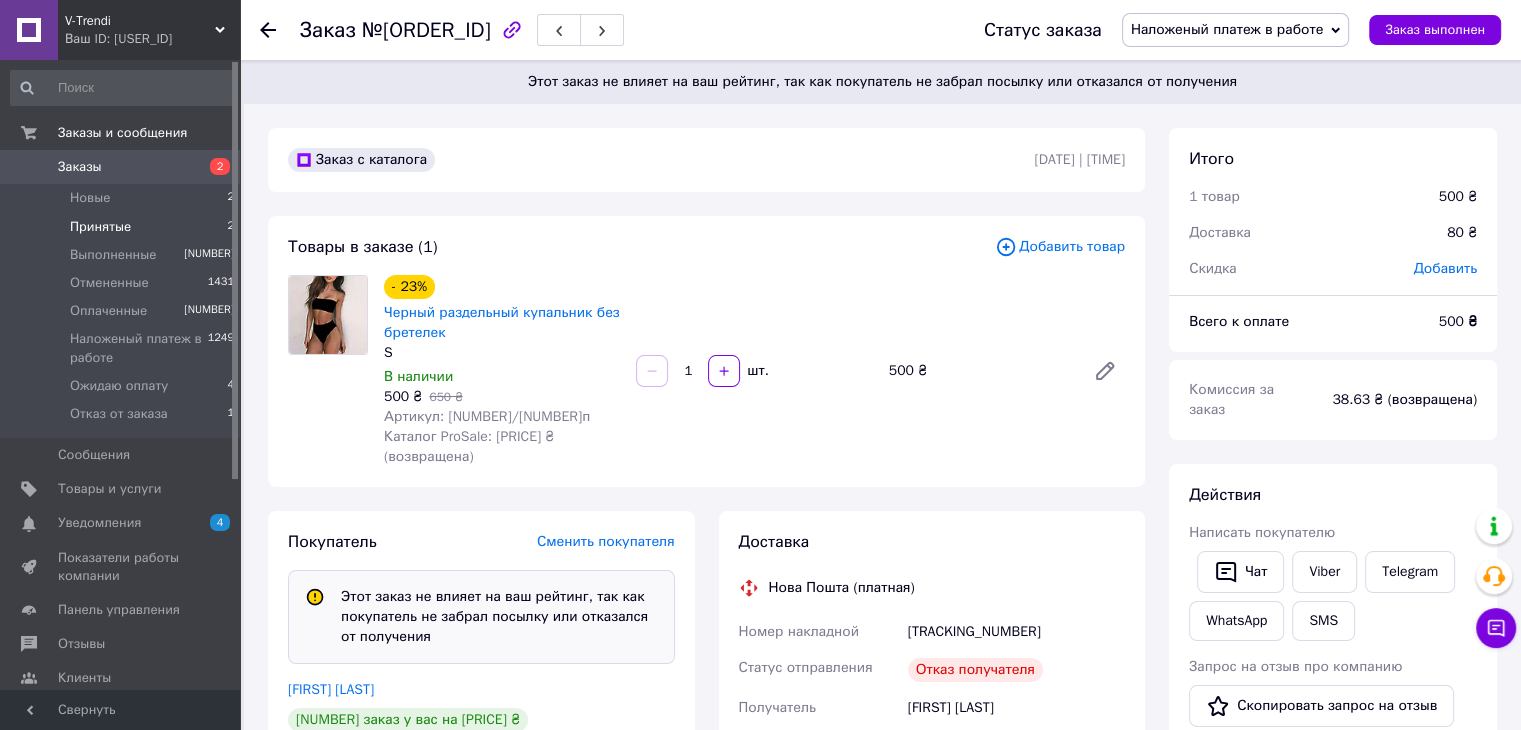 click on "Принятые" at bounding box center (90, 198) 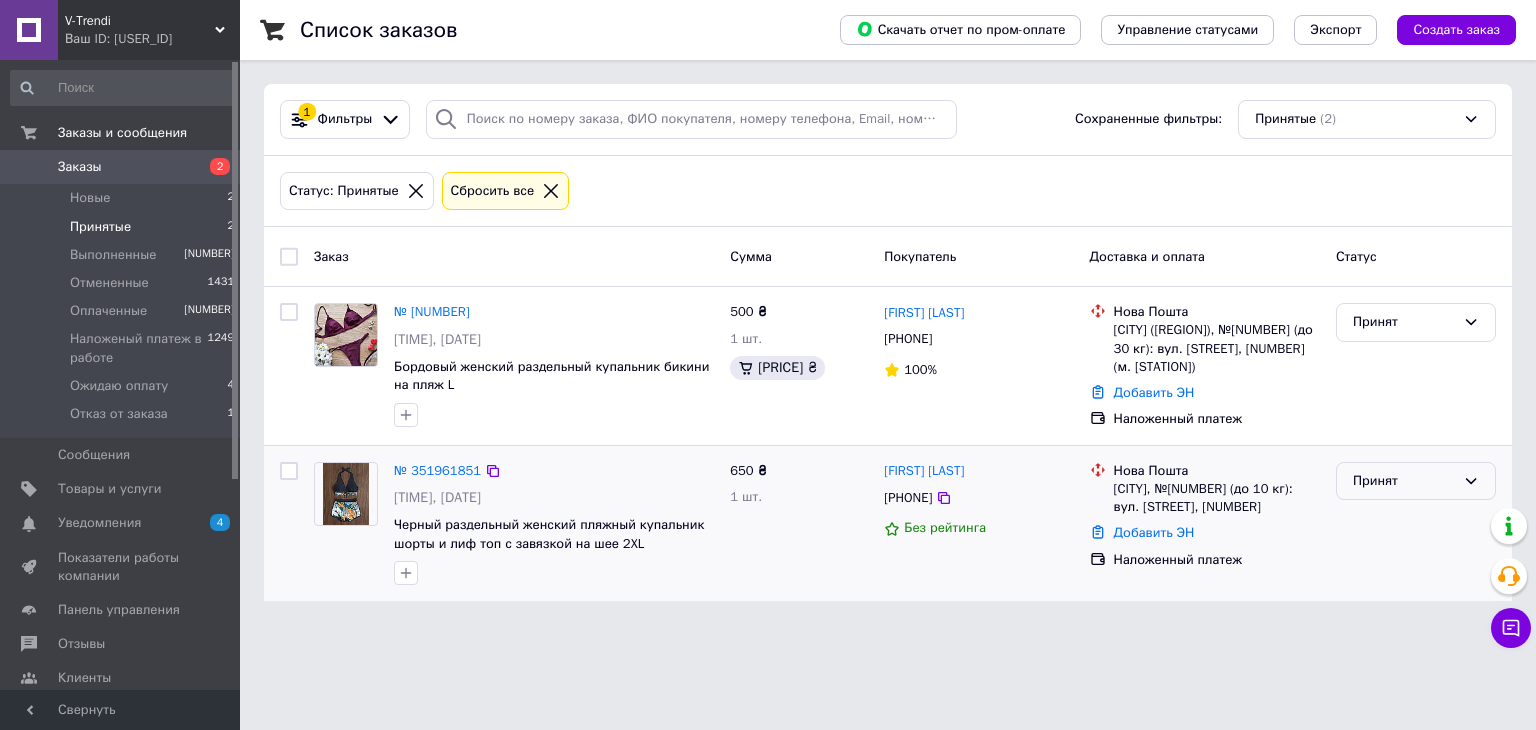 click on "Принят" at bounding box center [1404, 322] 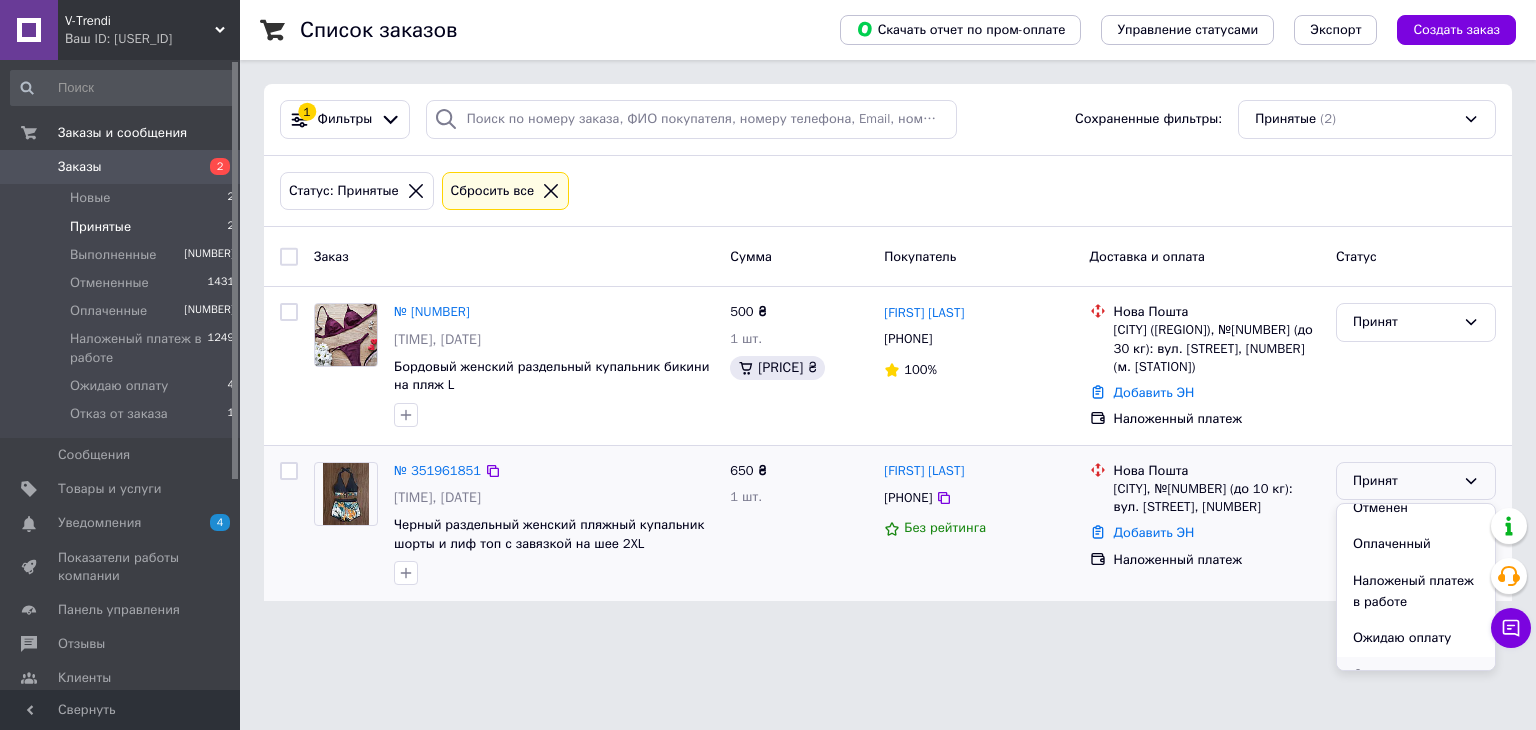 scroll, scrollTop: 74, scrollLeft: 0, axis: vertical 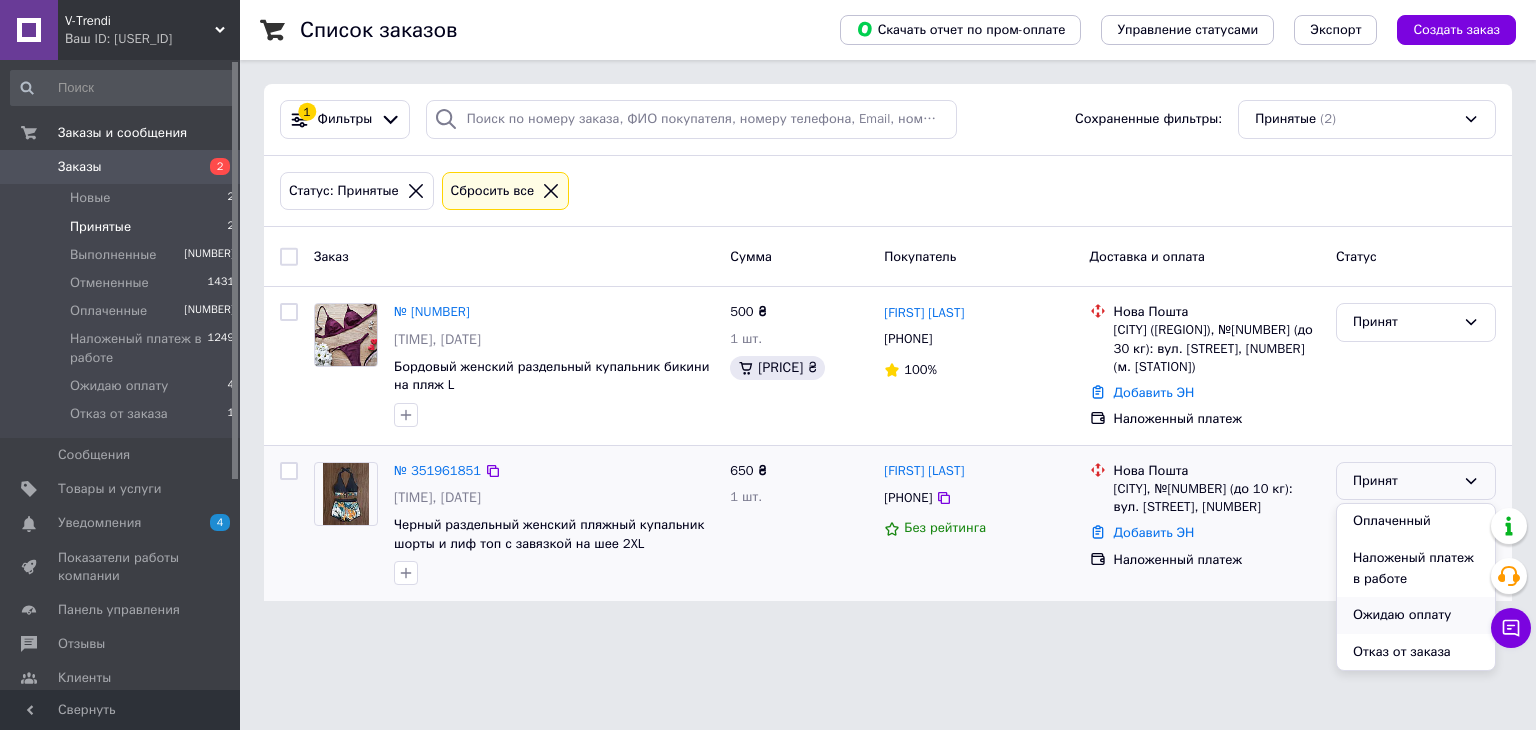 click on "Ожидаю оплату" at bounding box center (1416, 615) 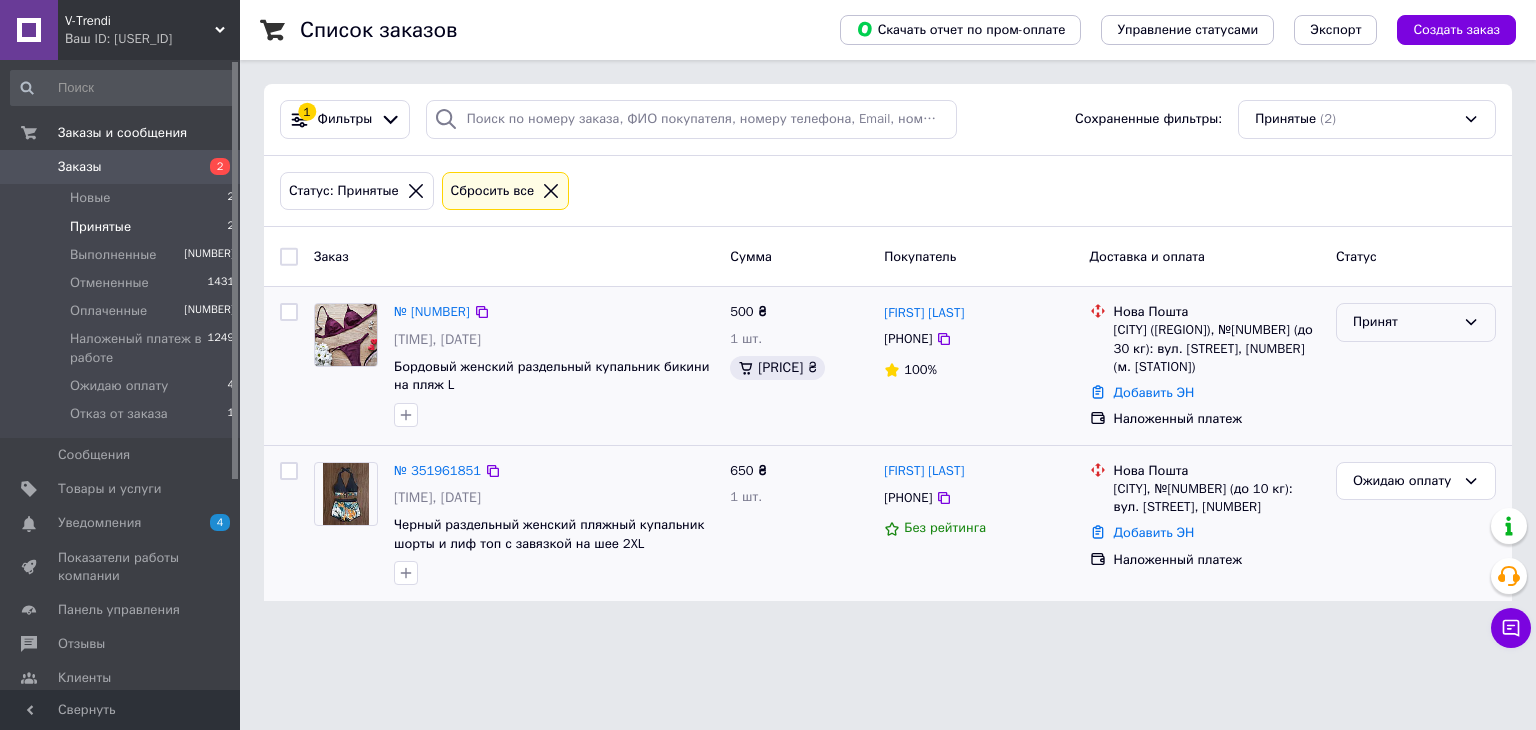 click on "Принят" at bounding box center (1404, 322) 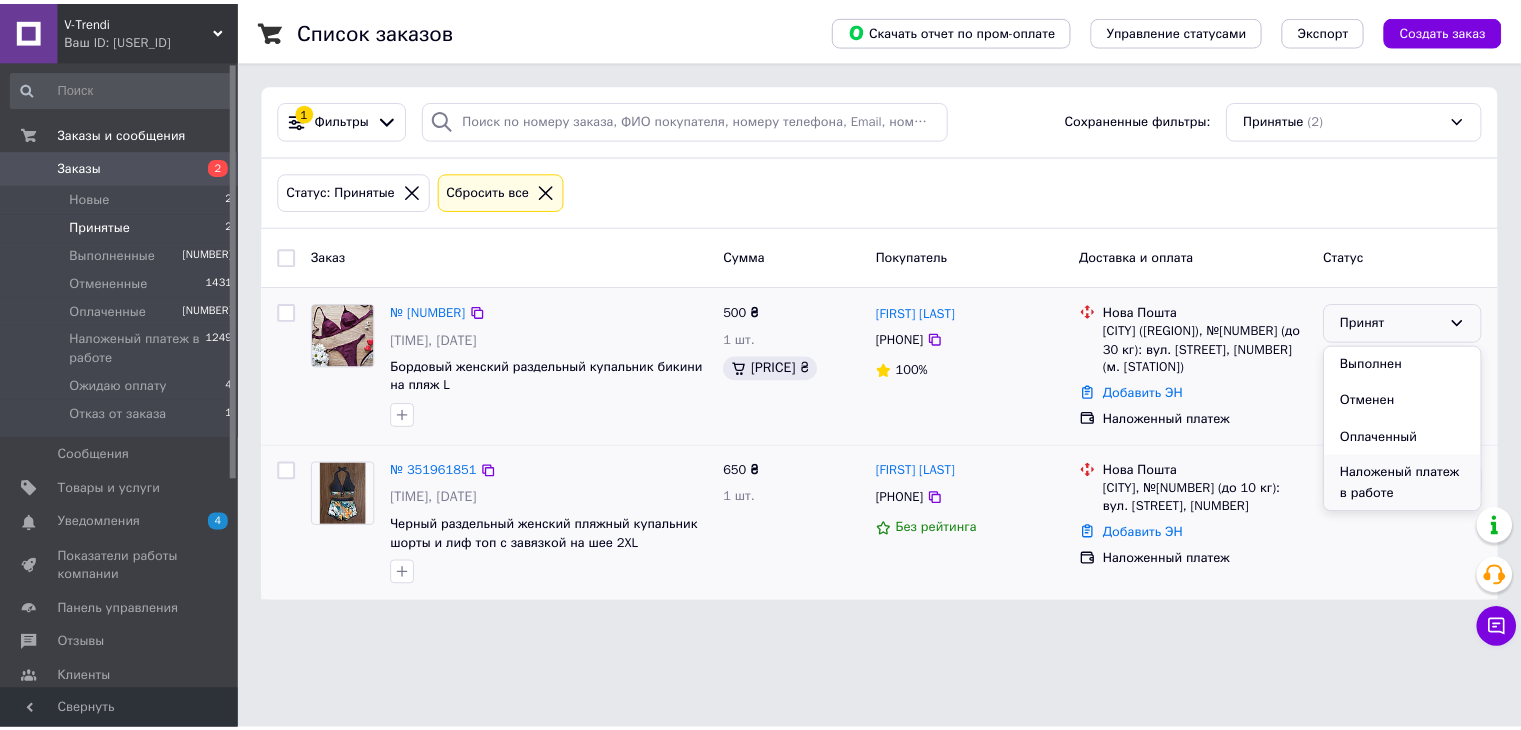 scroll, scrollTop: 74, scrollLeft: 0, axis: vertical 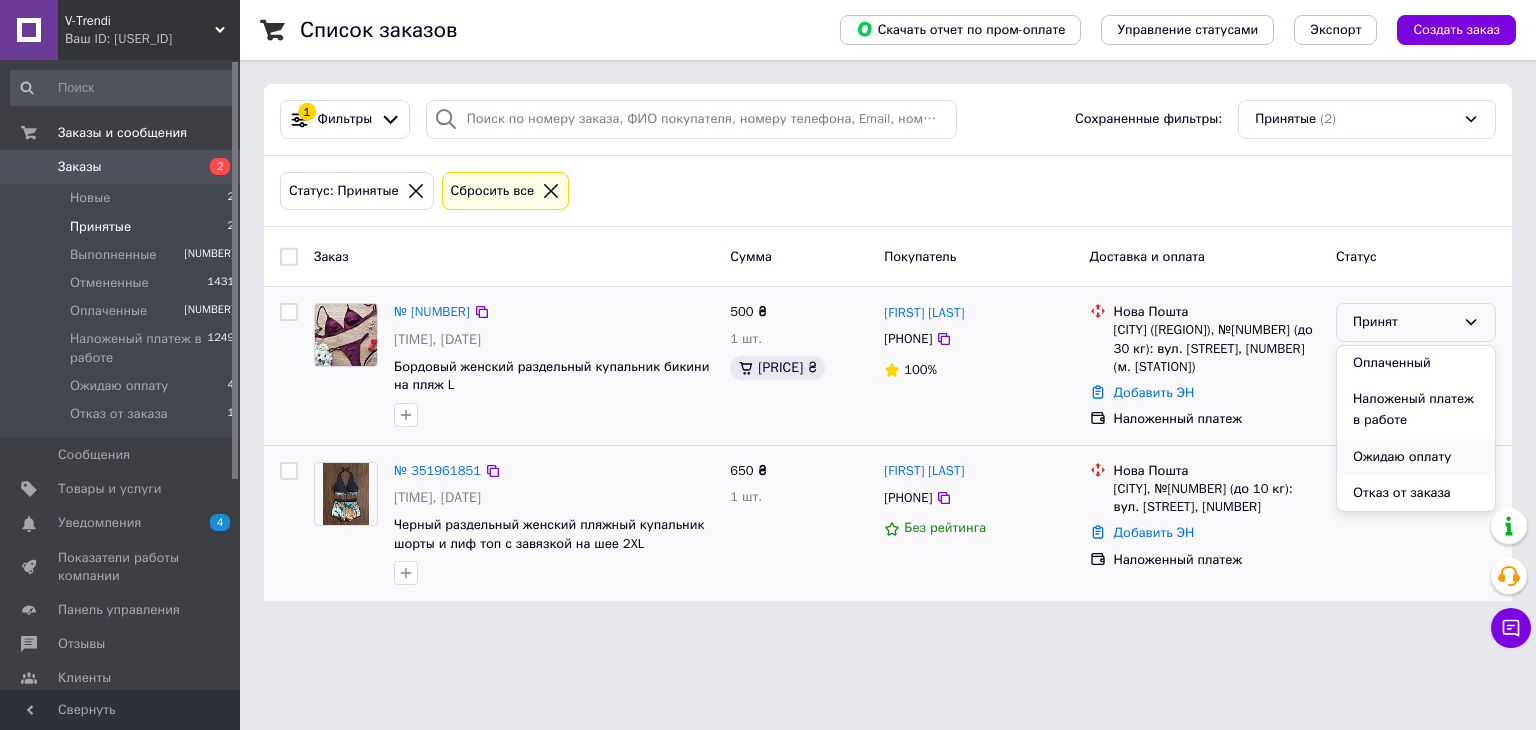 click on "Ожидаю оплату" at bounding box center (1416, 457) 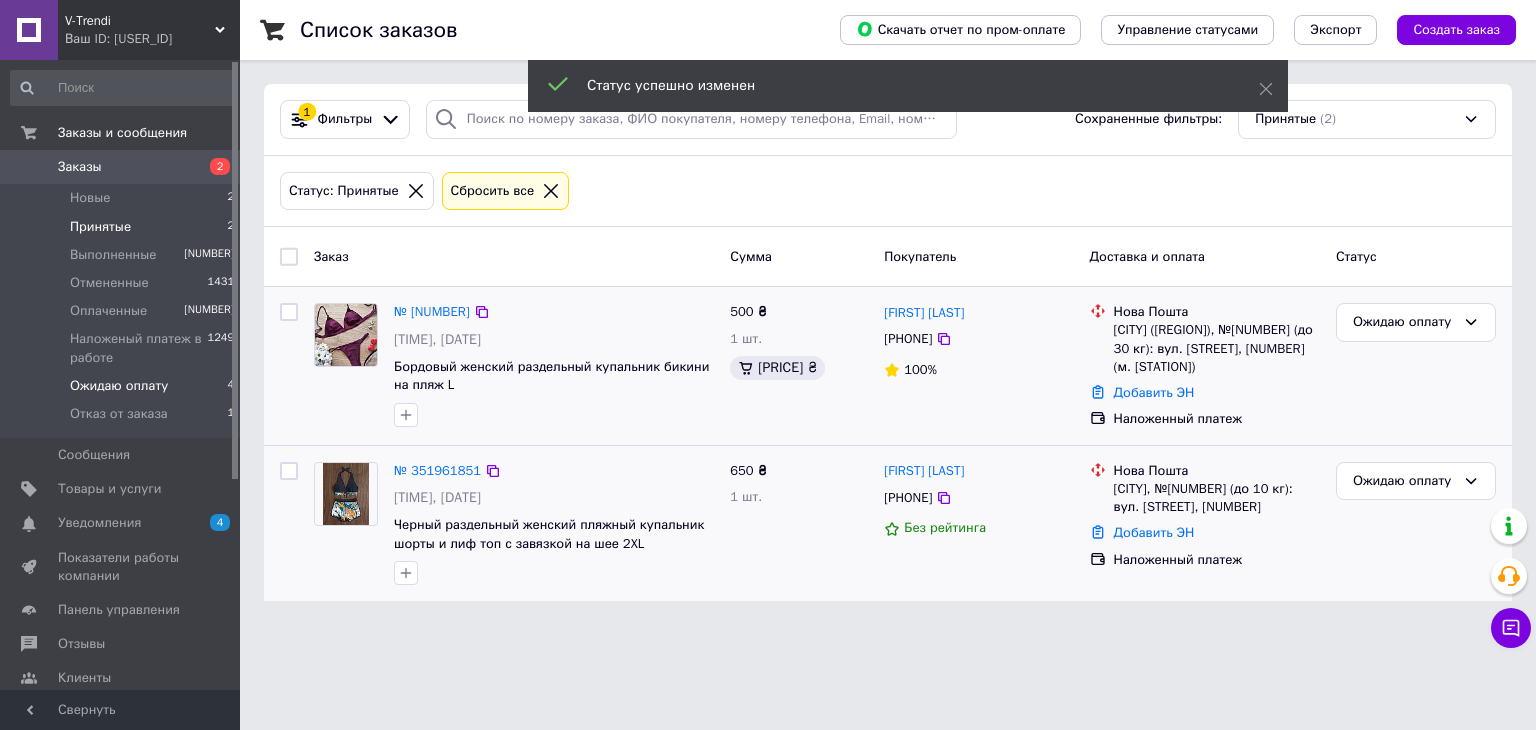 click on "Ожидаю оплату" at bounding box center [90, 198] 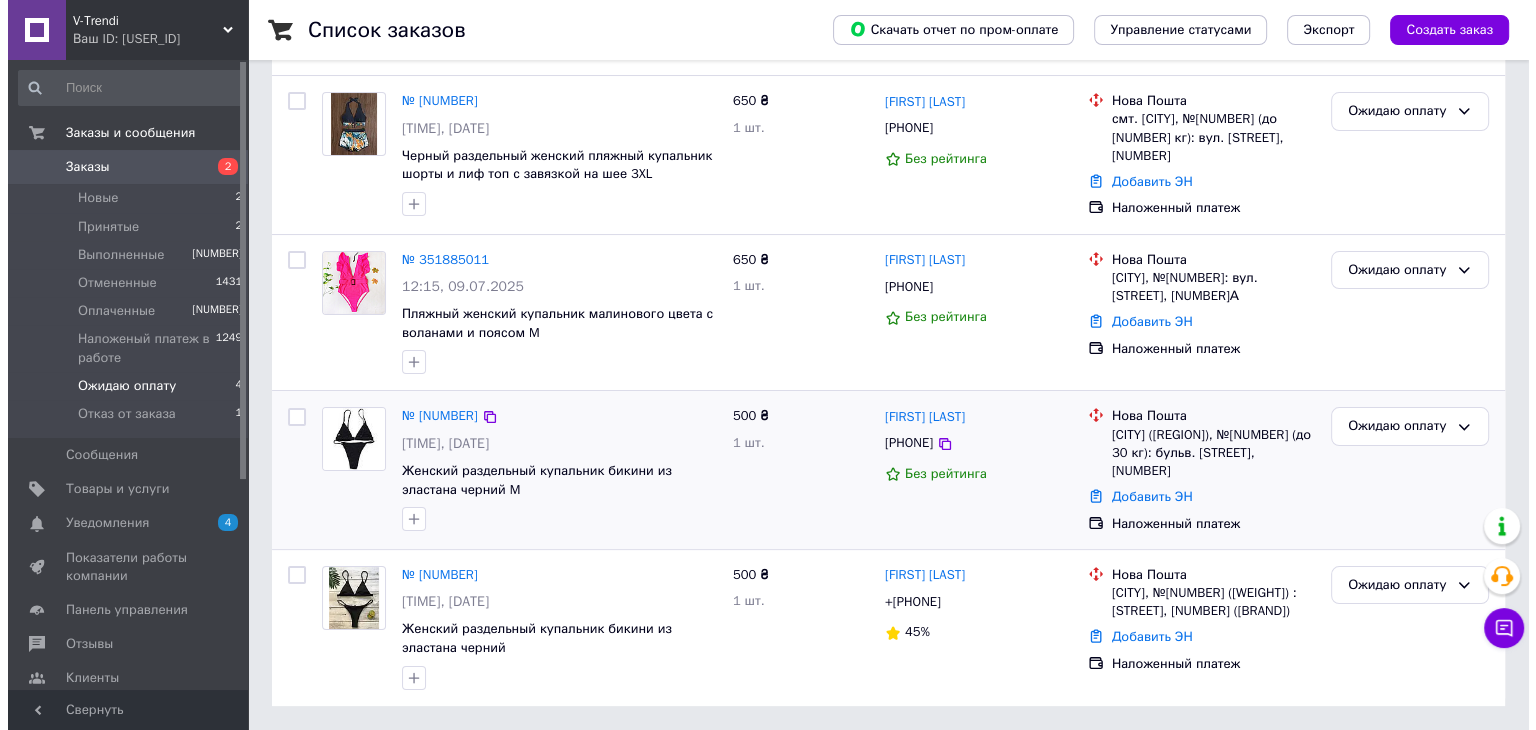 scroll, scrollTop: 225, scrollLeft: 0, axis: vertical 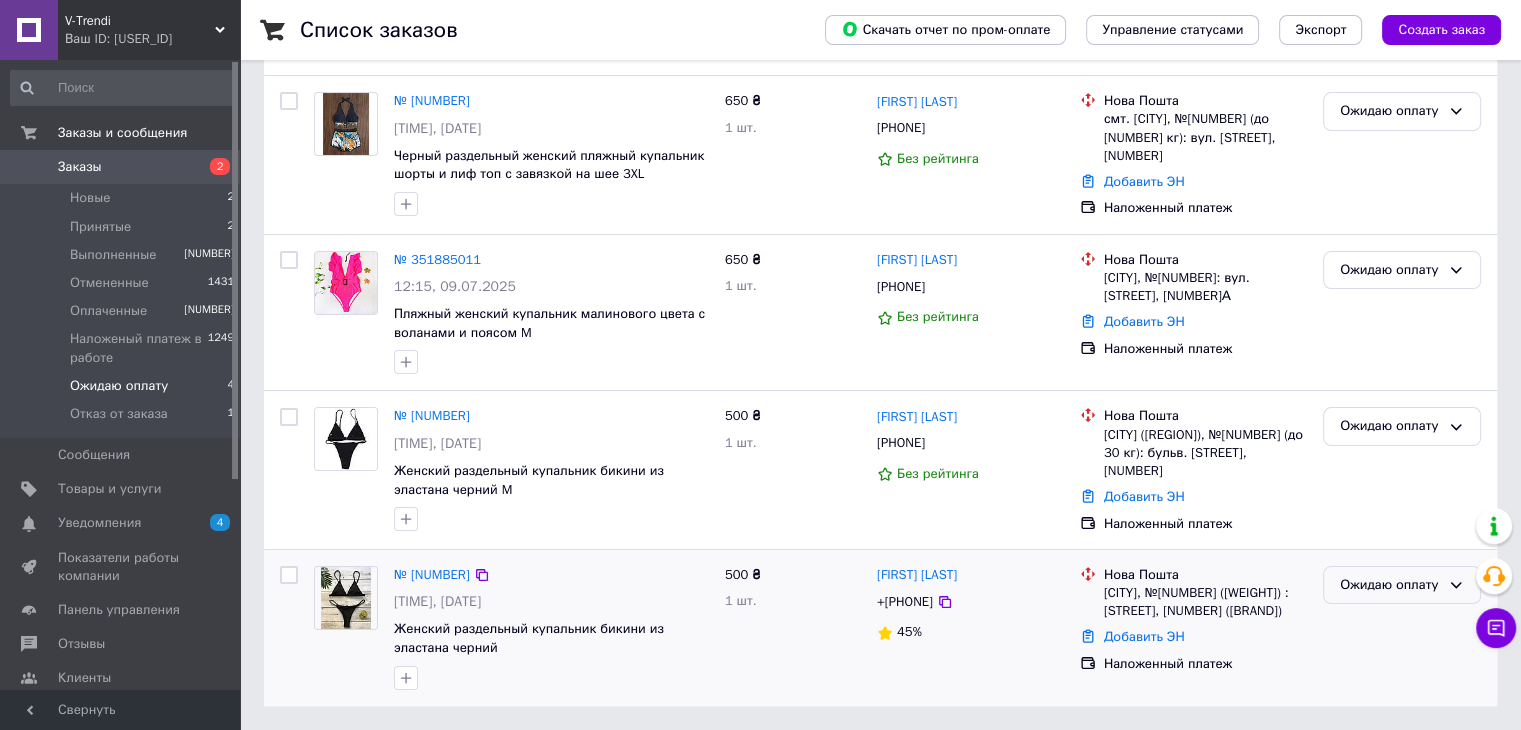 click on "Ожидаю оплату" at bounding box center (1390, 111) 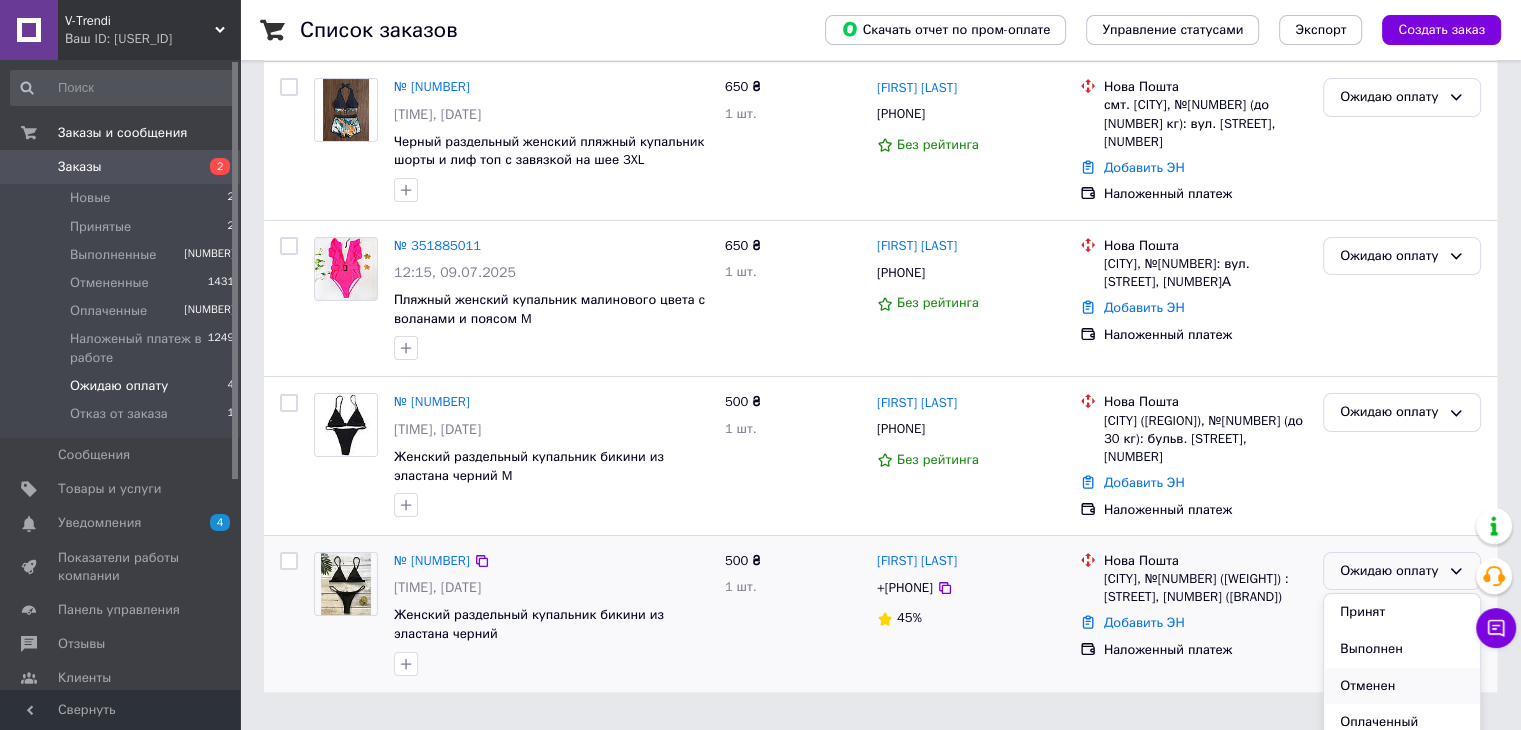 click on "Отменен" at bounding box center (1402, 686) 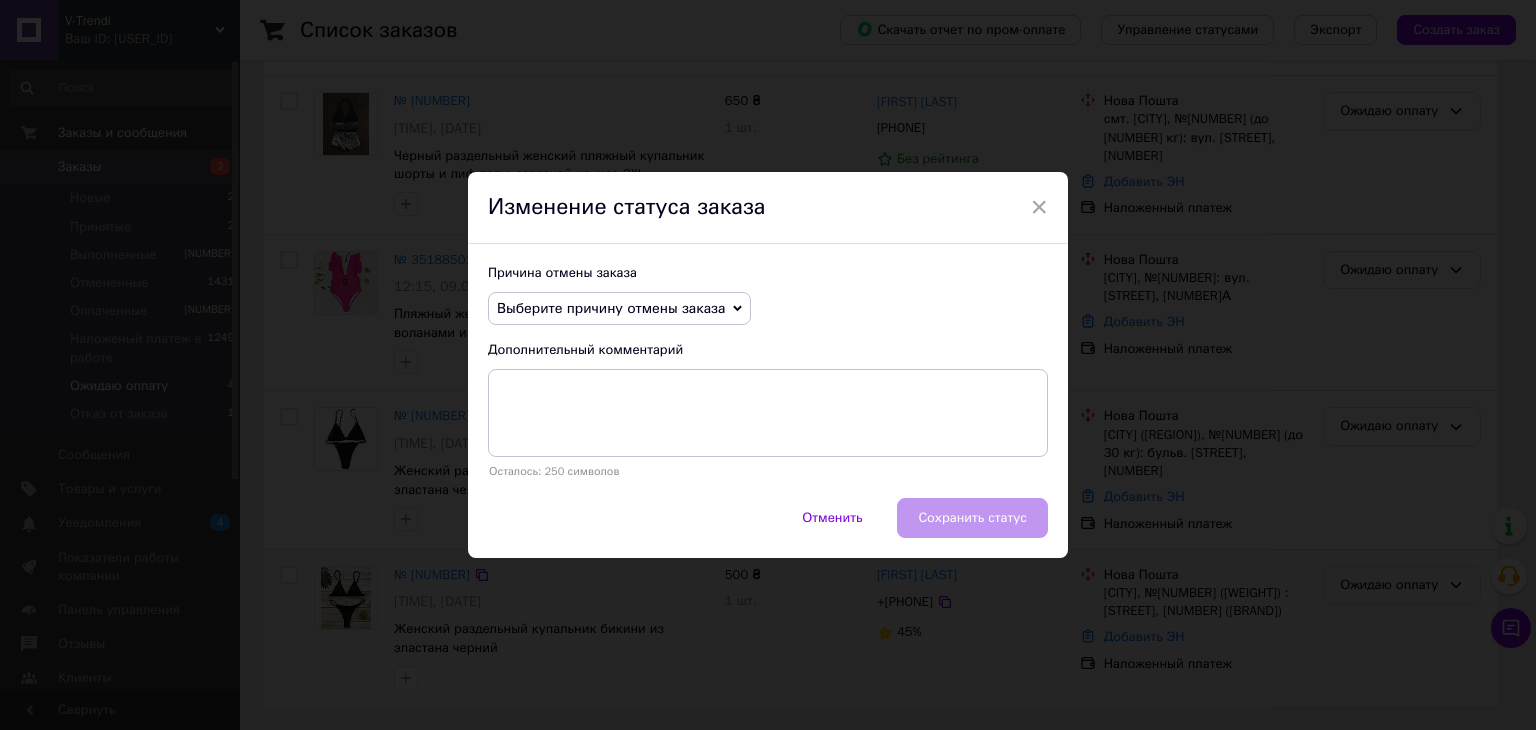 click on "Выберите причину отмены заказа" at bounding box center (619, 309) 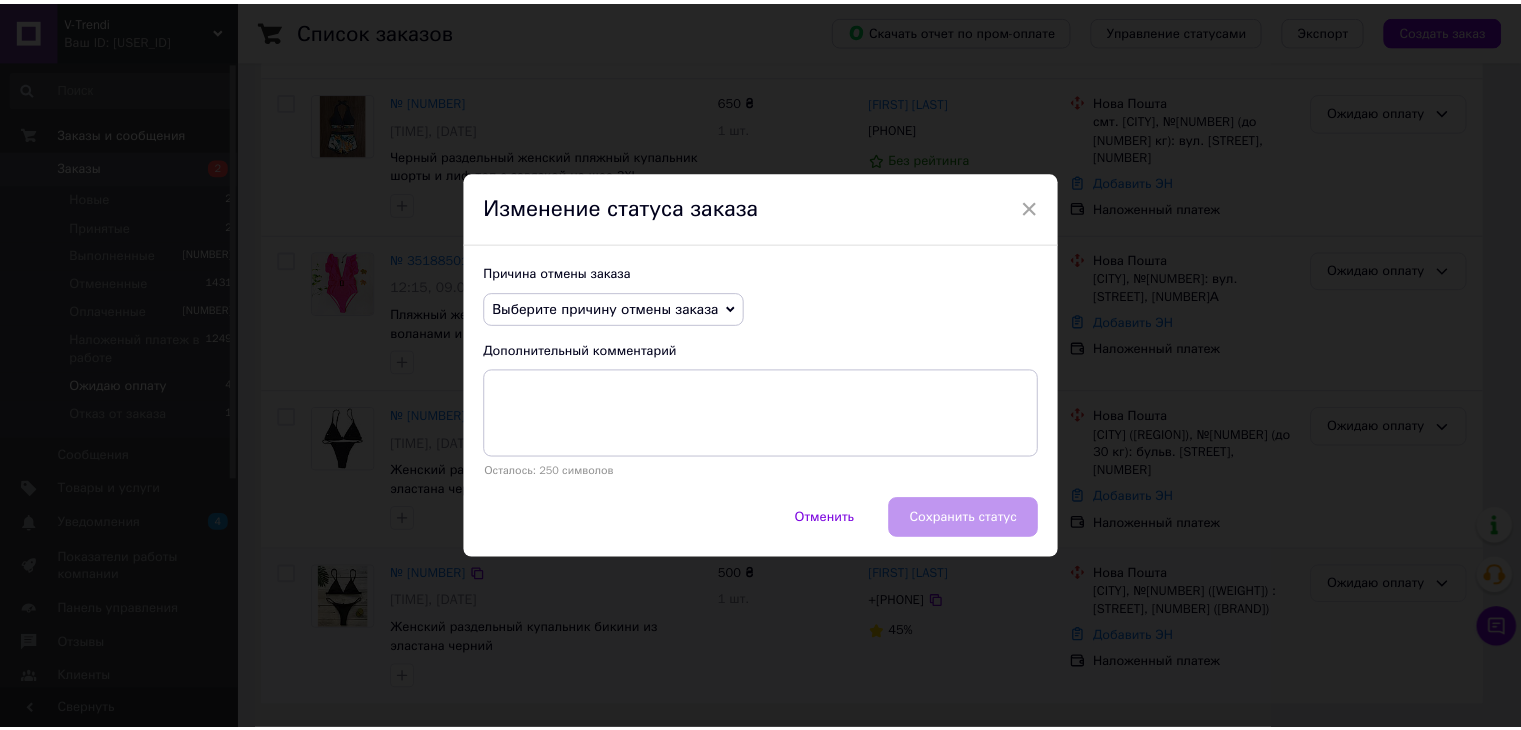 scroll, scrollTop: 207, scrollLeft: 0, axis: vertical 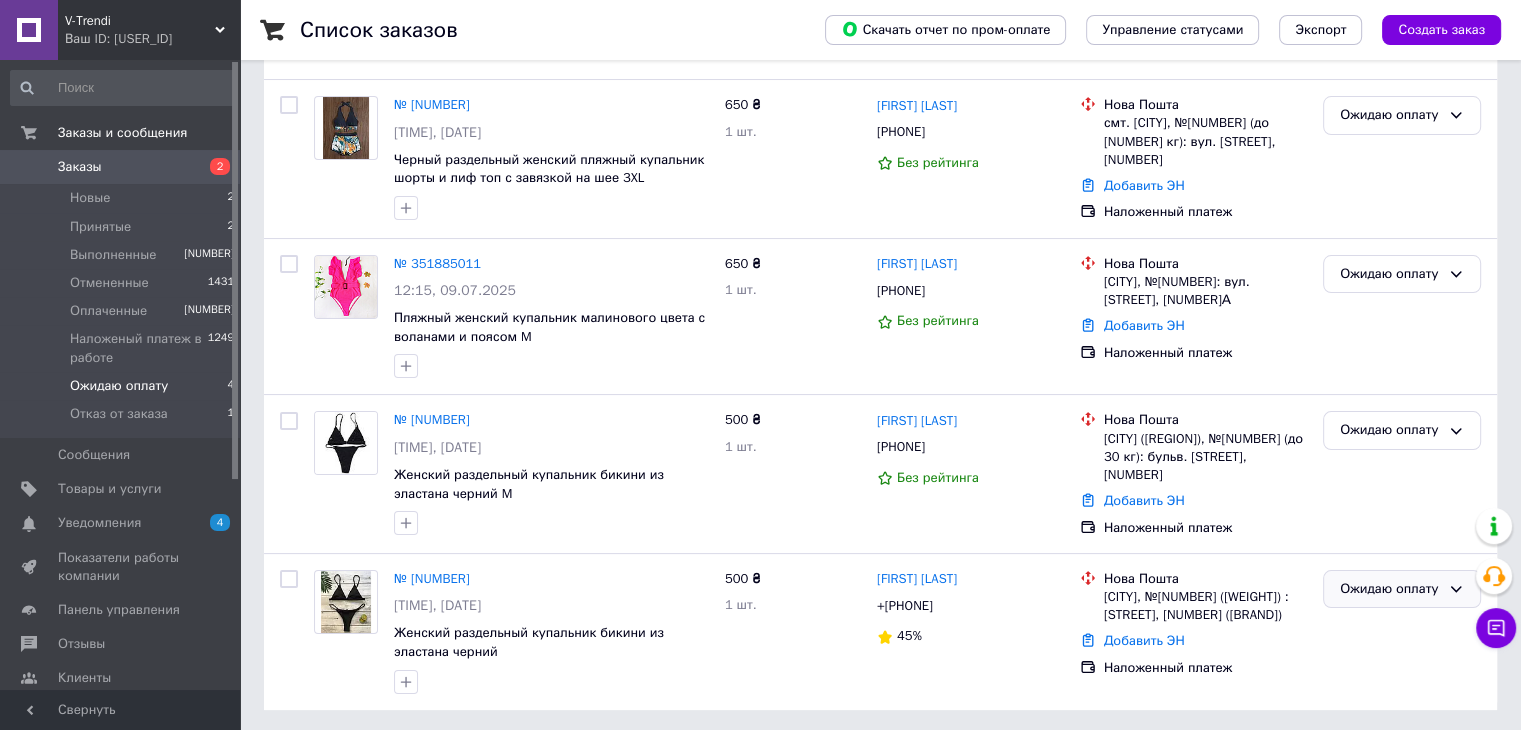 click on "Ожидаю оплату" at bounding box center [1390, 115] 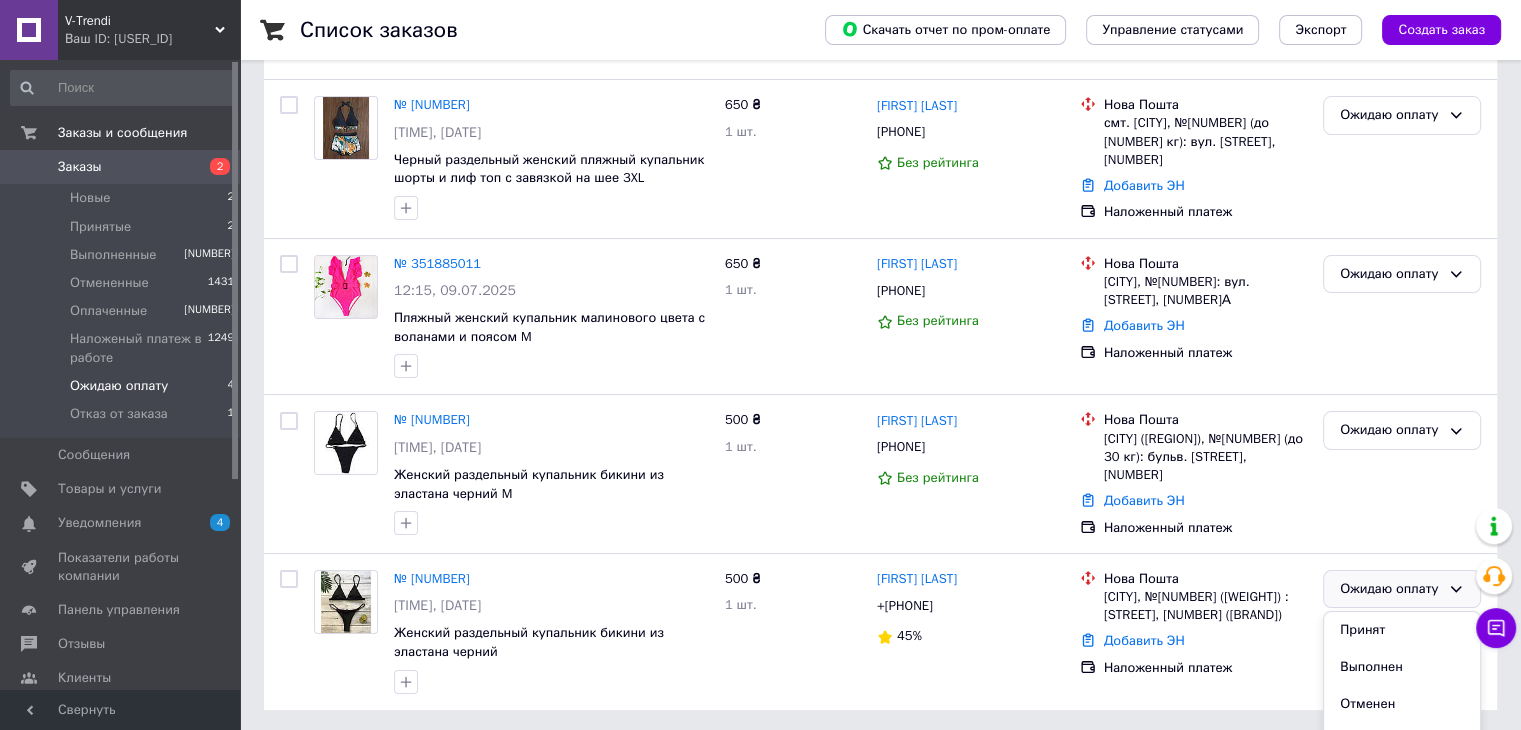 click on "Отменен" at bounding box center [1402, 704] 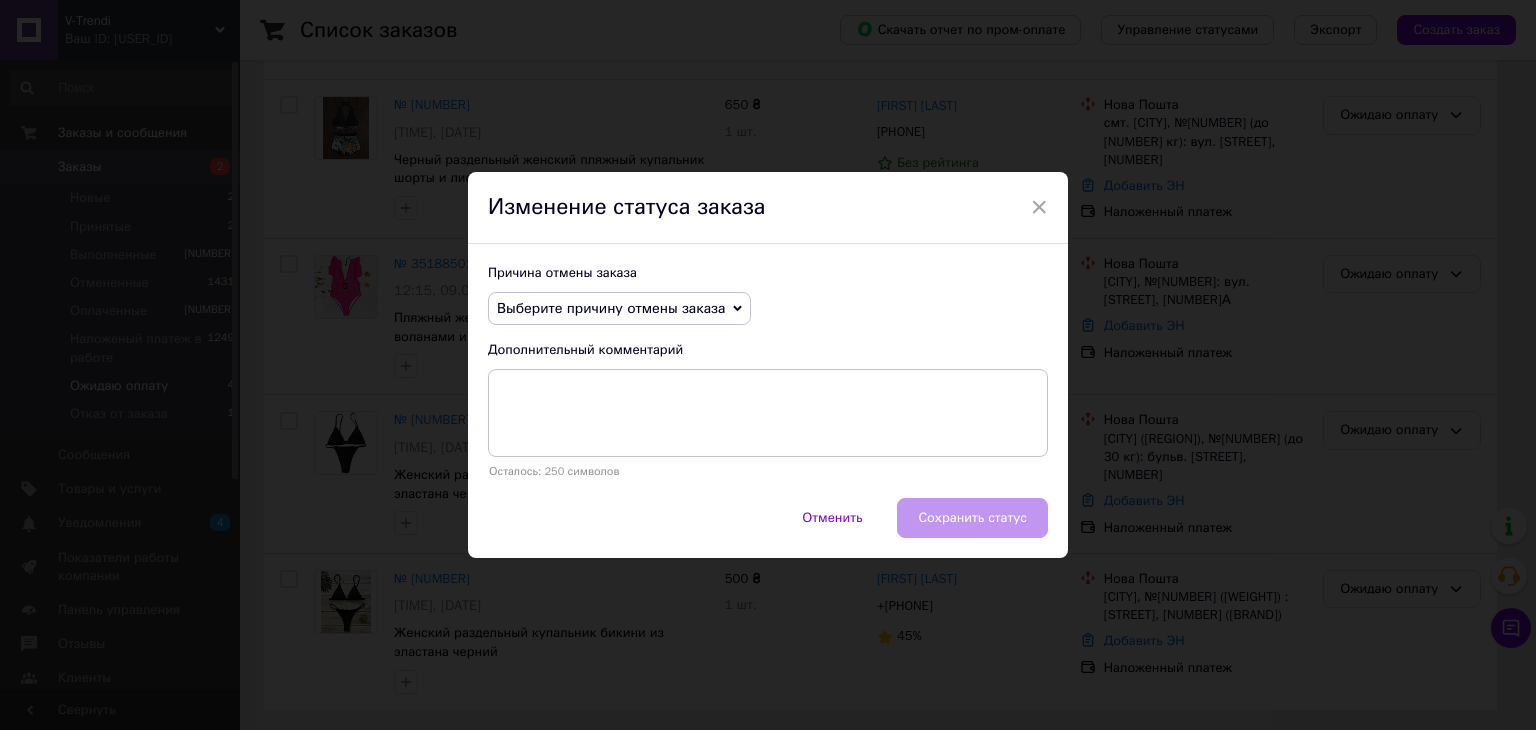 click on "Выберите причину отмены заказа" at bounding box center [611, 308] 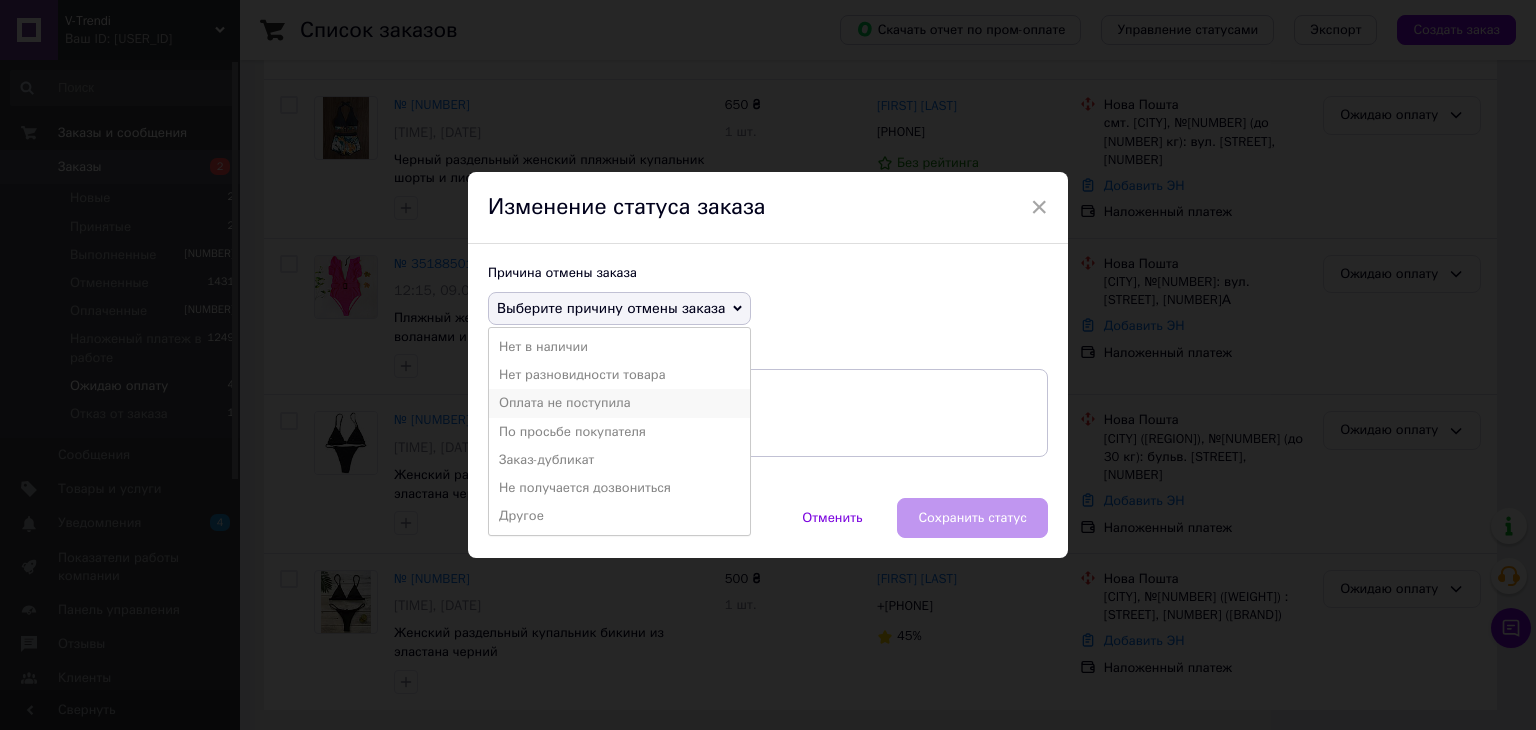 drag, startPoint x: 560, startPoint y: 405, endPoint x: 828, endPoint y: 489, distance: 280.85583 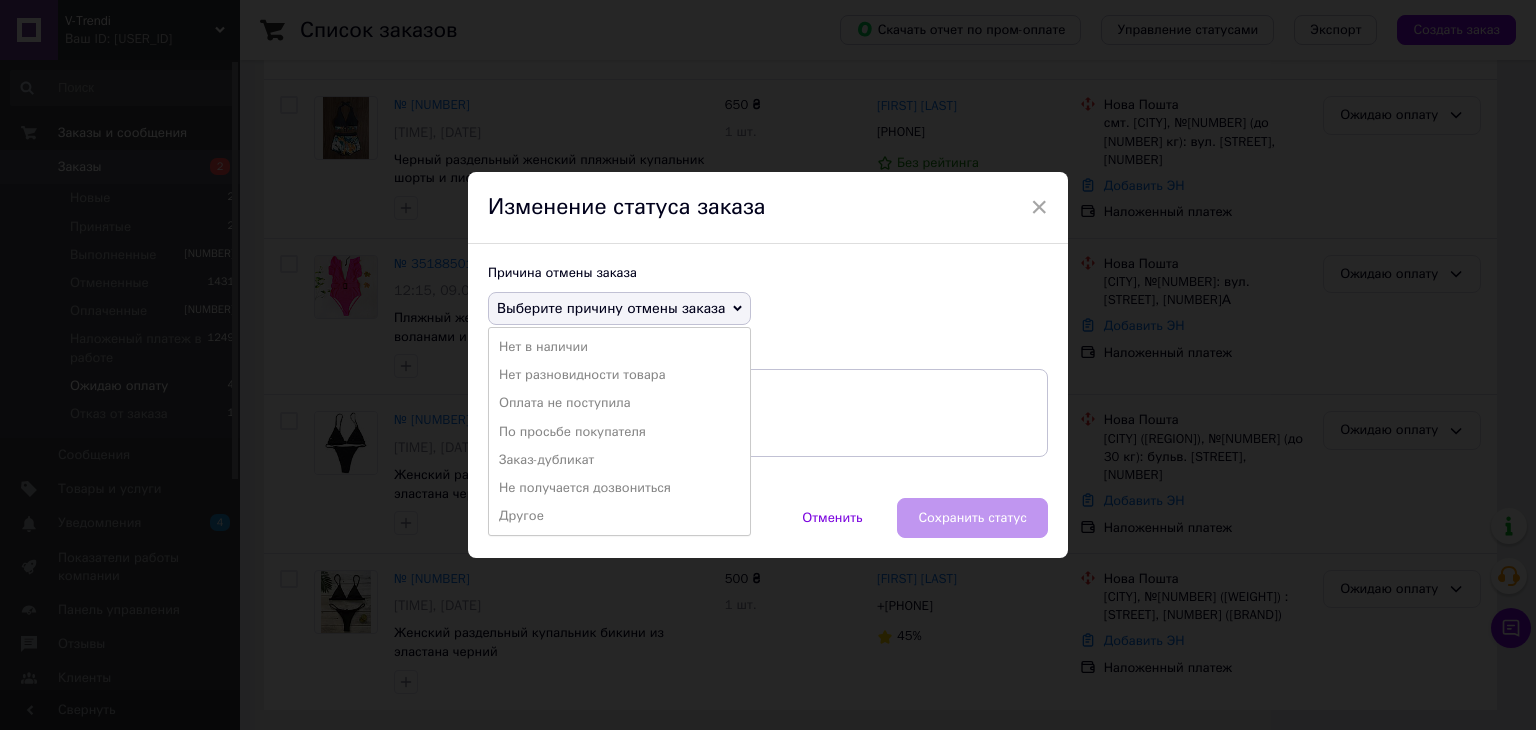 click on "Оплата не поступила" at bounding box center [619, 403] 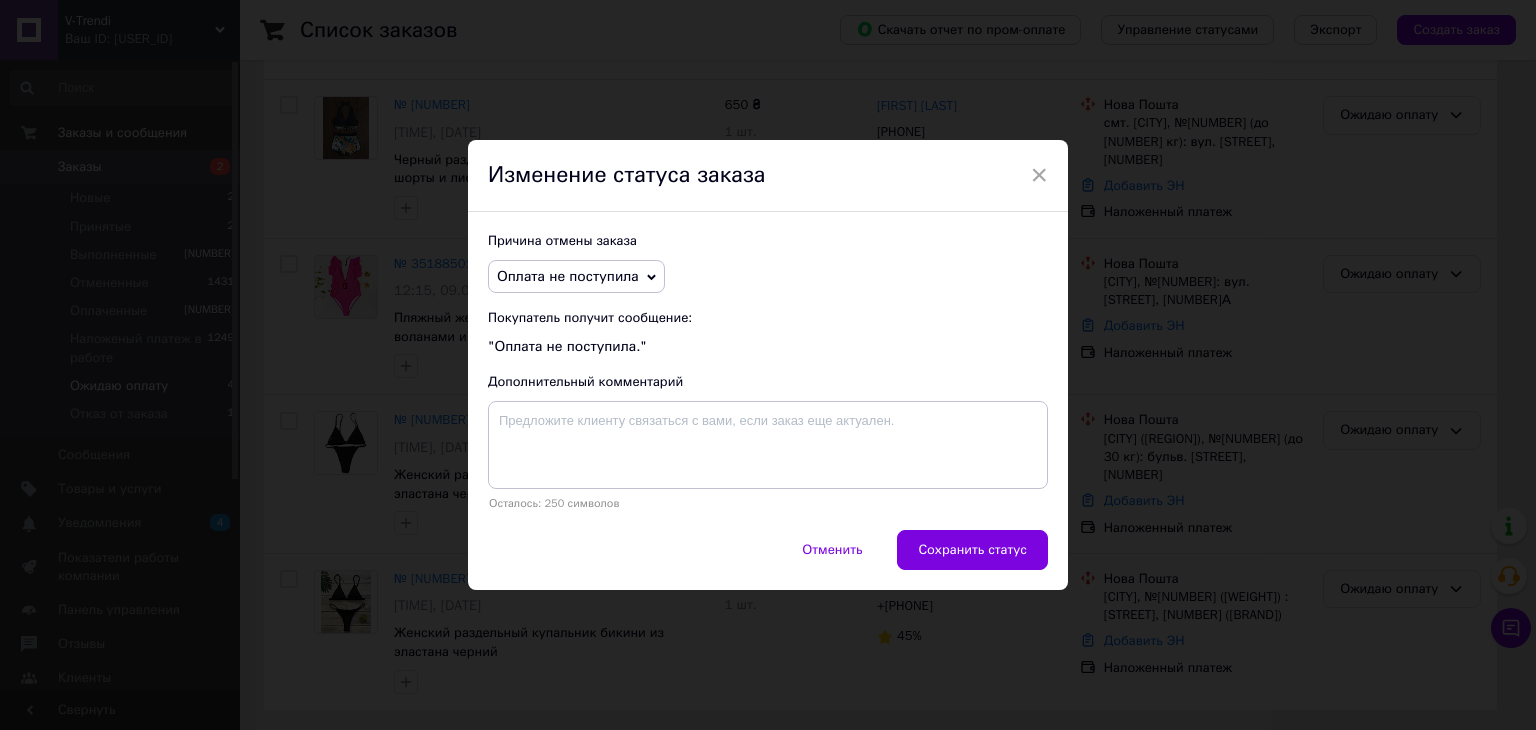 click on "Отменить   Сохранить статус" at bounding box center (768, 560) 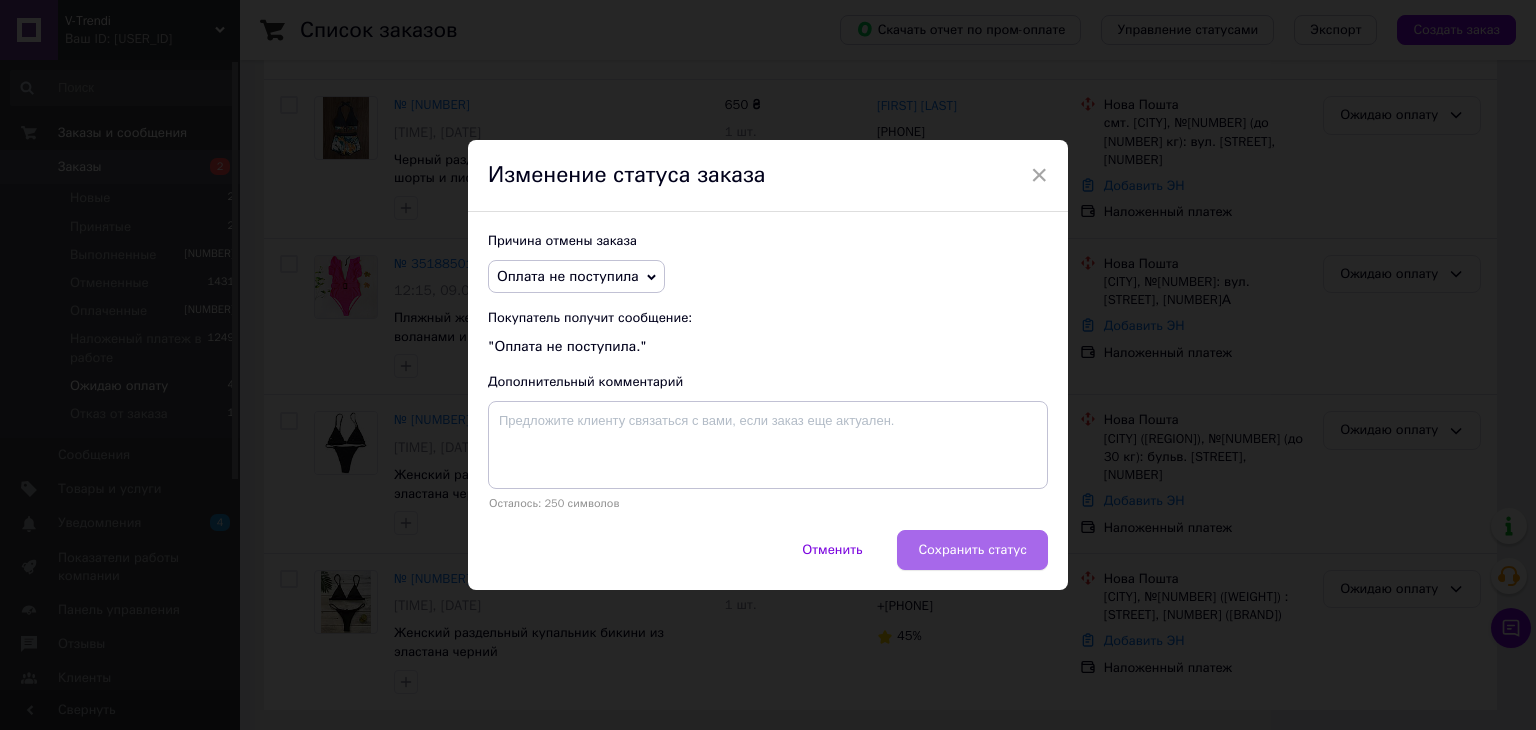 click on "Сохранить статус" at bounding box center (972, 550) 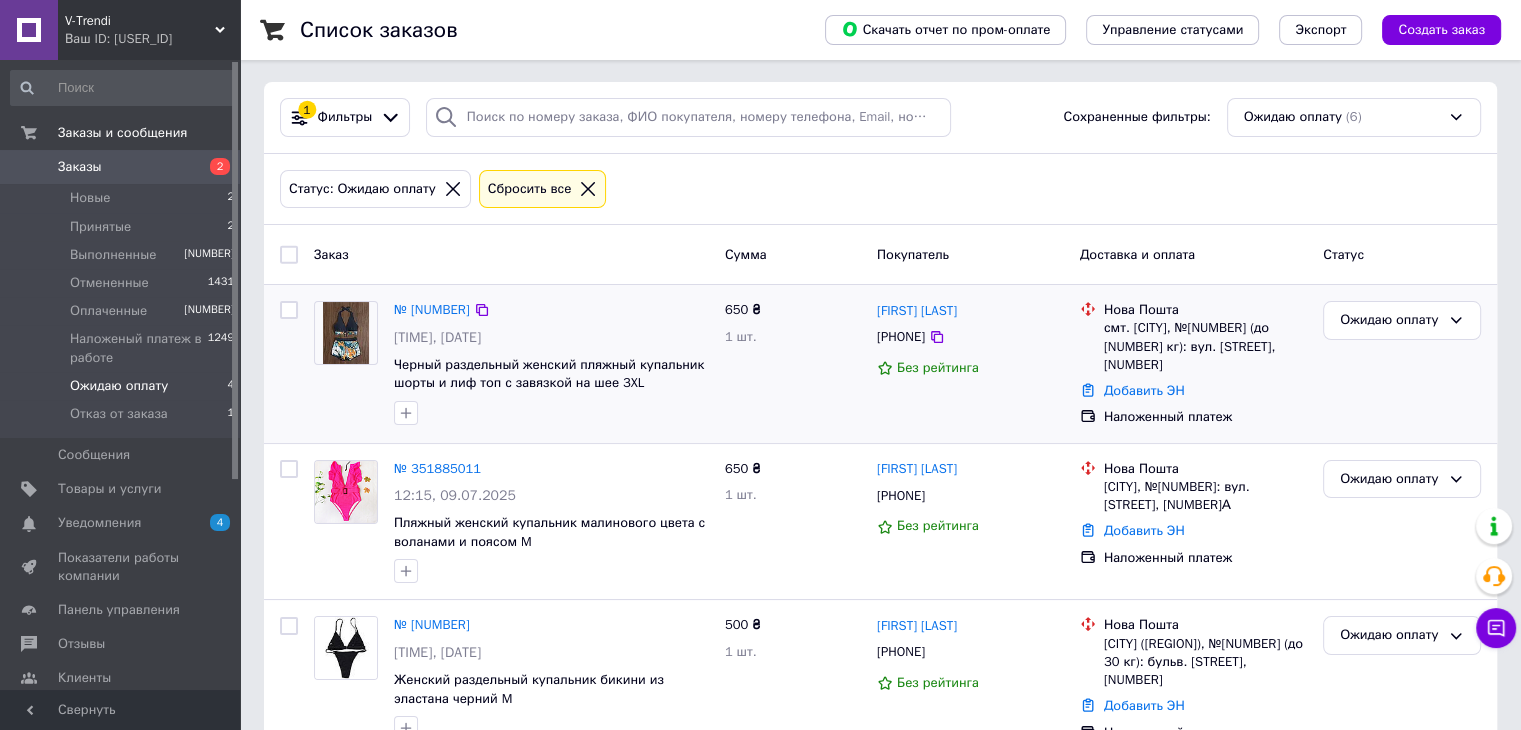 scroll, scrollTop: 0, scrollLeft: 0, axis: both 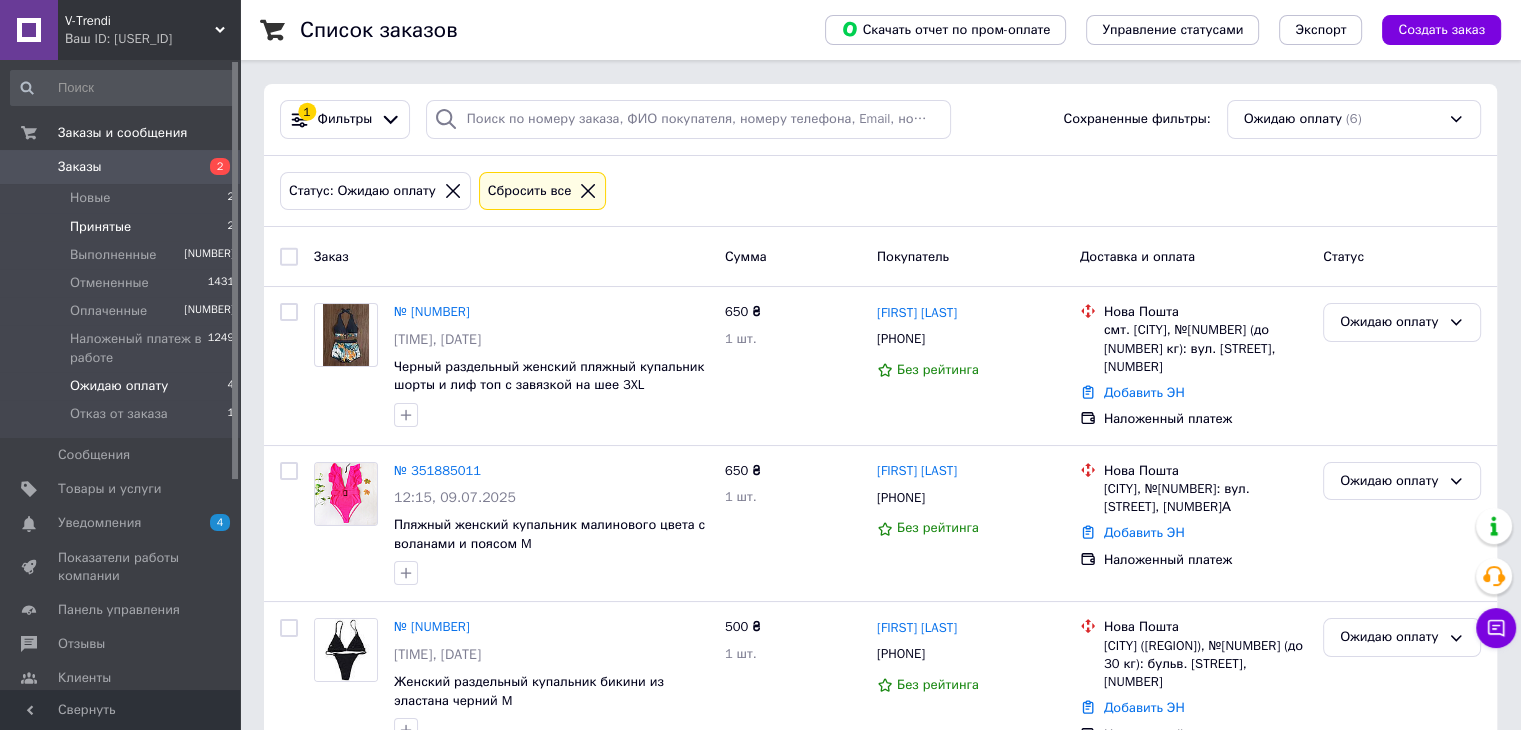 click on "Принятые" at bounding box center (90, 198) 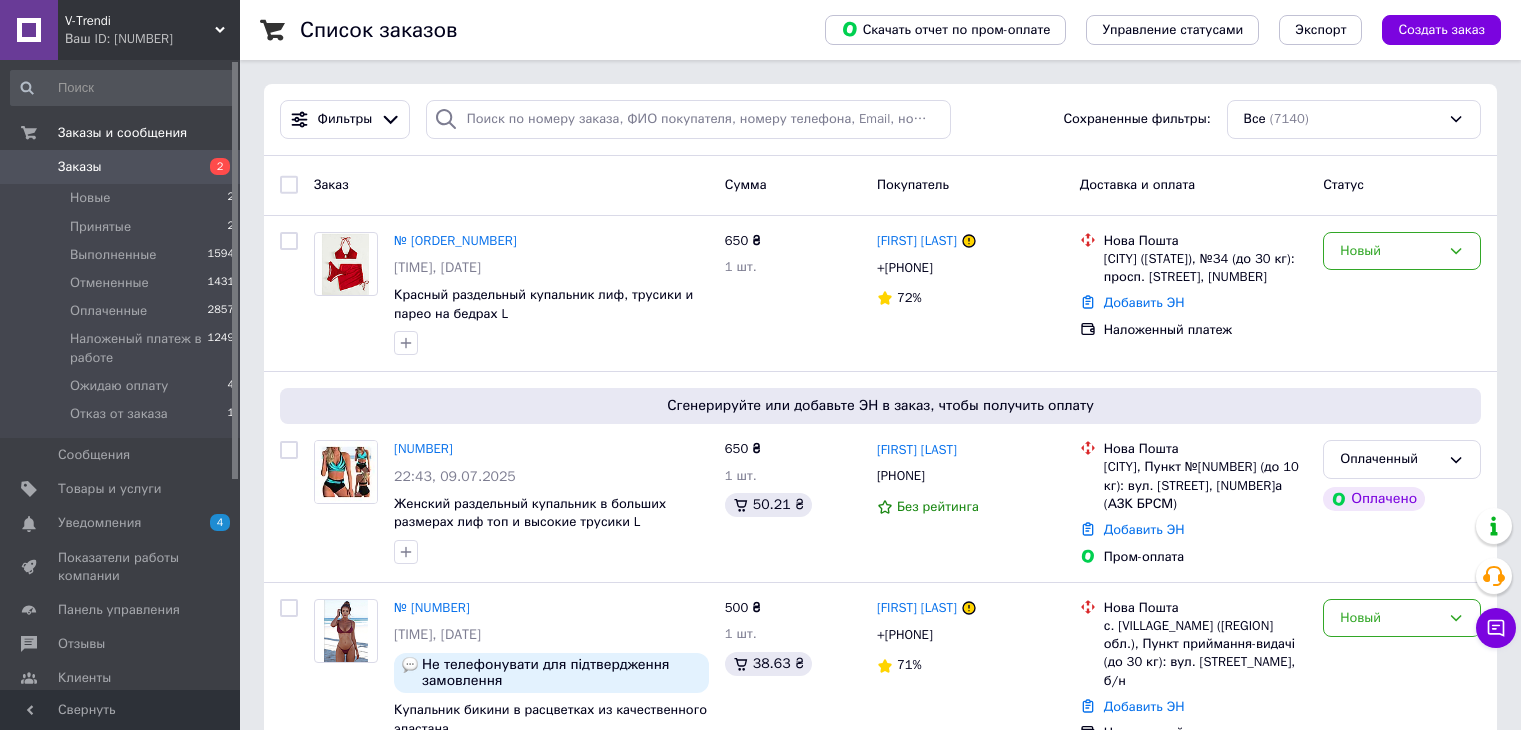 scroll, scrollTop: 0, scrollLeft: 0, axis: both 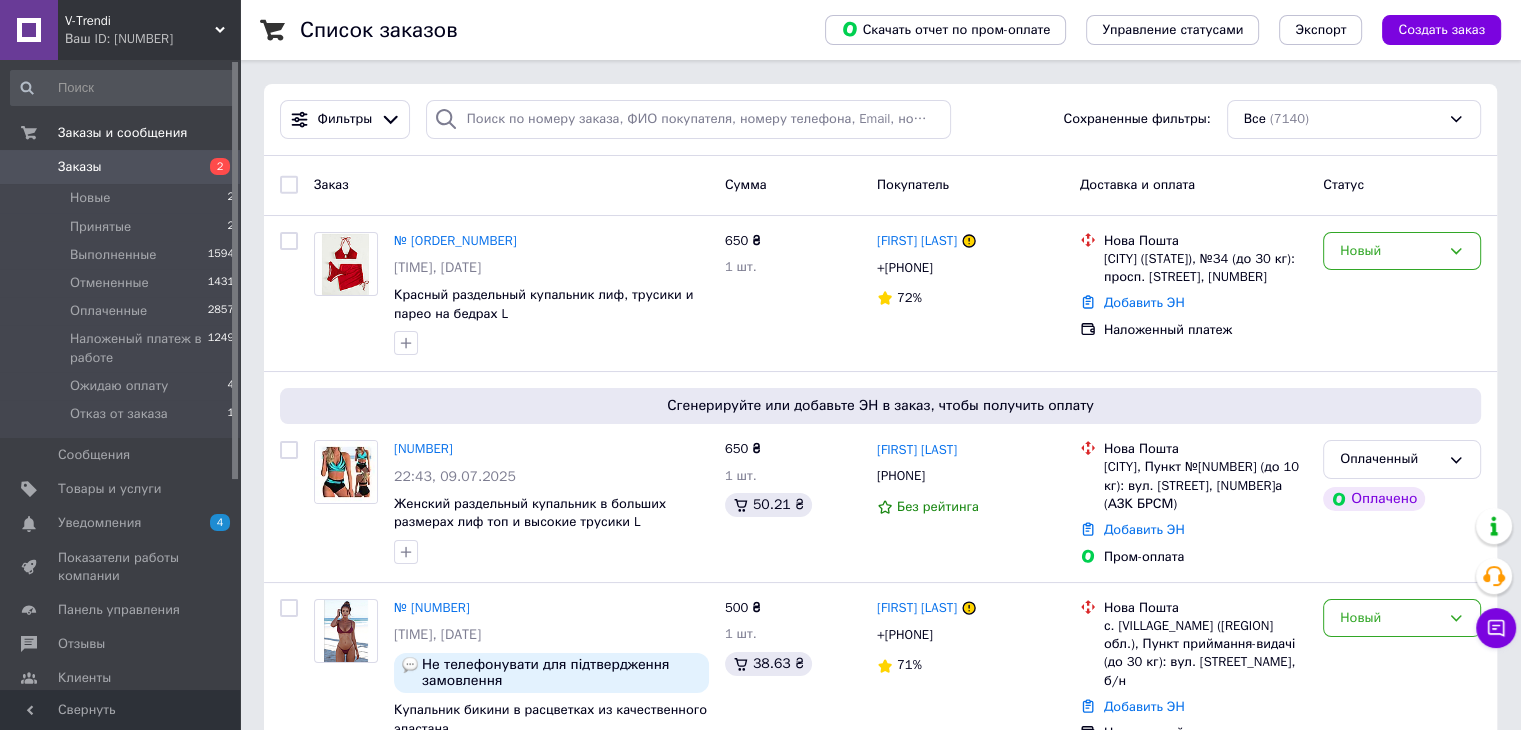 click on "Фильтры Сохраненные фильтры: Все (7140)" at bounding box center [880, 120] 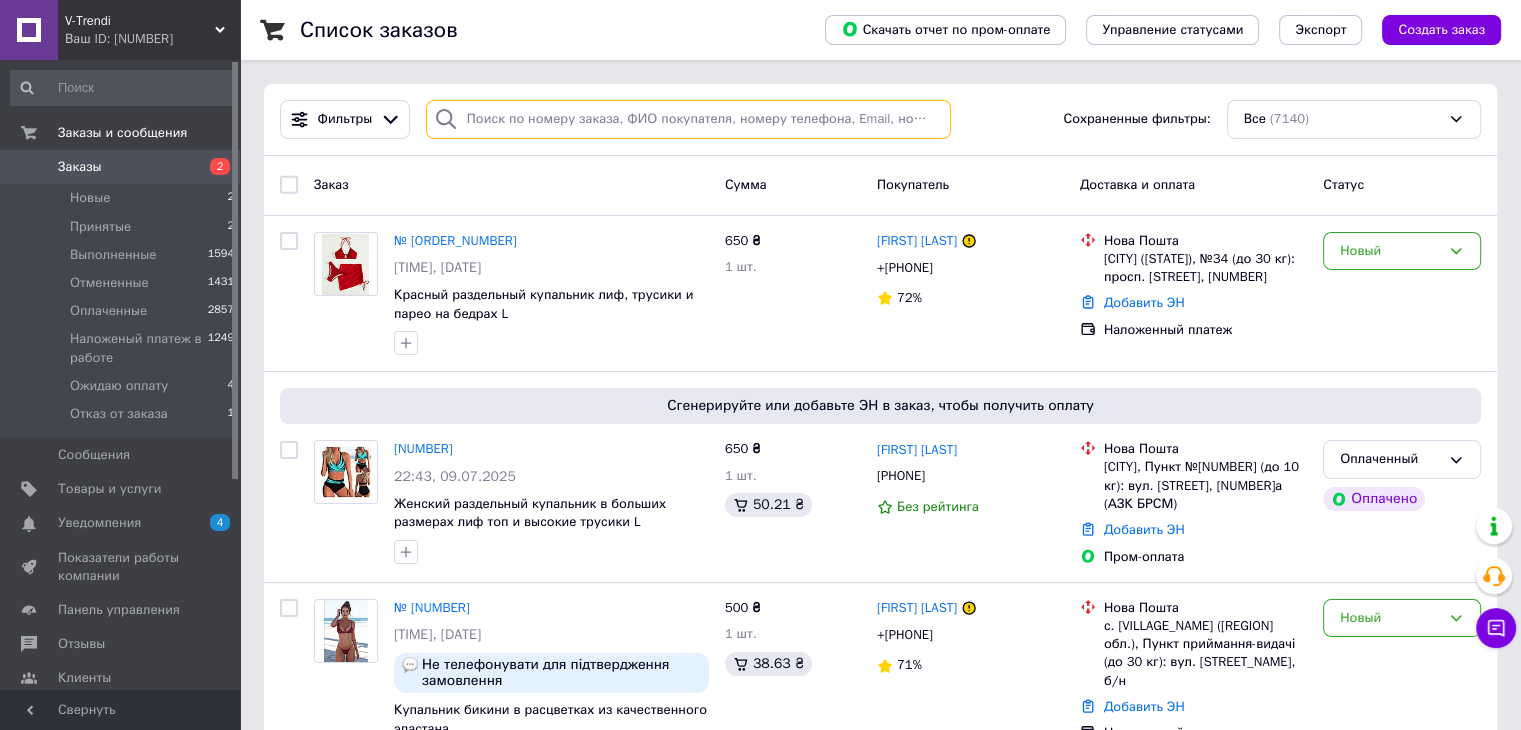 click at bounding box center (688, 119) 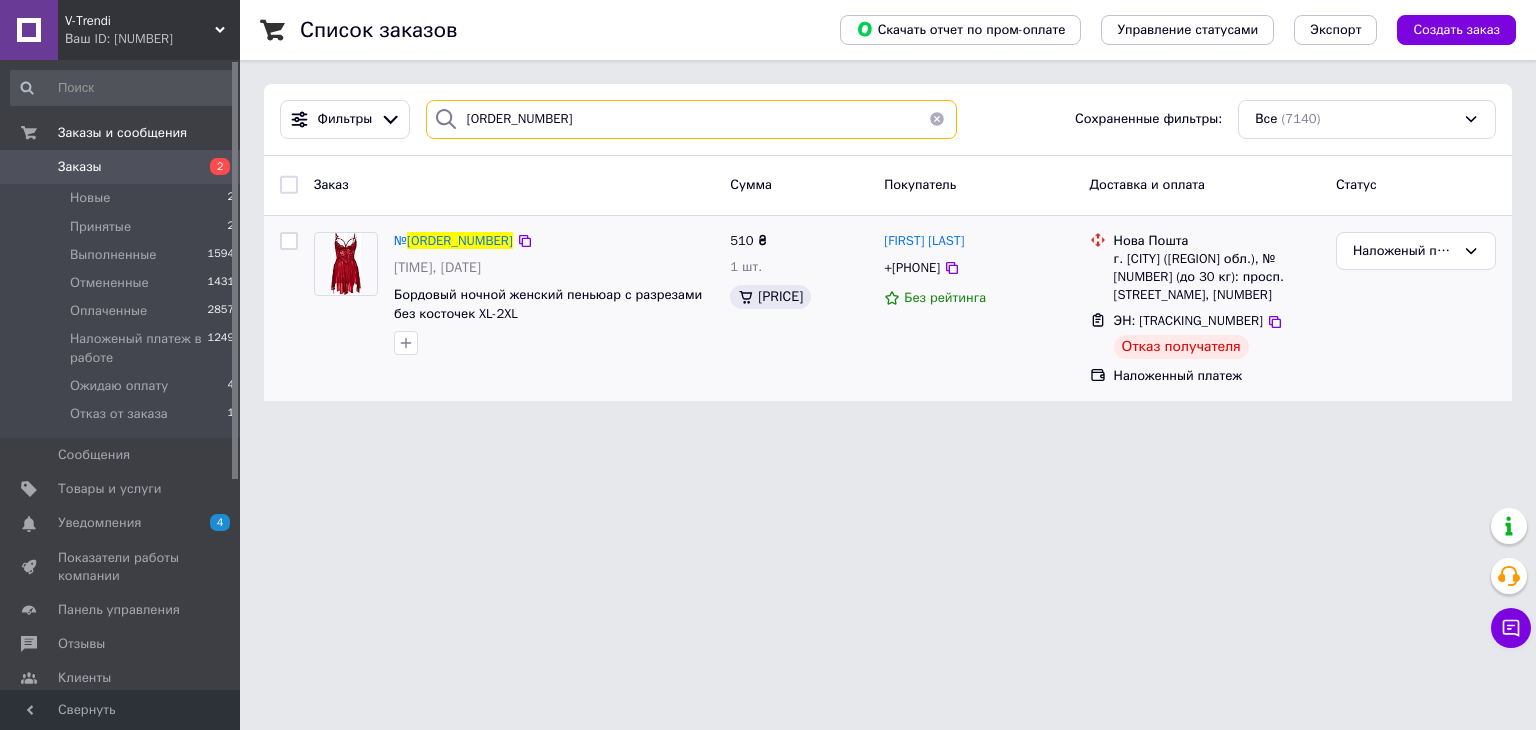 type on "351614653" 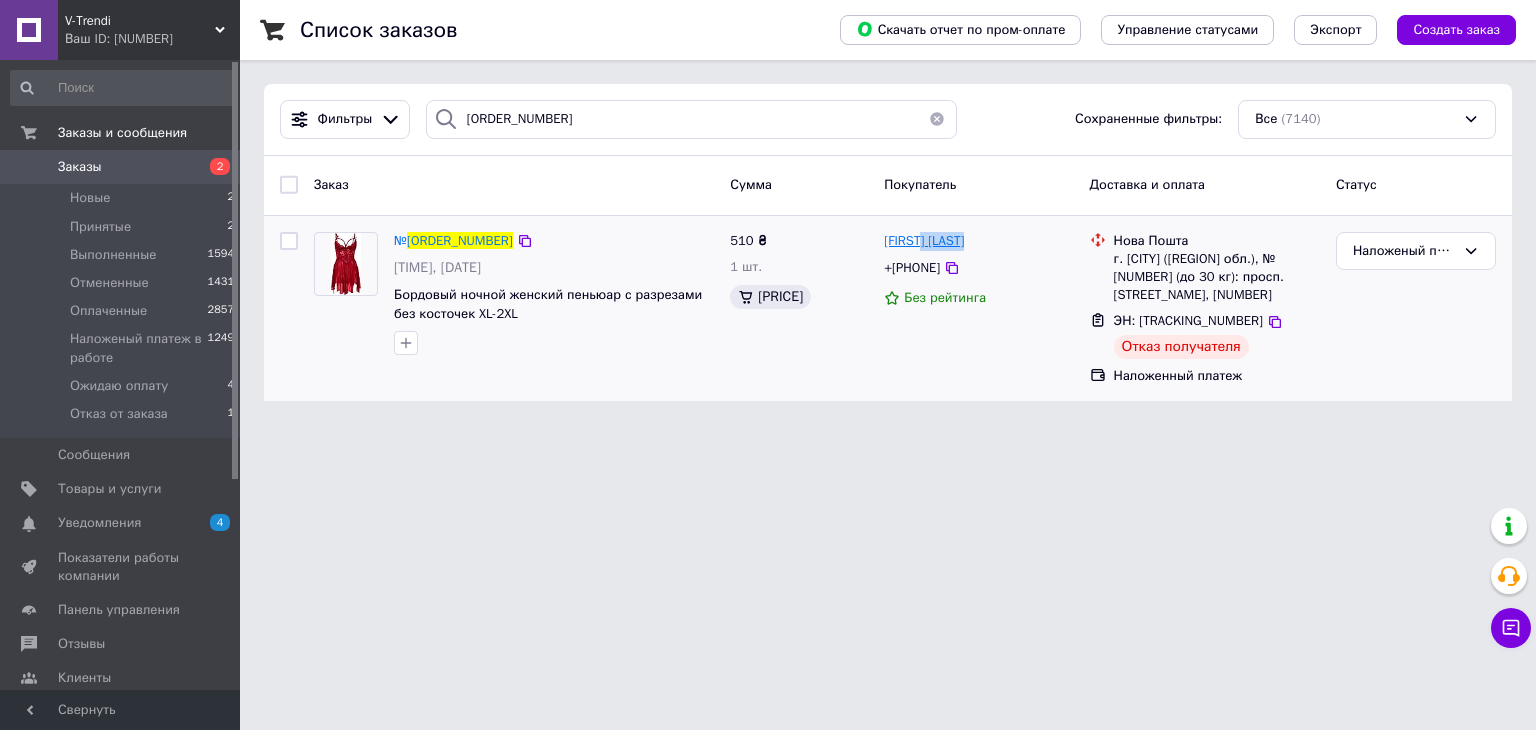 drag, startPoint x: 1011, startPoint y: 243, endPoint x: 924, endPoint y: 239, distance: 87.0919 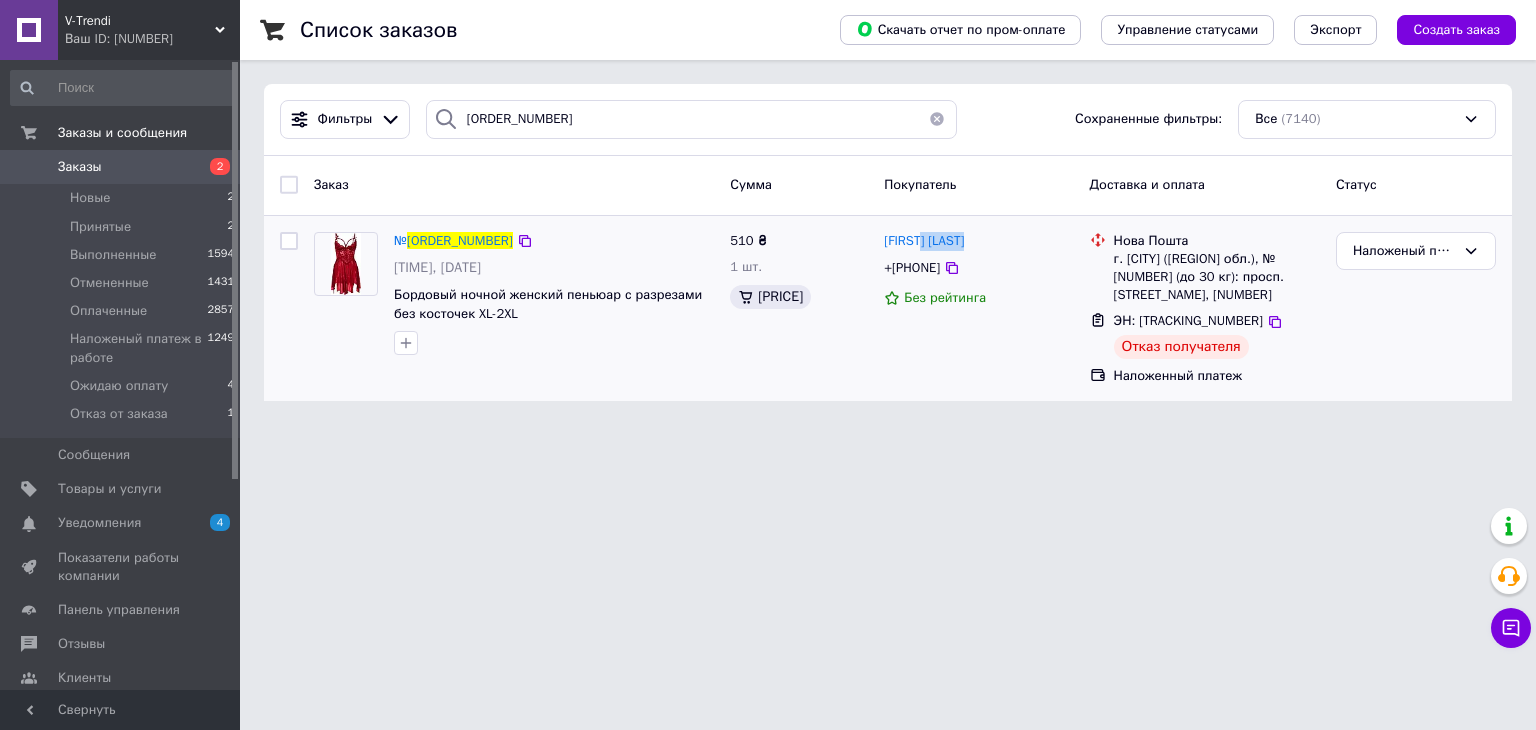 copy on "Кулєшова" 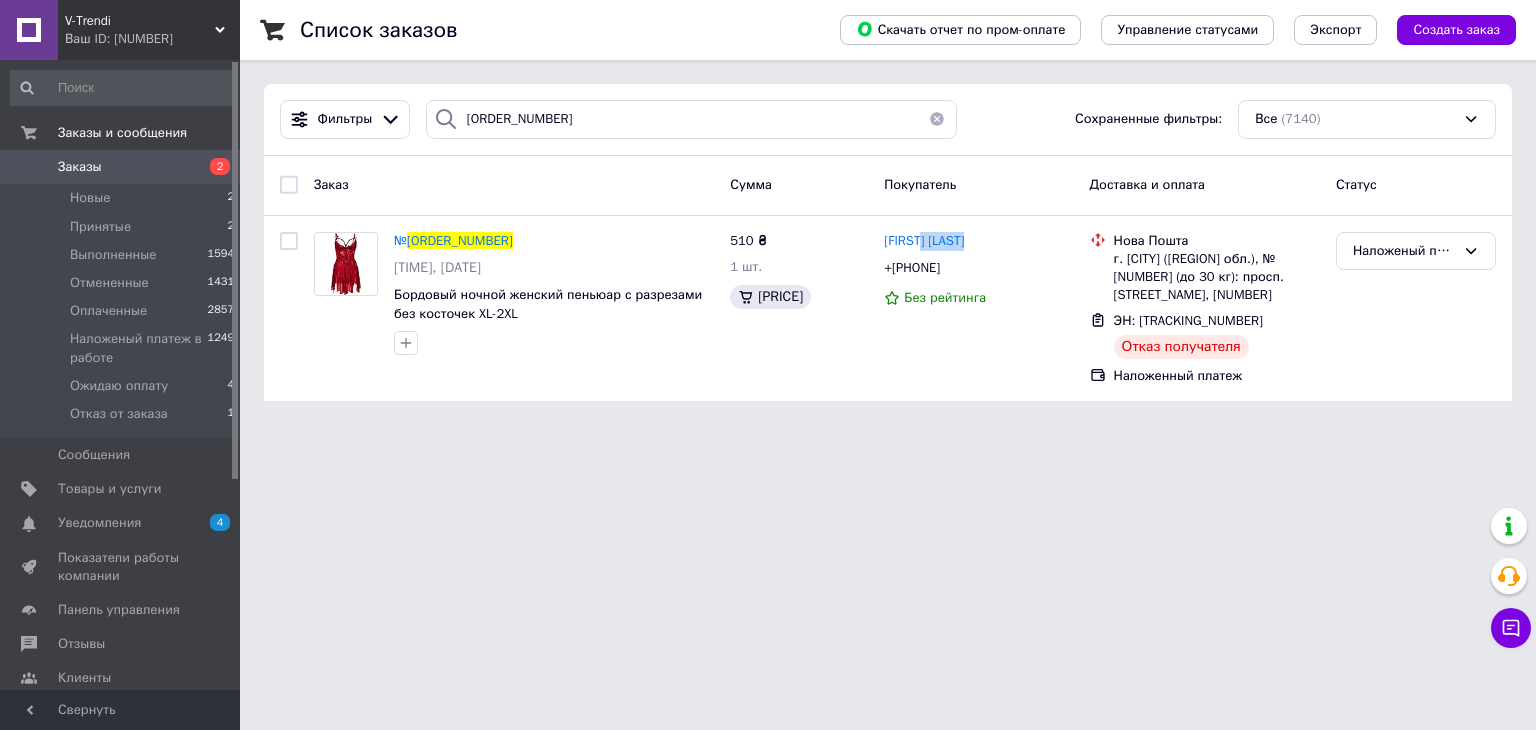 click on "351614653" at bounding box center [460, 240] 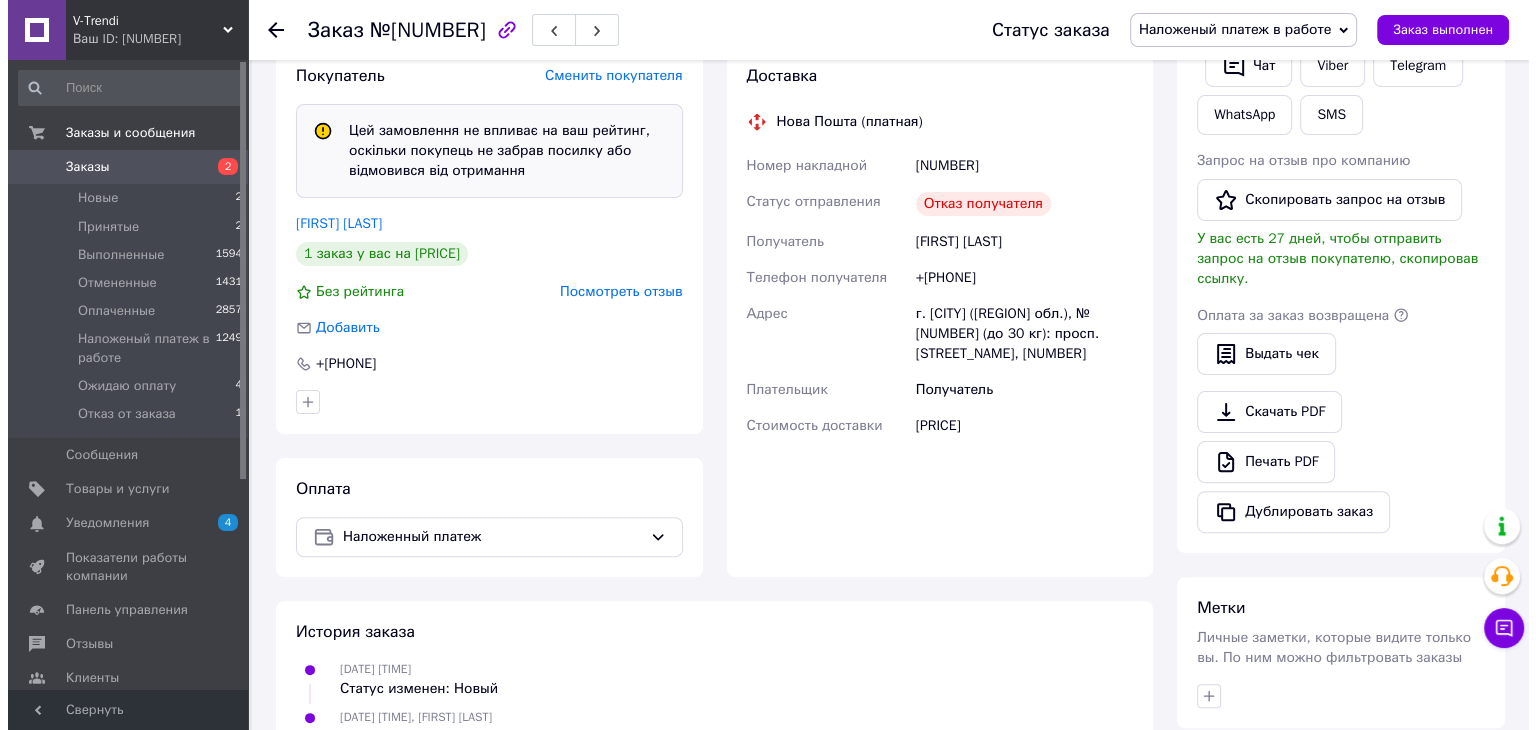 scroll, scrollTop: 500, scrollLeft: 0, axis: vertical 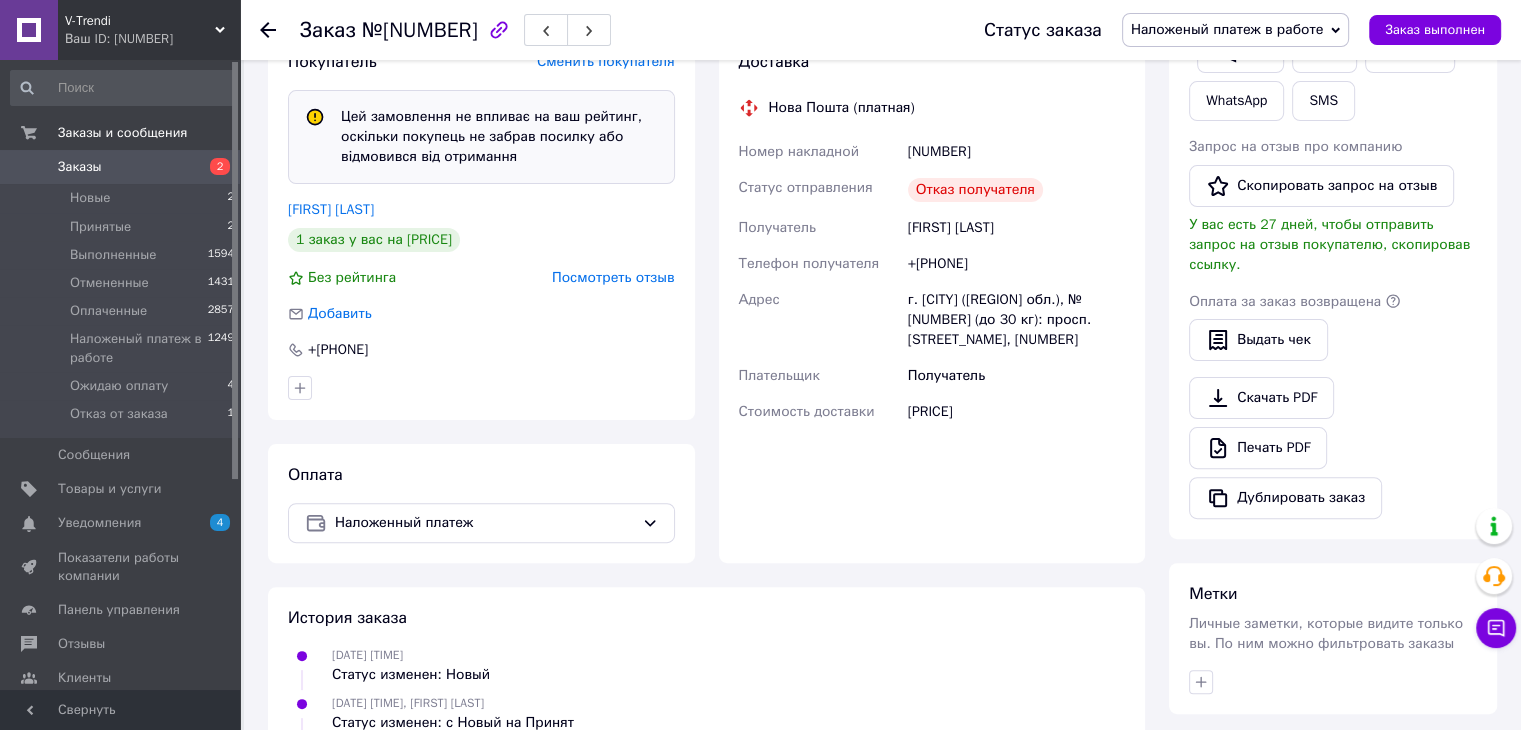 click on "Посмотреть отзыв" at bounding box center [613, 277] 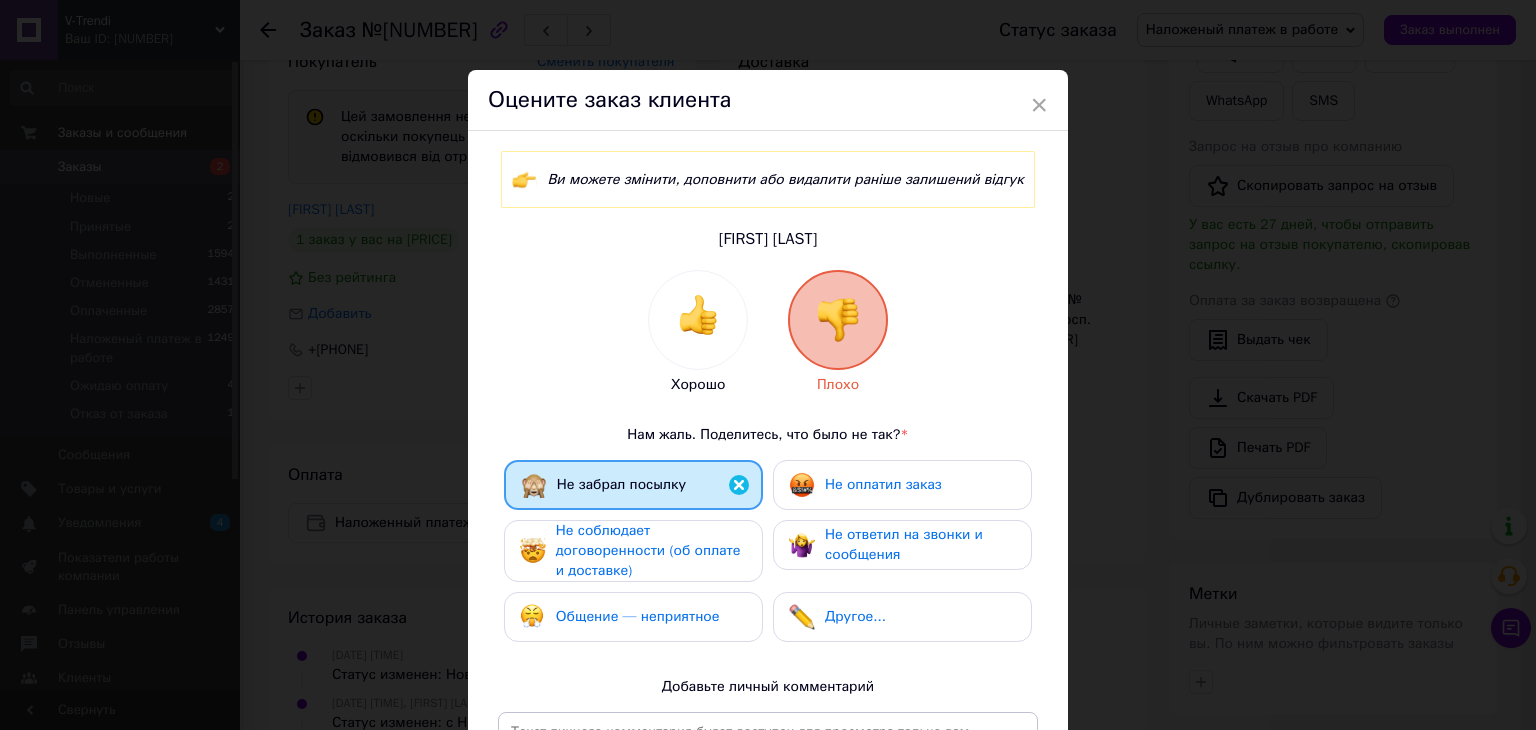 click on "Не соблюдает договоренности (об оплате и доставке)" at bounding box center (648, 550) 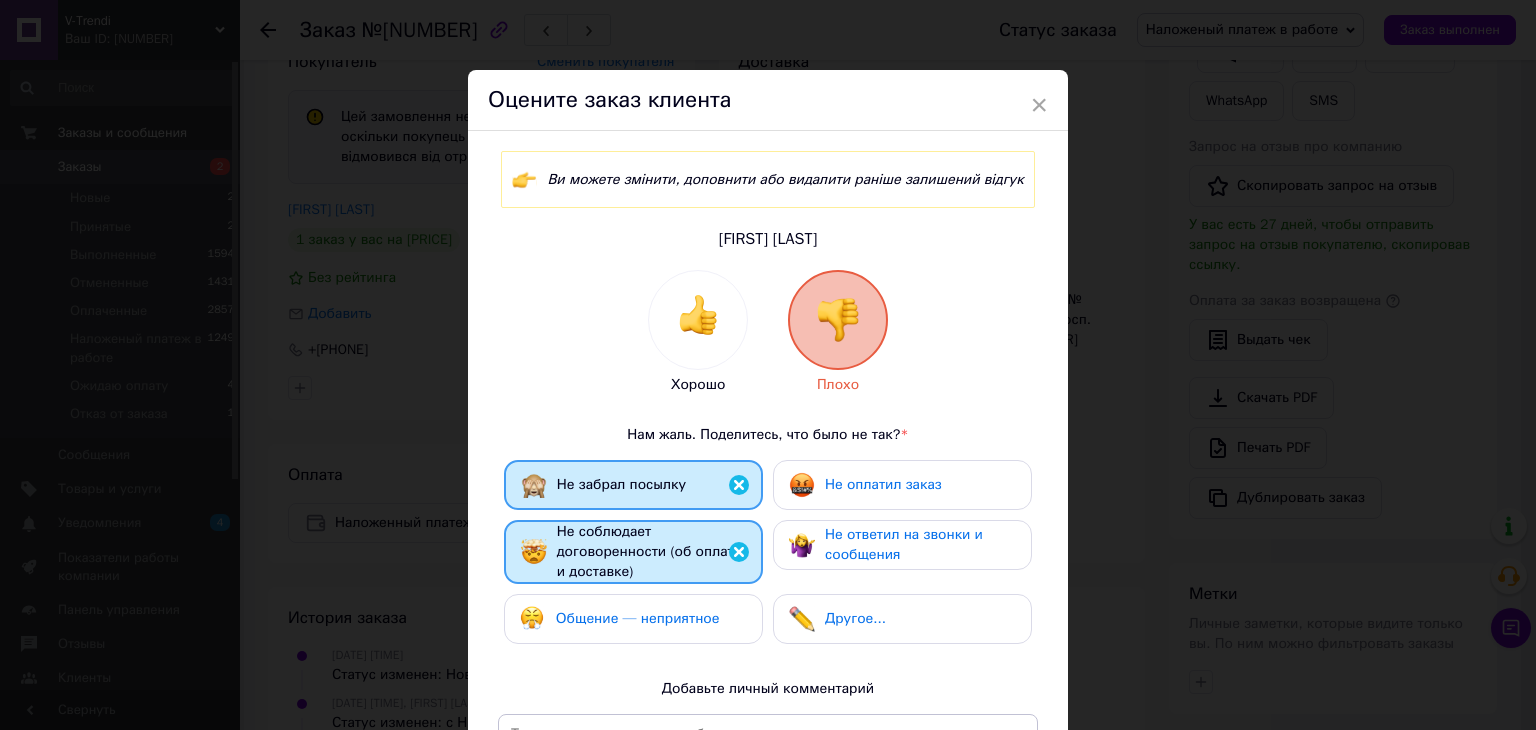 click on "Общение — неприятное" at bounding box center [620, 619] 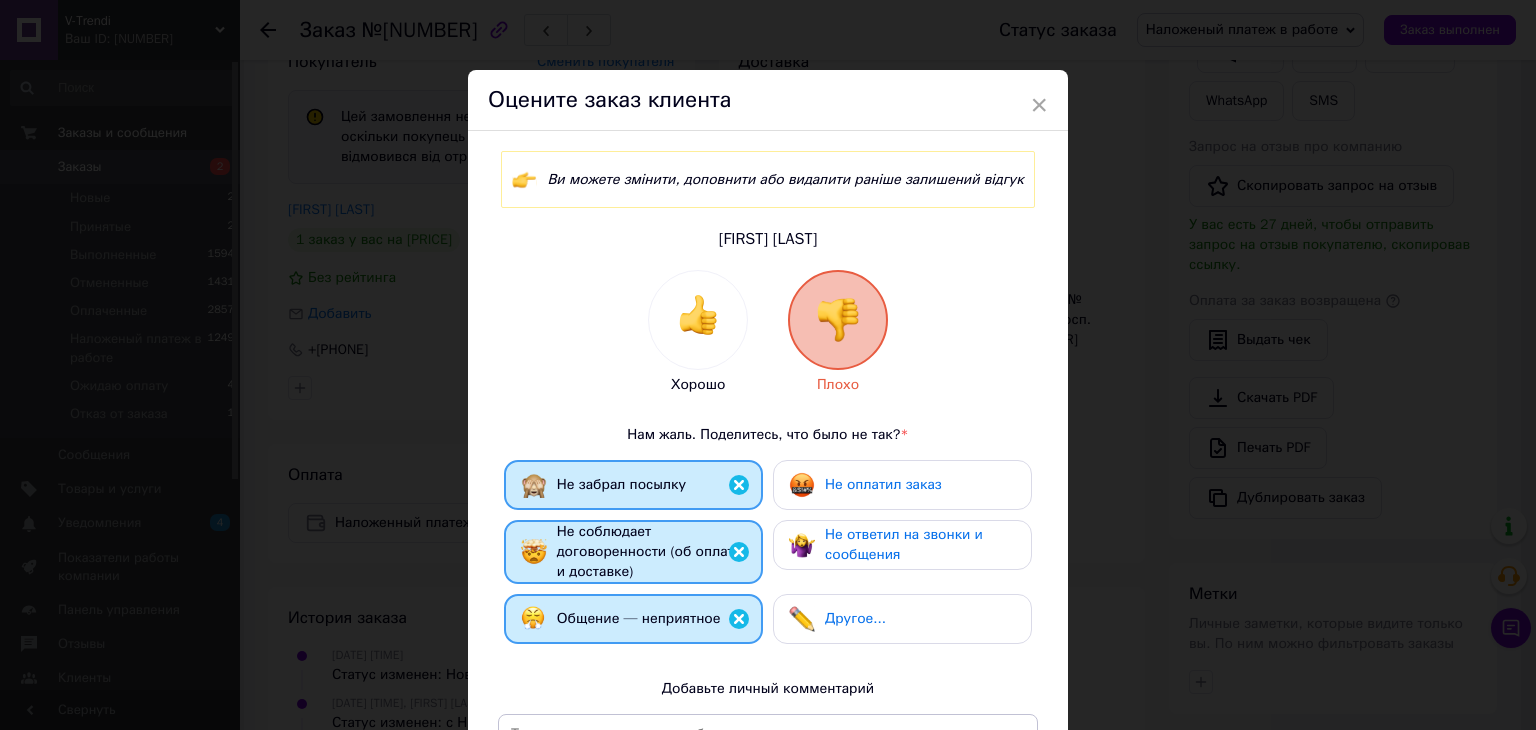 drag, startPoint x: 900, startPoint y: 475, endPoint x: 897, endPoint y: 546, distance: 71.063354 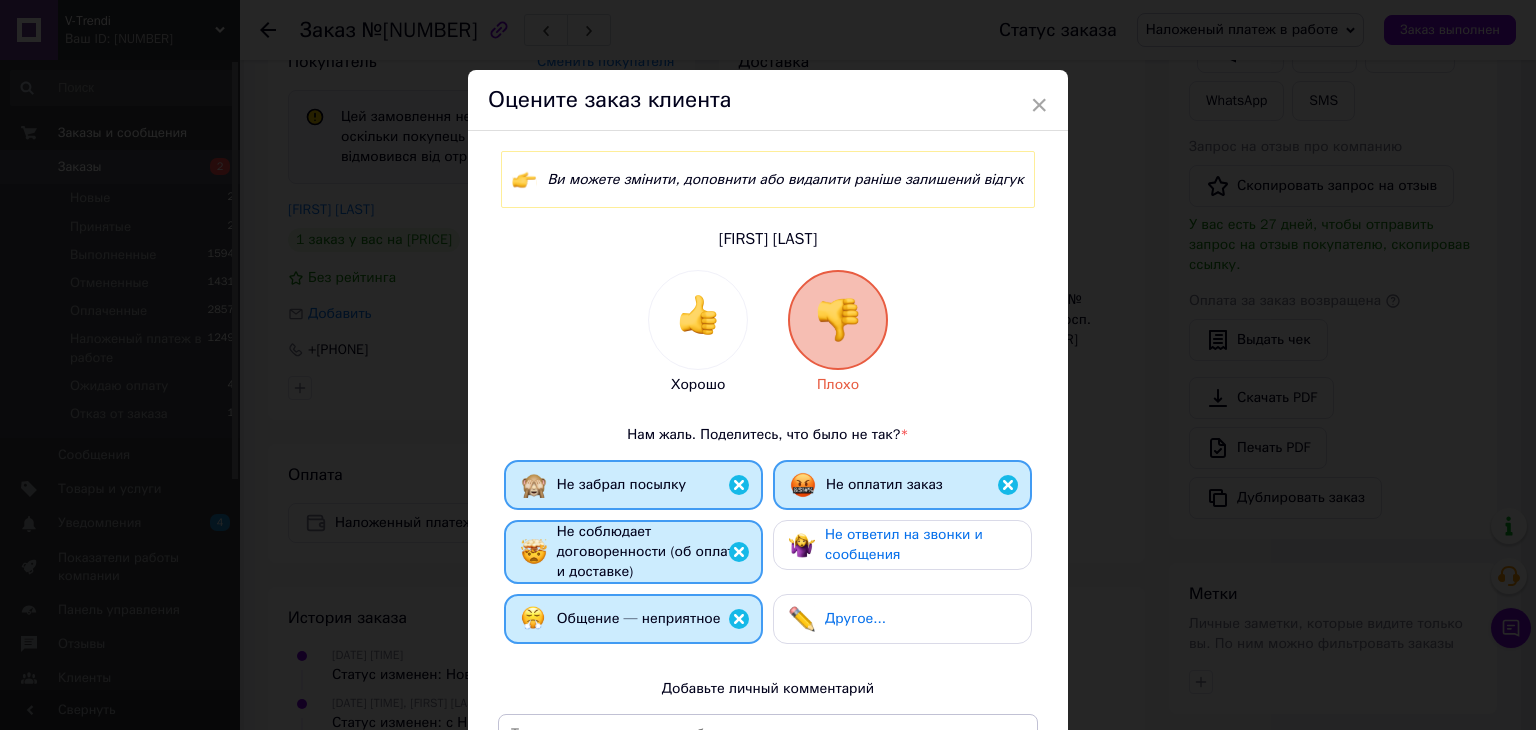 click on "Не ответил на звонки и сообщения" at bounding box center [920, 545] 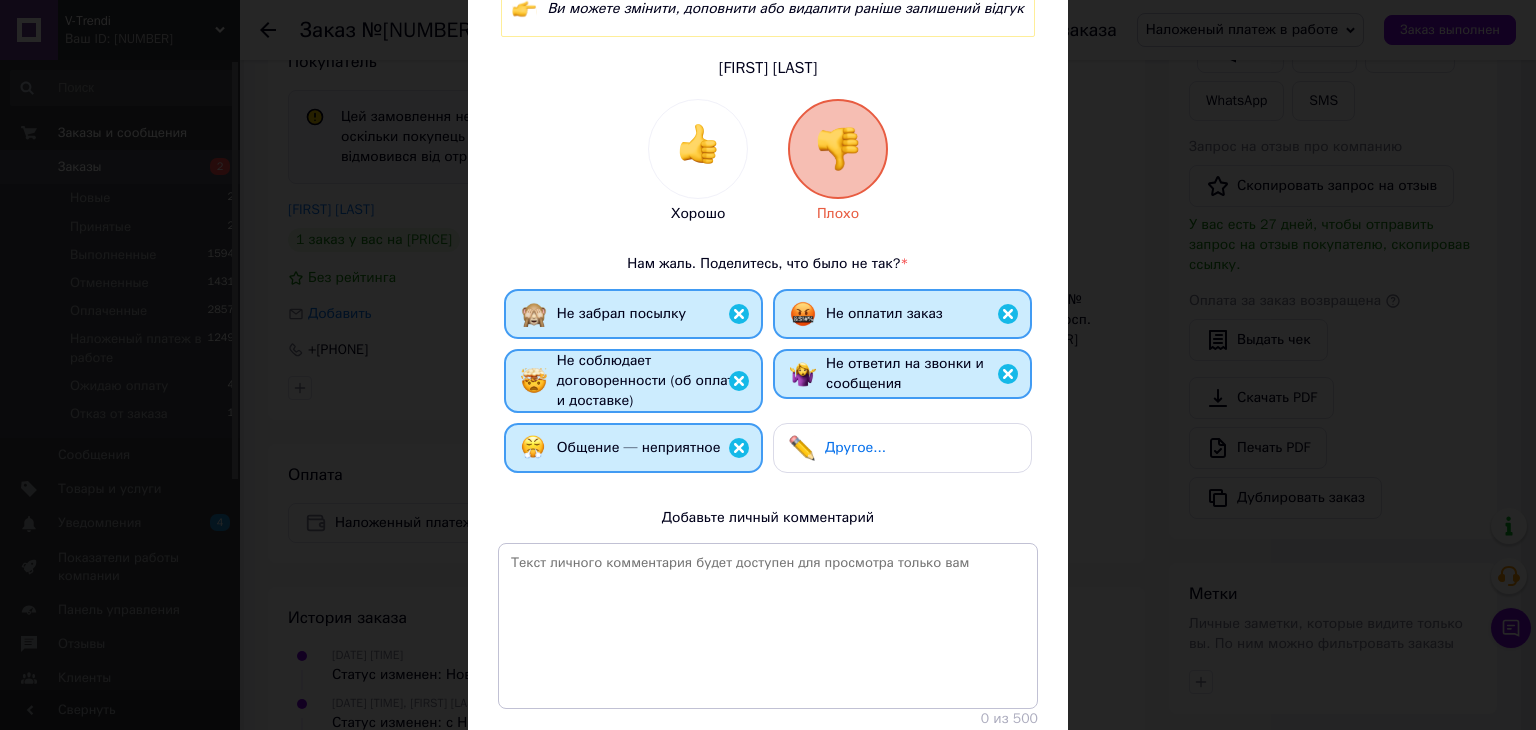 scroll, scrollTop: 316, scrollLeft: 0, axis: vertical 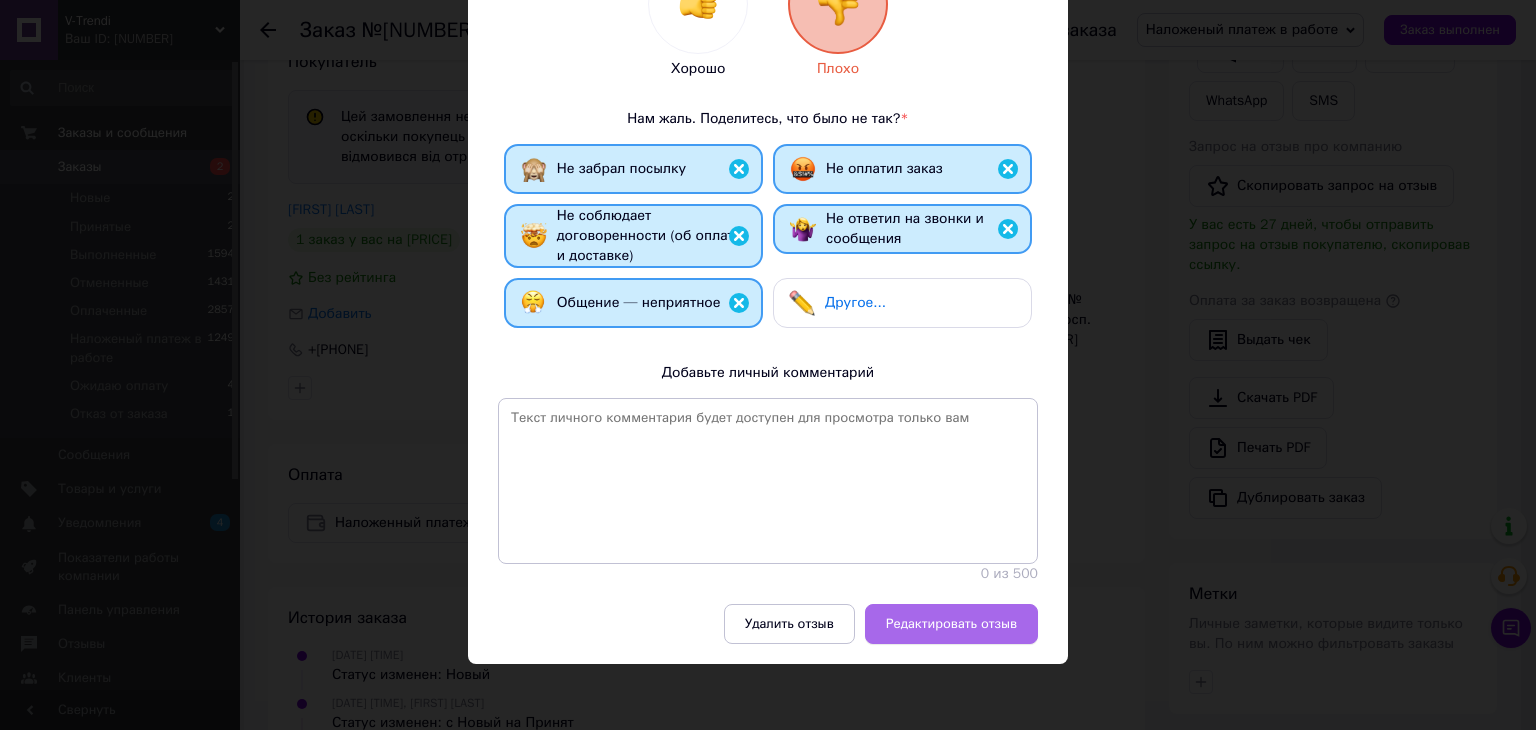click on "Редактировать отзыв" at bounding box center [951, 624] 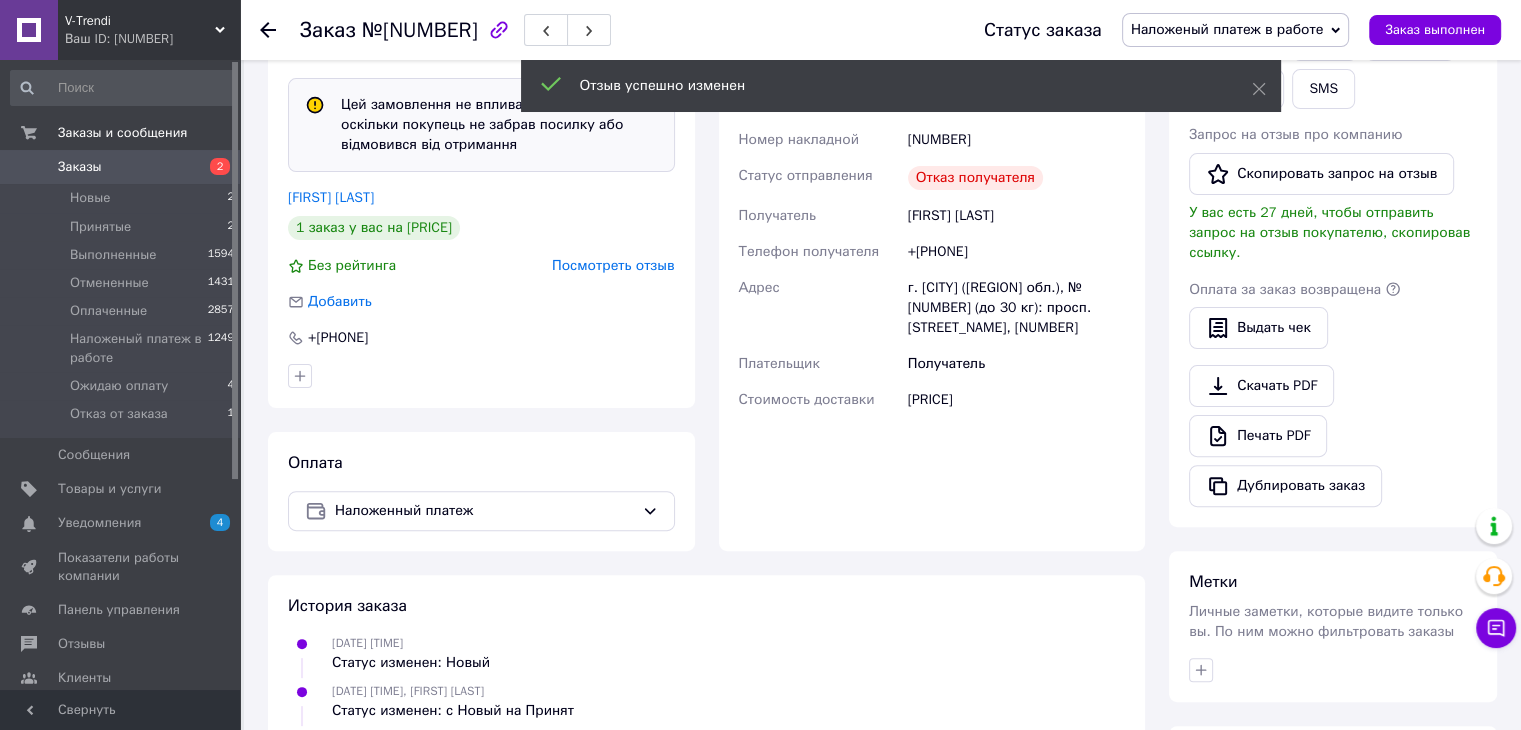 scroll, scrollTop: 792, scrollLeft: 0, axis: vertical 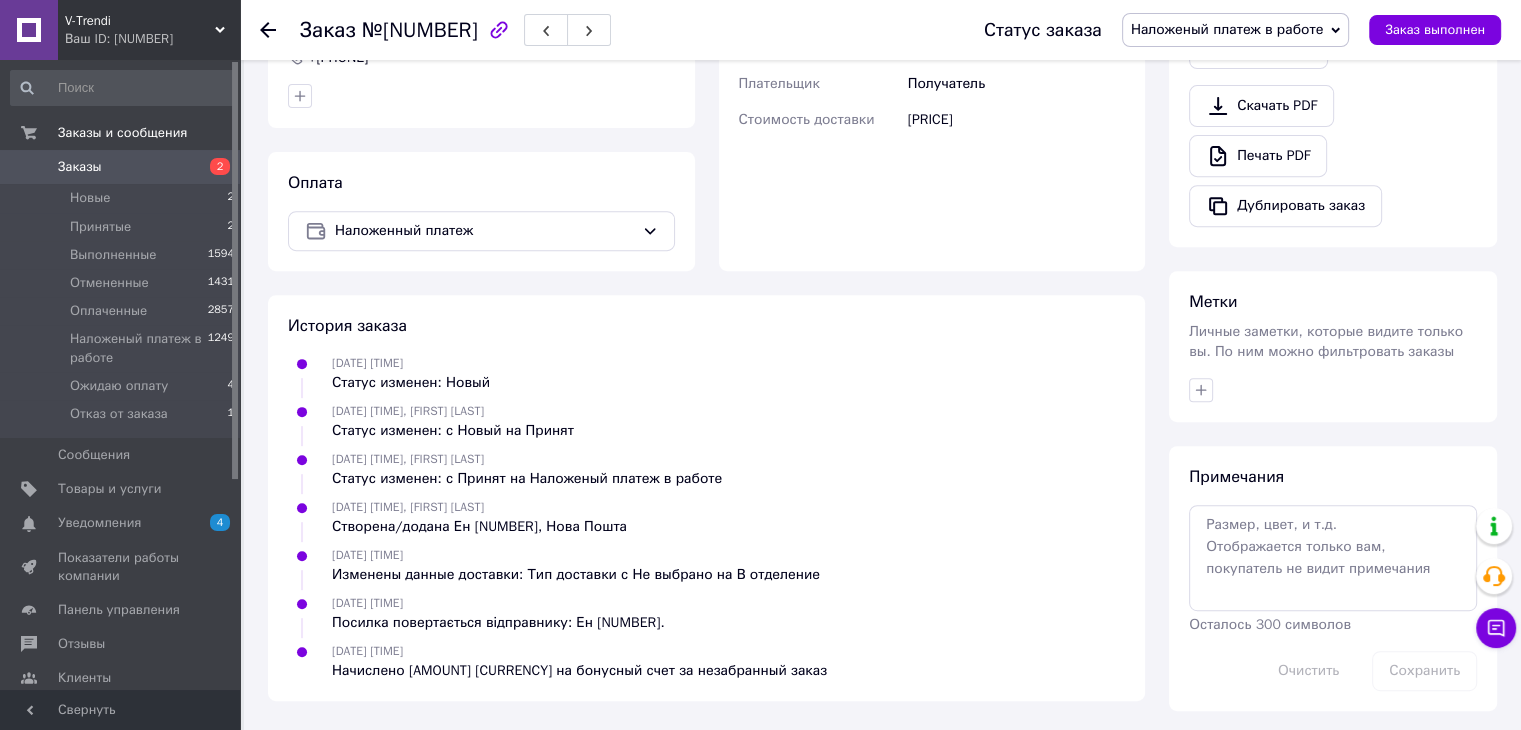 click on "Заказы" at bounding box center [80, 167] 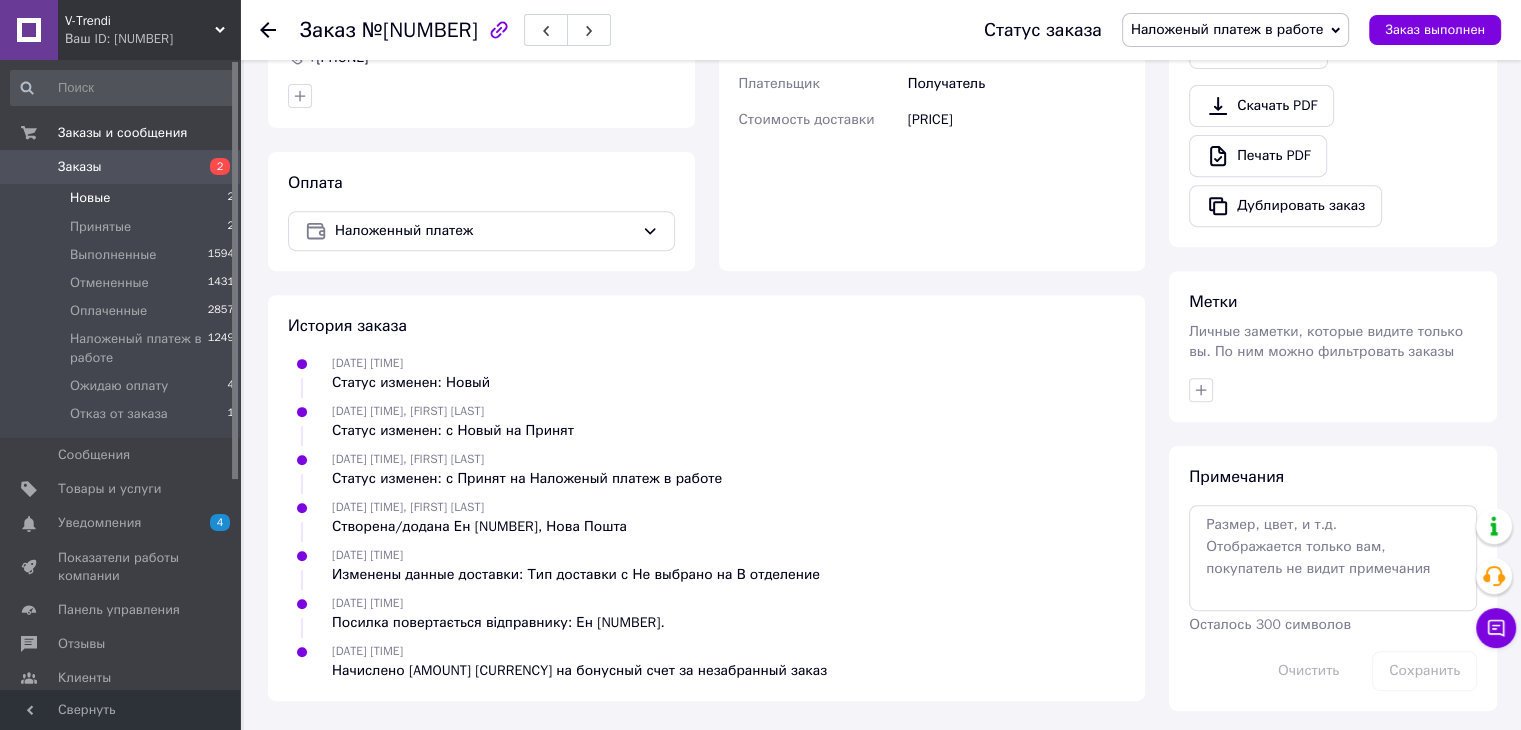 scroll, scrollTop: 0, scrollLeft: 0, axis: both 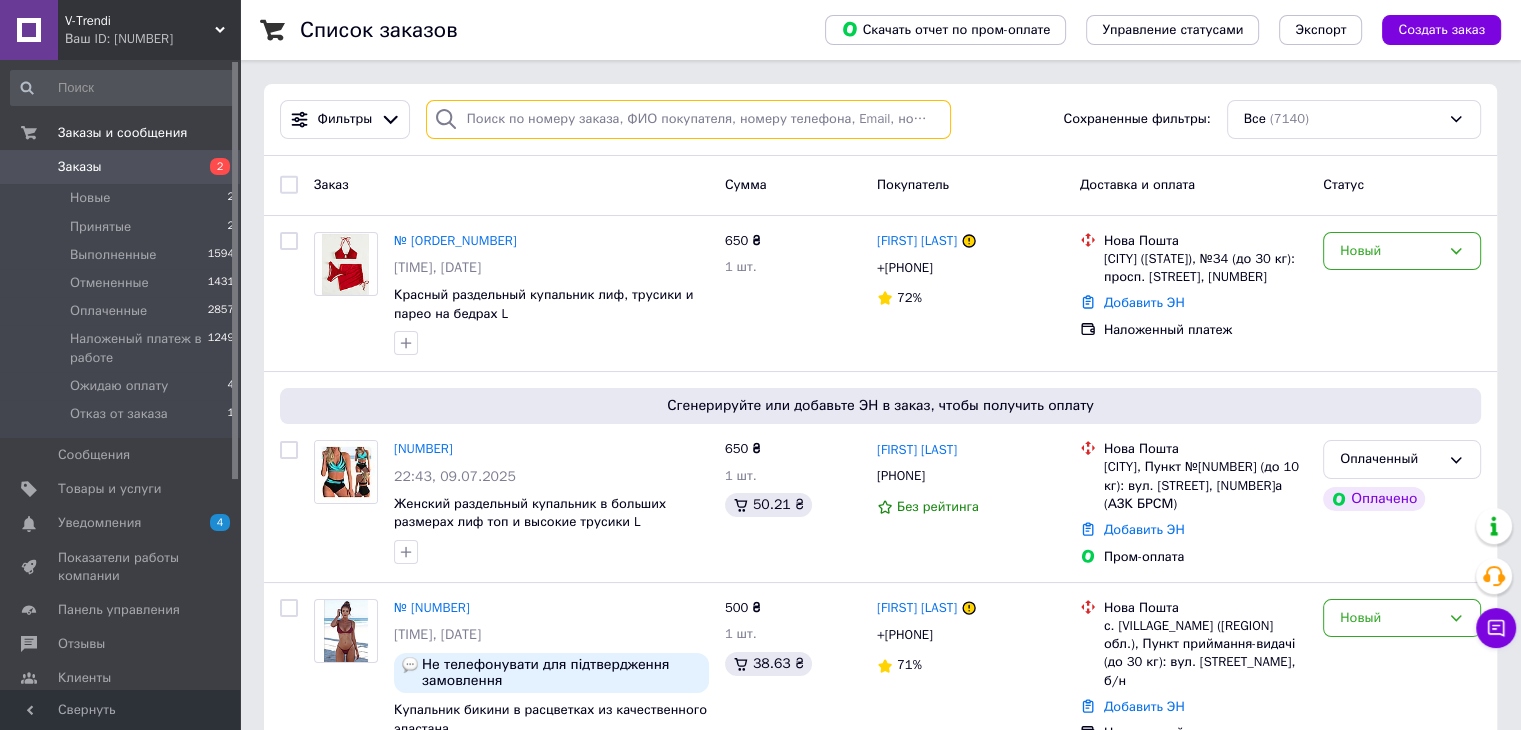 click at bounding box center [688, 119] 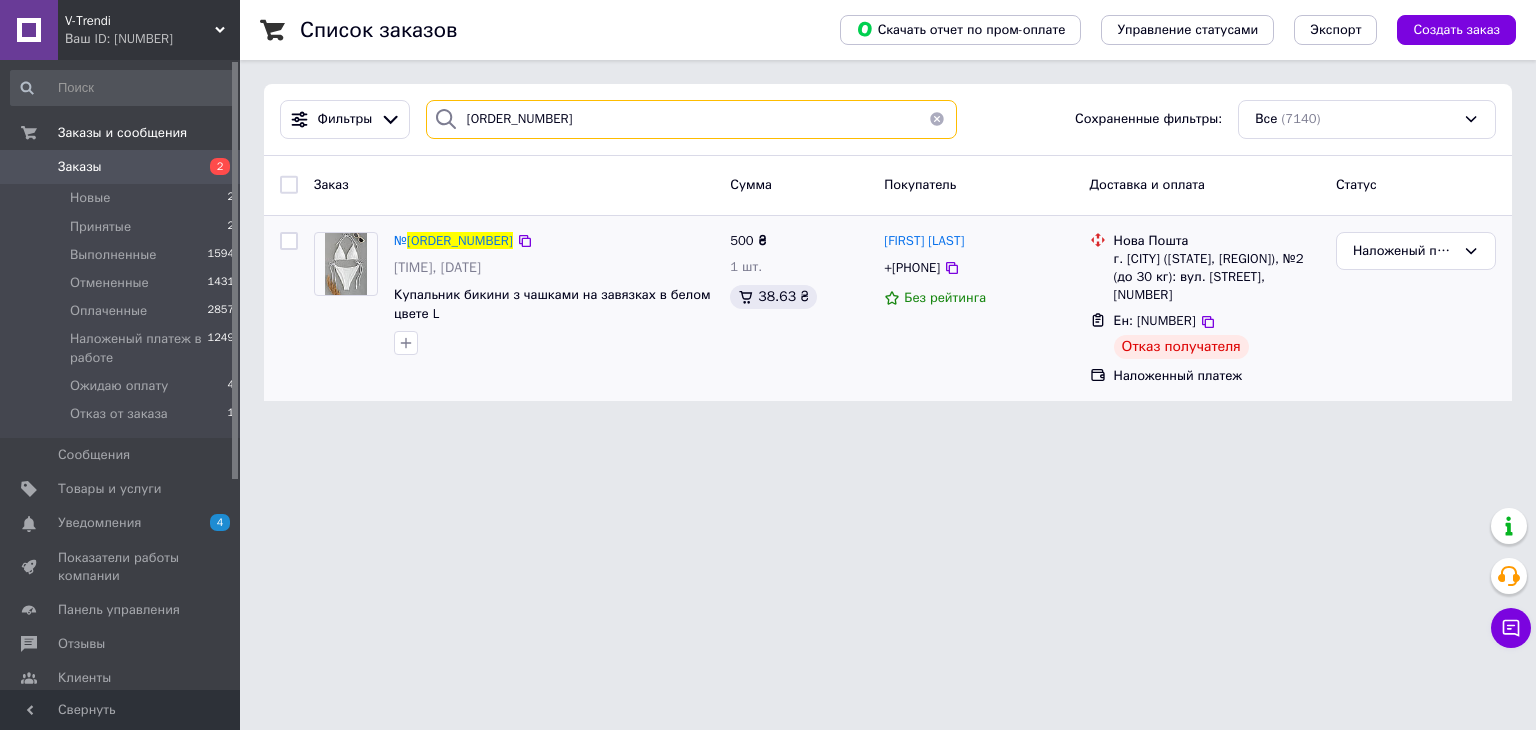 type on "351635405" 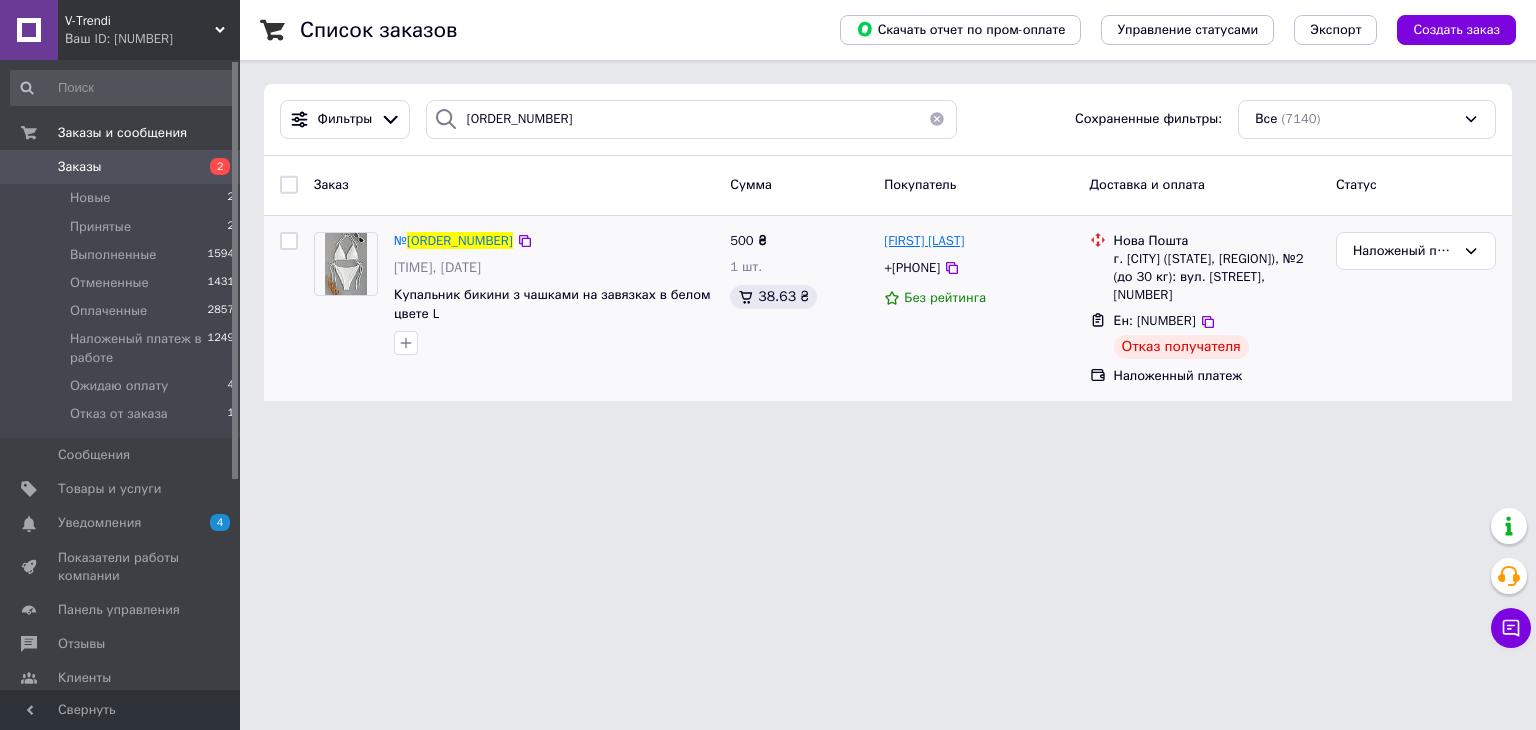 drag, startPoint x: 1021, startPoint y: 243, endPoint x: 919, endPoint y: 249, distance: 102.176315 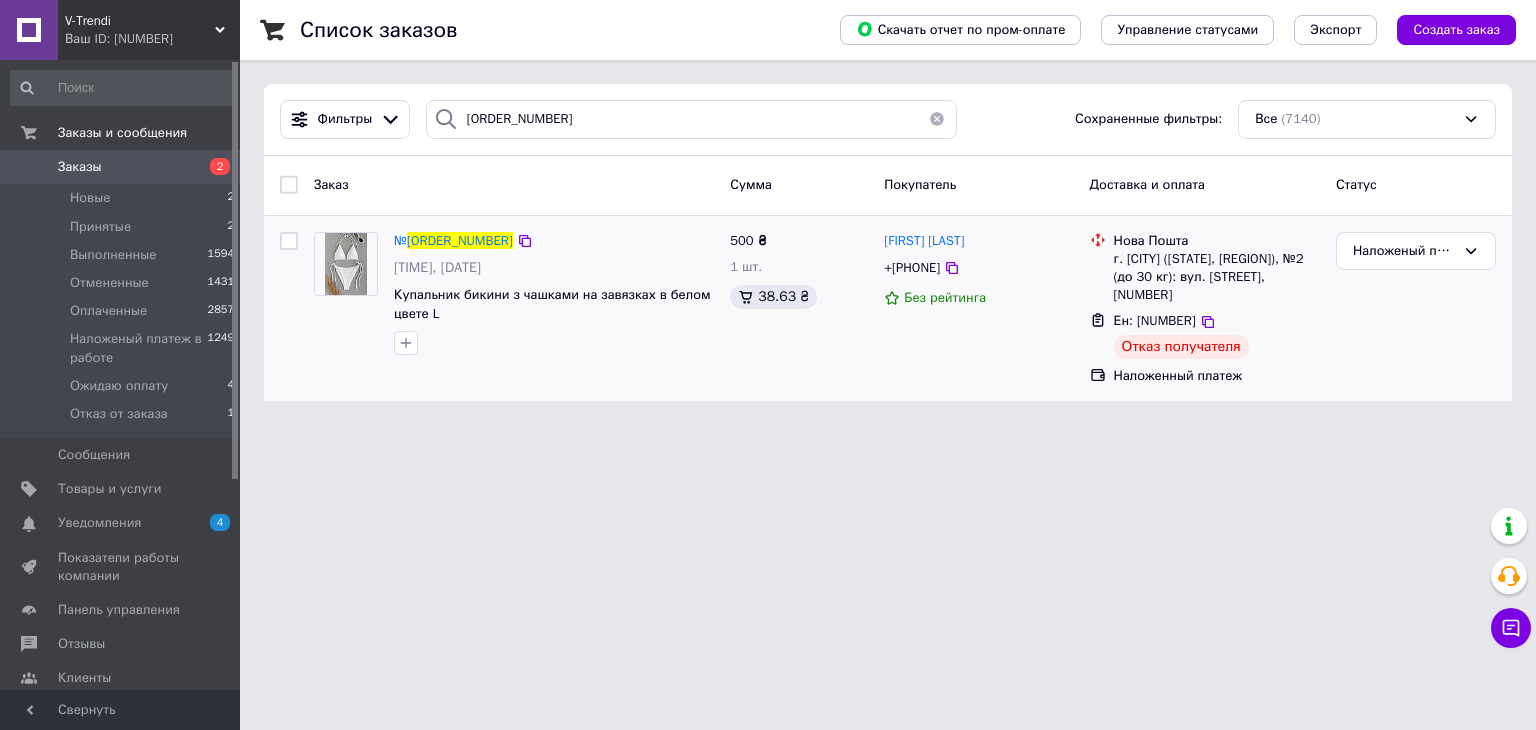 copy on "Колисниченко" 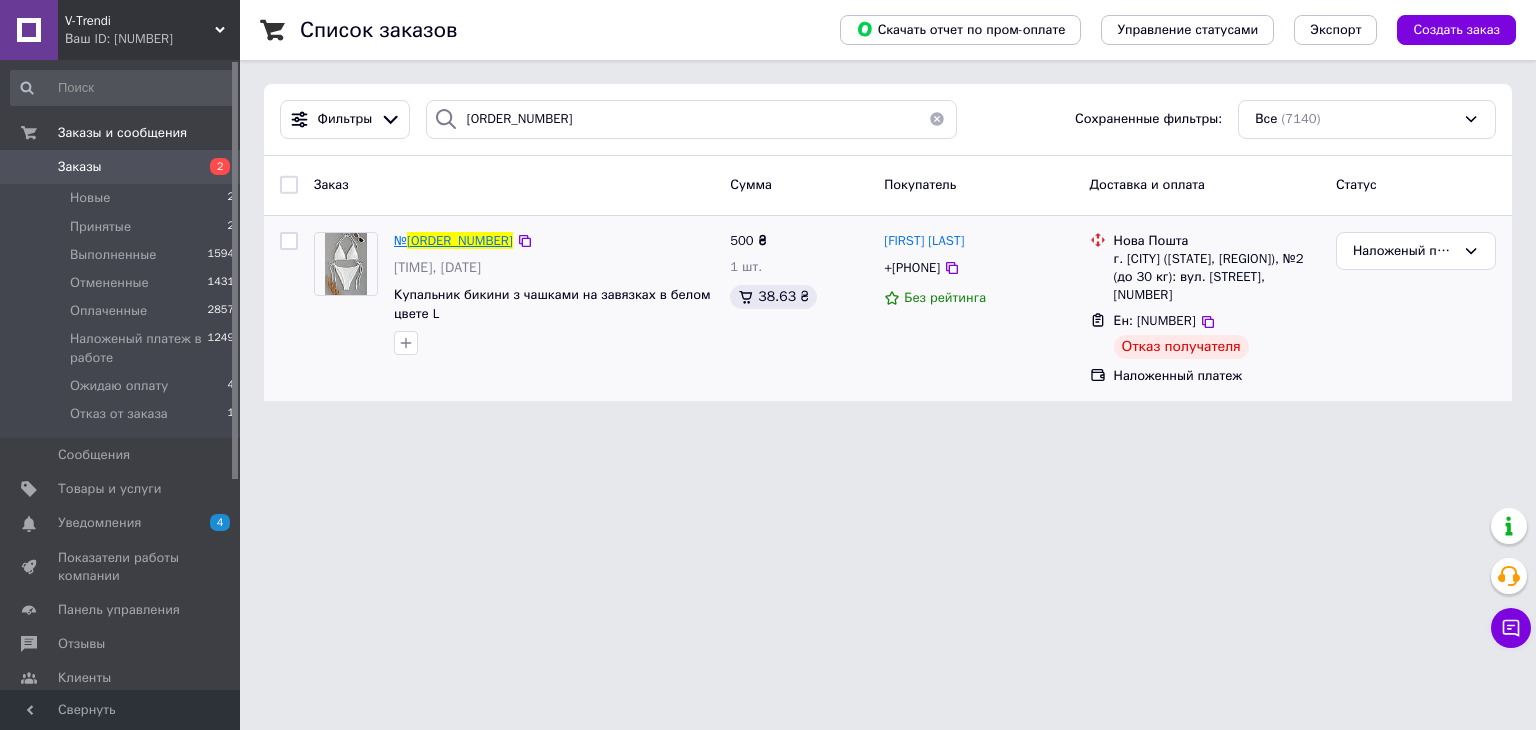 click on "351635405" at bounding box center (460, 240) 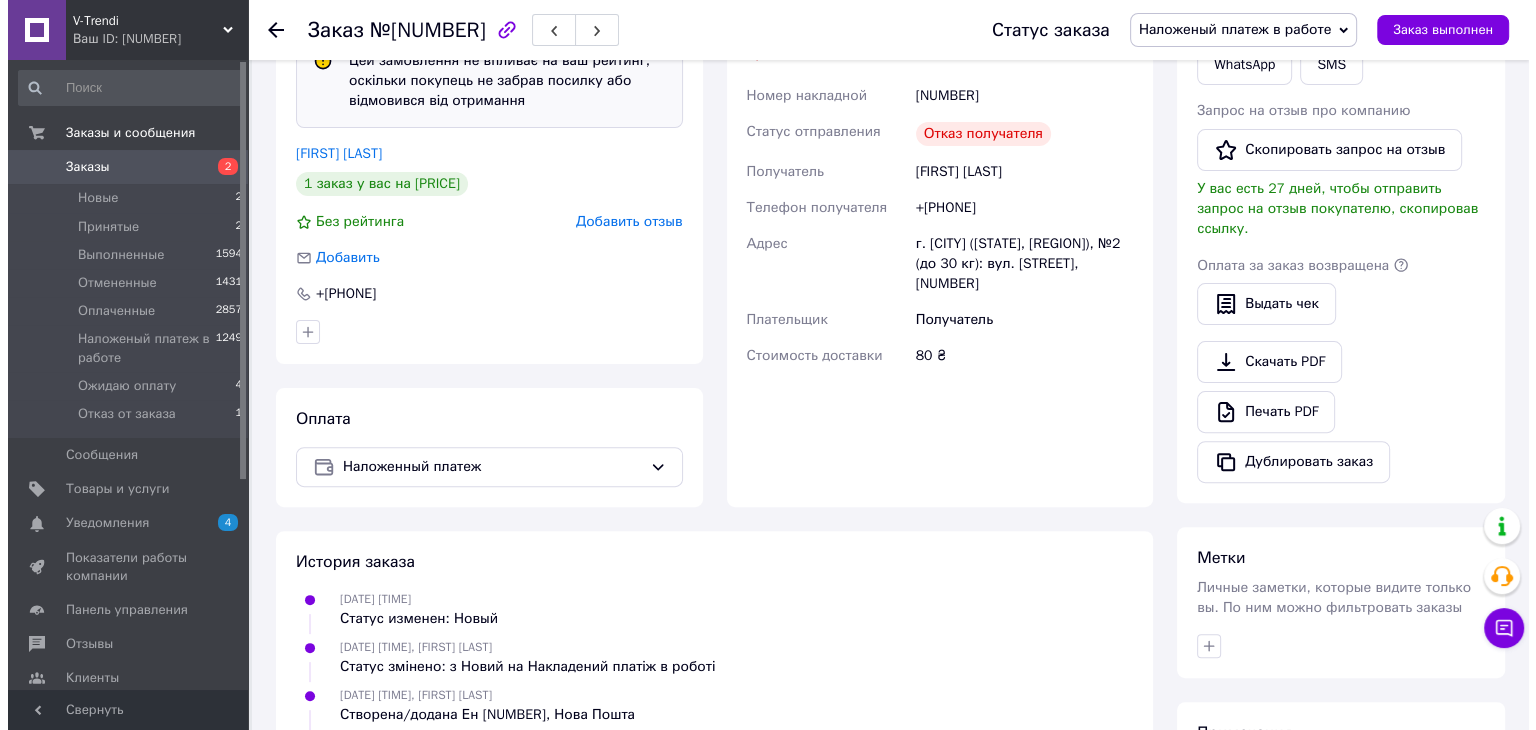 scroll, scrollTop: 376, scrollLeft: 0, axis: vertical 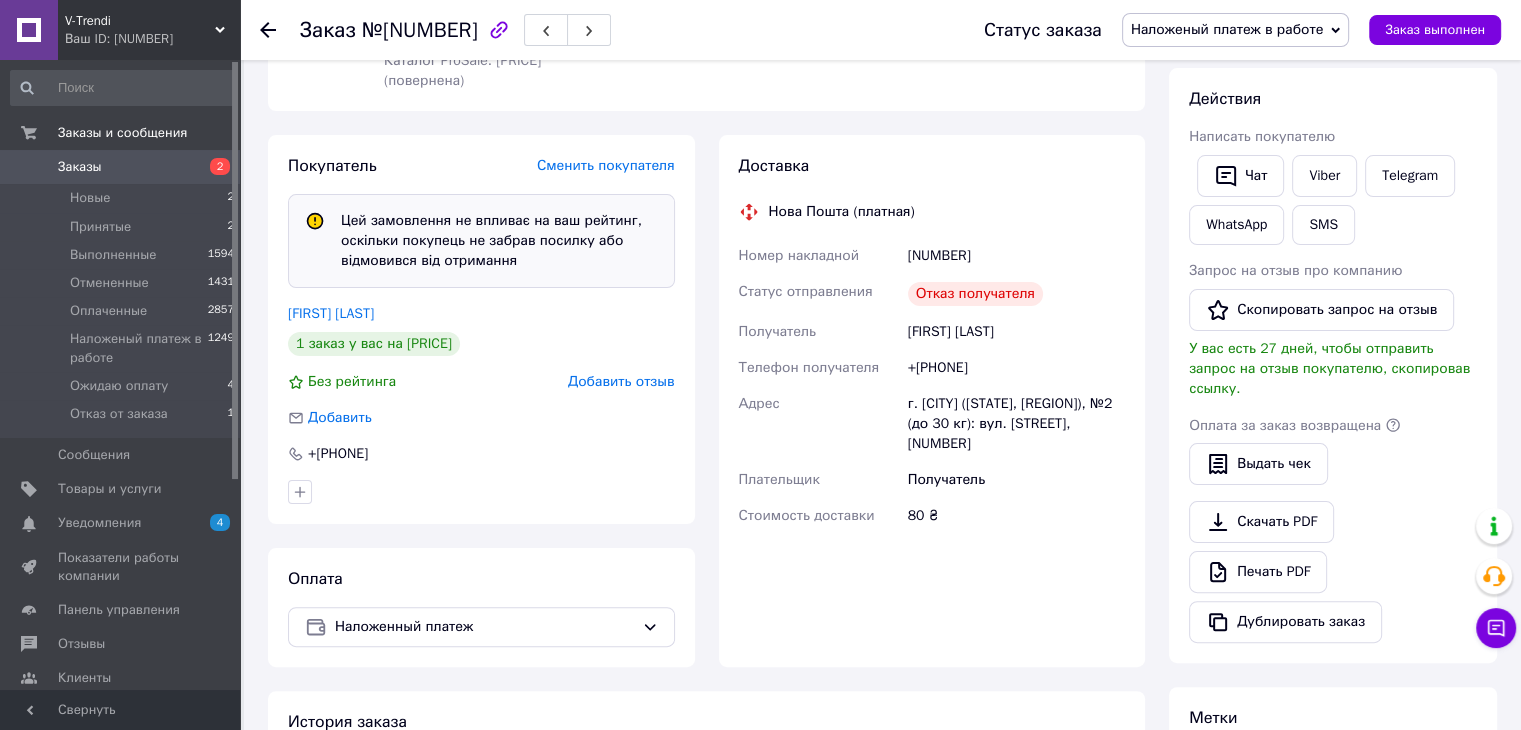 click on "Добавить отзыв" at bounding box center [621, 381] 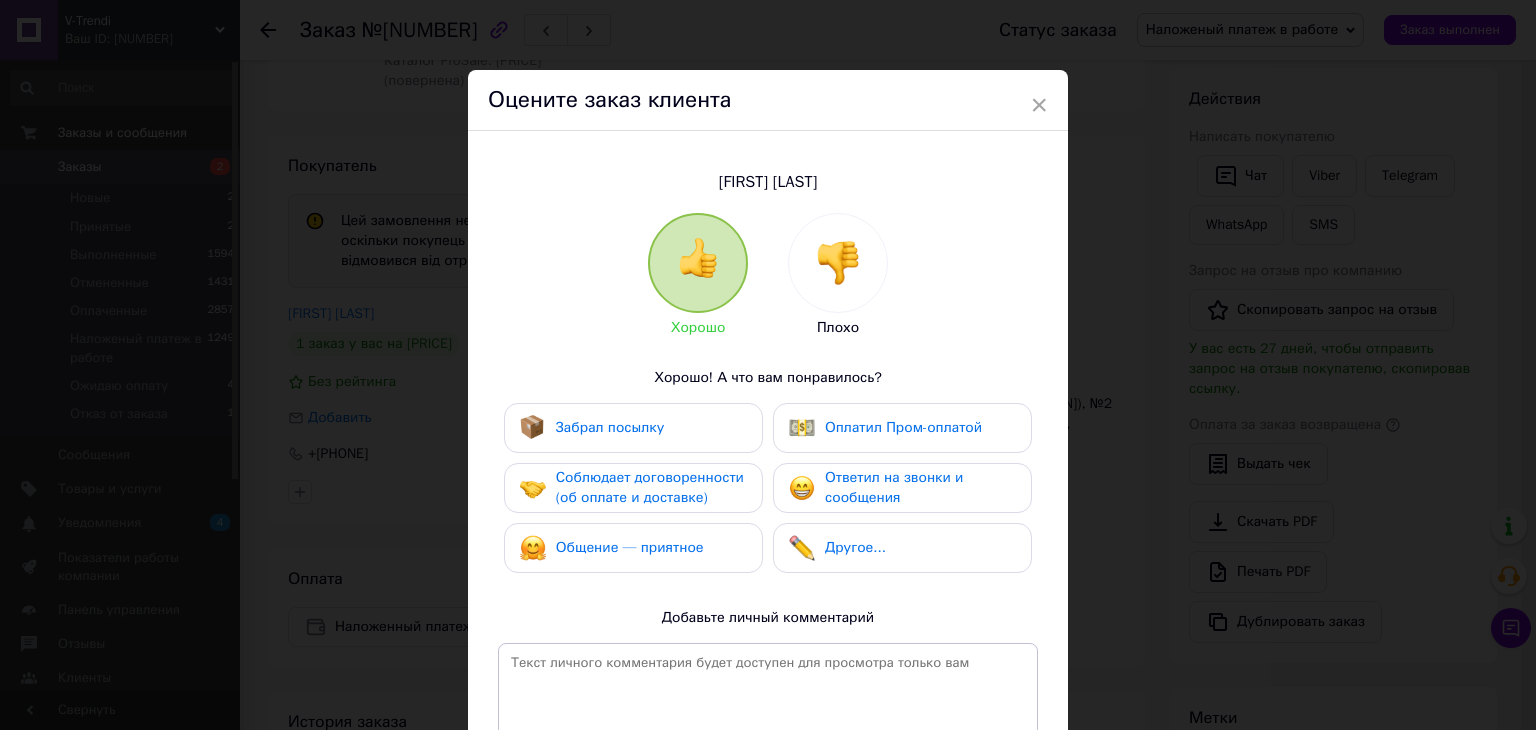 click at bounding box center [838, 263] 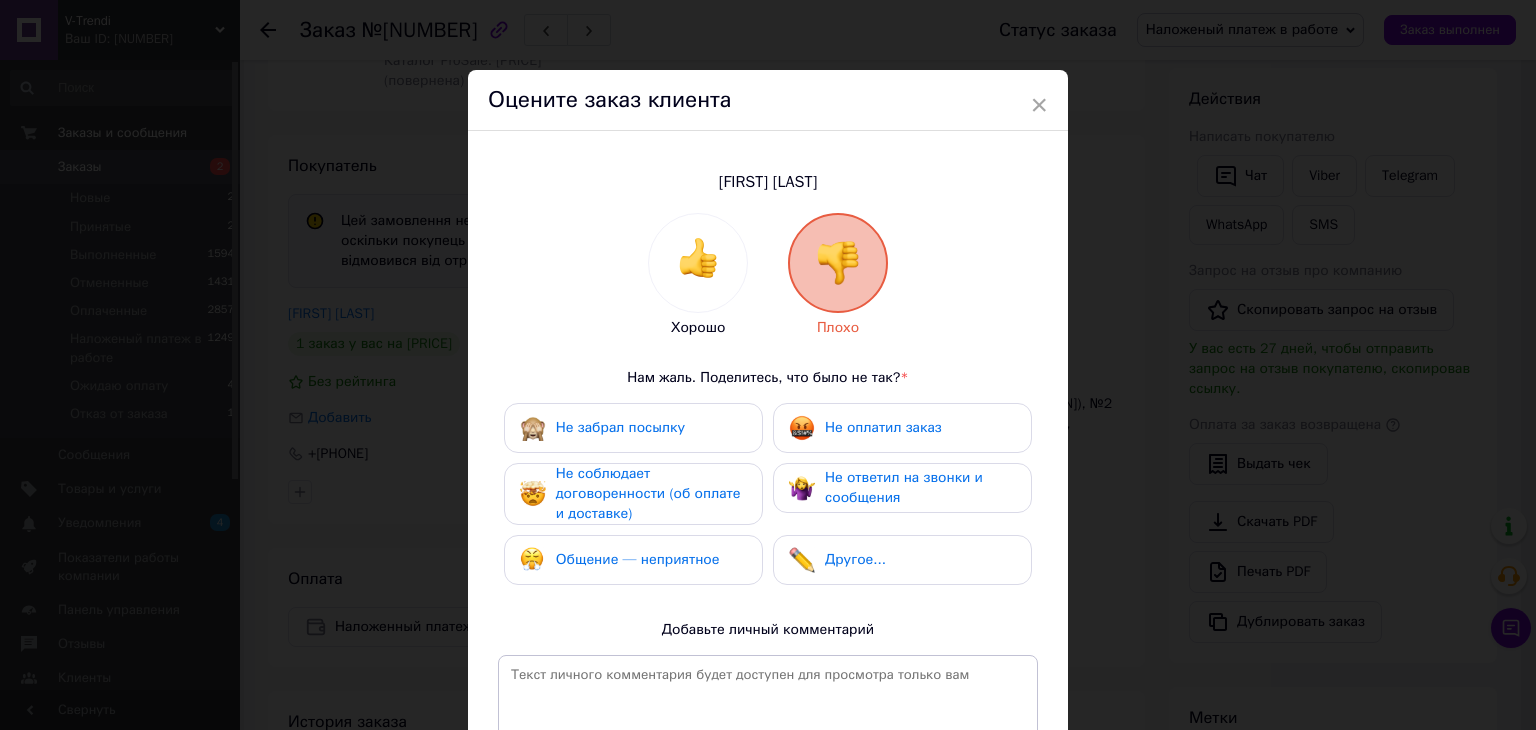 drag, startPoint x: 706, startPoint y: 421, endPoint x: 666, endPoint y: 474, distance: 66.4003 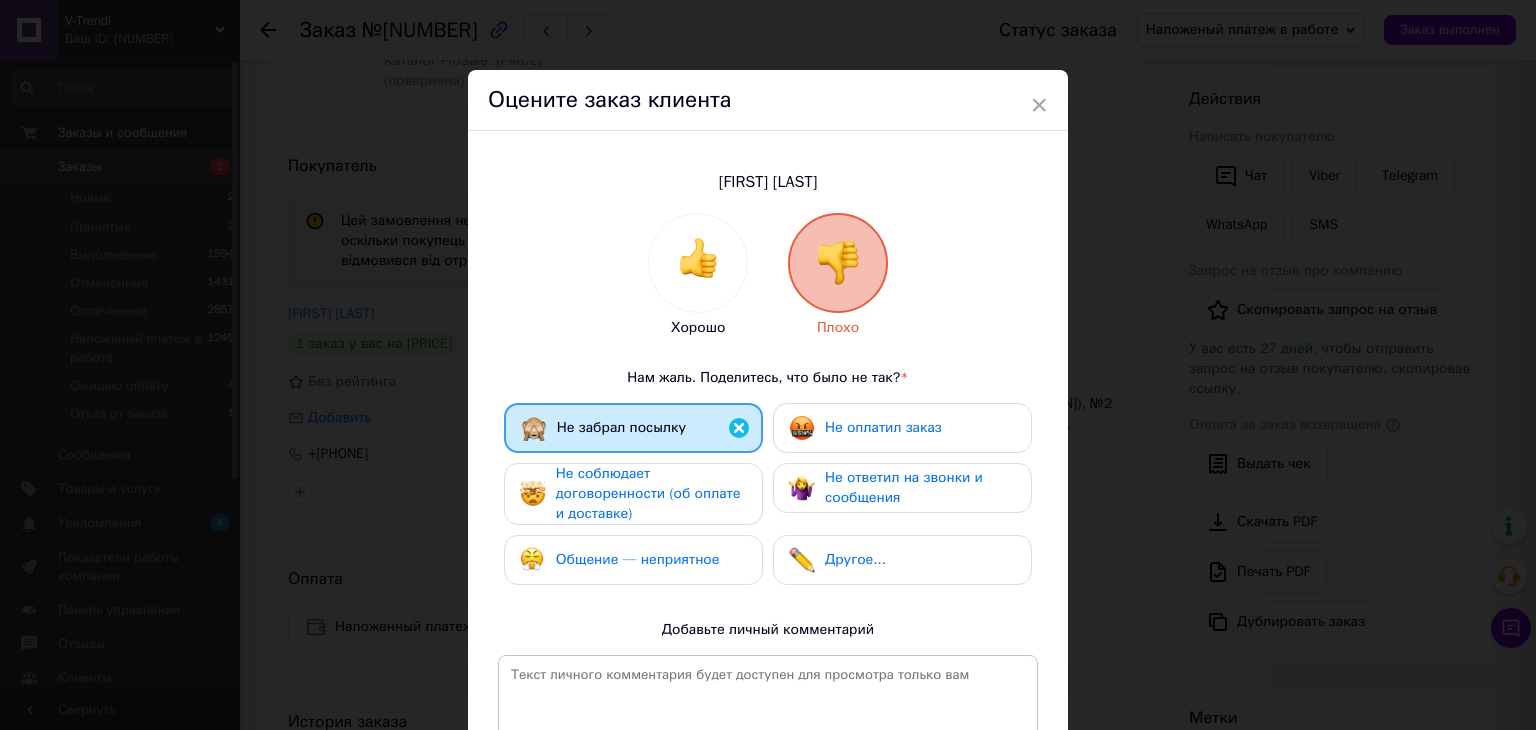 click on "Не соблюдает договоренности (об оплате и доставке)" at bounding box center (651, 494) 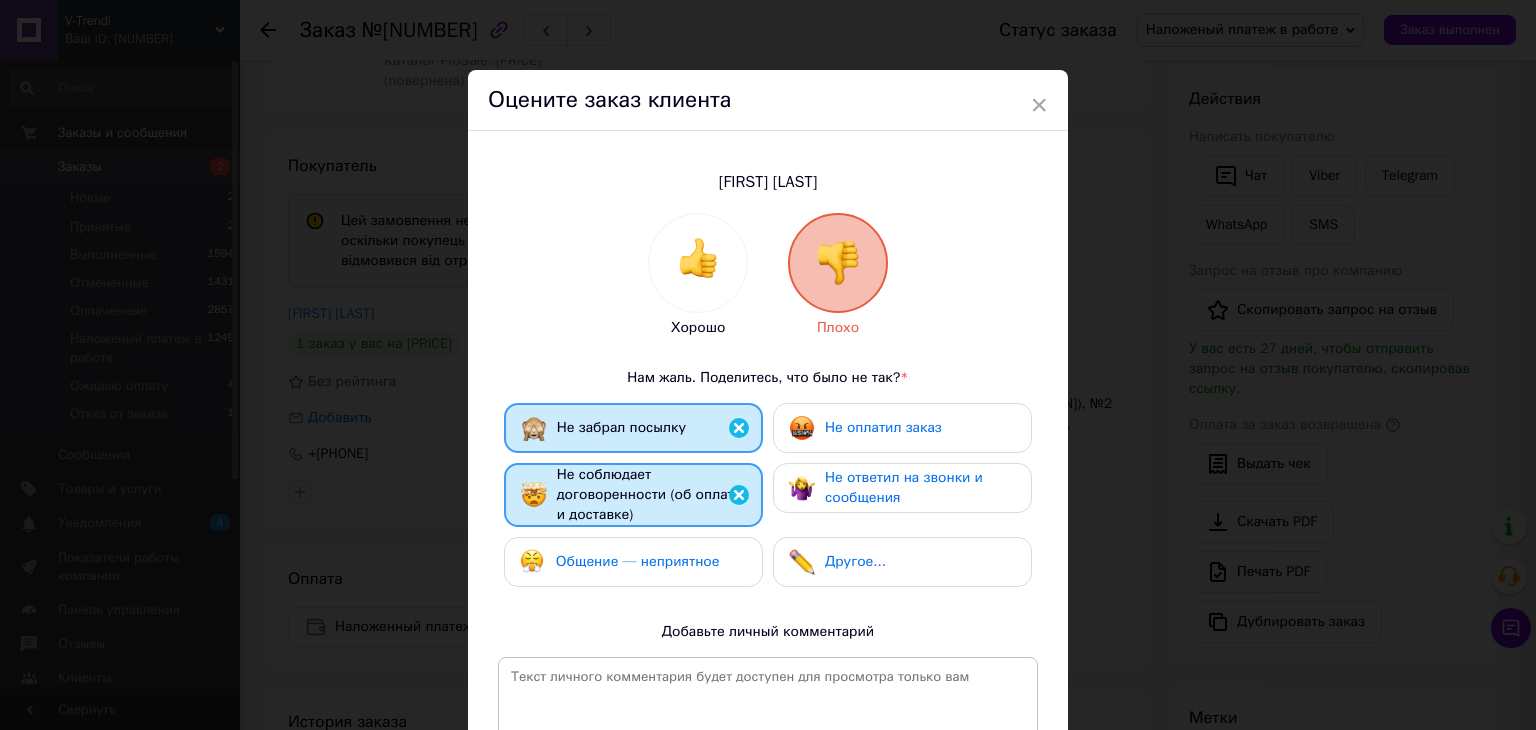 click on "Общение — неприятное" at bounding box center (638, 561) 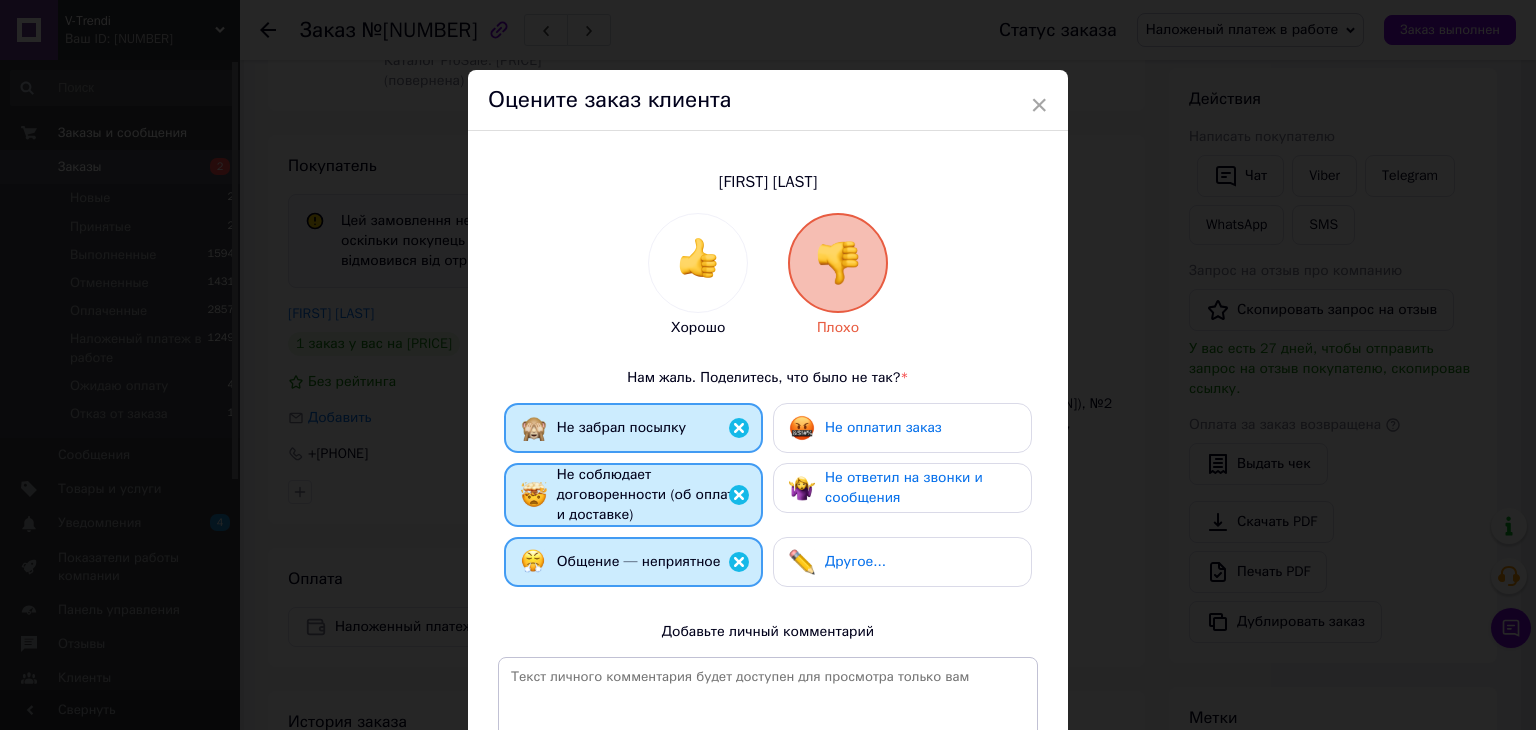 drag, startPoint x: 852, startPoint y: 432, endPoint x: 855, endPoint y: 449, distance: 17.262676 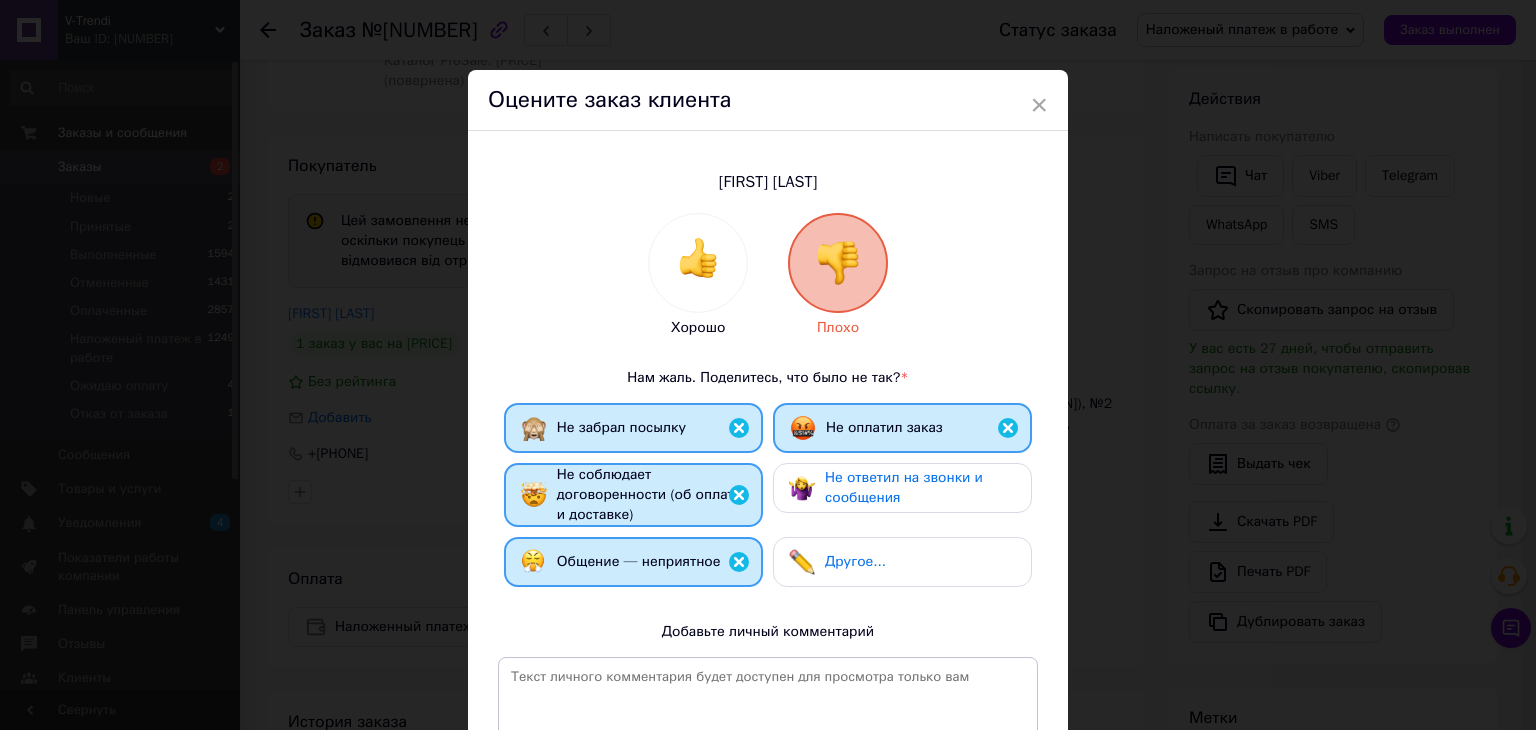 click on "Не ответил на звонки и сообщения" at bounding box center [904, 487] 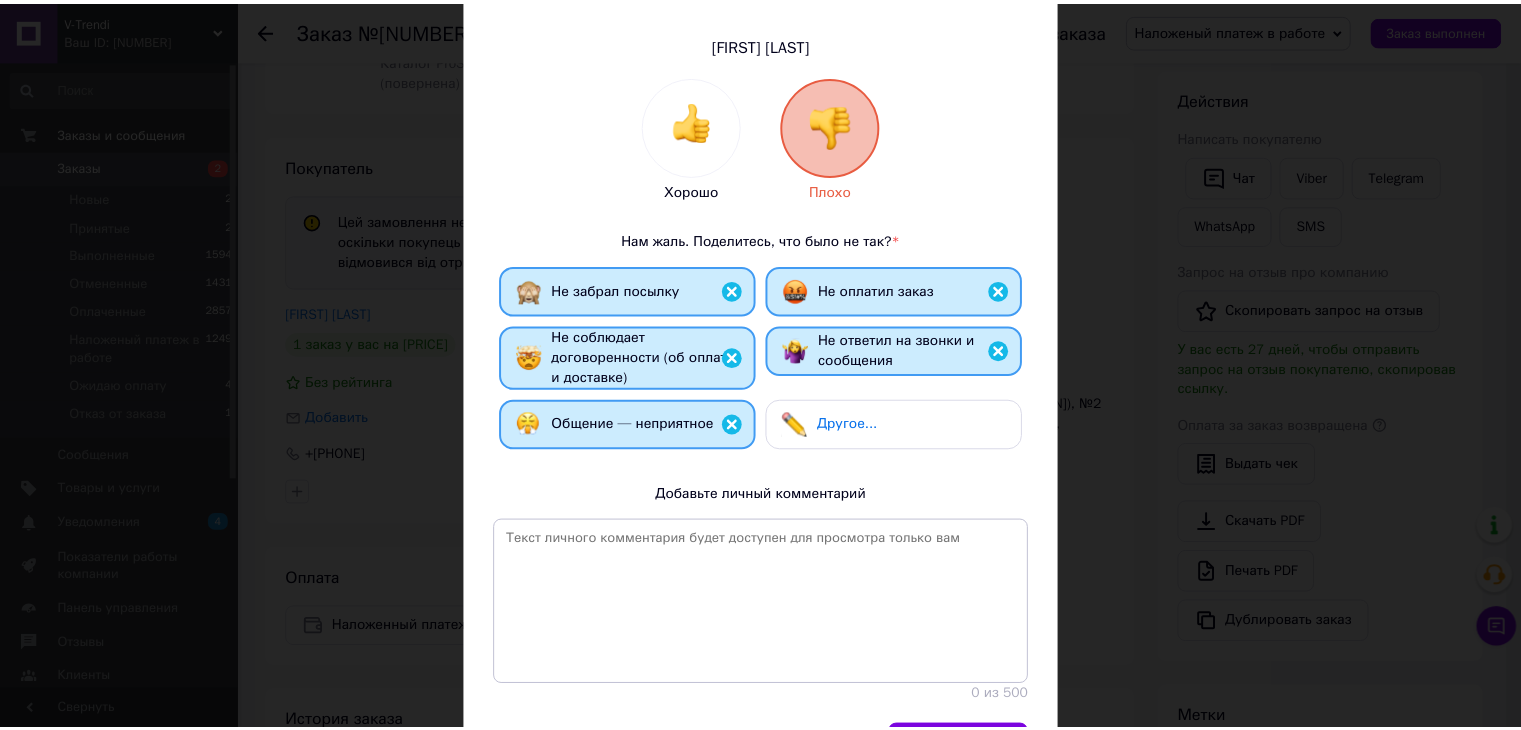 scroll, scrollTop: 260, scrollLeft: 0, axis: vertical 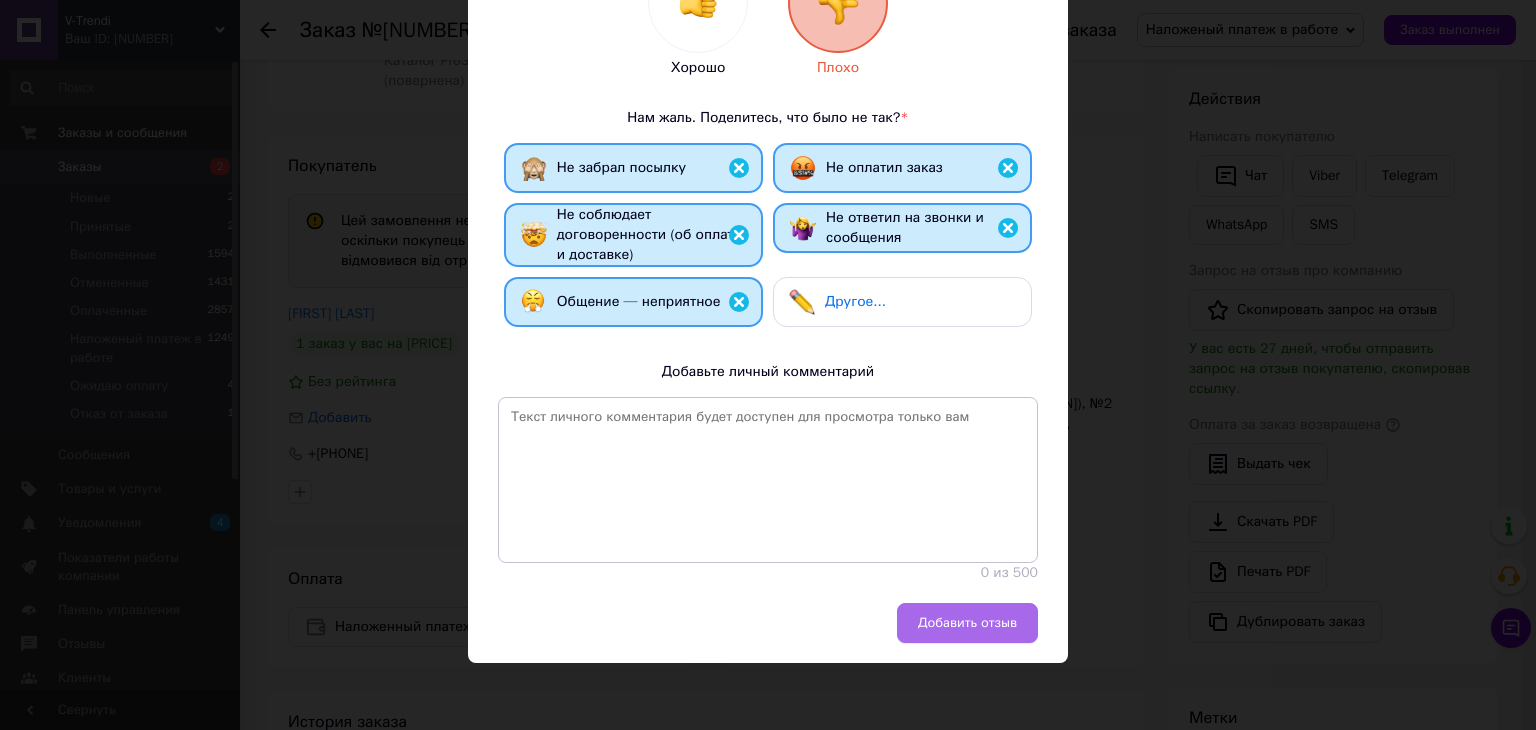click on "Добавить отзыв" at bounding box center [967, 623] 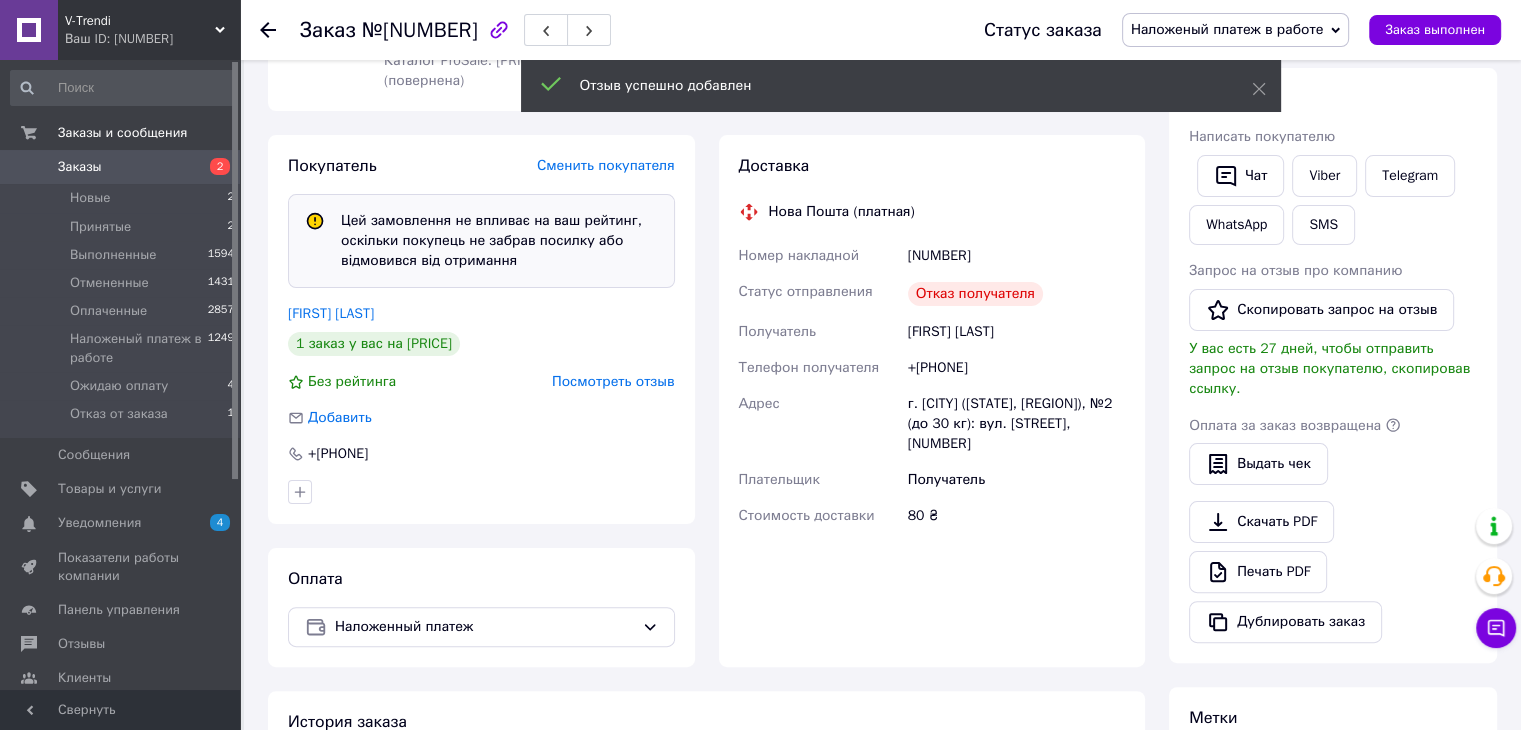 click on "Заказы" at bounding box center (121, 167) 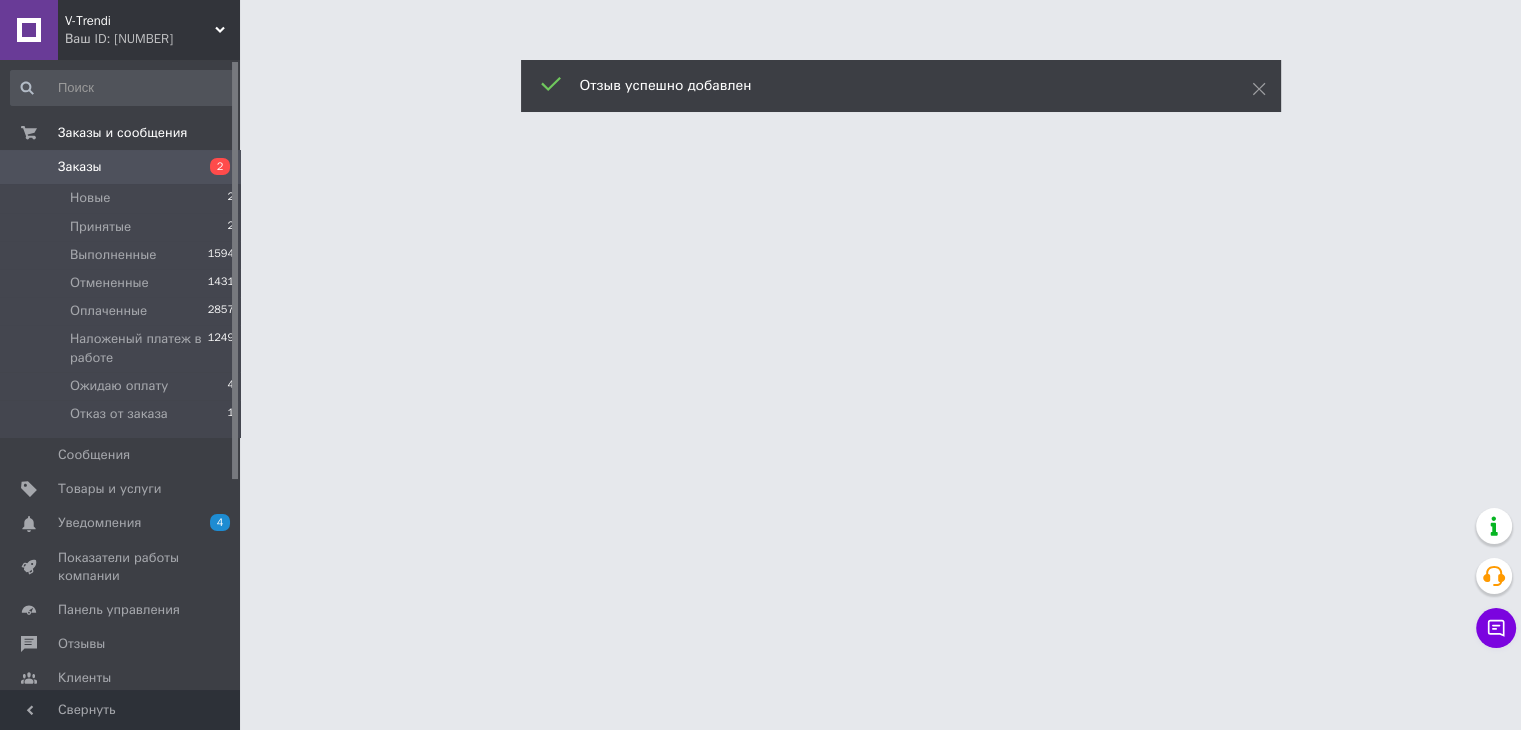 scroll, scrollTop: 0, scrollLeft: 0, axis: both 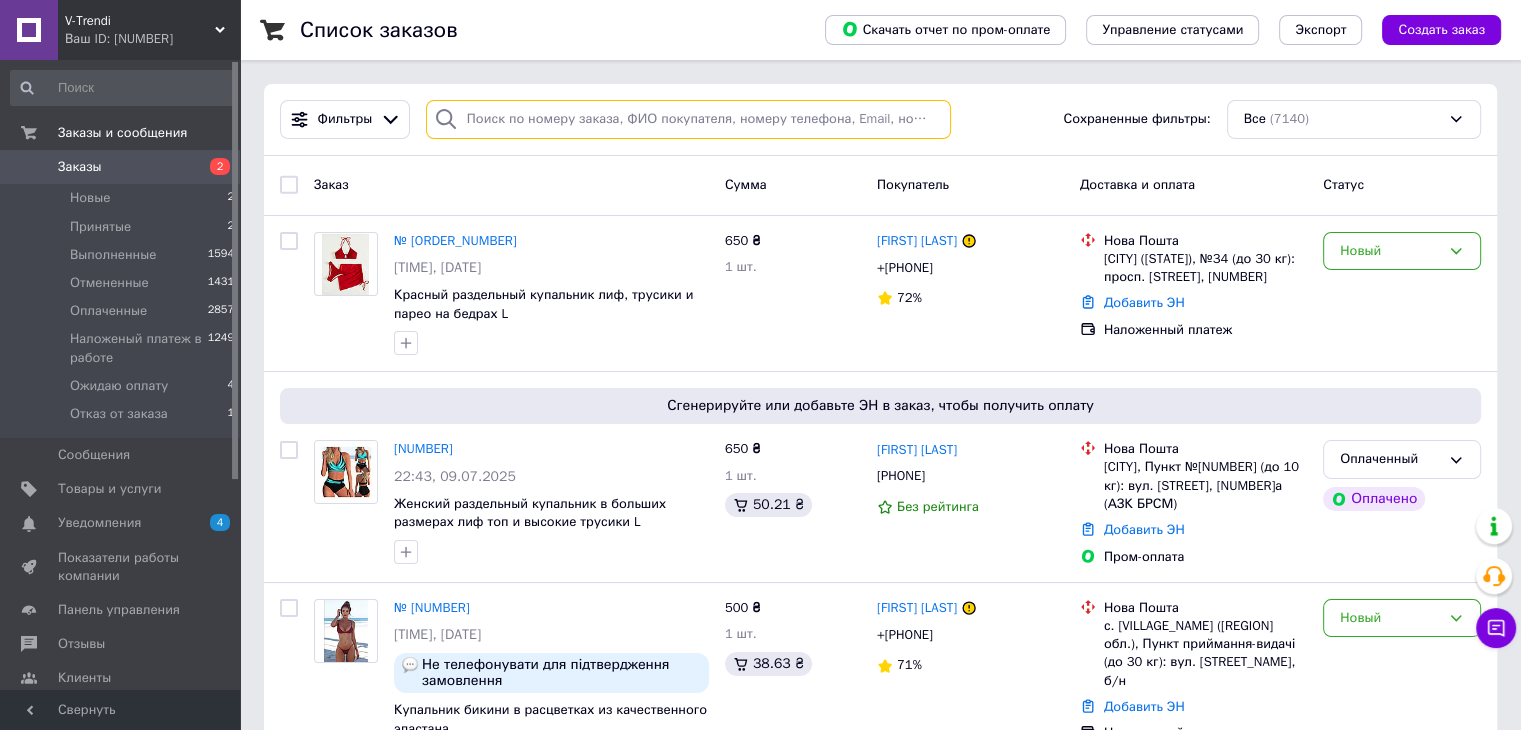 click at bounding box center [688, 119] 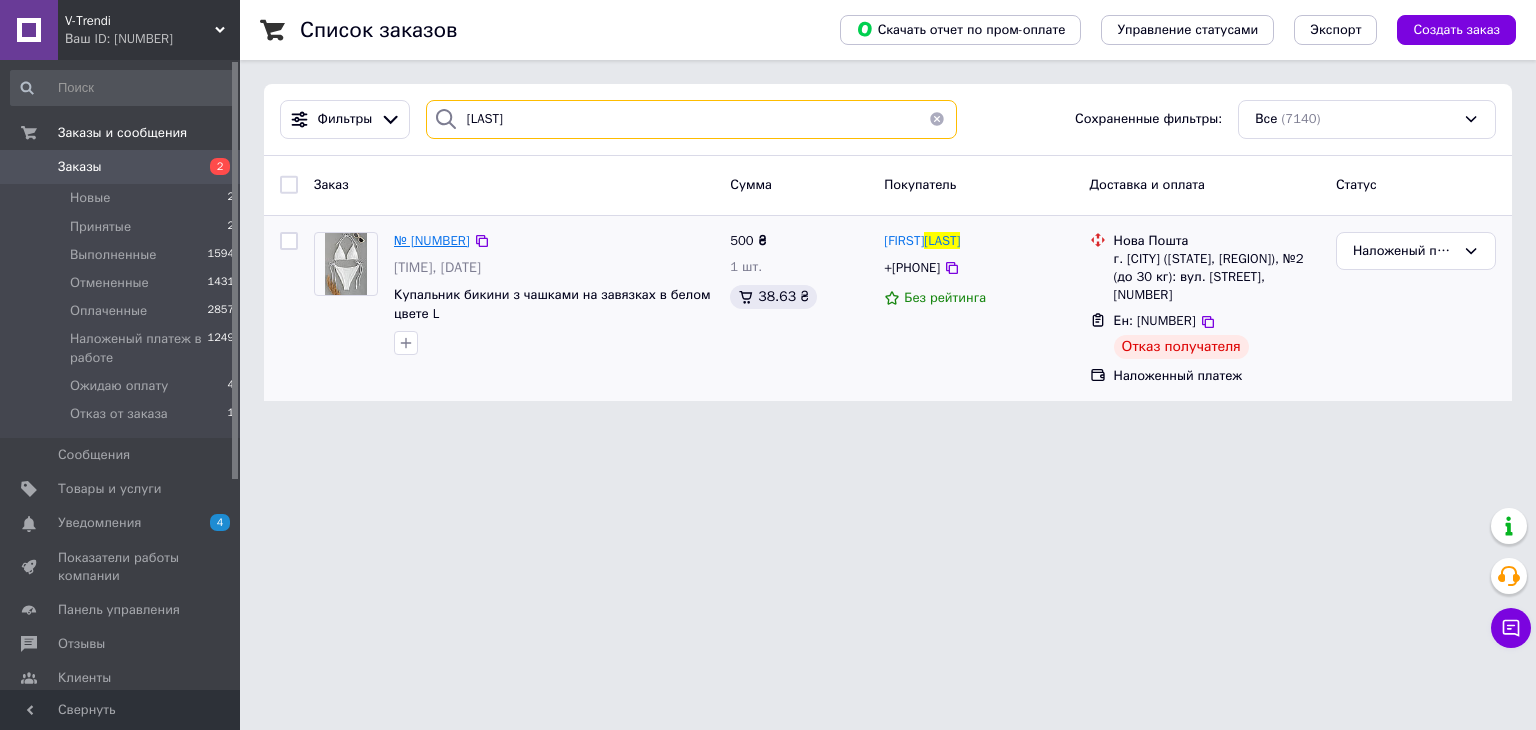 type on "Колисниченко" 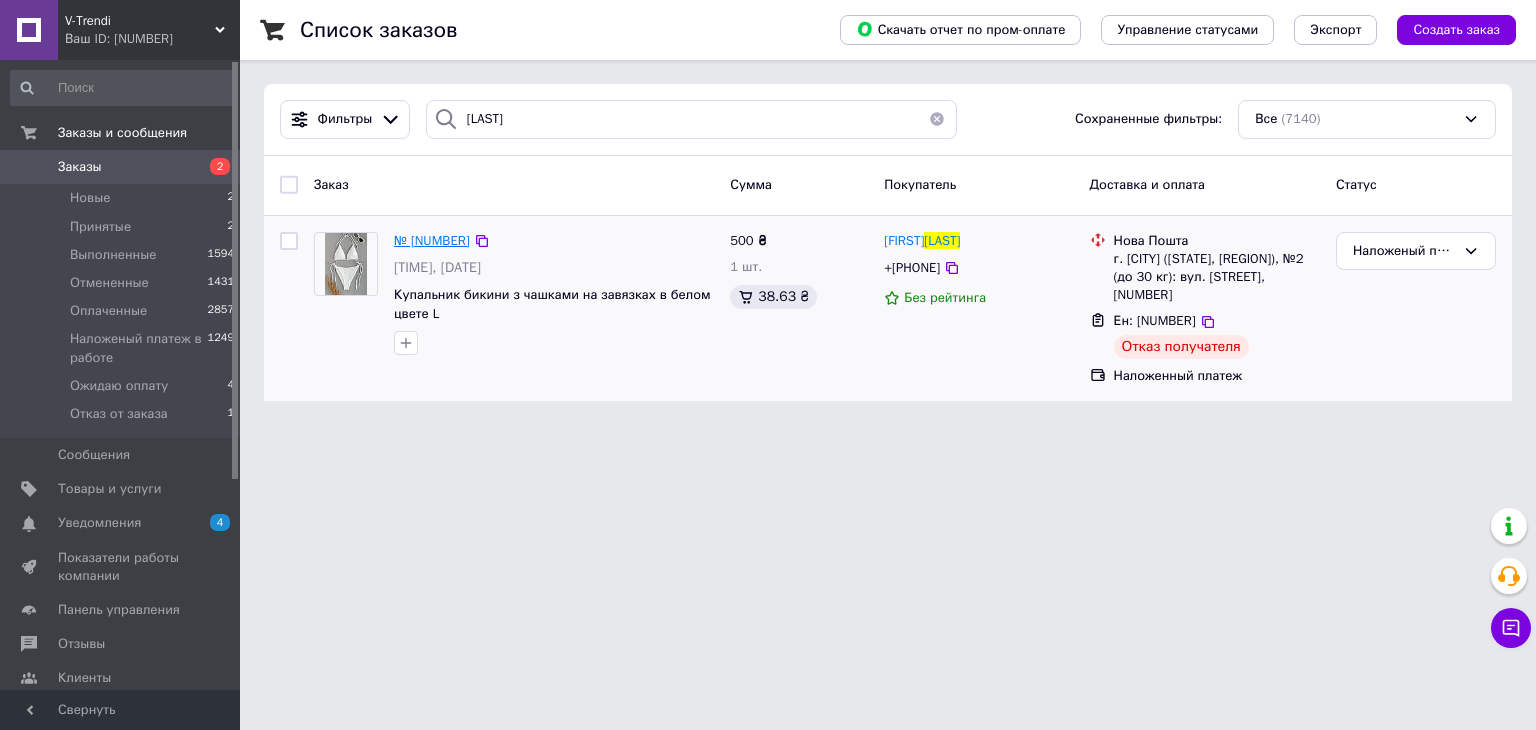 click on "№ 351635405" at bounding box center (432, 240) 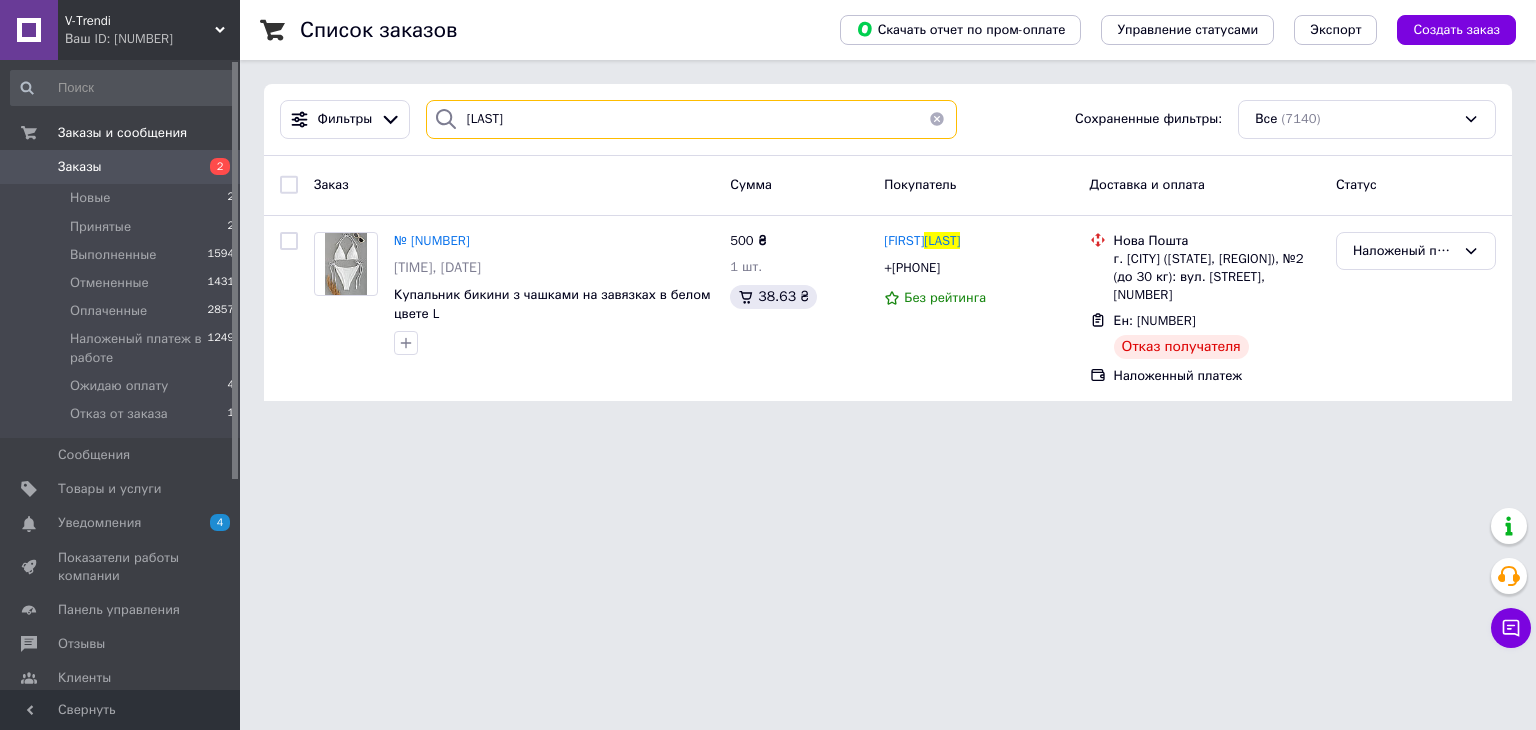 drag, startPoint x: 583, startPoint y: 108, endPoint x: 0, endPoint y: 105, distance: 583.0077 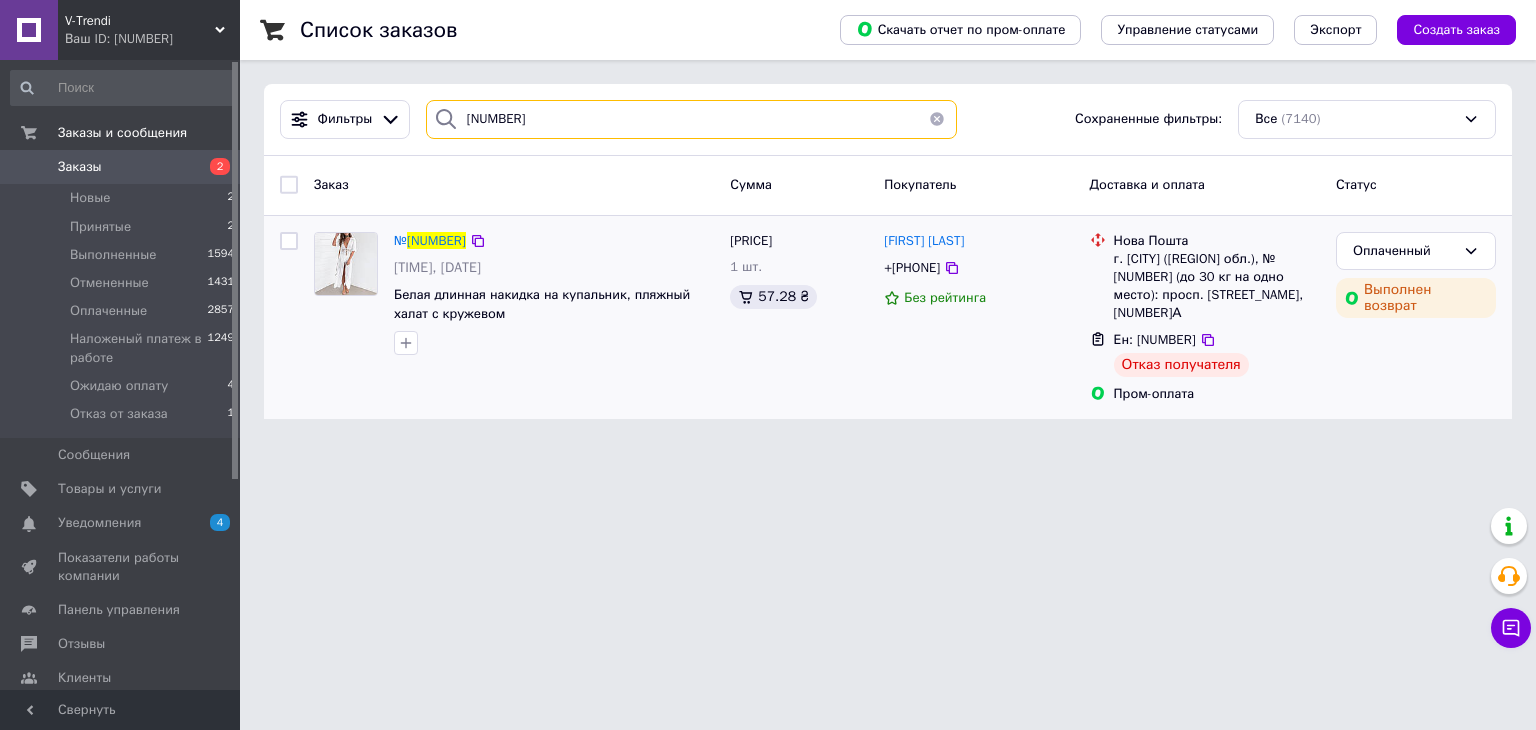 type on "351554883" 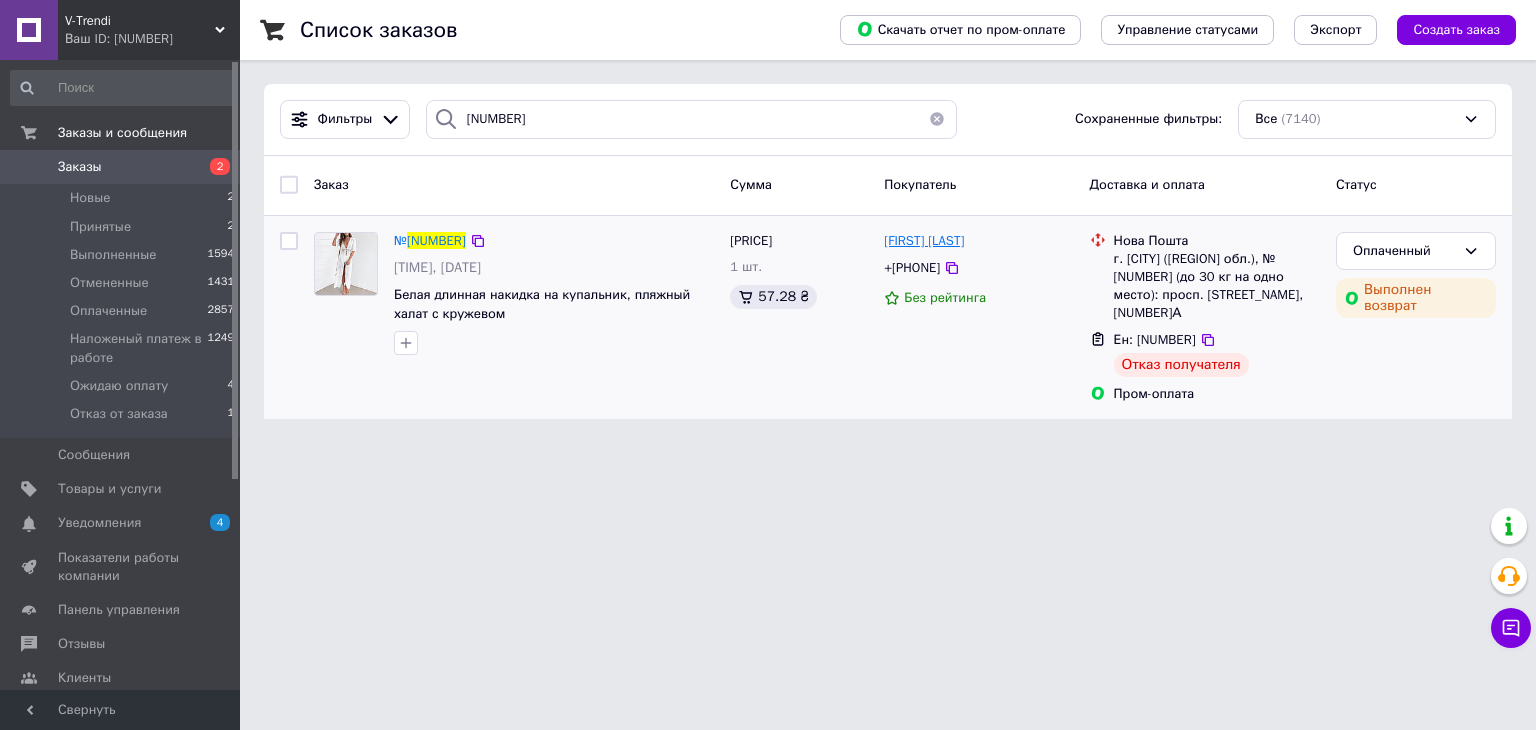 drag, startPoint x: 1020, startPoint y: 234, endPoint x: 946, endPoint y: 241, distance: 74.330345 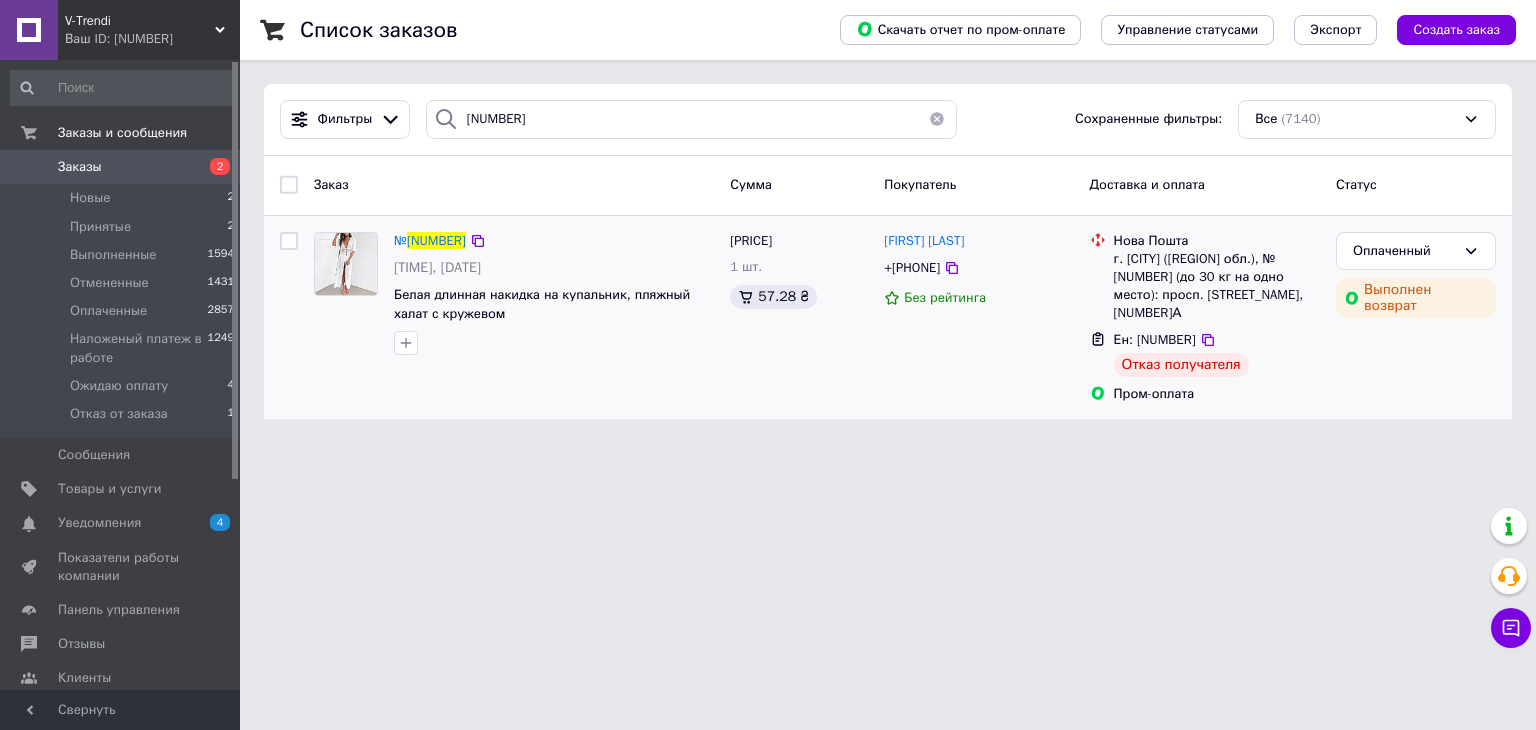copy on "Журавель" 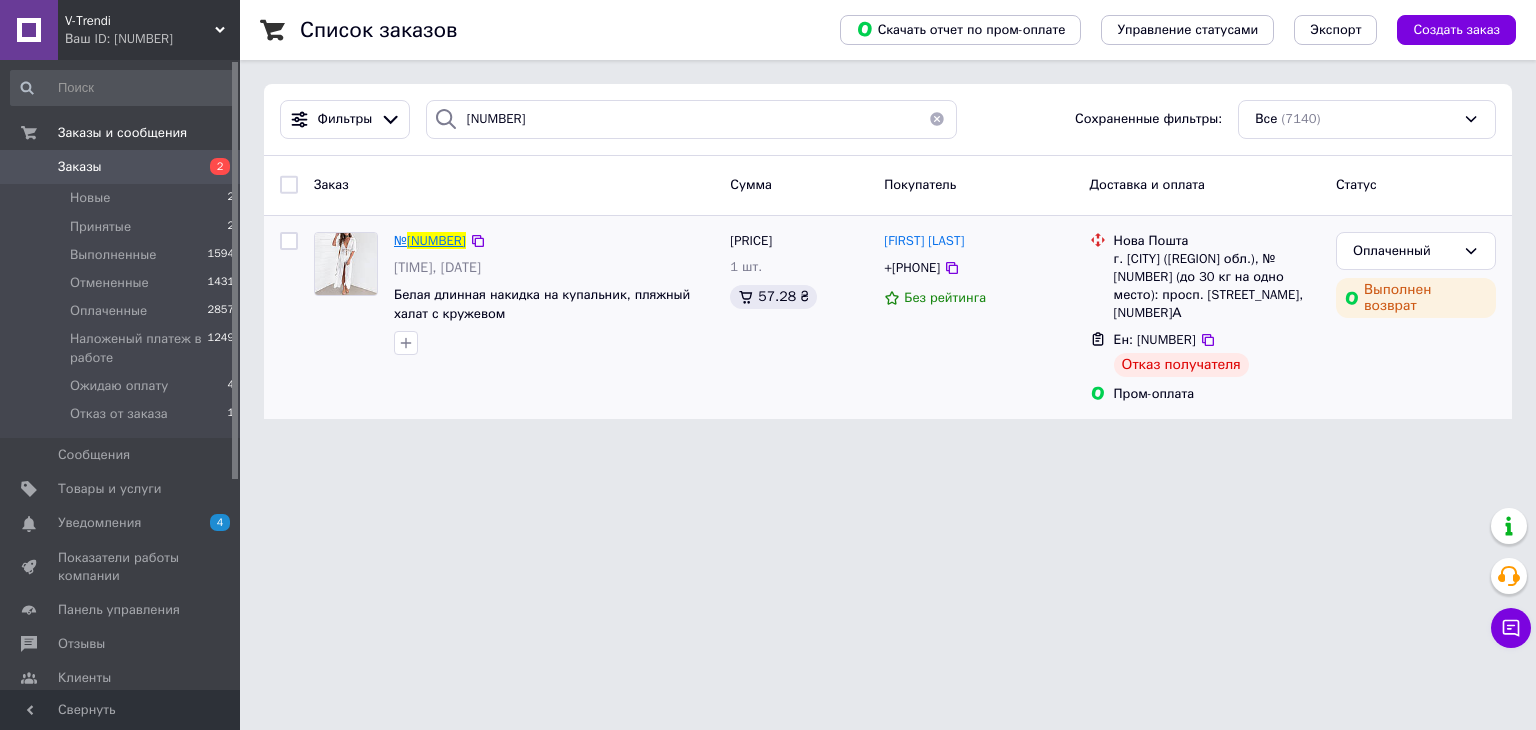 click on "351554883" at bounding box center (436, 240) 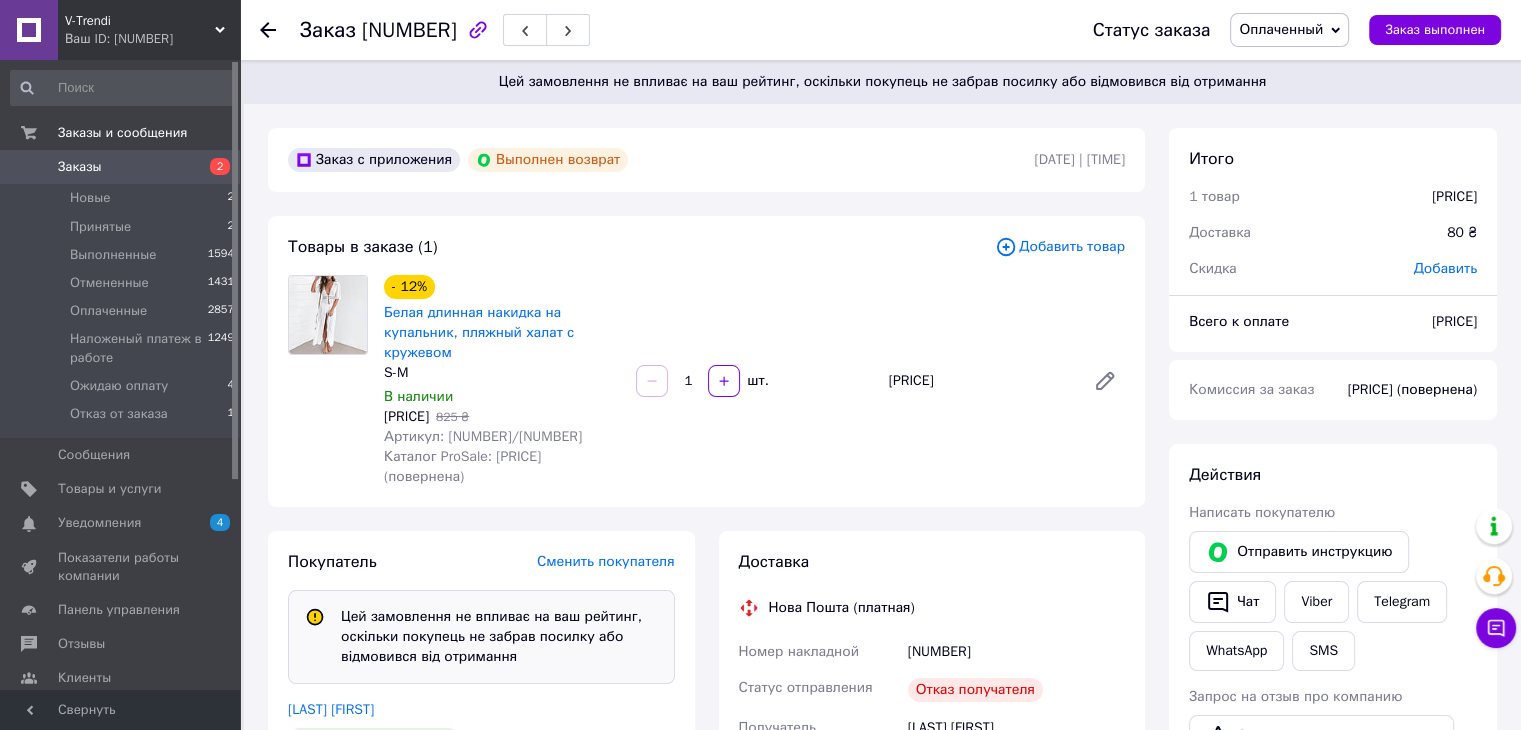 scroll, scrollTop: 137, scrollLeft: 0, axis: vertical 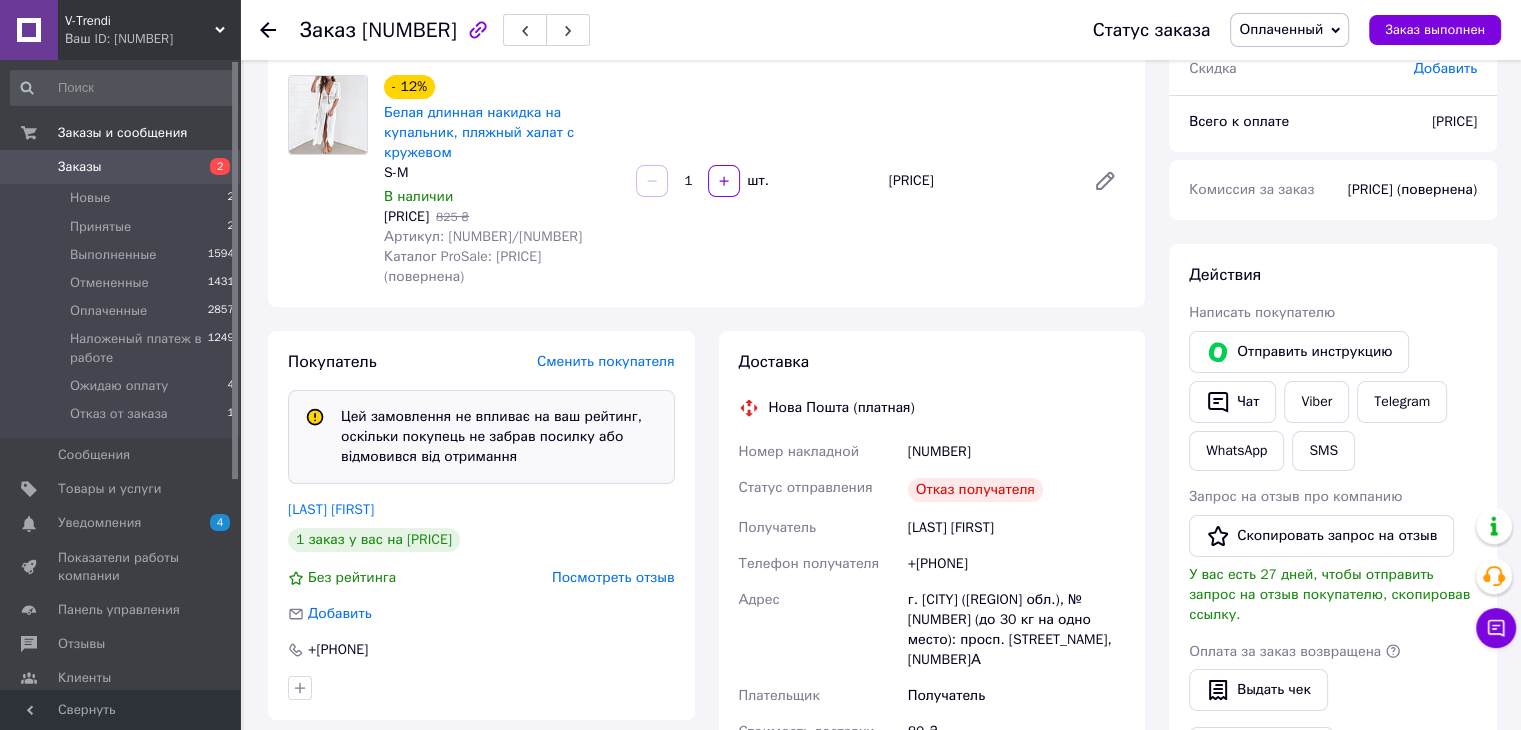 click on "Посмотреть отзыв" at bounding box center [613, 577] 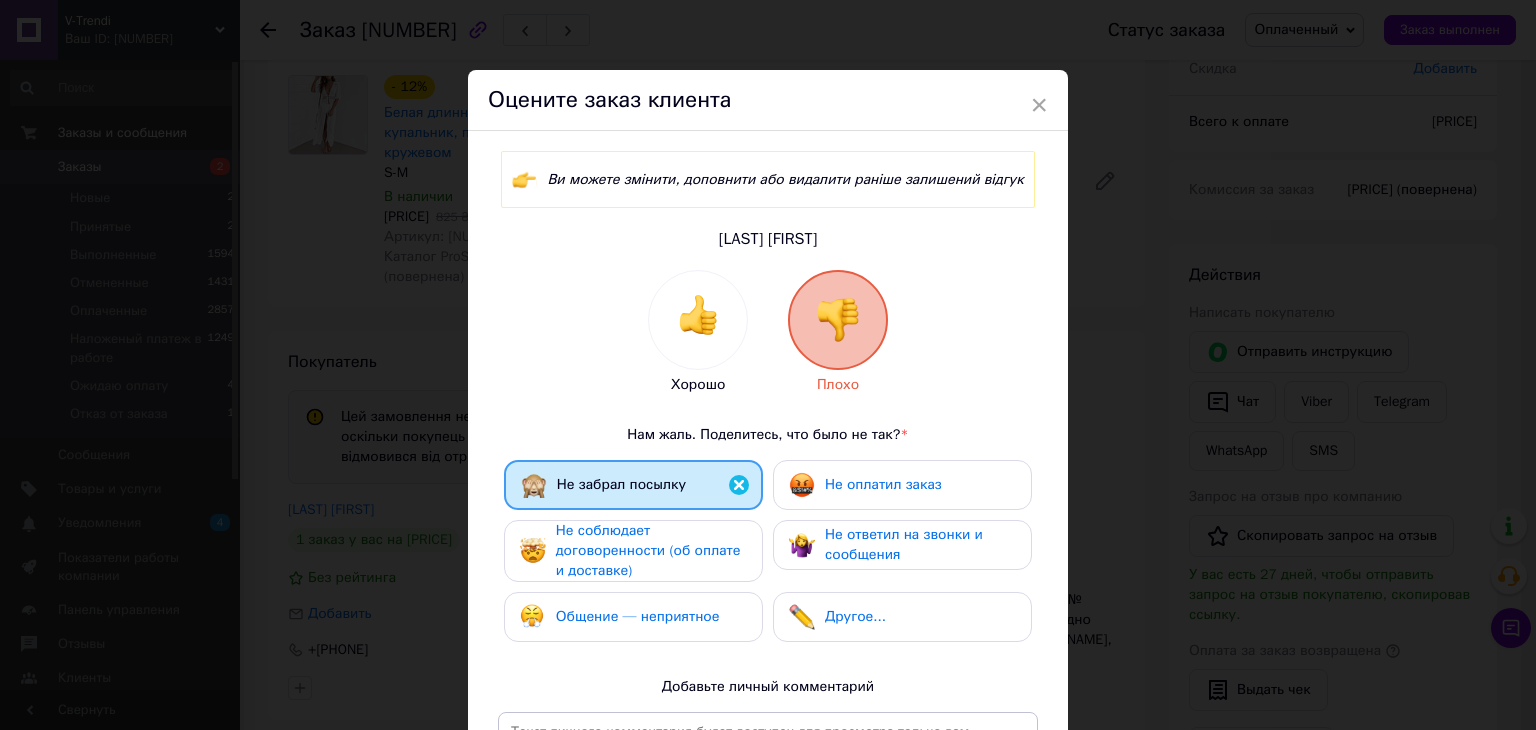 click on "Не соблюдает договоренности (об оплате и доставке)" at bounding box center [648, 550] 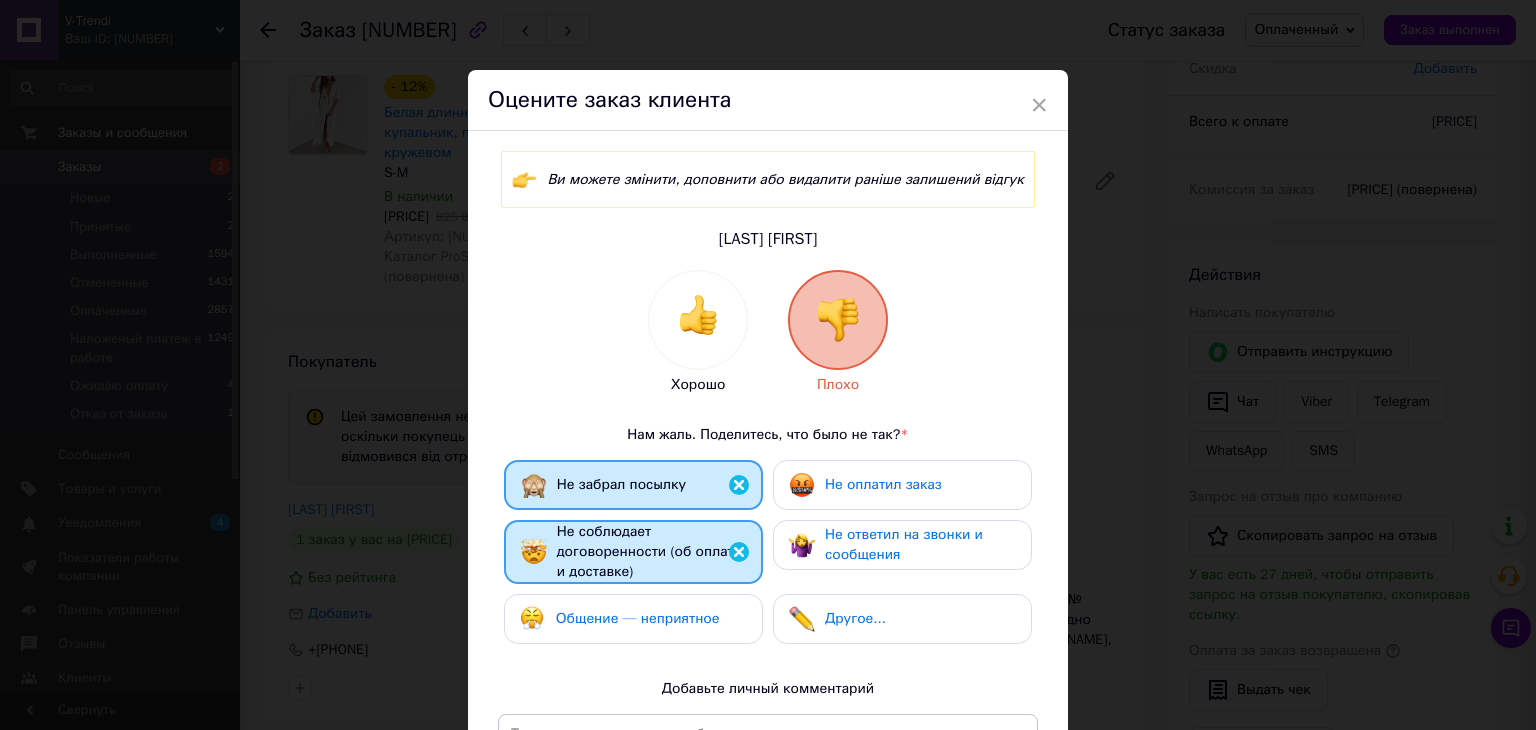 drag, startPoint x: 617, startPoint y: 610, endPoint x: 648, endPoint y: 605, distance: 31.400637 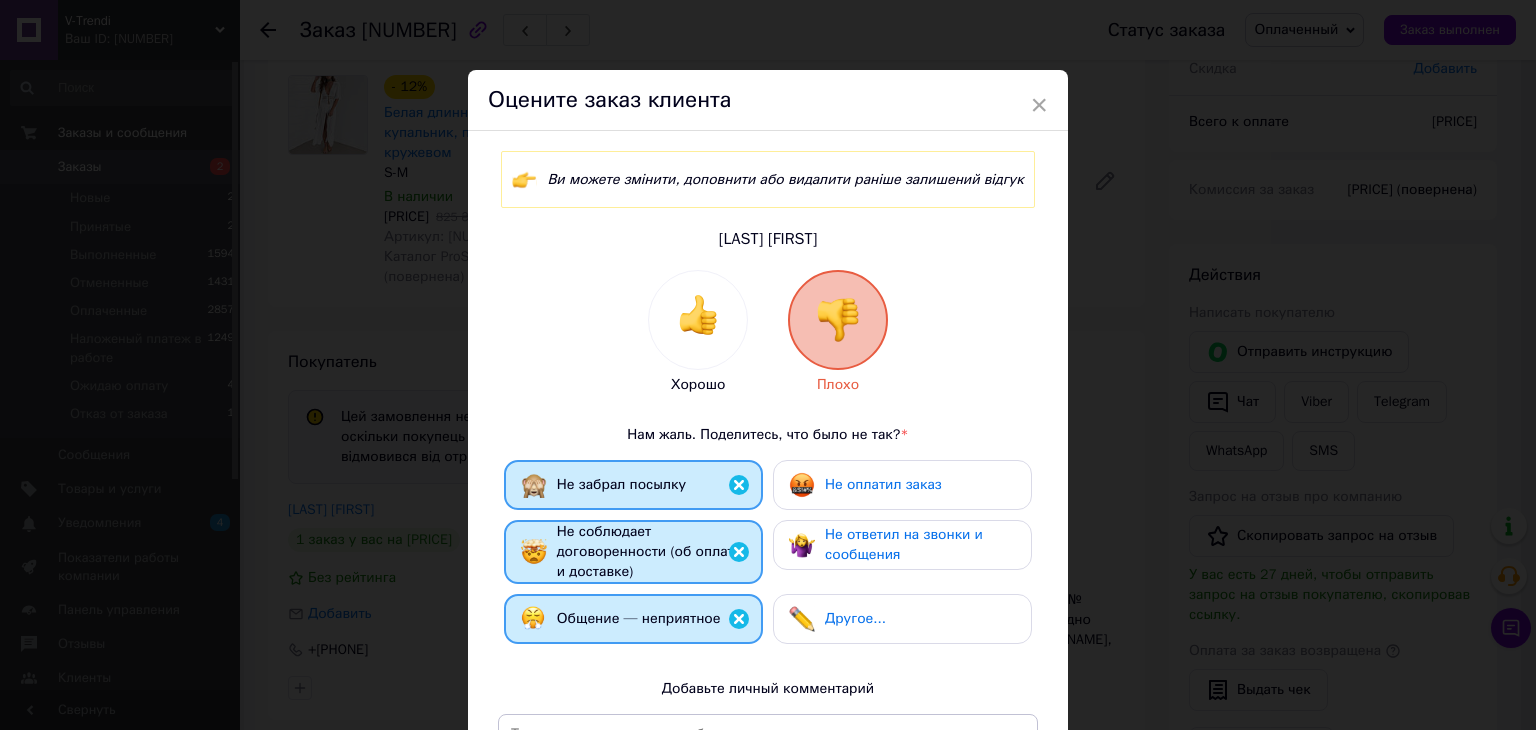 drag, startPoint x: 940, startPoint y: 469, endPoint x: 936, endPoint y: 488, distance: 19.416489 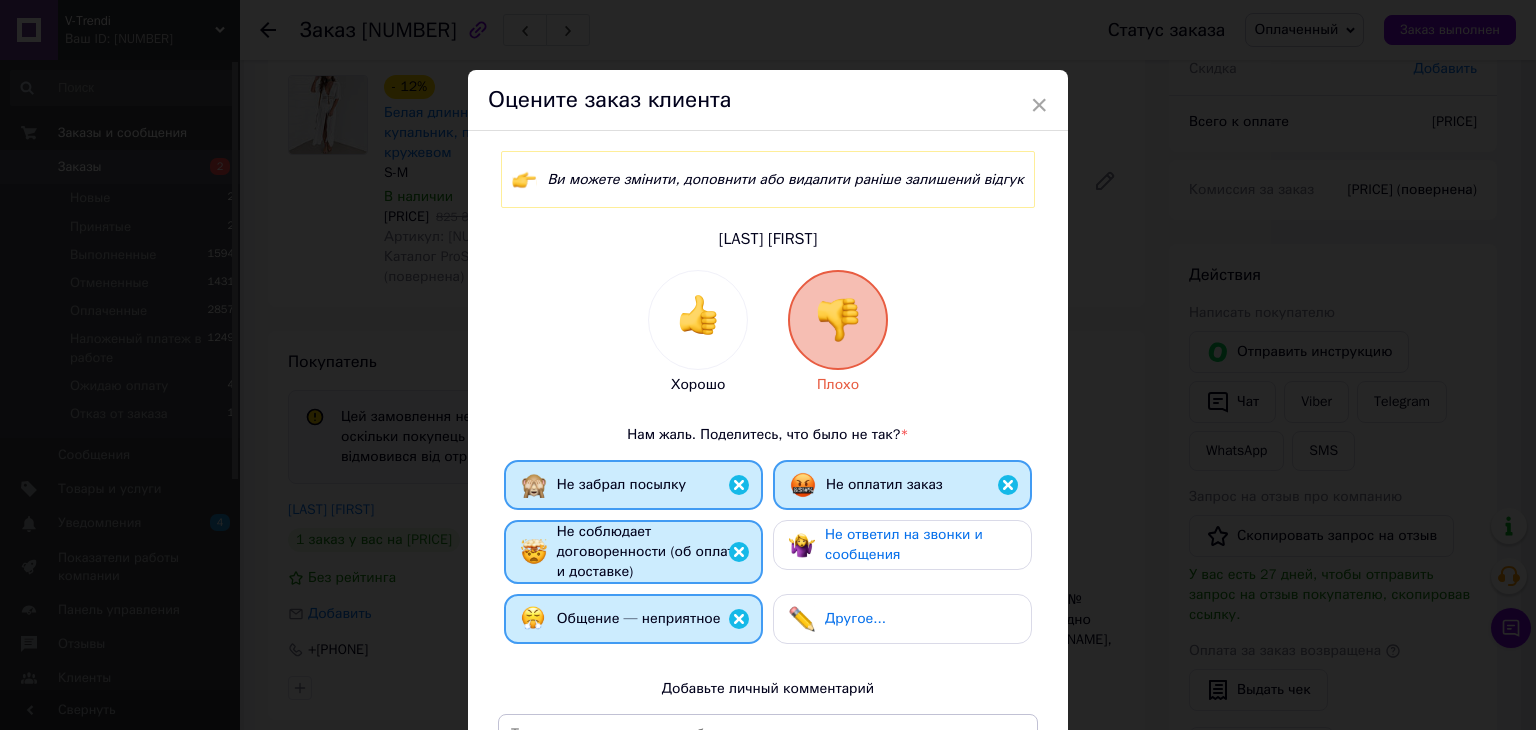 click on "Не ответил на звонки и сообщения" at bounding box center [920, 545] 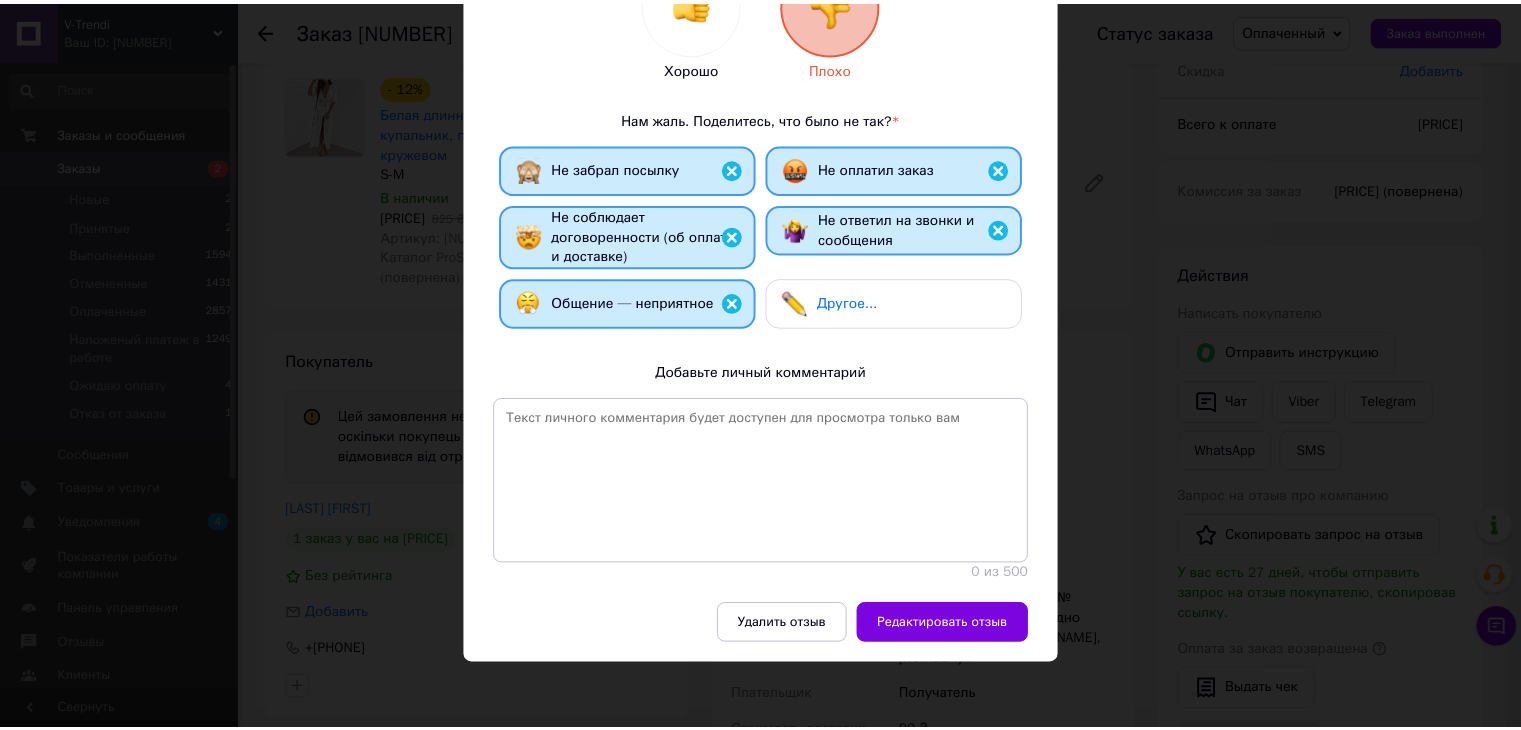 scroll, scrollTop: 316, scrollLeft: 0, axis: vertical 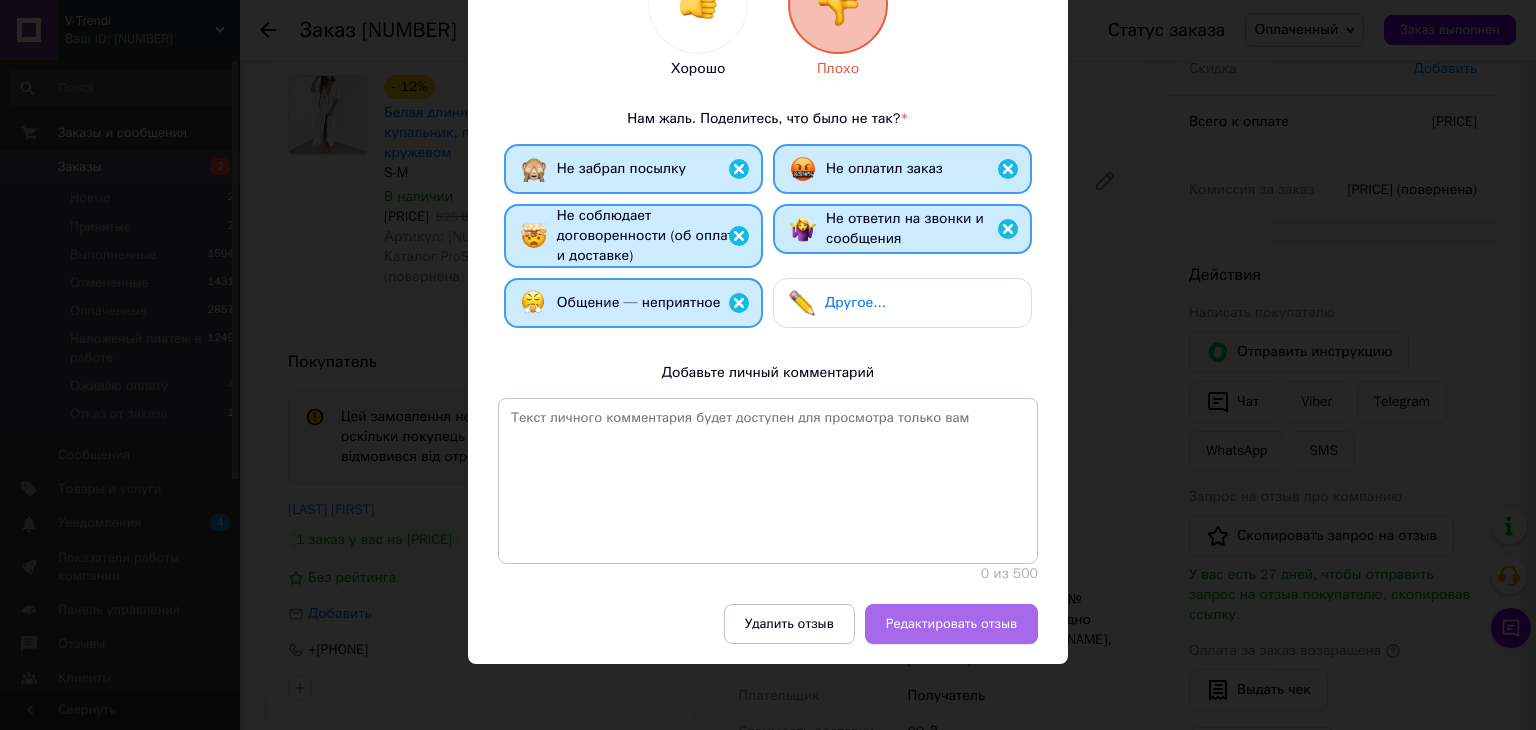 click on "Редактировать отзыв" at bounding box center (951, 624) 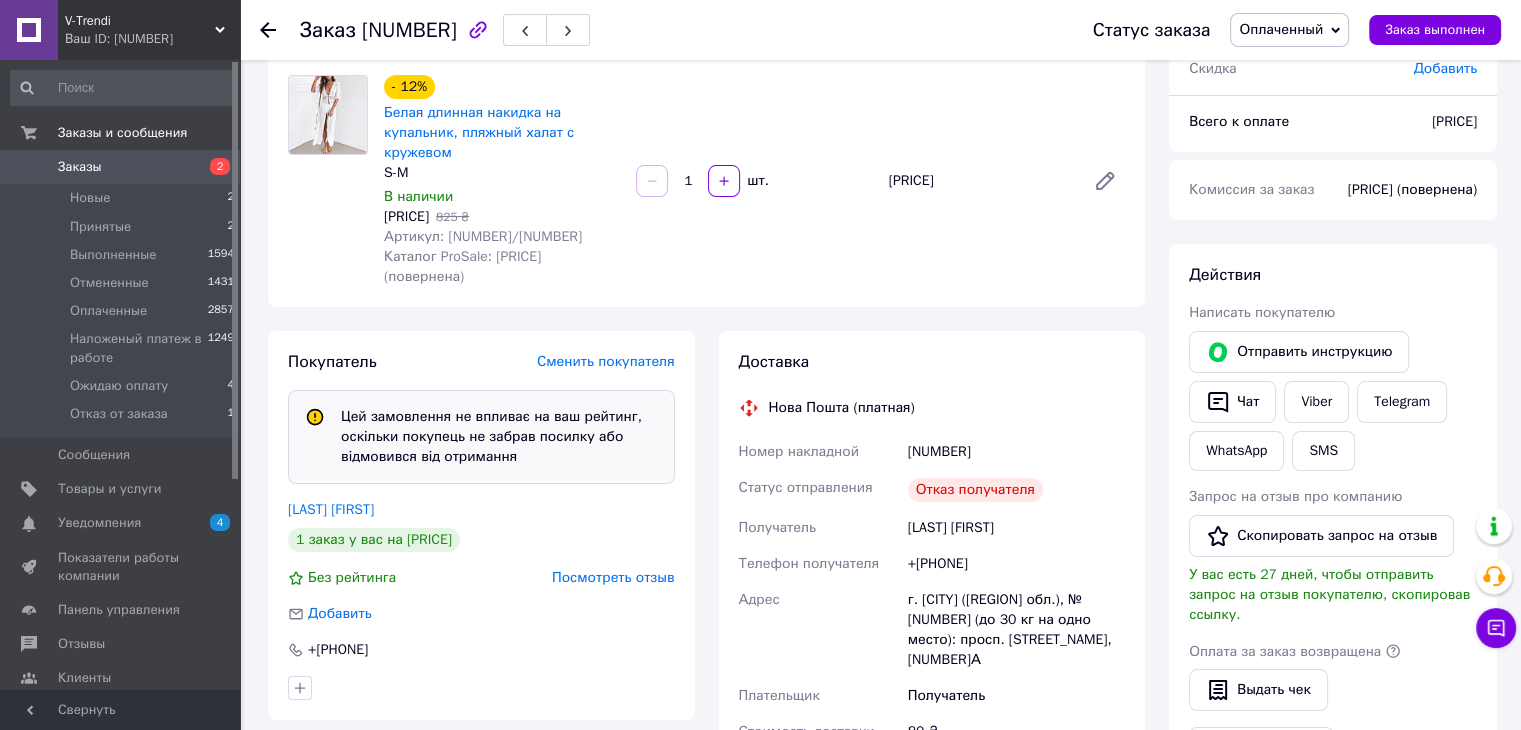 scroll, scrollTop: 300, scrollLeft: 0, axis: vertical 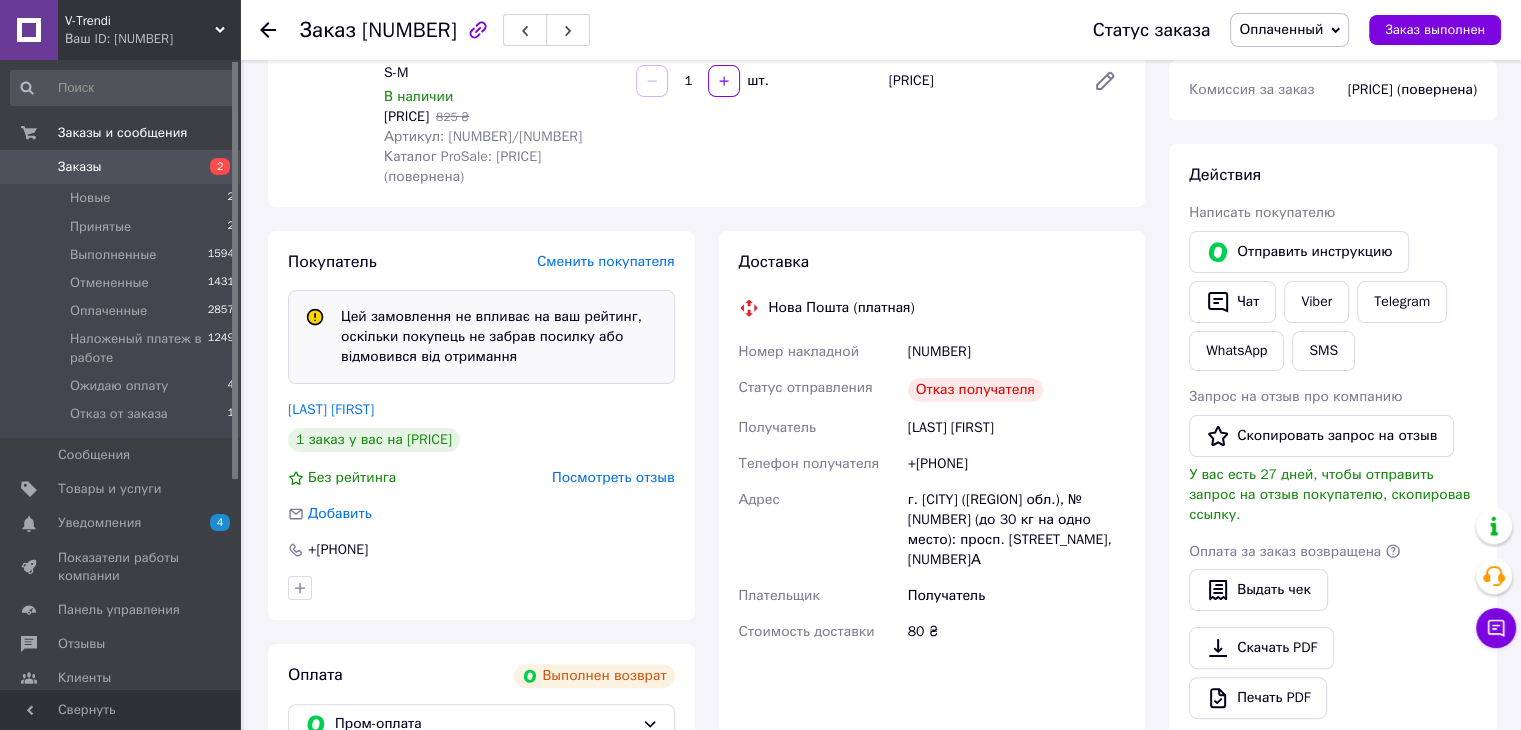 click on "Заказы" at bounding box center [80, 167] 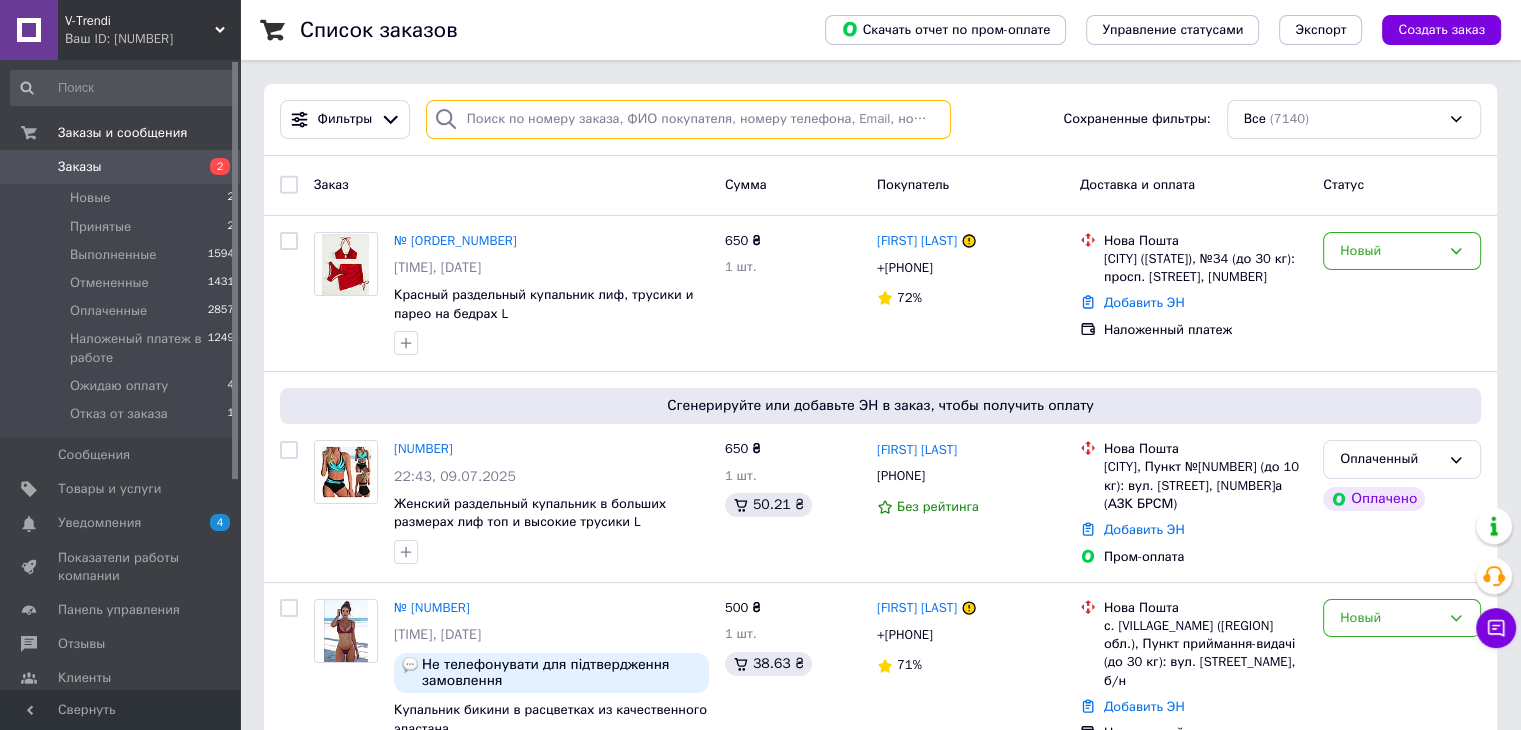 click at bounding box center [688, 119] 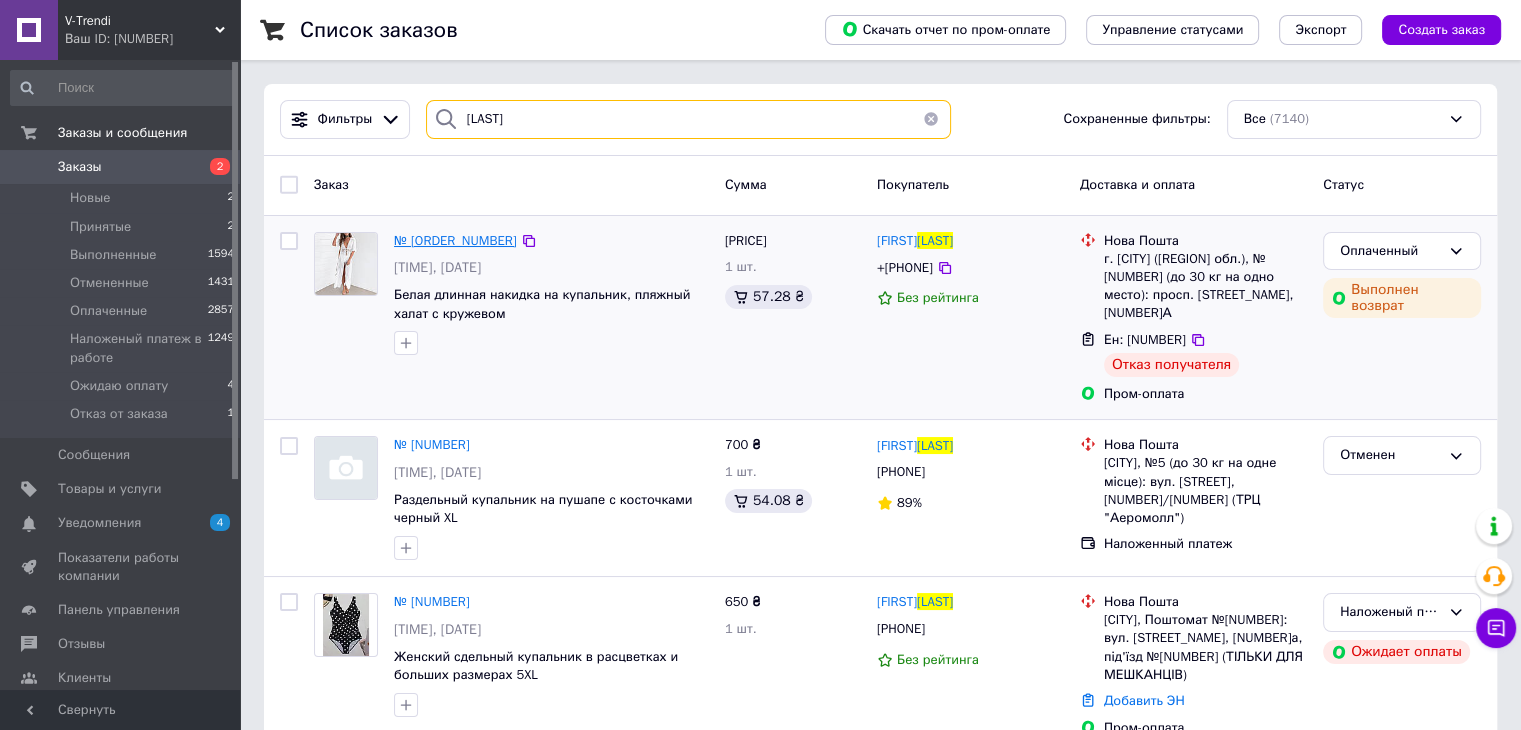 type on "Журавель" 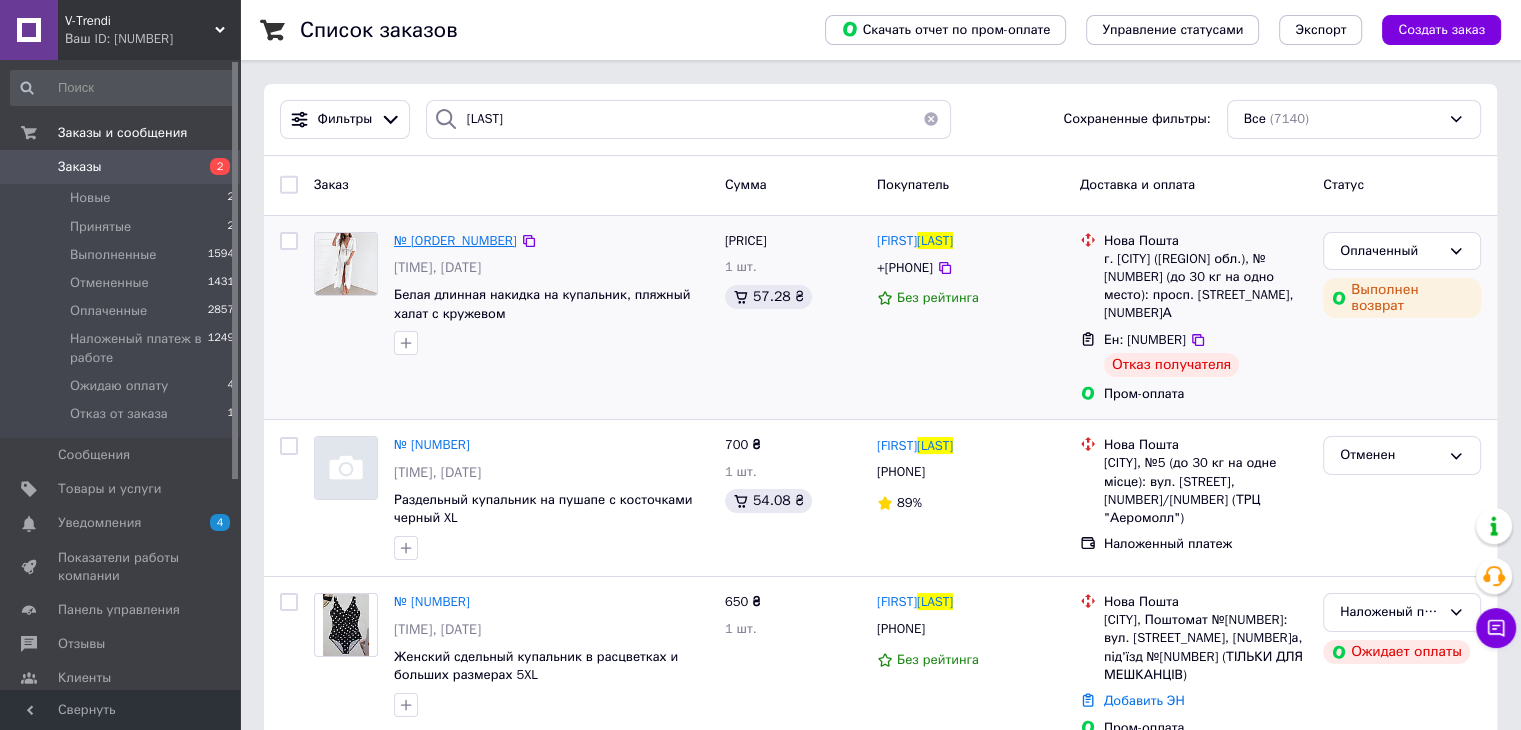 click on "№ 351554883" at bounding box center [455, 240] 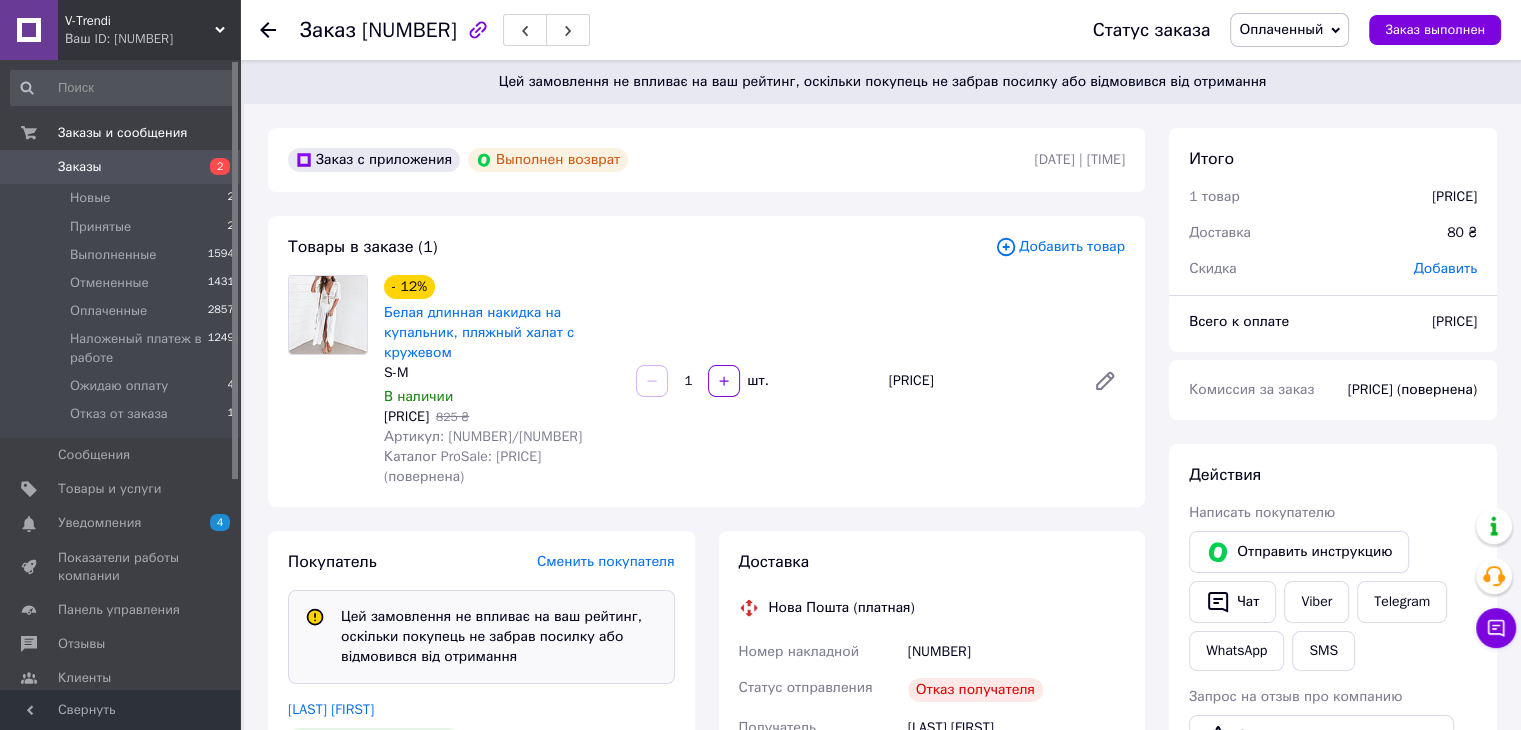 scroll, scrollTop: 137, scrollLeft: 0, axis: vertical 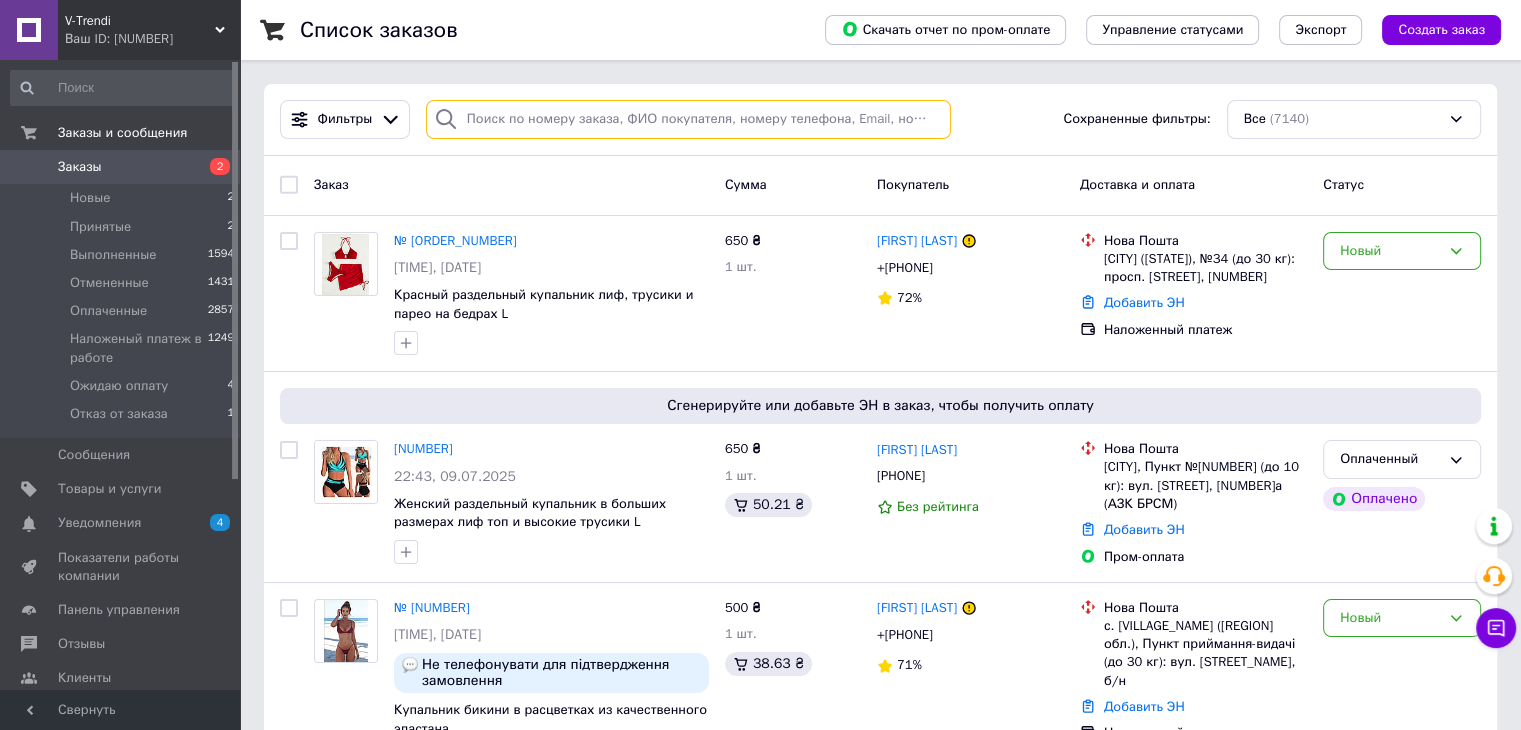 click at bounding box center (688, 119) 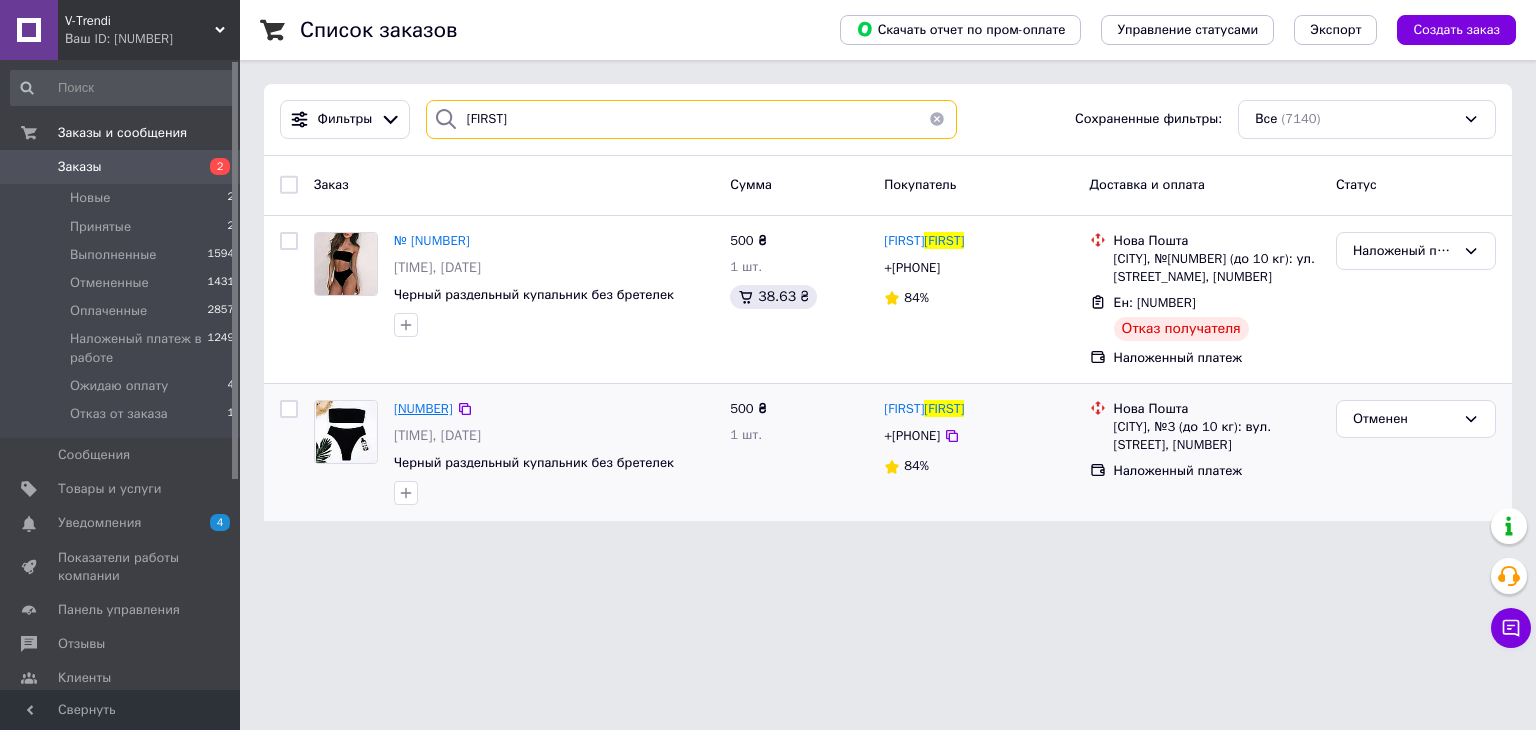 type on "Медведик" 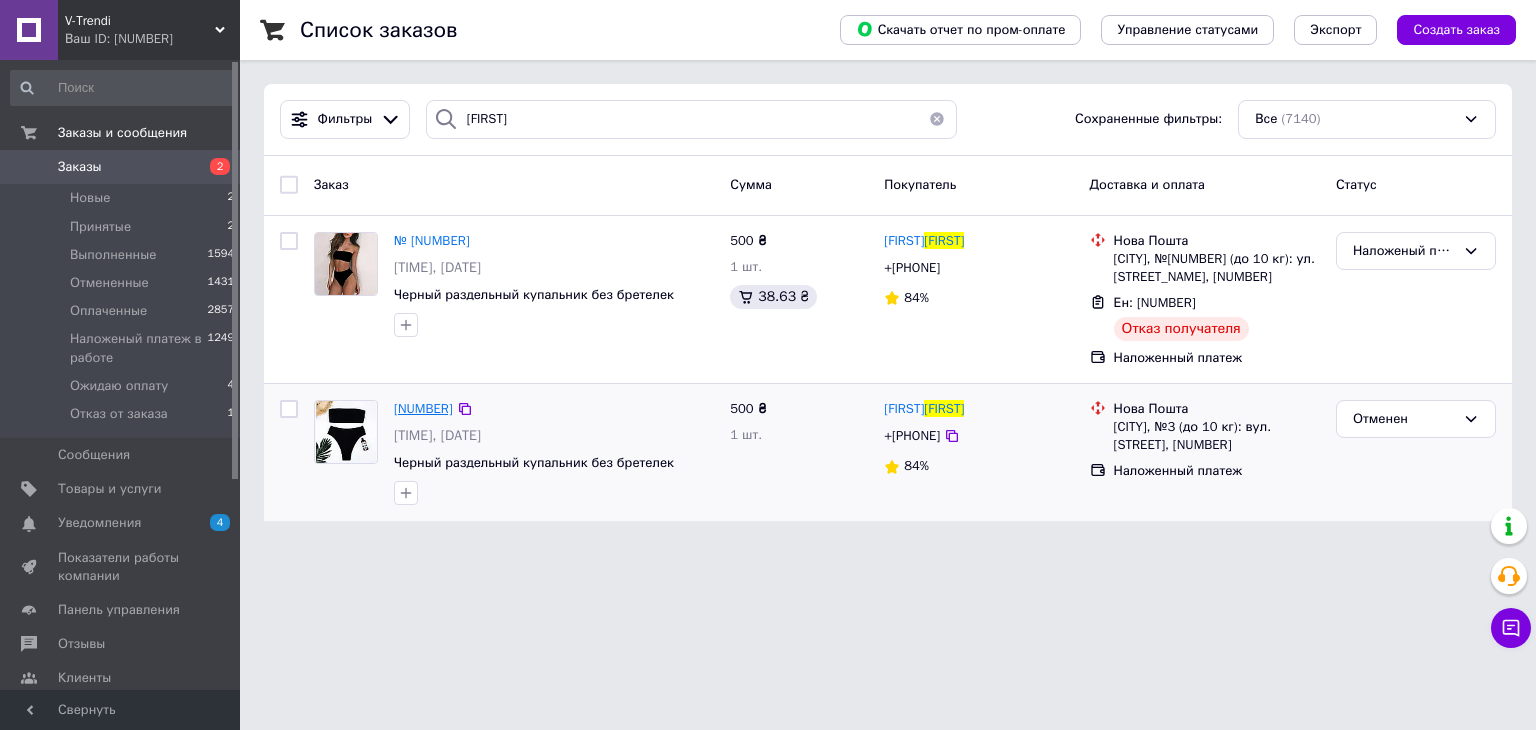 click on "№ 351225416" at bounding box center (423, 408) 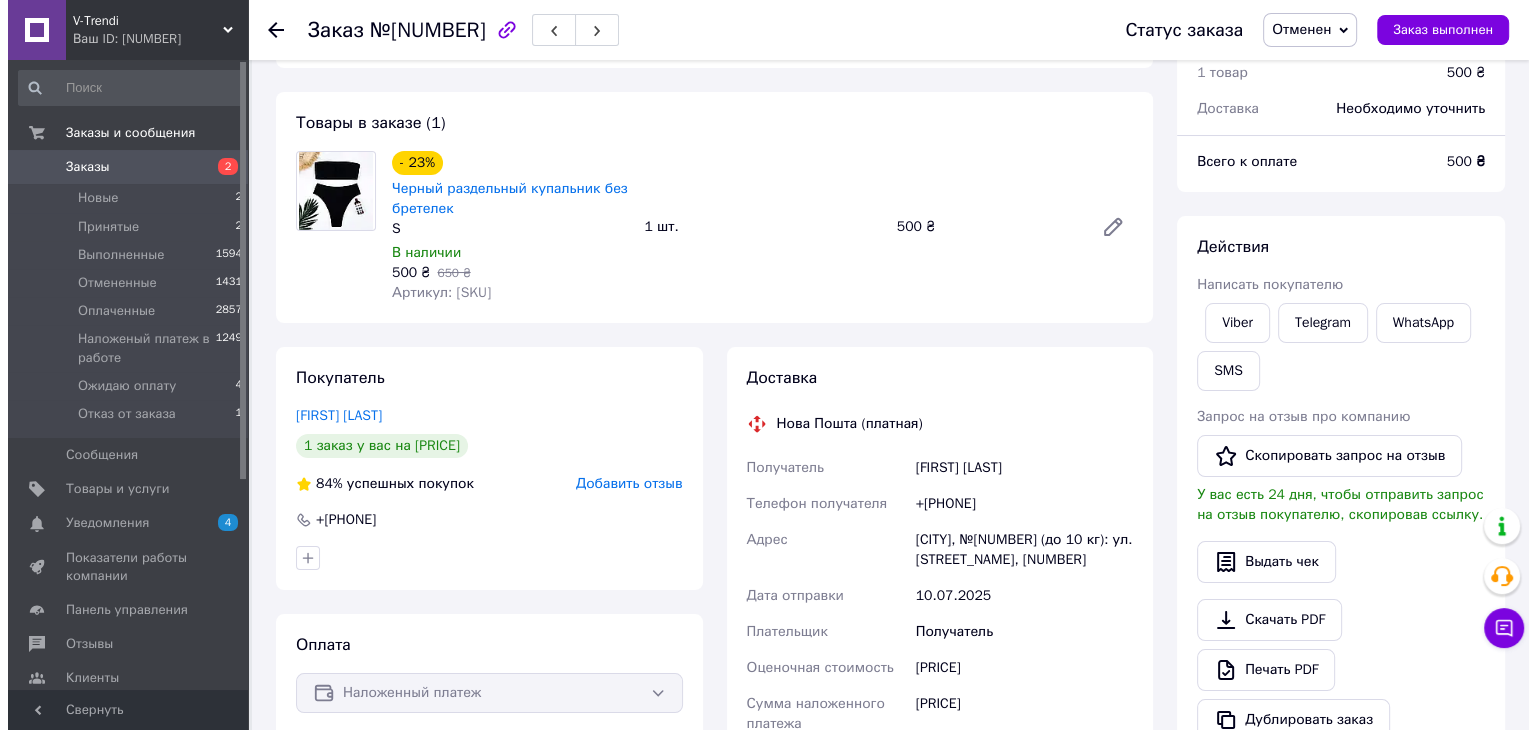 scroll, scrollTop: 200, scrollLeft: 0, axis: vertical 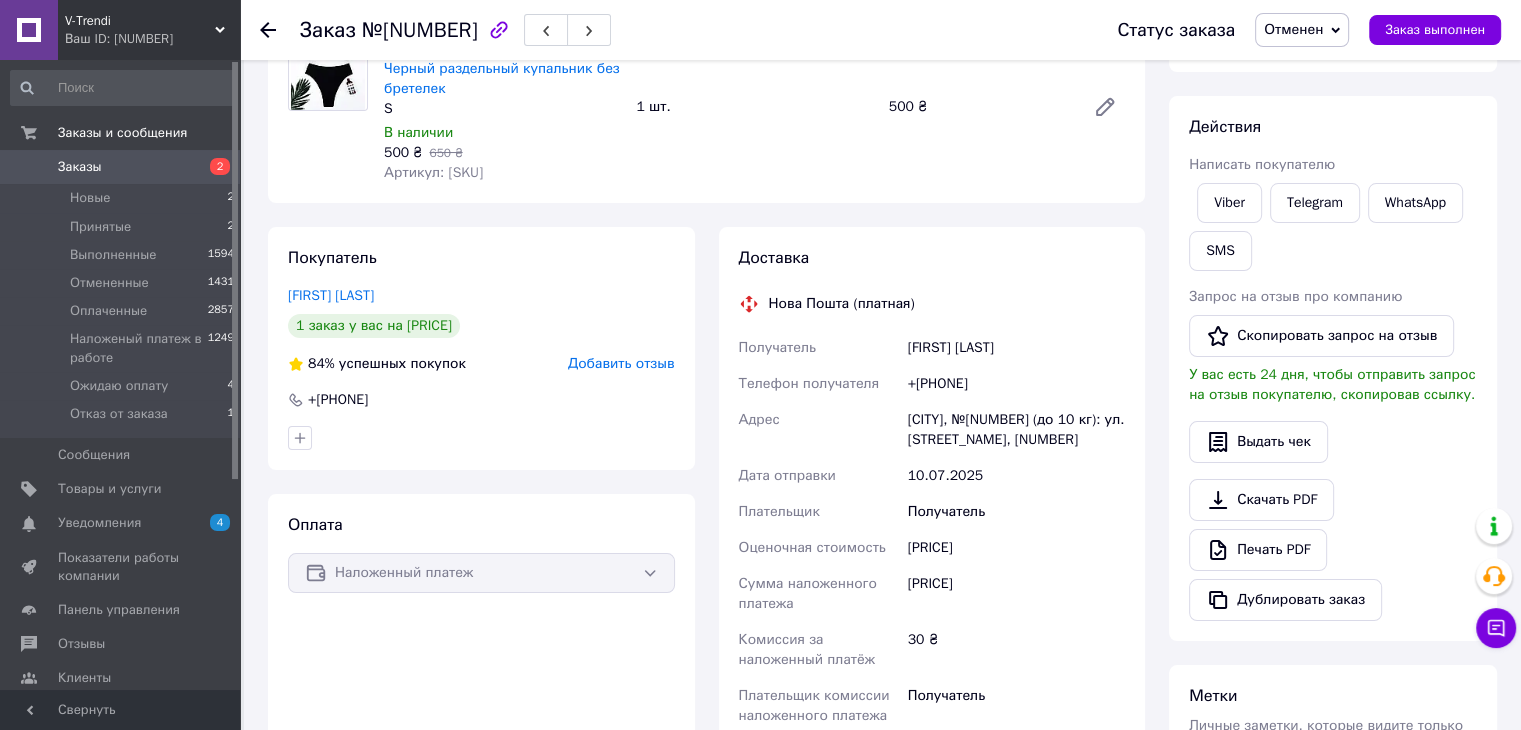 click on "Добавить отзыв" at bounding box center (621, 363) 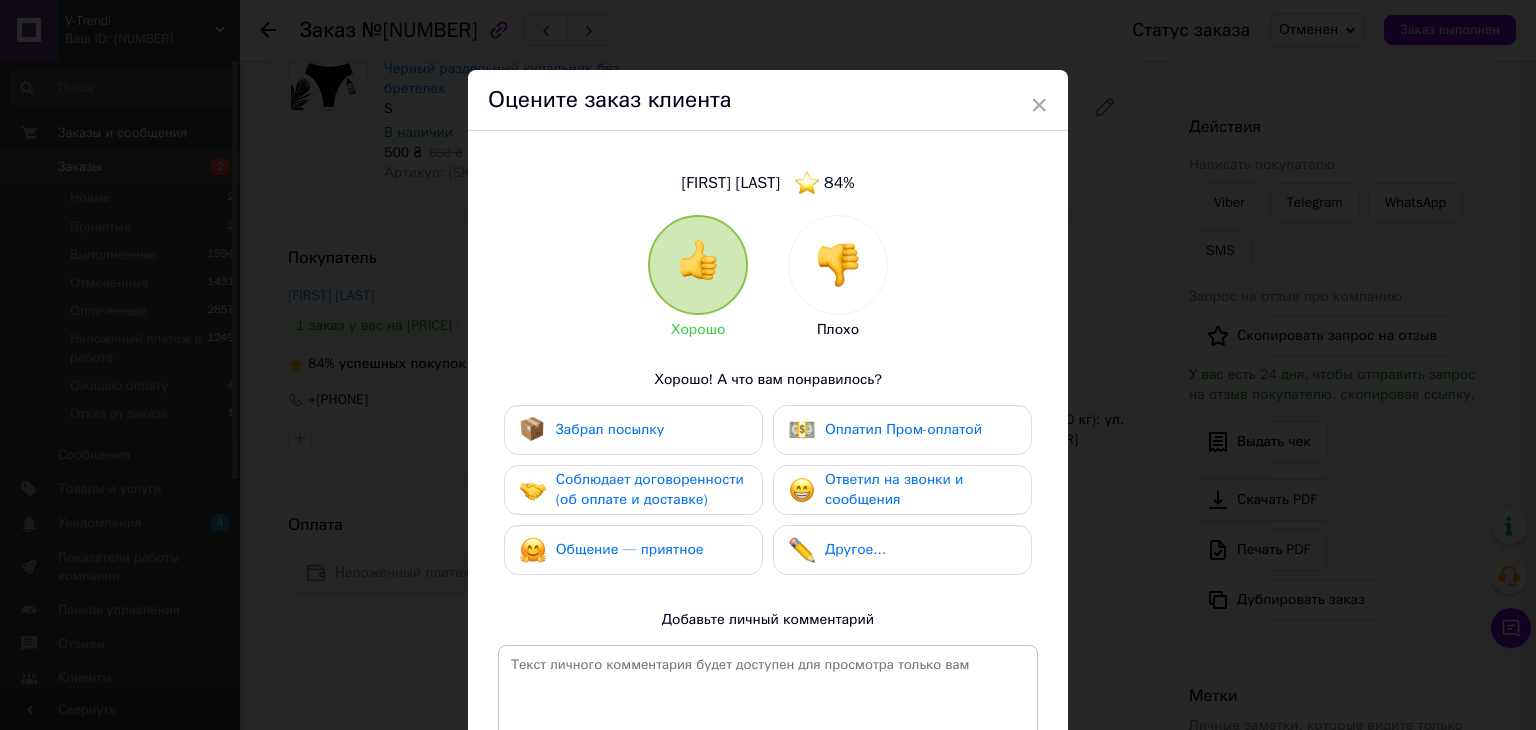 click at bounding box center [838, 265] 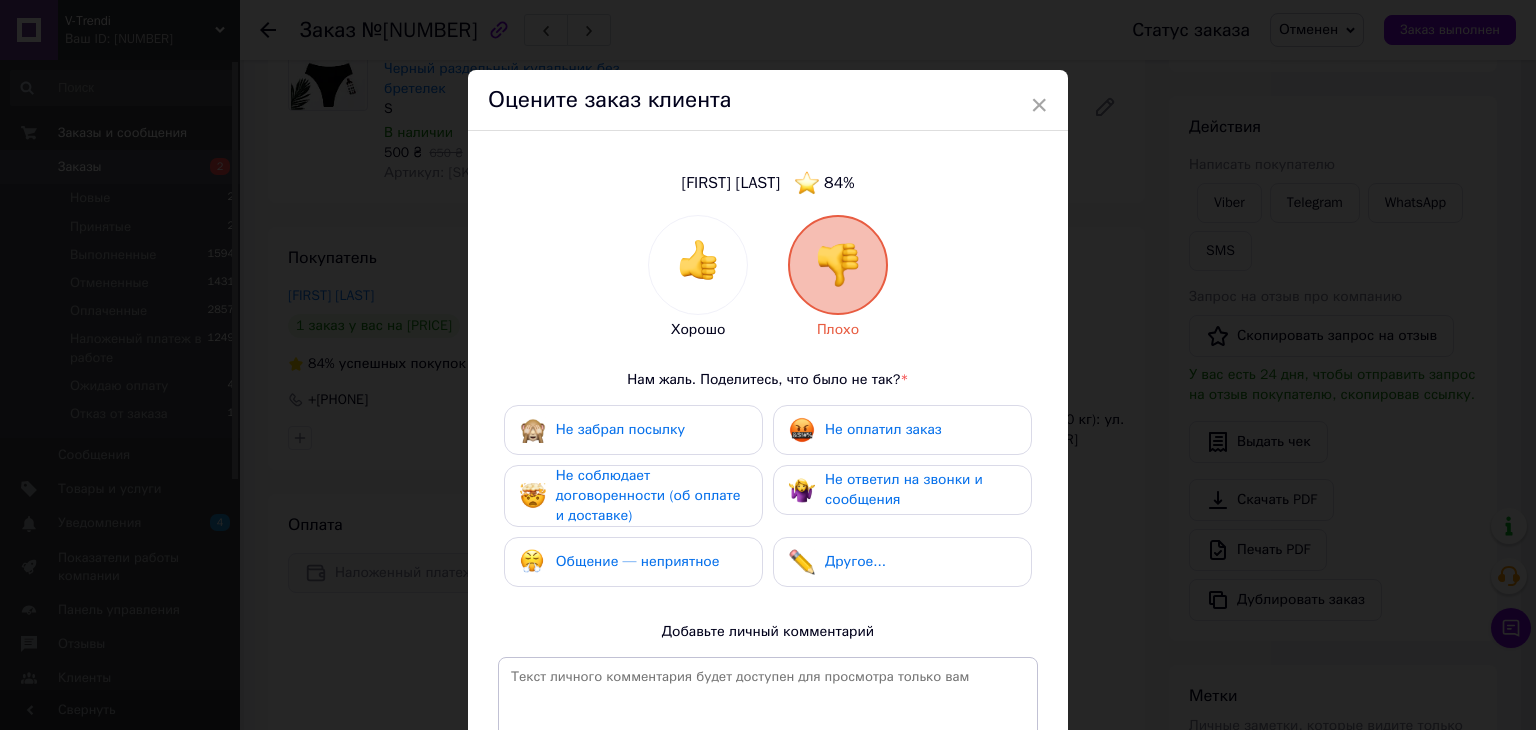 click on "Не забрал посылку" at bounding box center (633, 430) 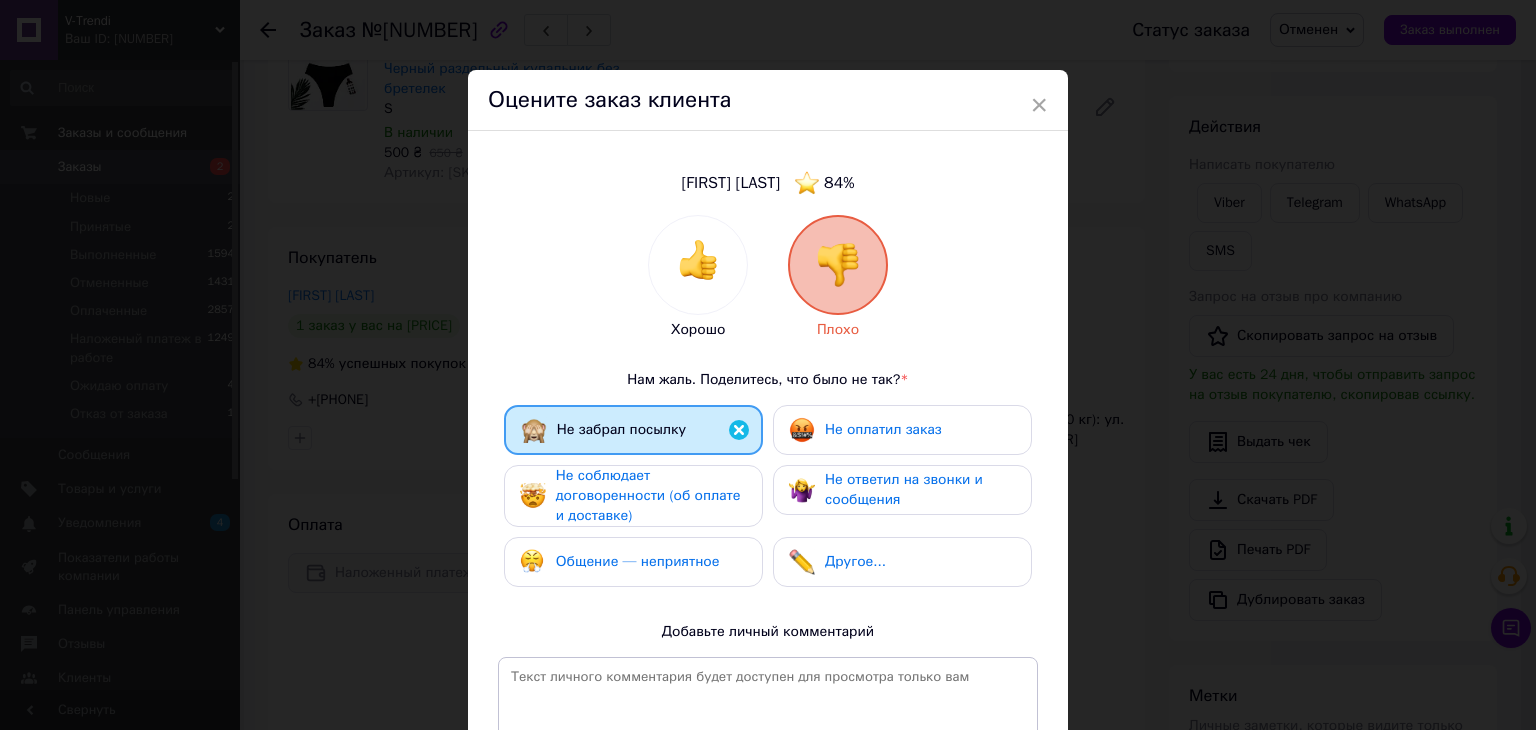 click on "Не соблюдает договоренности (об оплате и доставке)" at bounding box center (651, 496) 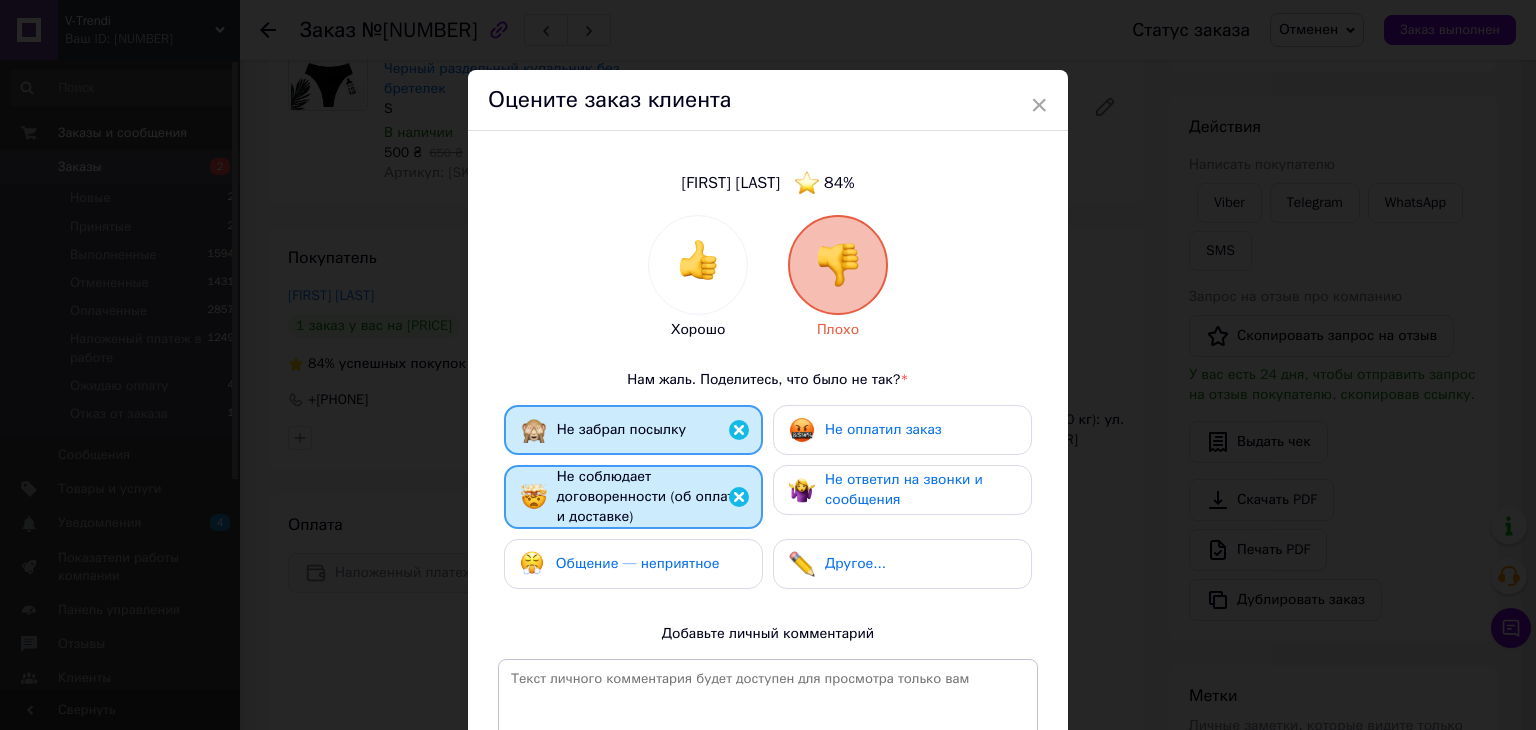 click on "Общение — неприятное" at bounding box center (633, 564) 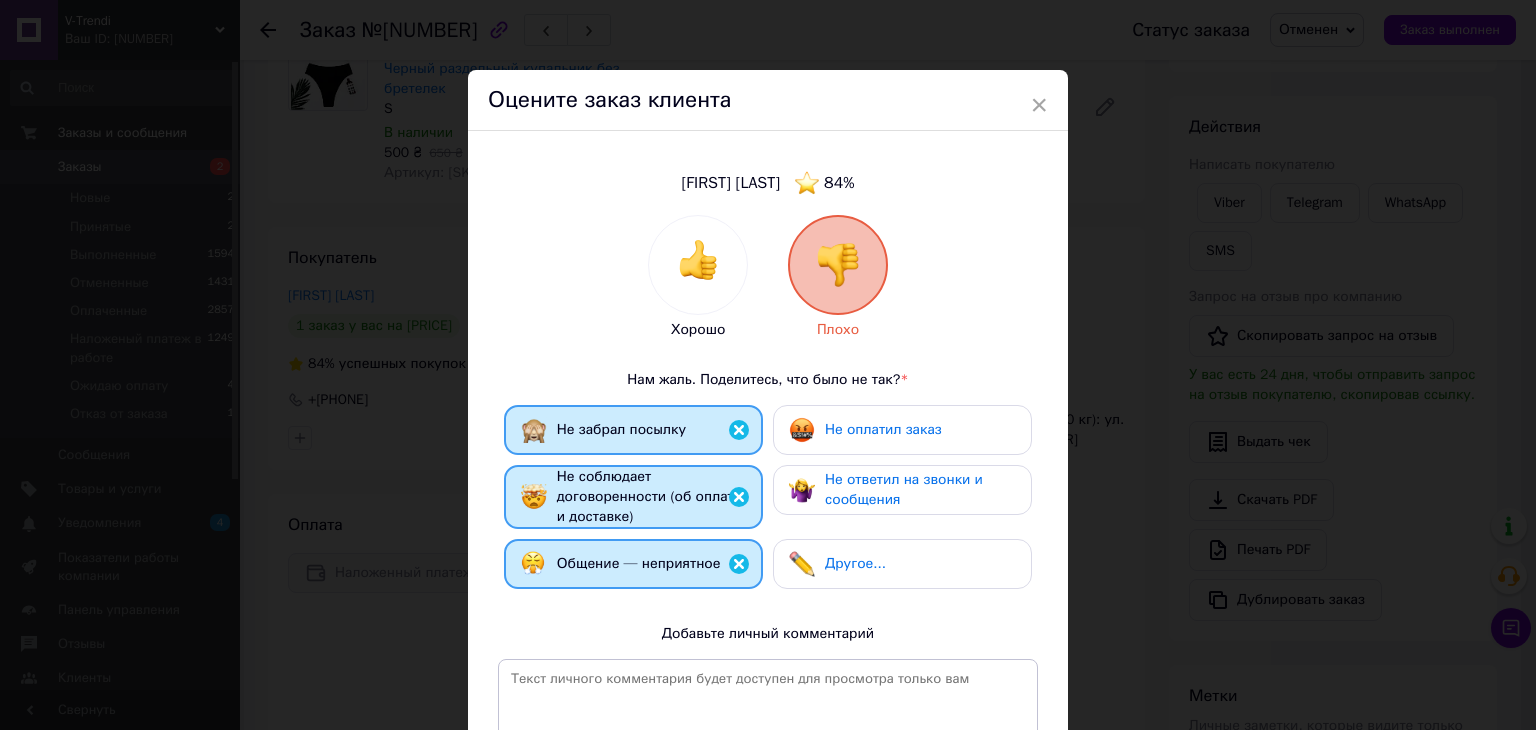 drag, startPoint x: 859, startPoint y: 400, endPoint x: 868, endPoint y: 445, distance: 45.891174 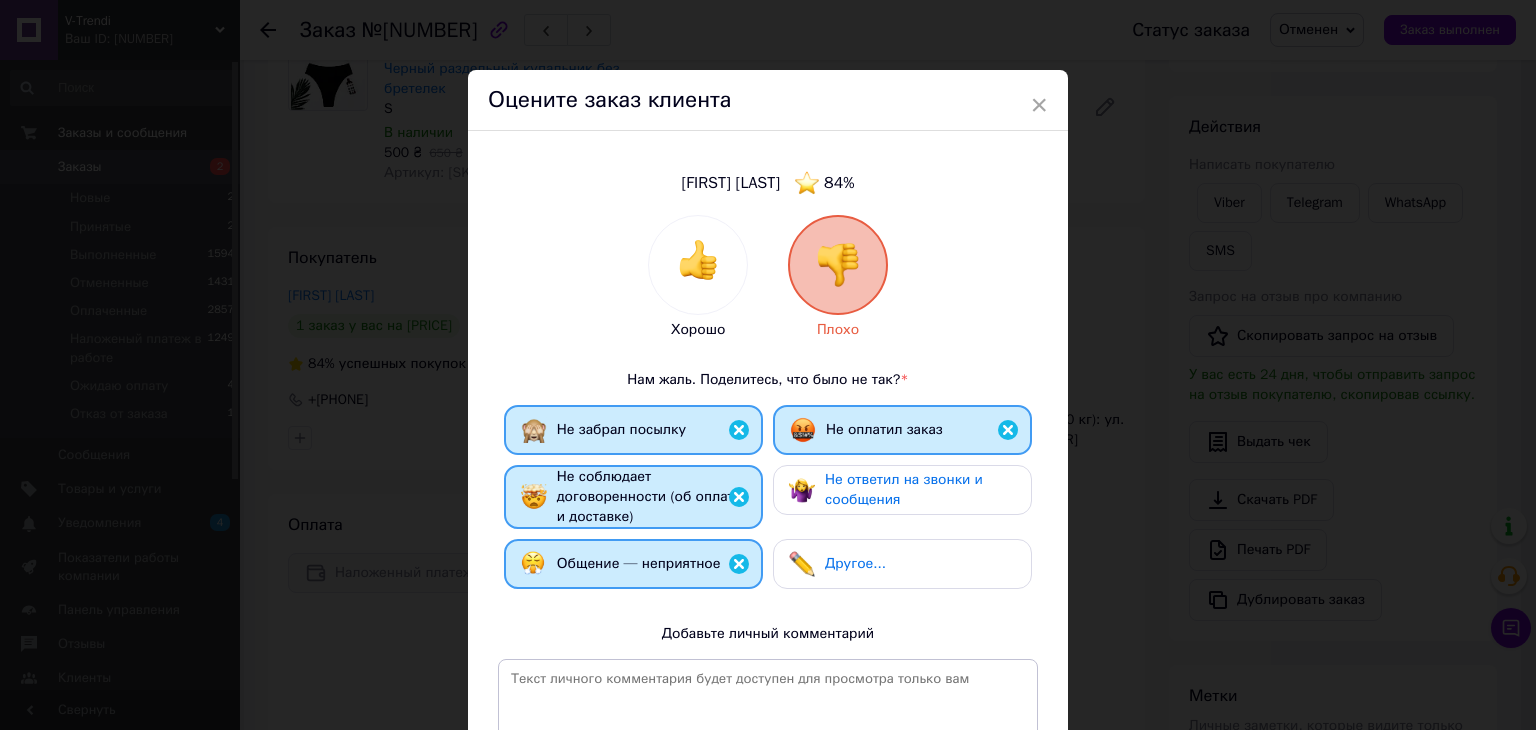 drag, startPoint x: 868, startPoint y: 501, endPoint x: 912, endPoint y: 590, distance: 99.282425 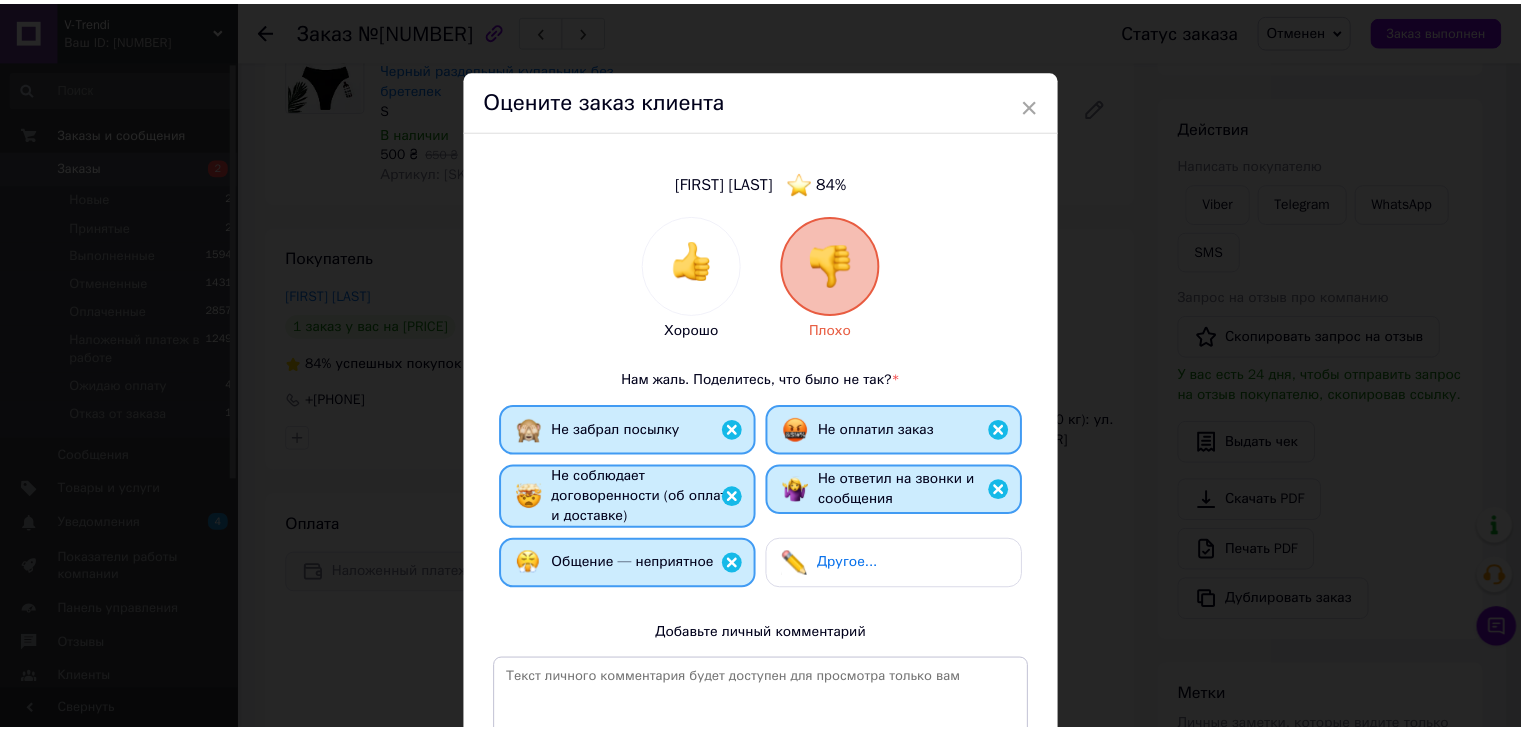 scroll, scrollTop: 262, scrollLeft: 0, axis: vertical 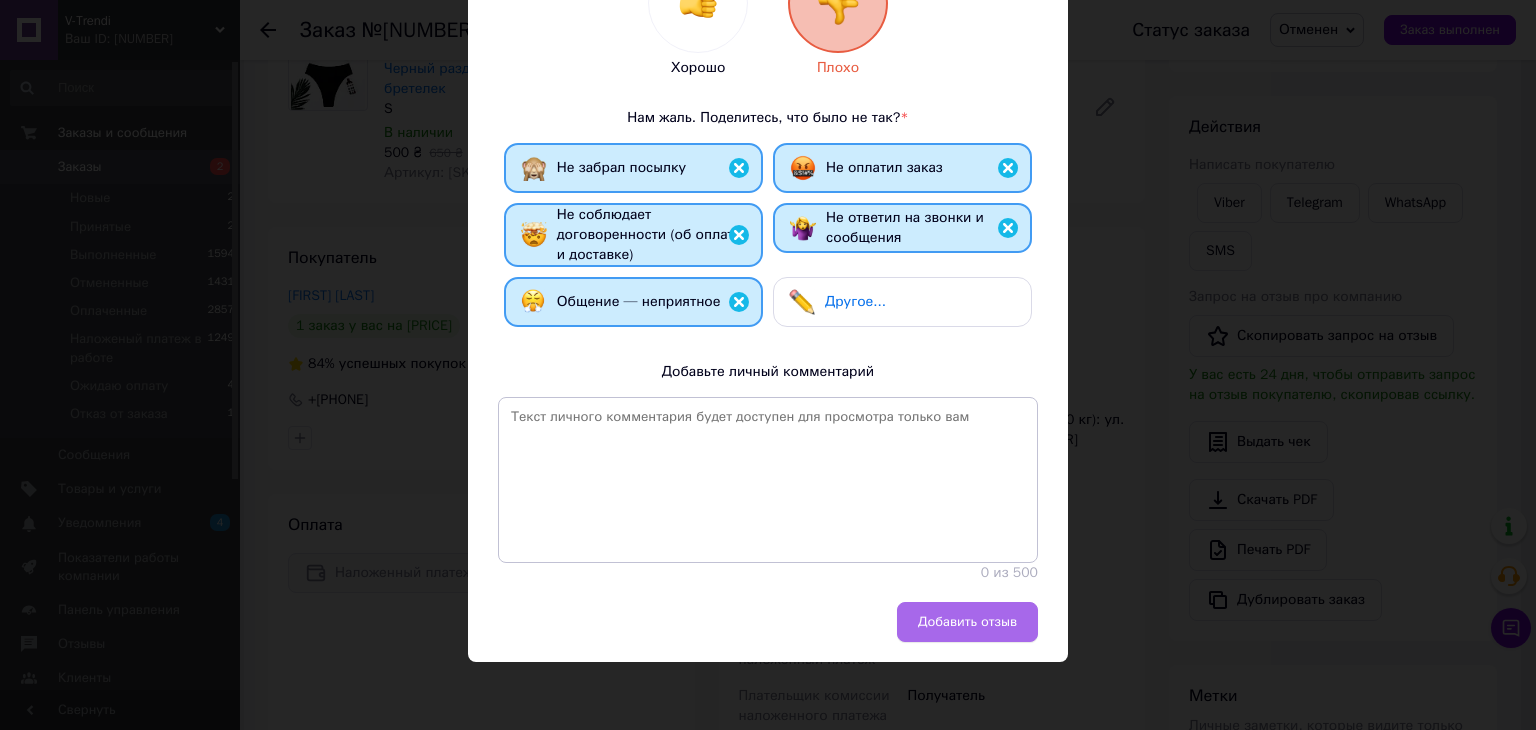 click on "Добавить отзыв" at bounding box center (967, 622) 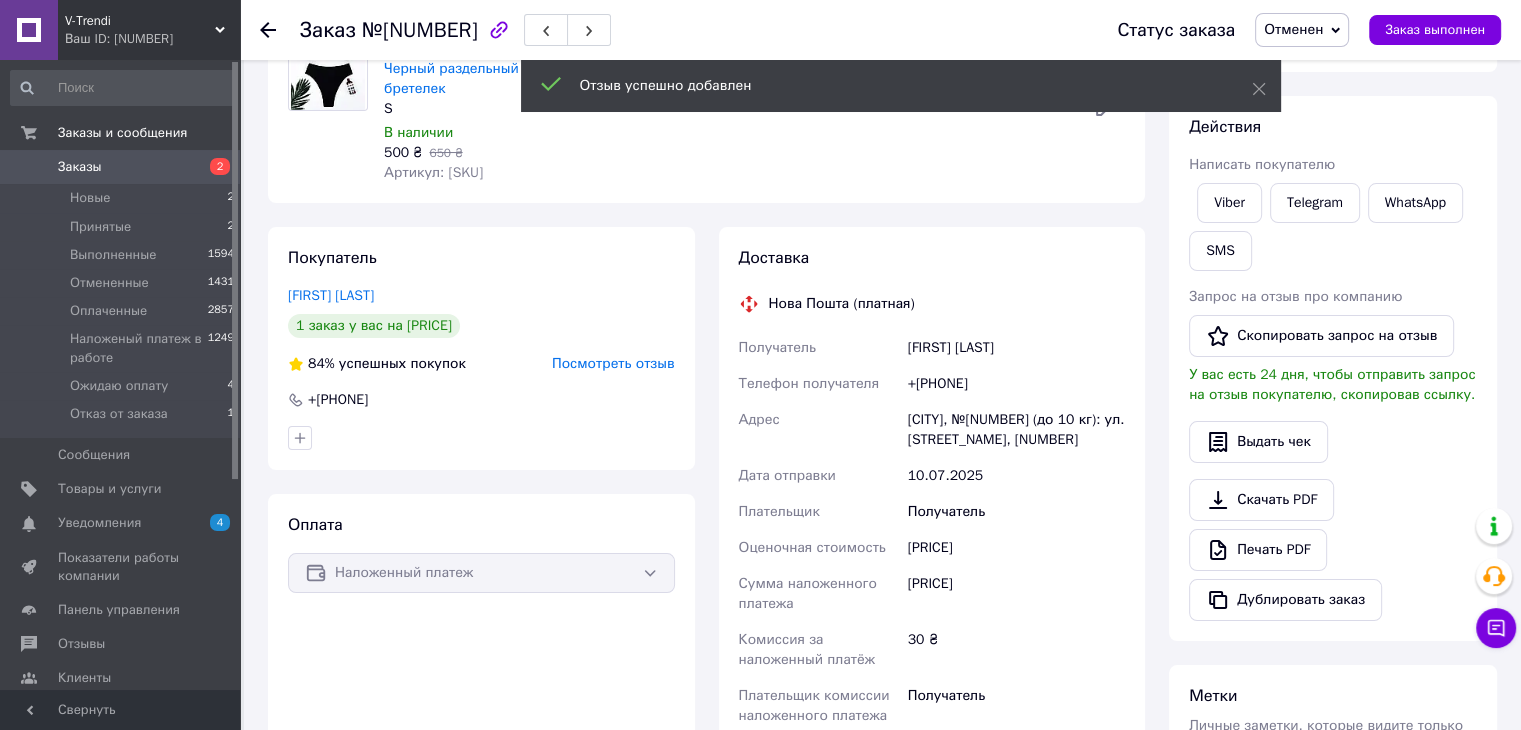 scroll, scrollTop: 0, scrollLeft: 0, axis: both 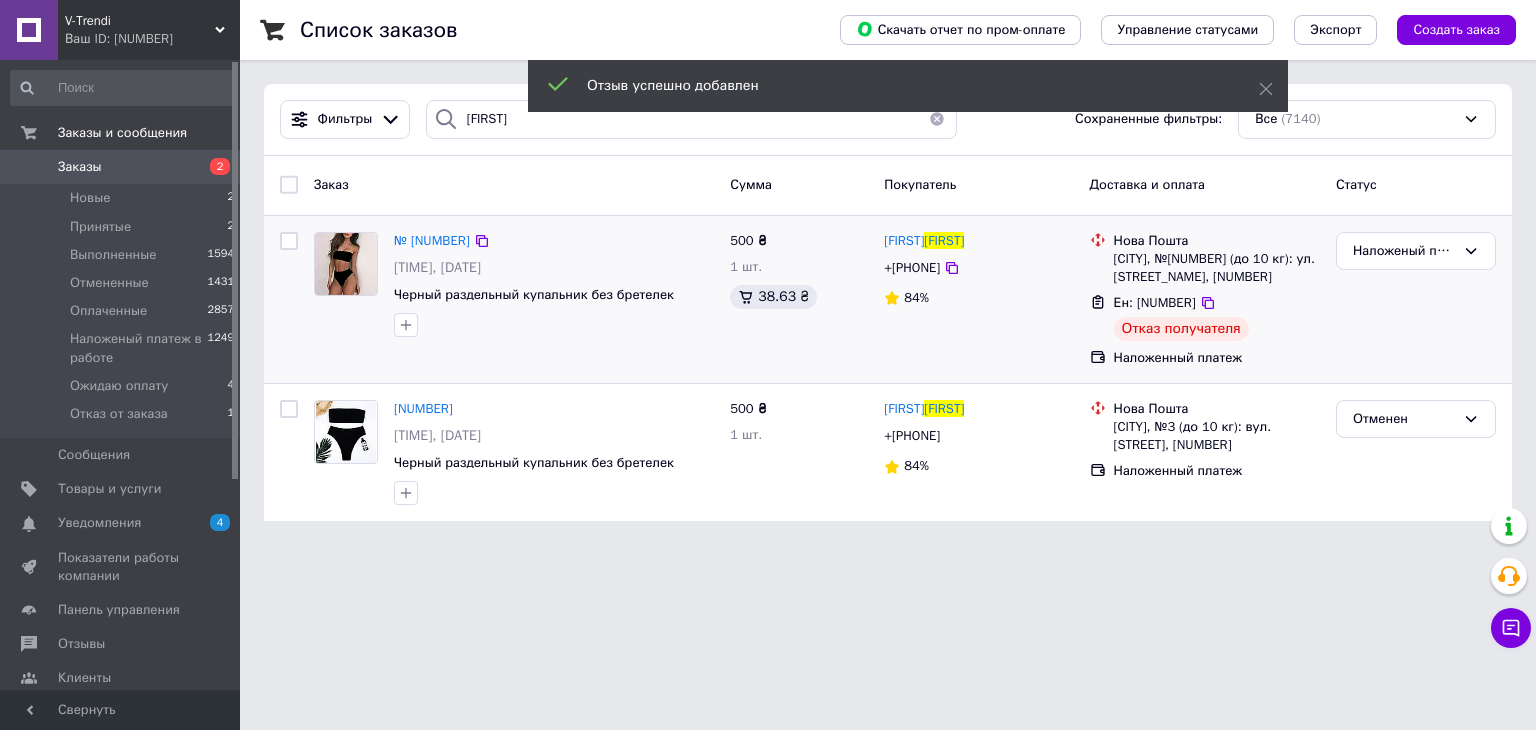 click on "№ 351290442" at bounding box center (432, 241) 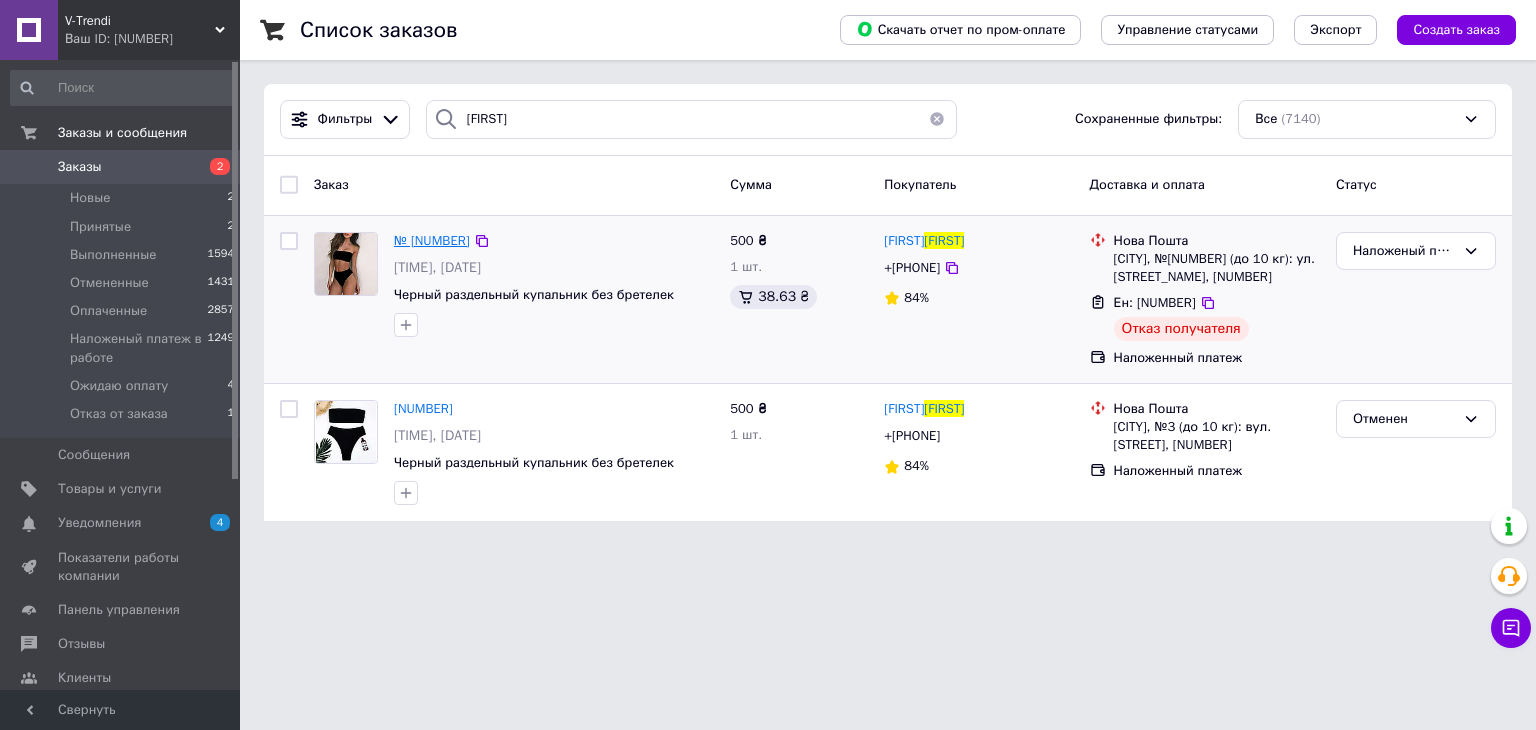 click on "№ 351290442" at bounding box center (432, 240) 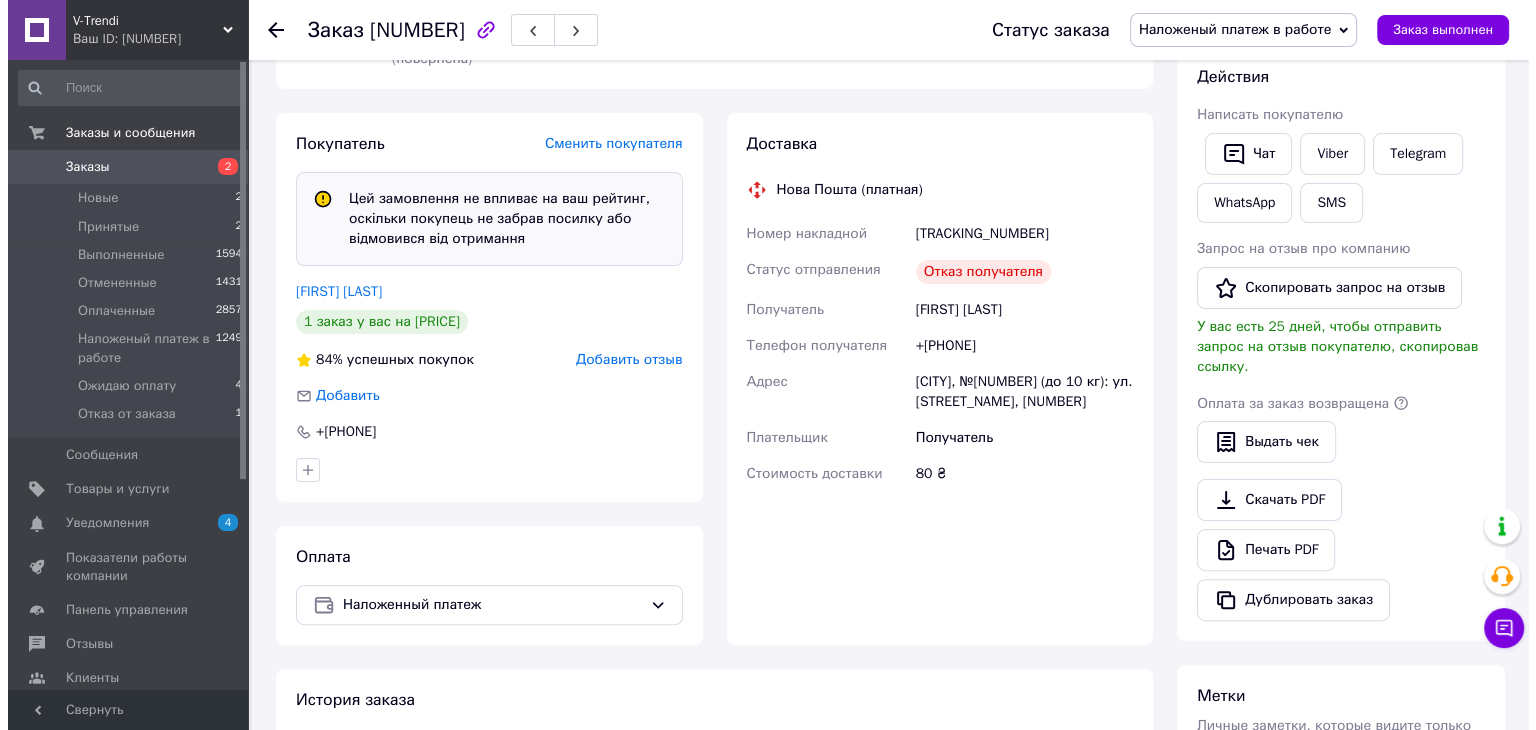scroll, scrollTop: 400, scrollLeft: 0, axis: vertical 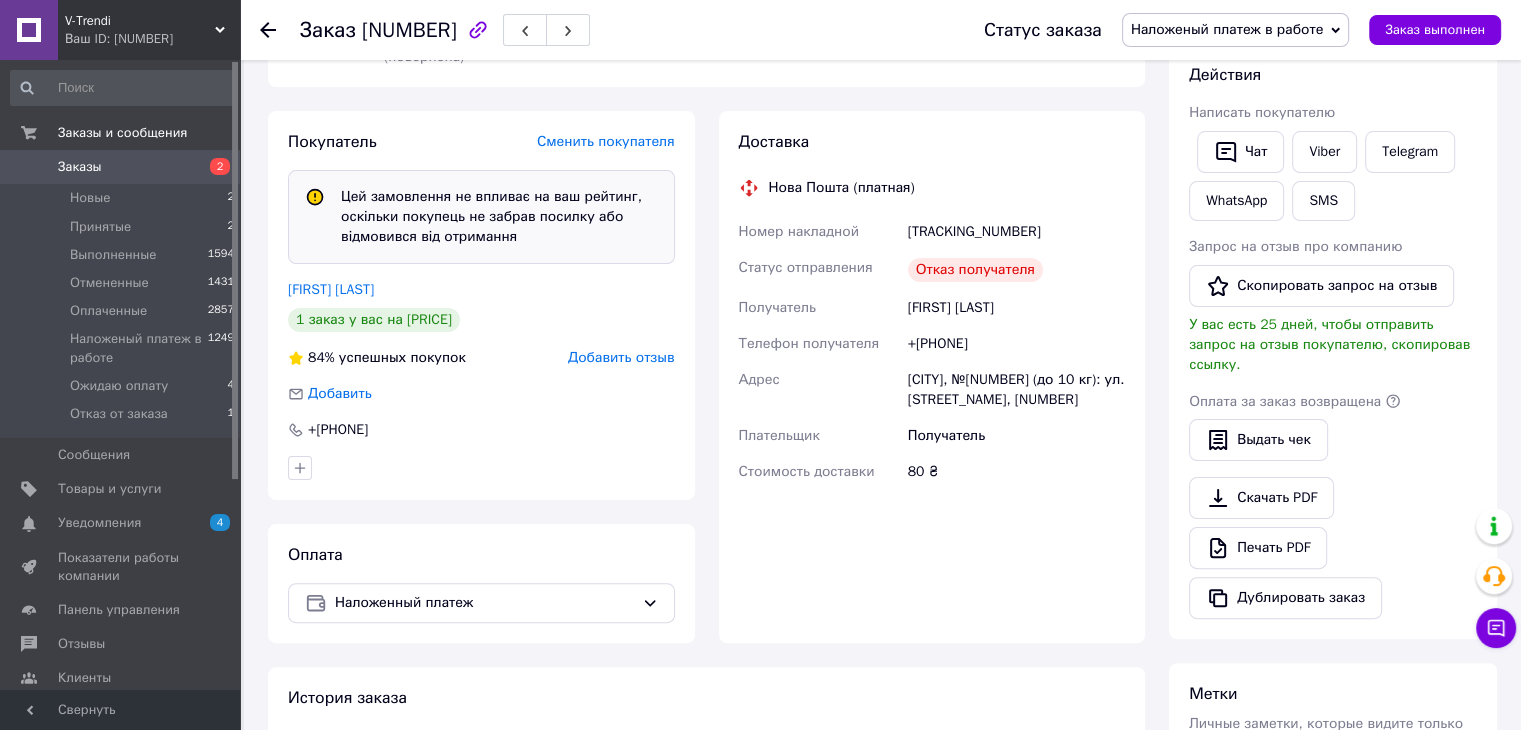 click on "Добавить отзыв" at bounding box center [621, 357] 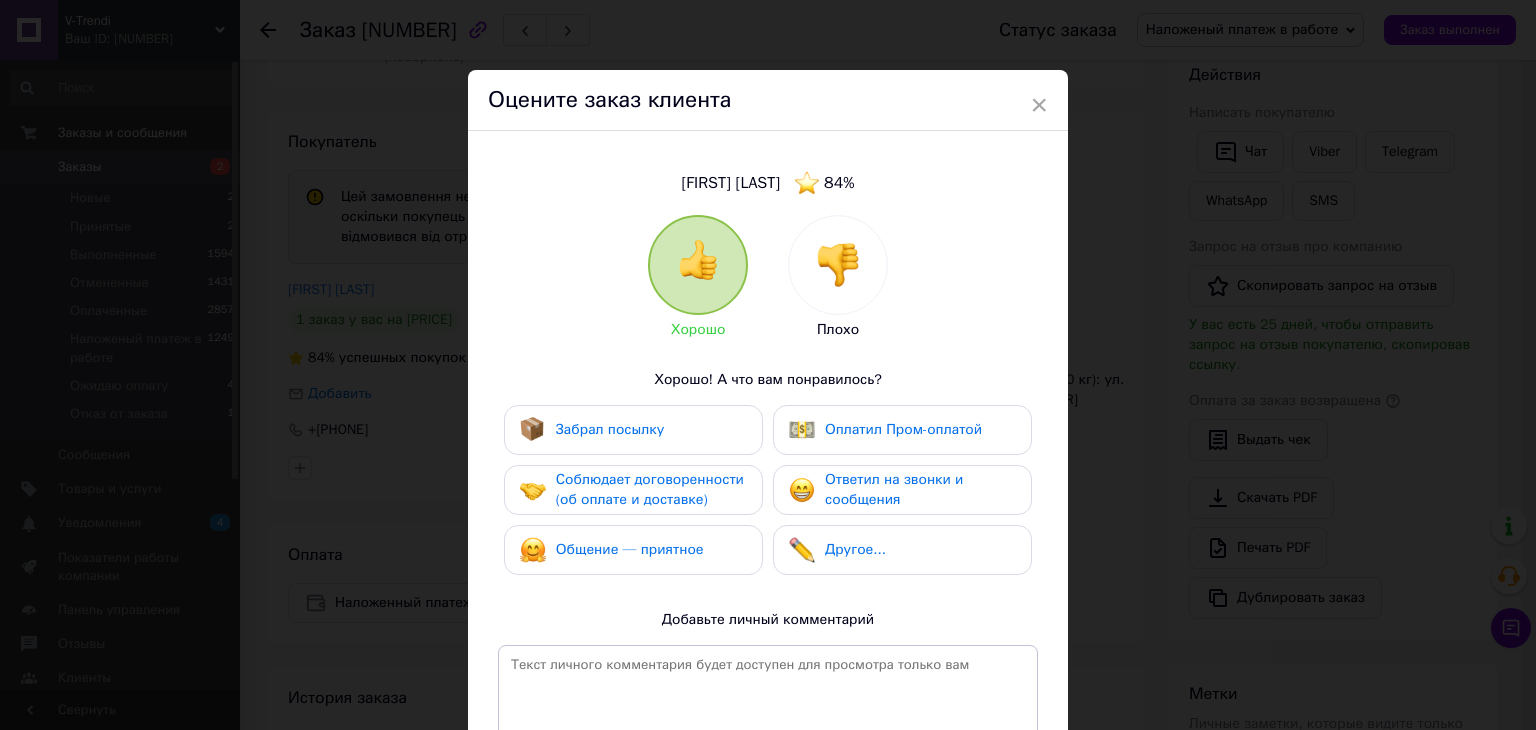 click on "Забрал посылку" at bounding box center (633, 430) 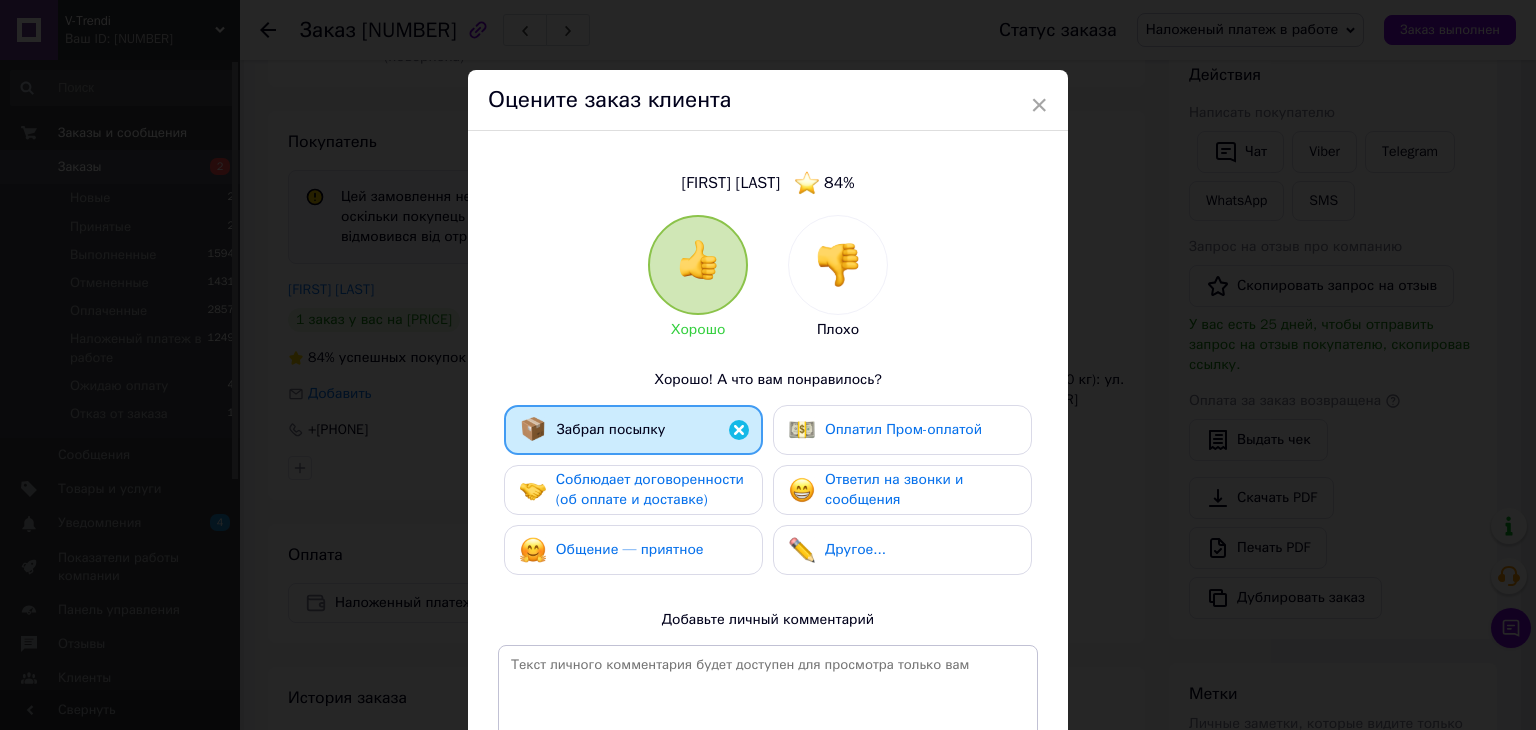 drag, startPoint x: 670, startPoint y: 491, endPoint x: 669, endPoint y: 521, distance: 30.016663 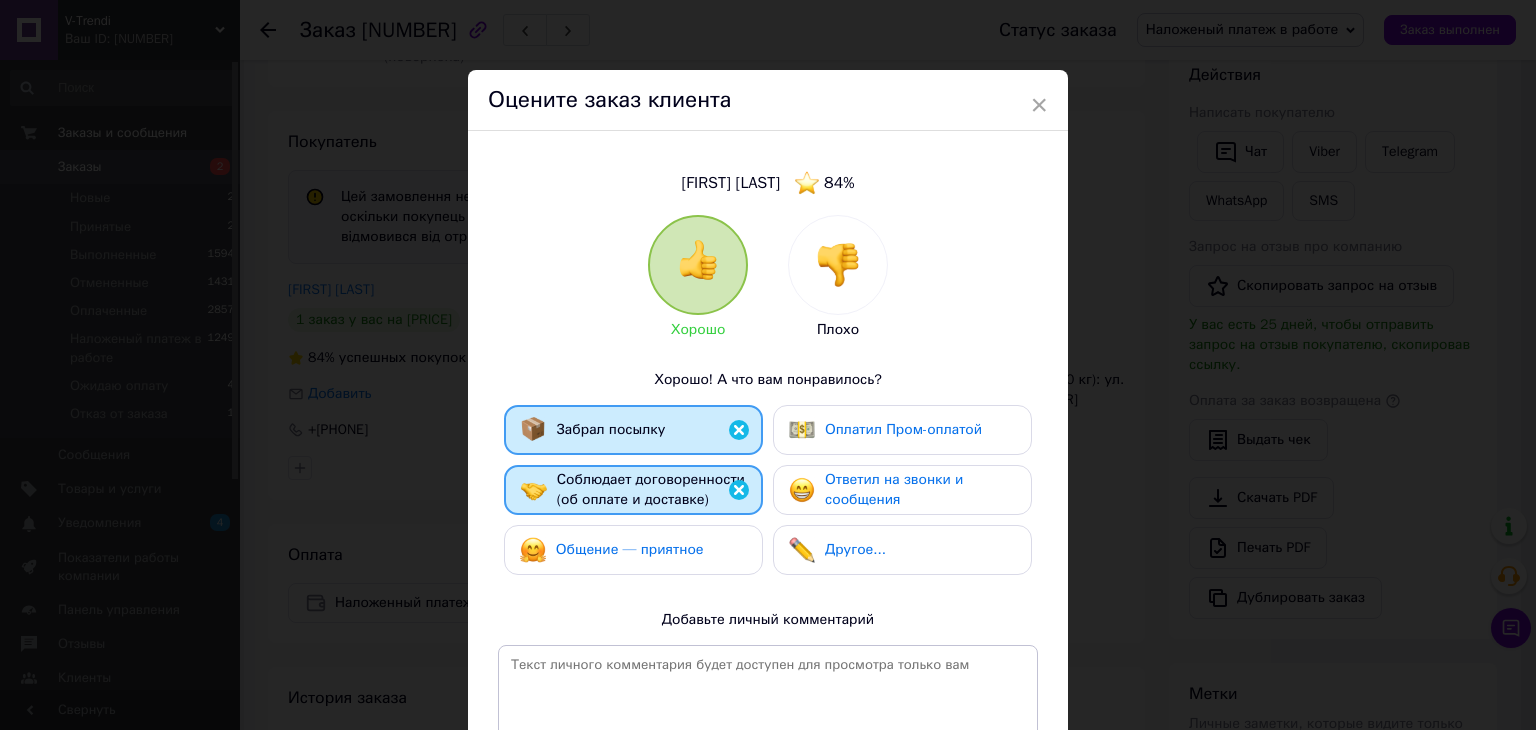 drag, startPoint x: 670, startPoint y: 545, endPoint x: 764, endPoint y: 510, distance: 100.304535 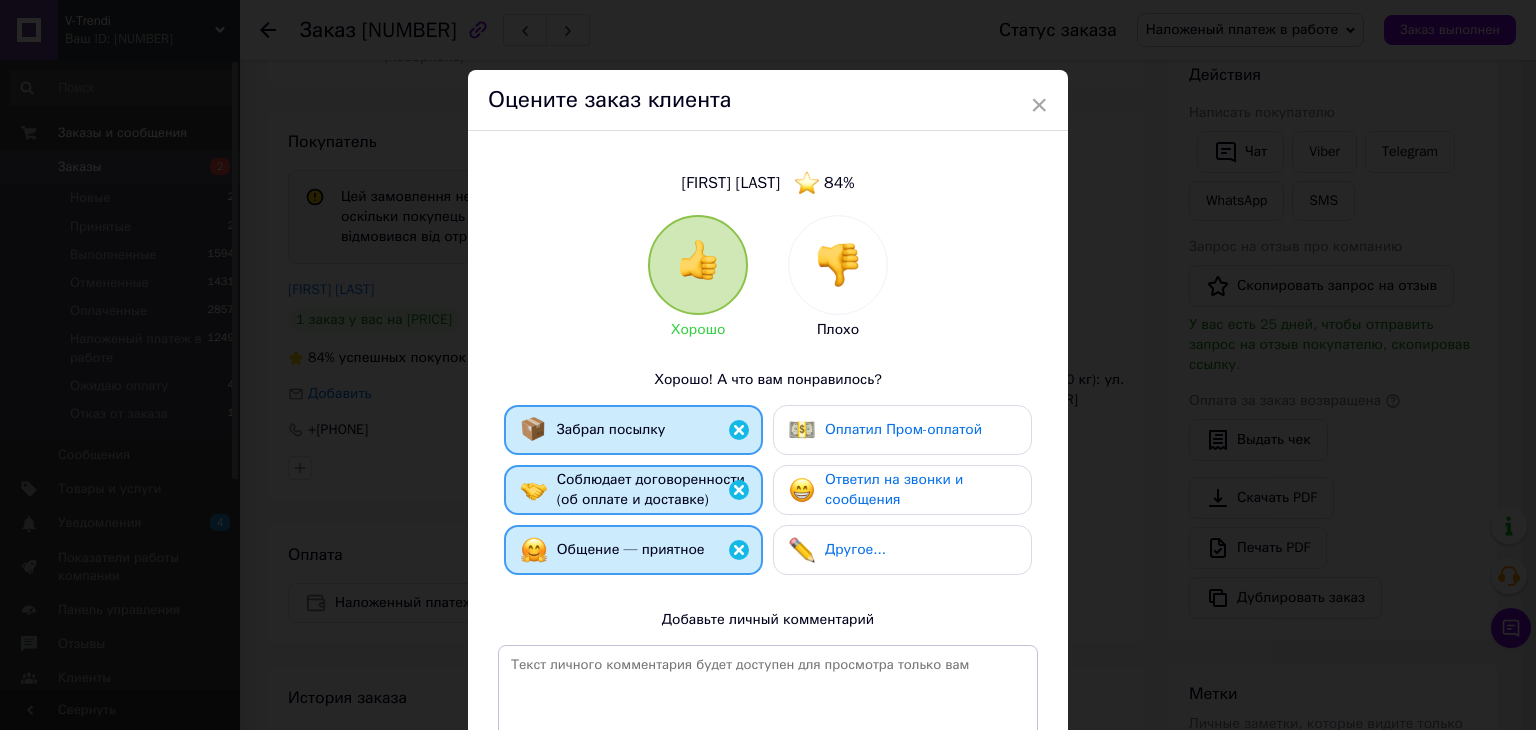drag, startPoint x: 827, startPoint y: 417, endPoint x: 848, endPoint y: 479, distance: 65.459915 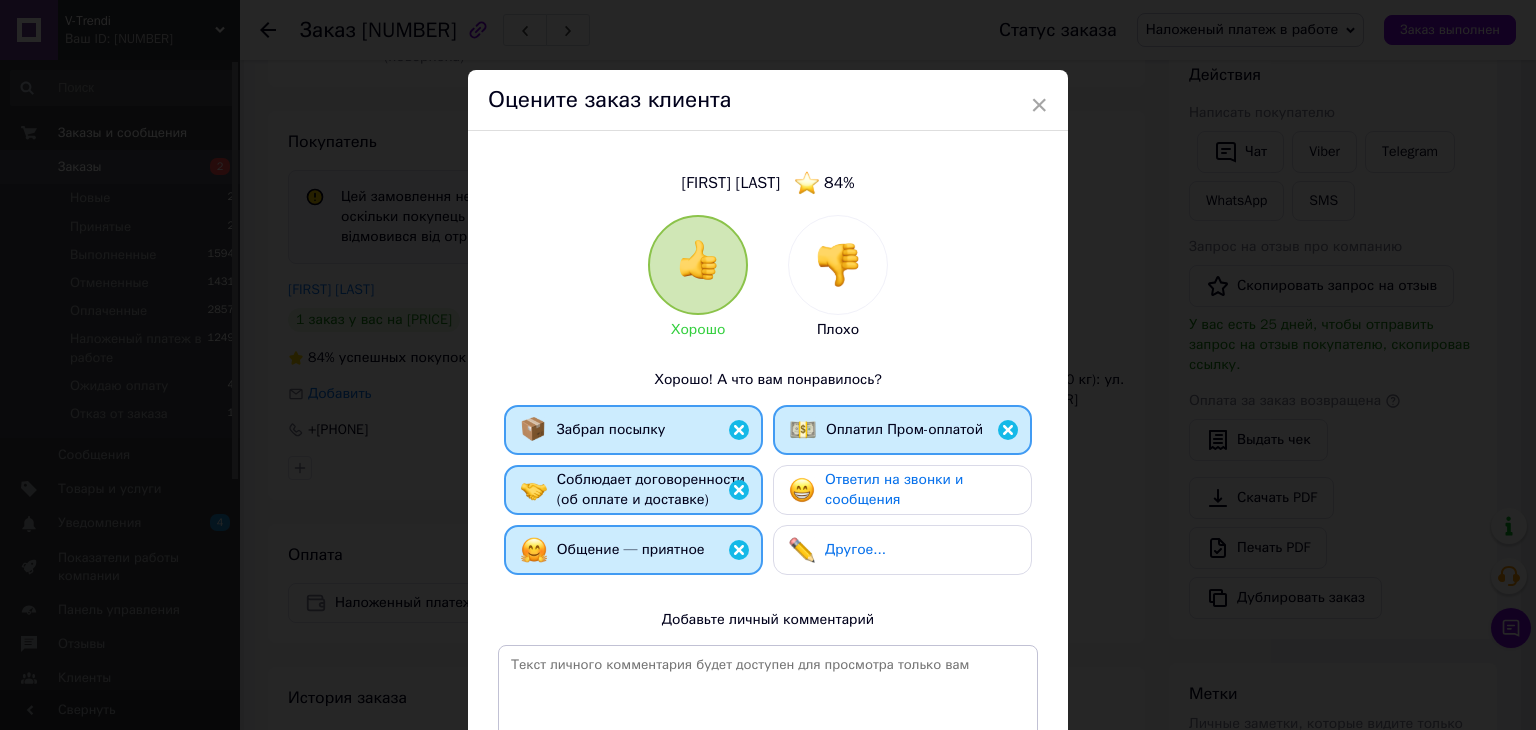 drag, startPoint x: 849, startPoint y: 487, endPoint x: 896, endPoint y: 556, distance: 83.48653 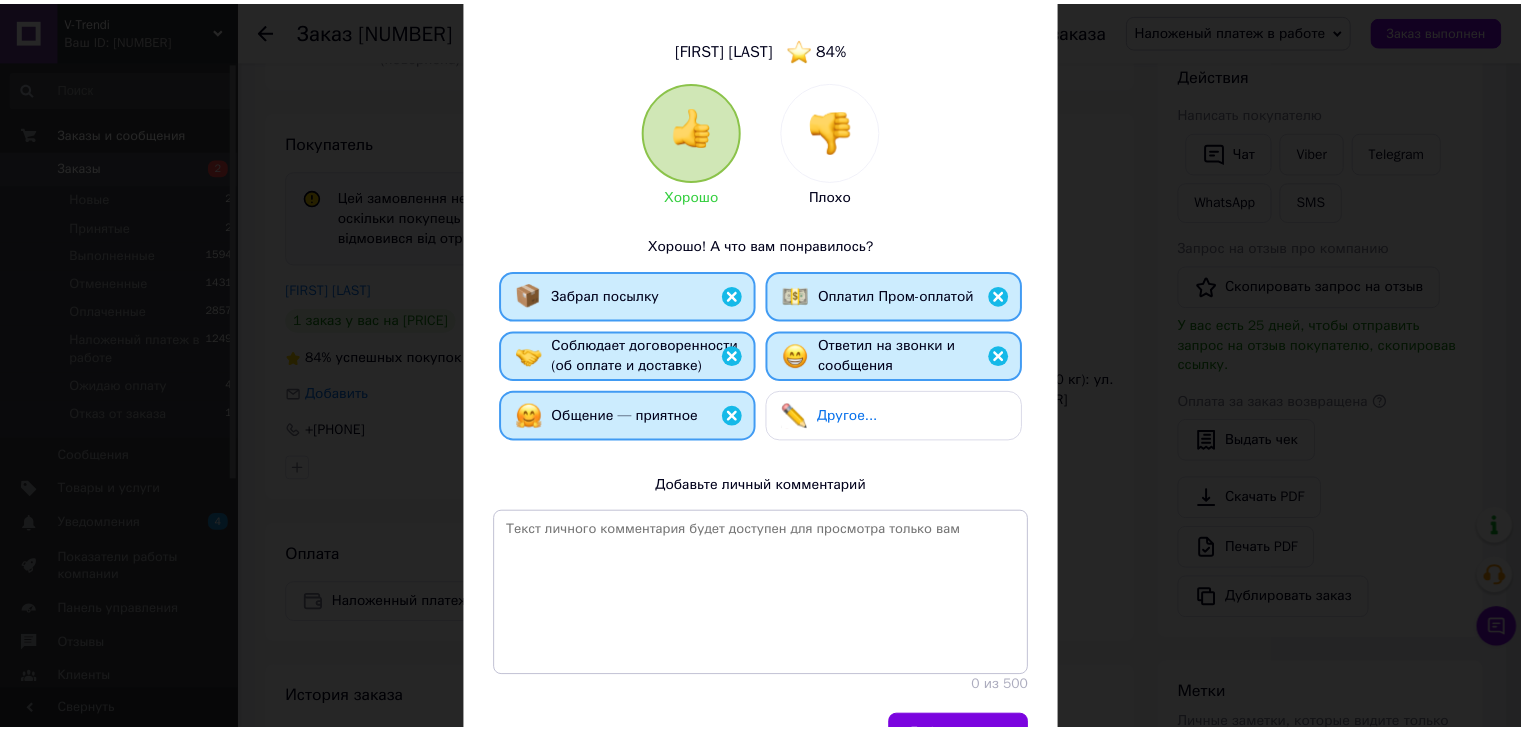 scroll, scrollTop: 248, scrollLeft: 0, axis: vertical 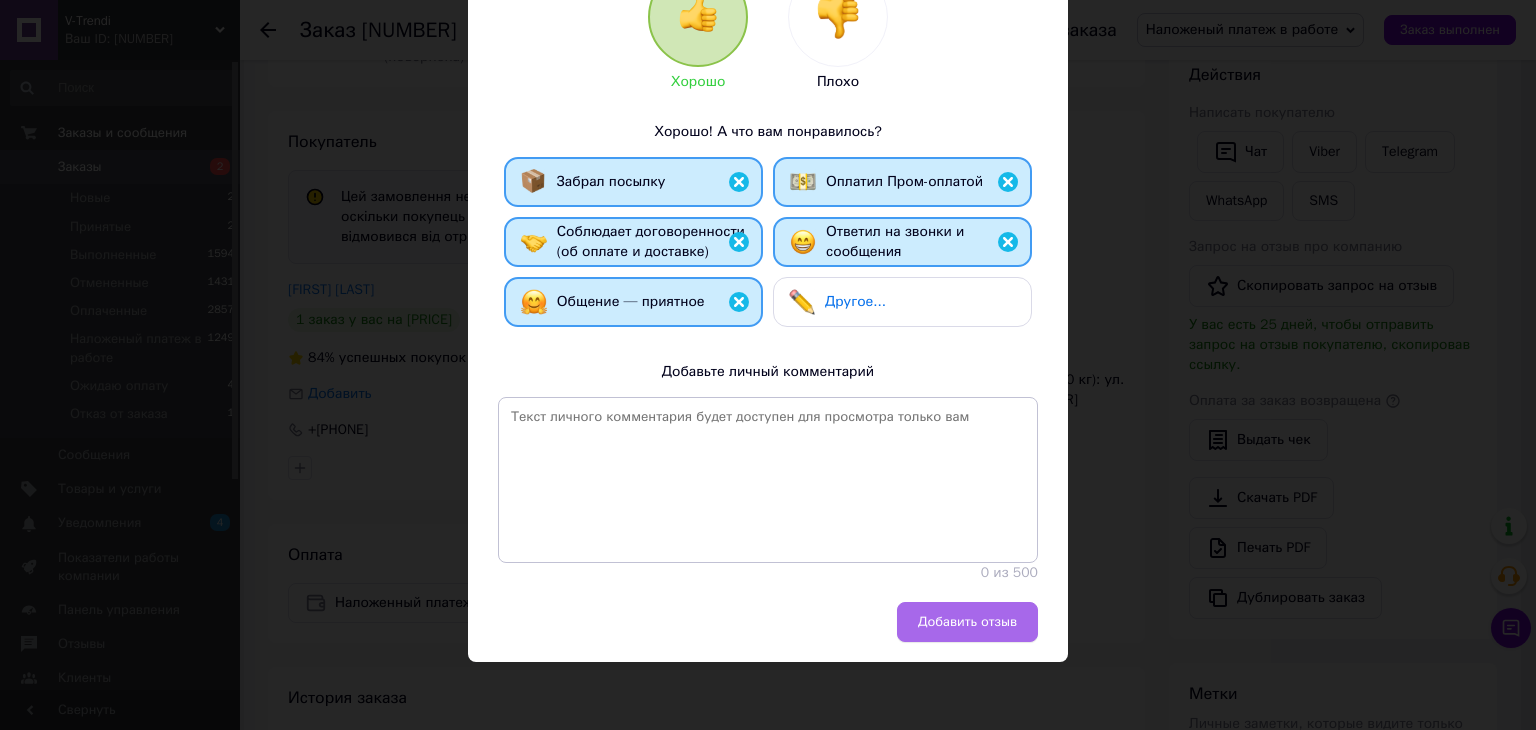 click on "Добавить отзыв" at bounding box center (967, 622) 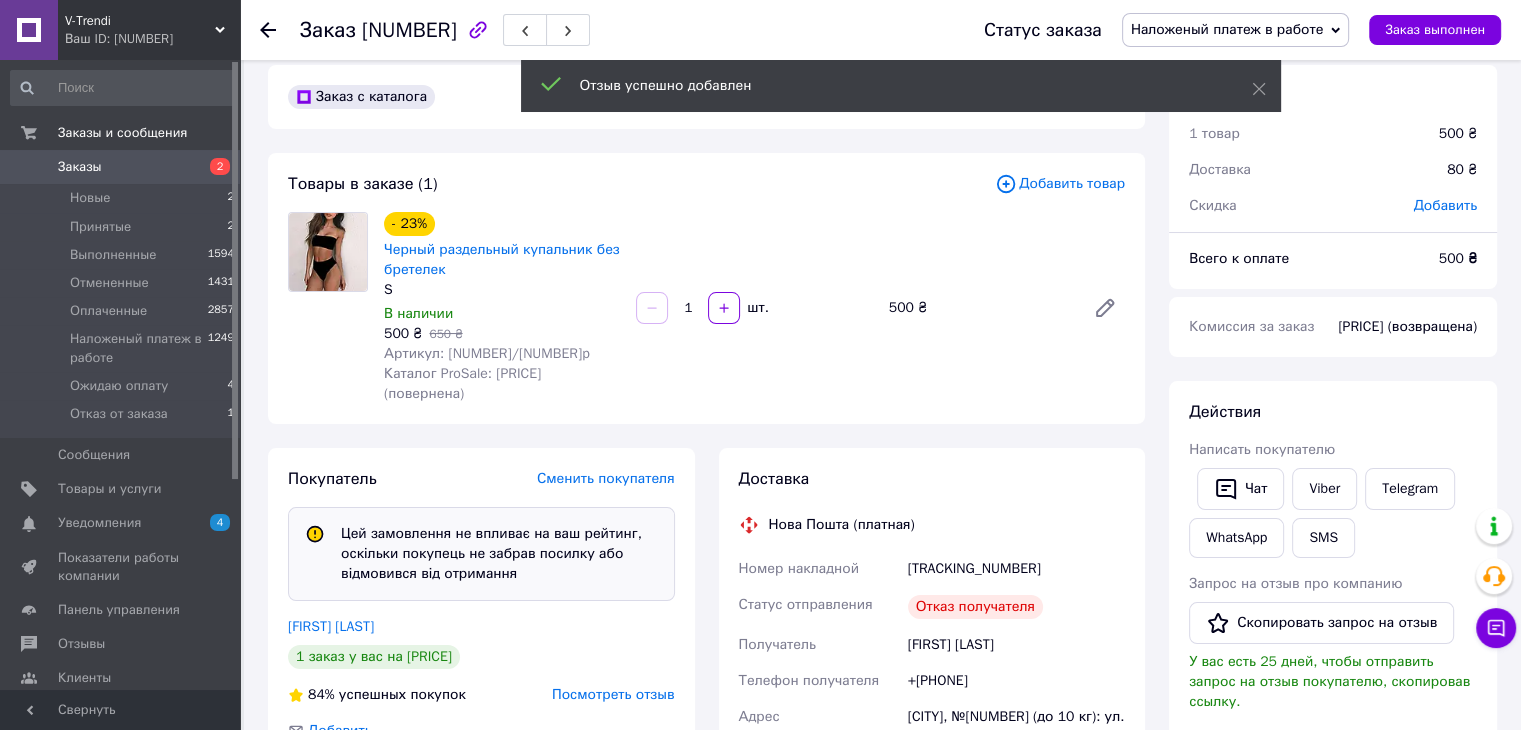 scroll, scrollTop: 0, scrollLeft: 0, axis: both 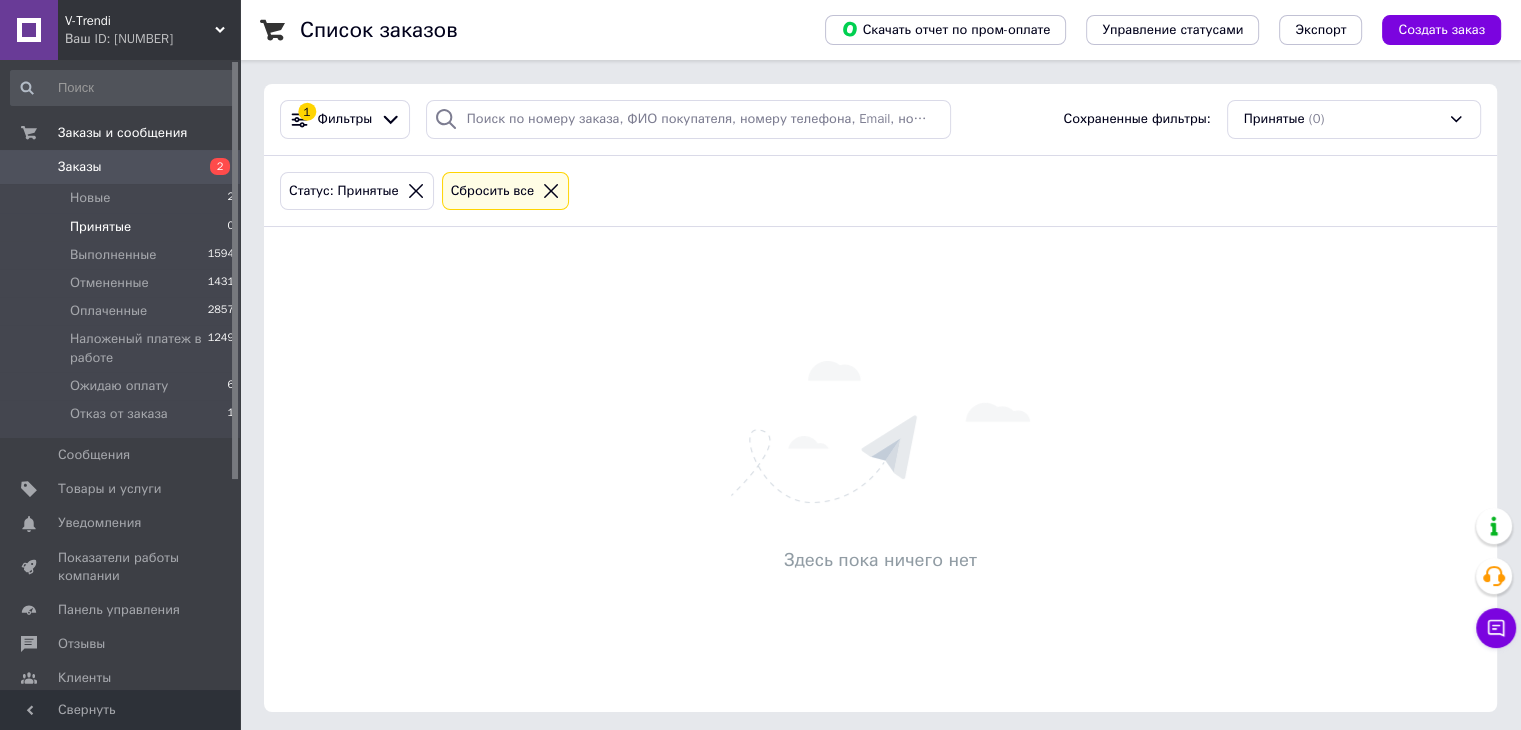 click on "Заказы" at bounding box center [80, 167] 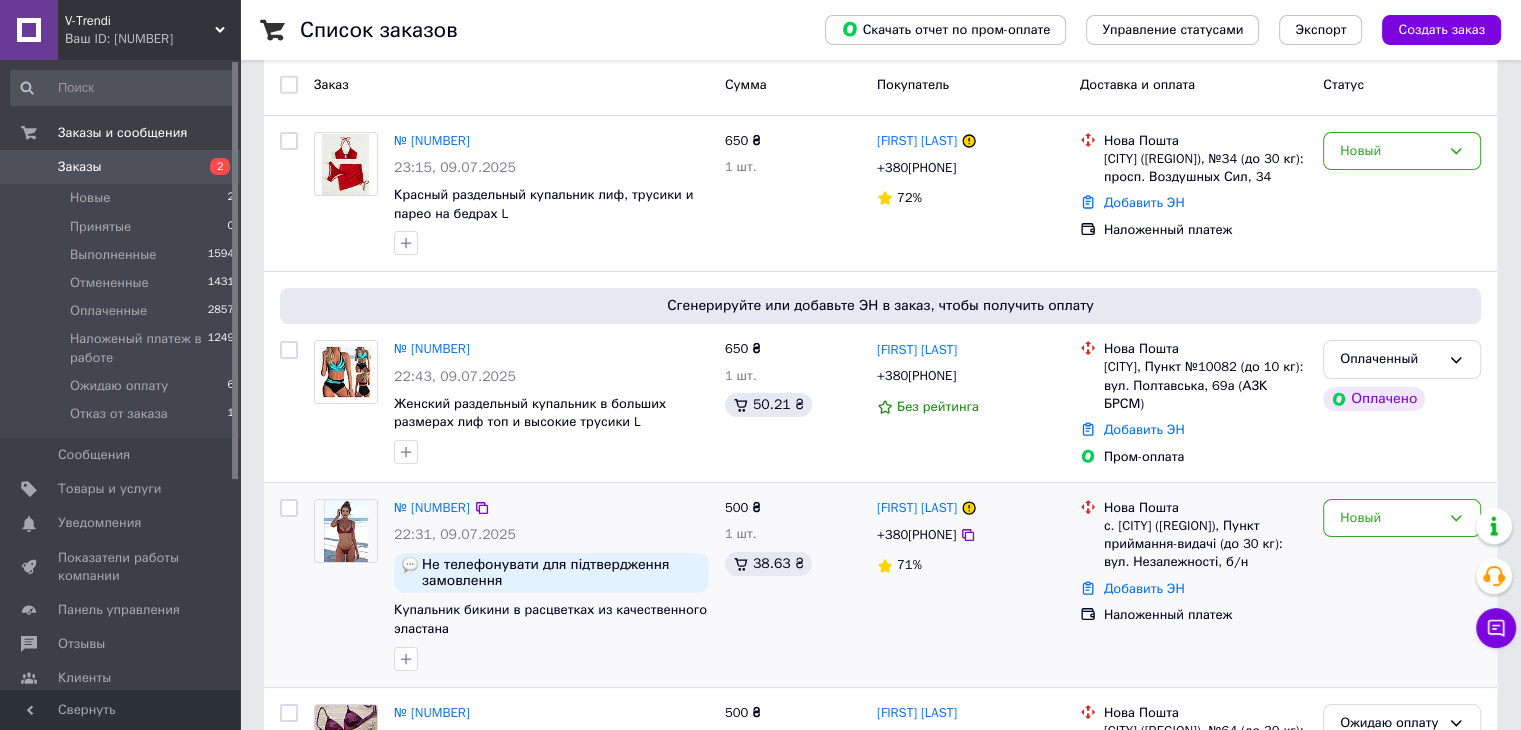 scroll, scrollTop: 0, scrollLeft: 0, axis: both 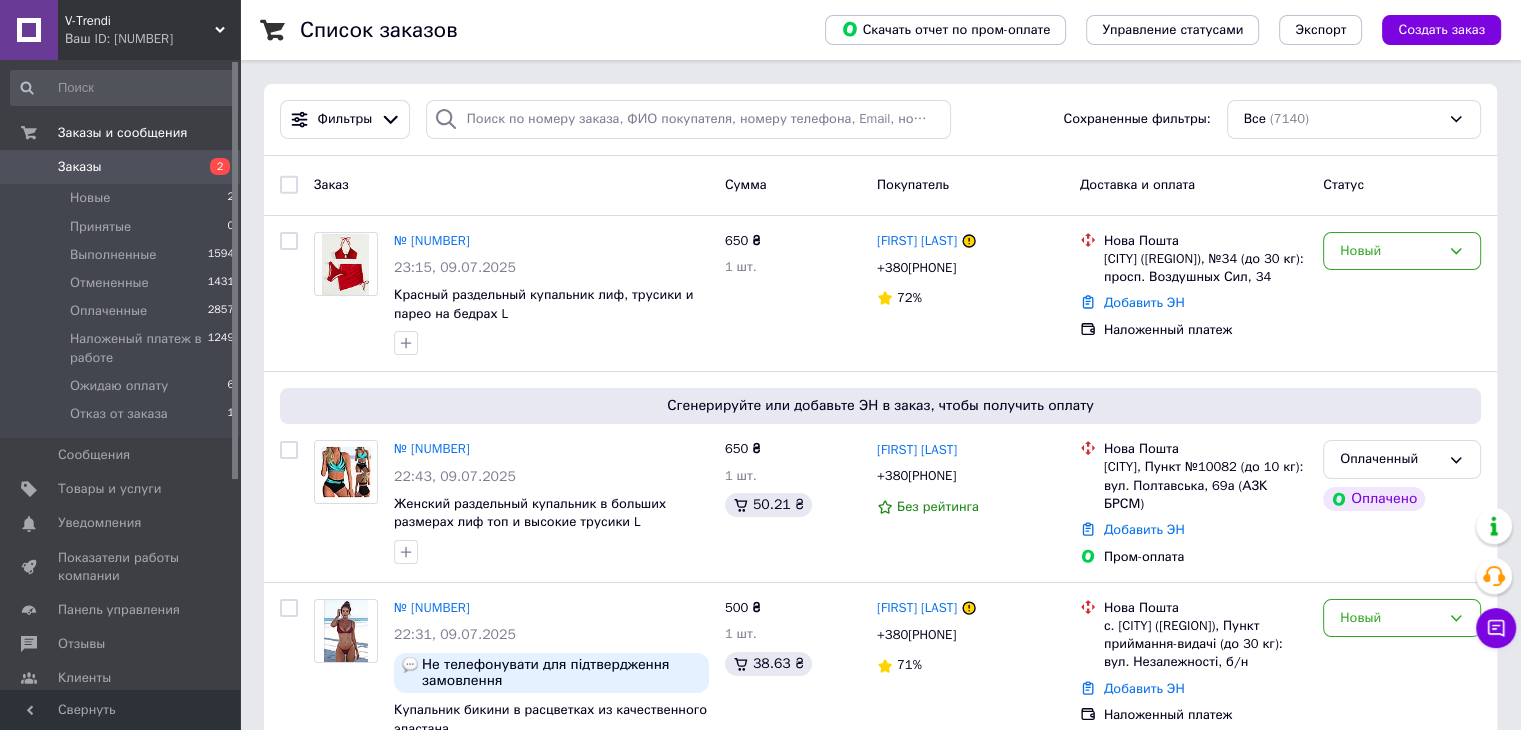 drag, startPoint x: 90, startPoint y: 27, endPoint x: 68, endPoint y: 192, distance: 166.4602 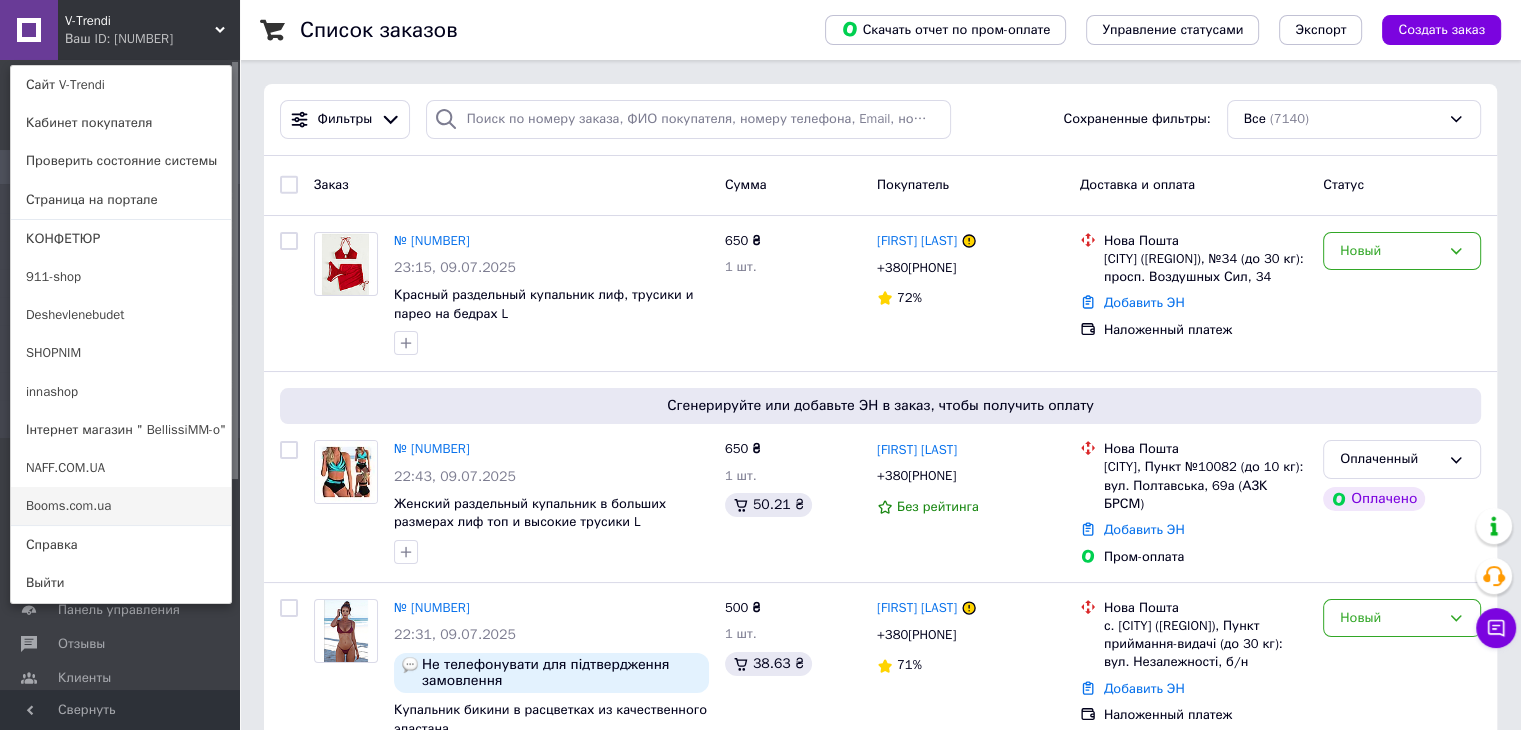 click on "Booms.com.ua" at bounding box center (121, 506) 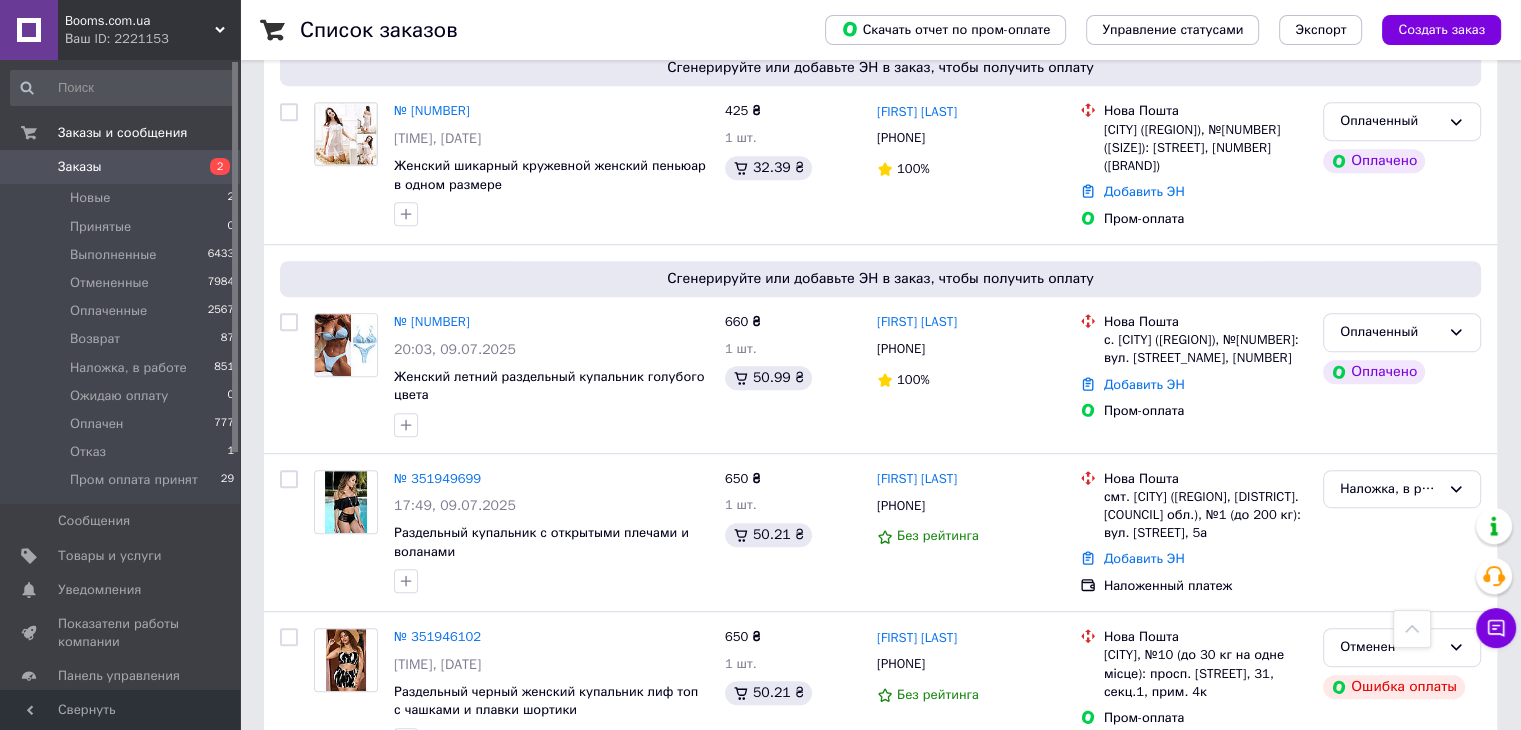 scroll, scrollTop: 1000, scrollLeft: 0, axis: vertical 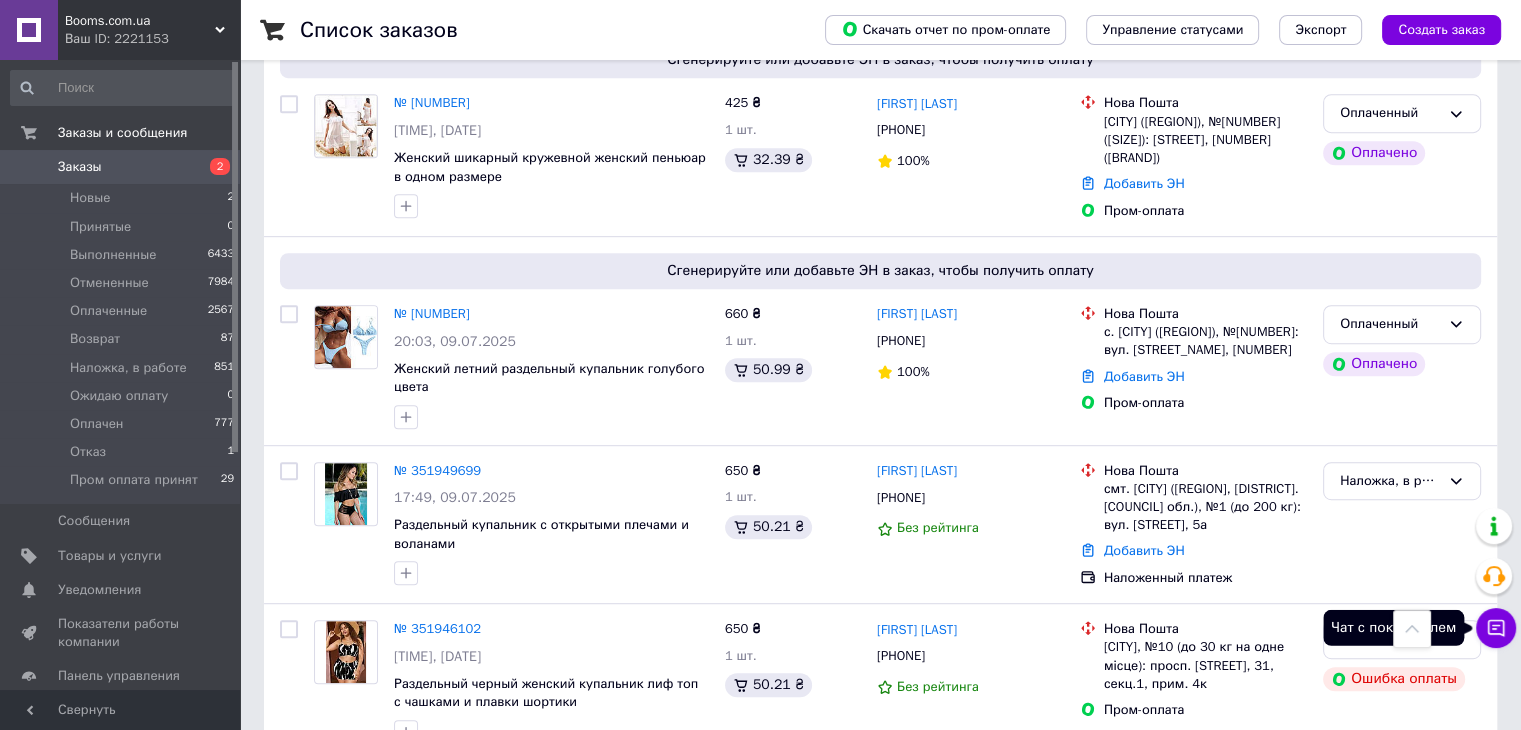 click at bounding box center [1496, 628] 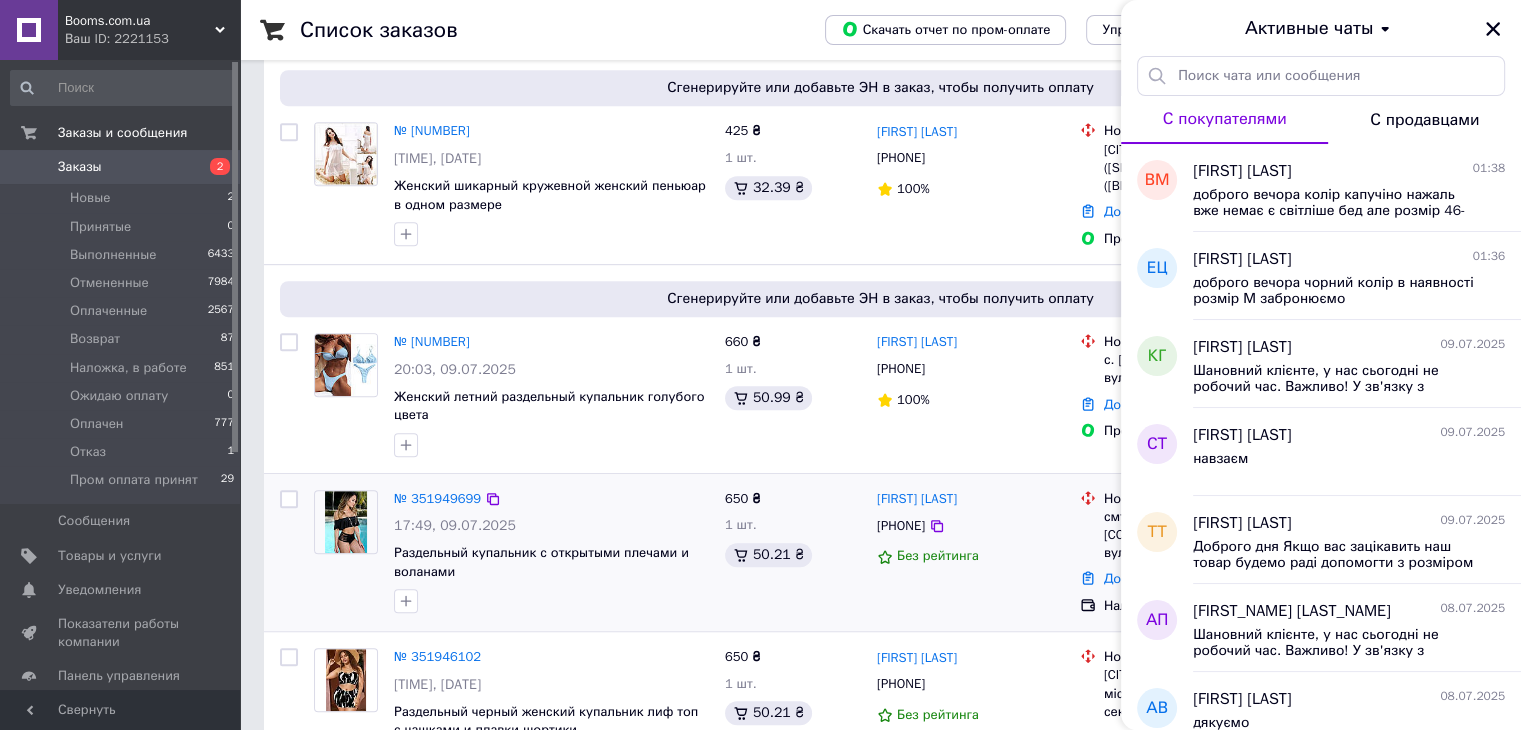 scroll, scrollTop: 1000, scrollLeft: 0, axis: vertical 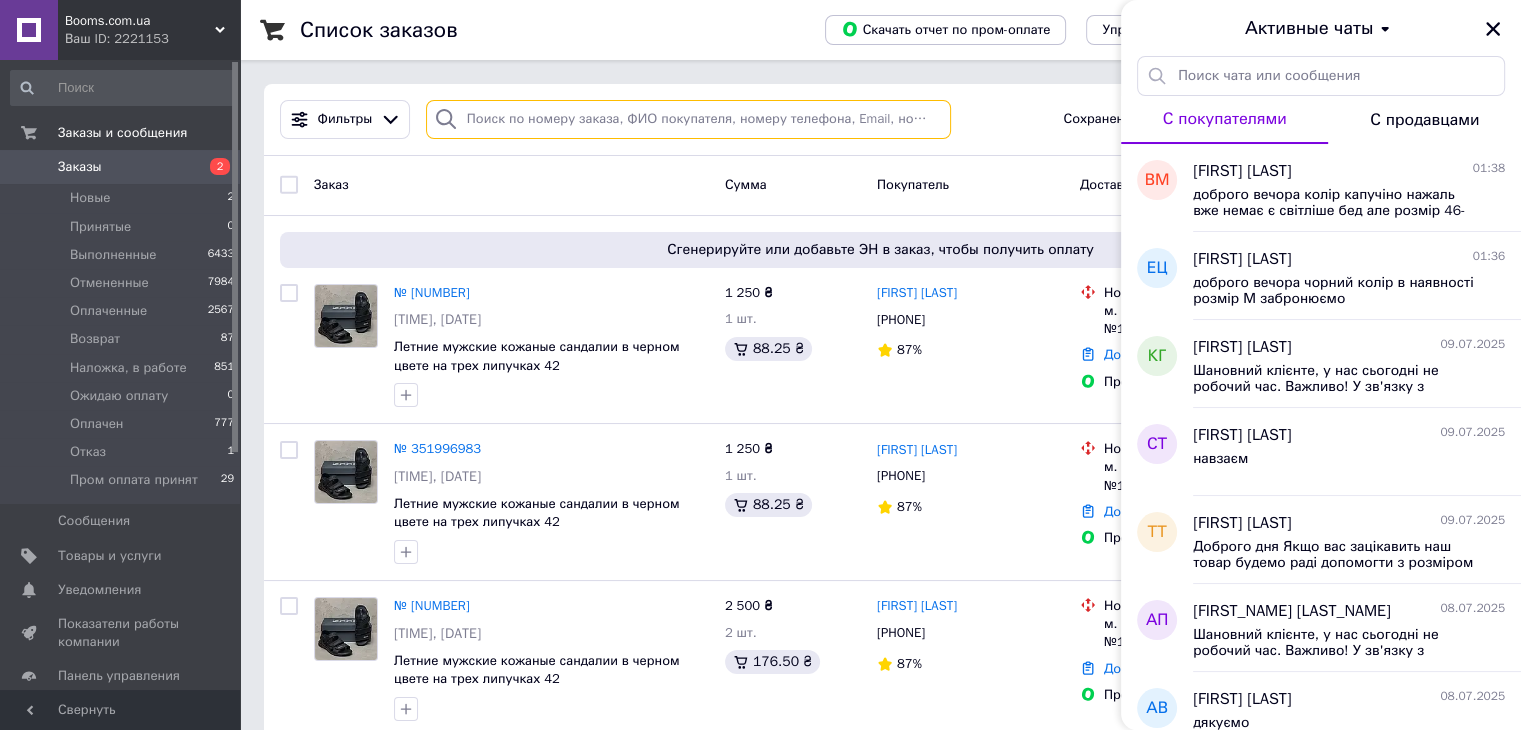 click at bounding box center (688, 119) 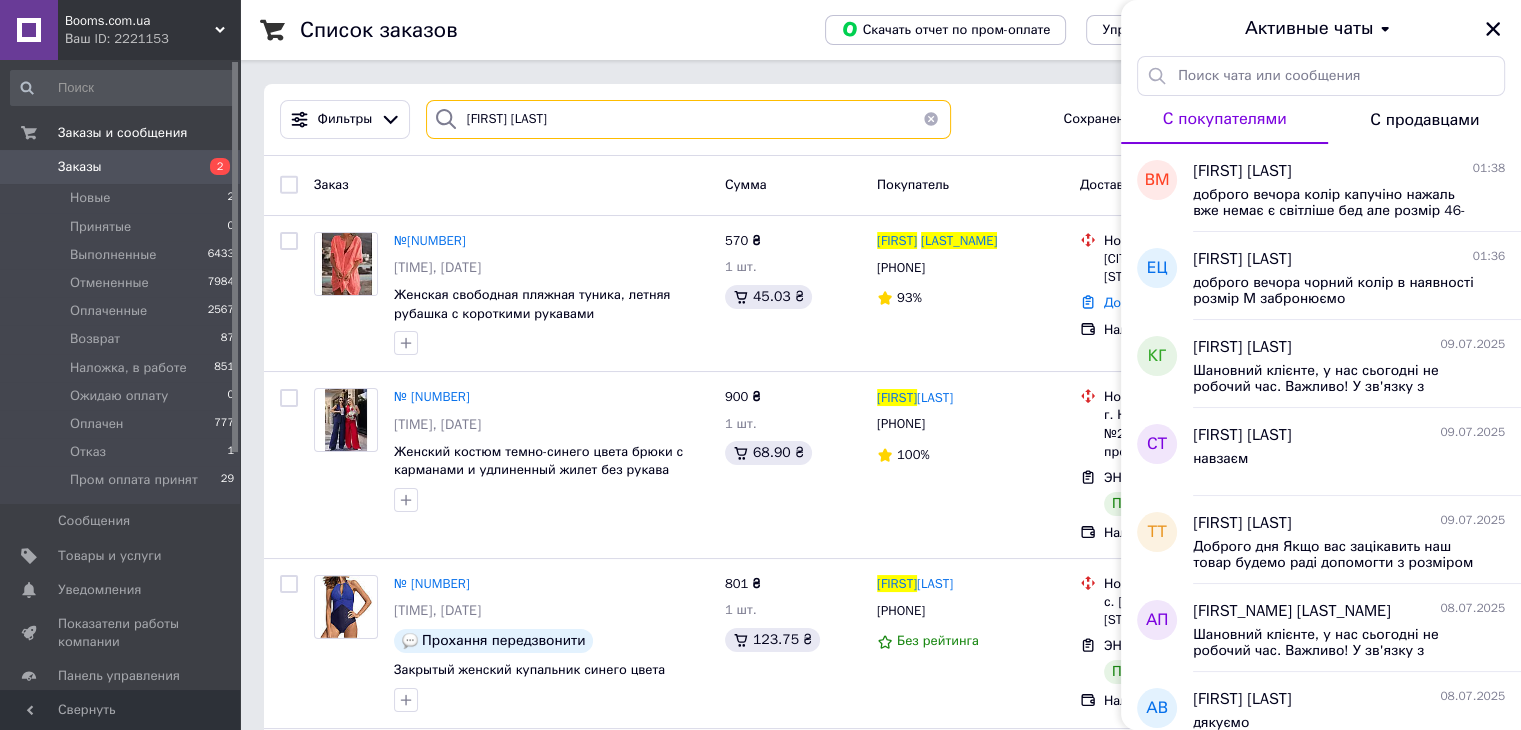 click on "Мацуева Галина" at bounding box center (688, 119) 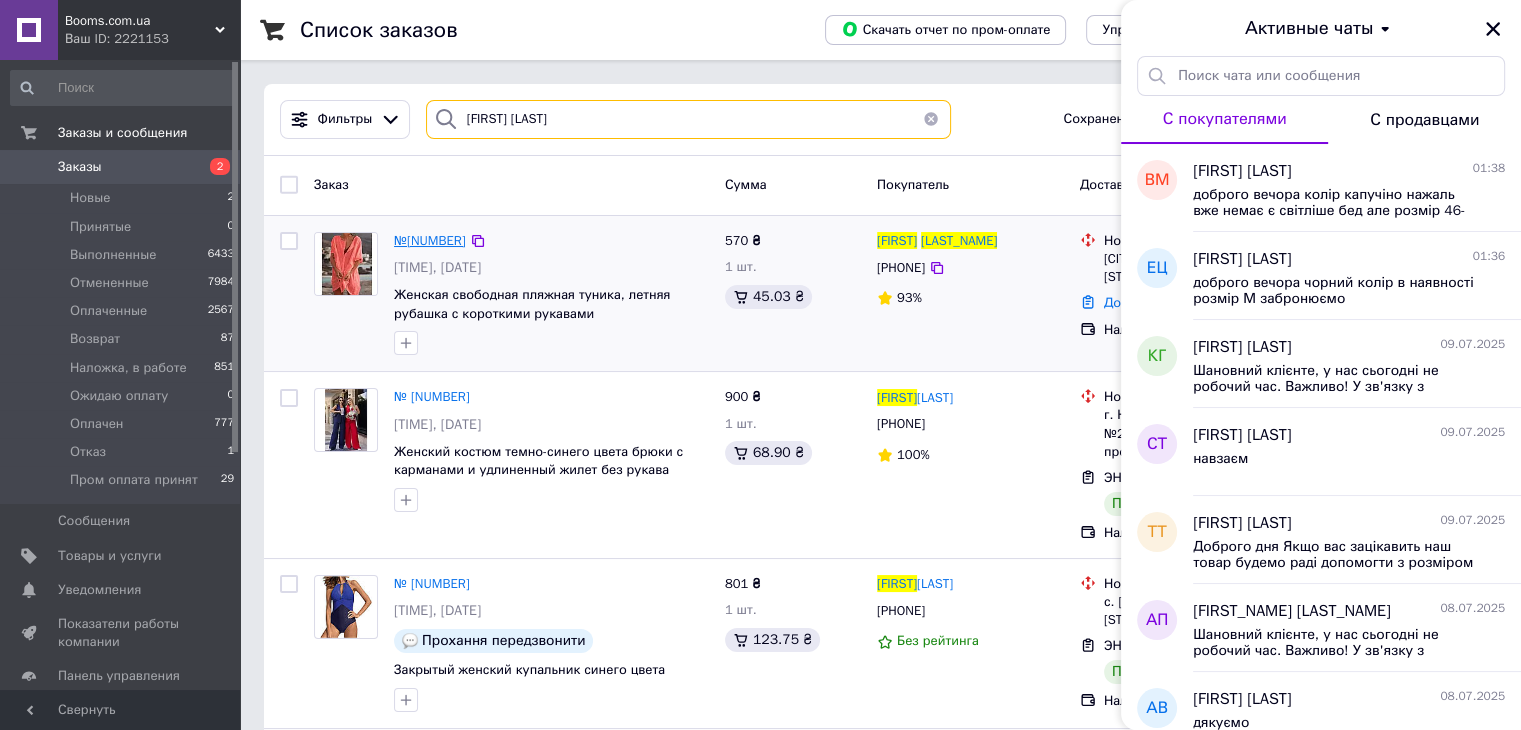 type on "Мацуева Галина" 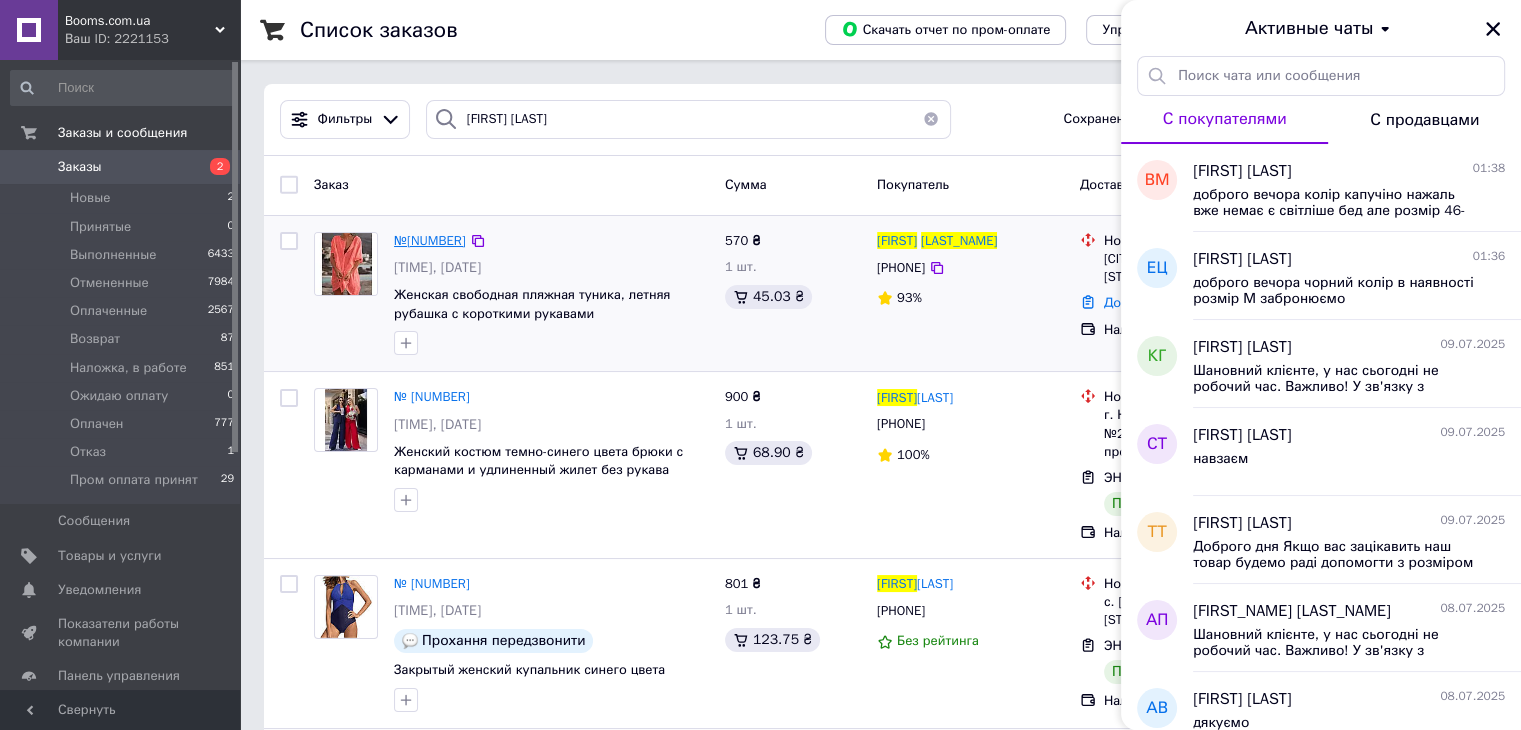 click on "№ 351836083" at bounding box center [430, 240] 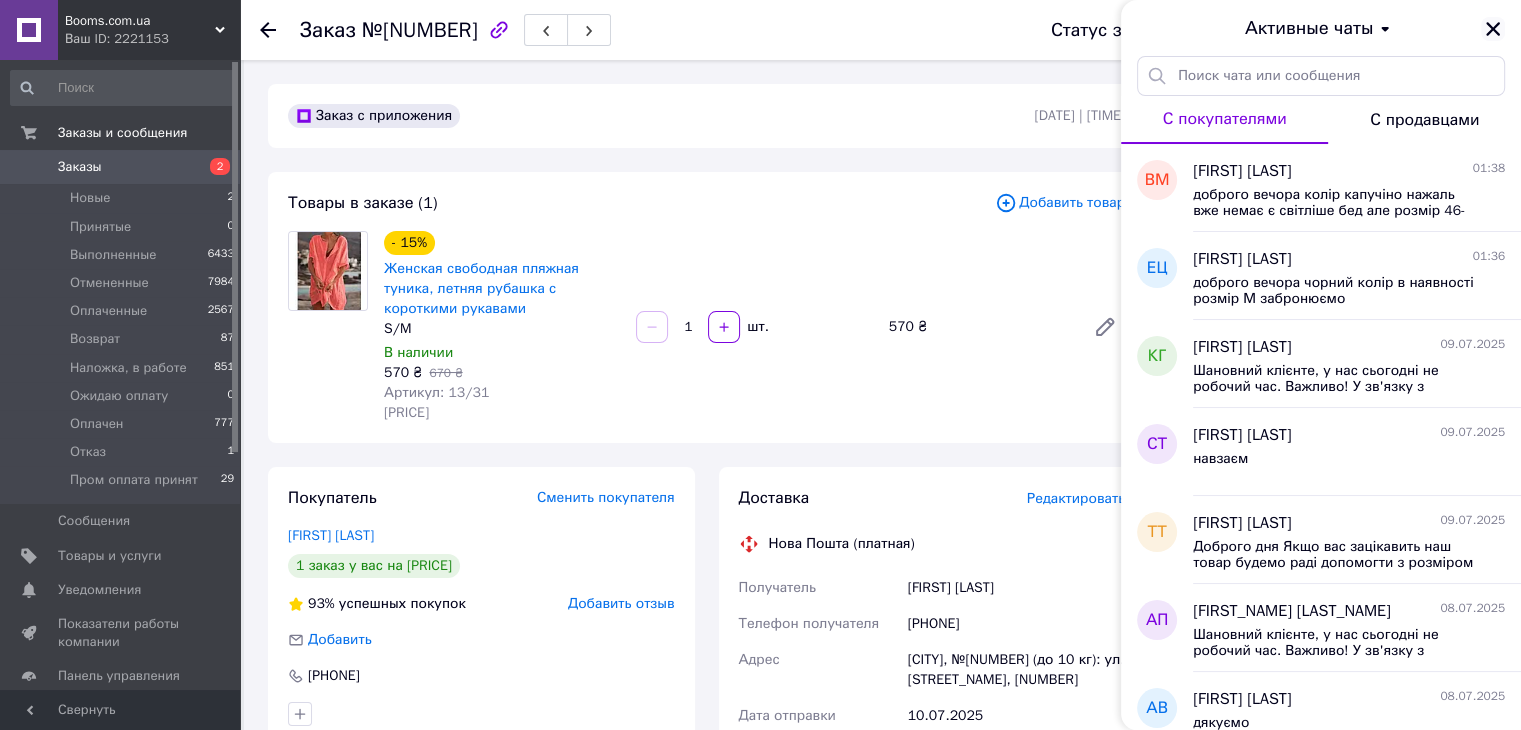 click at bounding box center (1493, 29) 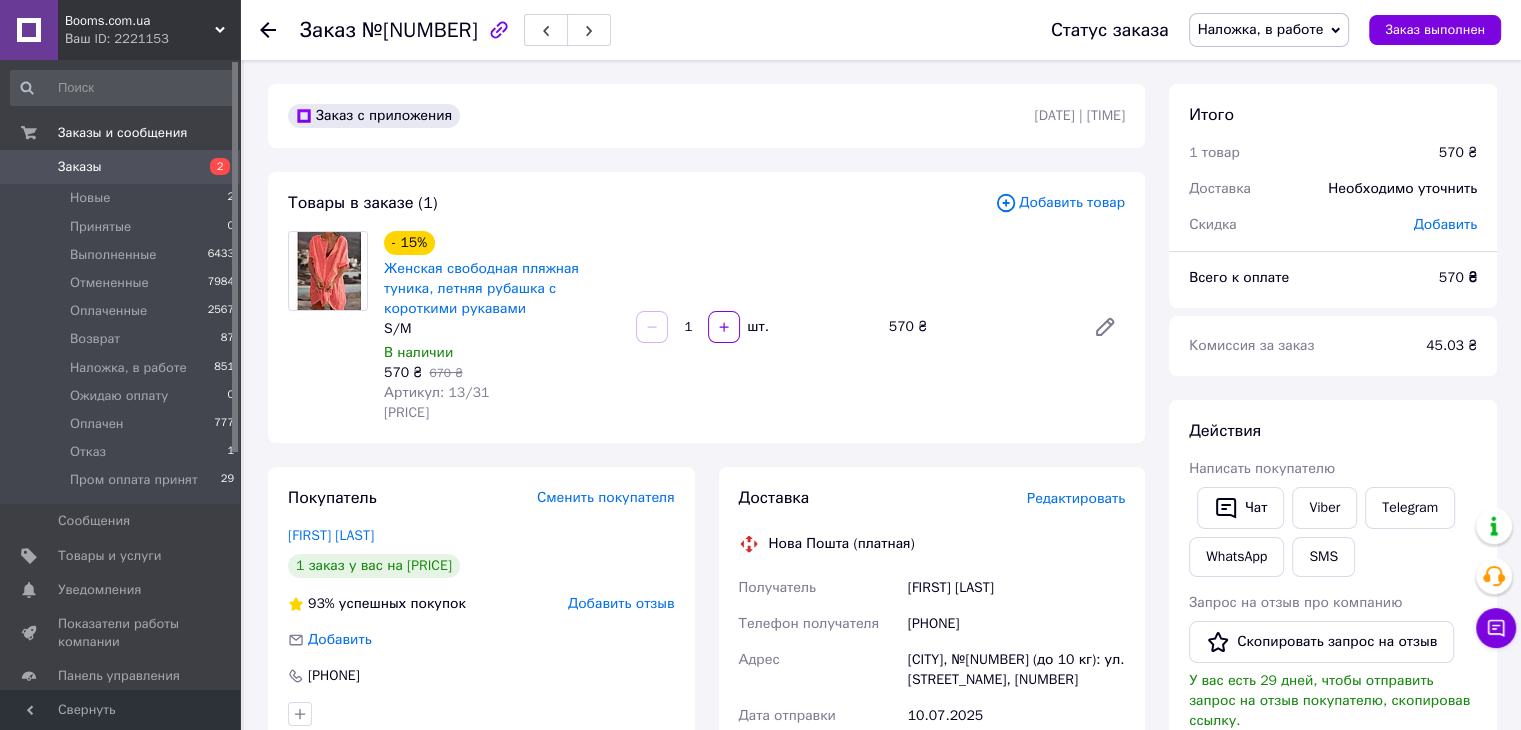click on "Заказ №351836083 Статус заказа Наложка,  в работе Принят Выполнен Отменен Оплаченный Возврат Ожидаю оплату Оплачен Отказ Пром оплата принят Заказ выполнен Заказ с приложения 09.07.2025 | 05:52 Товары в заказе (1) Добавить товар - 15% Женская свободная пляжная туника, летняя рубашка с короткими рукавами S/M В наличии 570 ₴   670 ₴ Артикул: 13/31 Каталог ProSale: 45.03 ₴  1   шт. 570 ₴ Покупатель Сменить покупателя Мацуева Галина 1 заказ у вас на 570 ₴ 93%   успешных покупок Добавить отзыв Добавить +380675770202 Оплата Наложенный платеж Доставка Редактировать Нова Пошта (платная) Получатель или" at bounding box center (882, 757) 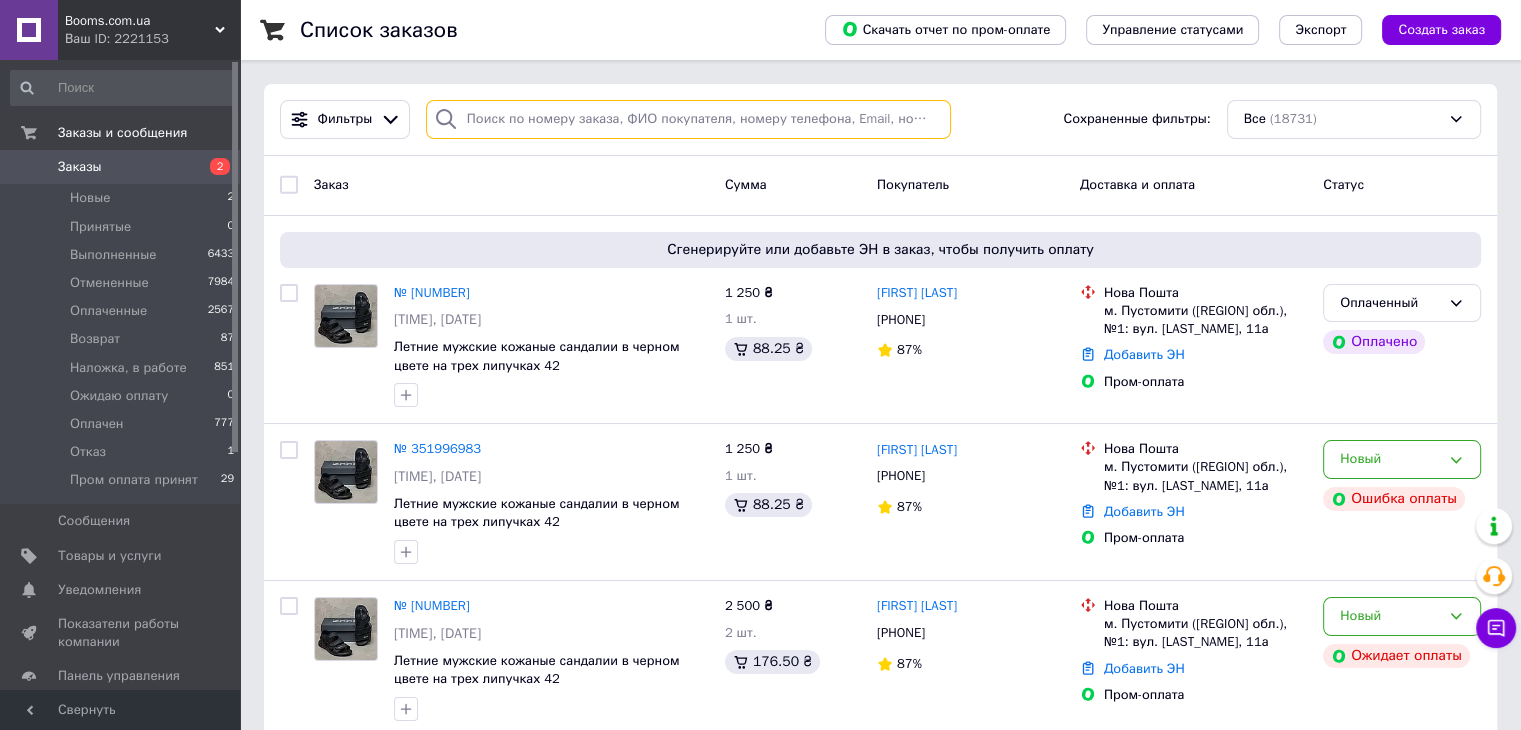 click at bounding box center (688, 119) 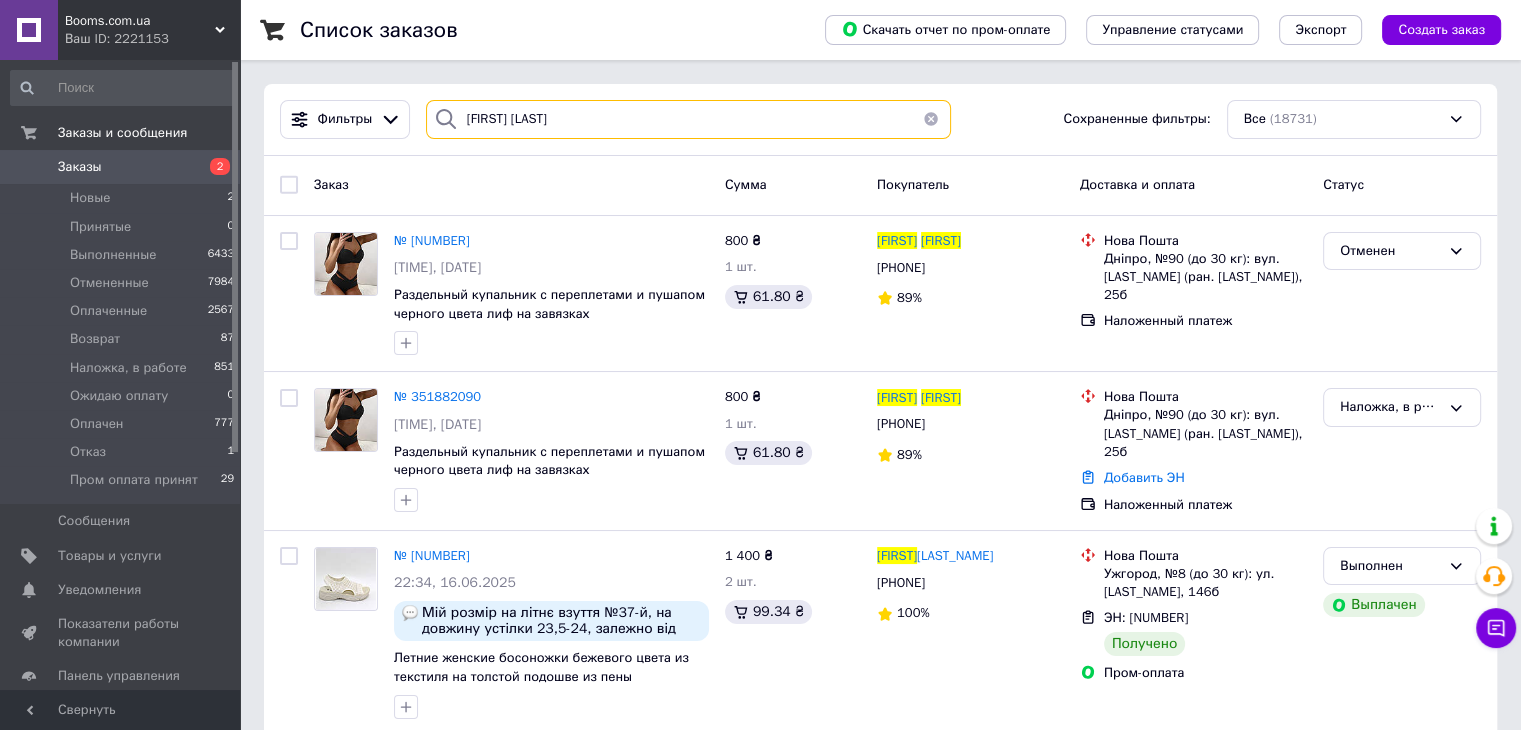 drag, startPoint x: 518, startPoint y: 119, endPoint x: 241, endPoint y: 113, distance: 277.06497 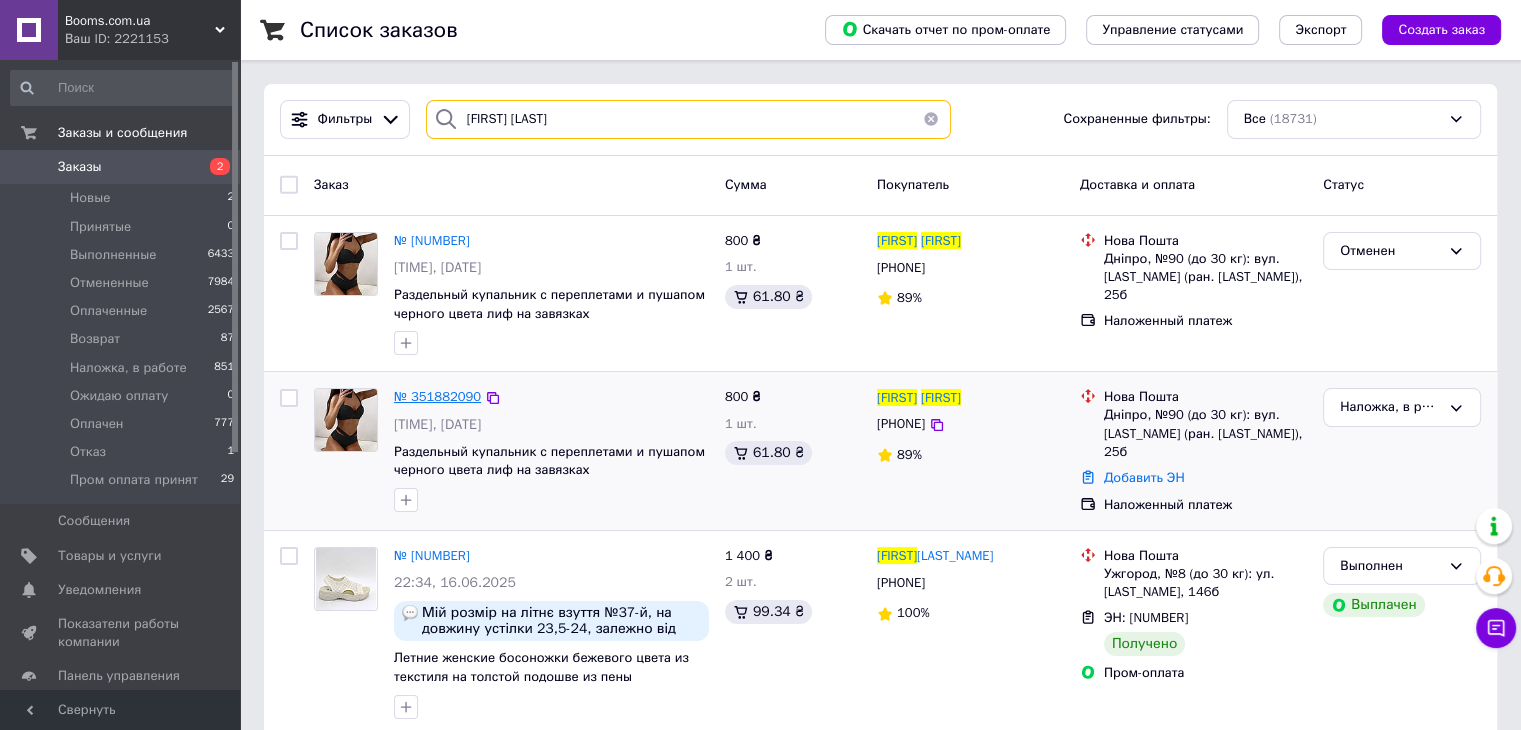 type on "Терентий Светлана" 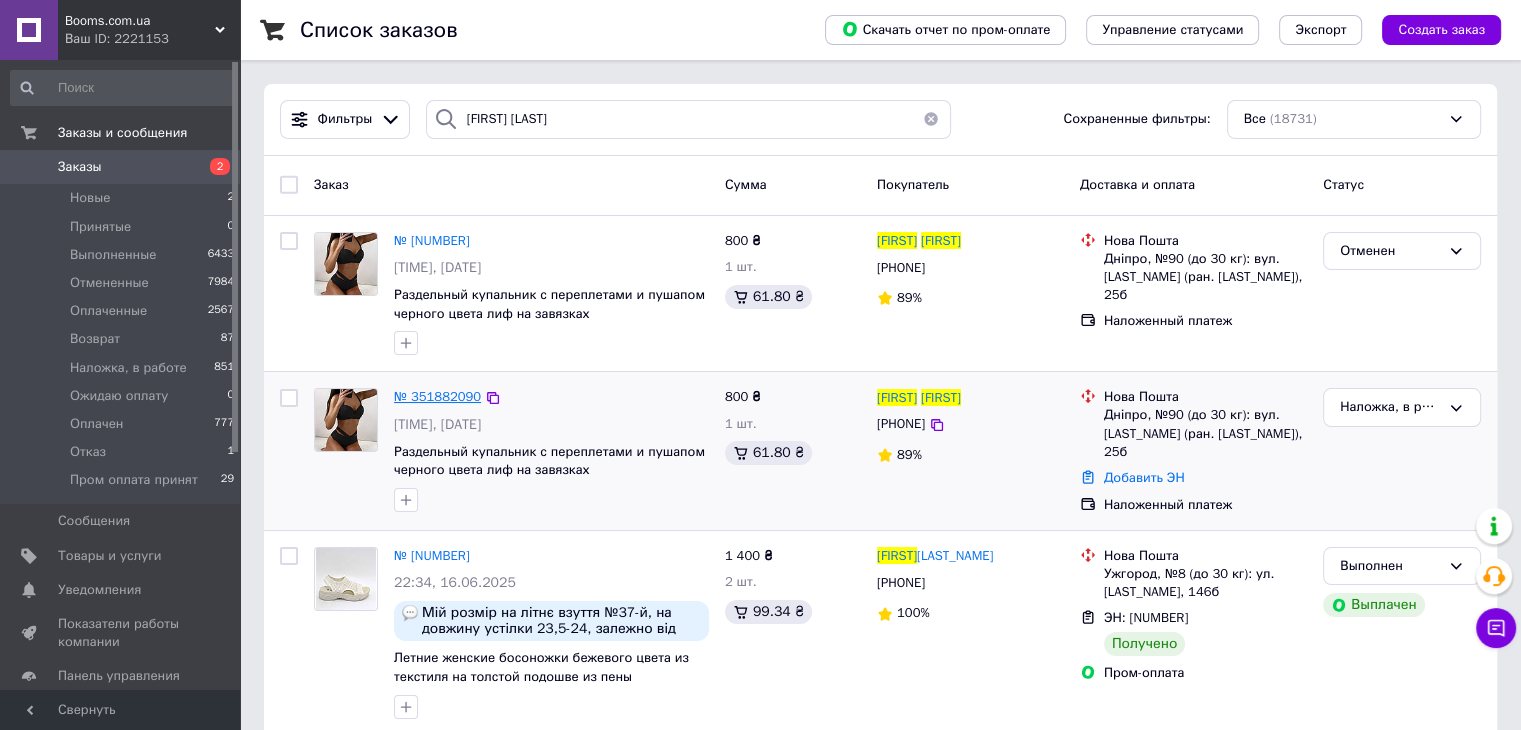 click on "№ 351882090" at bounding box center (437, 396) 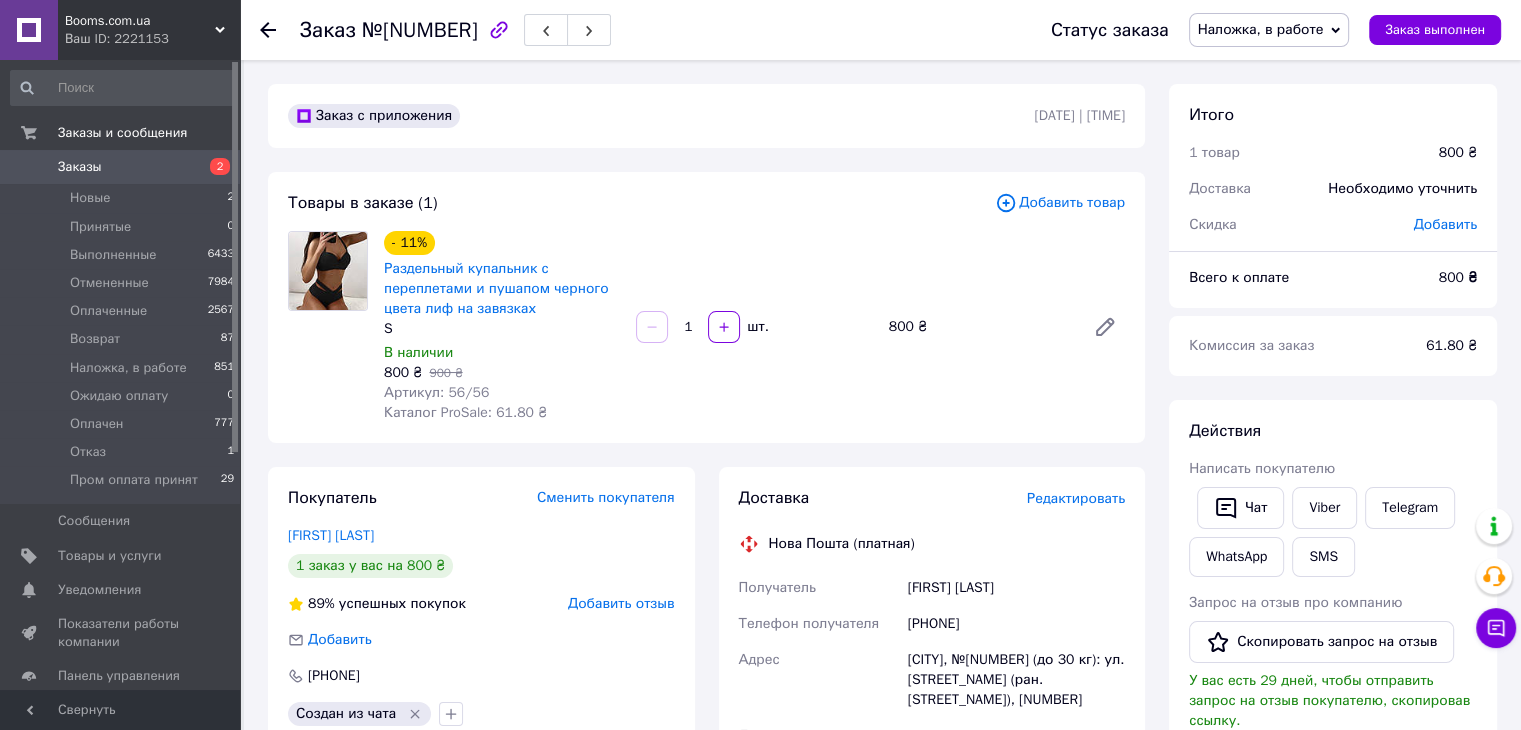 click at bounding box center [328, 327] 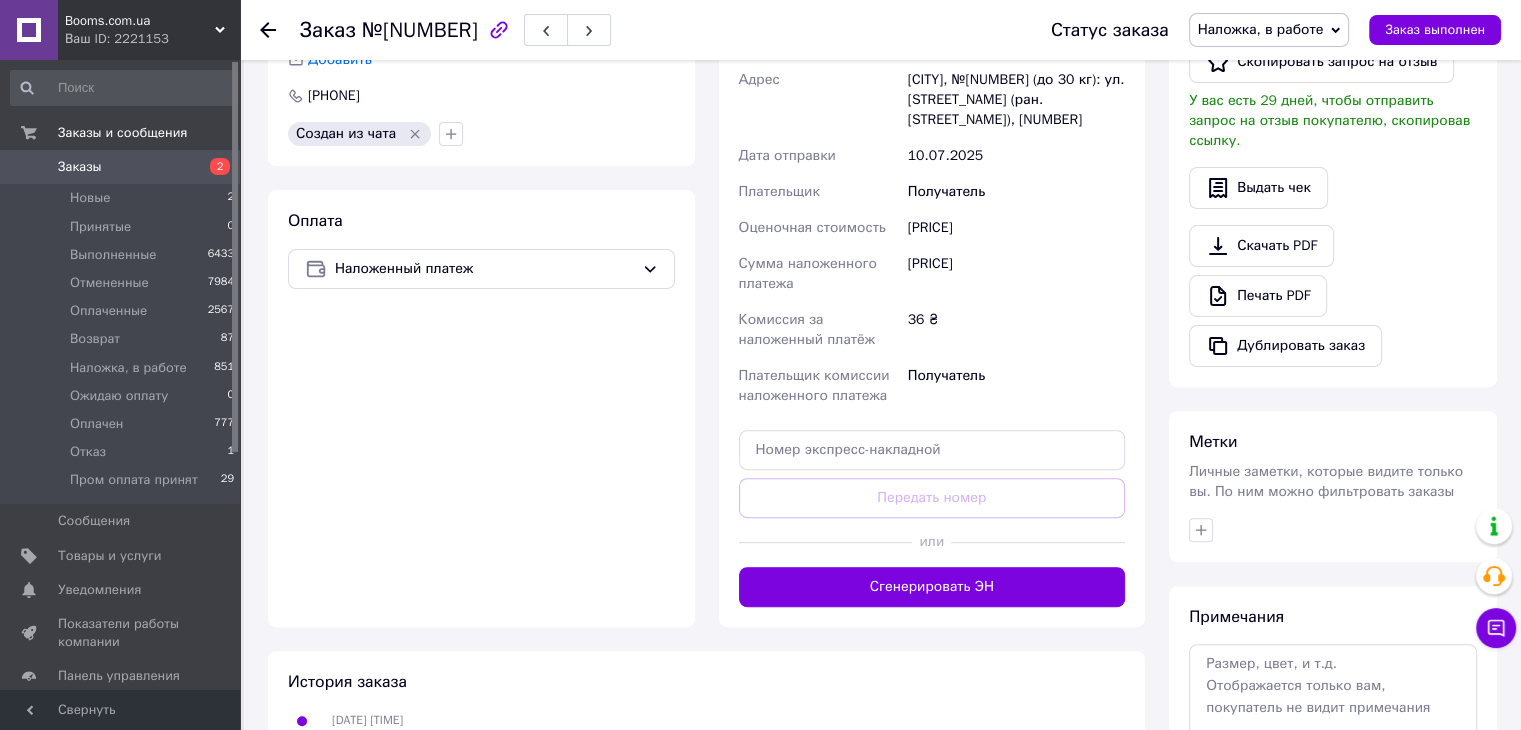 scroll, scrollTop: 600, scrollLeft: 0, axis: vertical 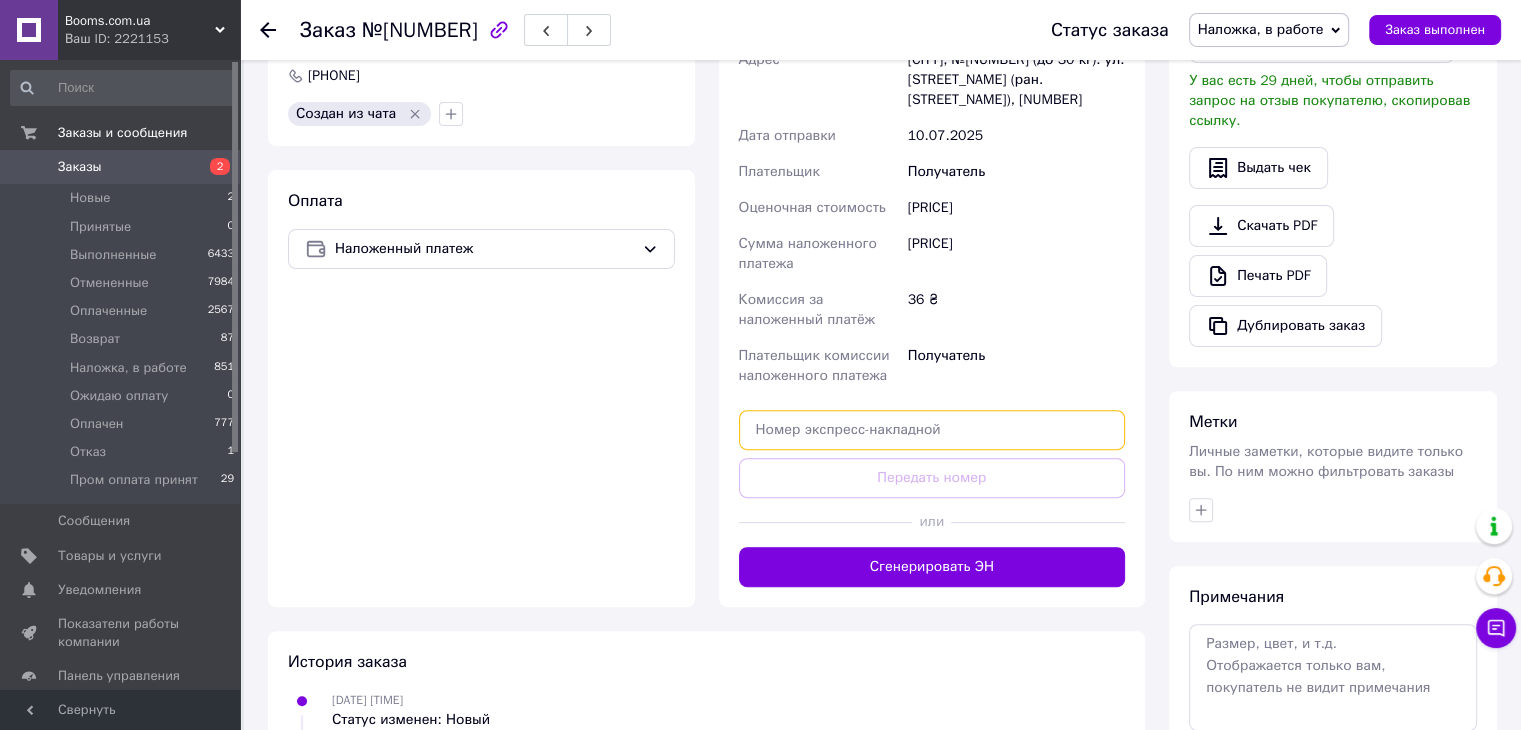 click at bounding box center [932, 430] 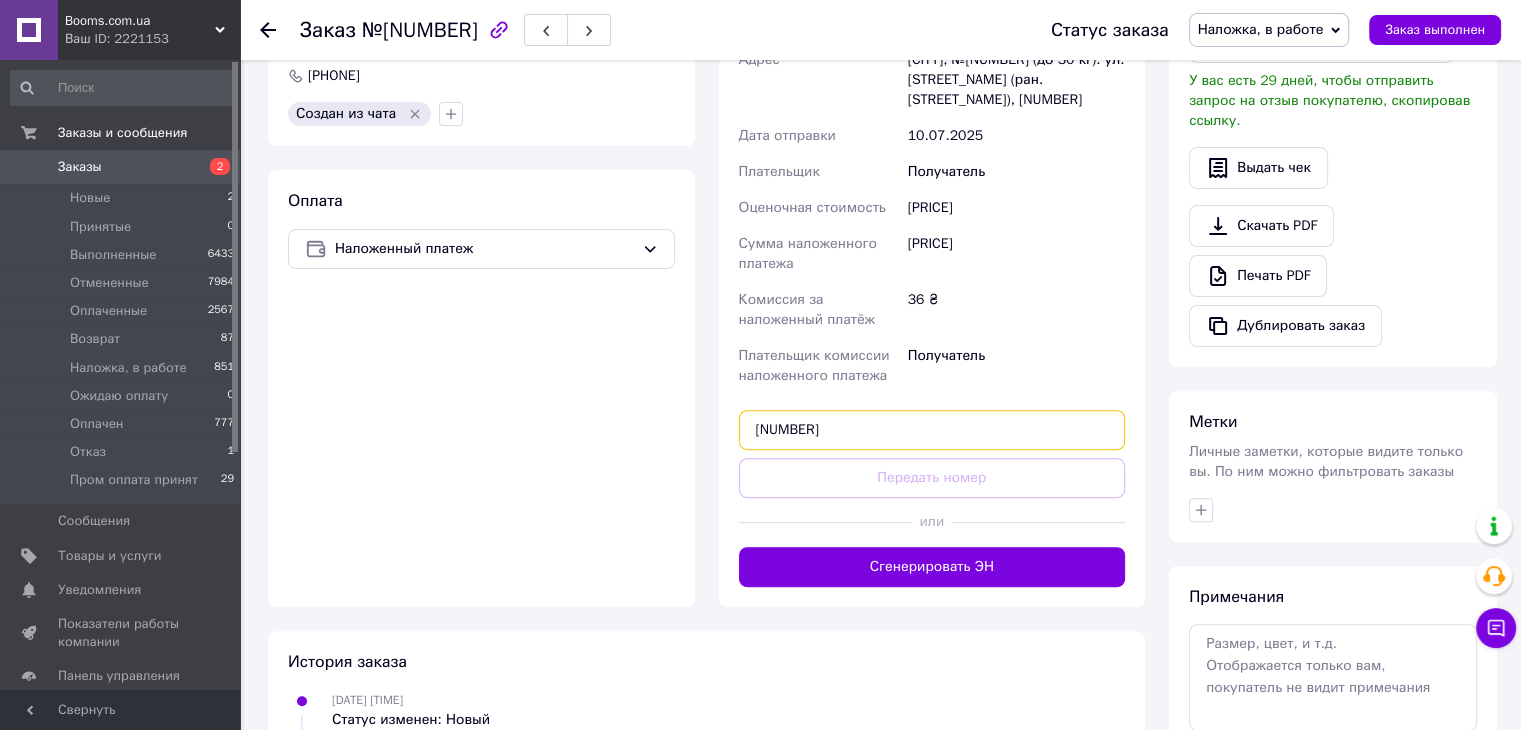 type on "20451202629902" 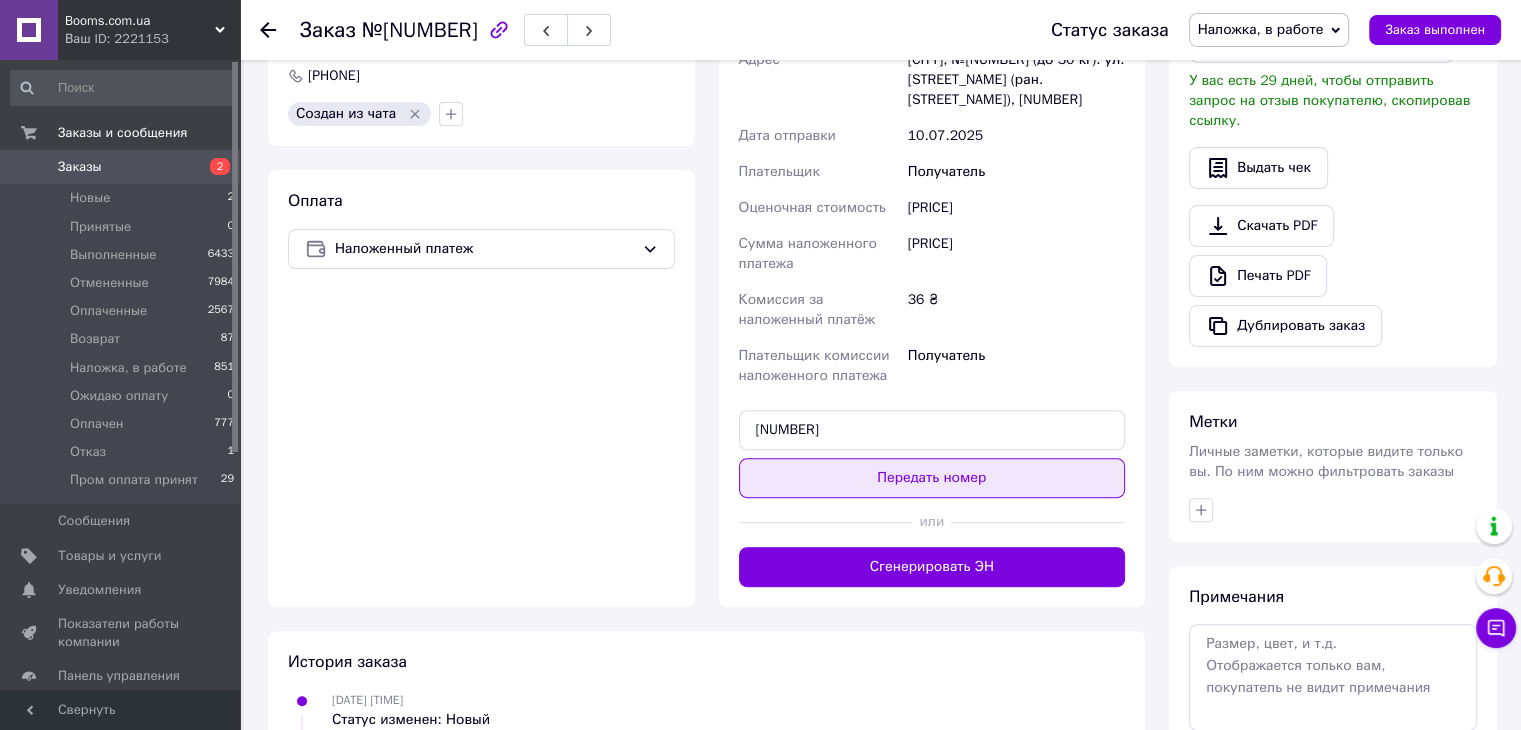 click on "Передать номер" at bounding box center [932, 478] 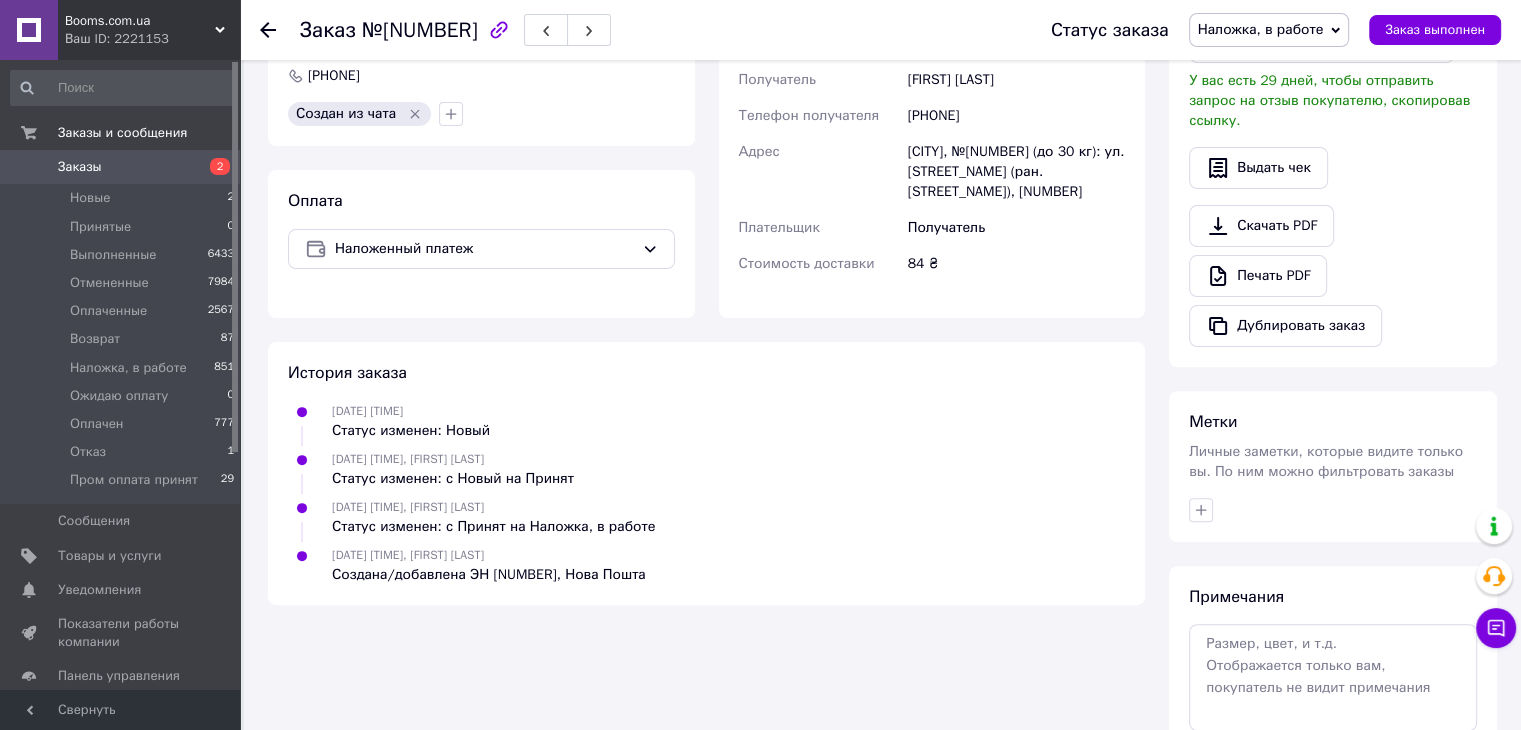 click on "Заказы" at bounding box center (80, 167) 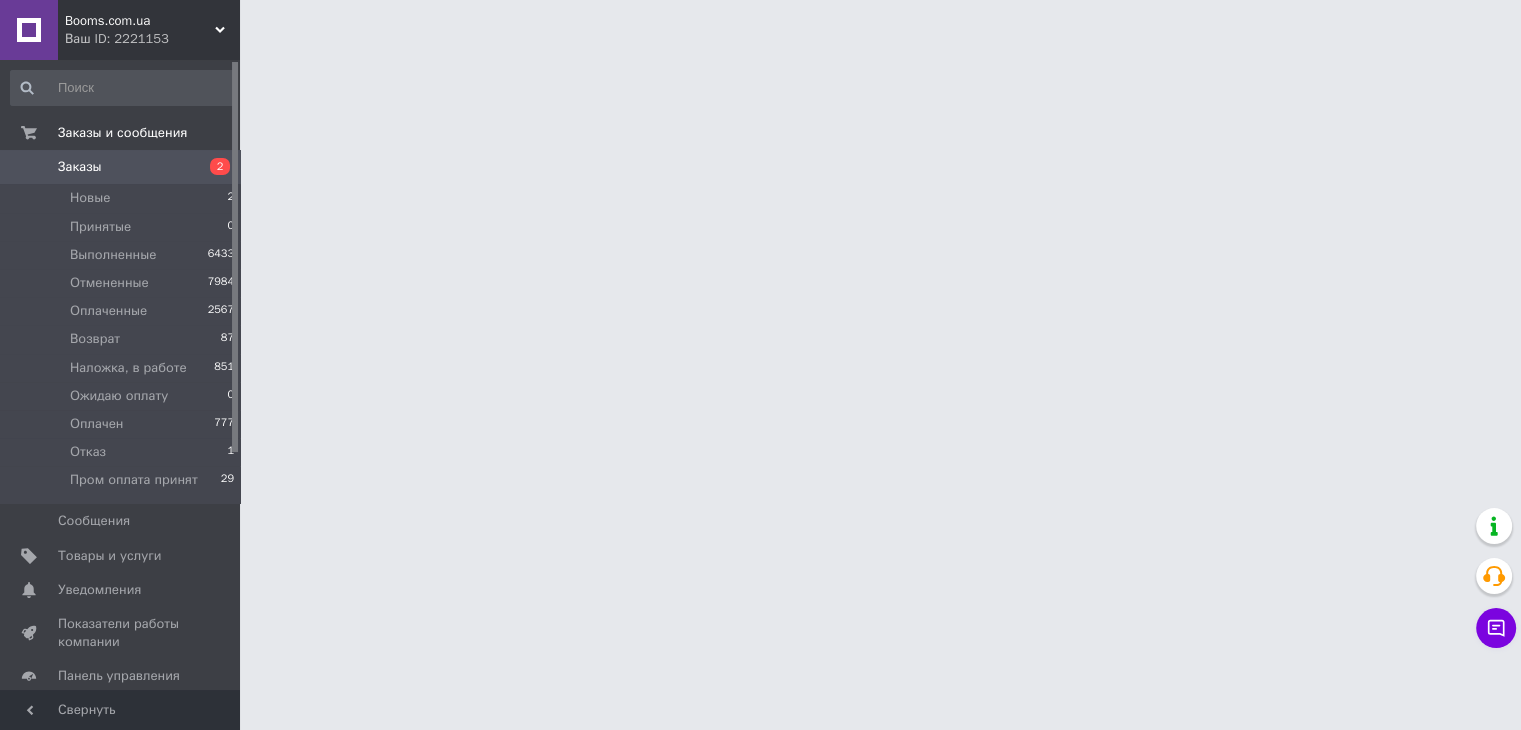 scroll, scrollTop: 0, scrollLeft: 0, axis: both 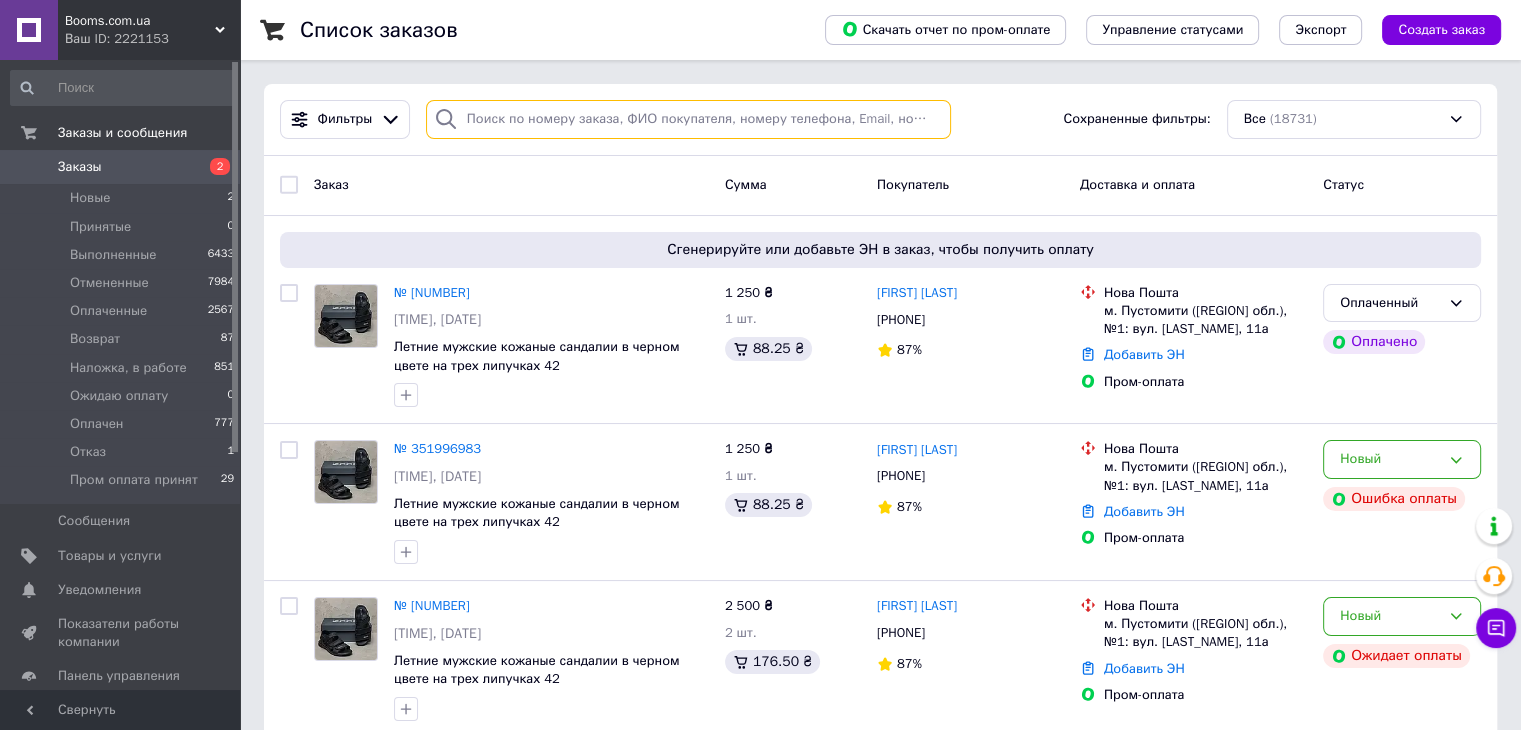 click at bounding box center [688, 119] 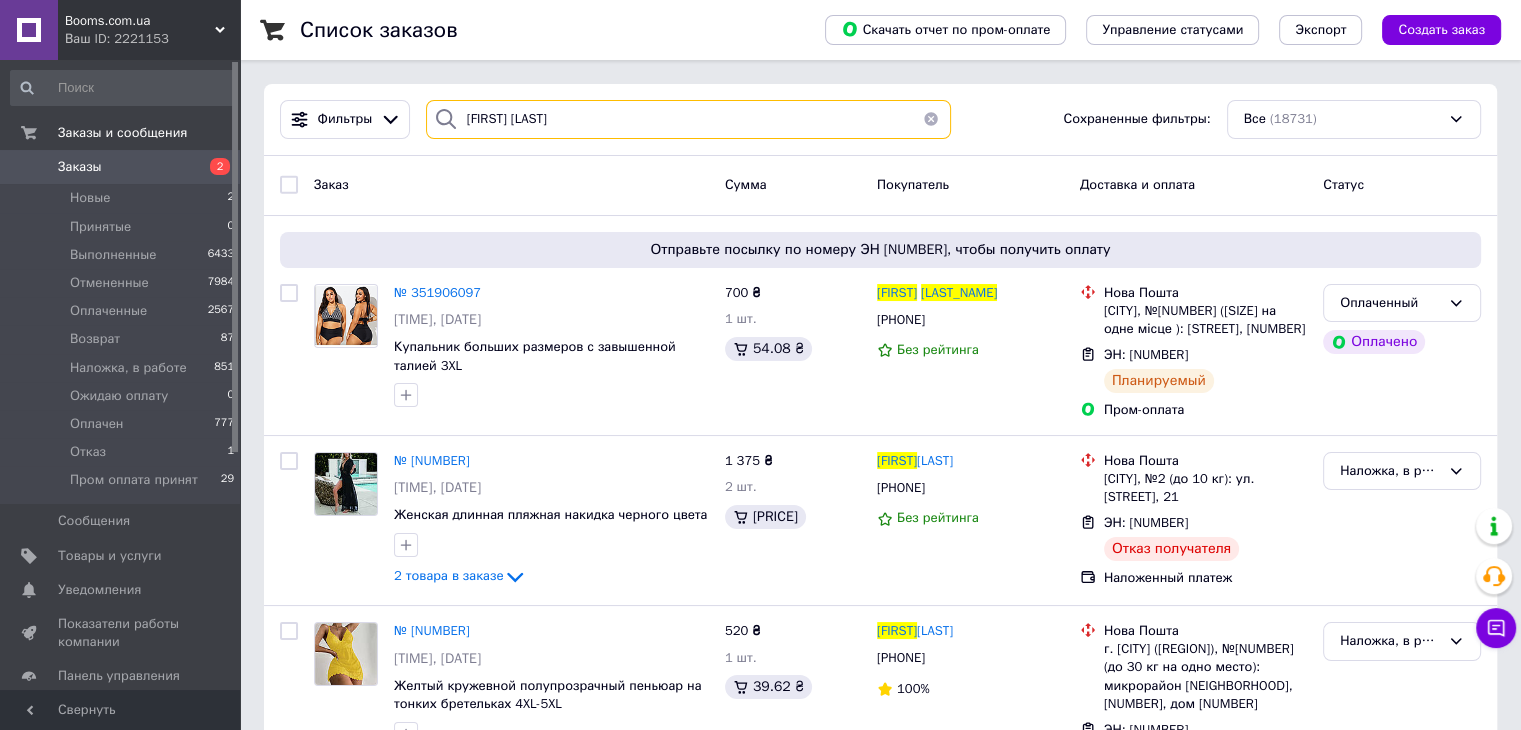 drag, startPoint x: 416, startPoint y: 100, endPoint x: 358, endPoint y: 91, distance: 58.694122 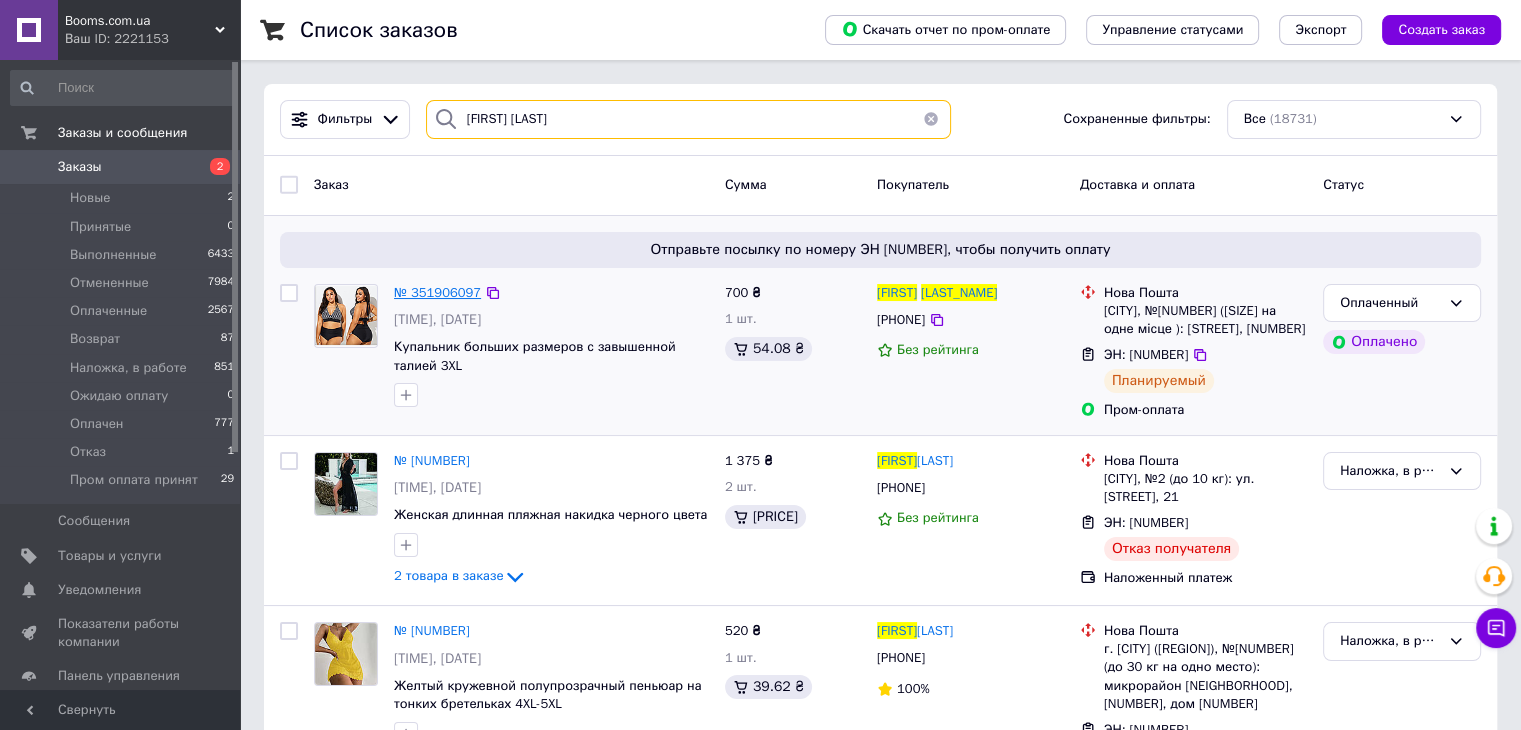 type on "Рябченко Людмила" 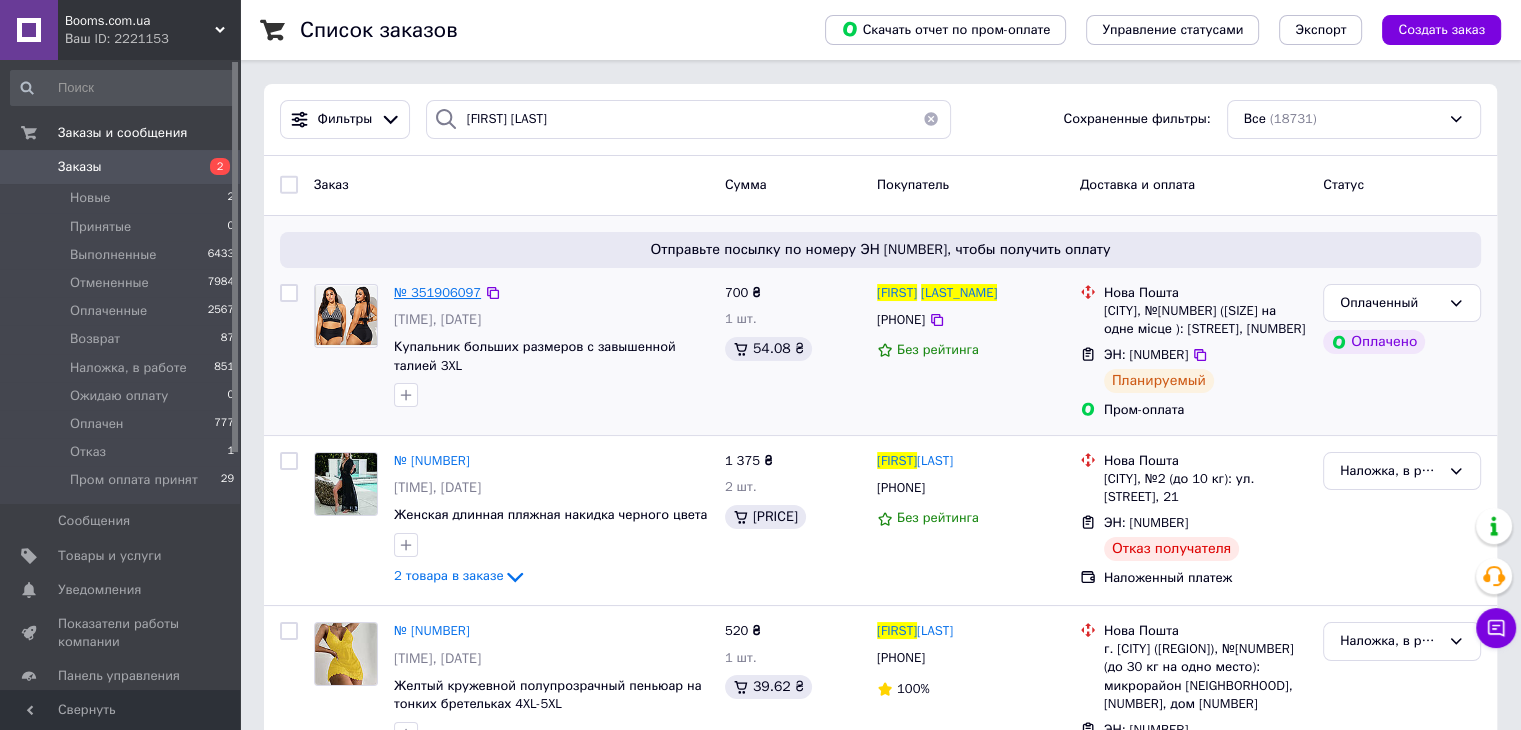 click on "№ 351906097" at bounding box center (437, 292) 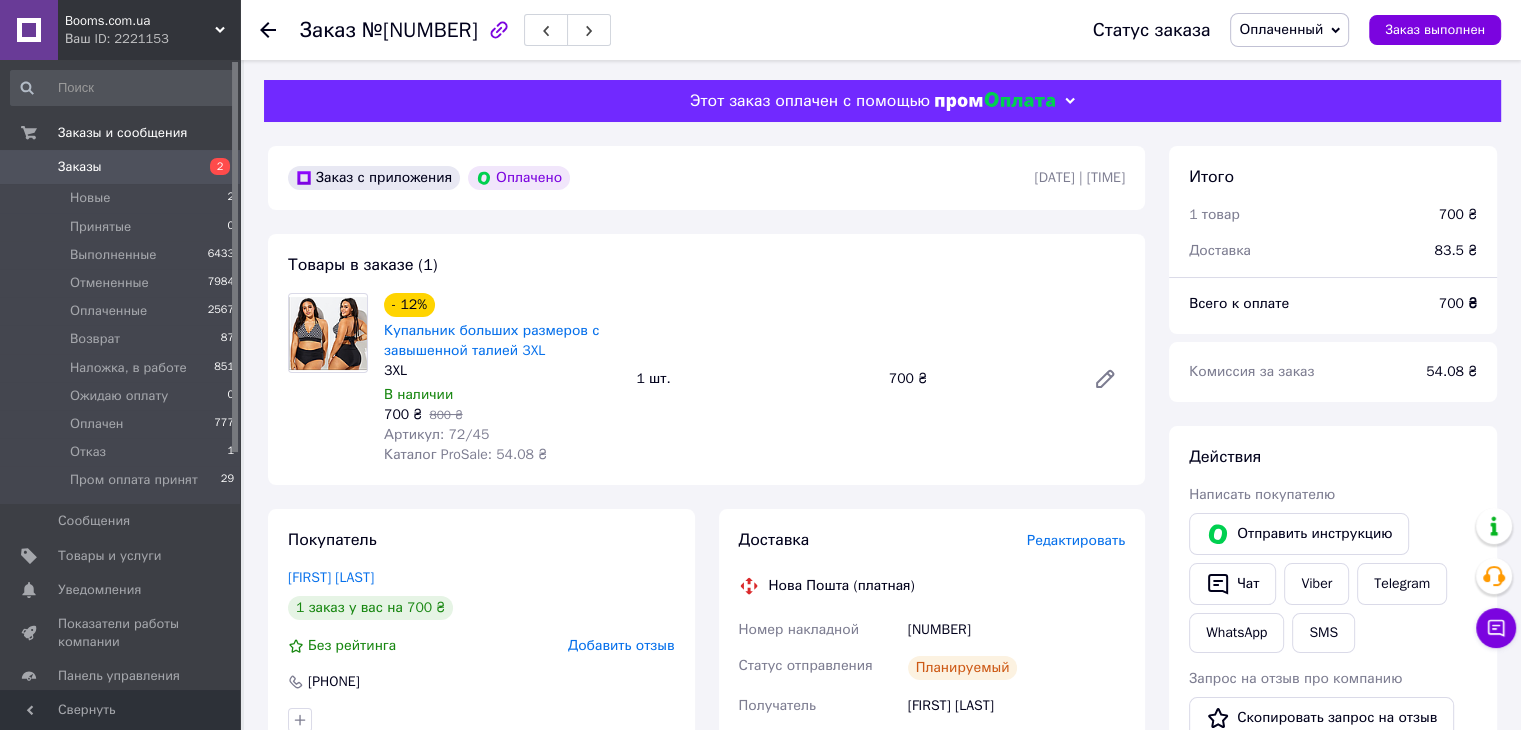 drag, startPoint x: 869, startPoint y: 25, endPoint x: 922, endPoint y: 29, distance: 53.15073 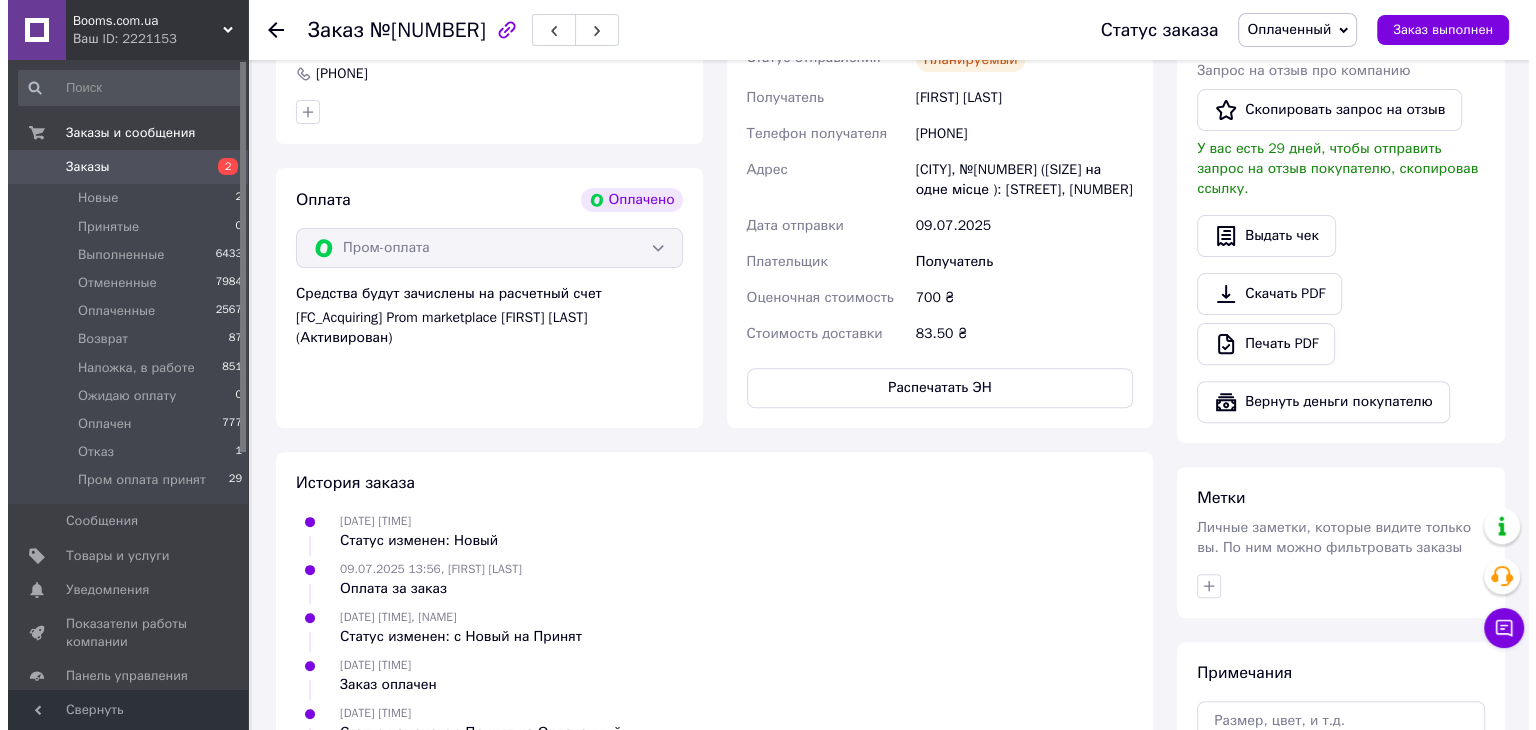 scroll, scrollTop: 400, scrollLeft: 0, axis: vertical 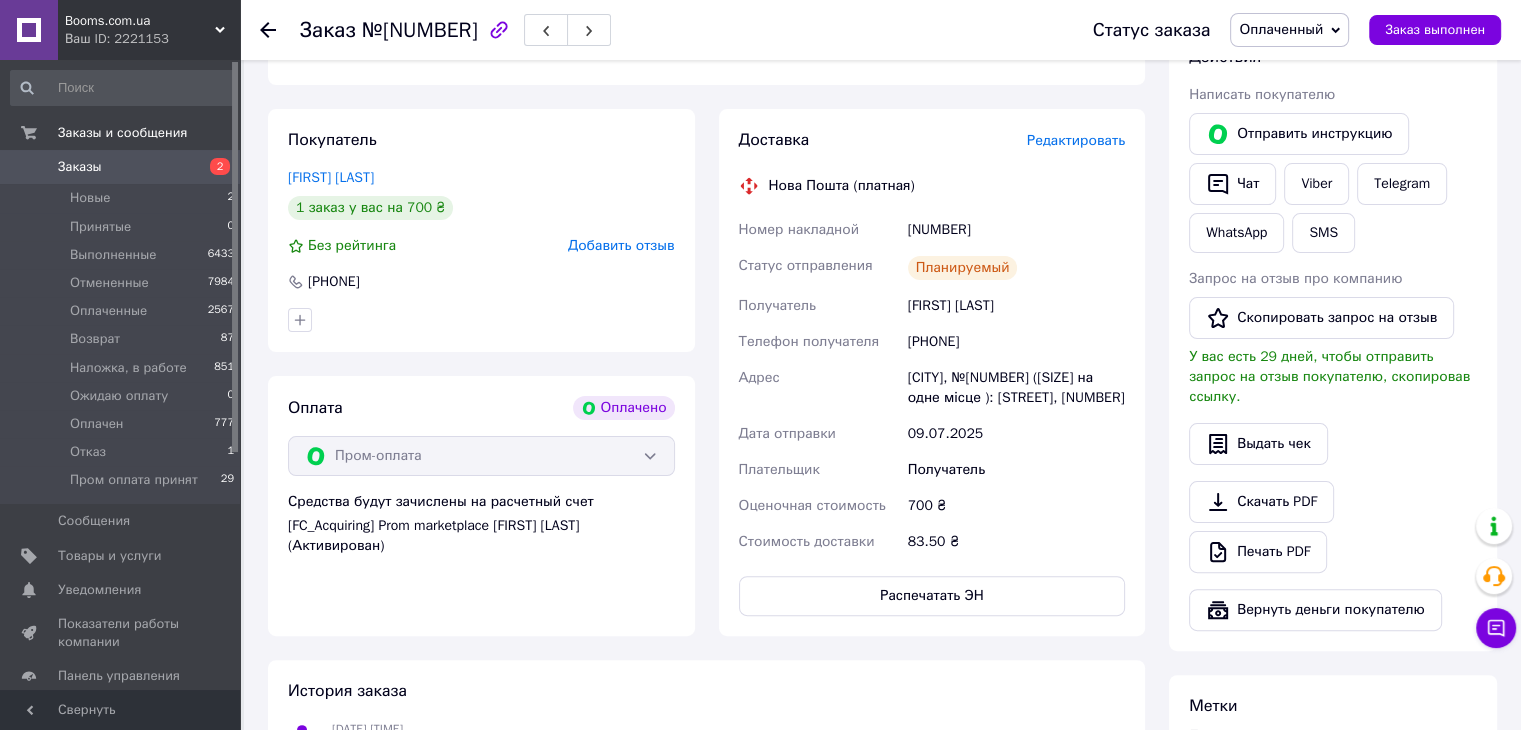 click on "Редактировать" at bounding box center [1076, 140] 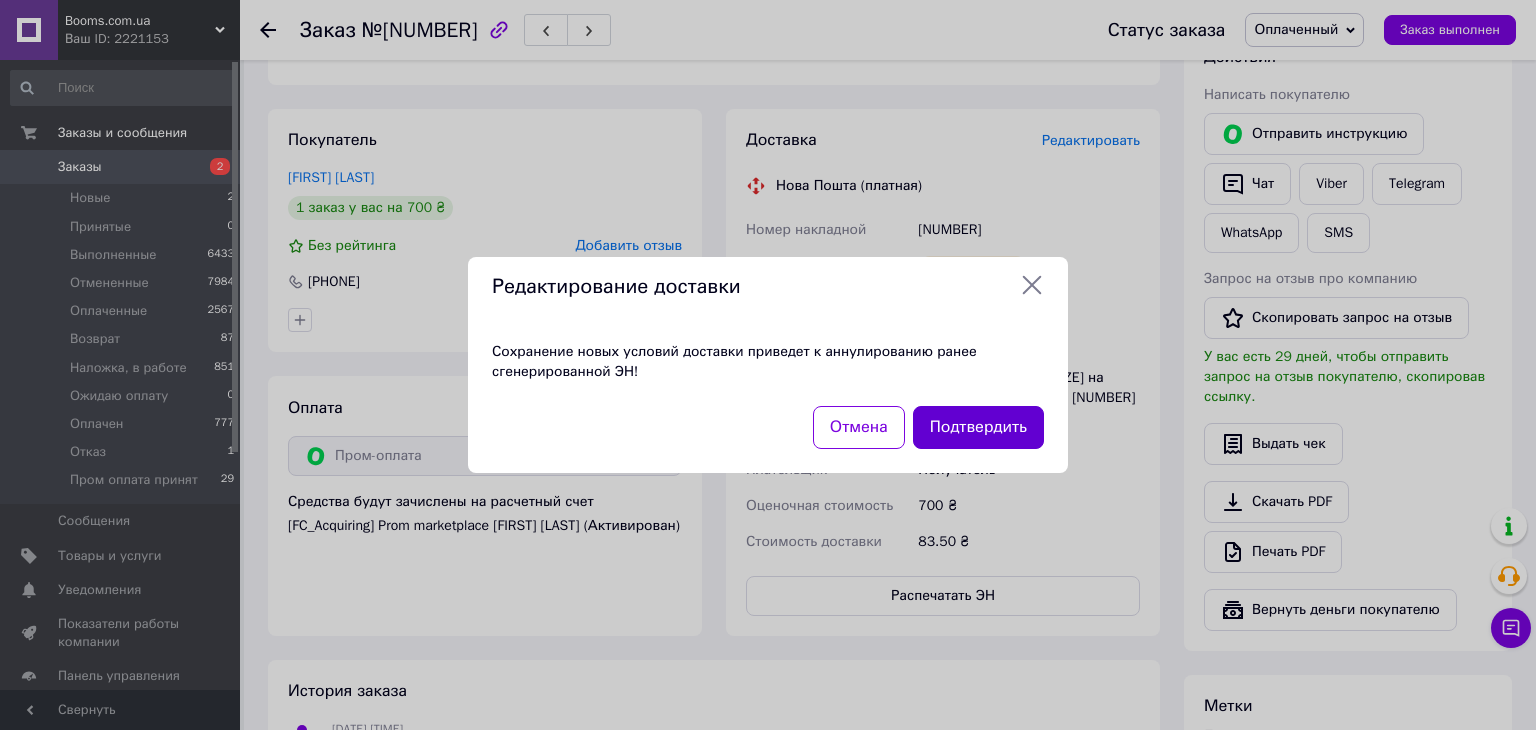 click on "Подтвердить" at bounding box center (978, 427) 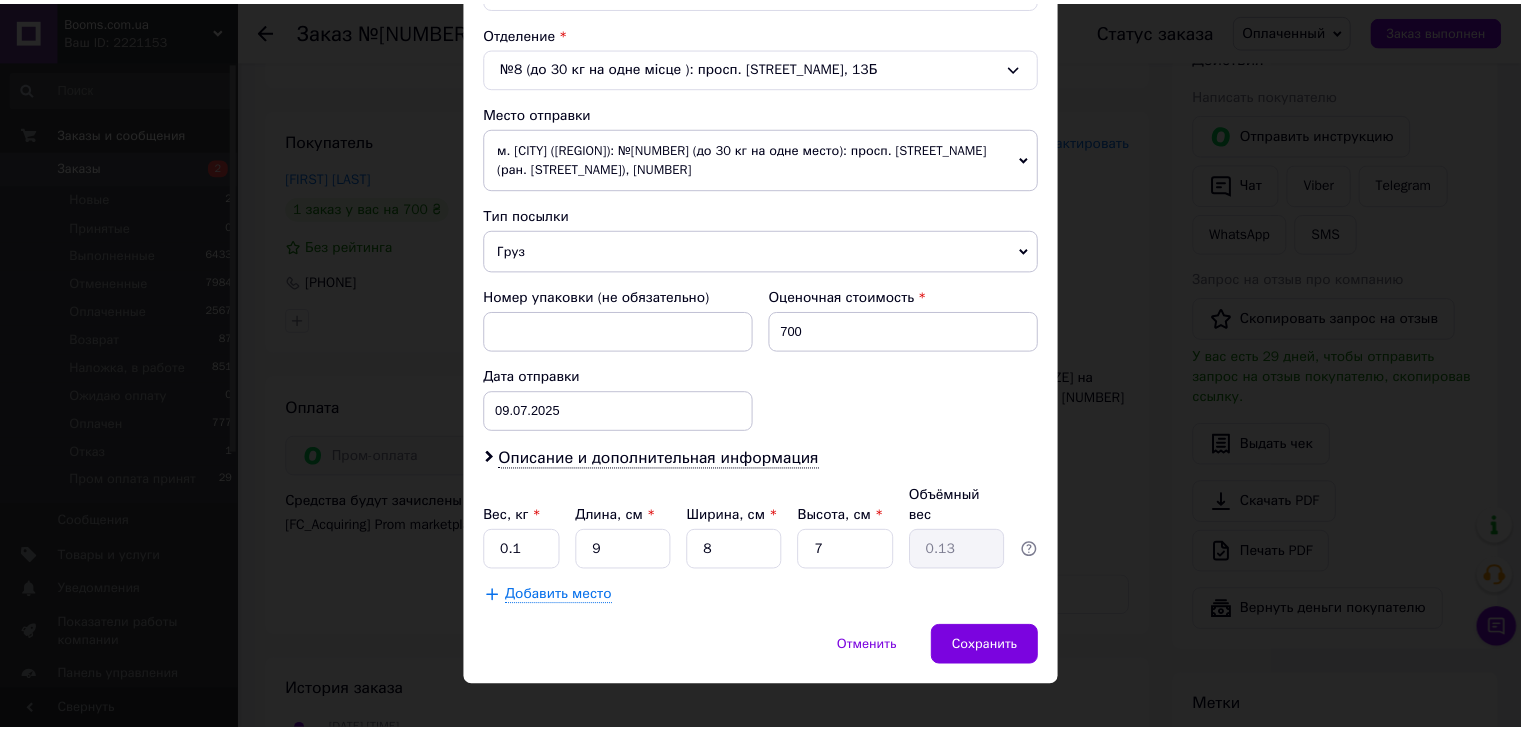 scroll, scrollTop: 612, scrollLeft: 0, axis: vertical 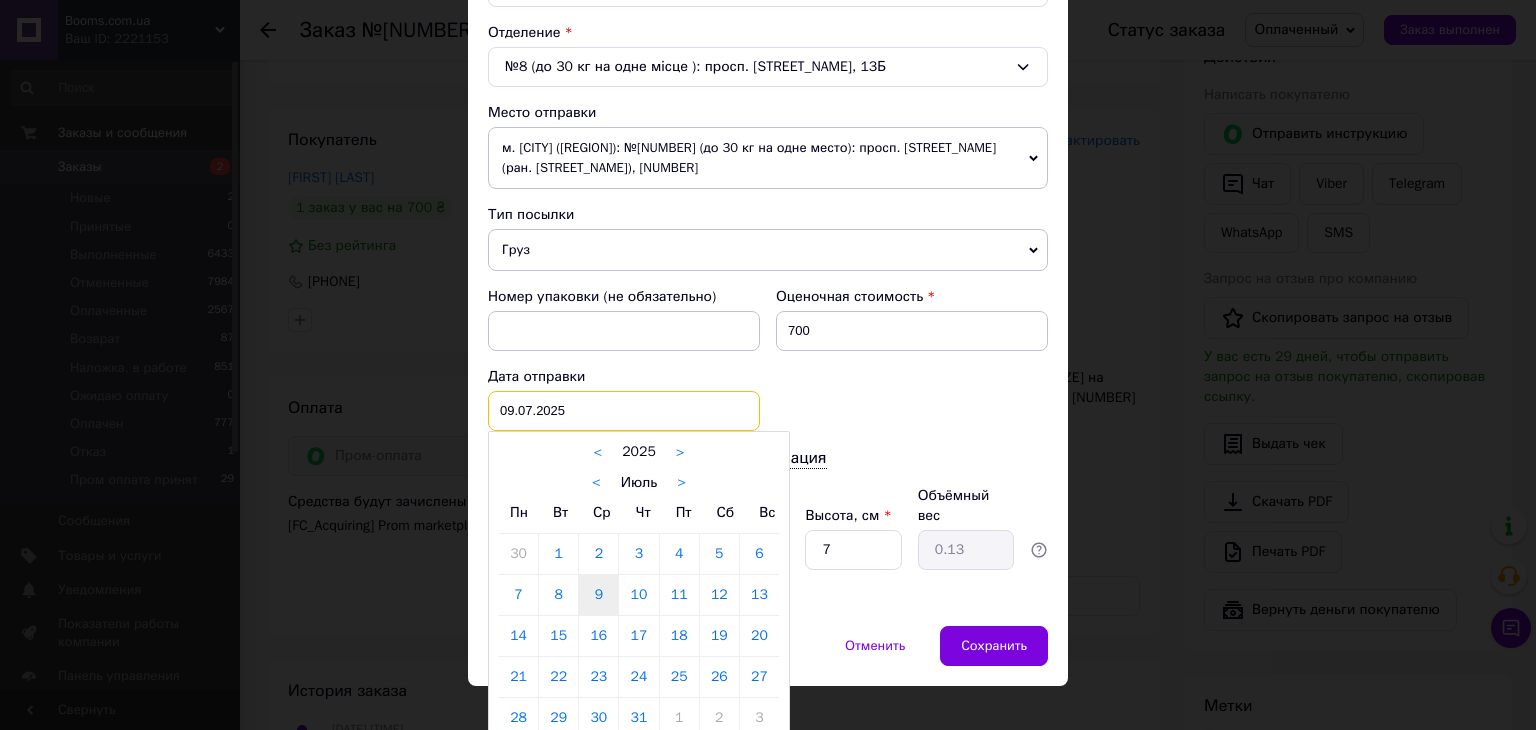 click on "09.07.2025 < 2025 > < Июль > Пн Вт Ср Чт Пт Сб Вс 30 1 2 3 4 5 6 7 8 9 10 11 12 13 14 15 16 17 18 19 20 21 22 23 24 25 26 27 28 29 30 31 1 2 3 4 5 6 7 8 9 10" at bounding box center [624, 411] 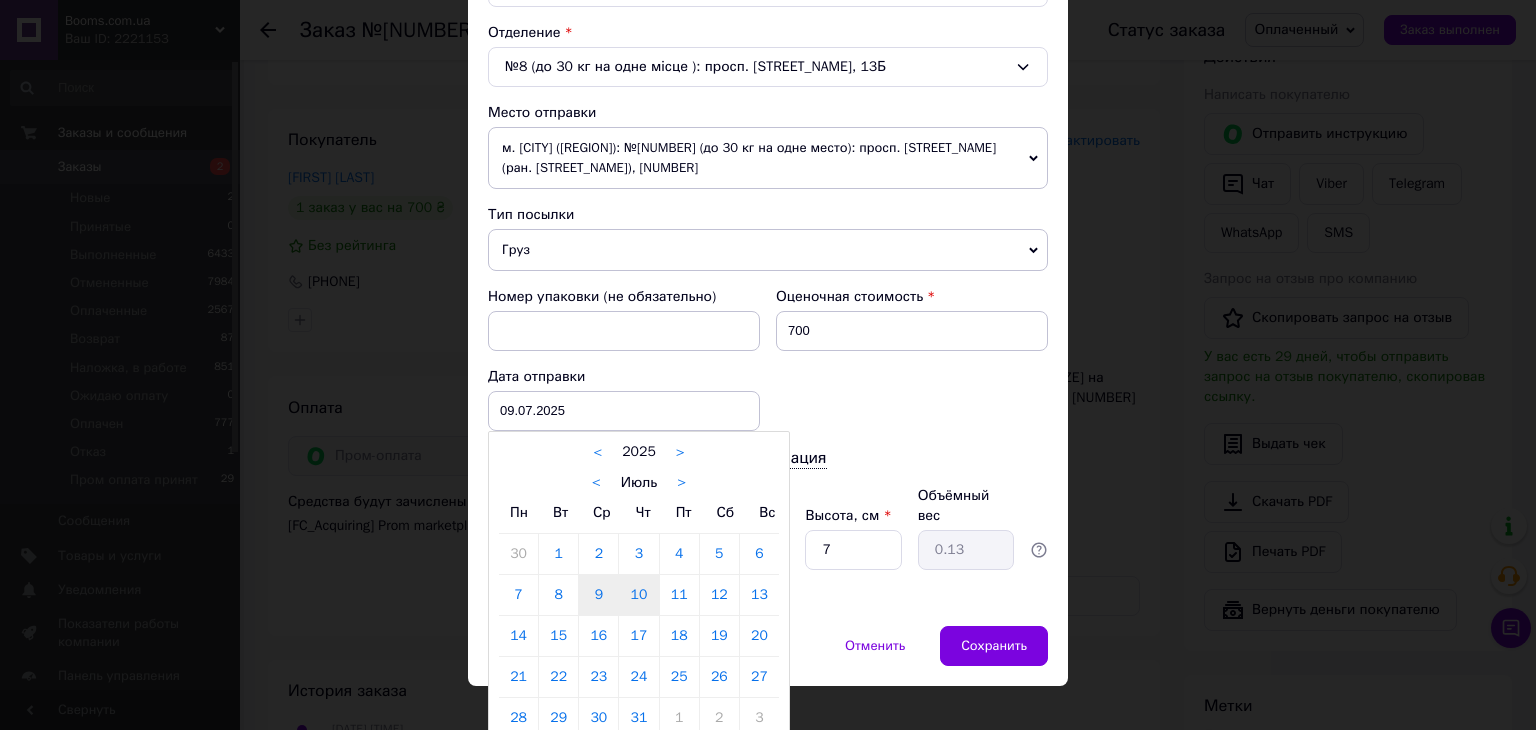 drag, startPoint x: 644, startPoint y: 597, endPoint x: 682, endPoint y: 593, distance: 38.209946 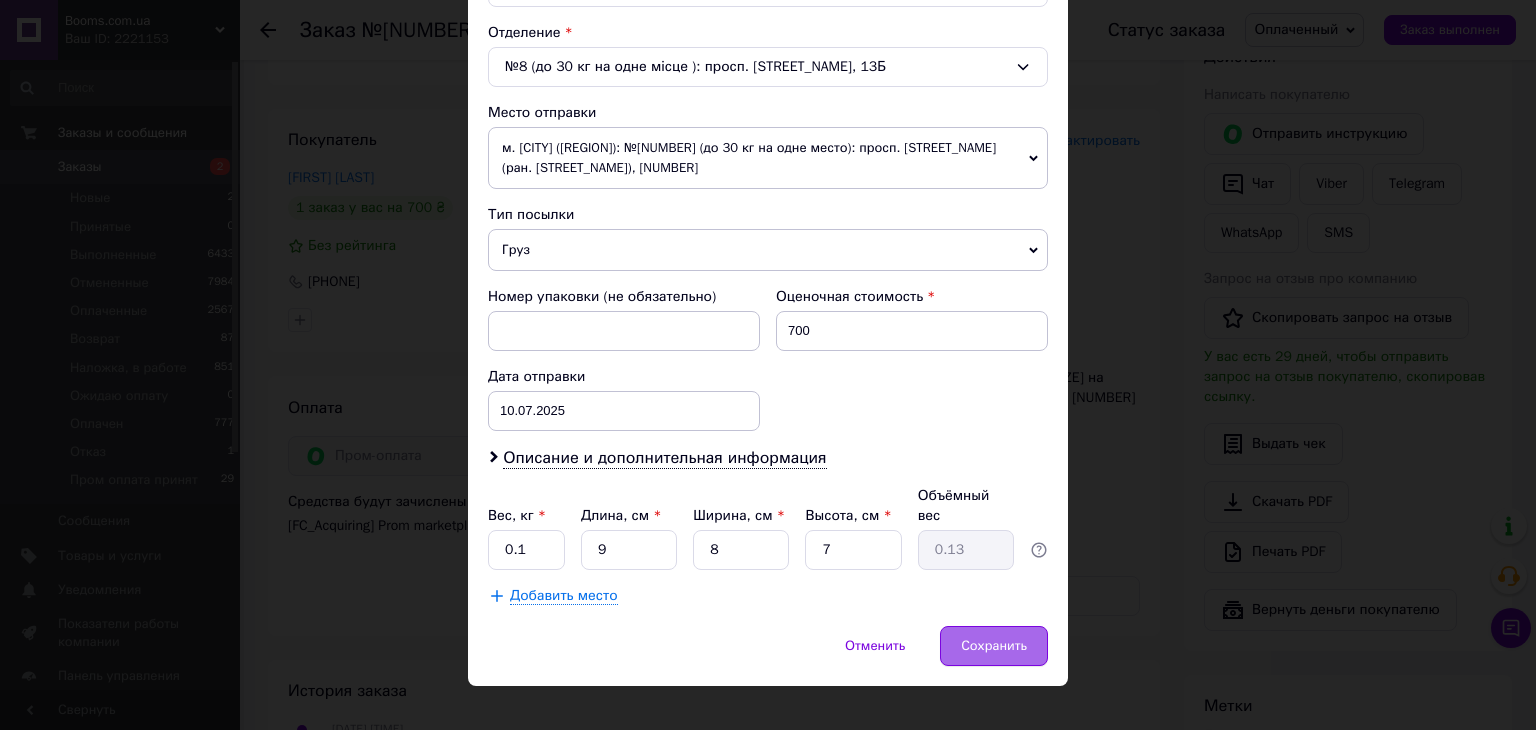 click on "Сохранить" at bounding box center (994, 646) 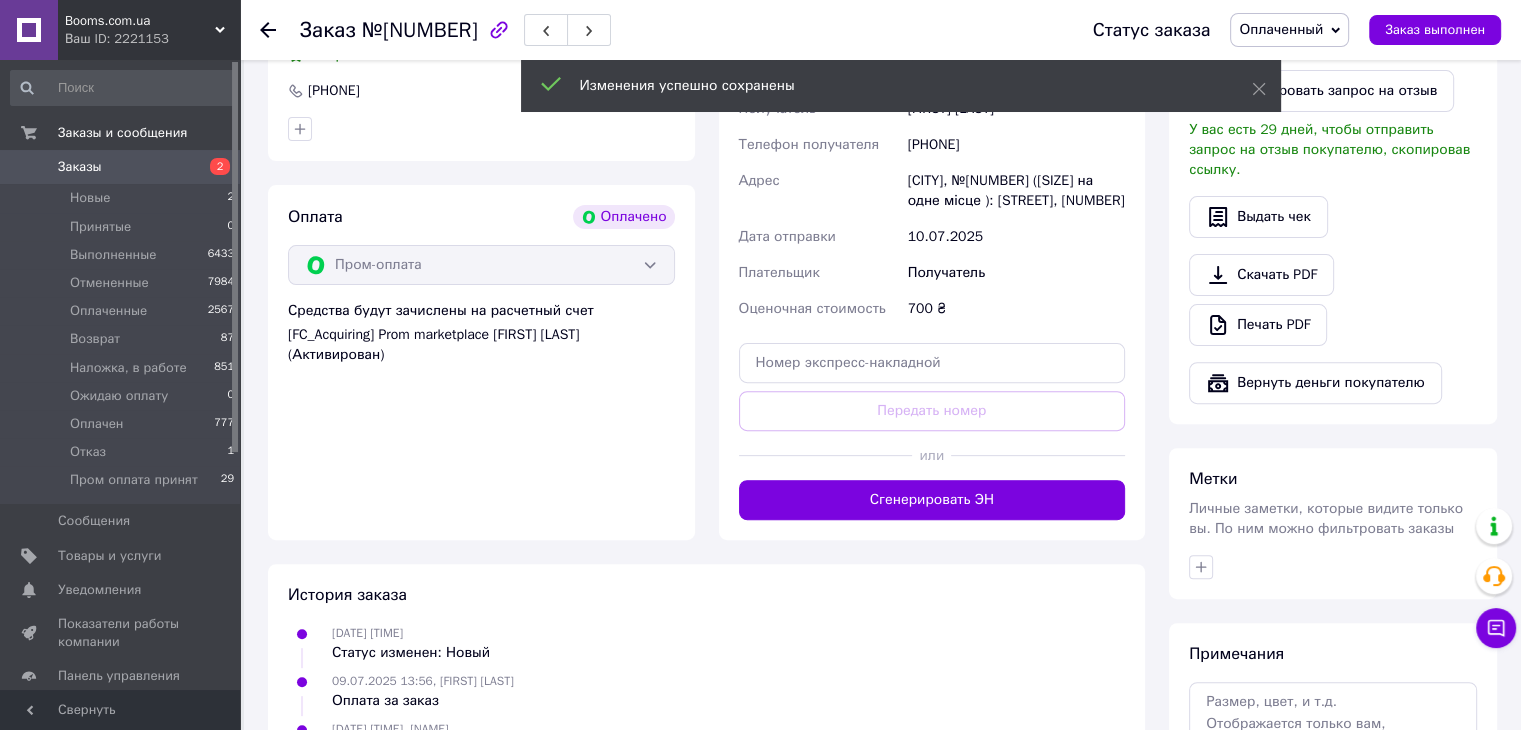 scroll, scrollTop: 600, scrollLeft: 0, axis: vertical 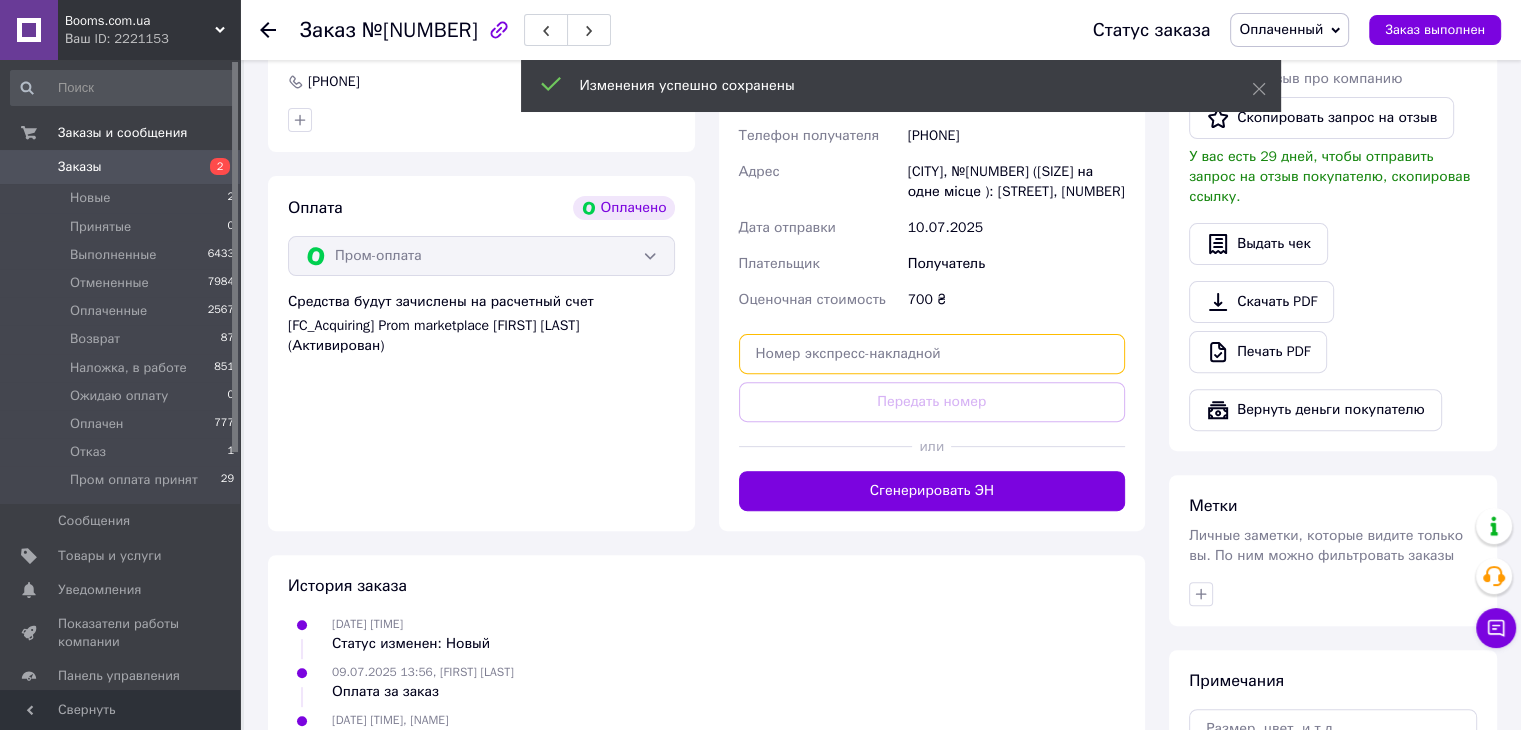 click at bounding box center [932, 354] 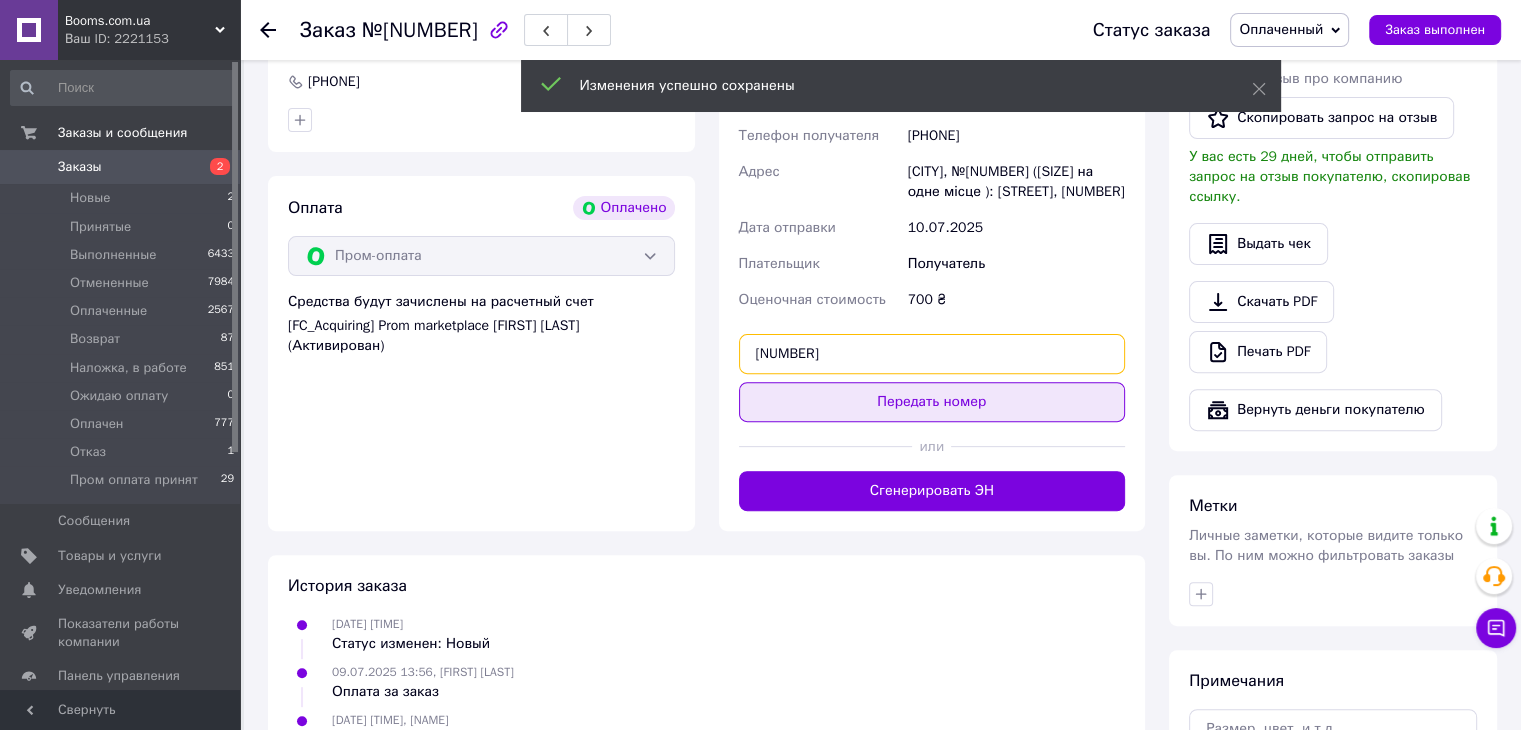type on "20451202645221" 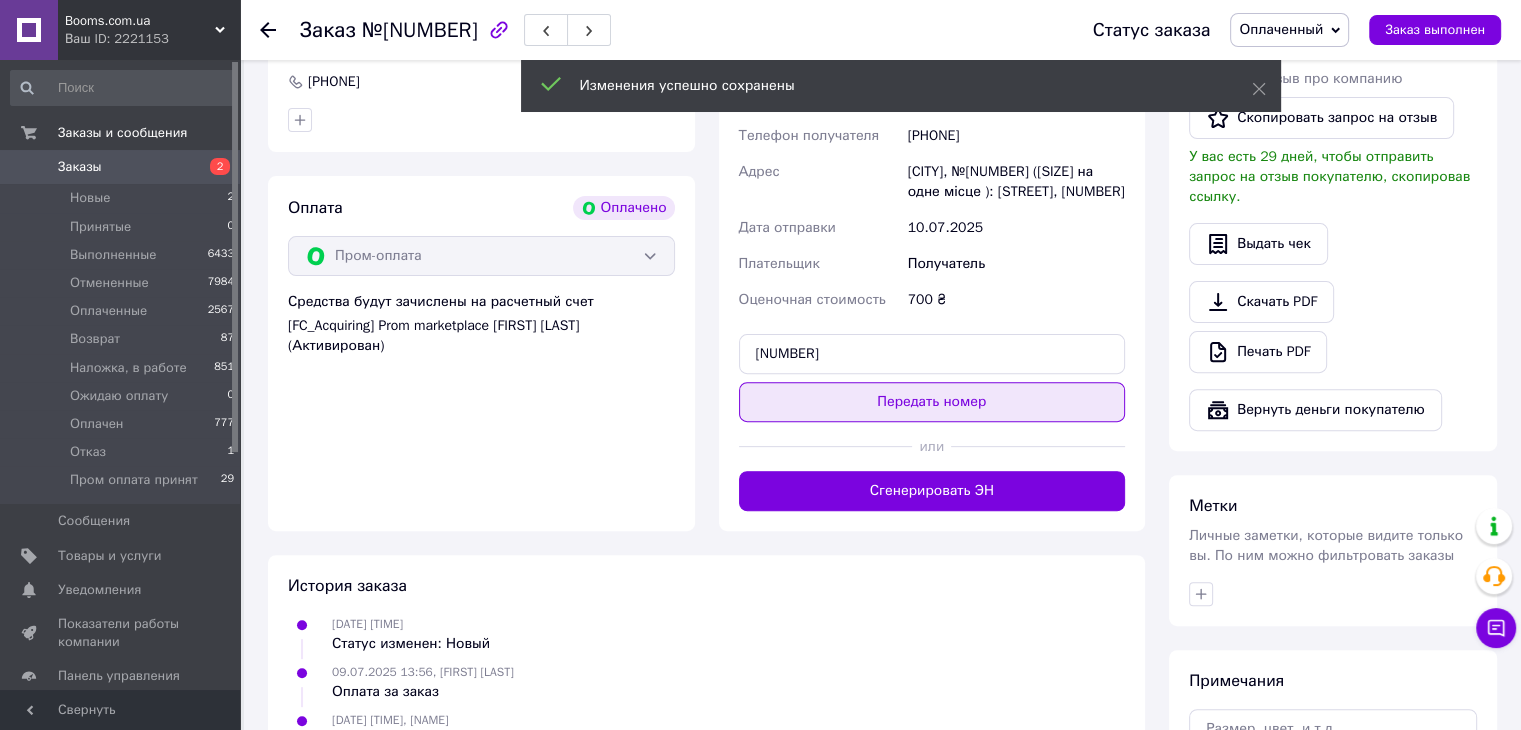 click on "Передать номер" at bounding box center (932, 402) 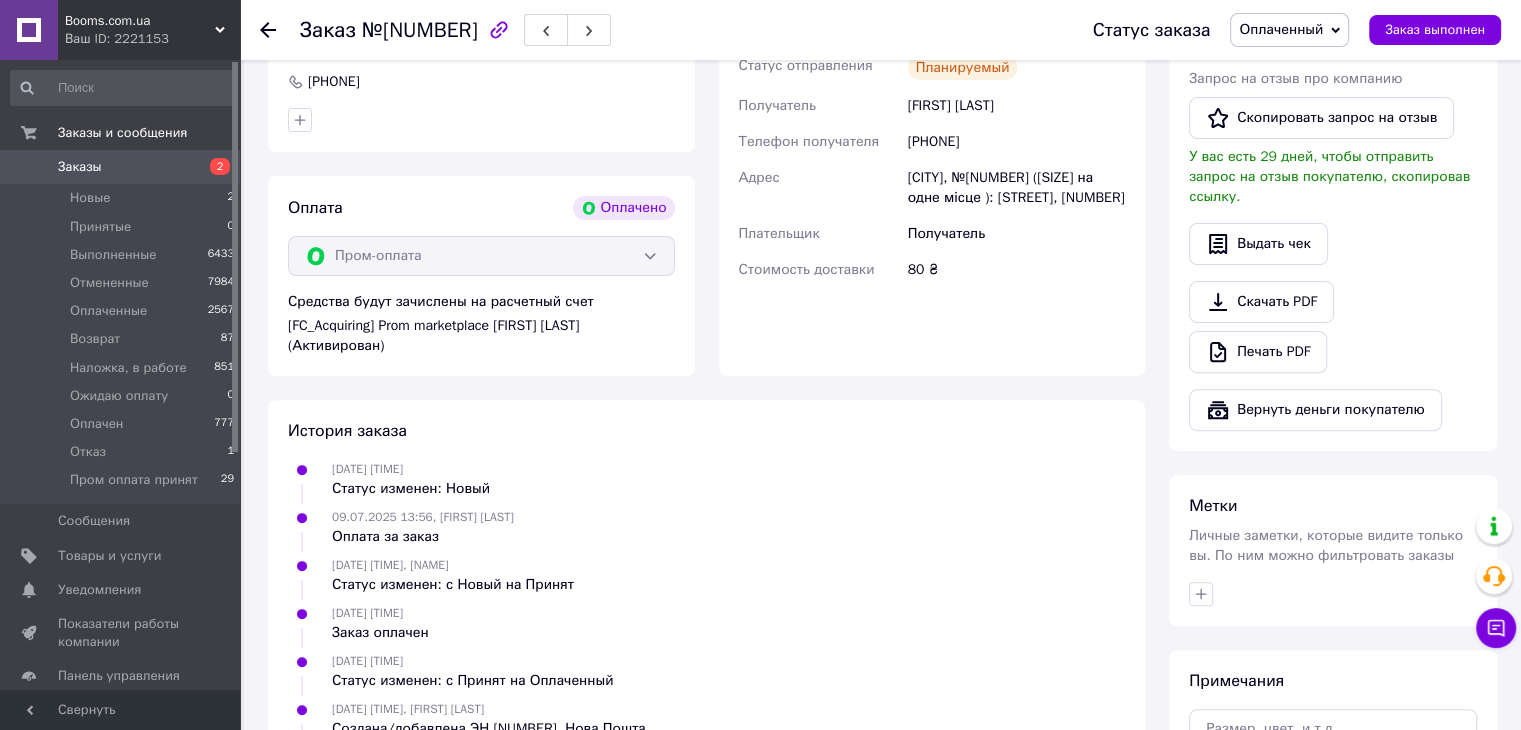 click on "Заказы" at bounding box center (80, 167) 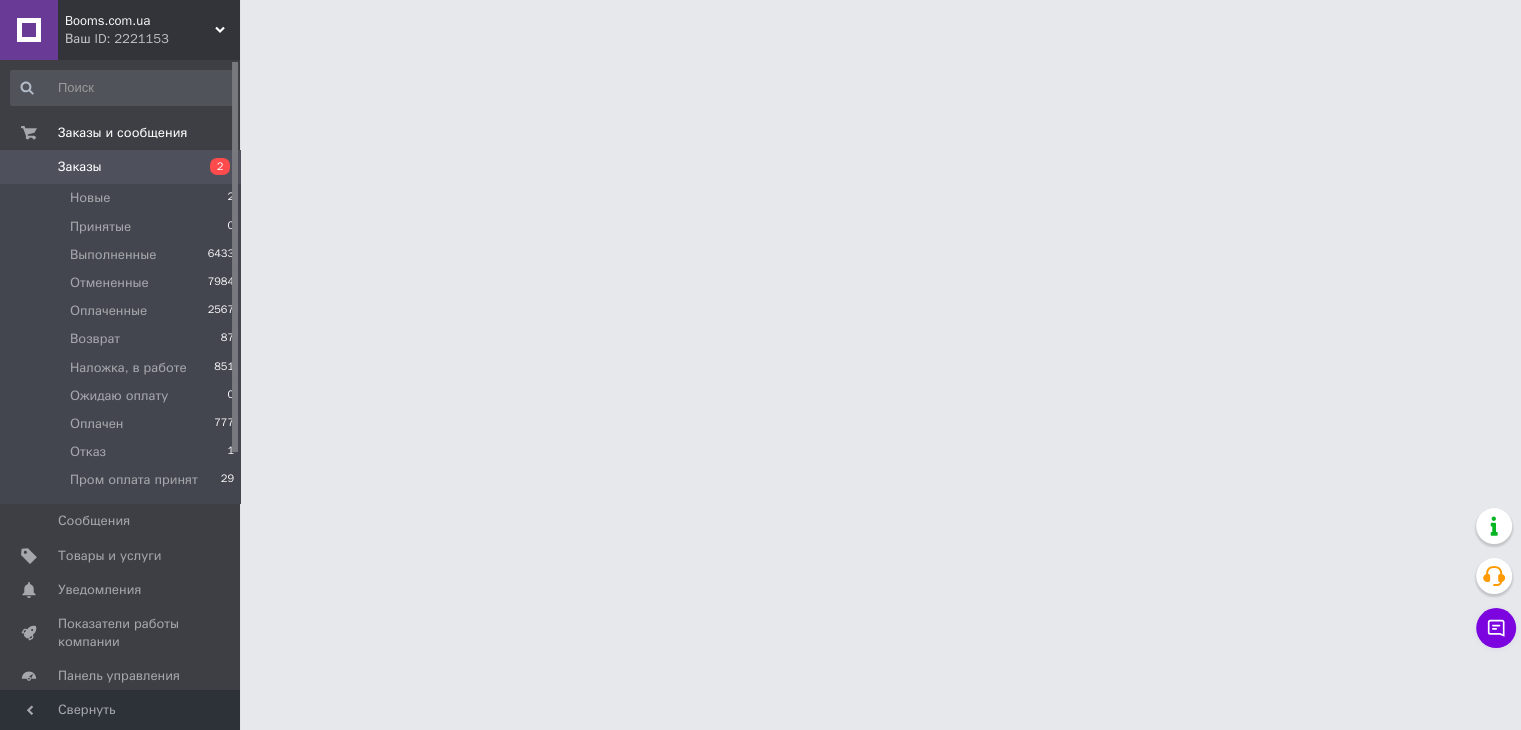 scroll, scrollTop: 0, scrollLeft: 0, axis: both 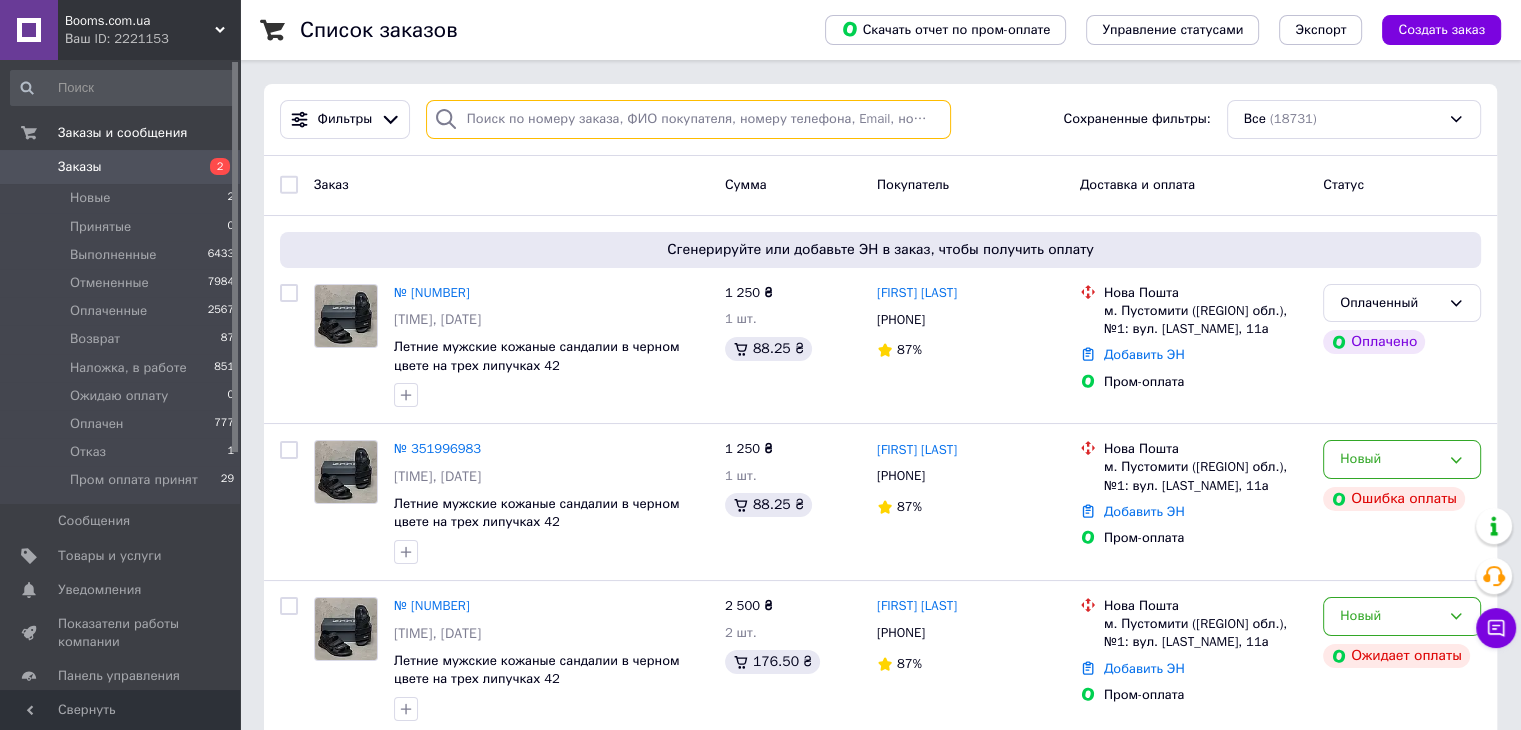 click at bounding box center (688, 119) 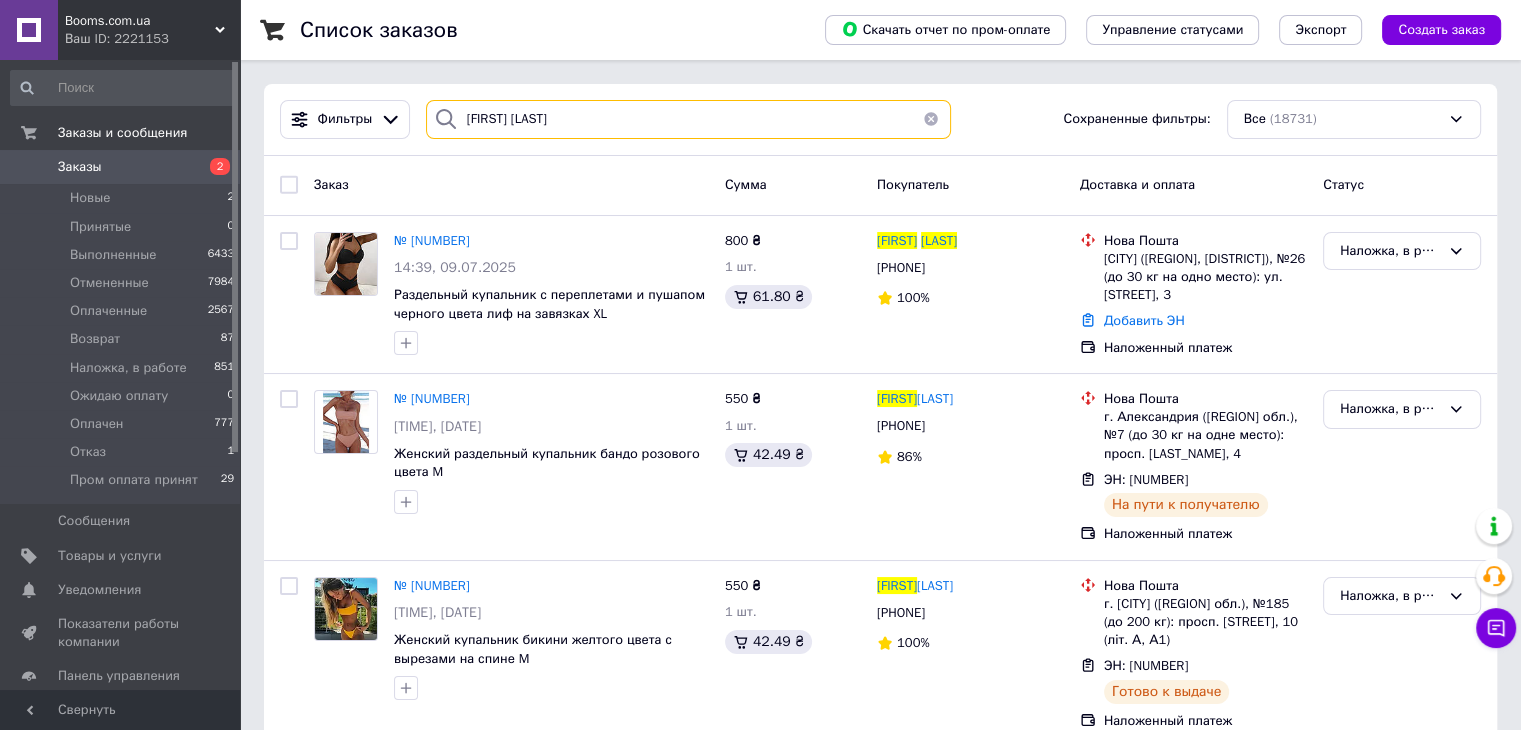 drag, startPoint x: 506, startPoint y: 116, endPoint x: 420, endPoint y: 100, distance: 87.47571 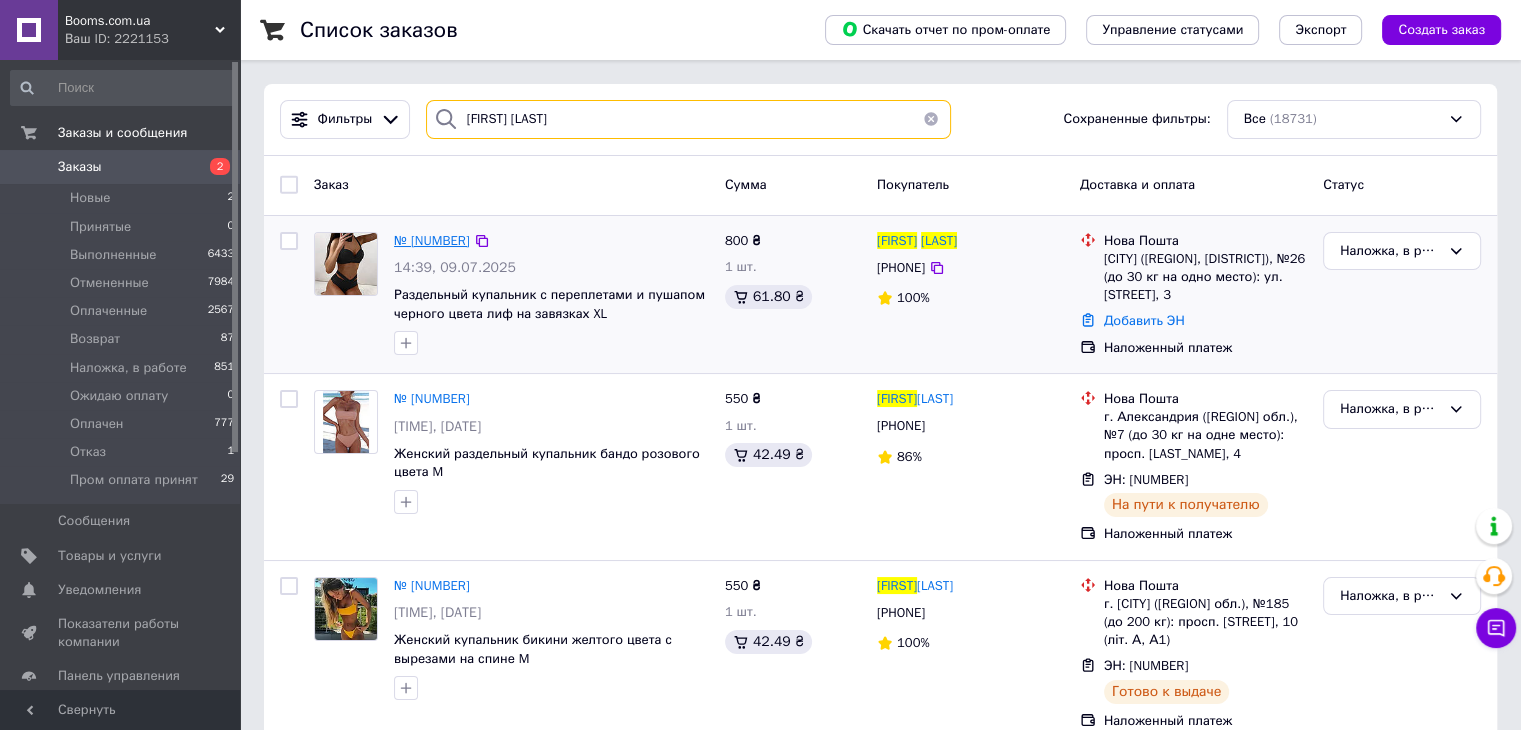 type on "Смутна Ольга" 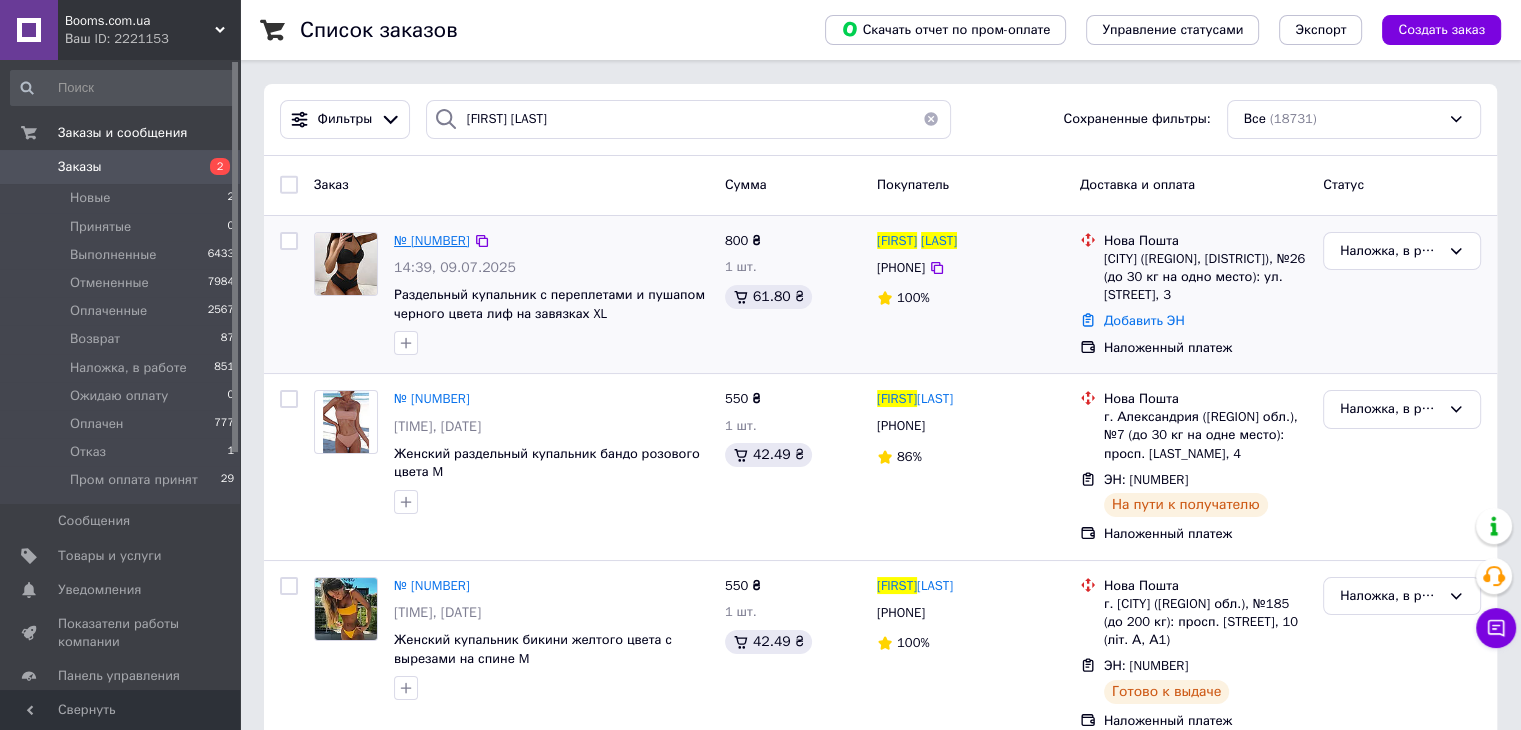 click on "№ [TRACKING_NUMBER]" at bounding box center [432, 240] 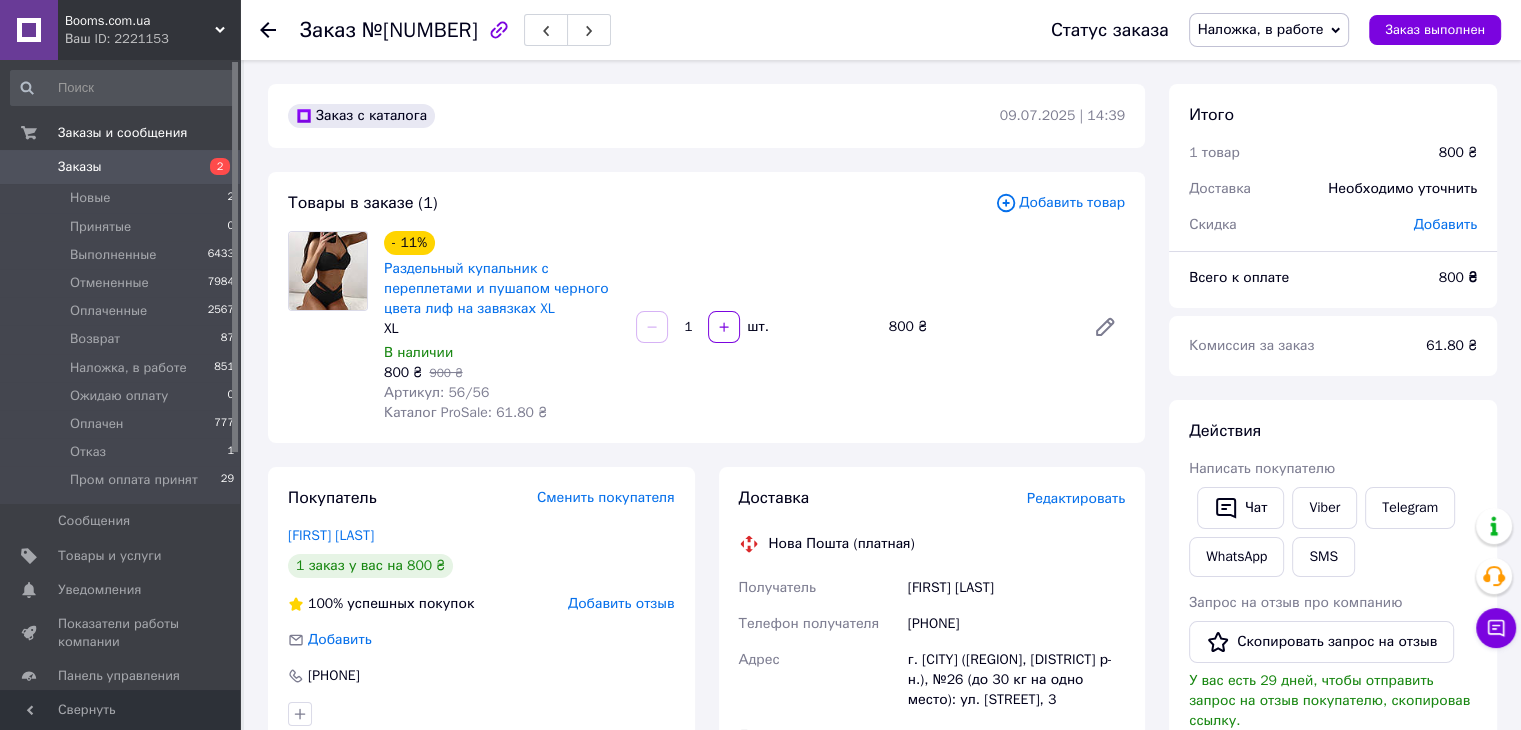 click on "Покупатель Сменить покупателя Смутна Ольга 1 заказ у вас на 800 ₴ 100%   успешных покупок Добавить отзыв Добавить +380503359225" at bounding box center [481, 606] 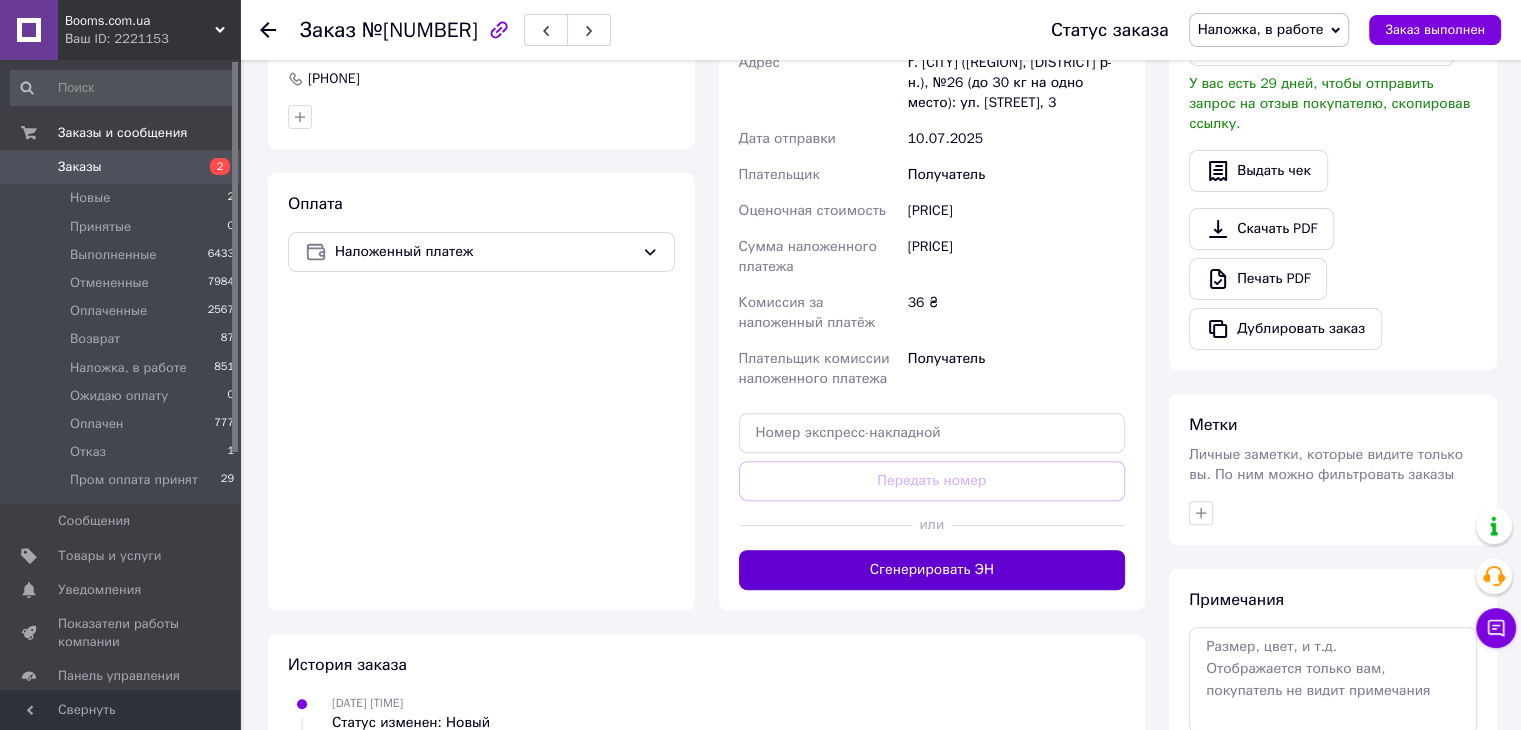 scroll, scrollTop: 600, scrollLeft: 0, axis: vertical 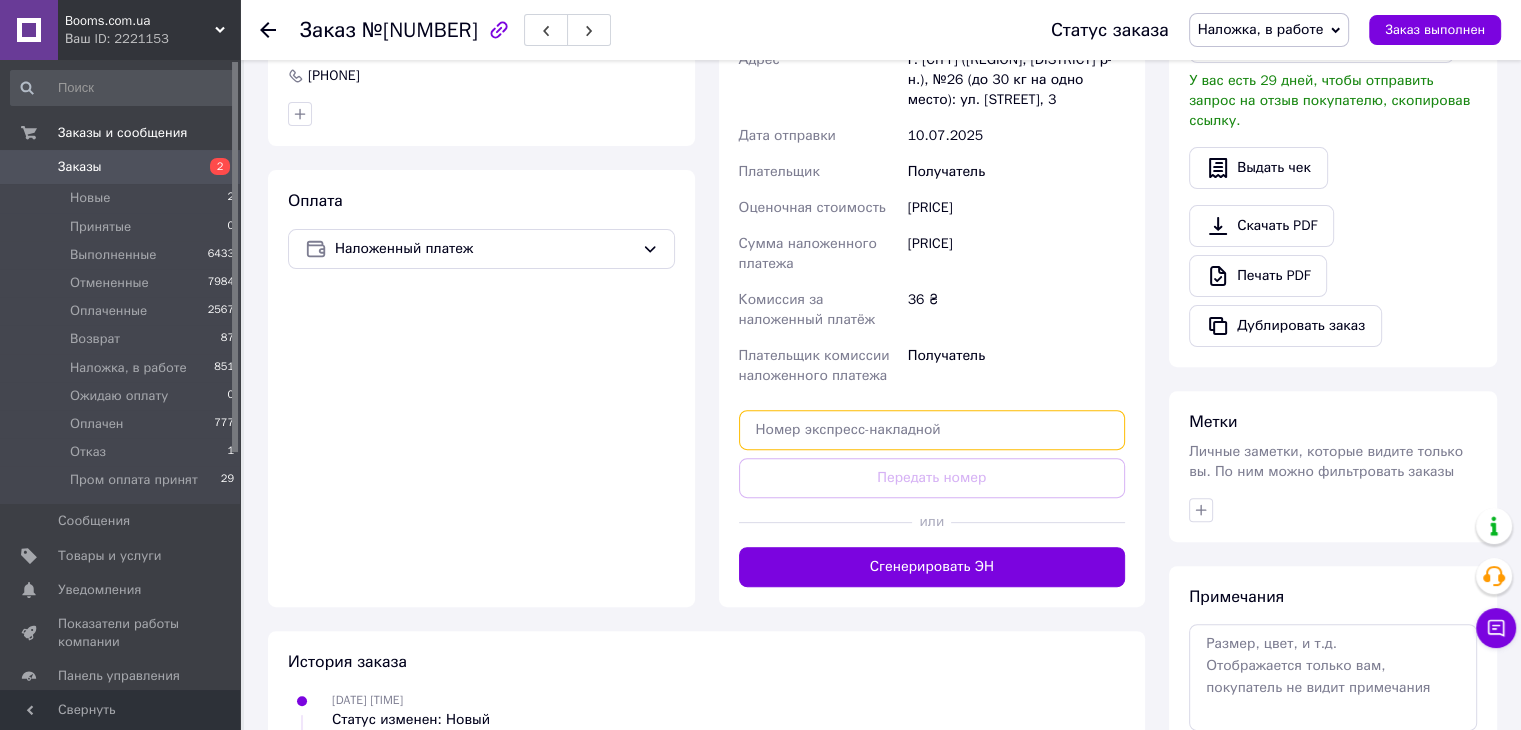 click at bounding box center [932, 430] 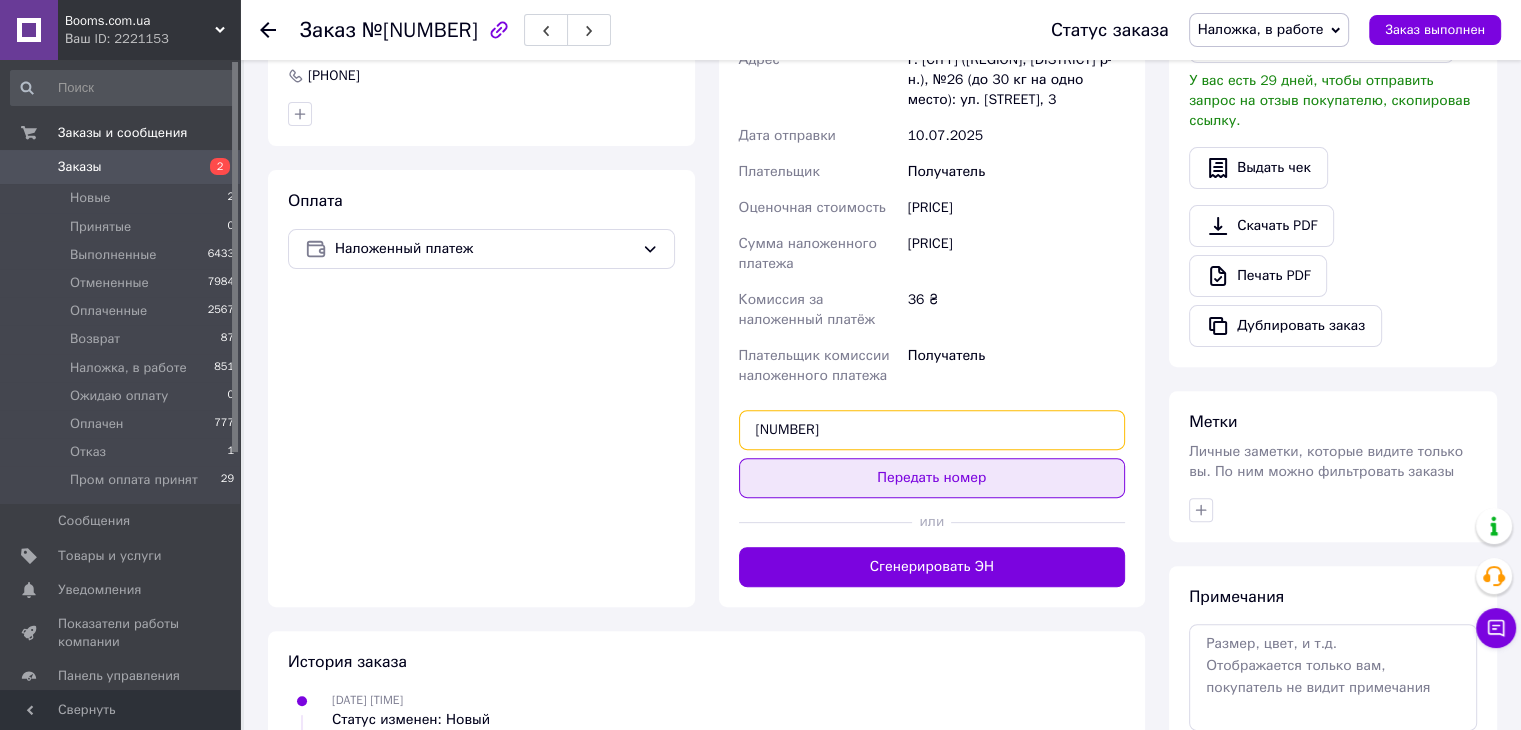 type on "20451202646358" 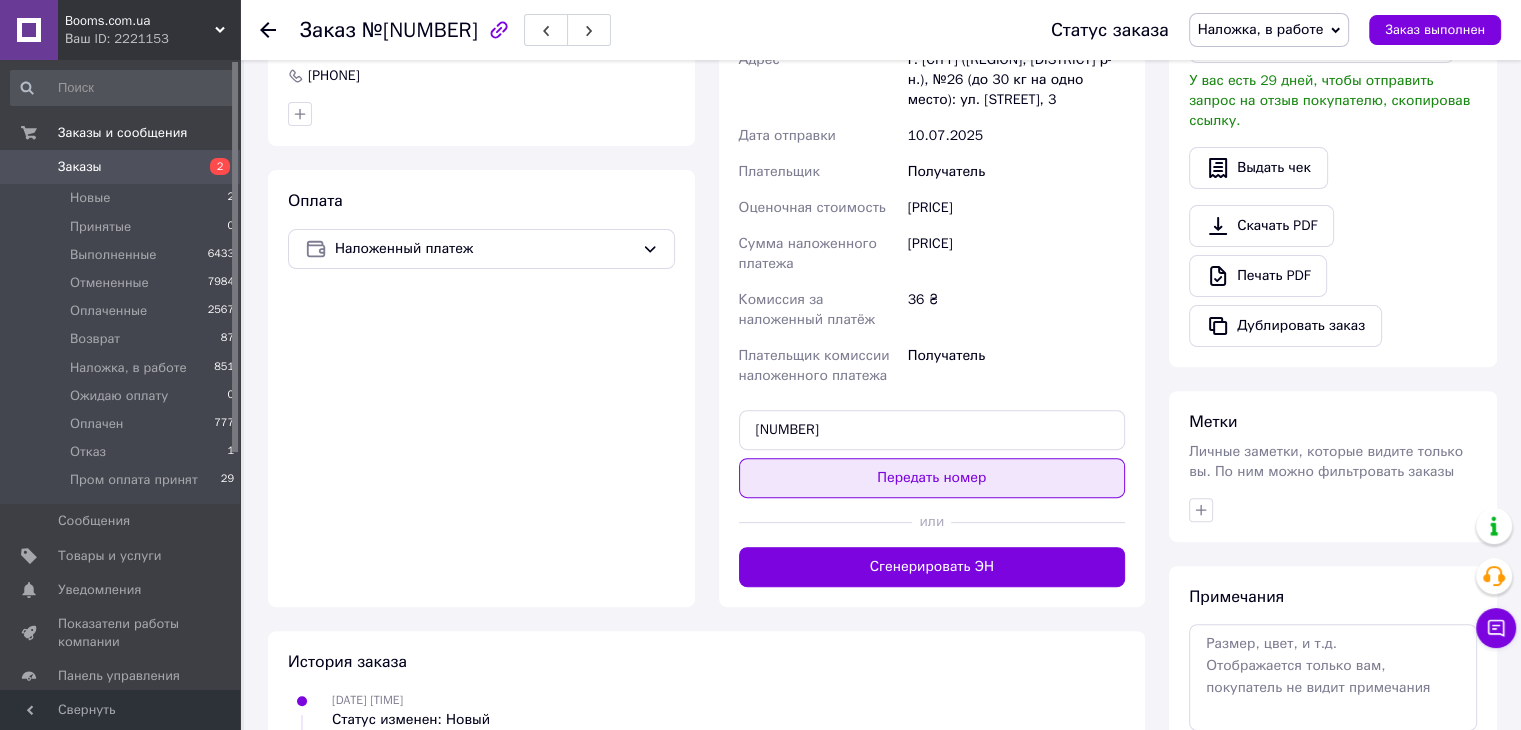 click on "Передать номер" at bounding box center (932, 478) 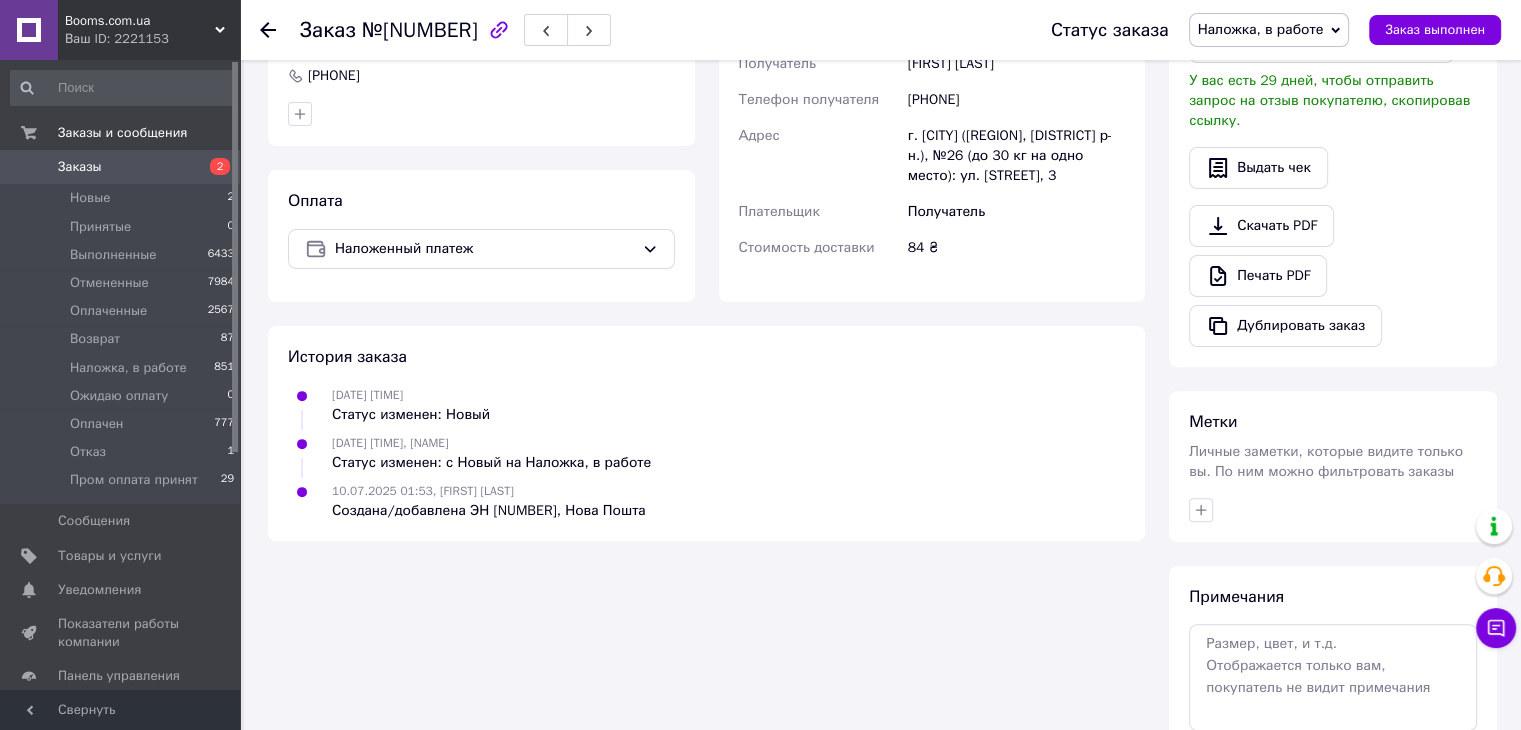 click on "Заказы" at bounding box center [80, 167] 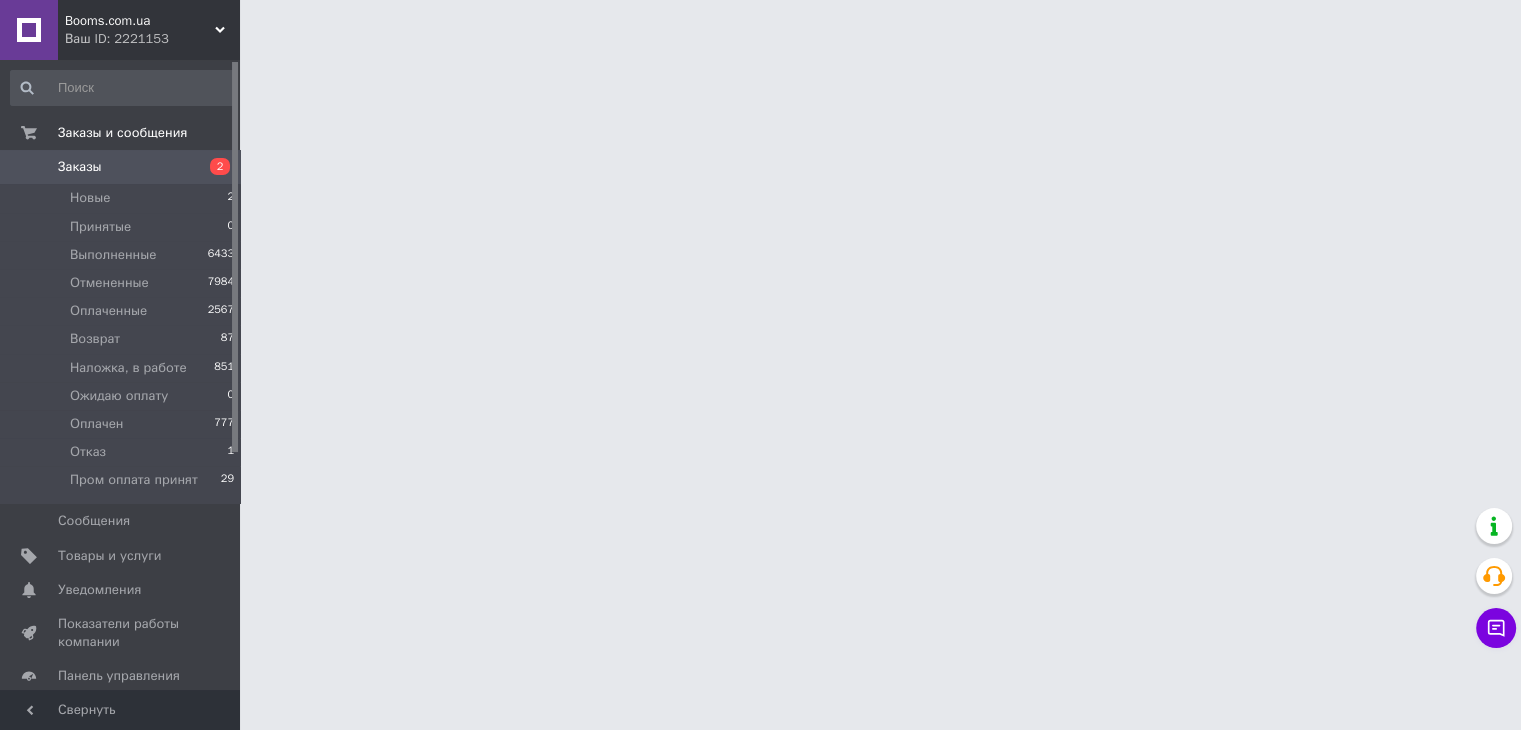 scroll, scrollTop: 0, scrollLeft: 0, axis: both 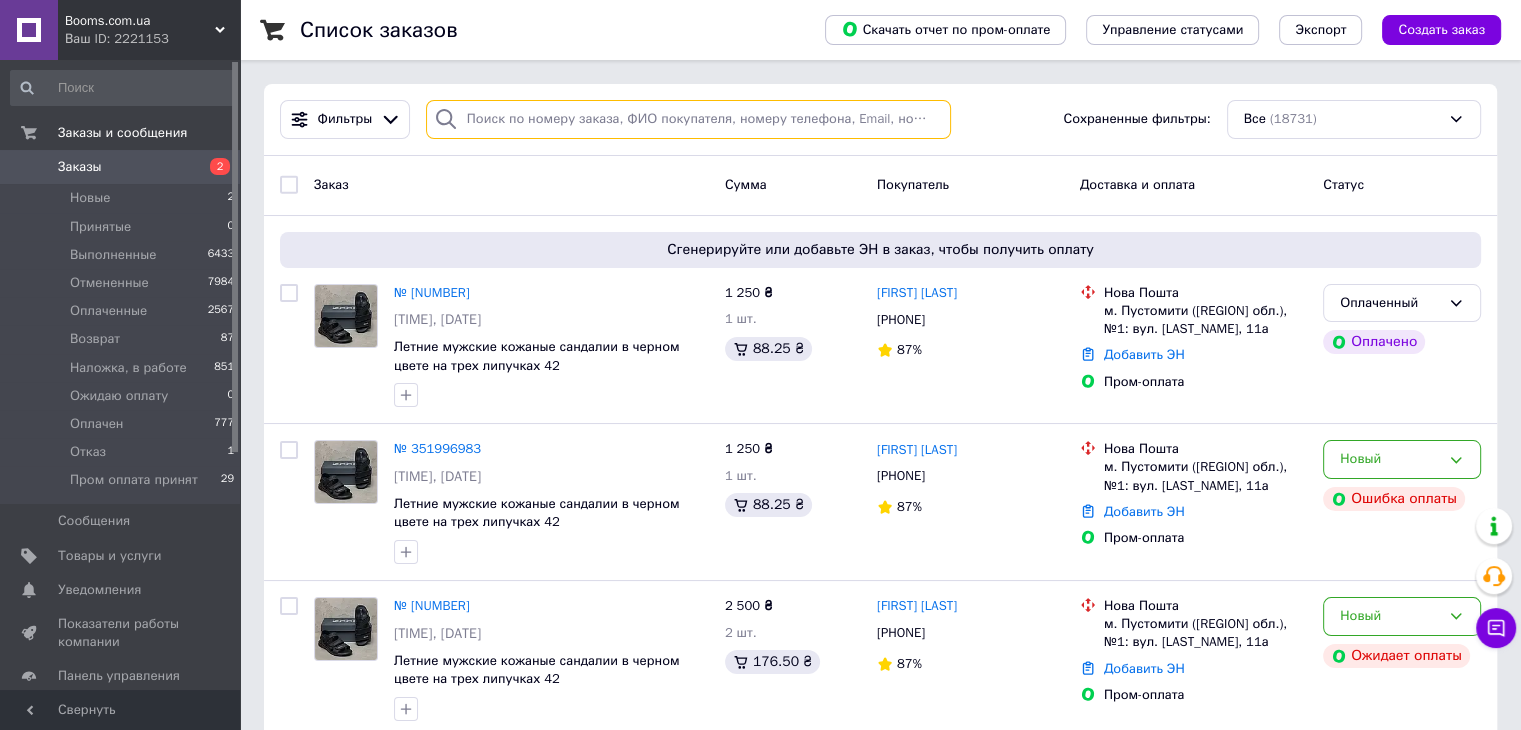 click at bounding box center (688, 119) 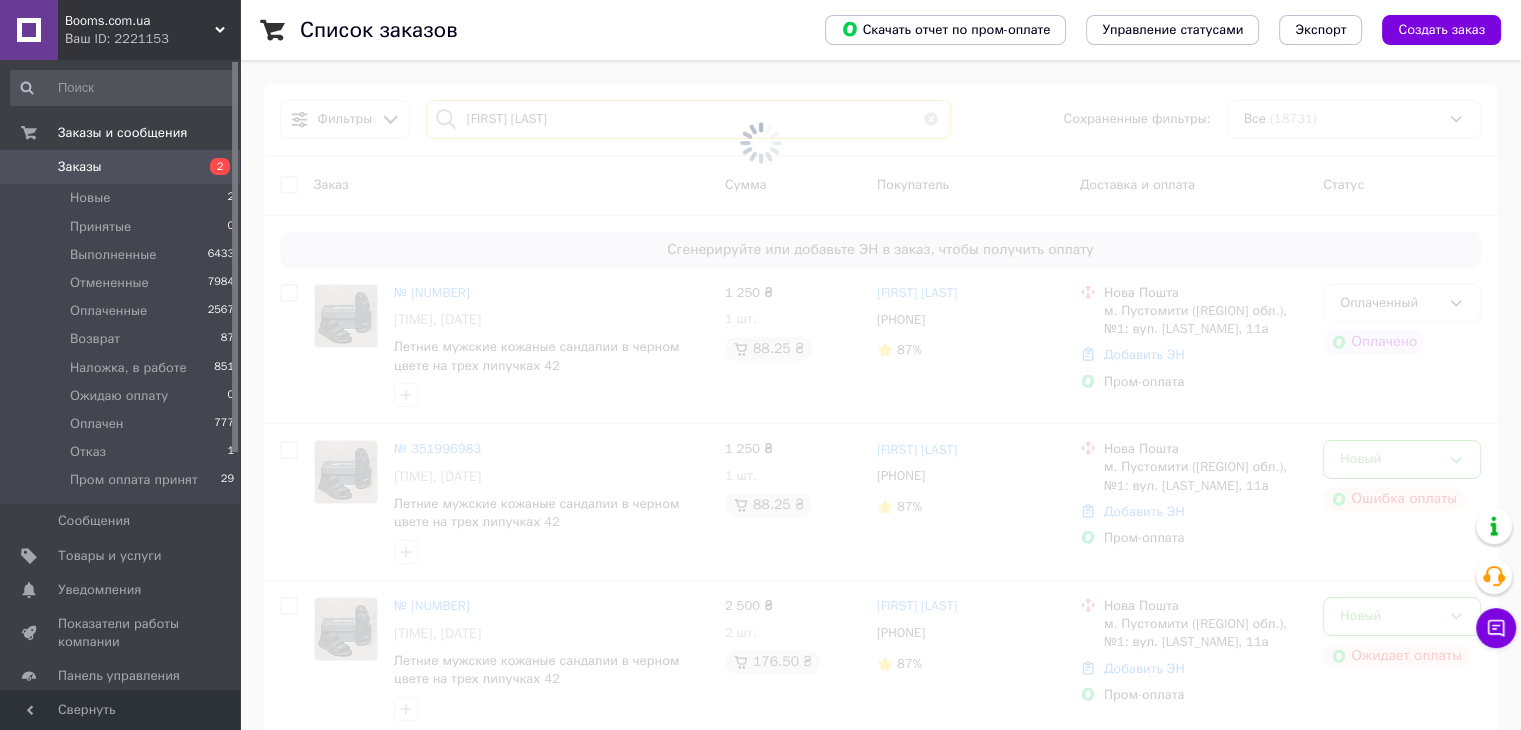 type on "Крупська Маргарита" 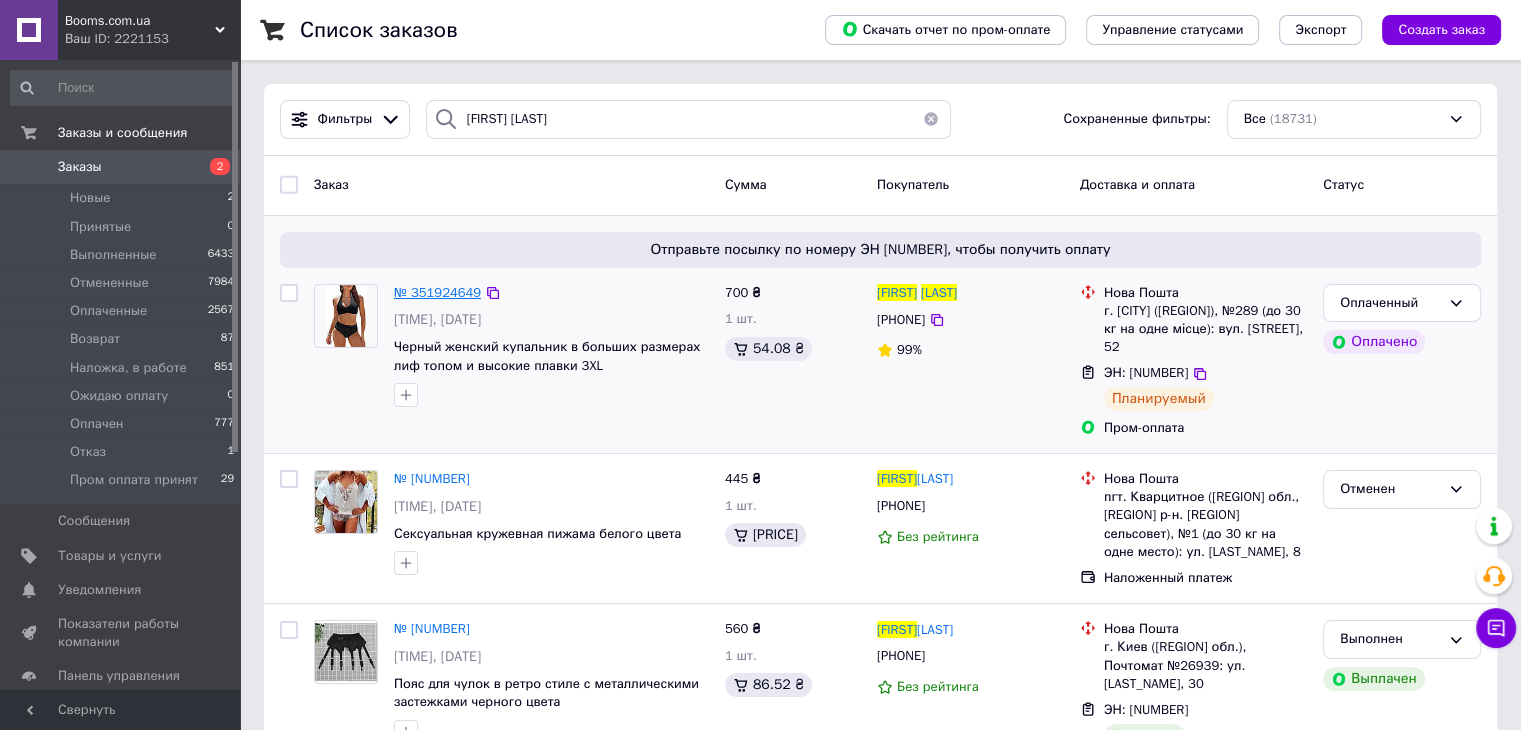 click on "№ 351924649" at bounding box center (437, 292) 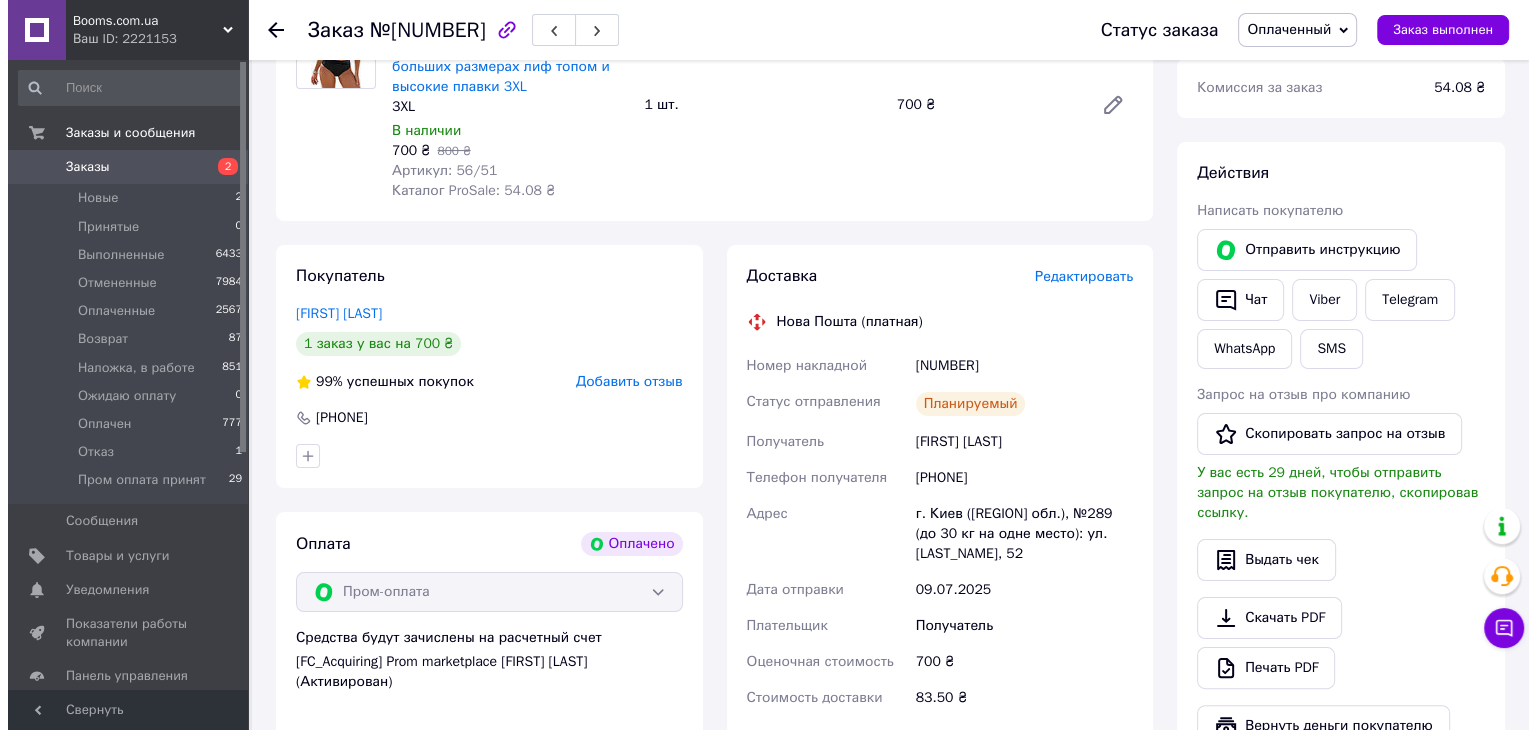 scroll, scrollTop: 300, scrollLeft: 0, axis: vertical 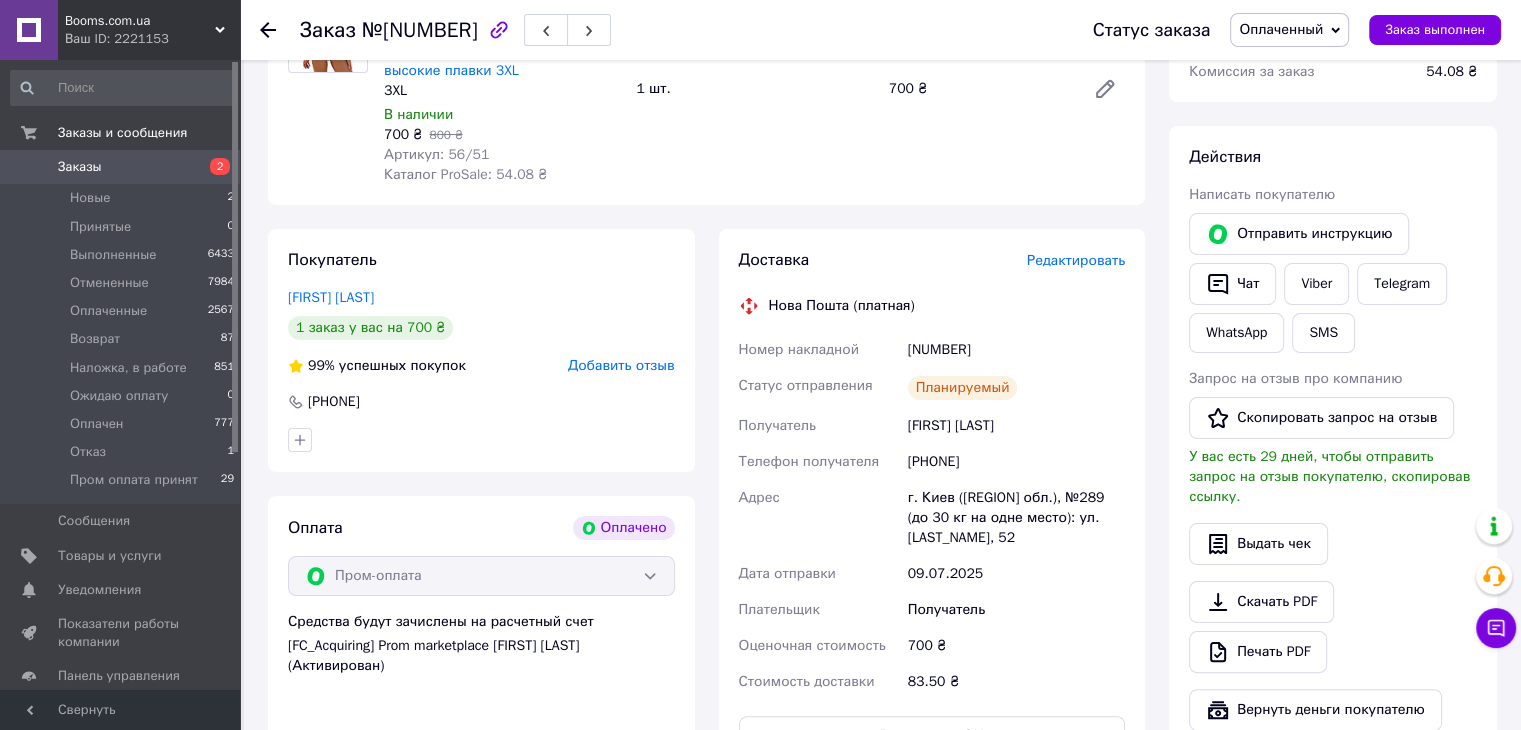 click on "Редактировать" at bounding box center [1076, 260] 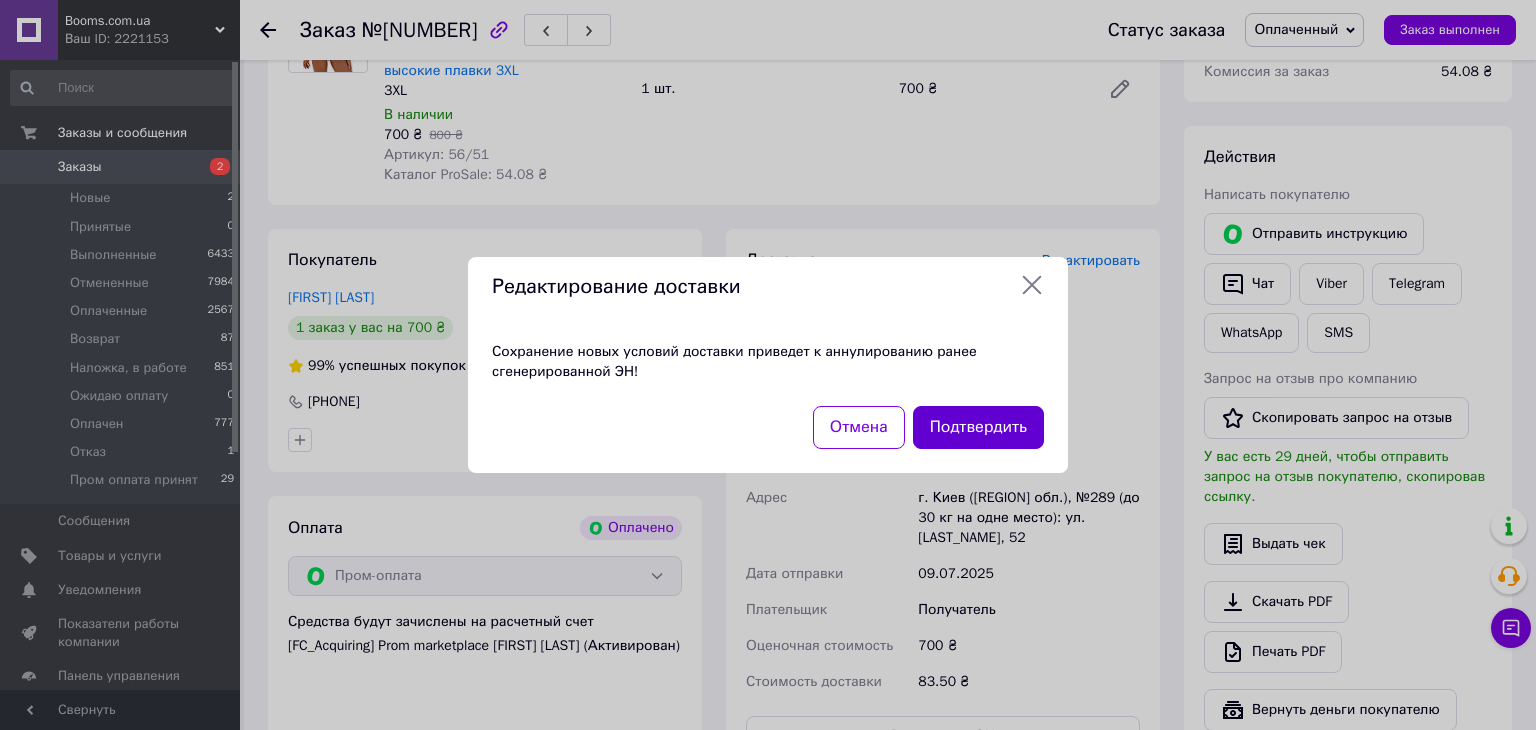 click on "Подтвердить" at bounding box center [978, 427] 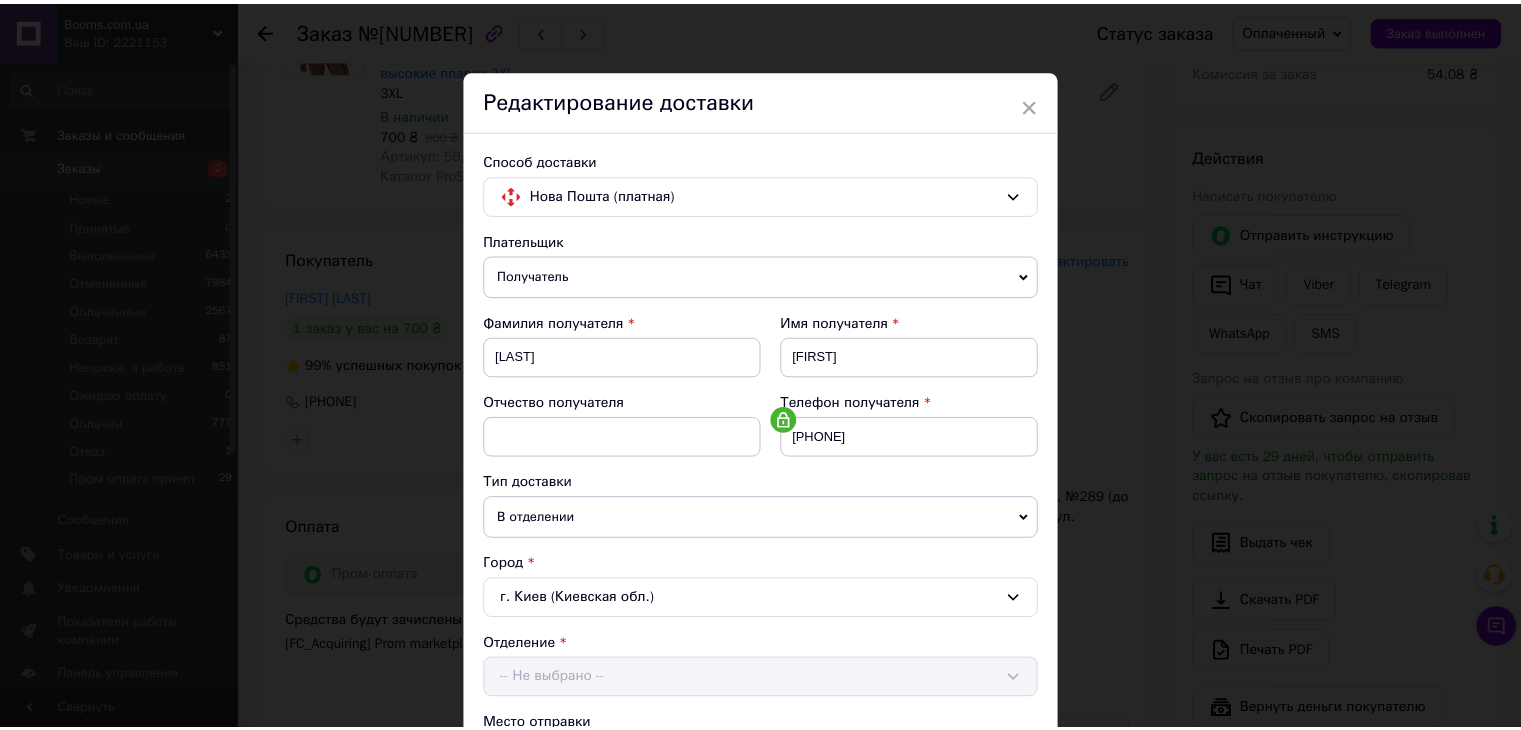 scroll, scrollTop: 612, scrollLeft: 0, axis: vertical 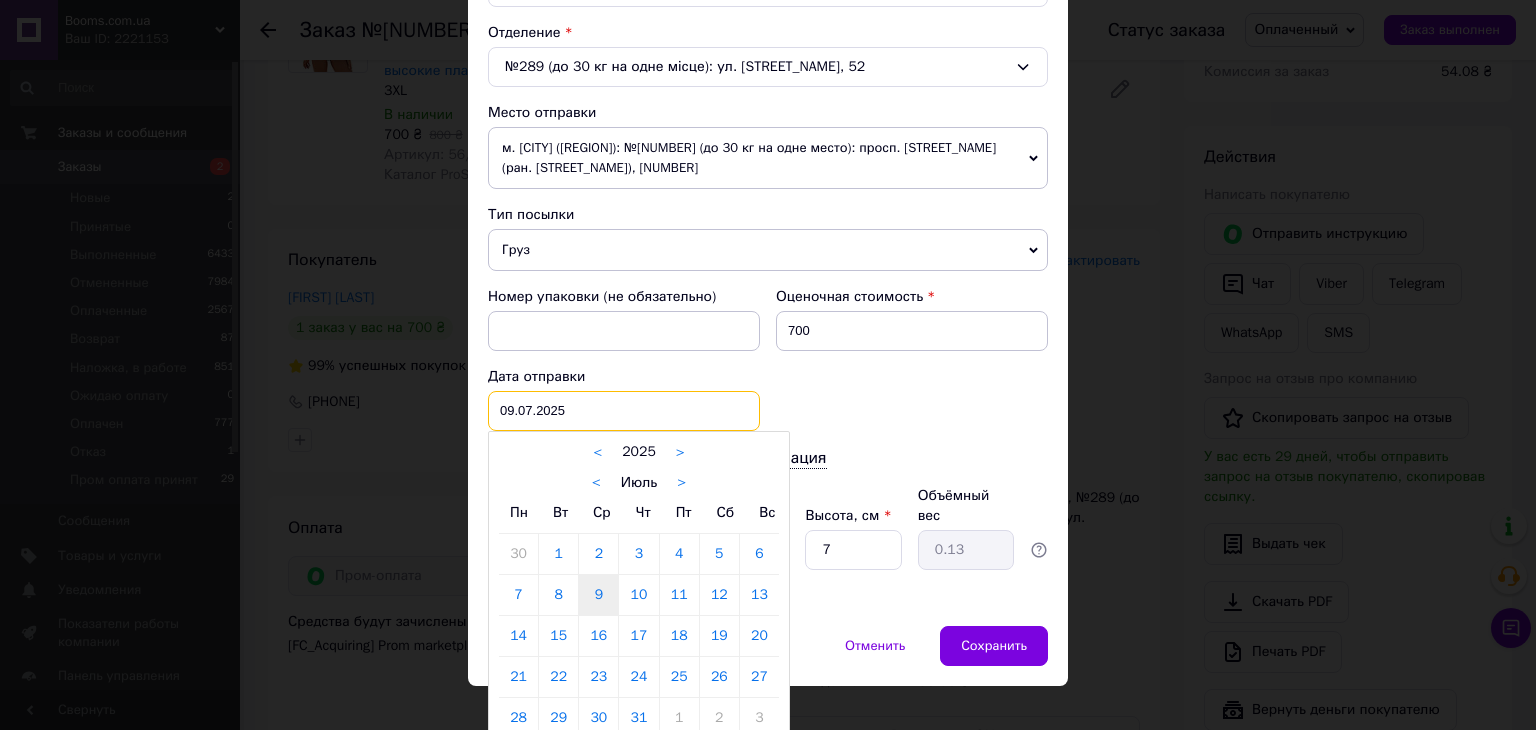 click on "09.07.2025 < 2025 > < Июль > Пн Вт Ср Чт Пт Сб Вс 30 1 2 3 4 5 6 7 8 9 10 11 12 13 14 15 16 17 18 19 20 21 22 23 24 25 26 27 28 29 30 31 1 2 3 4 5 6 7 8 9 10" at bounding box center [624, 411] 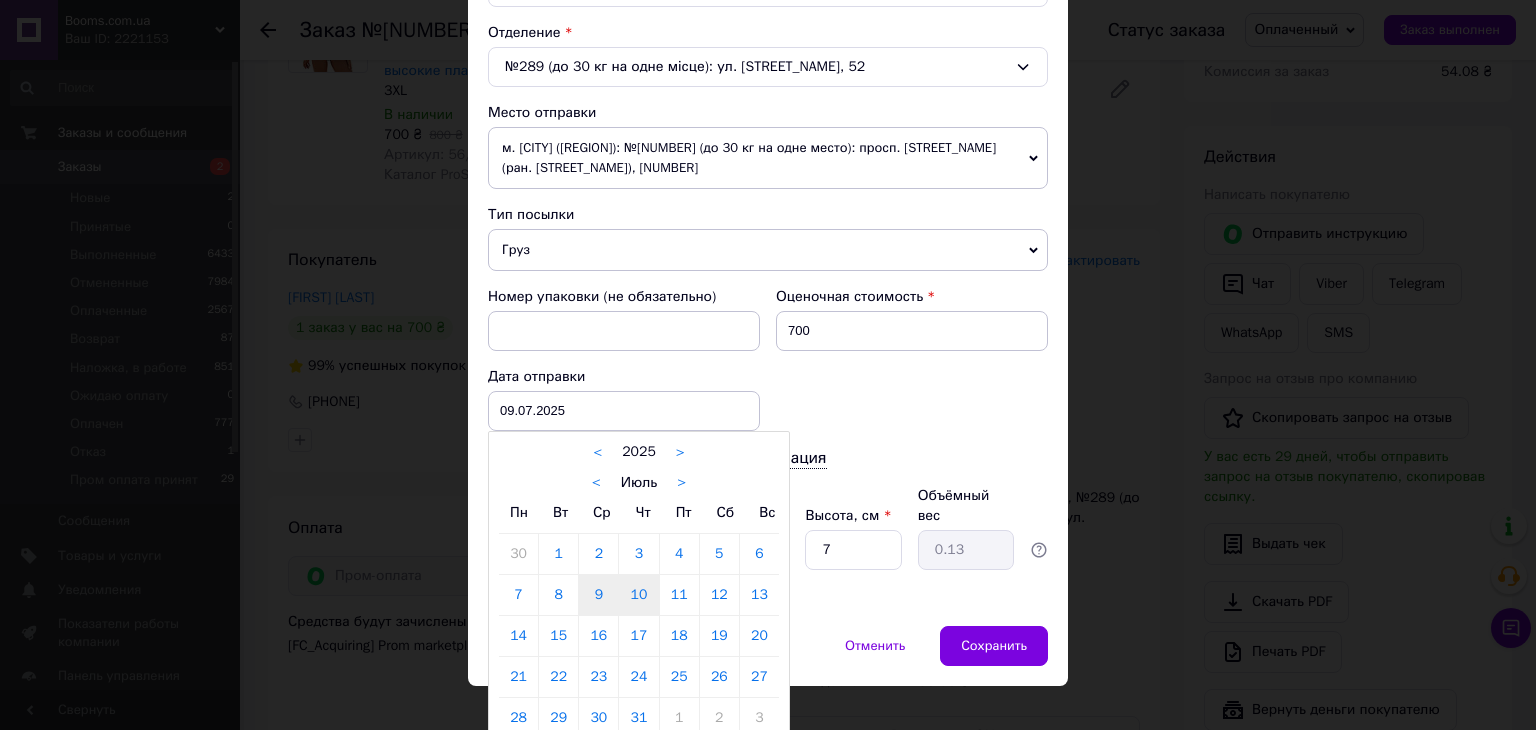 click on "10" at bounding box center [518, 554] 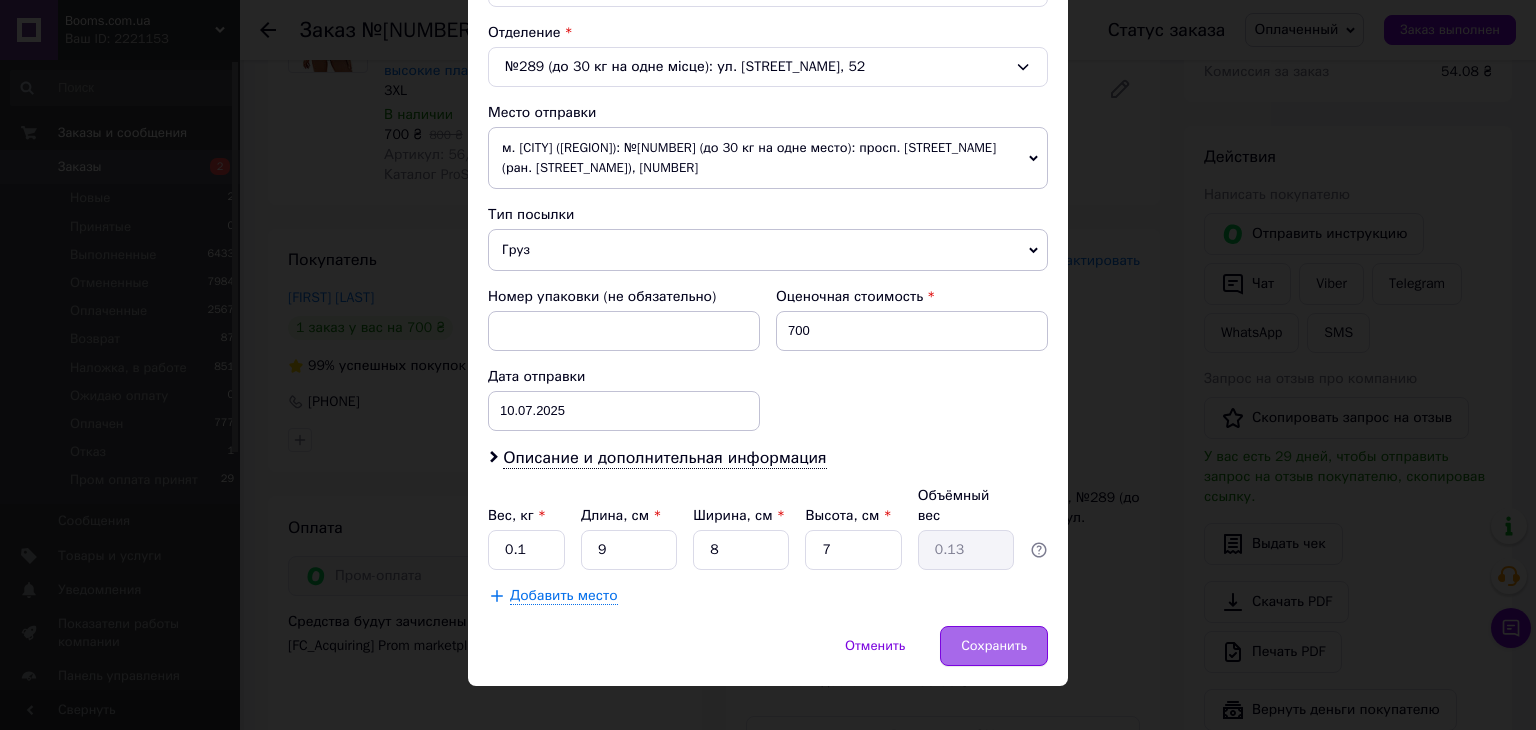 click on "Сохранить" at bounding box center (994, 646) 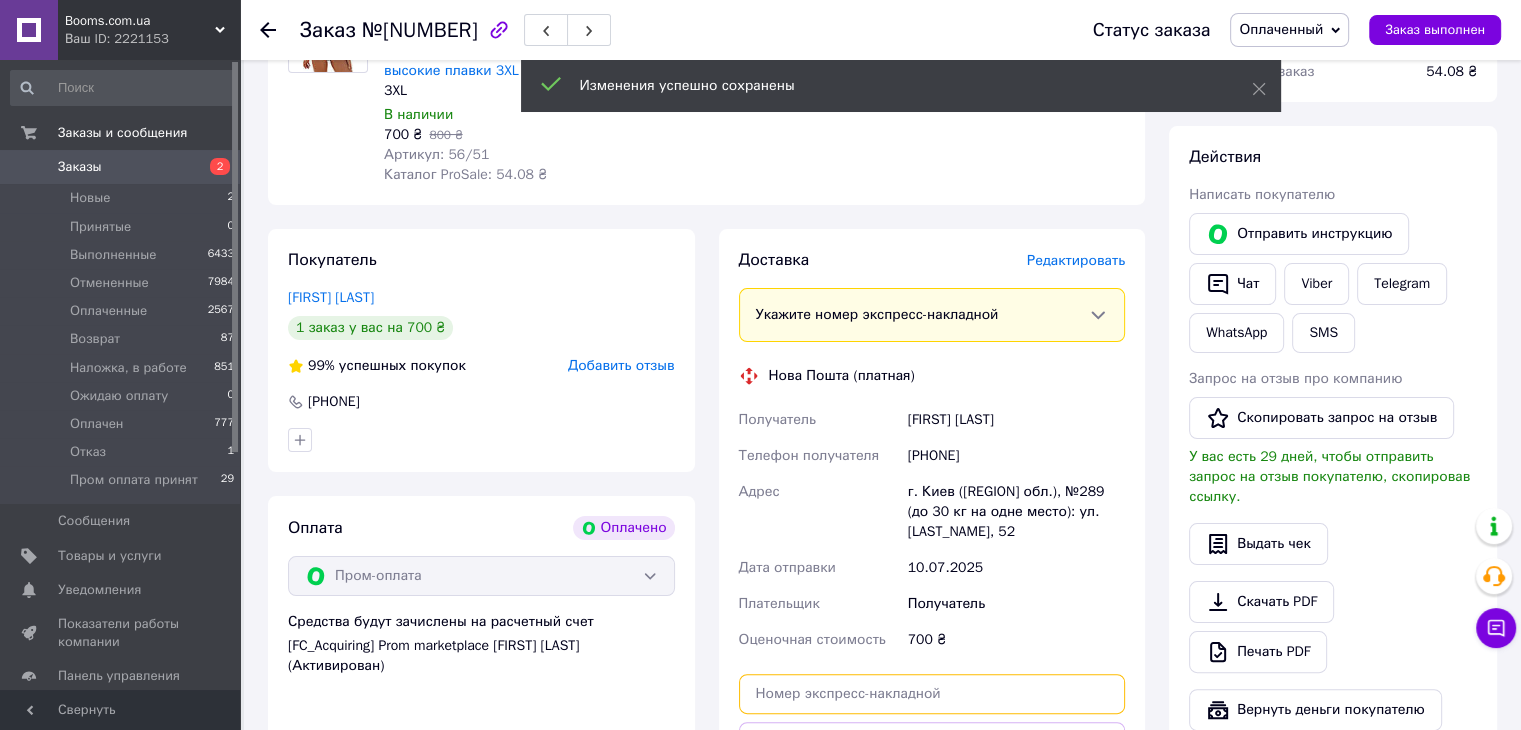 click at bounding box center (932, 694) 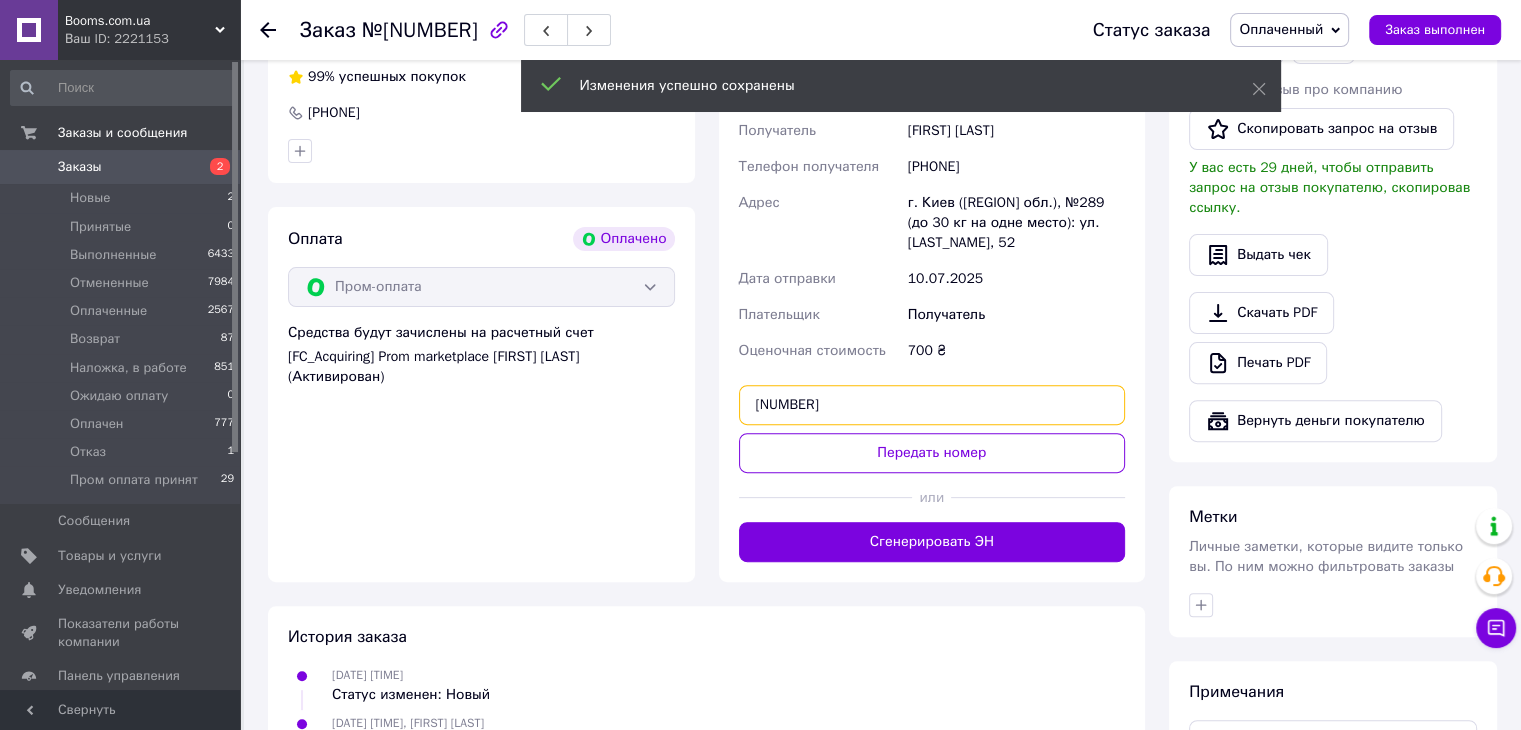 scroll, scrollTop: 600, scrollLeft: 0, axis: vertical 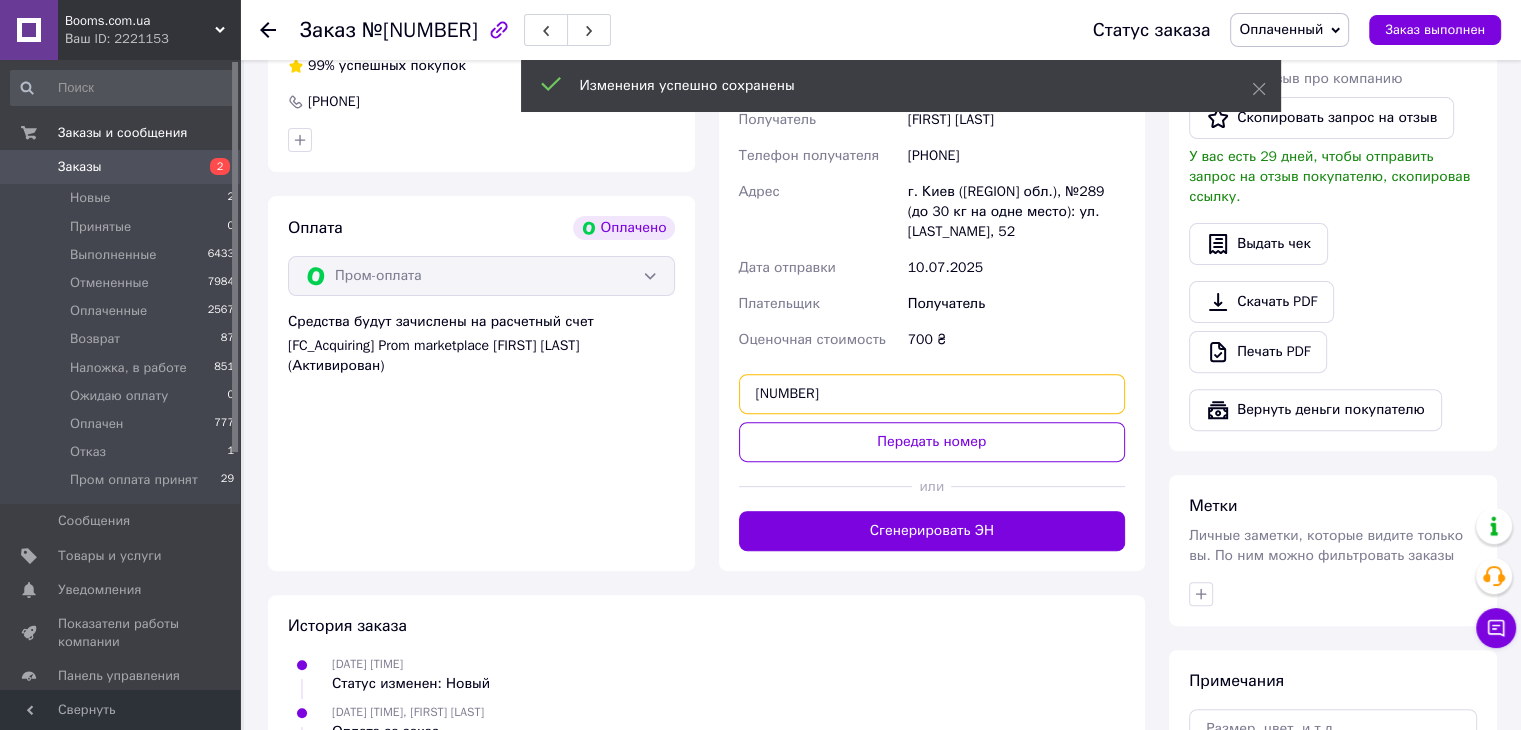 type on "20451202645800" 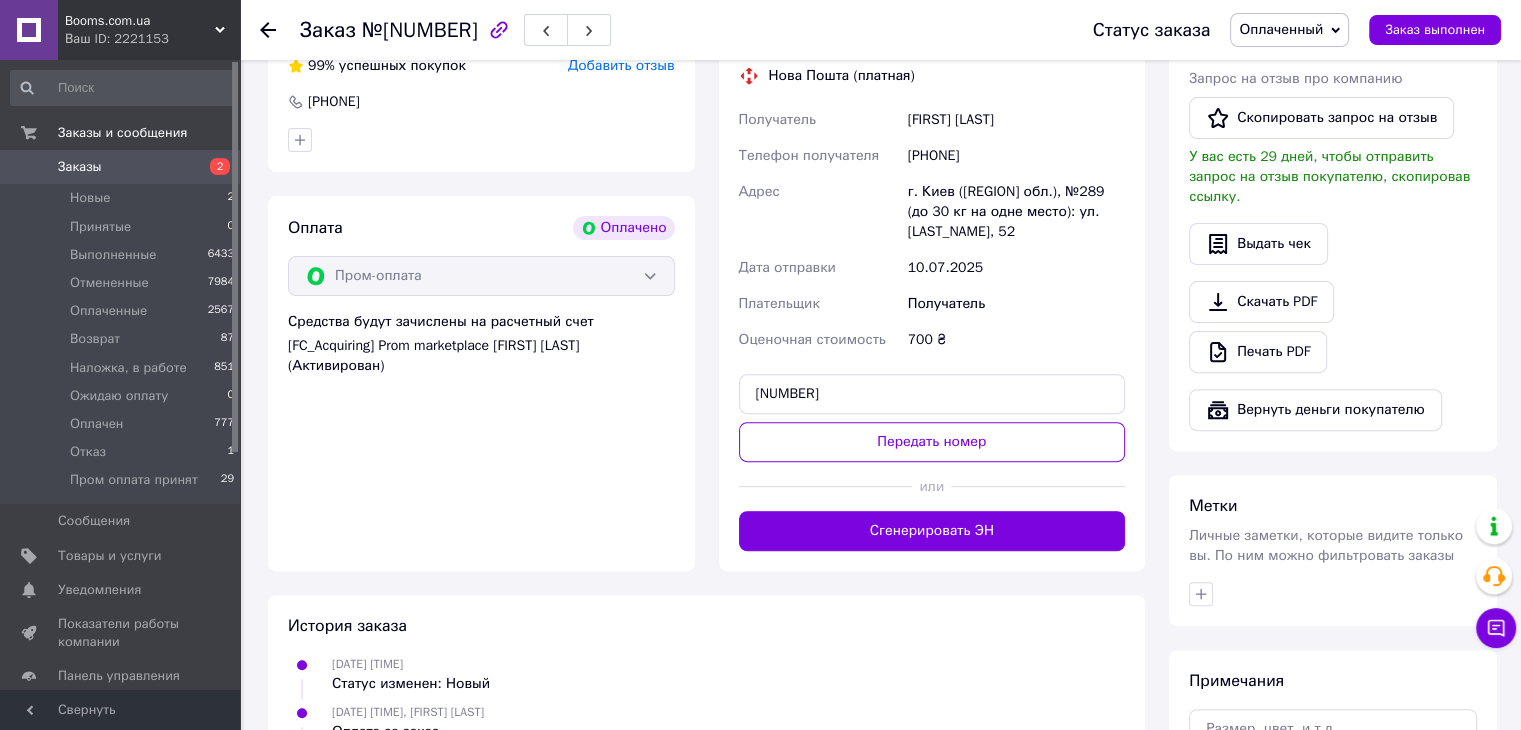 click at bounding box center (922, 15) 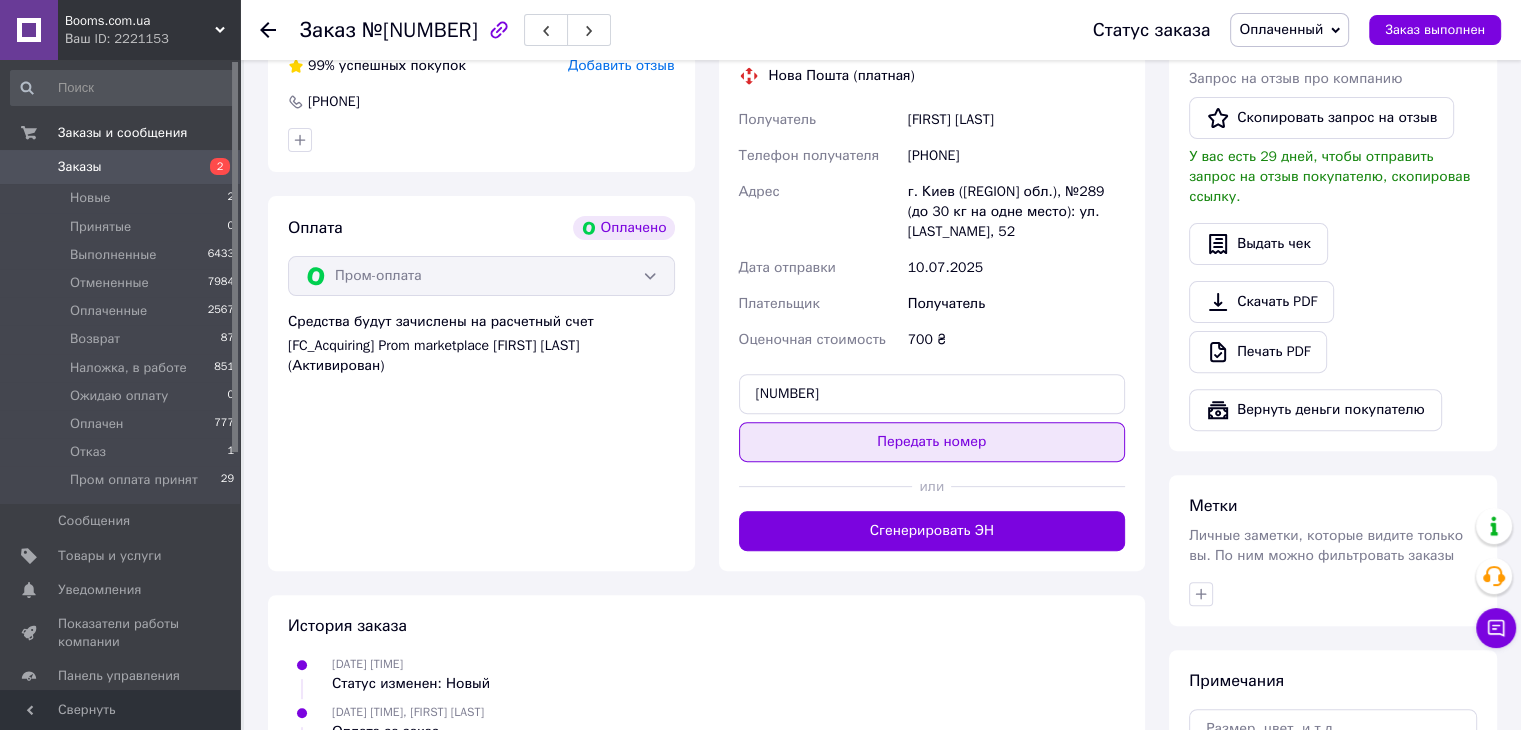 click on "Передать номер" at bounding box center [932, 442] 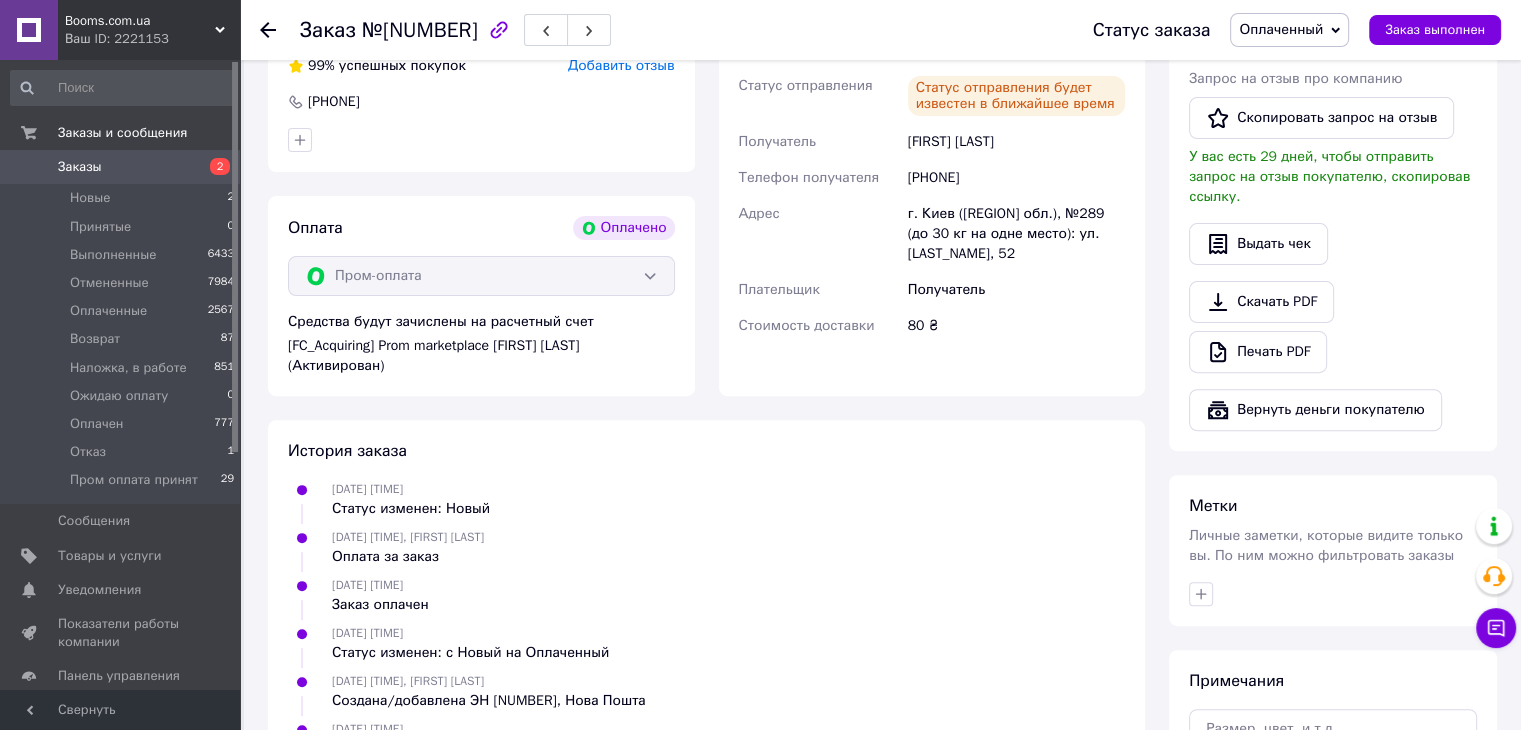 click on "Заказы" at bounding box center [121, 167] 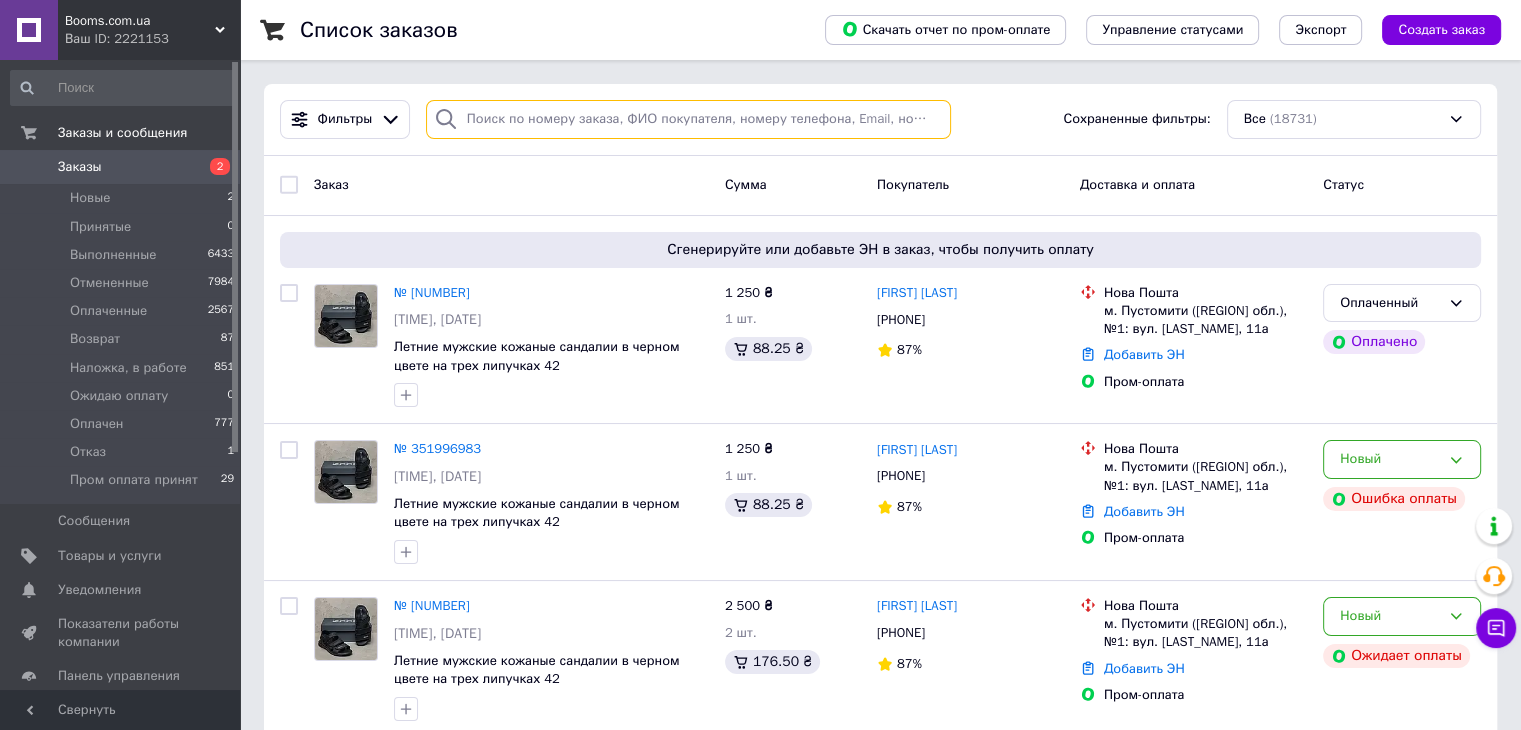 click at bounding box center (688, 119) 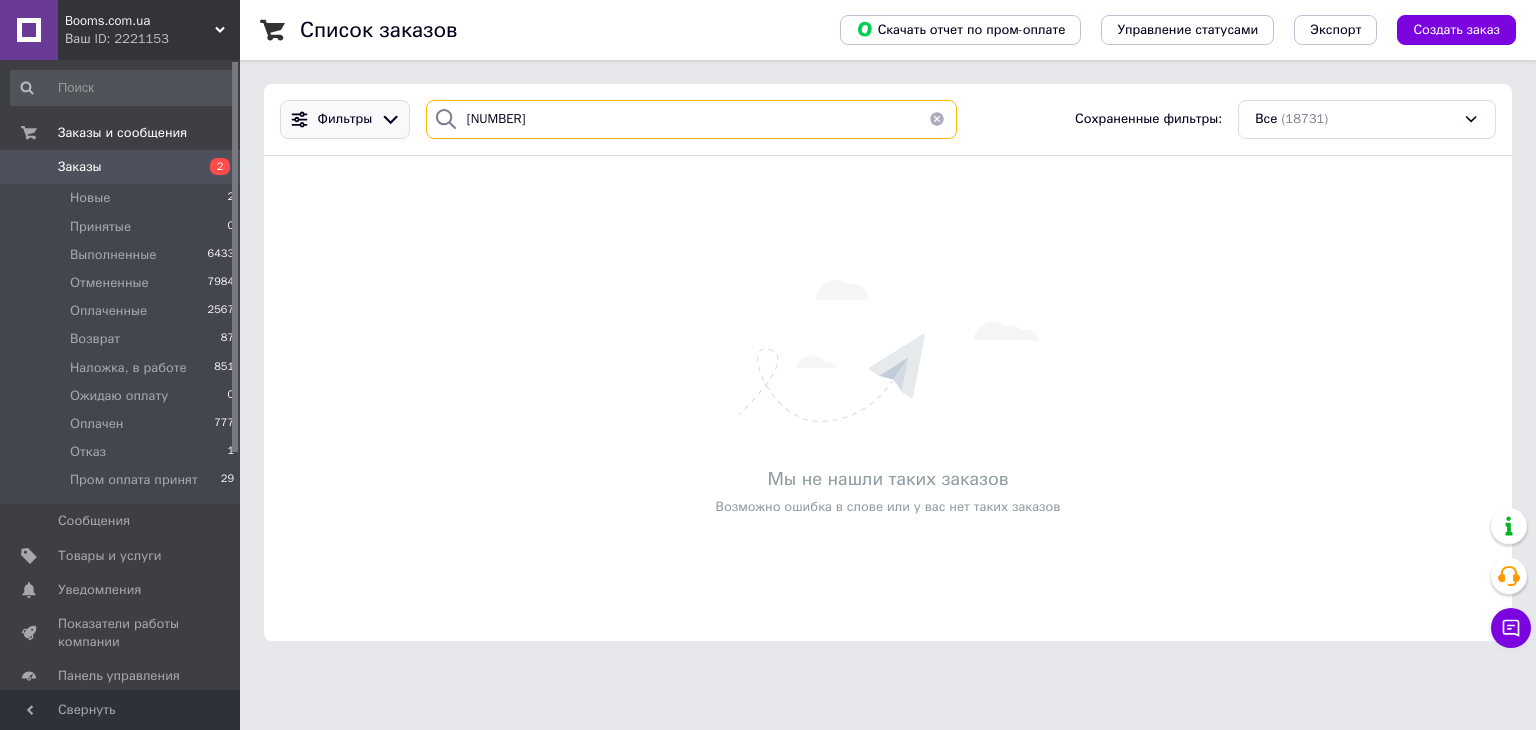 drag, startPoint x: 578, startPoint y: 107, endPoint x: 303, endPoint y: 104, distance: 275.01636 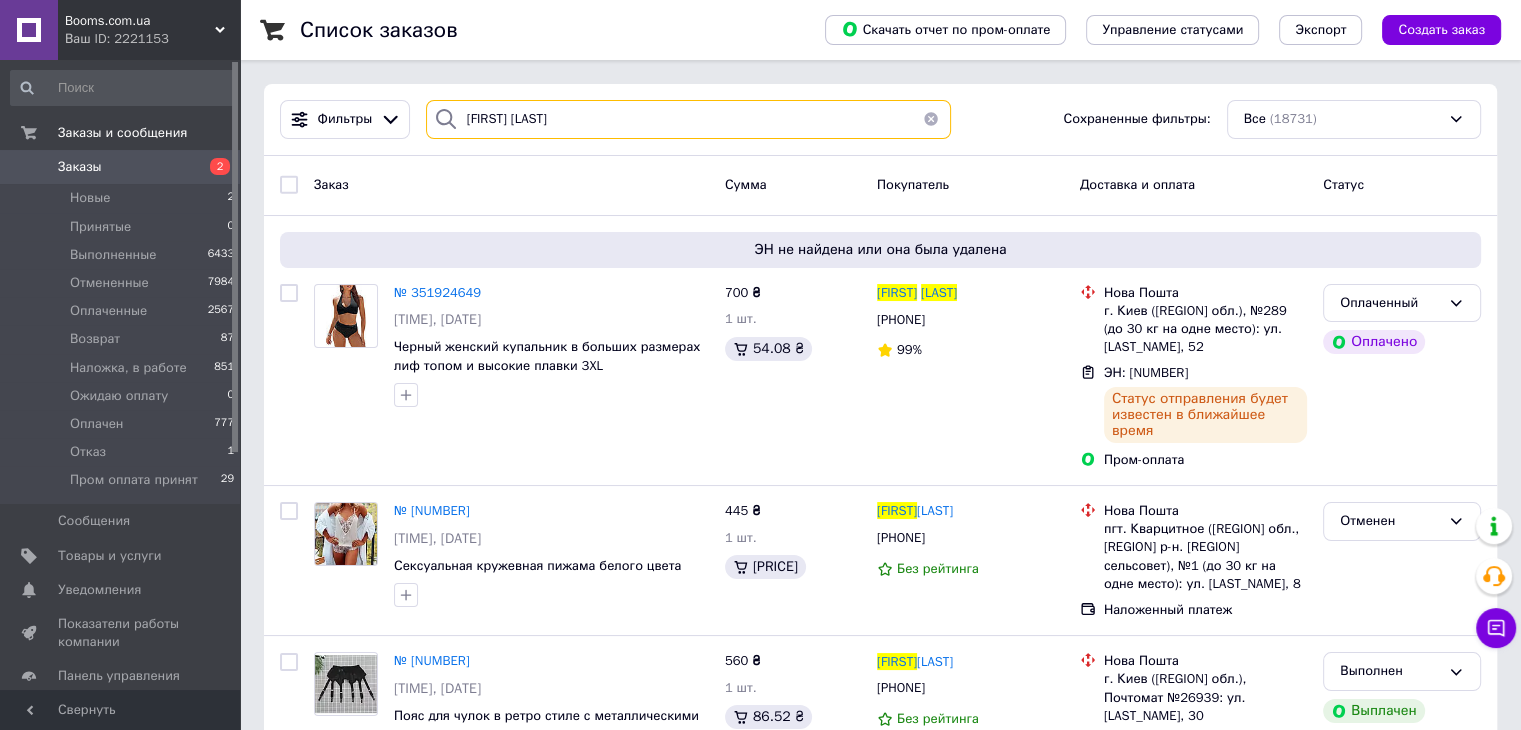drag, startPoint x: 358, startPoint y: 108, endPoint x: 200, endPoint y: 106, distance: 158.01266 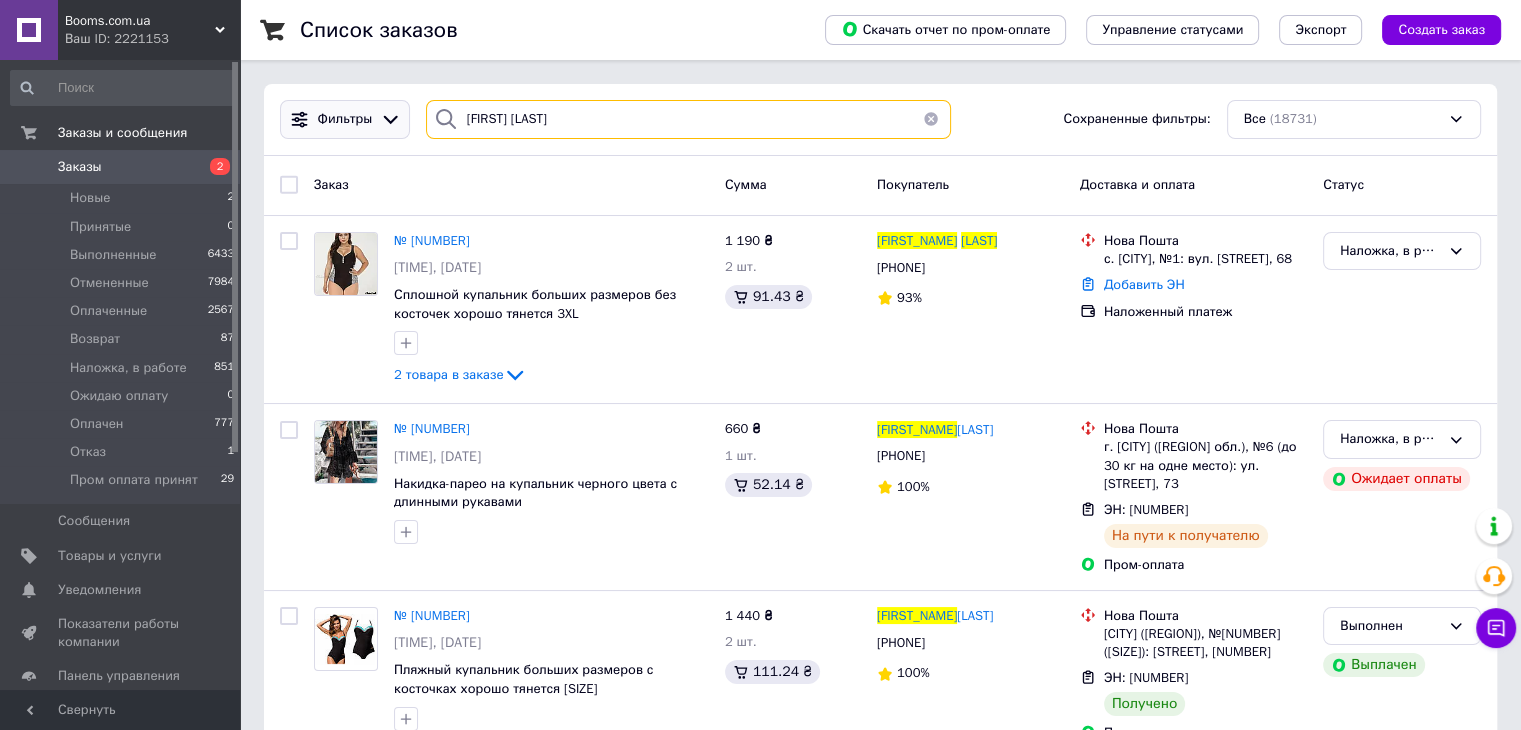 drag, startPoint x: 490, startPoint y: 118, endPoint x: 340, endPoint y: 116, distance: 150.01334 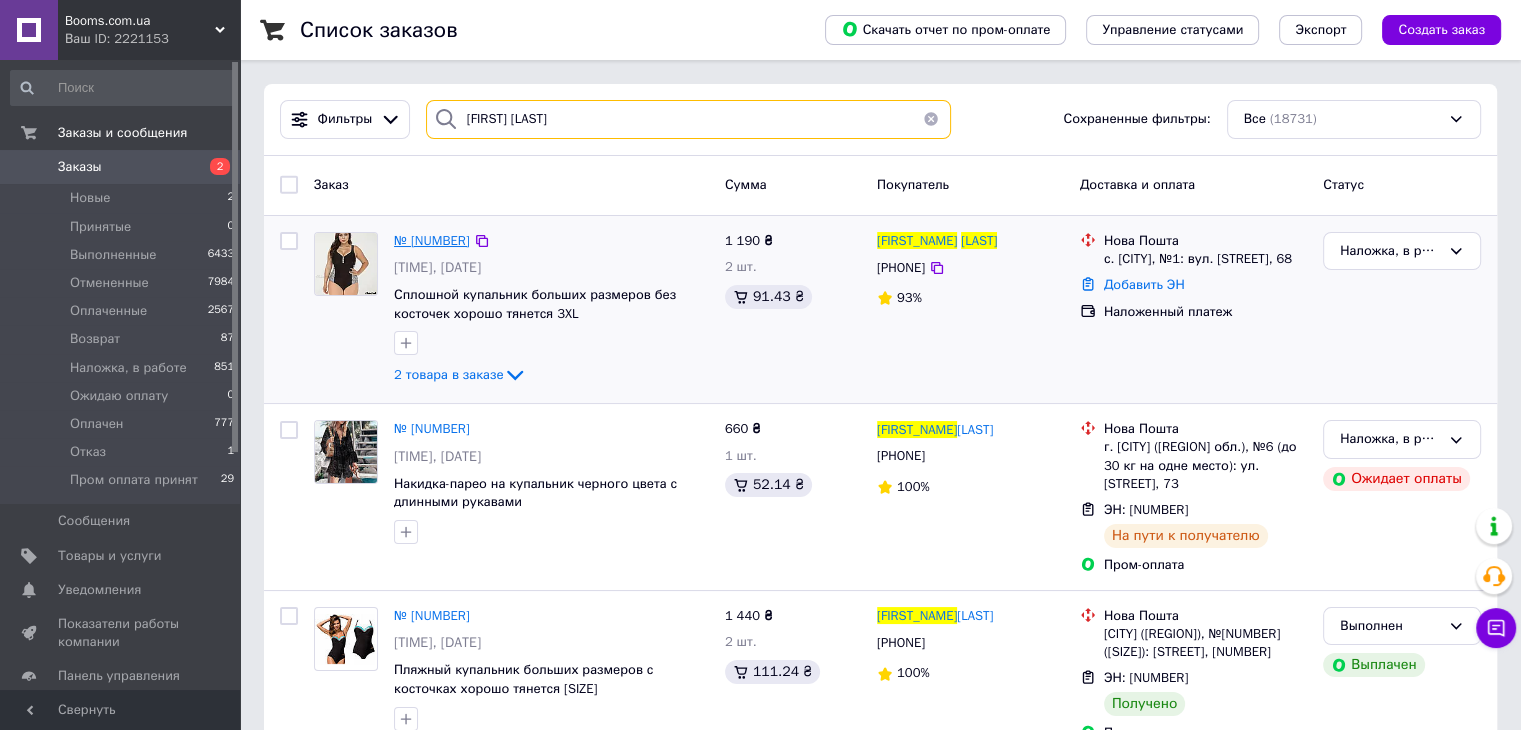 type on "Ткач Наталья" 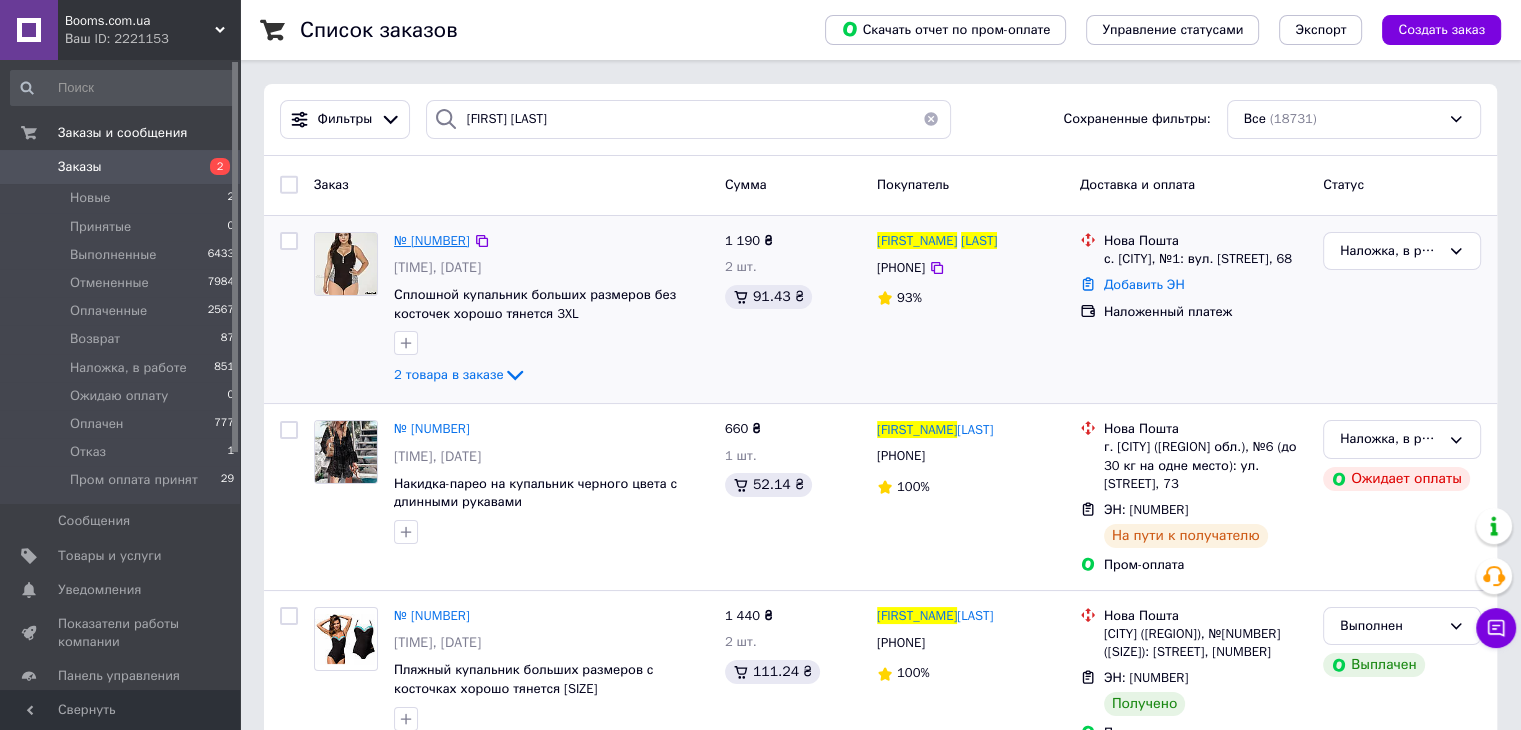 click on "№ [NUMBER]" at bounding box center (432, 240) 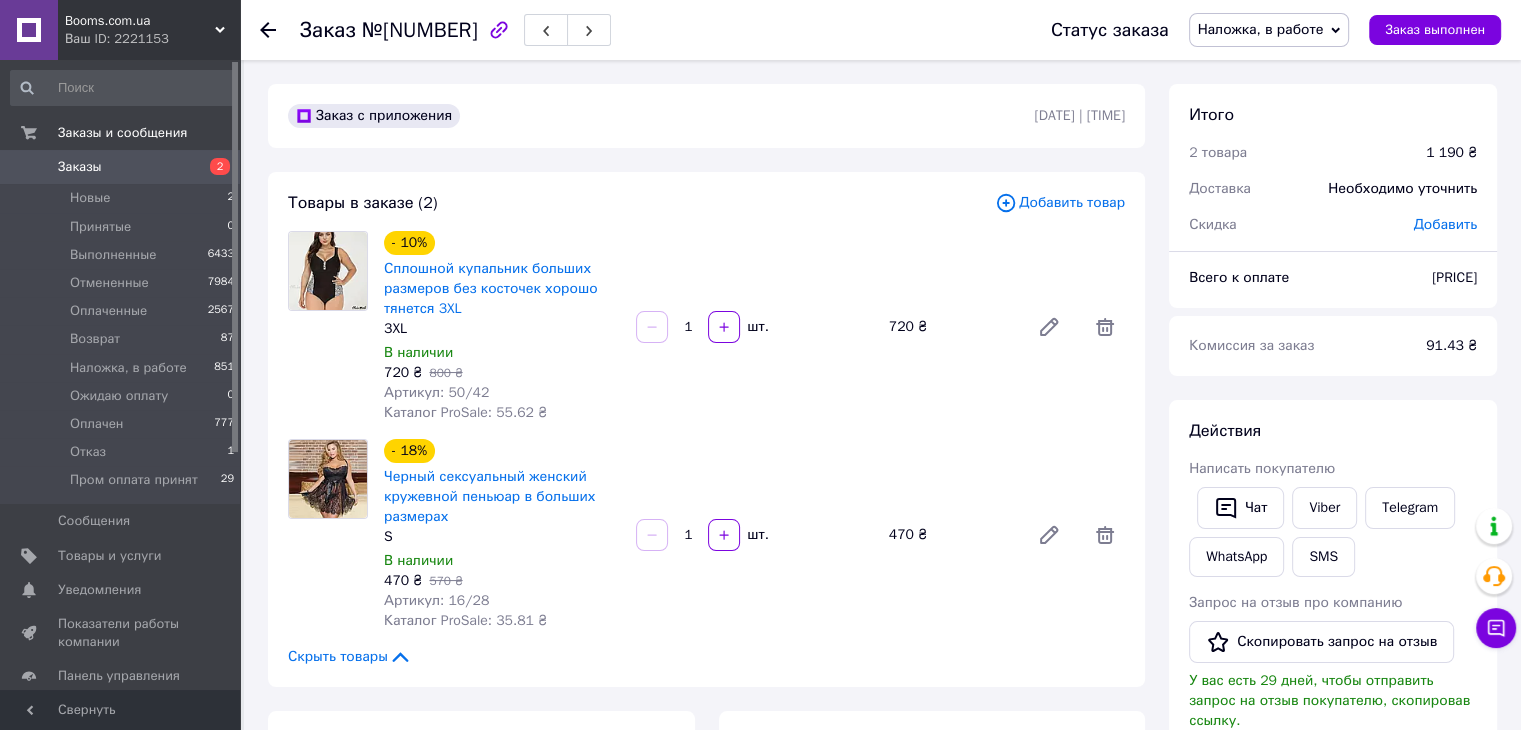 click on "720 ₴   800 ₴" at bounding box center [502, 373] 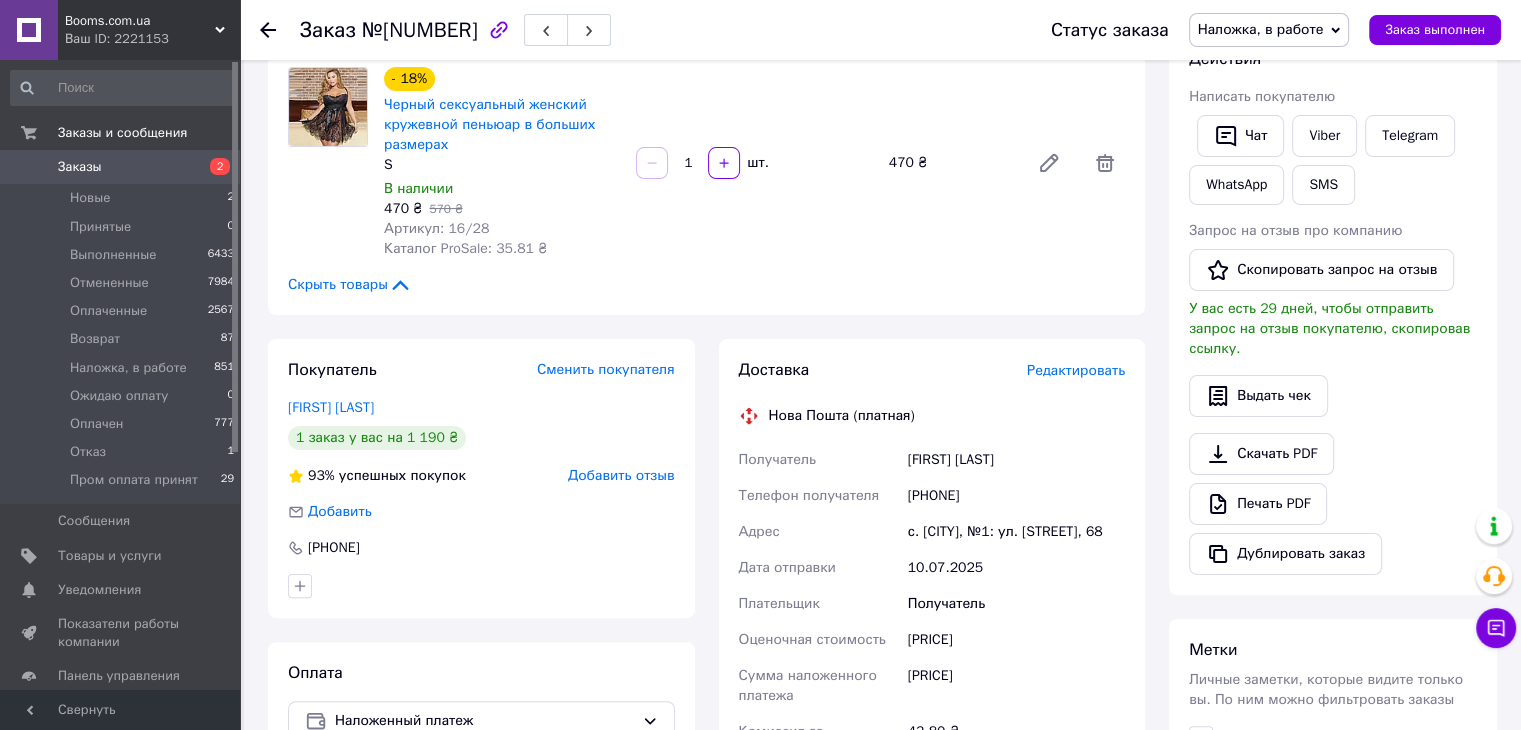 scroll, scrollTop: 700, scrollLeft: 0, axis: vertical 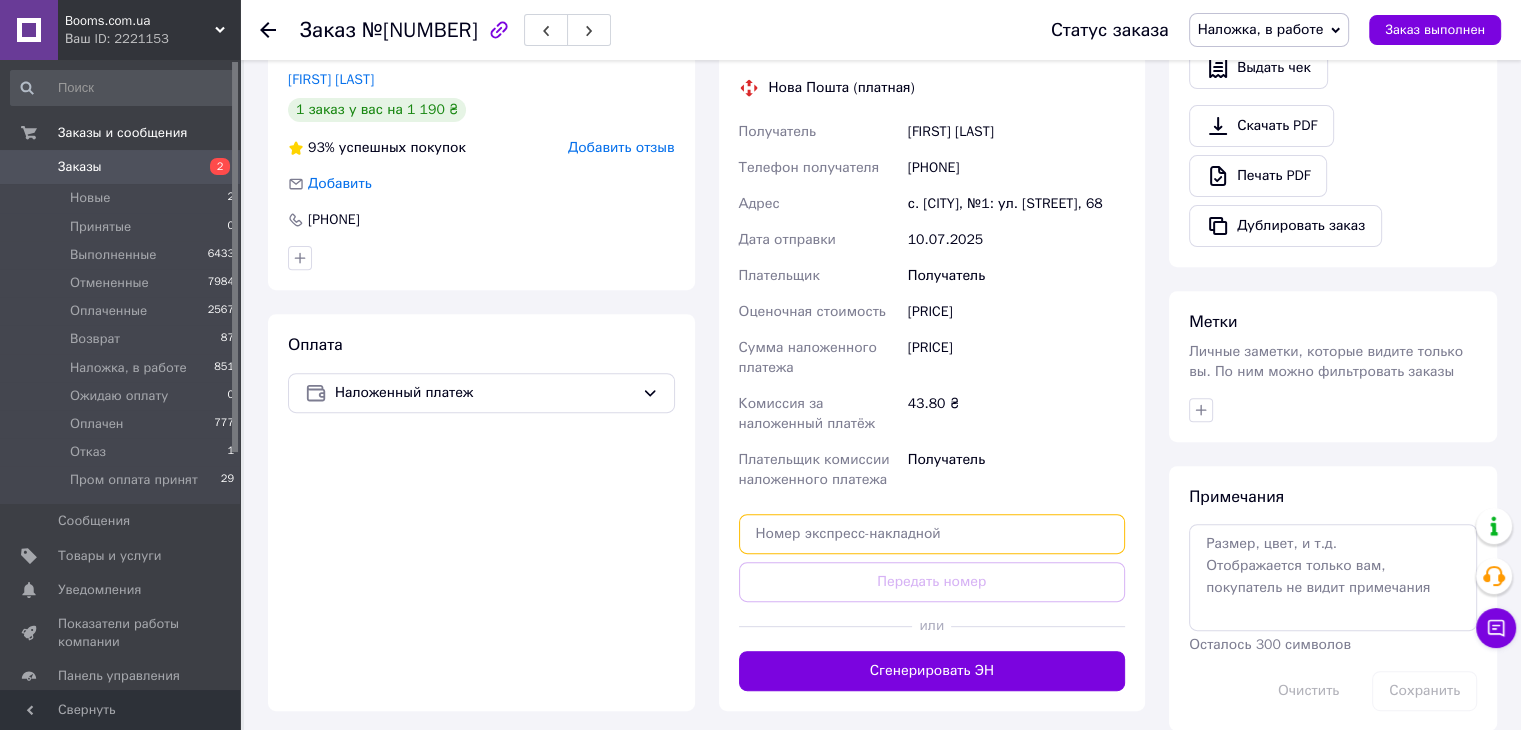 click at bounding box center (932, 534) 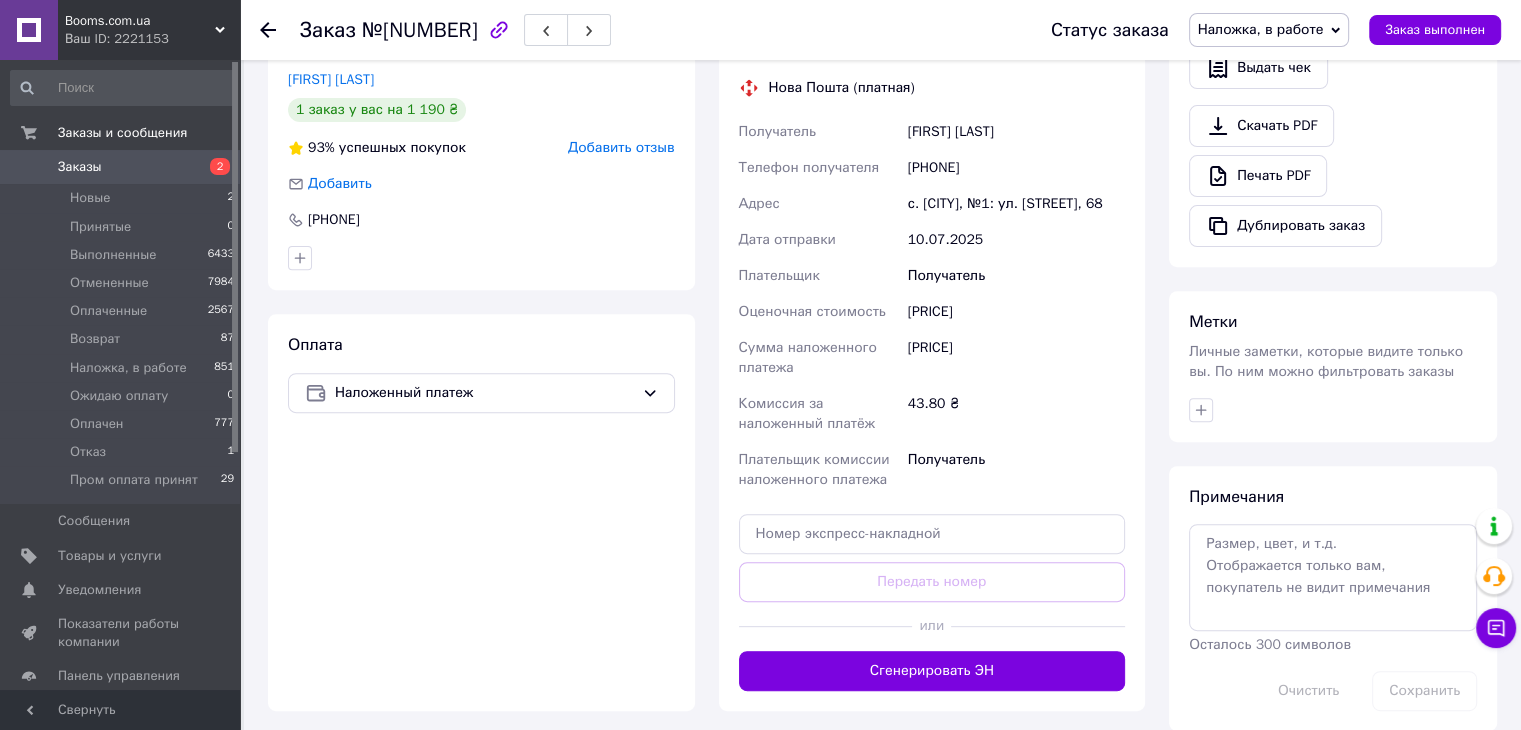 click on "Доставка Редактировать Нова Пошта (платная) Получатель Ткач Наталья Телефон получателя +380505598276 Адрес с. Грозинцы, №1: ул. Главная, 68 Дата отправки 10.07.2025 Плательщик Получатель Оценочная стоимость 1 190 ₴ Сумма наложенного платежа 1 190 ₴ Комиссия за наложенный платёж 43.80 ₴ Плательщик комиссии наложенного платежа Получатель Передать номер или Сгенерировать ЭН" at bounding box center [932, 361] 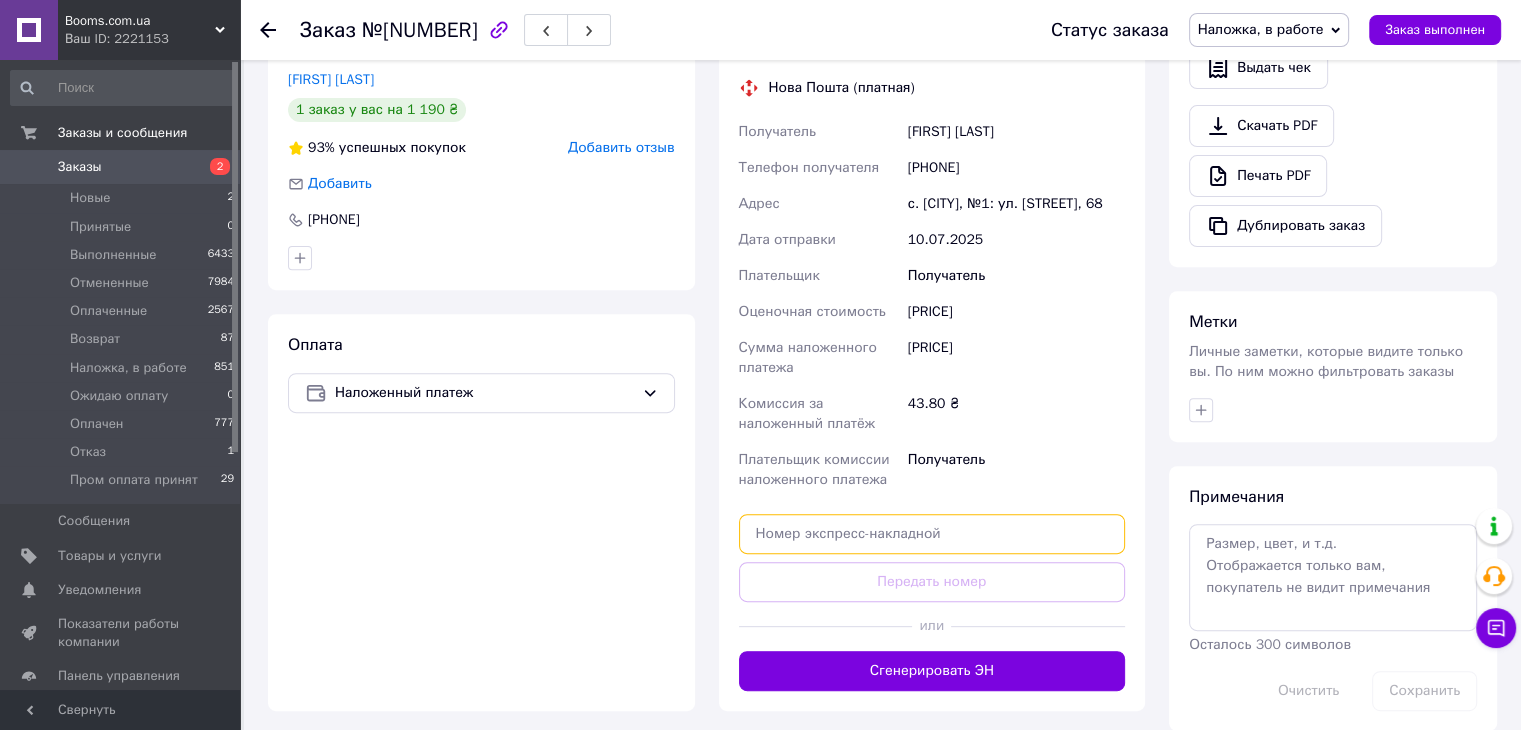 click at bounding box center (932, 534) 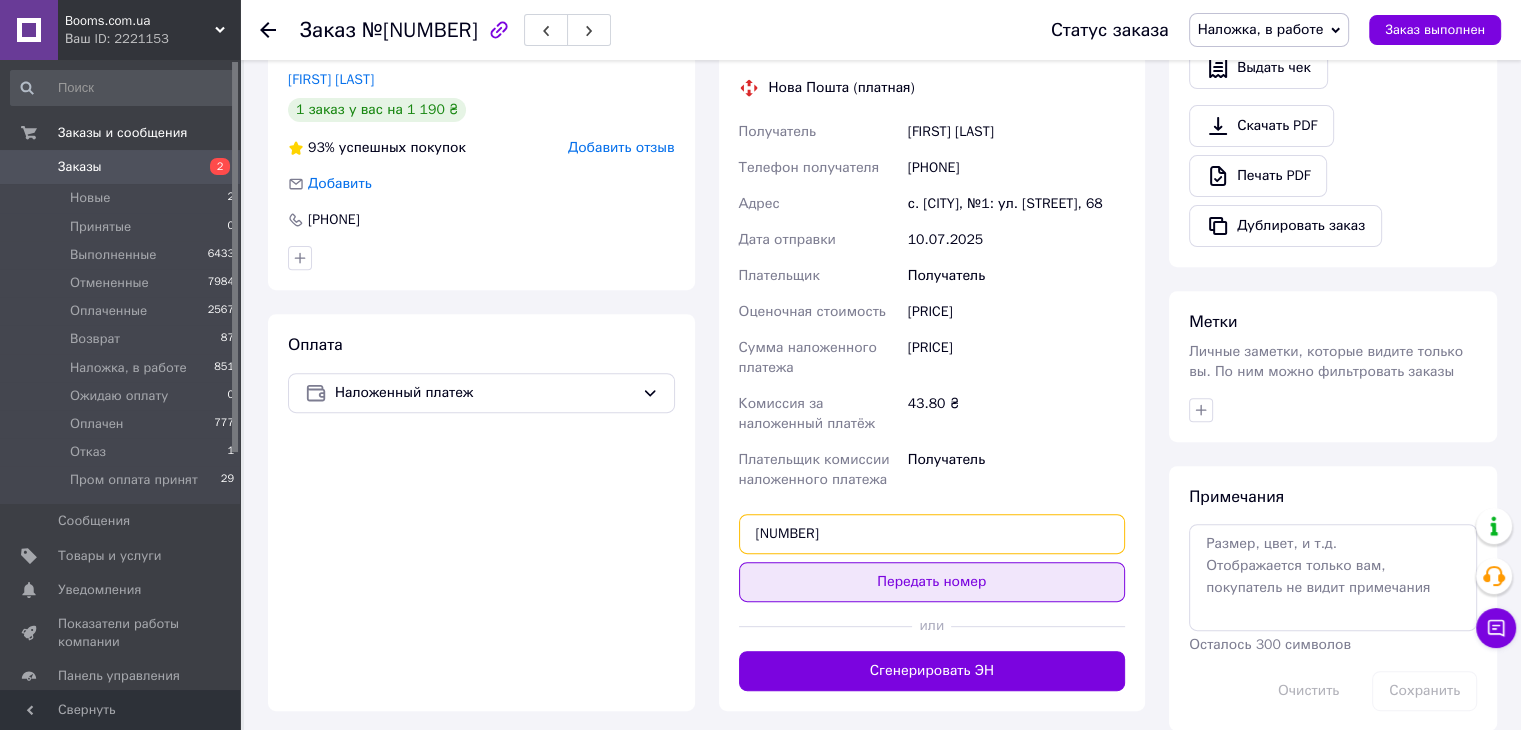 type on "20451202642010" 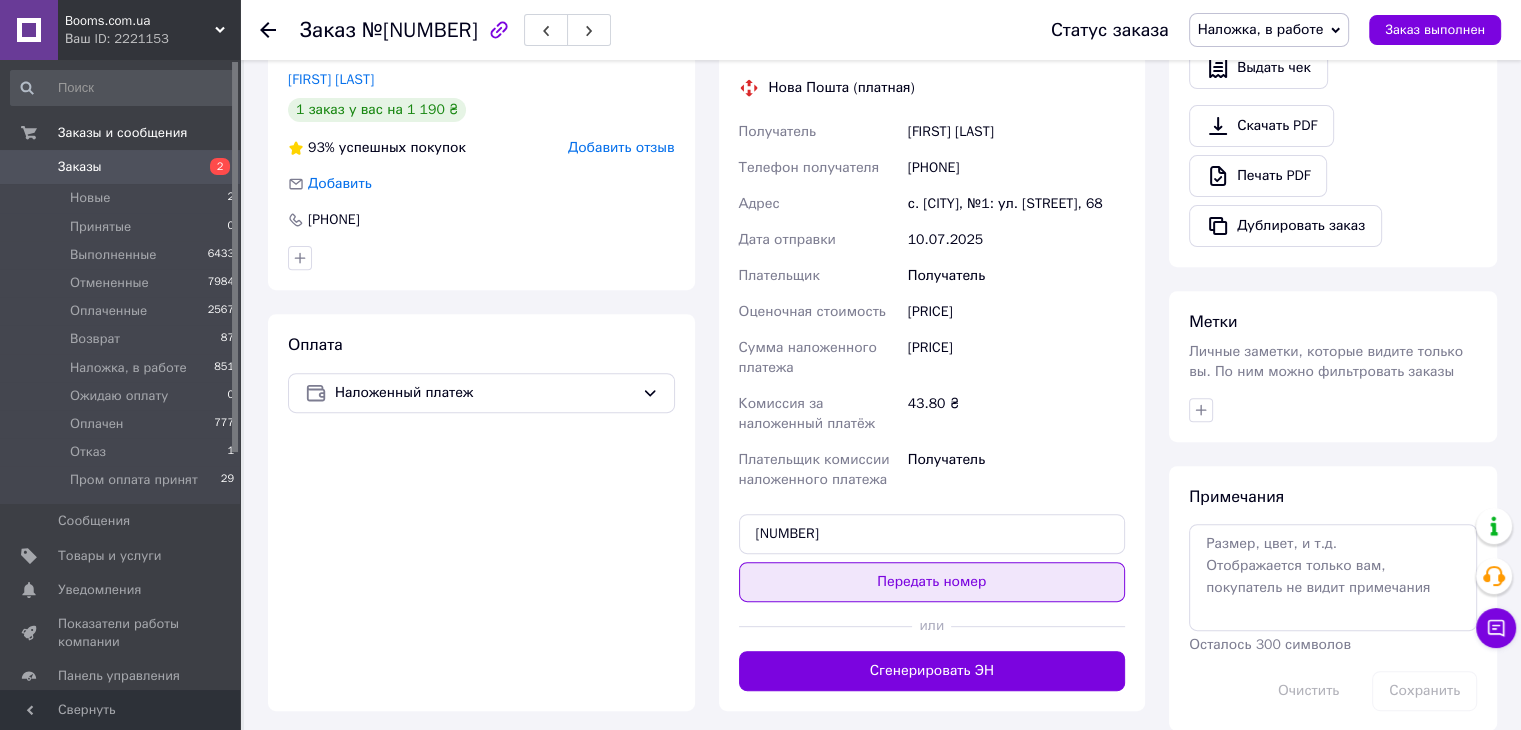 click on "Передать номер" at bounding box center (932, 582) 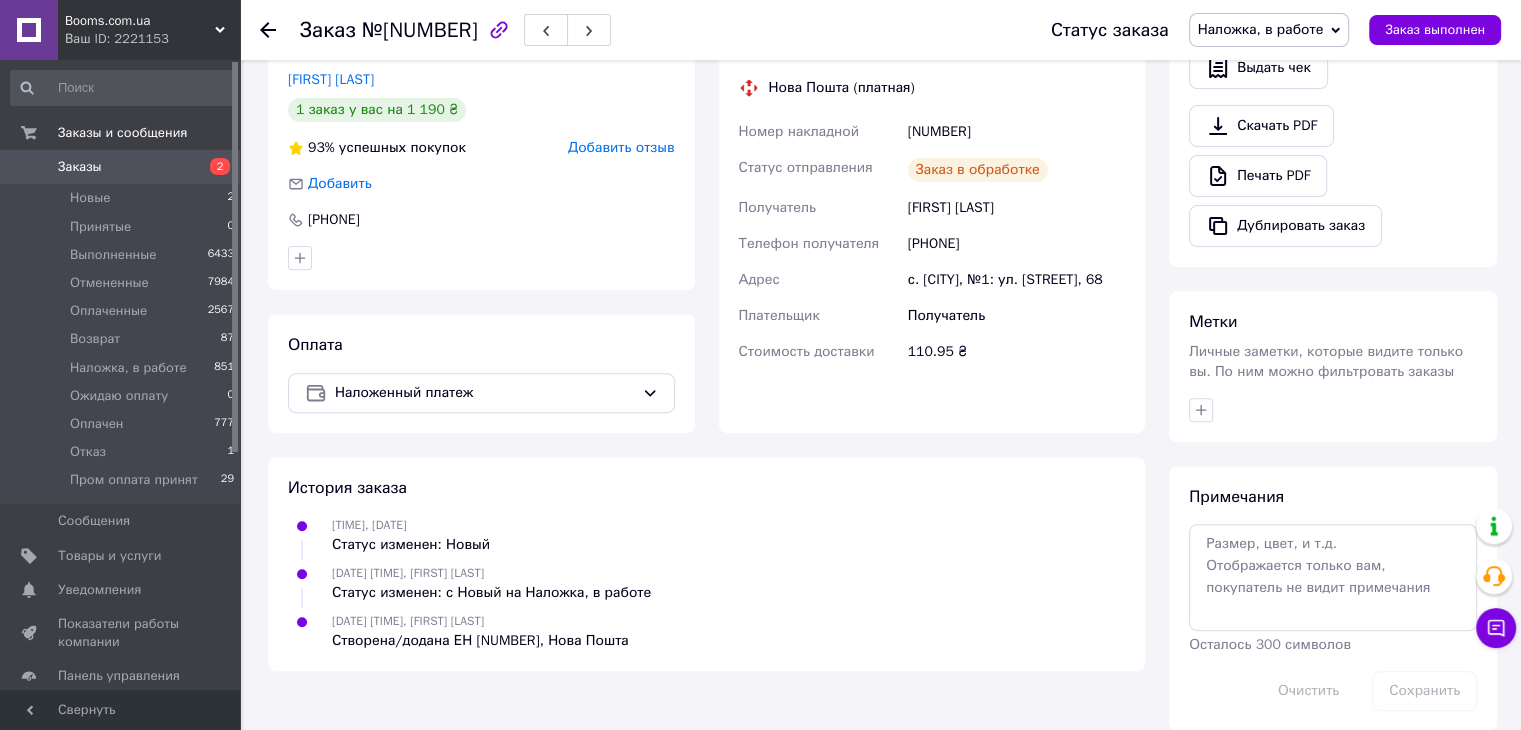drag, startPoint x: 76, startPoint y: 175, endPoint x: 349, endPoint y: 49, distance: 300.67426 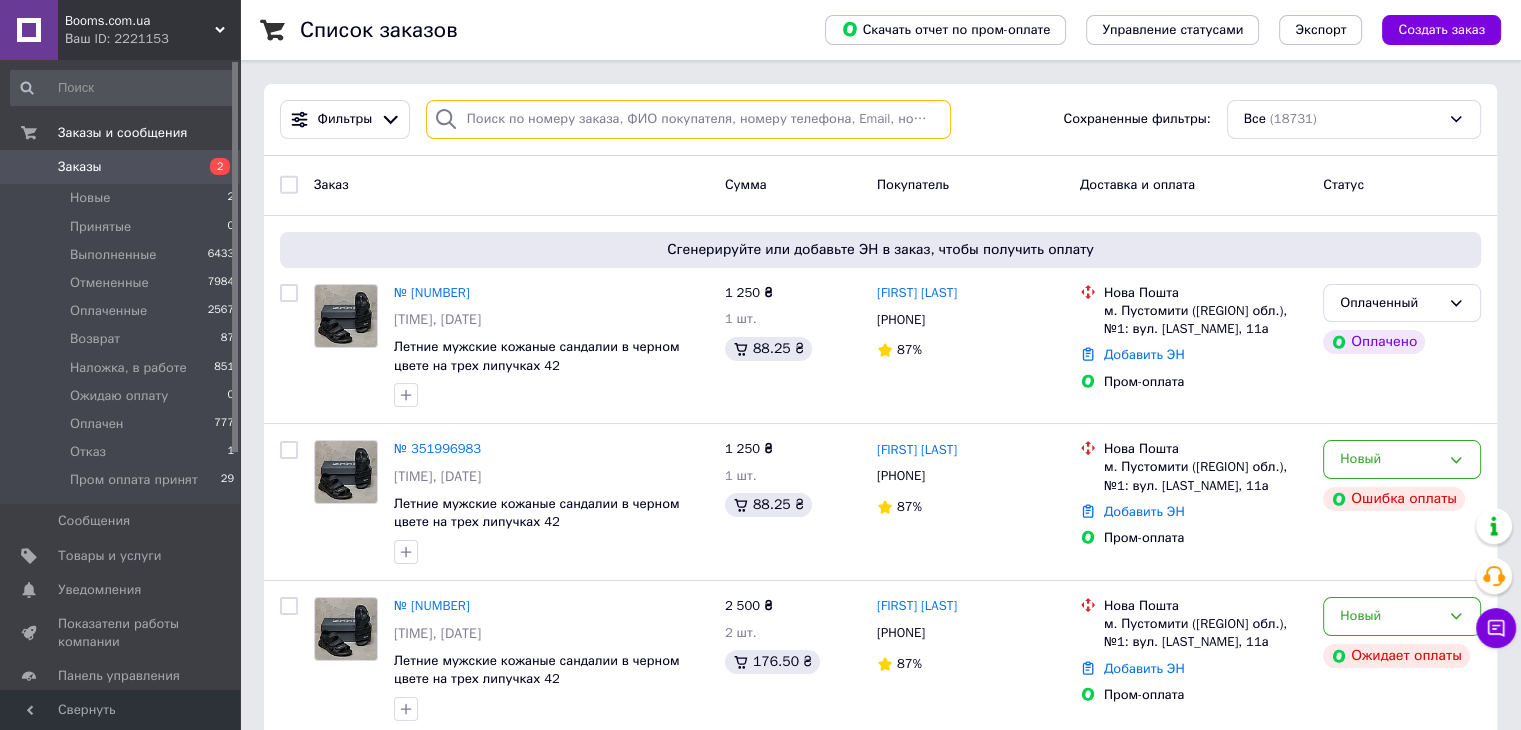 click at bounding box center (688, 119) 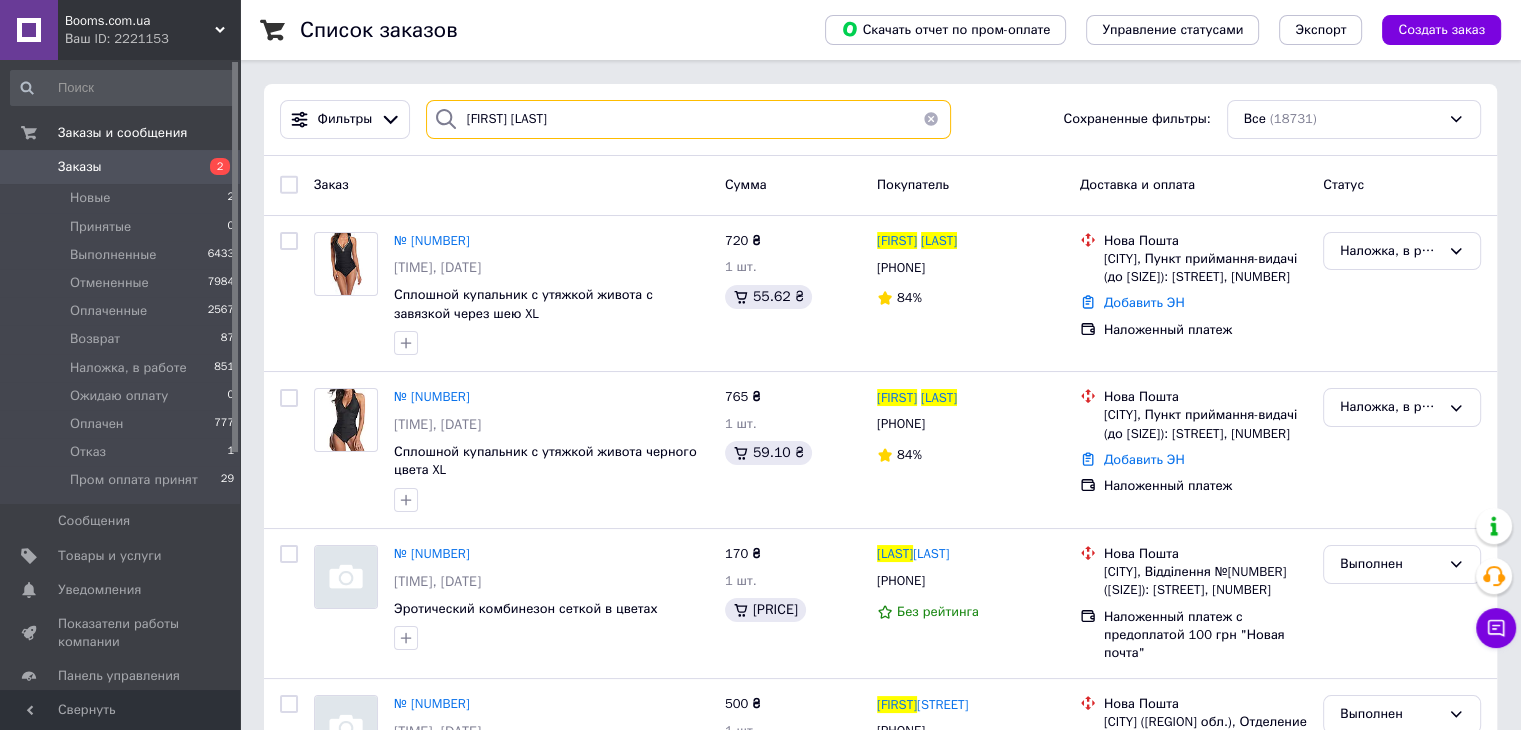 drag, startPoint x: 500, startPoint y: 117, endPoint x: 452, endPoint y: 114, distance: 48.09366 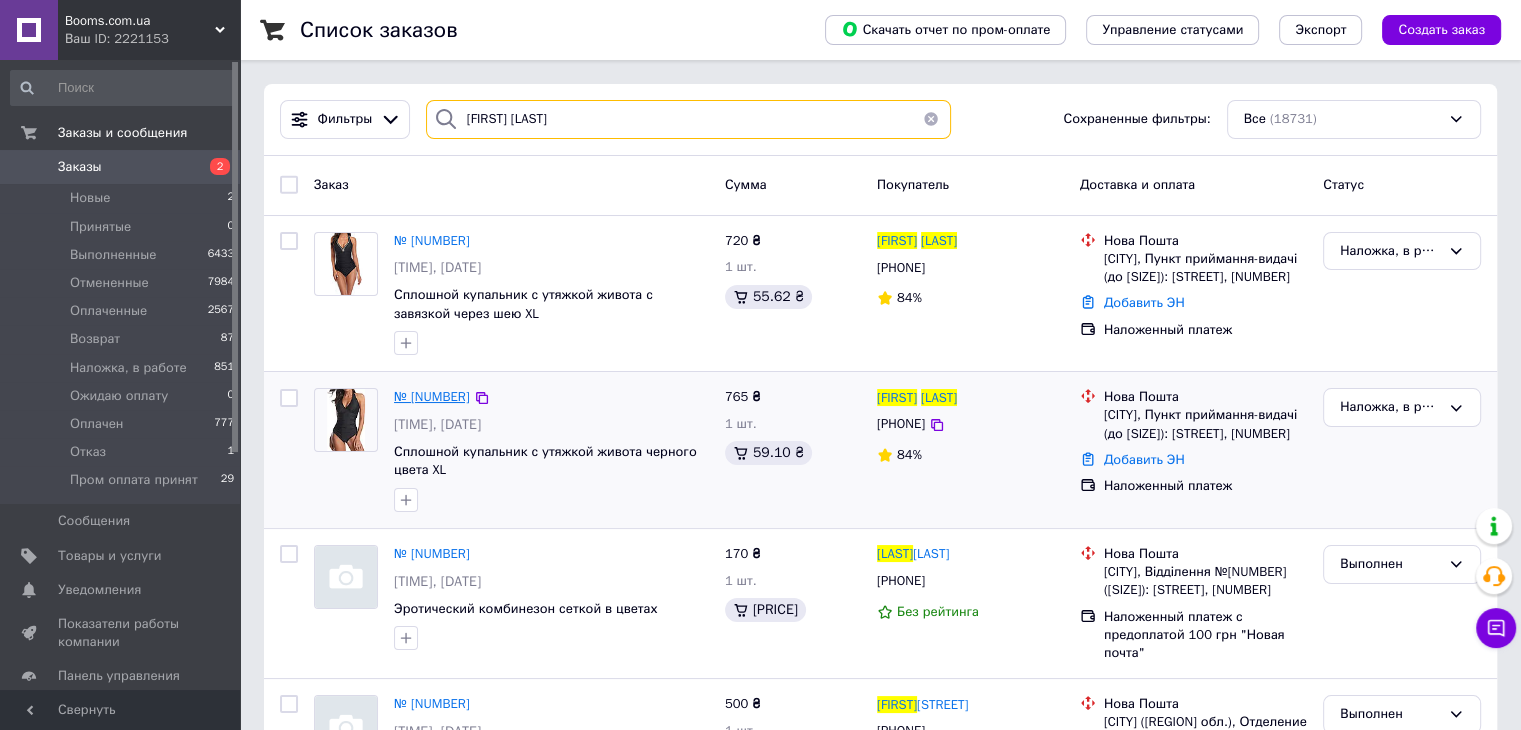 type on "Диняк Таїса" 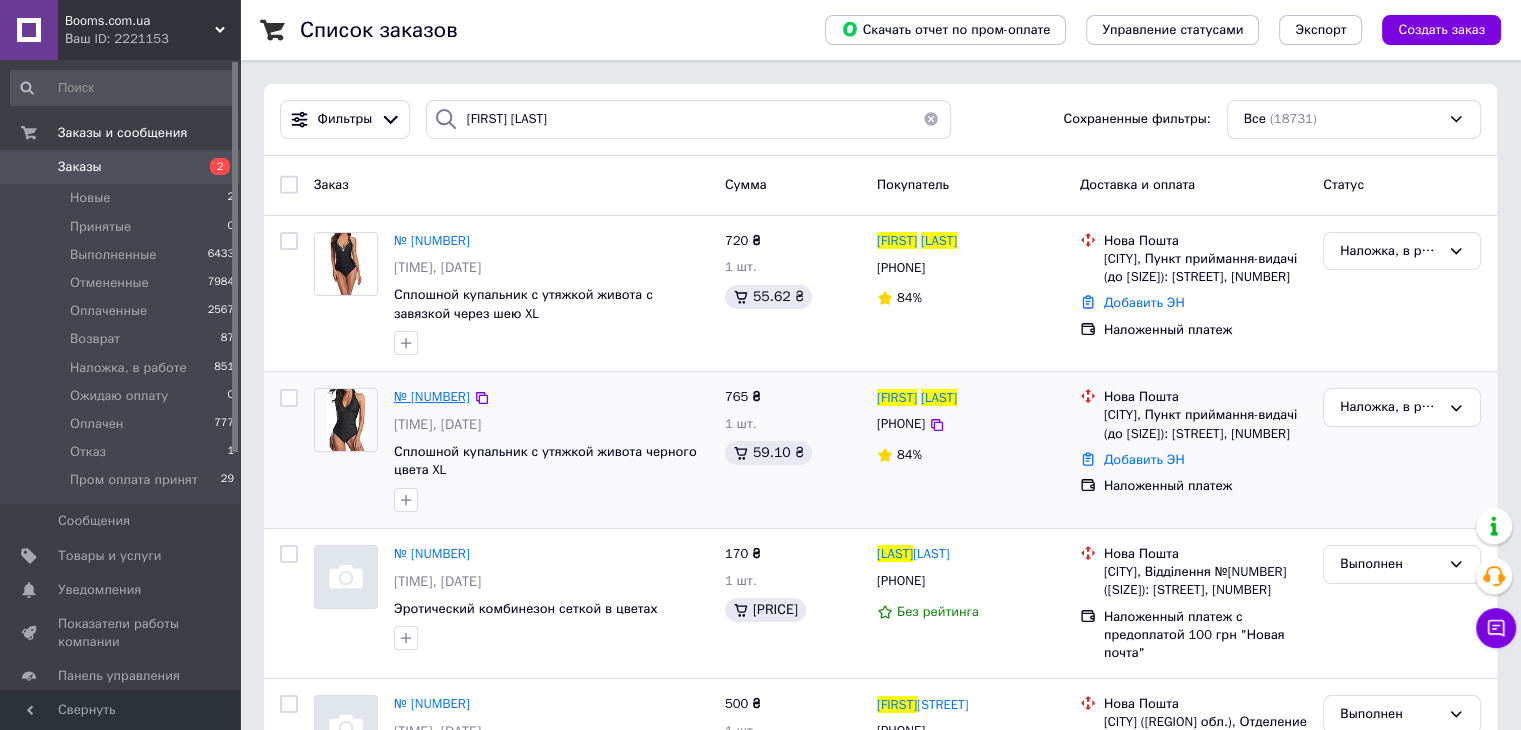 click on "№ [NUMBER]" at bounding box center [432, 396] 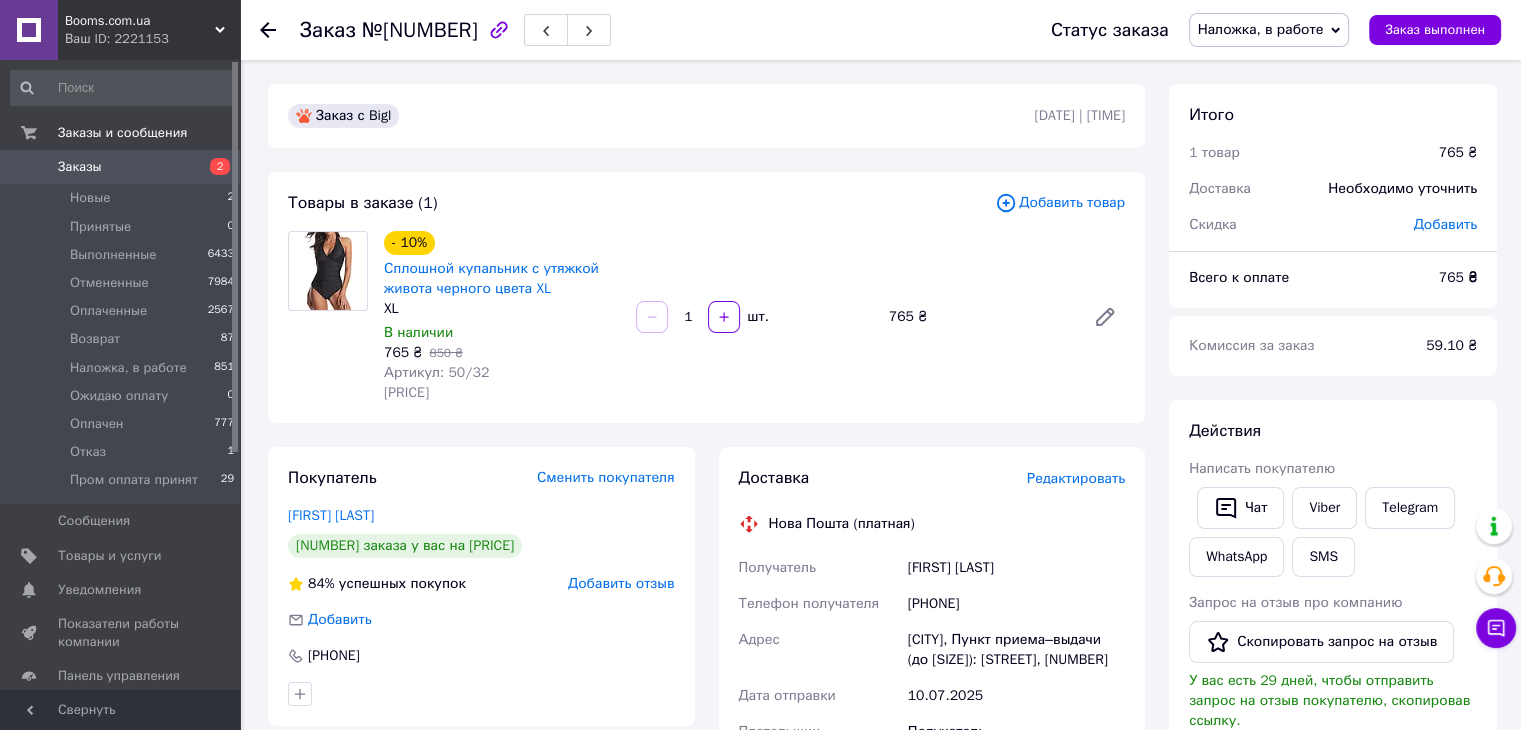 click on "Покупатель Сменить покупателя" at bounding box center [481, 478] 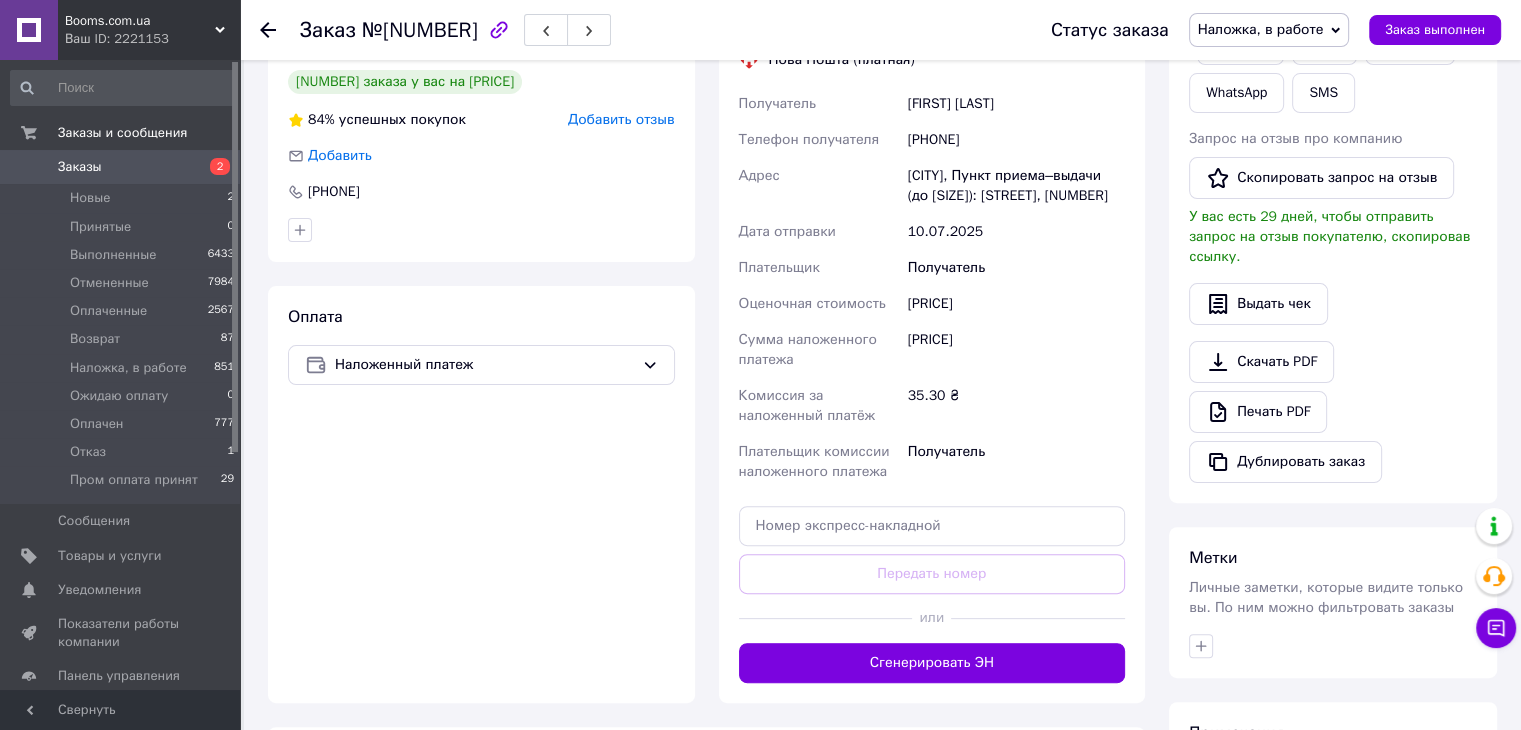 scroll, scrollTop: 500, scrollLeft: 0, axis: vertical 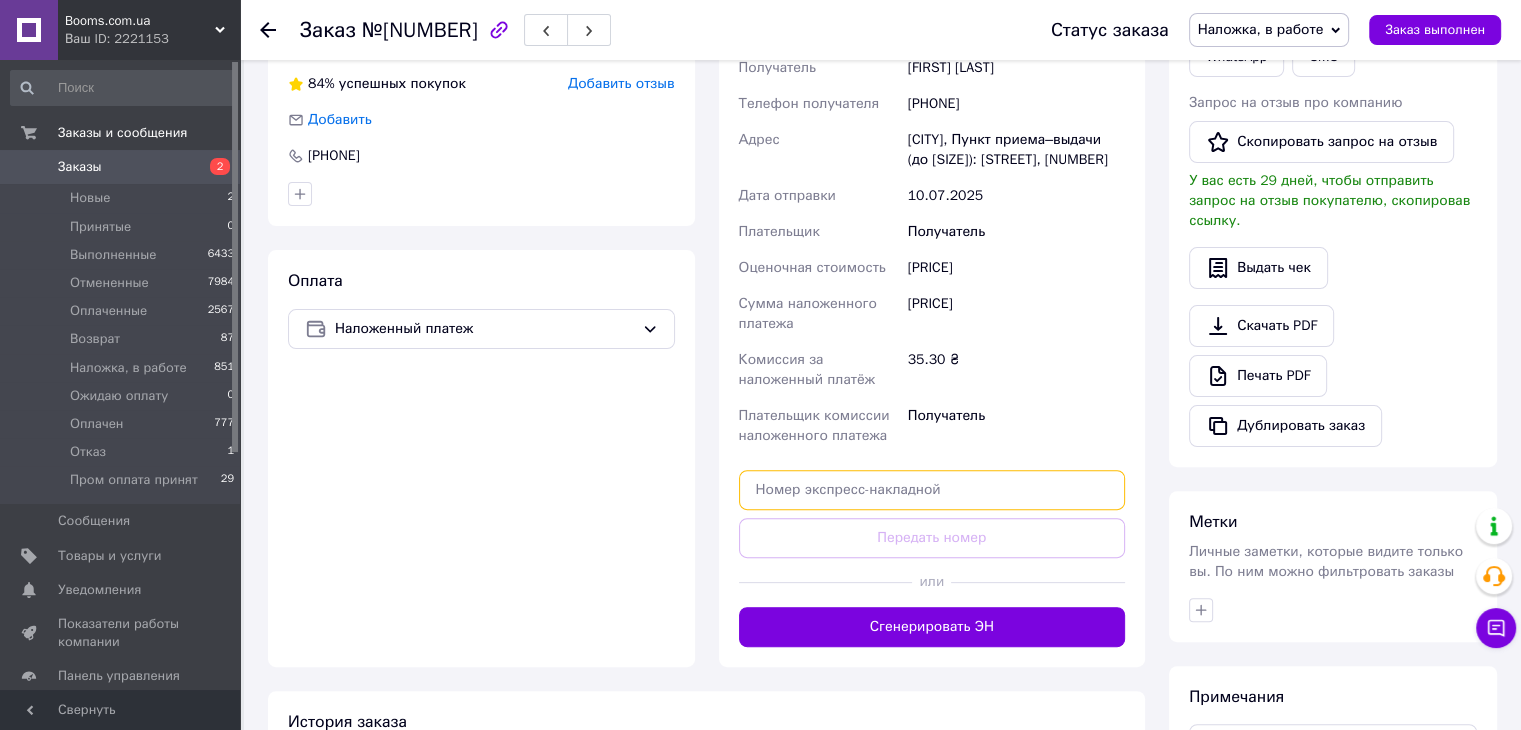 click at bounding box center [932, 490] 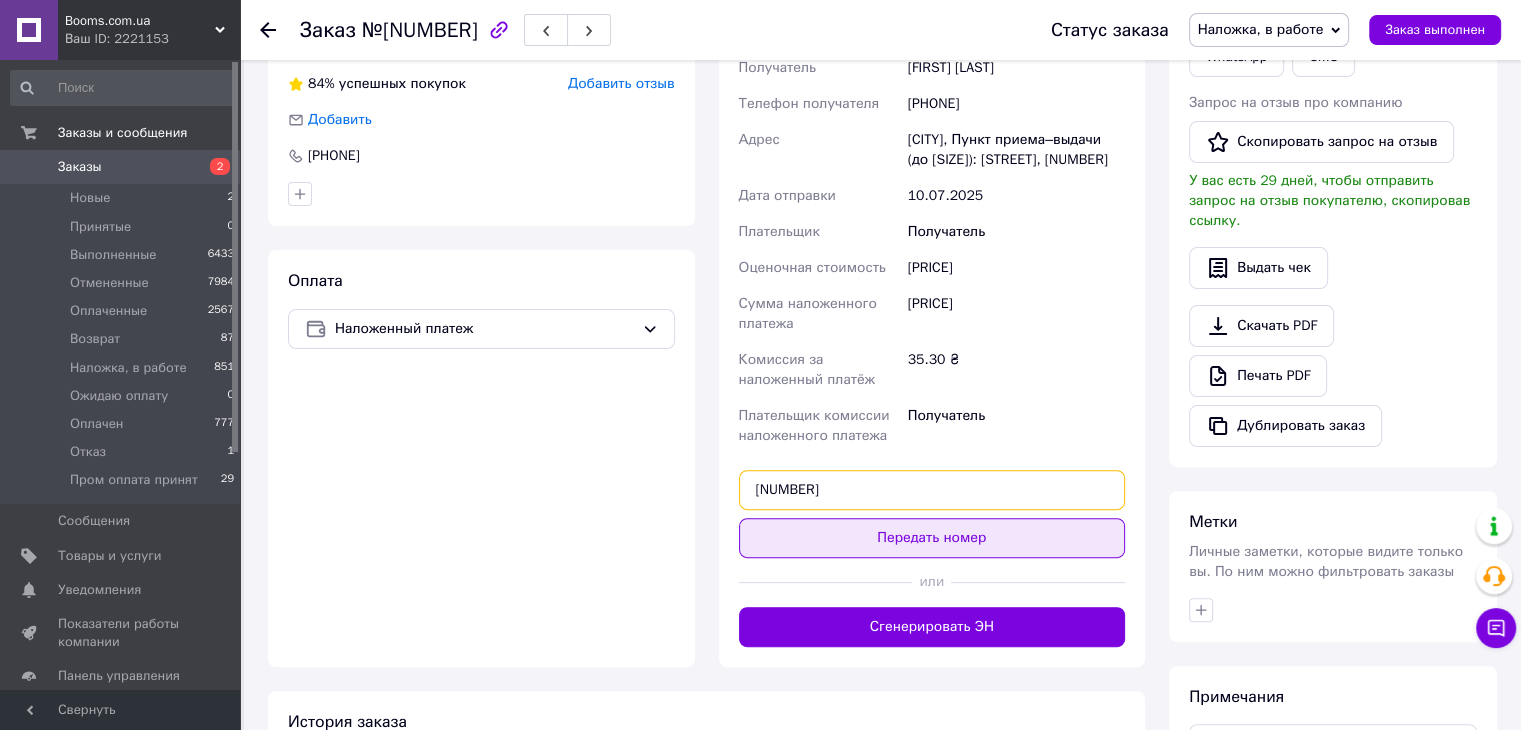 type on "20451202643528" 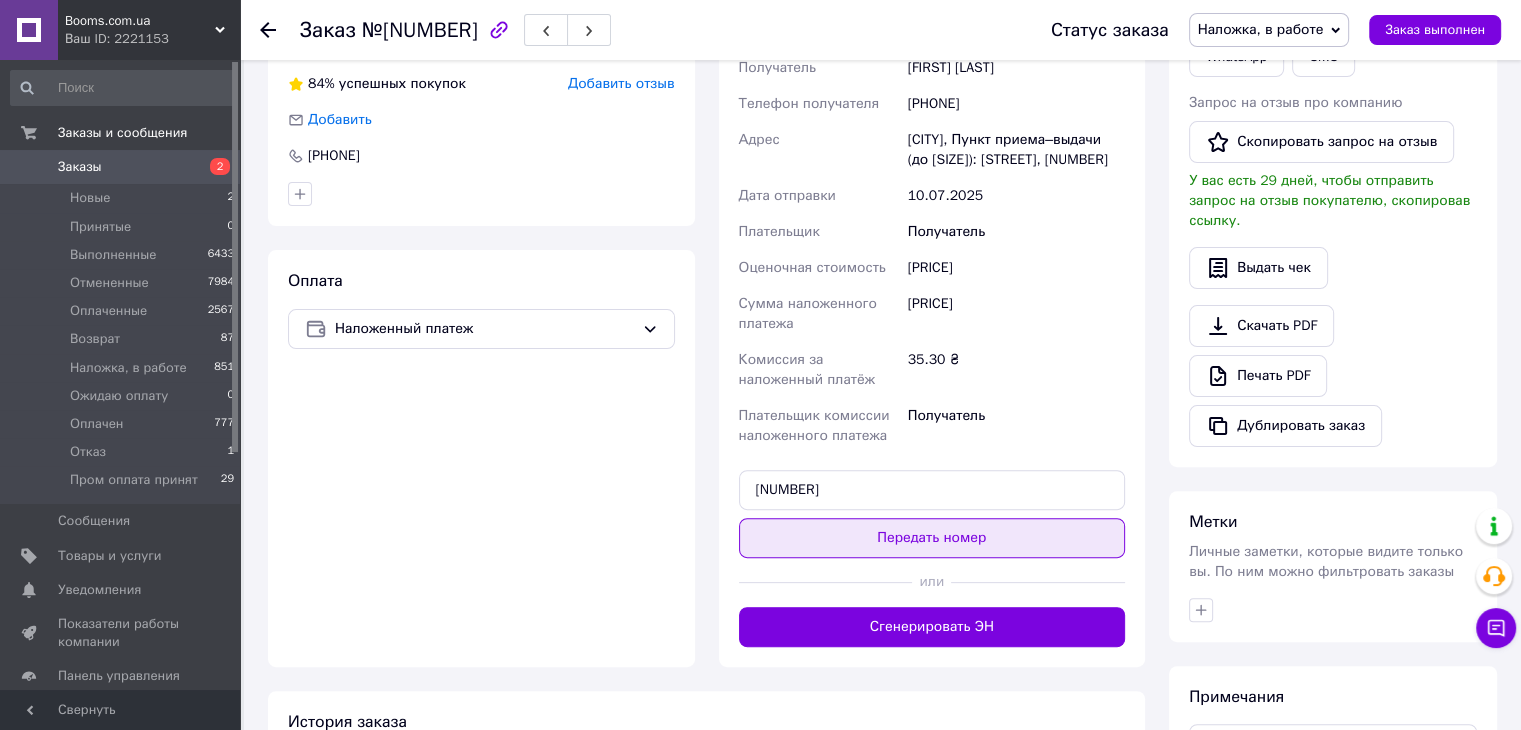 click on "Передать номер" at bounding box center [932, 538] 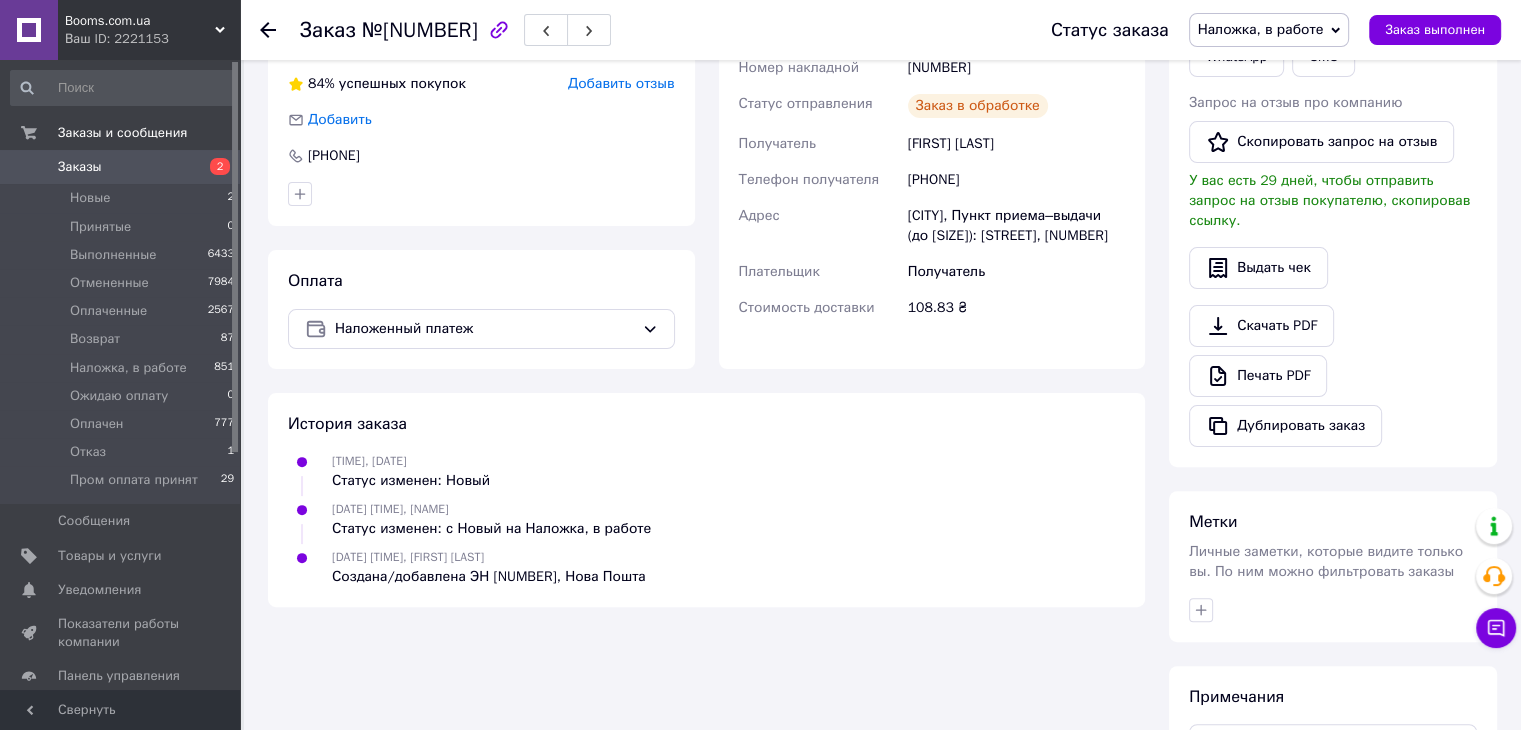 click on "Заказы" at bounding box center (80, 167) 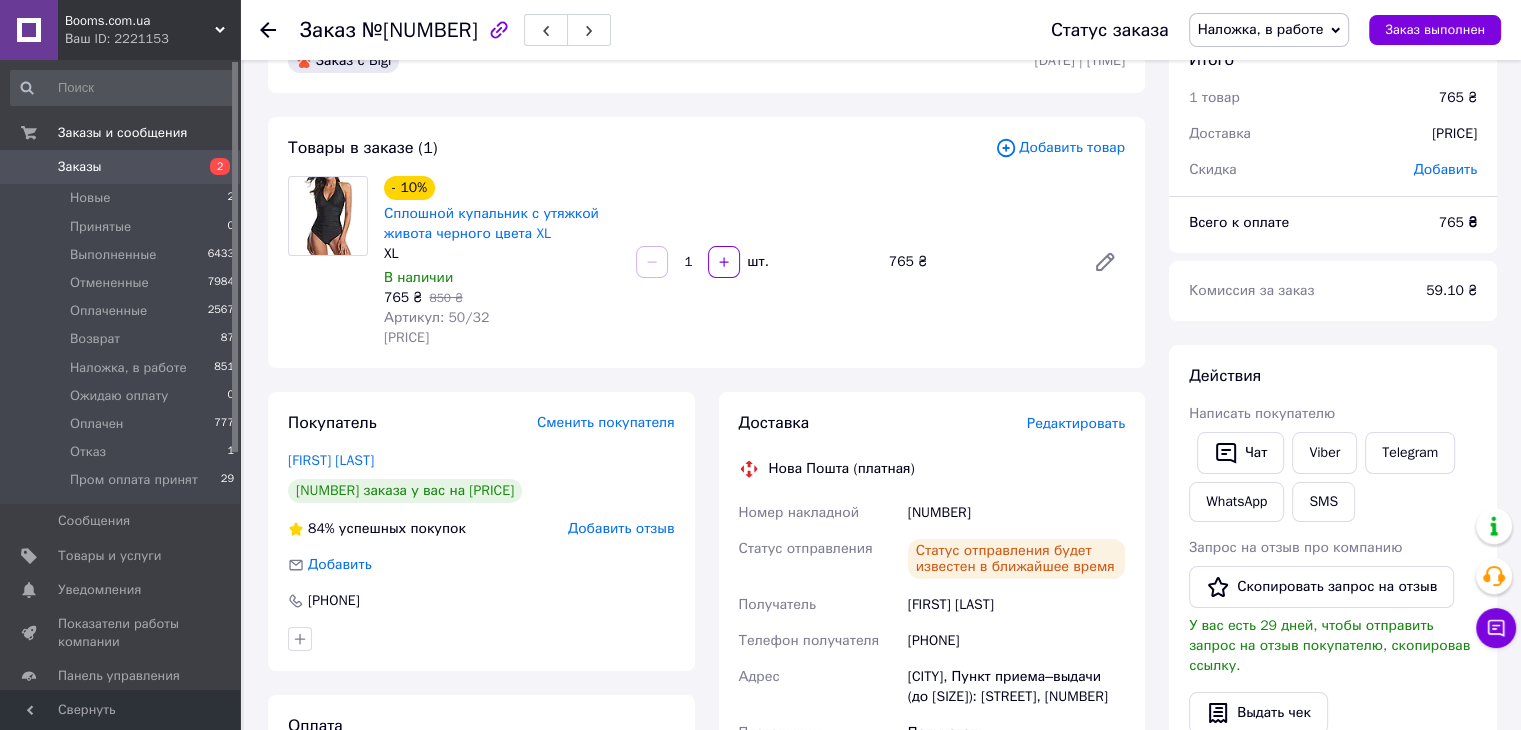 scroll, scrollTop: 0, scrollLeft: 0, axis: both 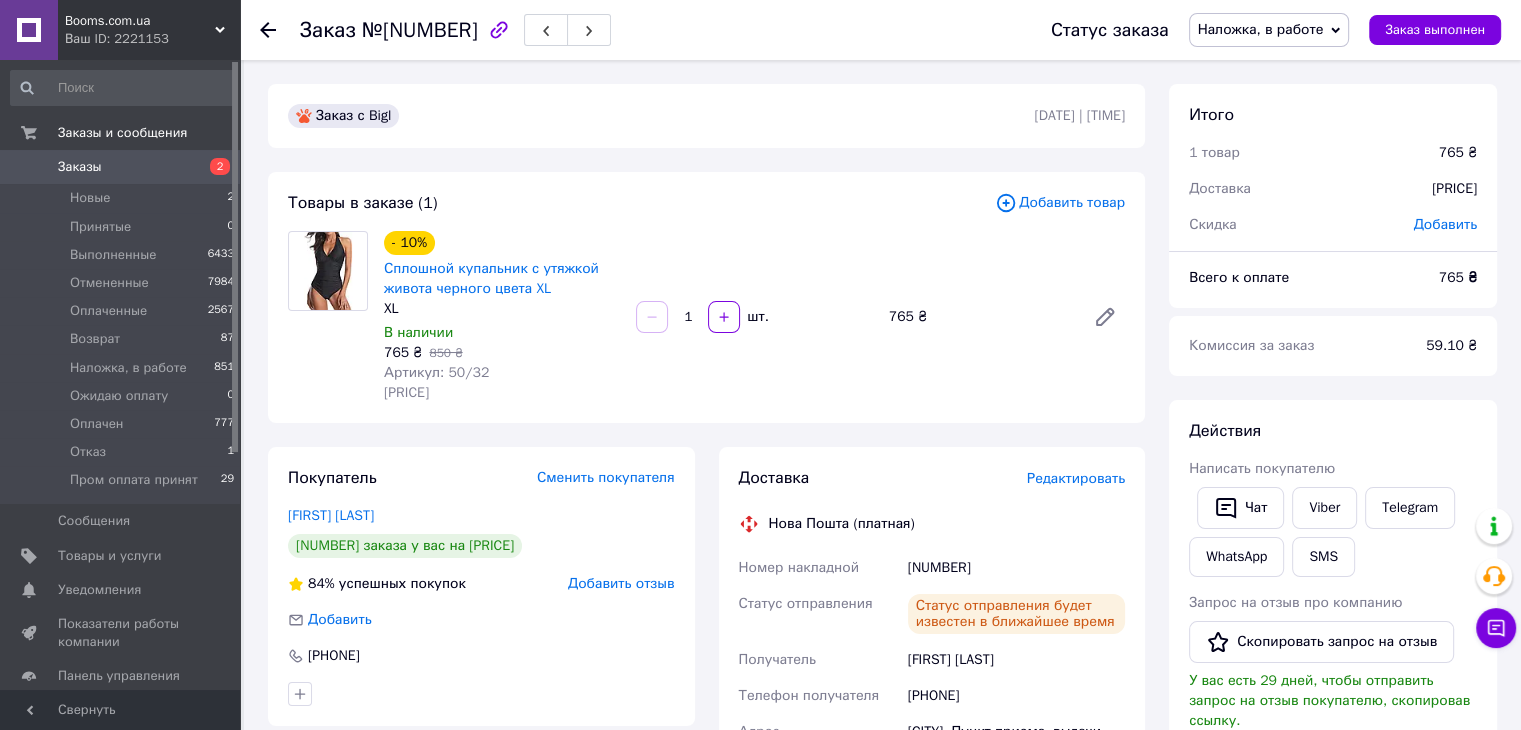 click on "Диняк Таїса" at bounding box center (1016, 660) 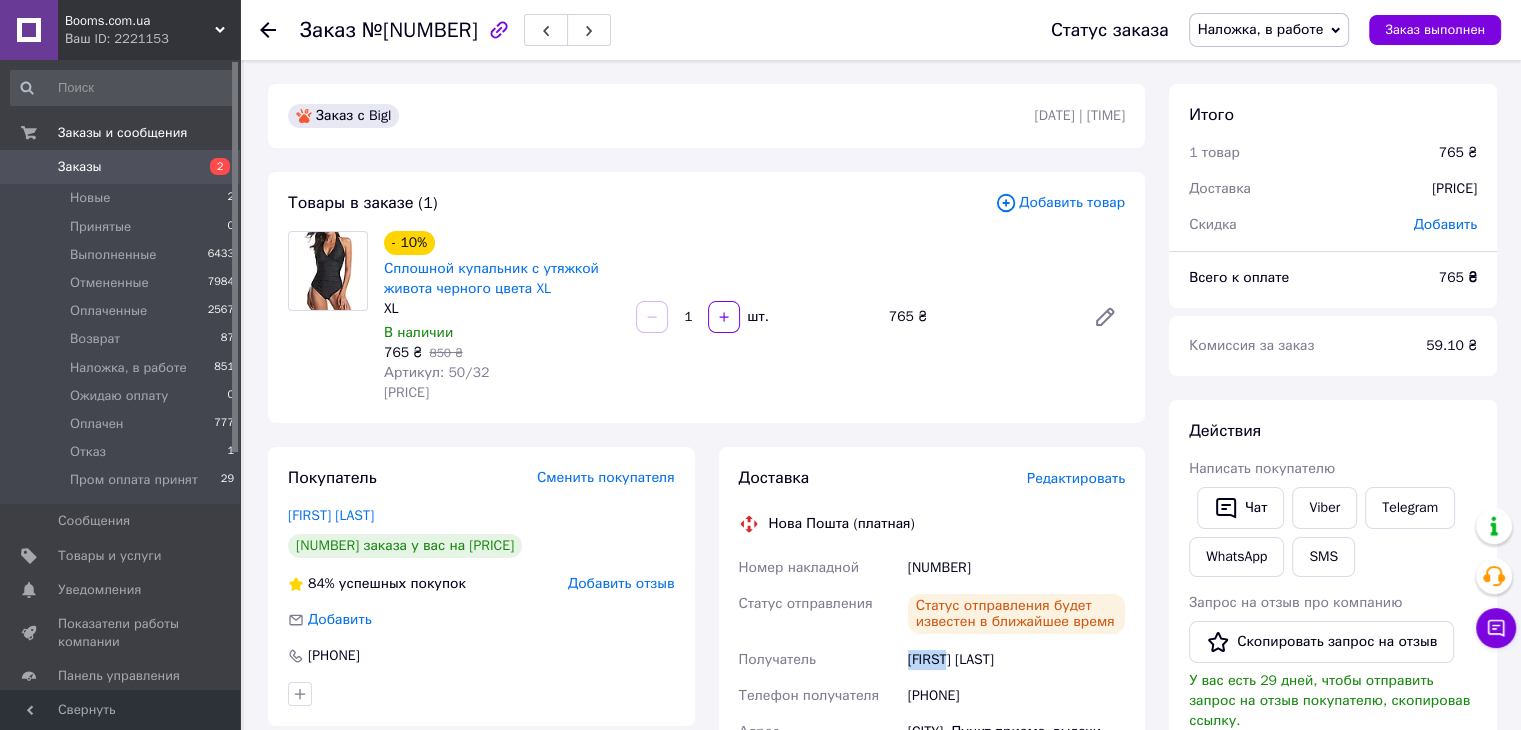 click on "Диняк Таїса" at bounding box center [1016, 660] 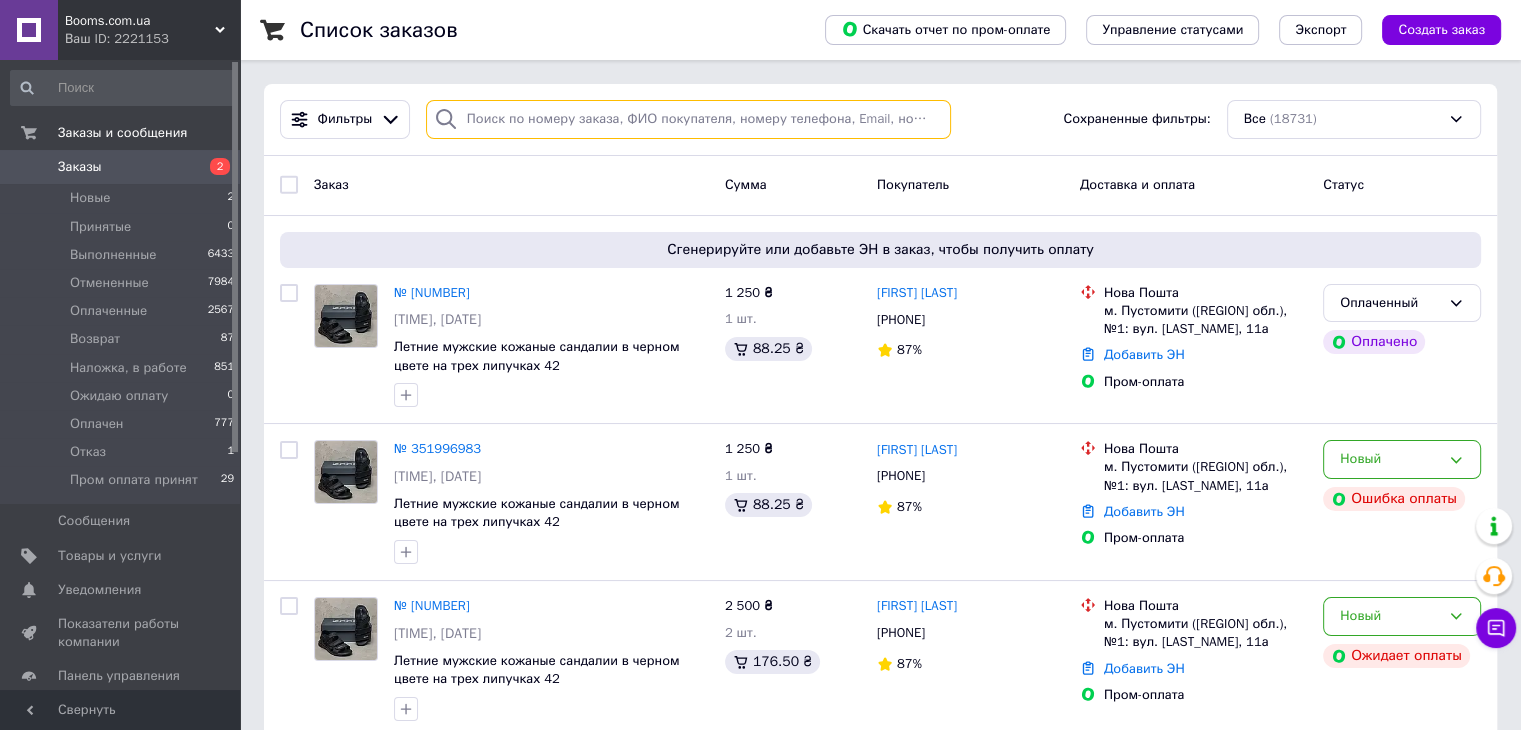 click at bounding box center (688, 119) 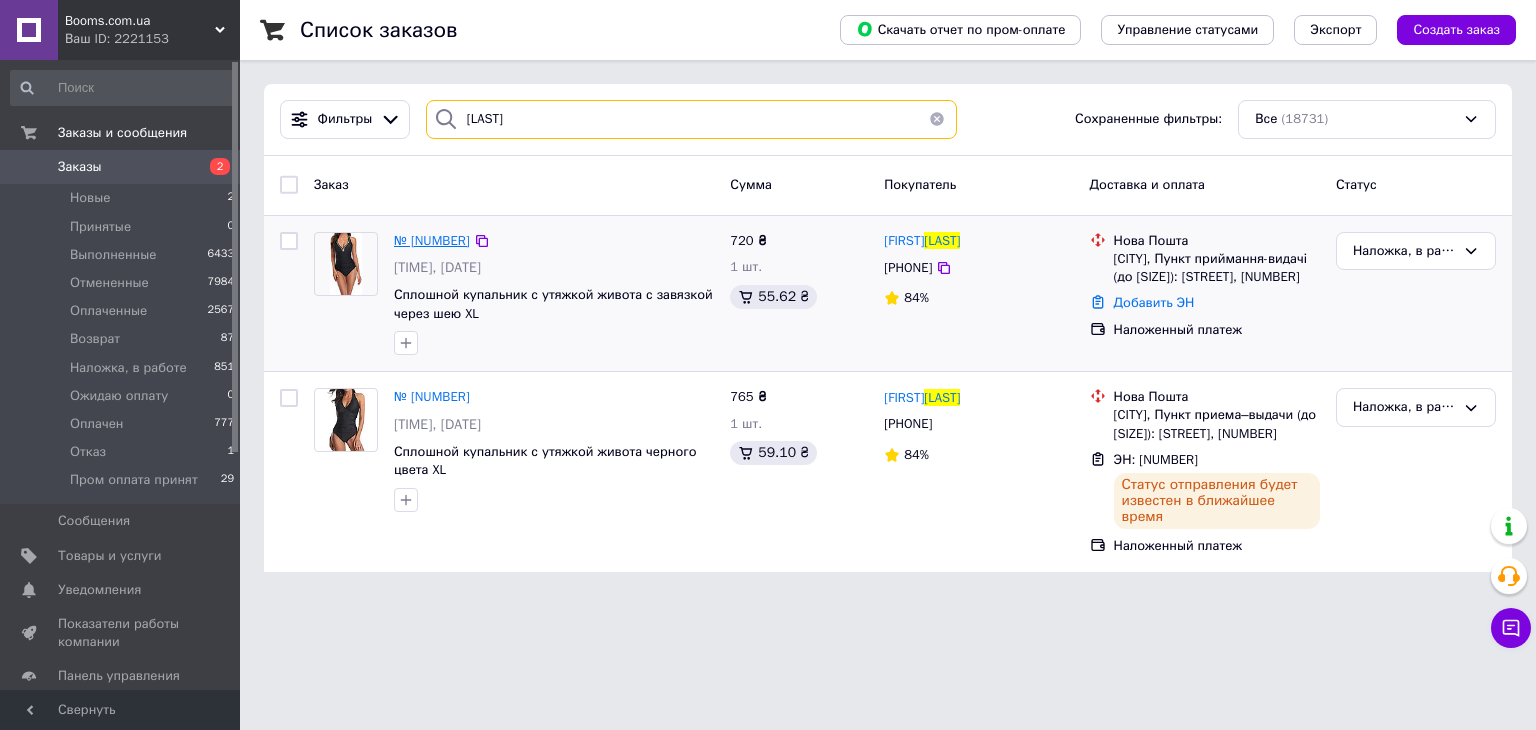 type on "Диняк" 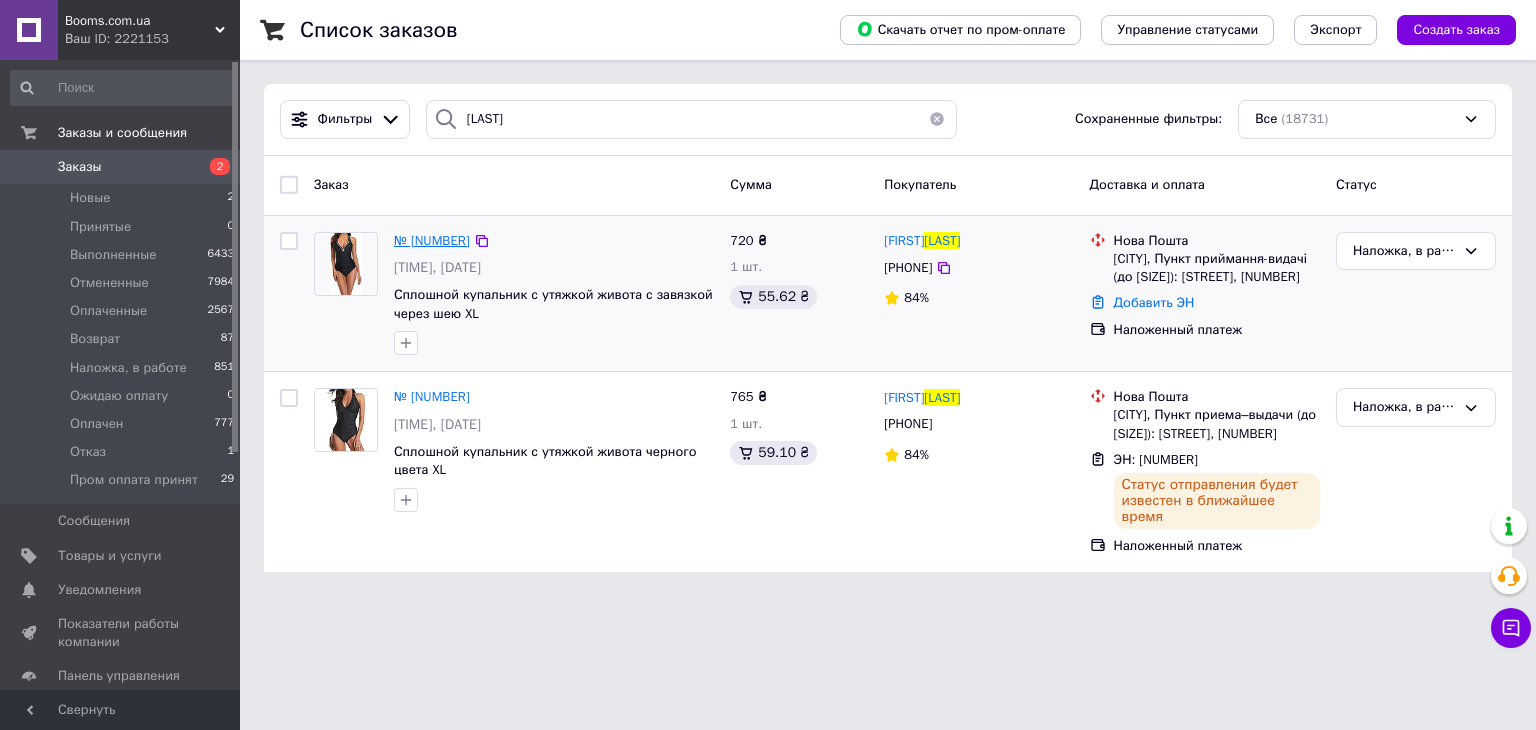 click on "№ [TRACKING_NUMBER]" at bounding box center (432, 240) 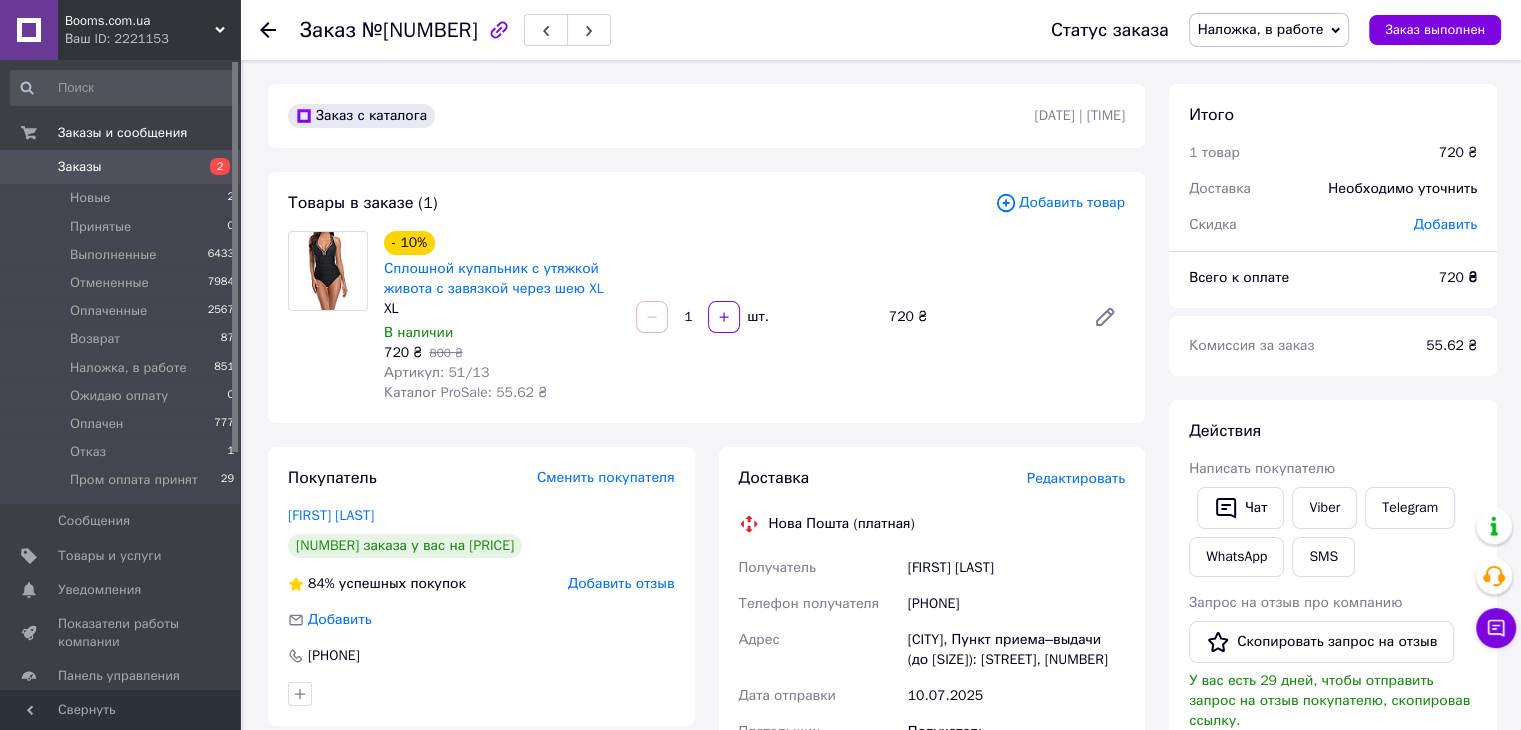 click on "720 ₴   800 ₴" at bounding box center [502, 353] 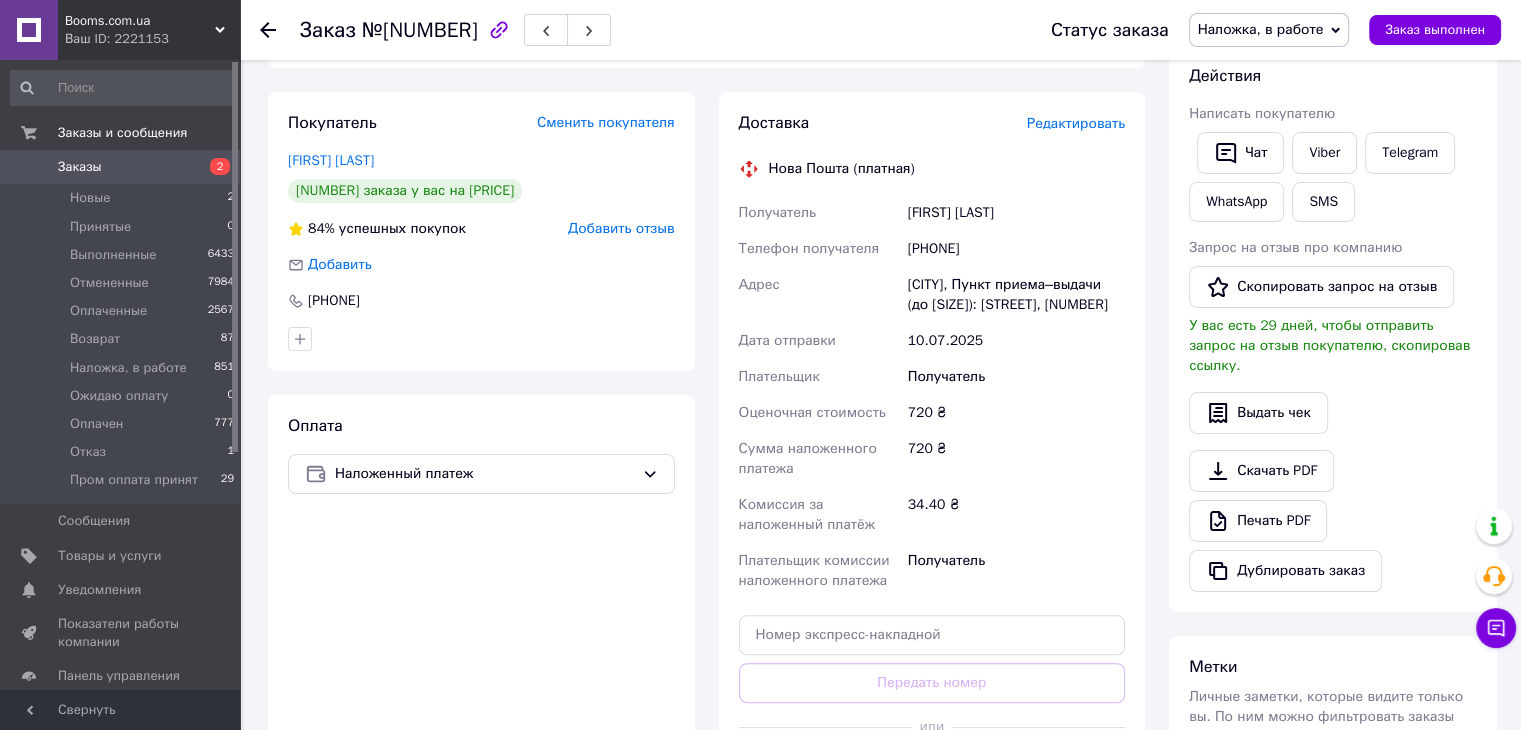 scroll, scrollTop: 400, scrollLeft: 0, axis: vertical 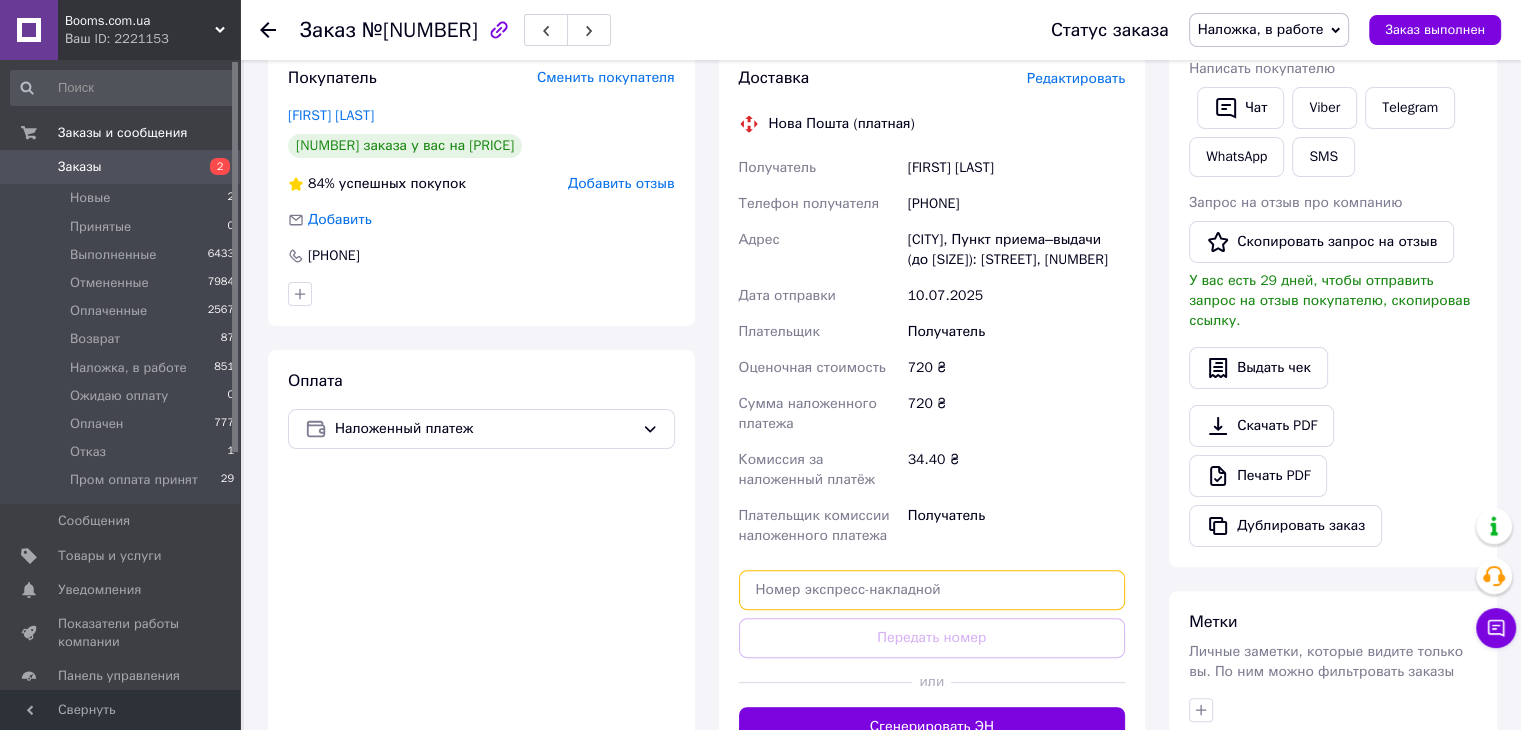 click at bounding box center (932, 590) 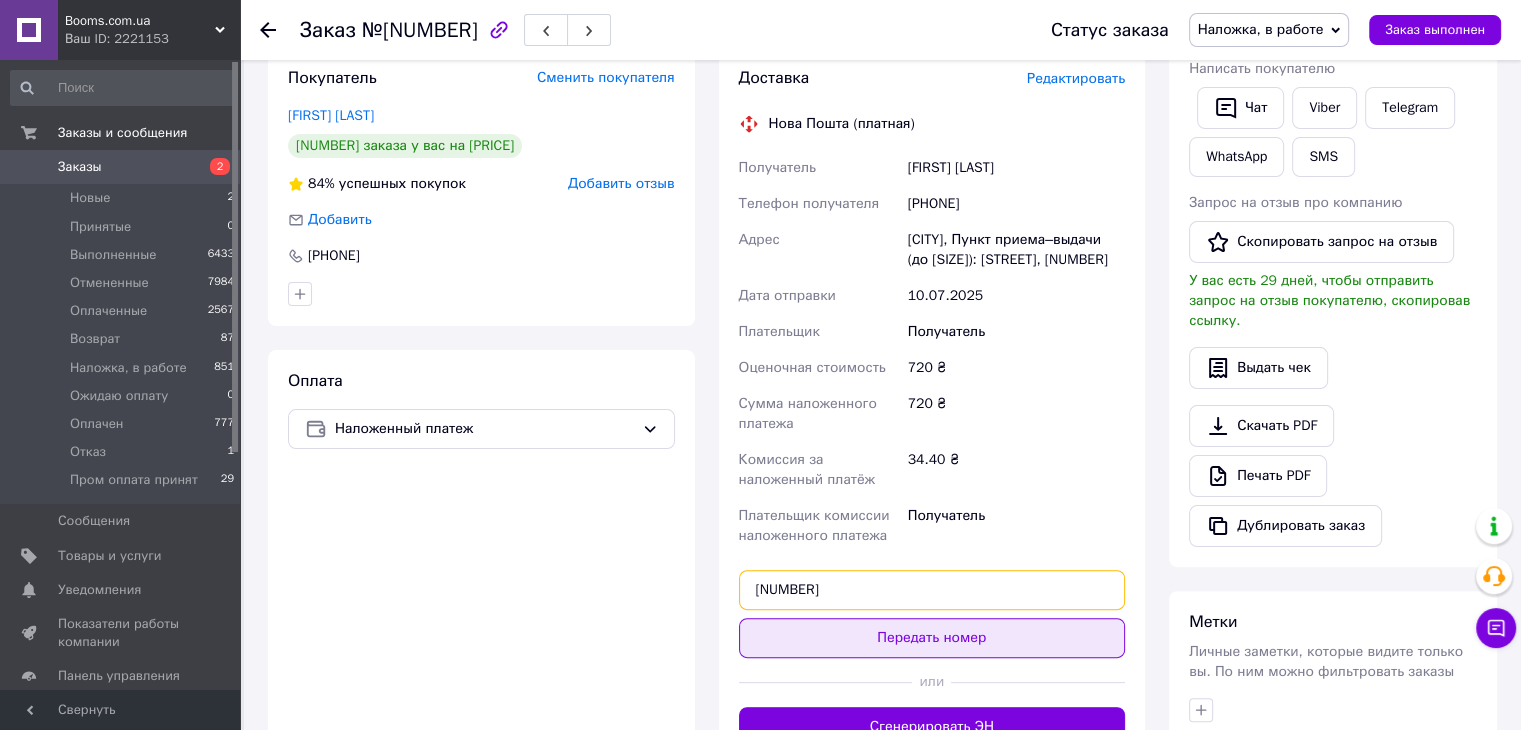 type on "20451202642967" 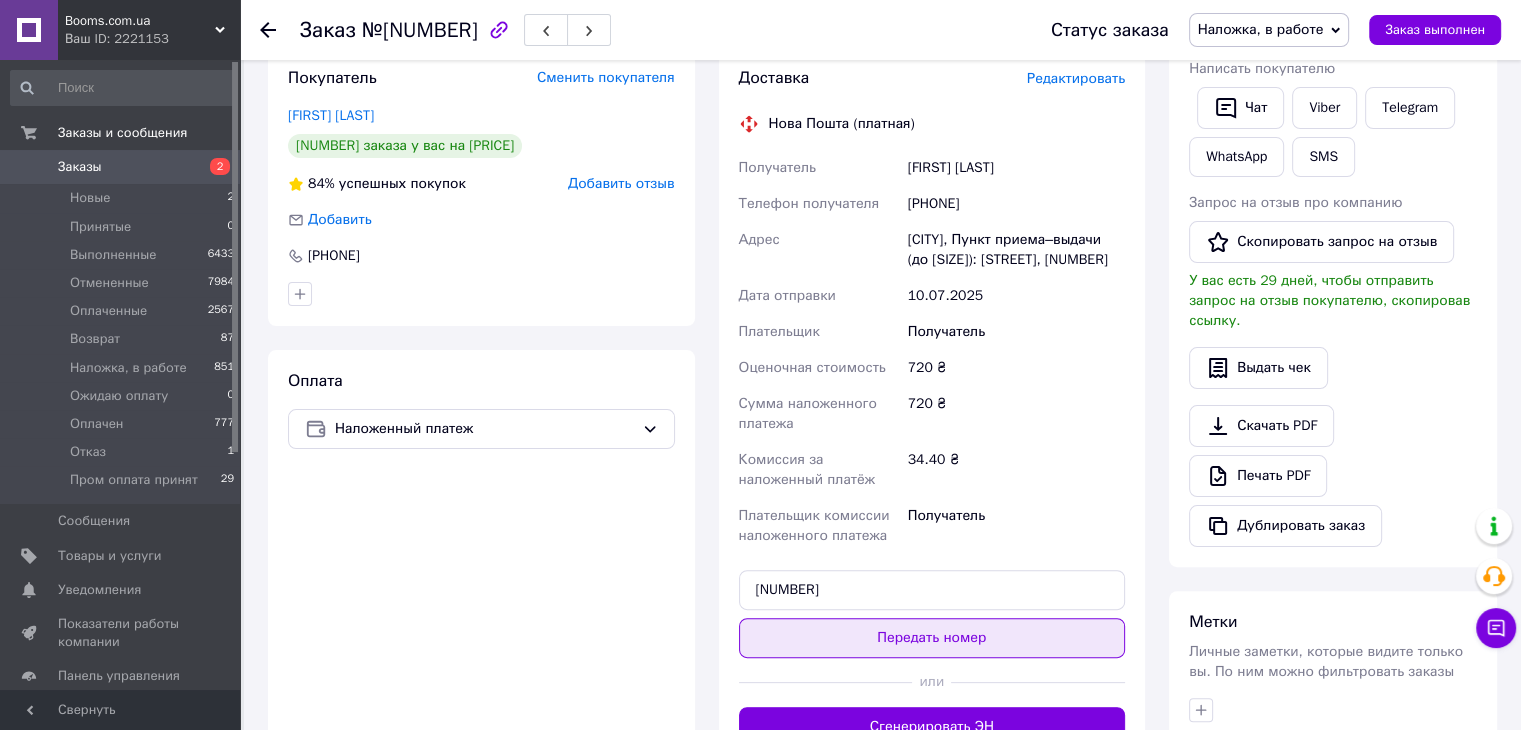 click on "Передать номер" at bounding box center [932, 638] 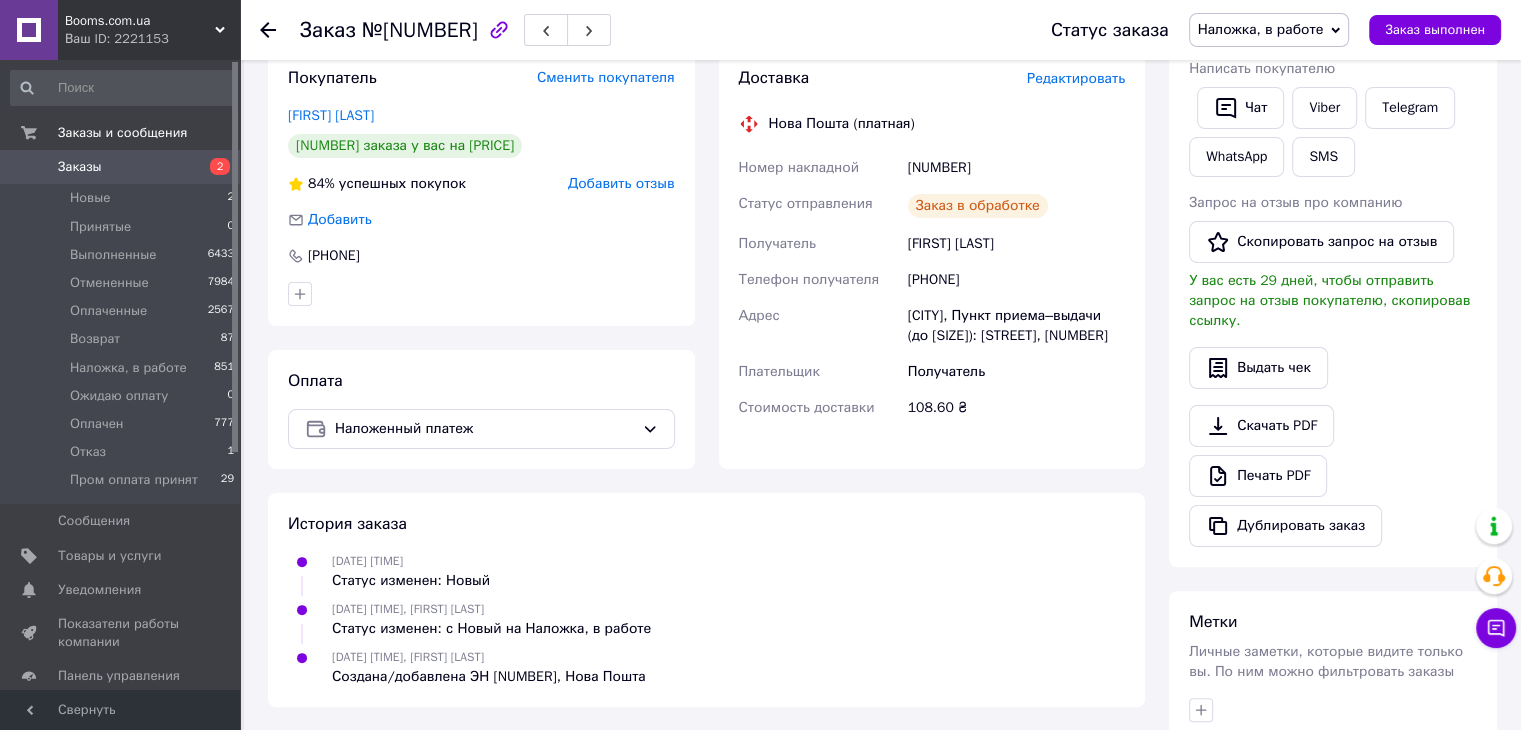 click on "Заказы" at bounding box center [80, 167] 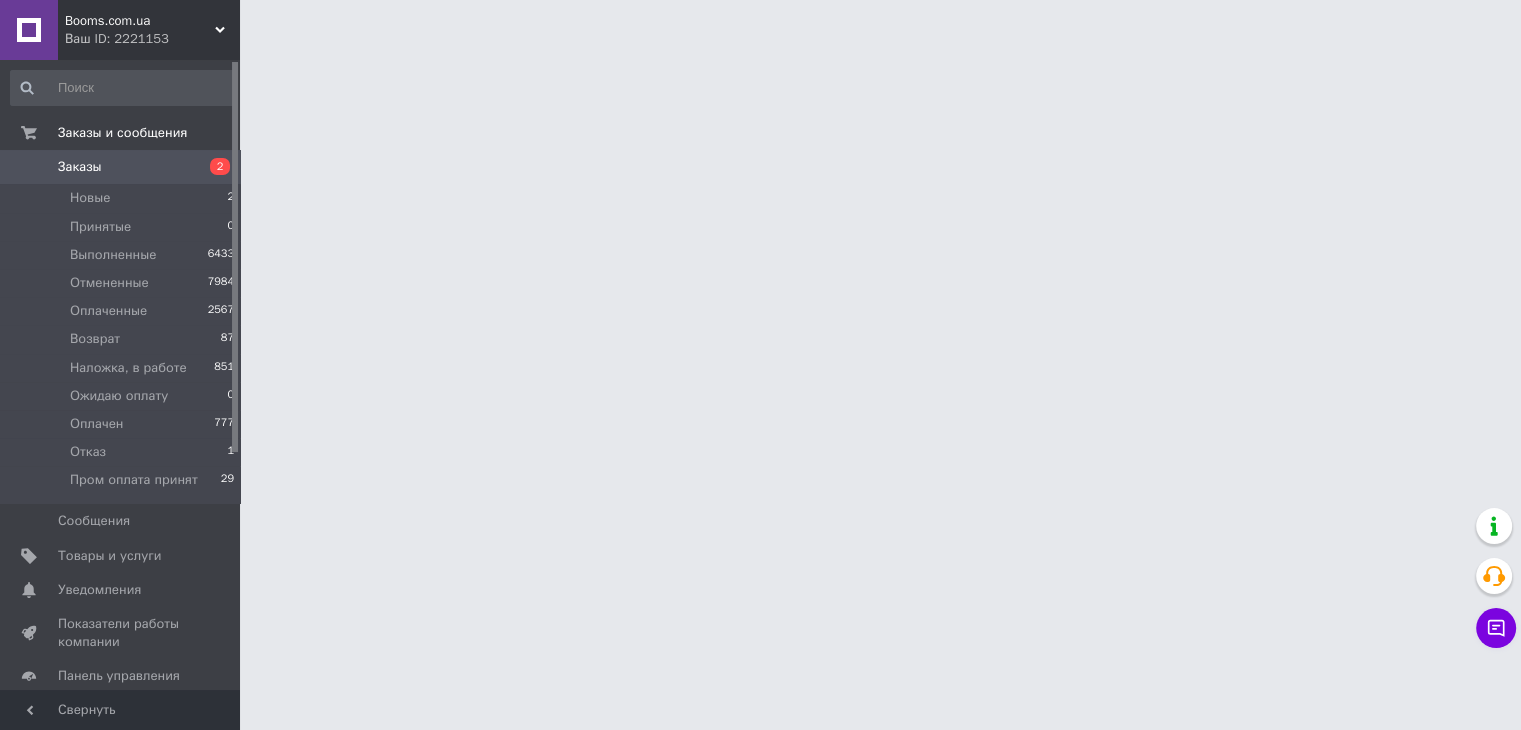 scroll, scrollTop: 0, scrollLeft: 0, axis: both 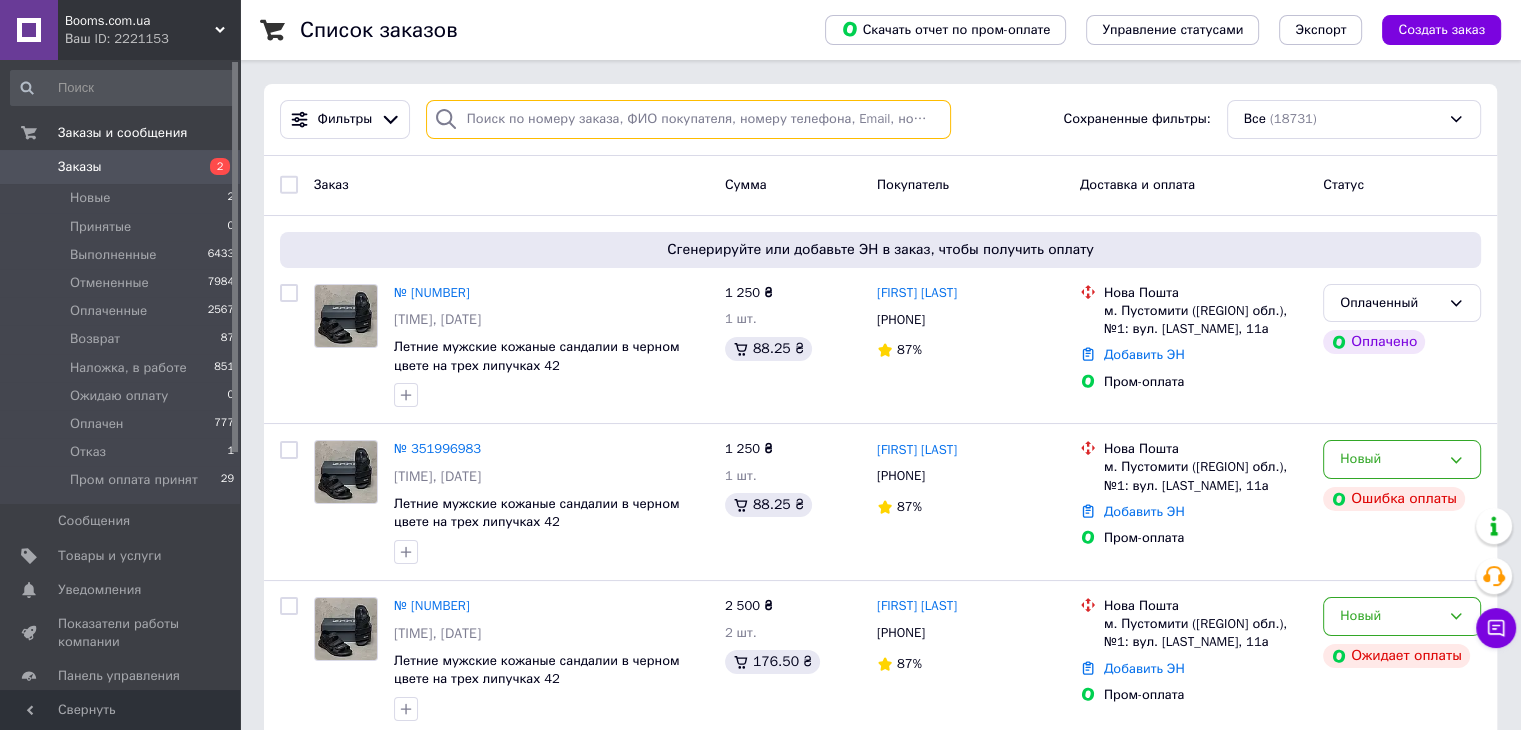 click at bounding box center [688, 119] 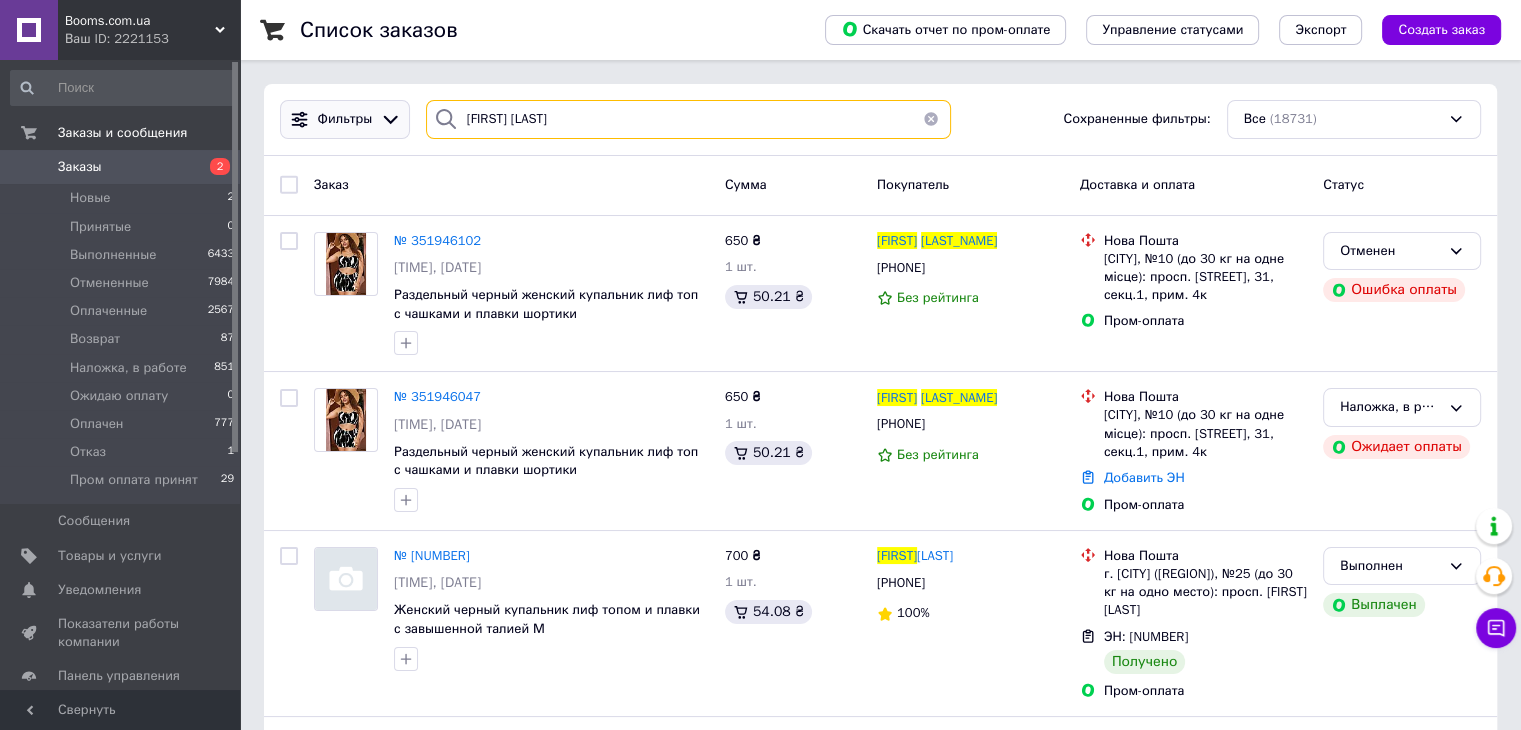 drag, startPoint x: 548, startPoint y: 116, endPoint x: 340, endPoint y: 115, distance: 208.00241 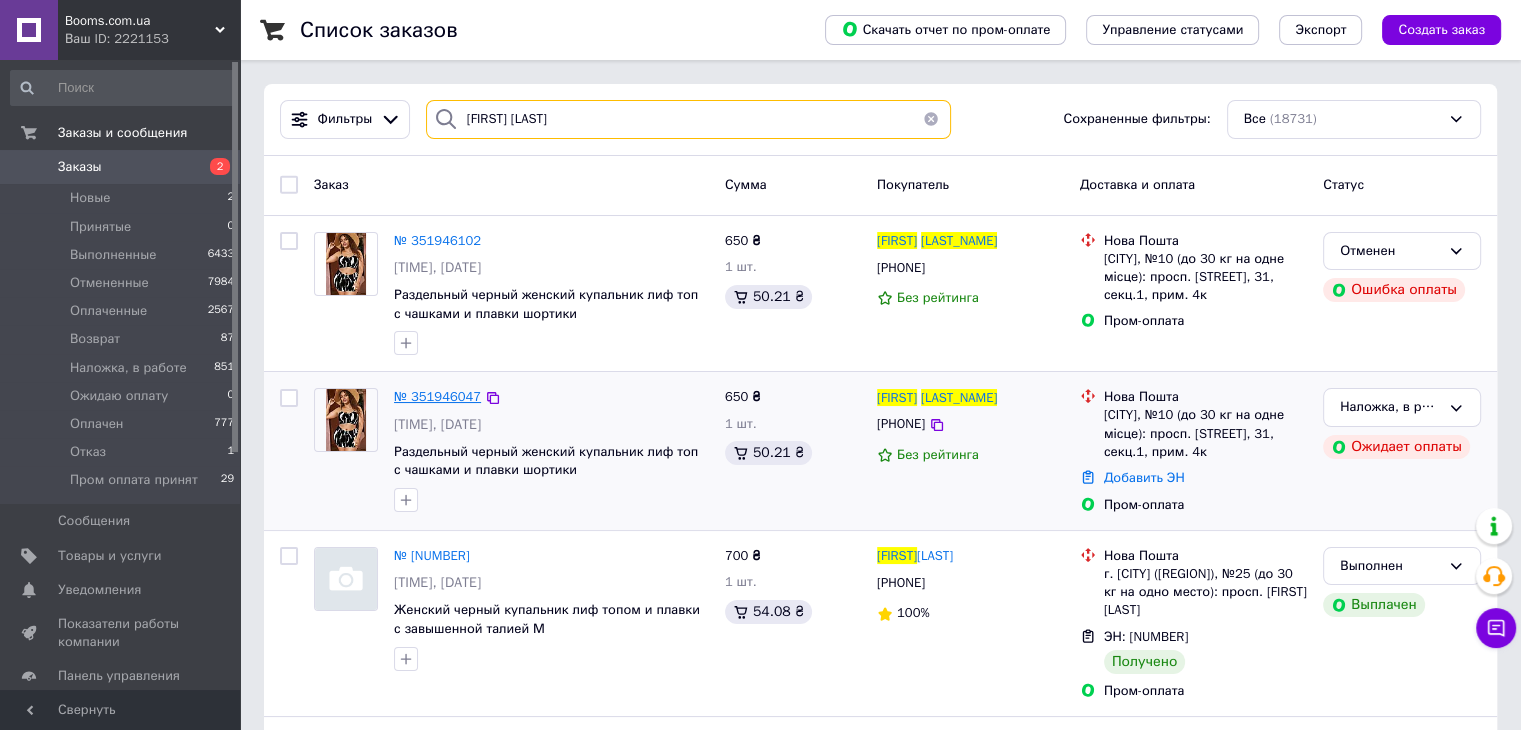 type on "Гороховський Саша" 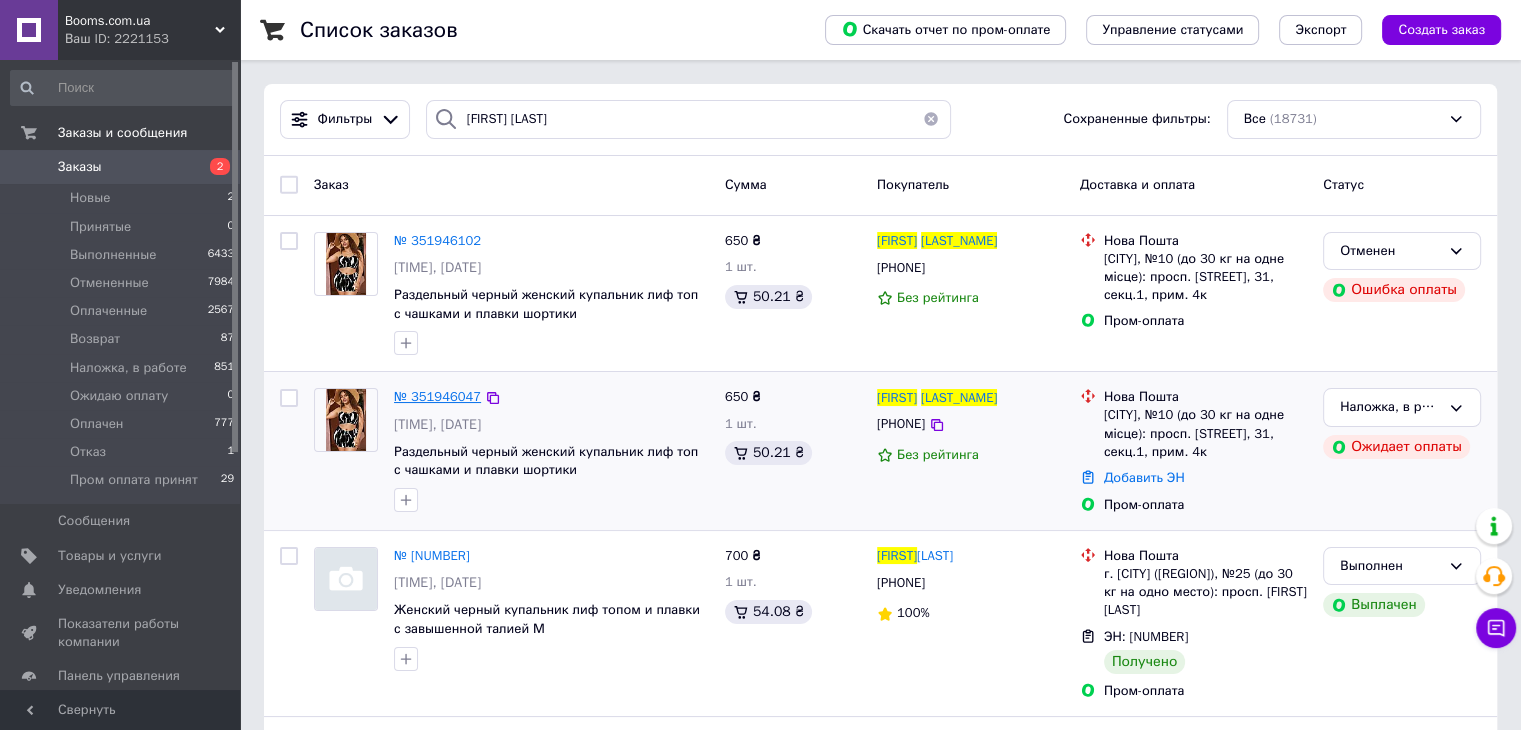 click on "№ 351946047" at bounding box center (437, 396) 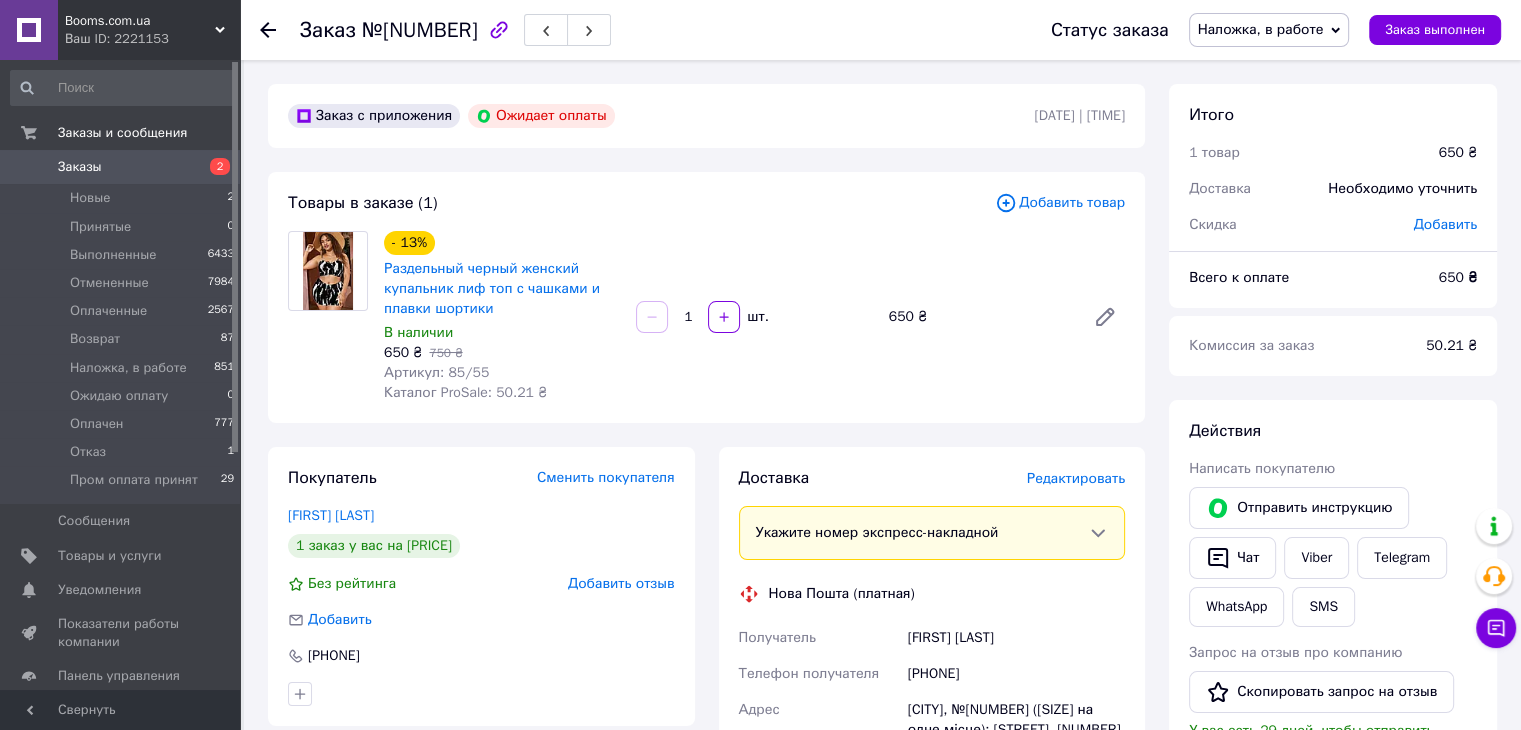 click on "В наличии" at bounding box center (502, 333) 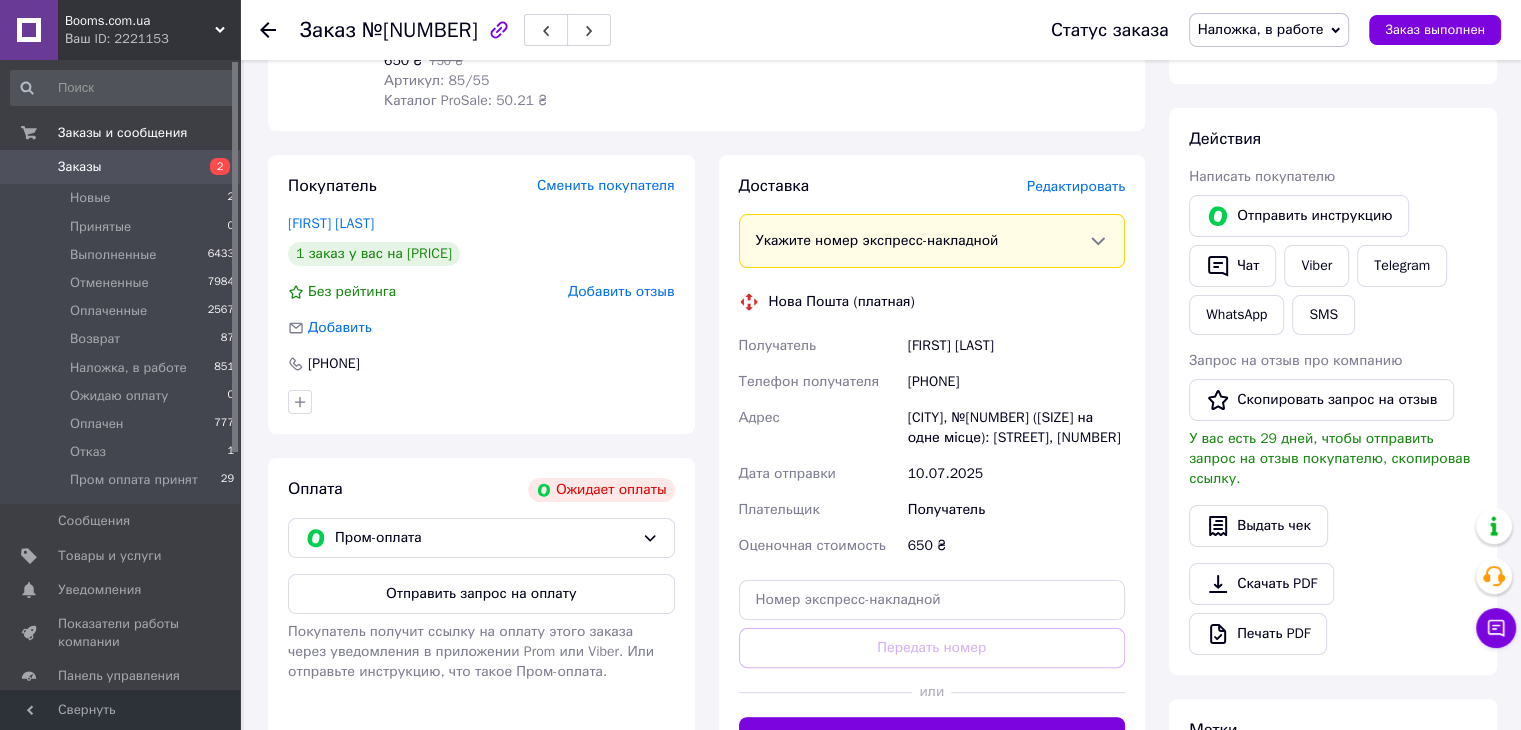 scroll, scrollTop: 300, scrollLeft: 0, axis: vertical 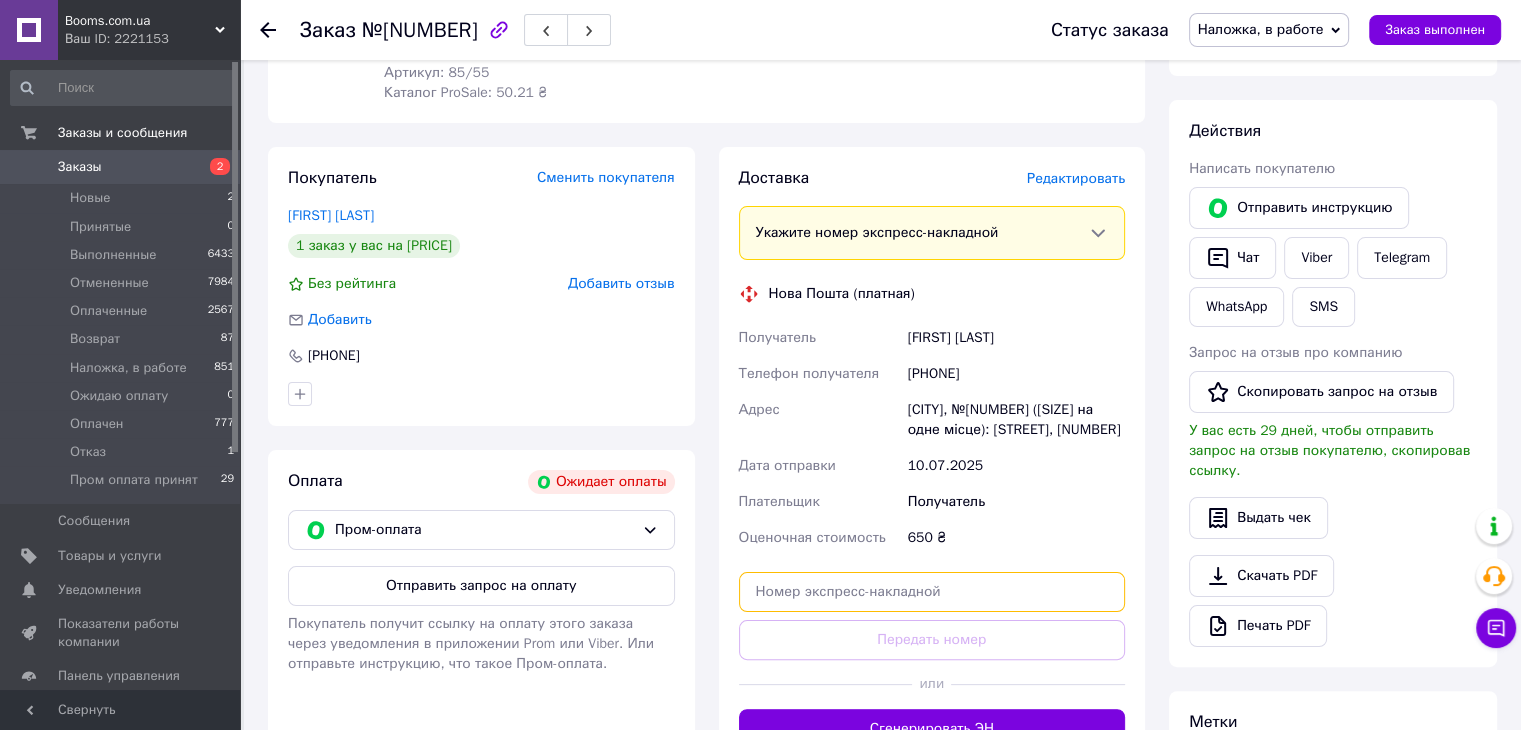 click at bounding box center (932, 592) 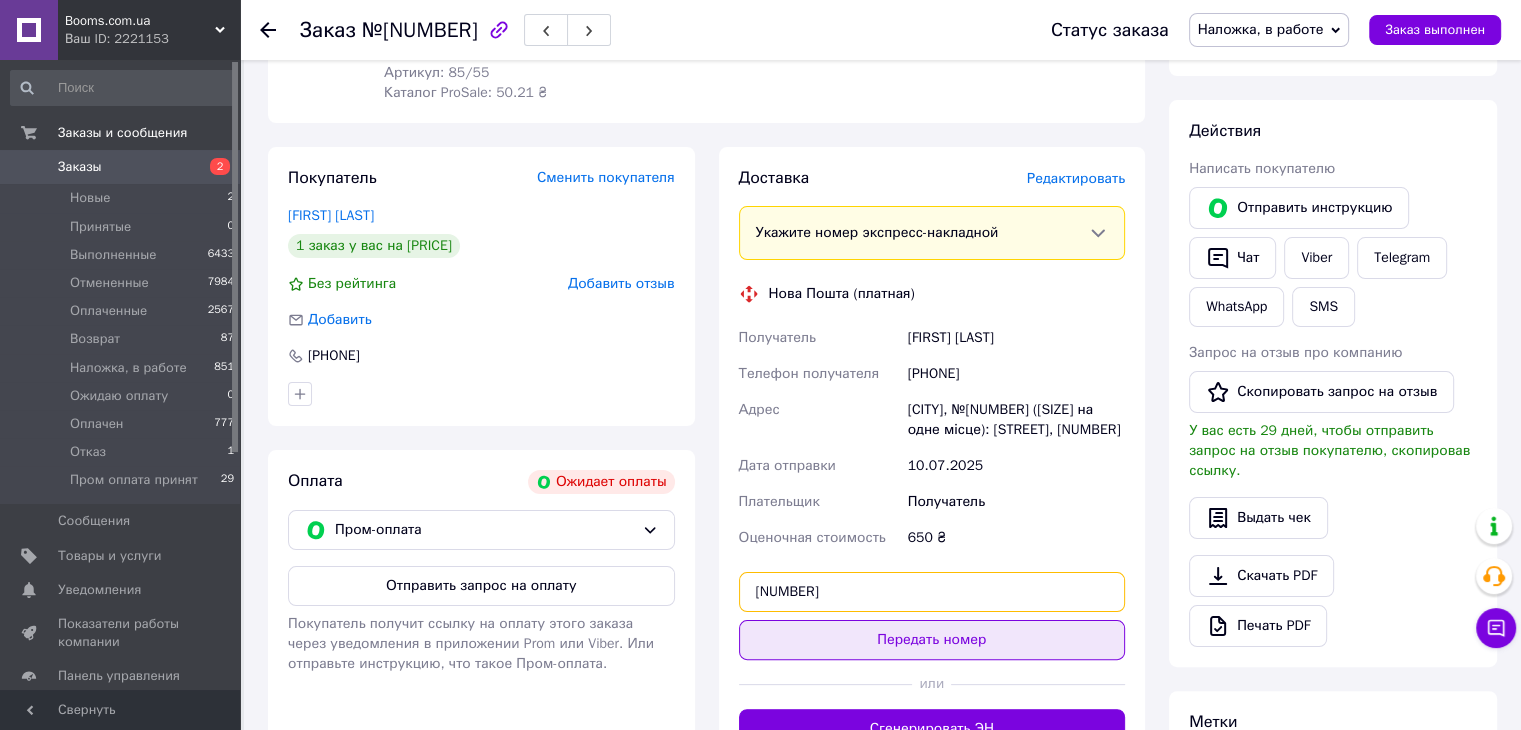 type on "20451202648533" 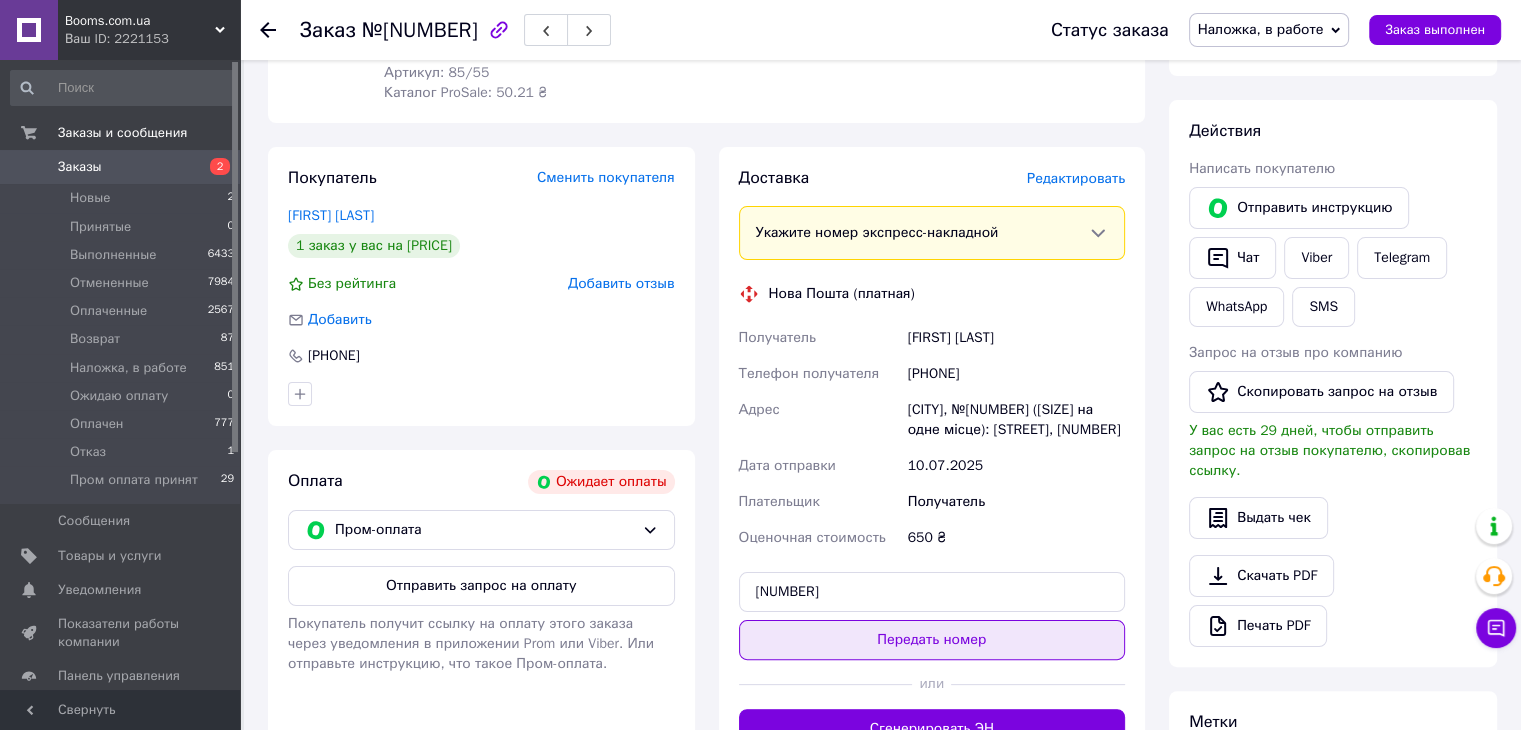 click on "Передать номер" at bounding box center [932, 640] 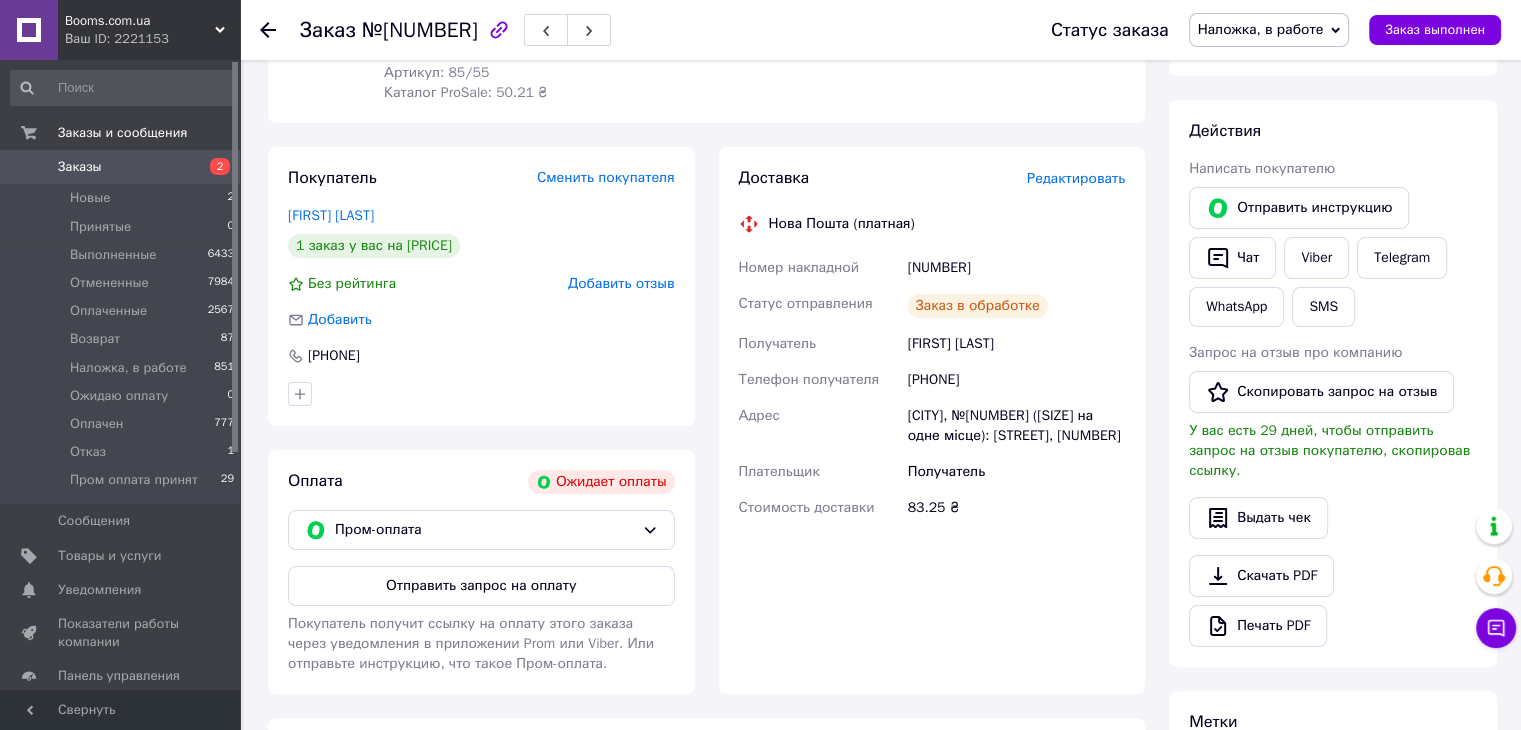 click on "Заказы" at bounding box center (121, 167) 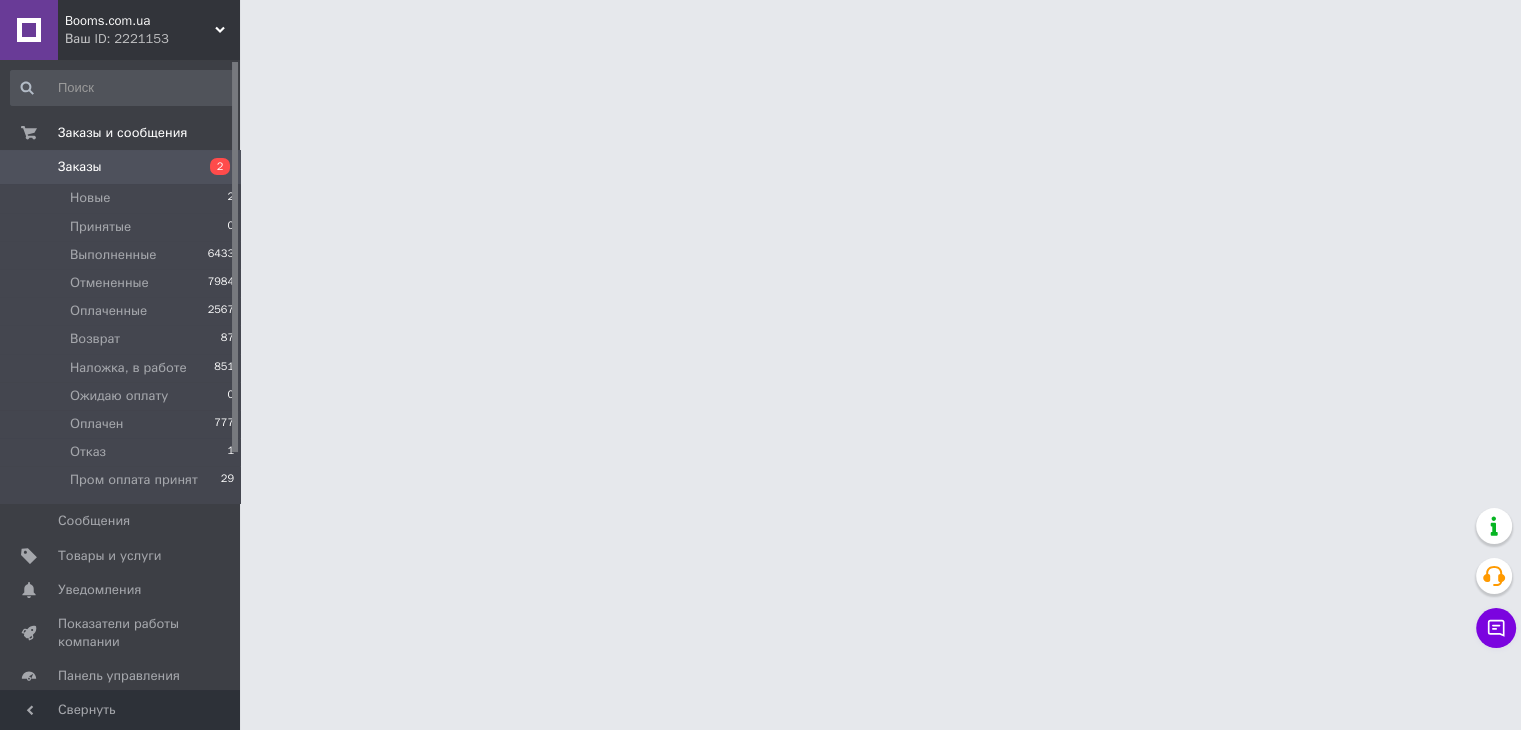 scroll, scrollTop: 0, scrollLeft: 0, axis: both 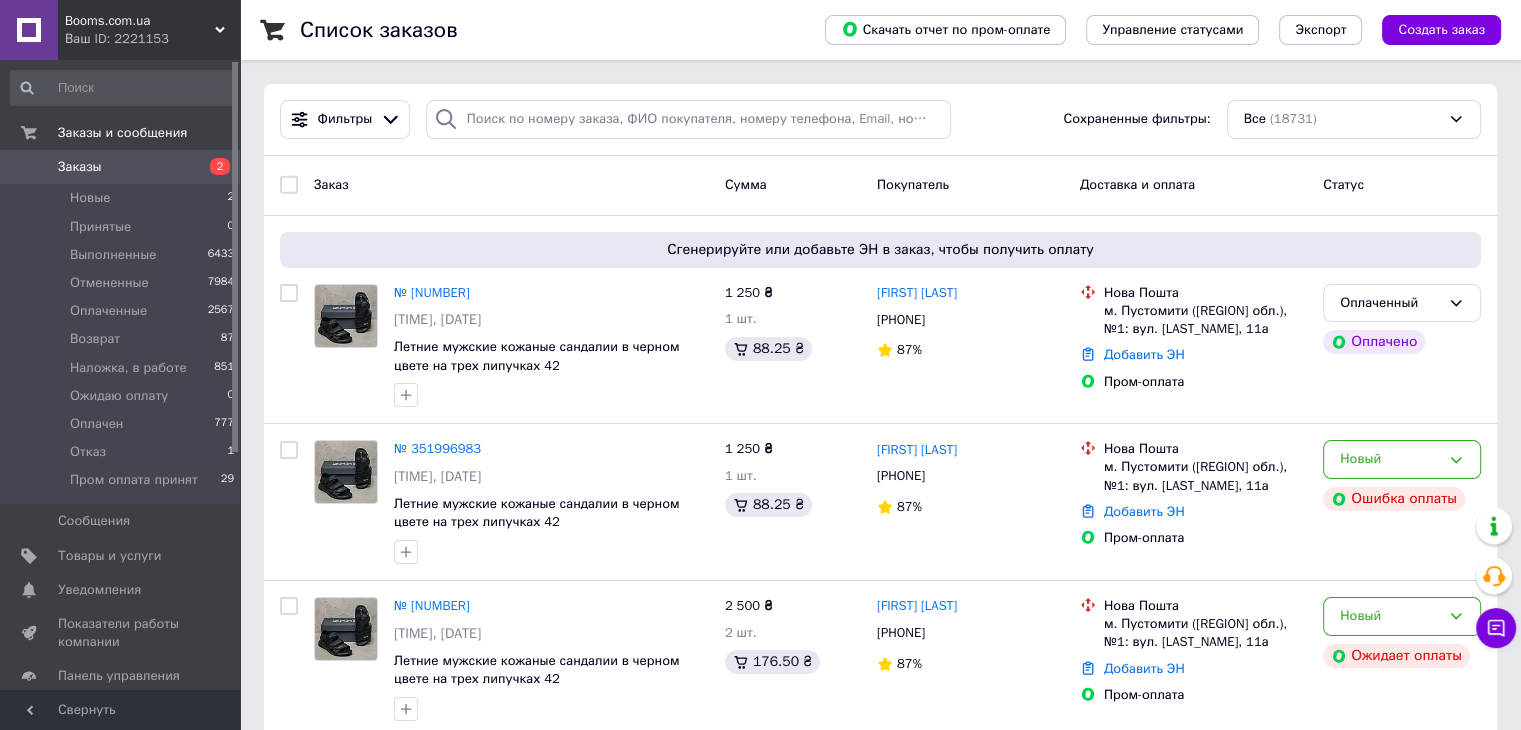 drag, startPoint x: 568, startPoint y: 97, endPoint x: 566, endPoint y: 108, distance: 11.18034 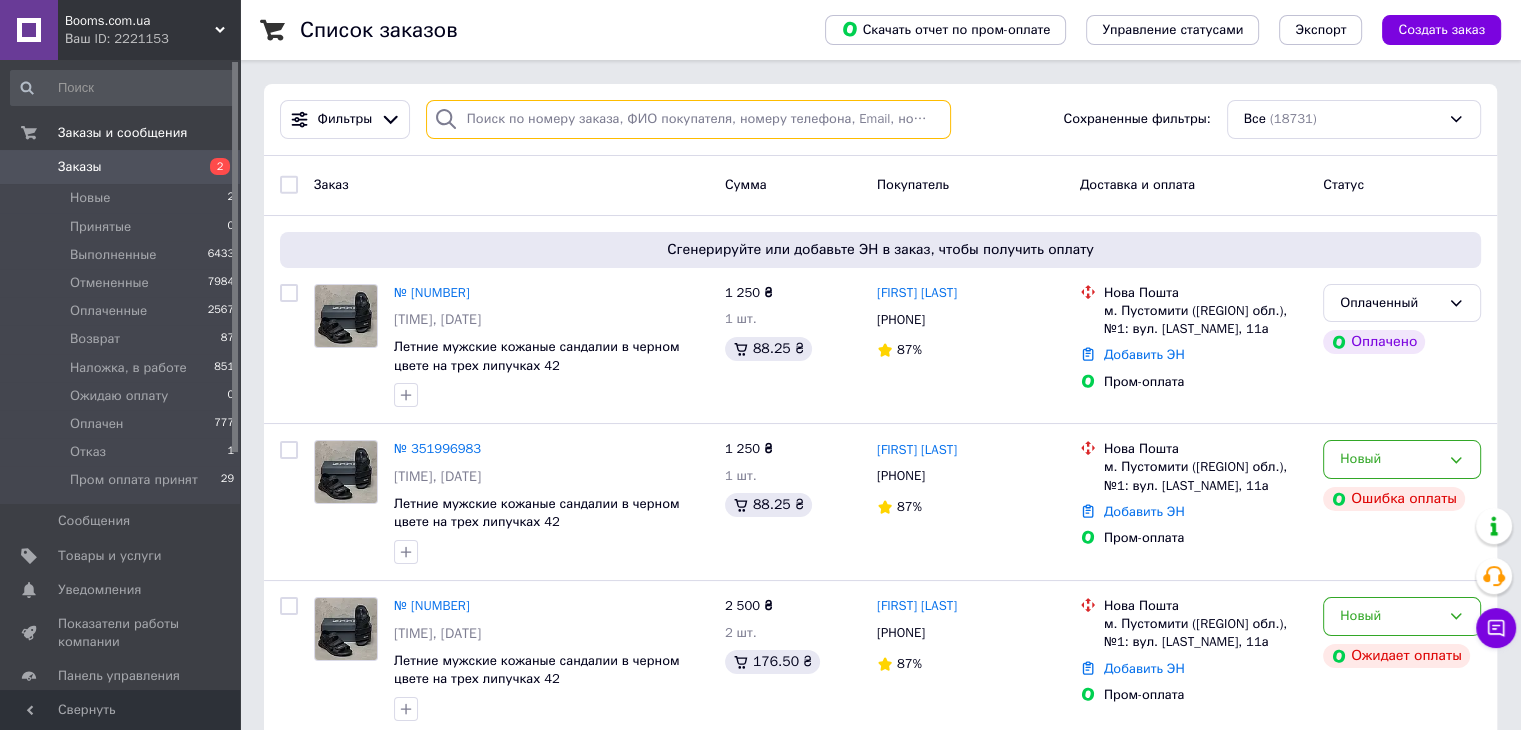 click at bounding box center (688, 119) 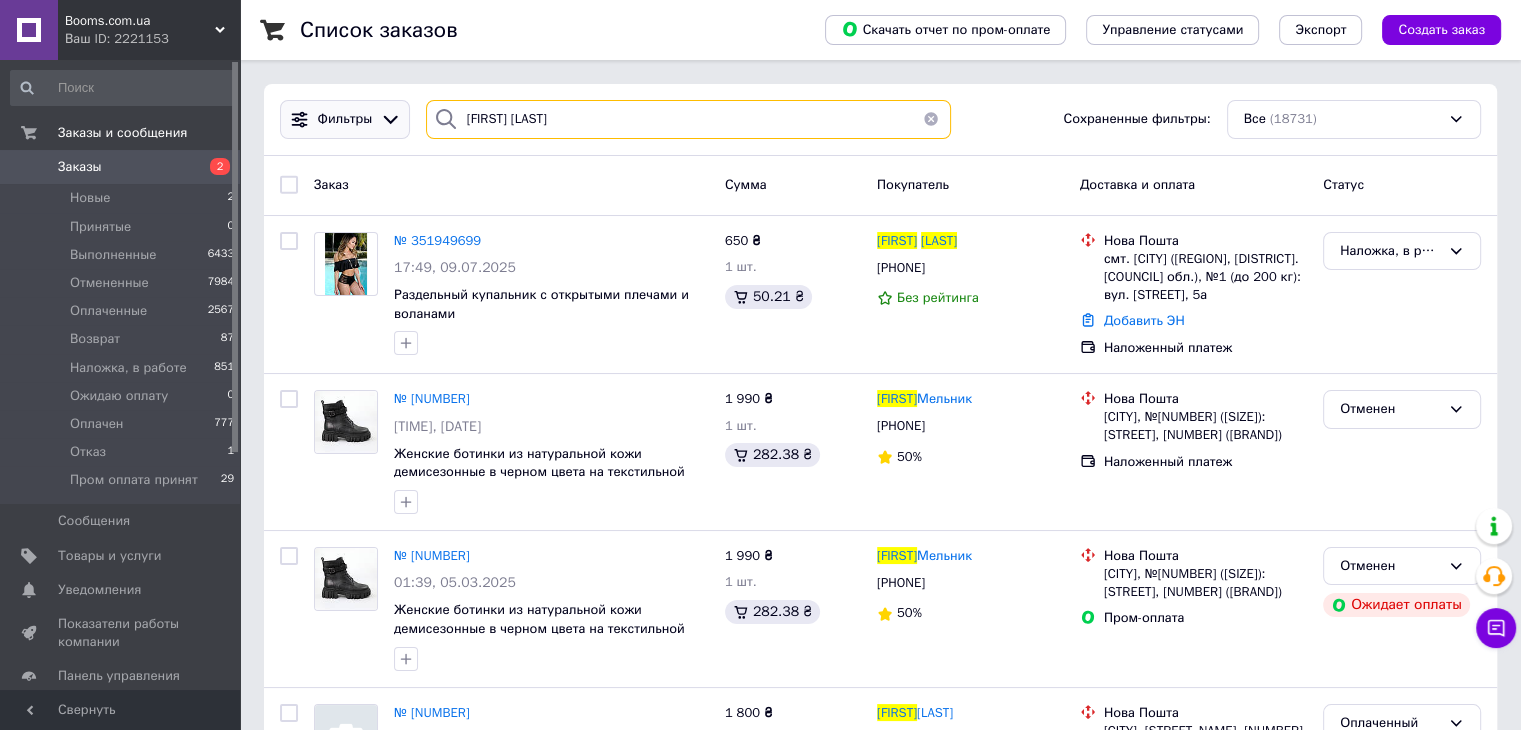 drag, startPoint x: 479, startPoint y: 114, endPoint x: 376, endPoint y: 108, distance: 103.17461 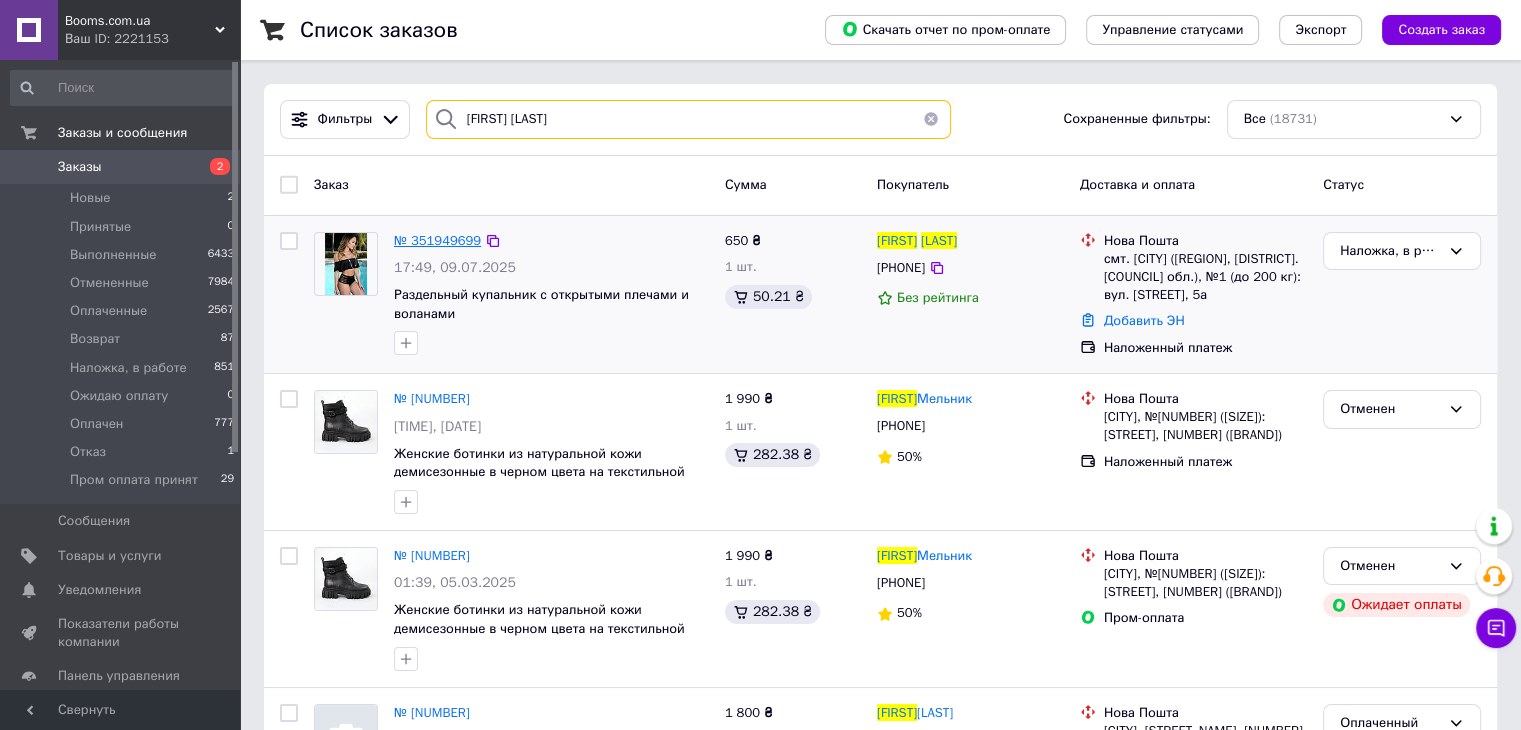 type on "Петченко Инга" 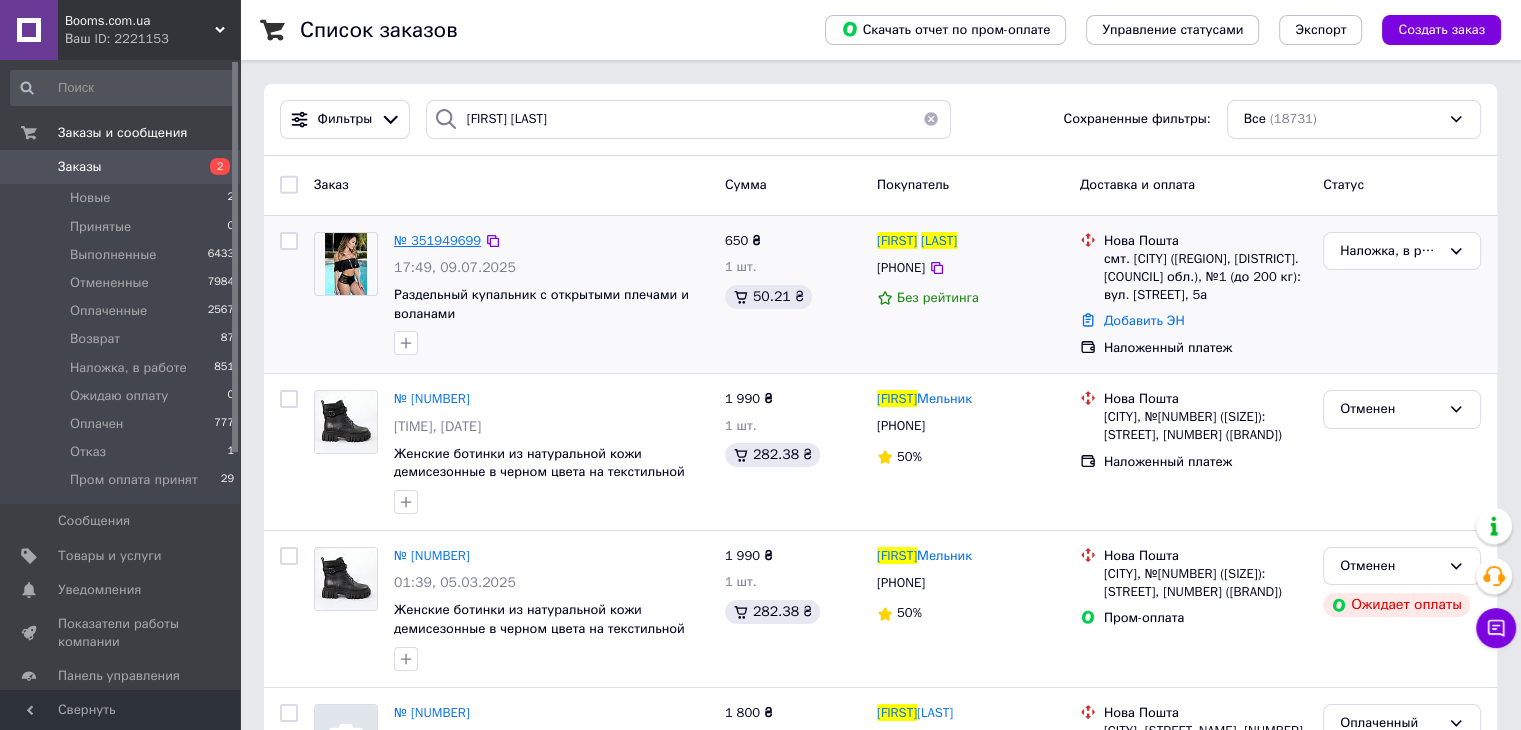 click on "№ 351949699" at bounding box center [437, 240] 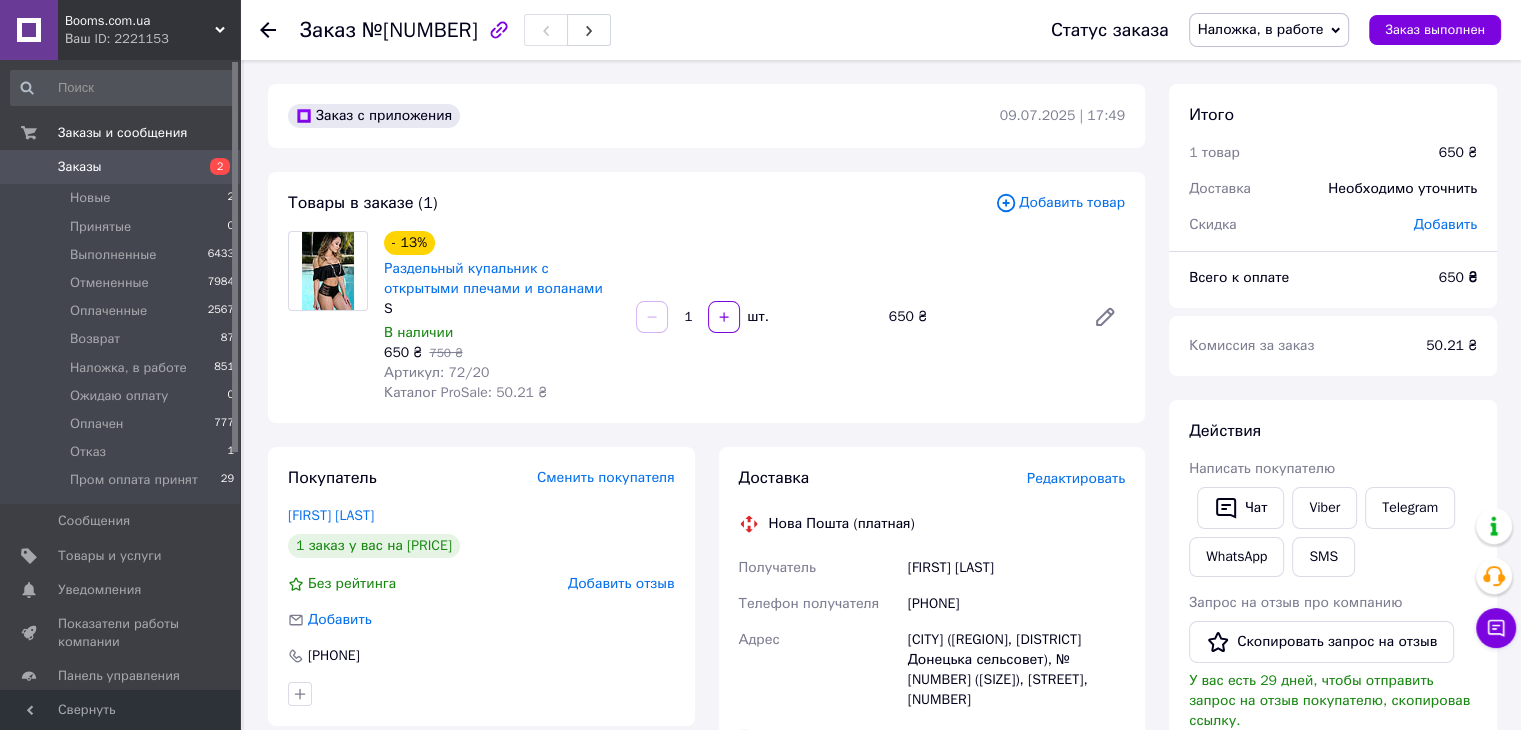 drag, startPoint x: 491, startPoint y: 355, endPoint x: 654, endPoint y: 604, distance: 297.60712 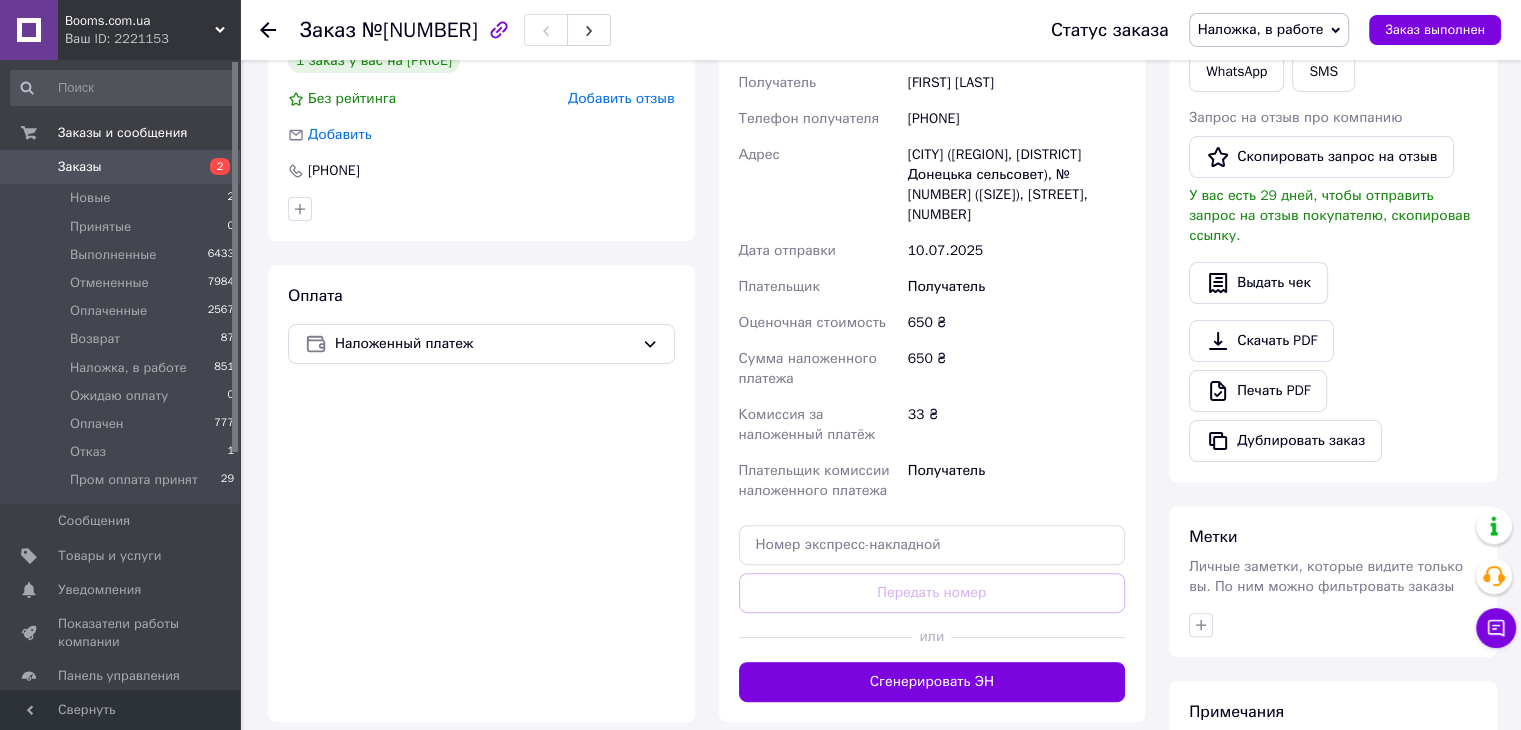 scroll, scrollTop: 500, scrollLeft: 0, axis: vertical 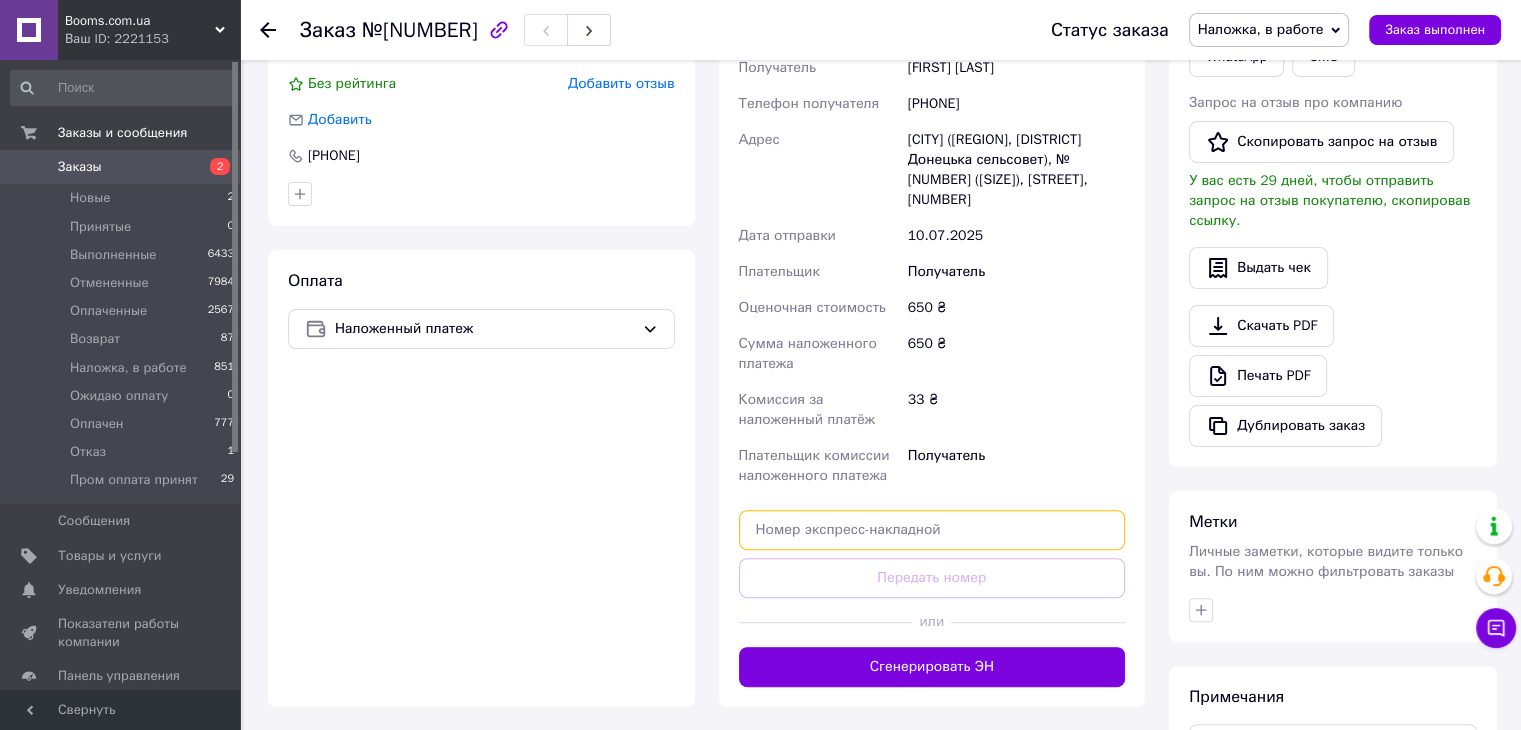 click at bounding box center (932, 530) 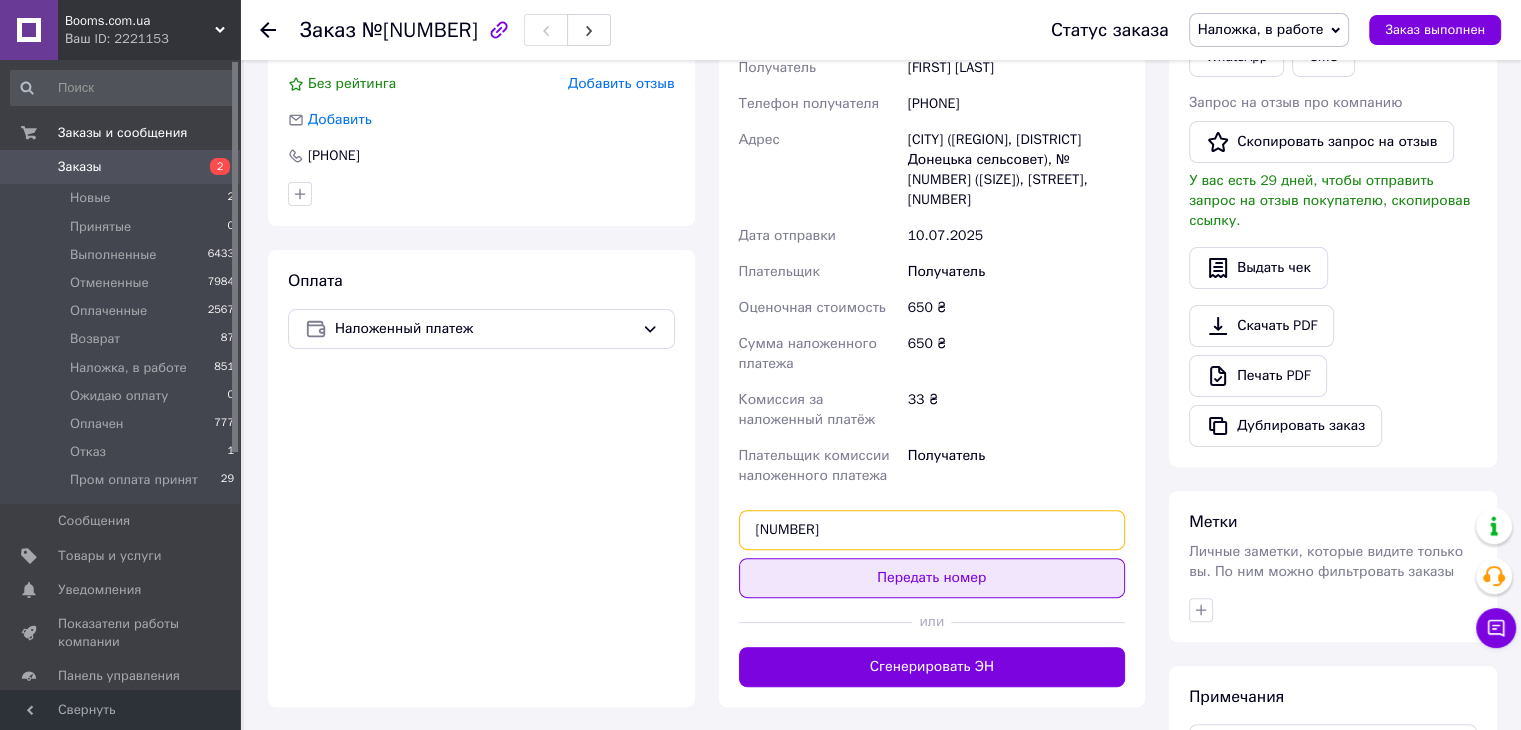 type on "20451202650206" 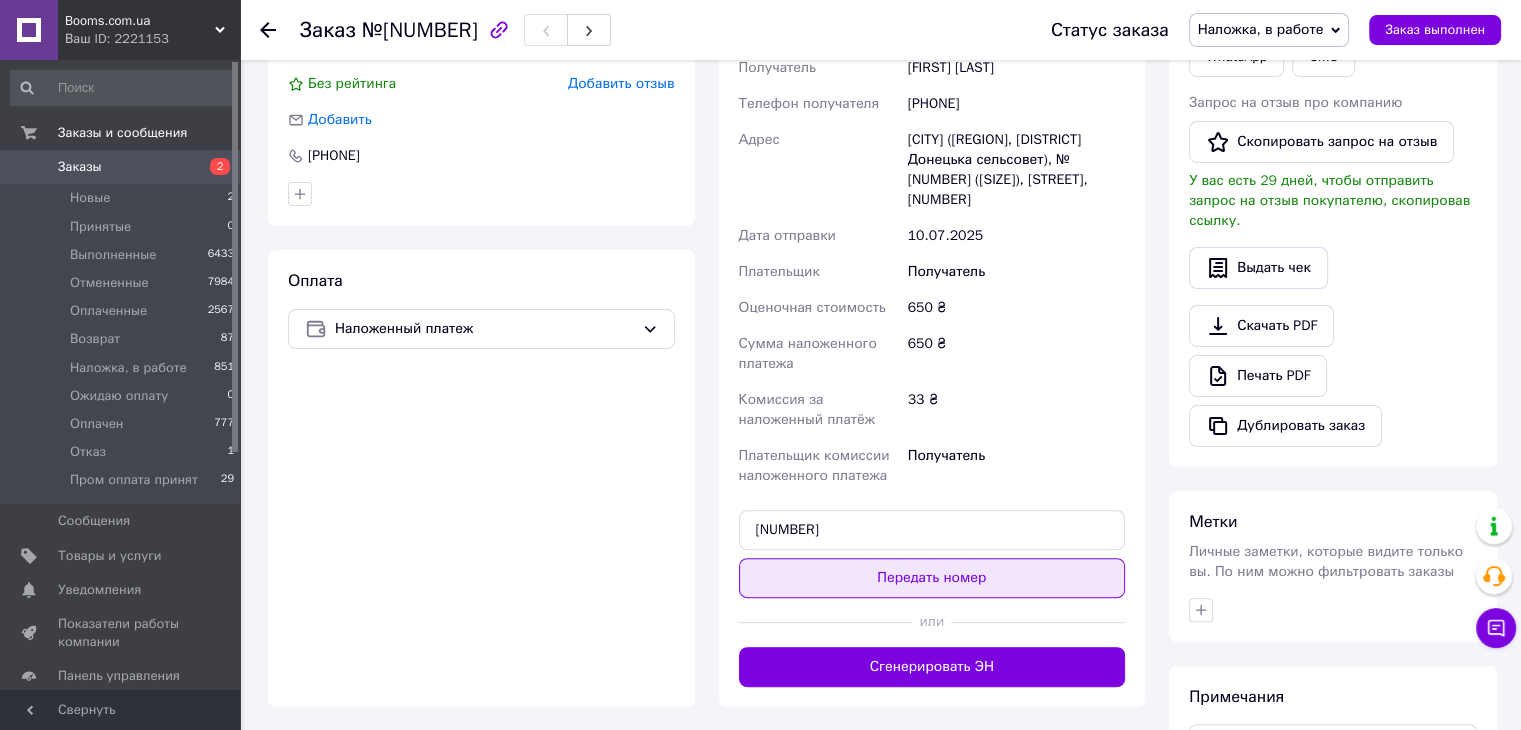 click on "Передать номер" at bounding box center (932, 578) 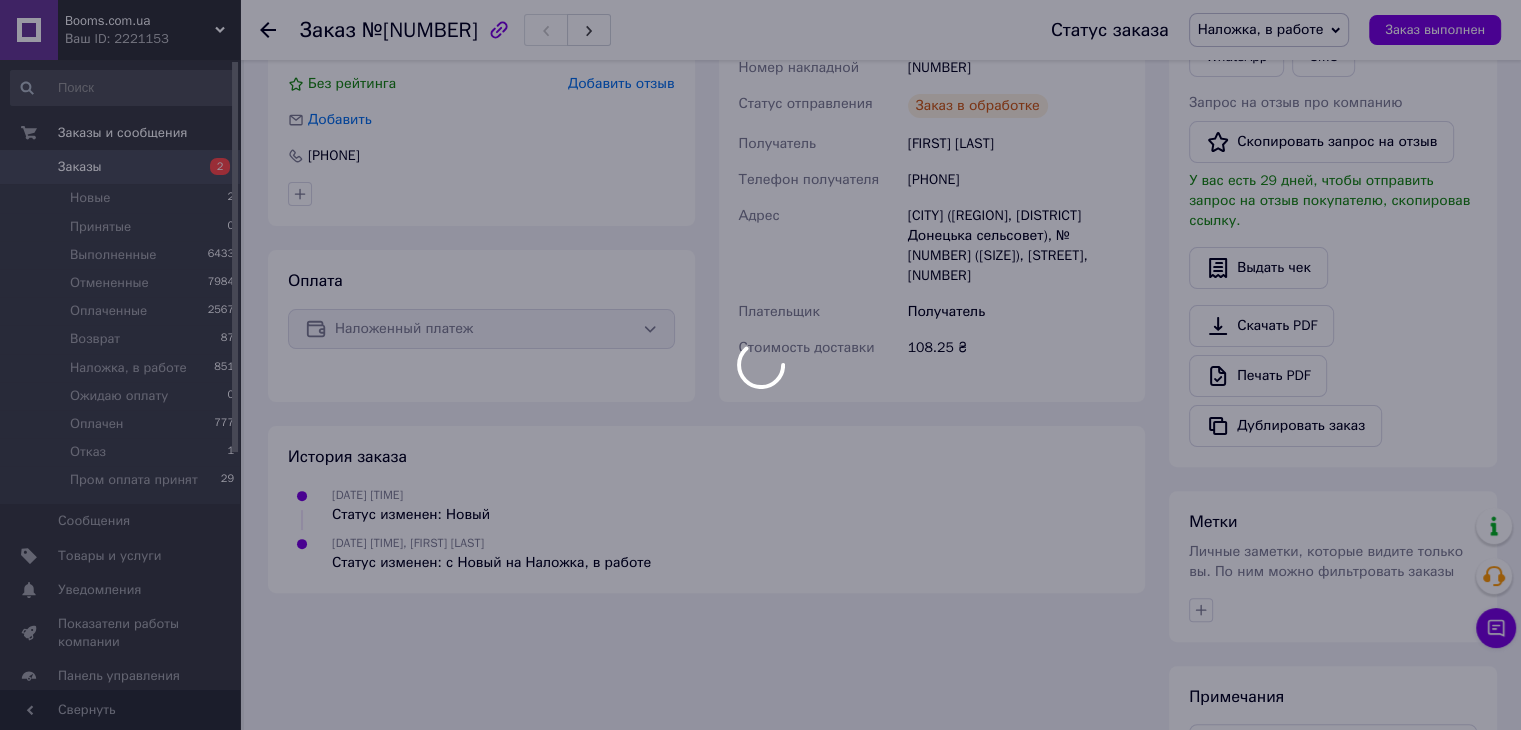 click at bounding box center [760, 365] 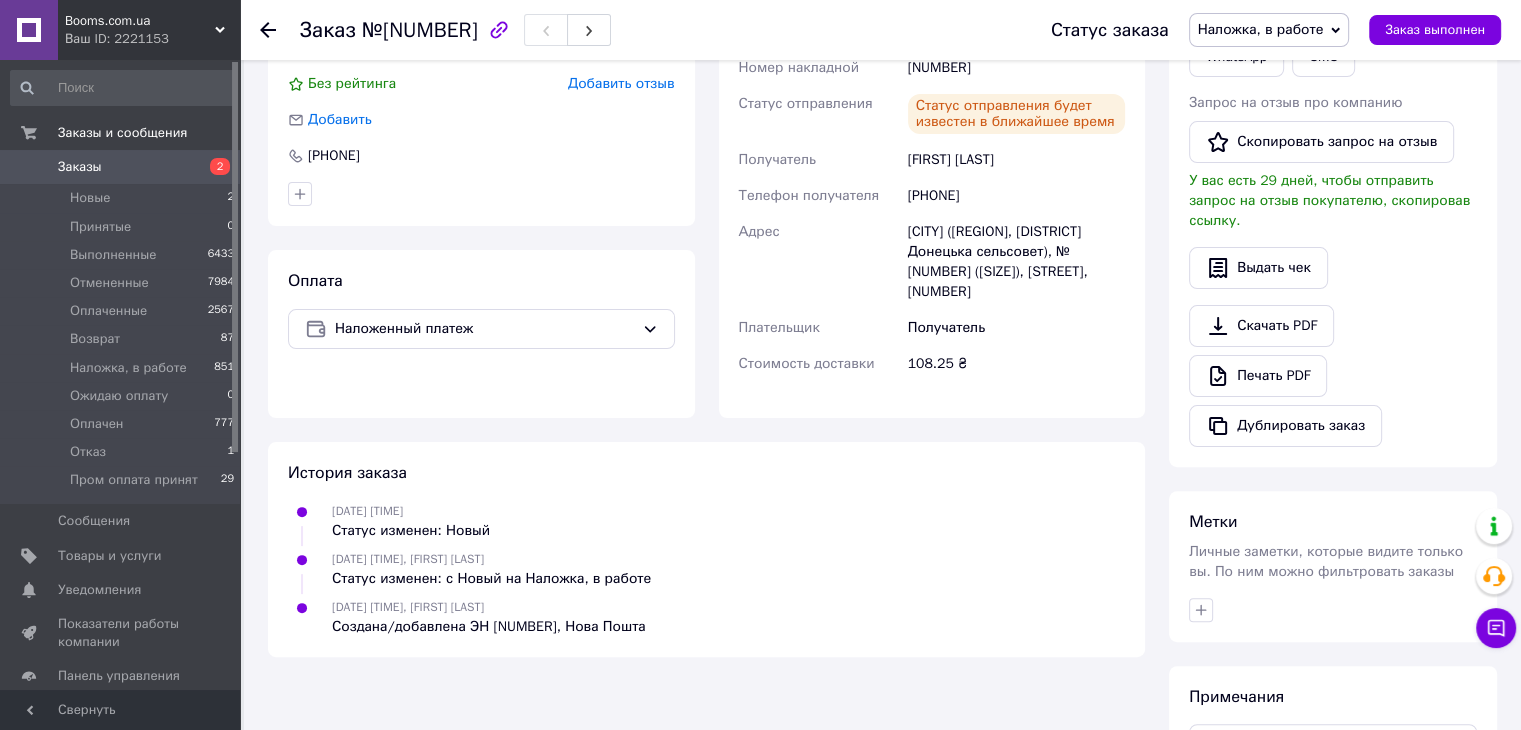 click on "Заказы" at bounding box center (80, 167) 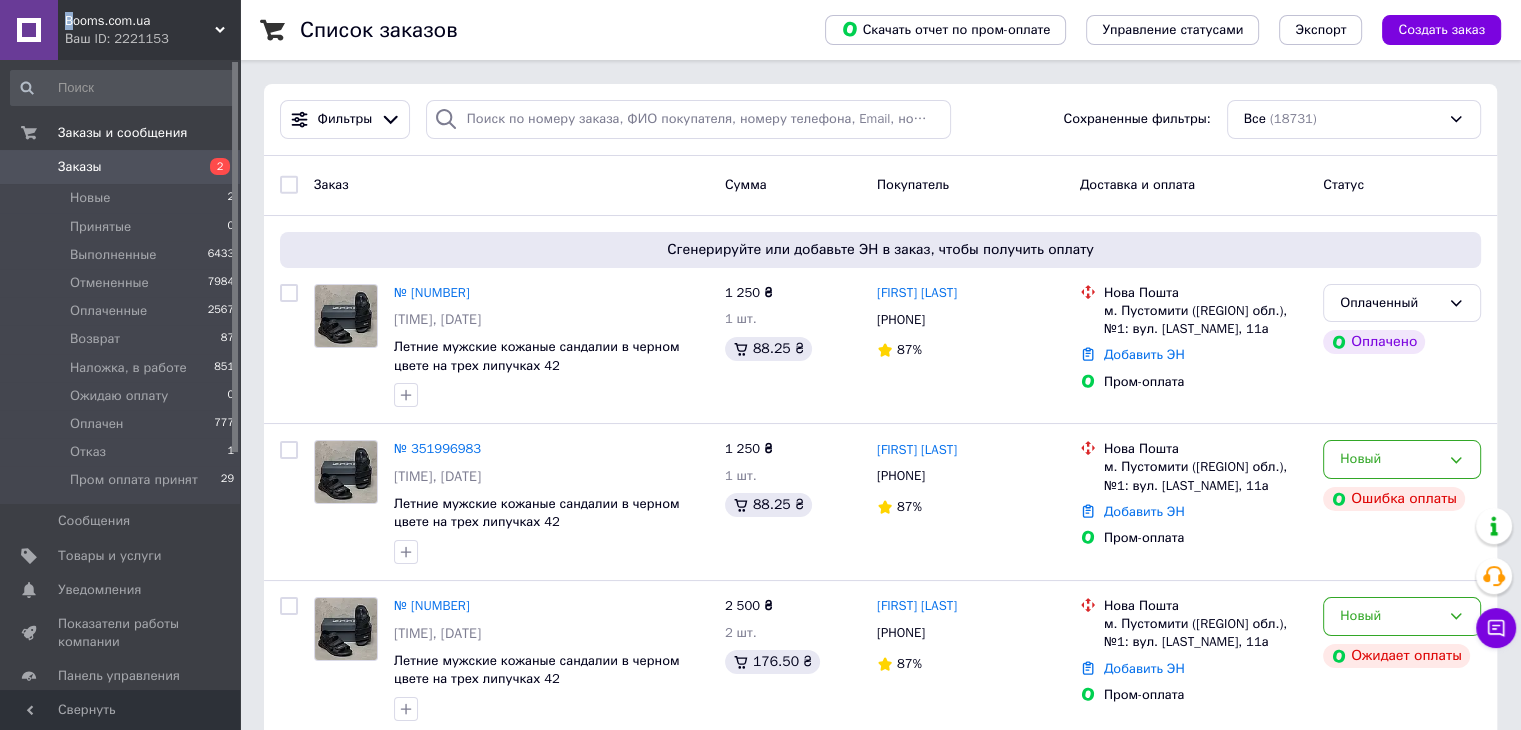 drag, startPoint x: 67, startPoint y: 5, endPoint x: 76, endPoint y: 50, distance: 45.891174 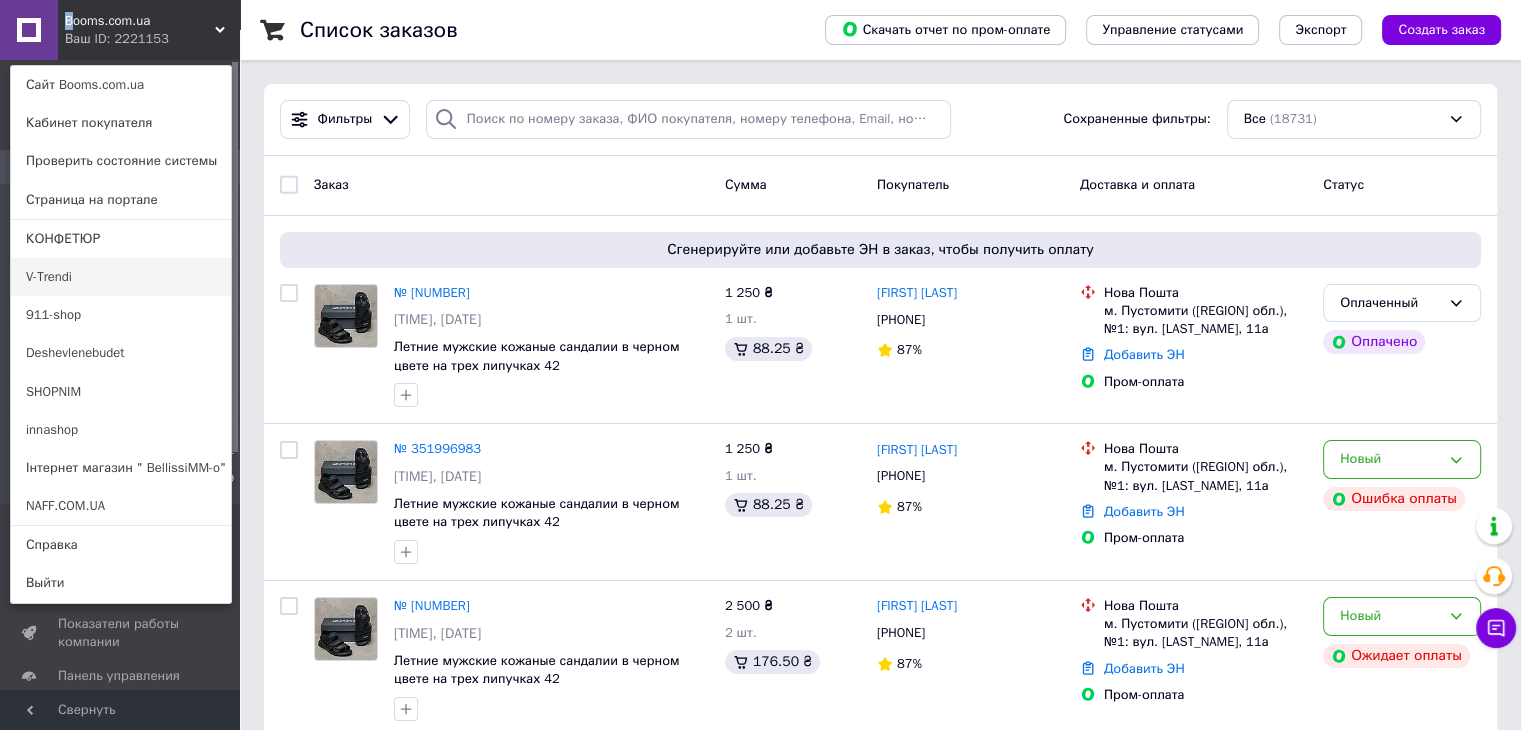 click on "V-Trendi" at bounding box center (121, 277) 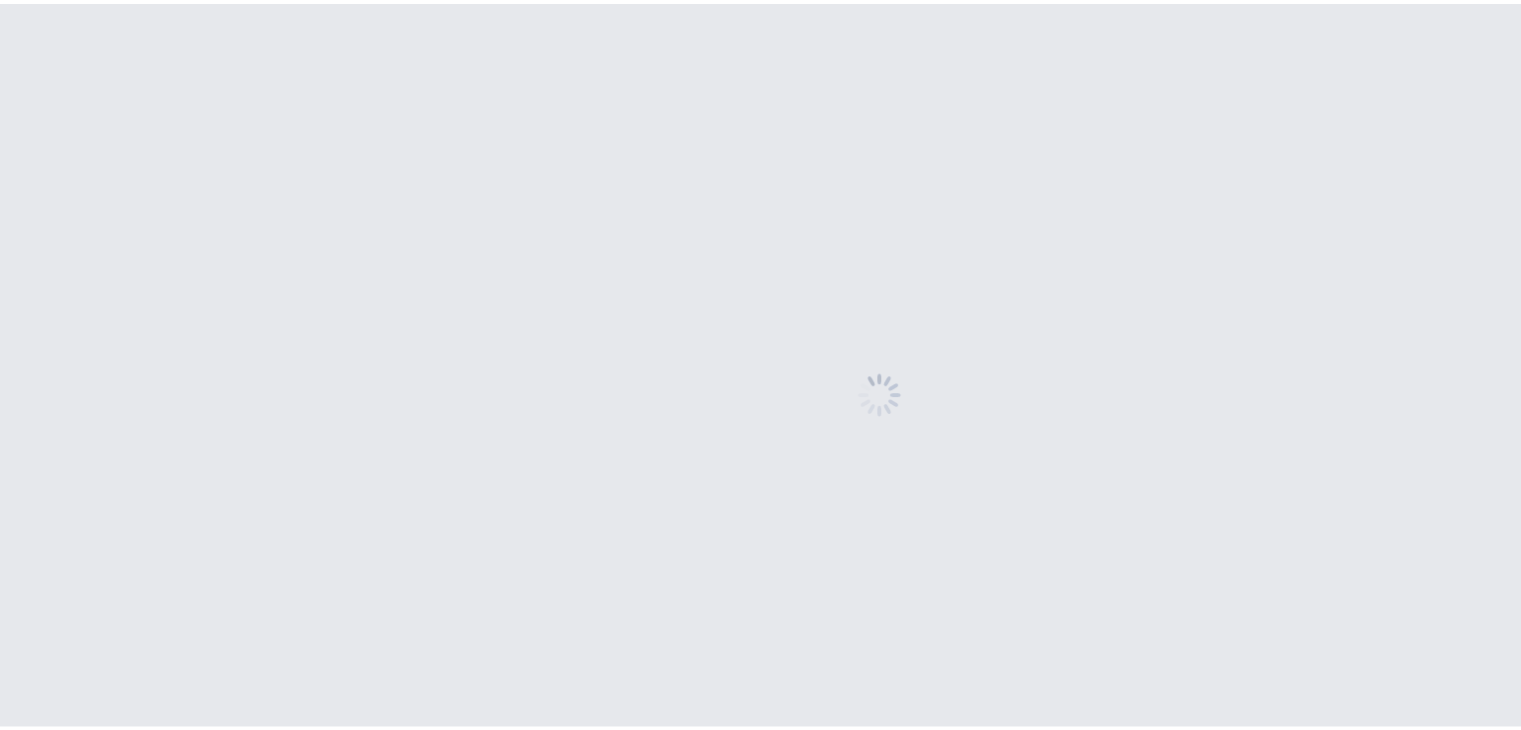 scroll, scrollTop: 0, scrollLeft: 0, axis: both 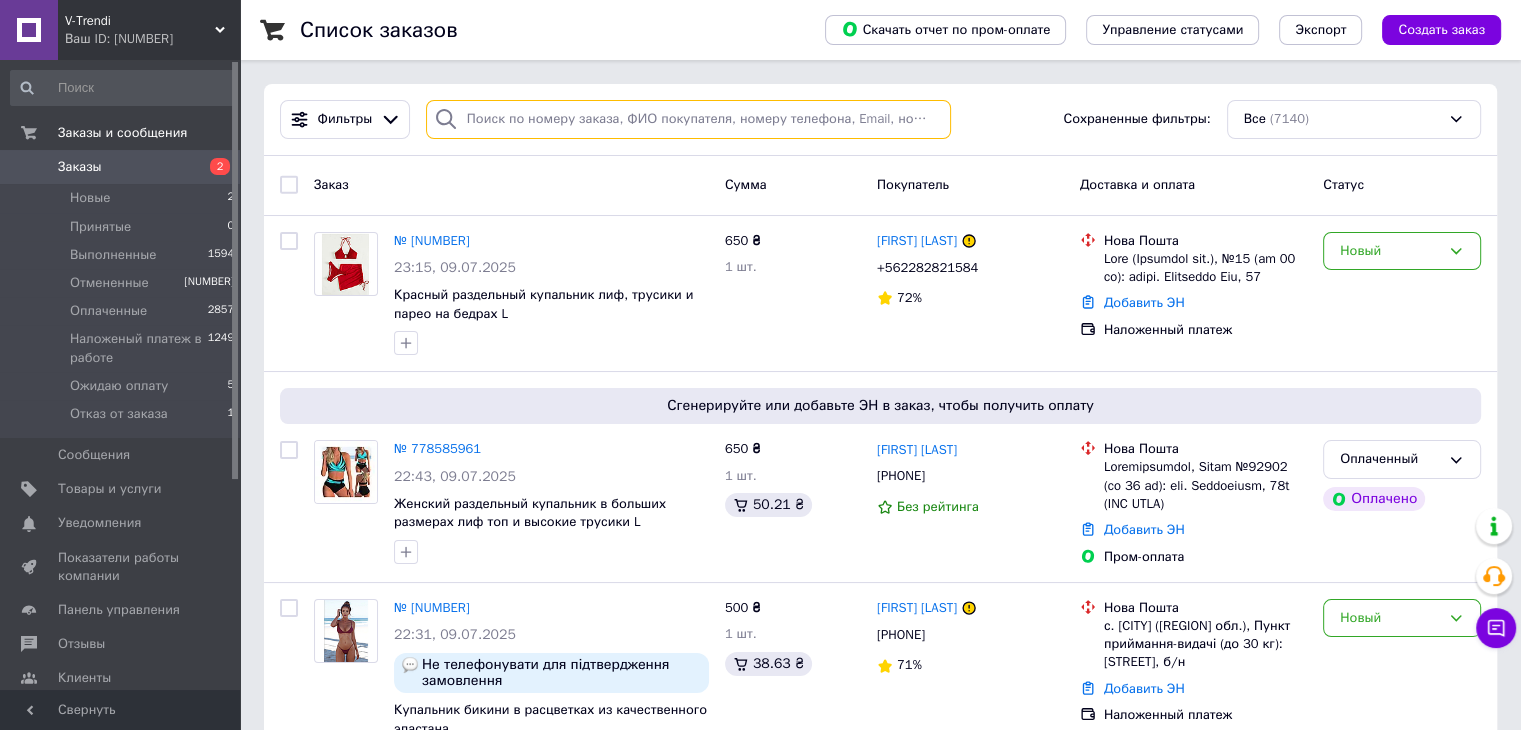 click at bounding box center [688, 119] 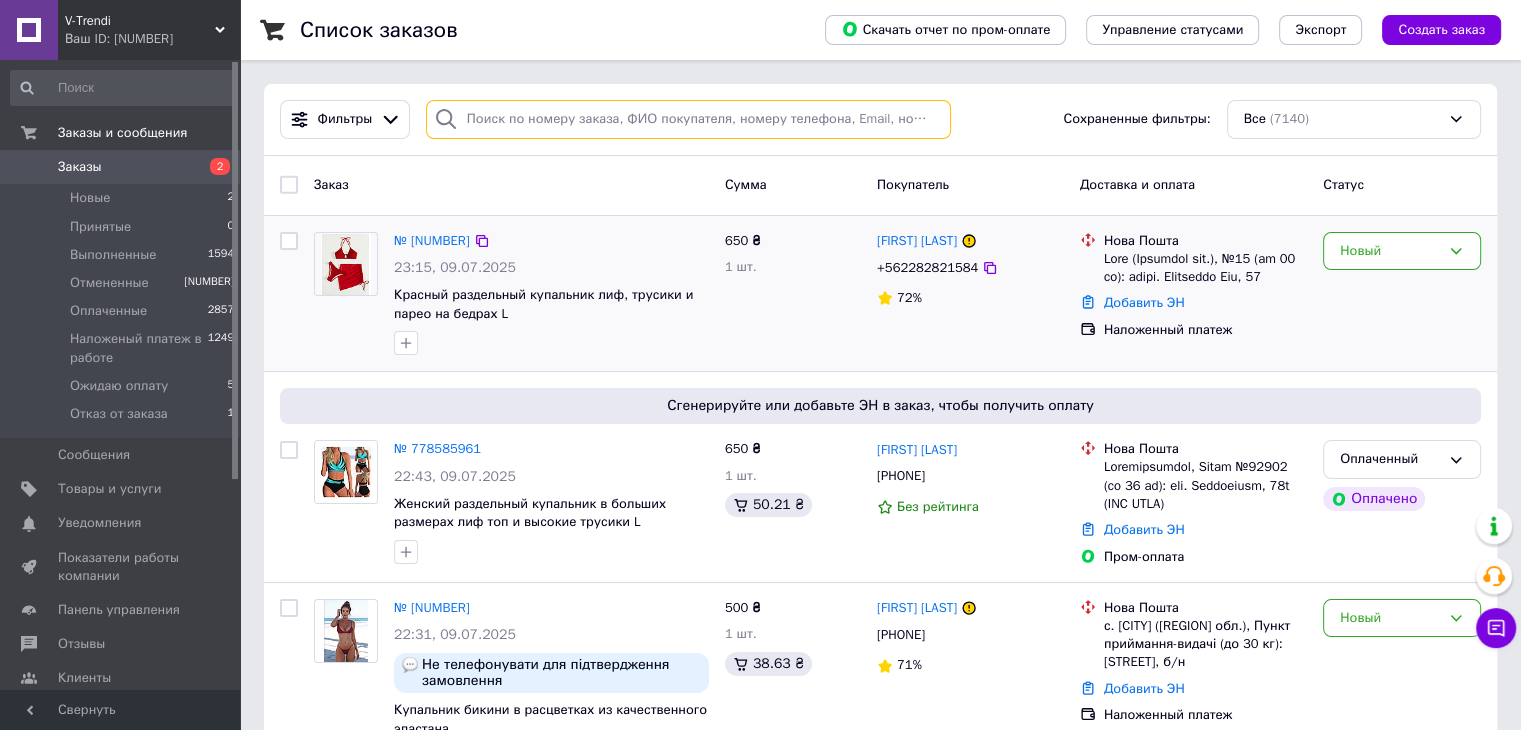 paste on "Lore Ipsumd" 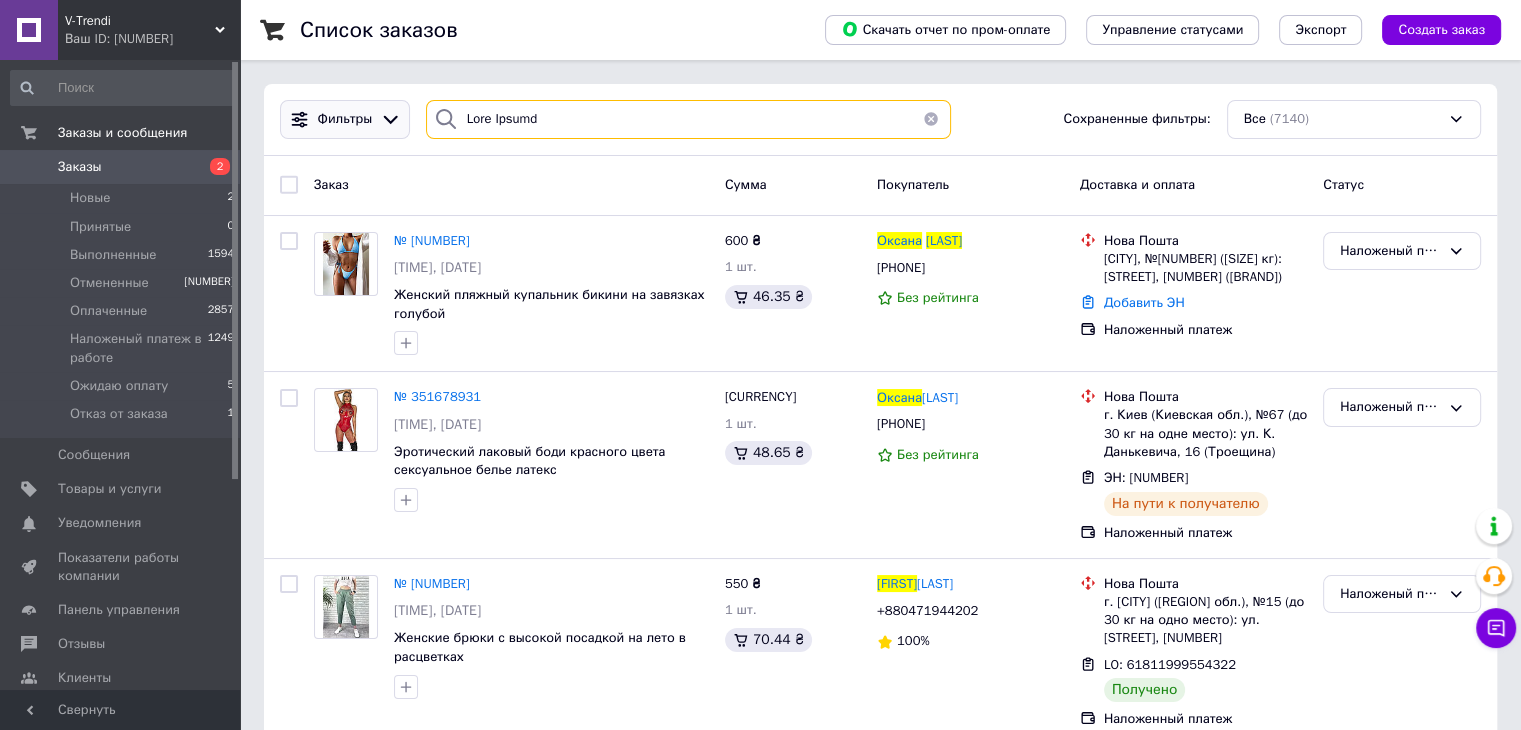 drag, startPoint x: 488, startPoint y: 117, endPoint x: 368, endPoint y: 110, distance: 120.203995 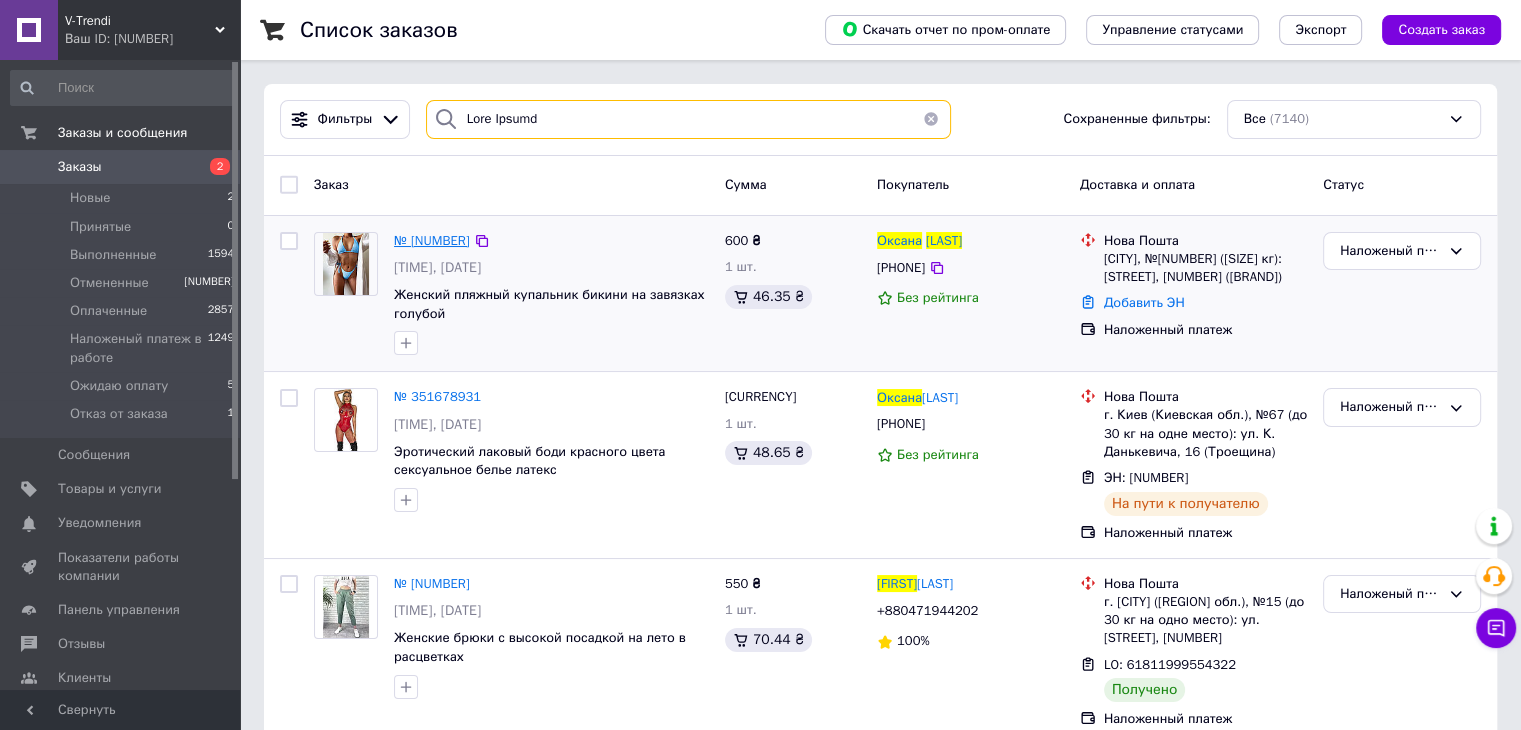 type on "Lore Ipsumd" 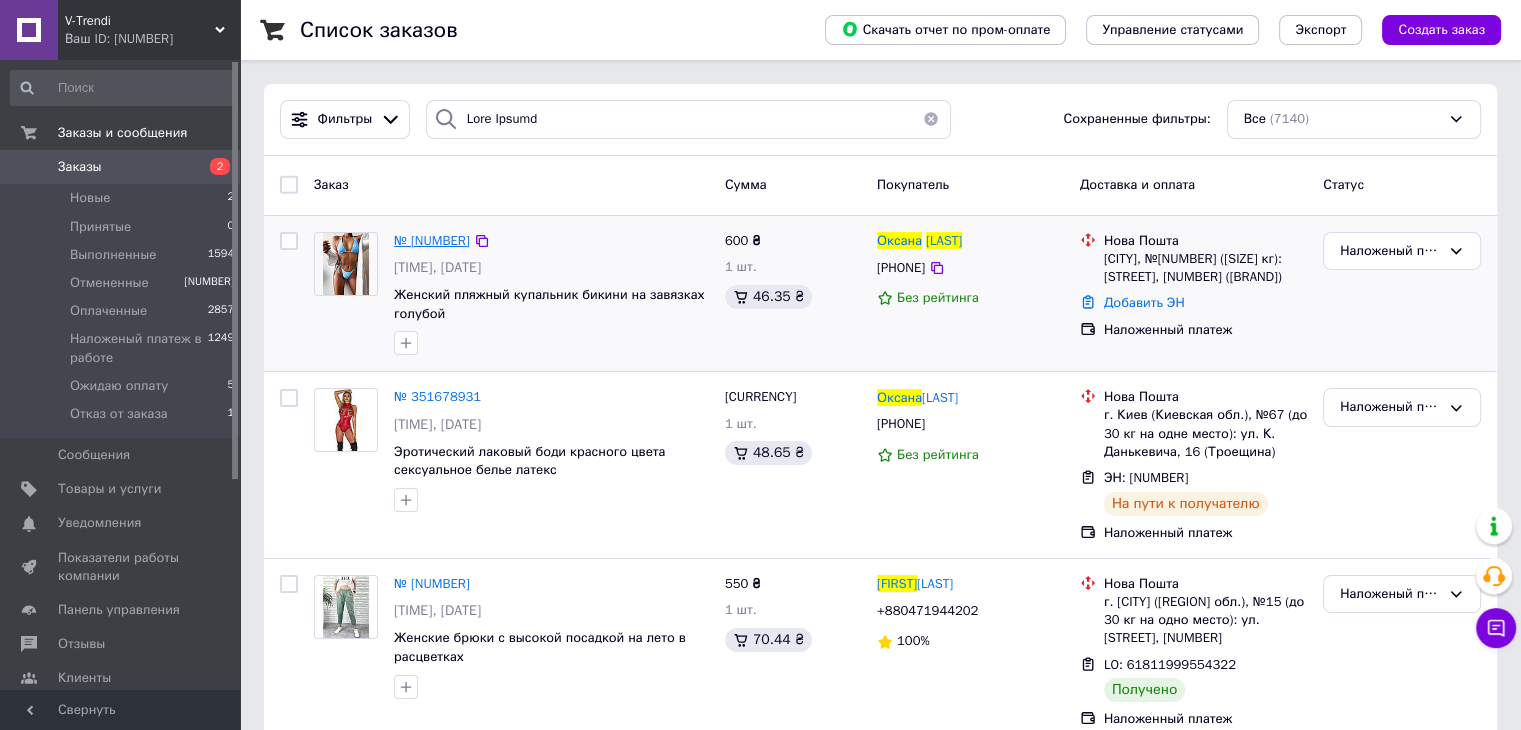 click on "№ [NUMBER]" at bounding box center (432, 240) 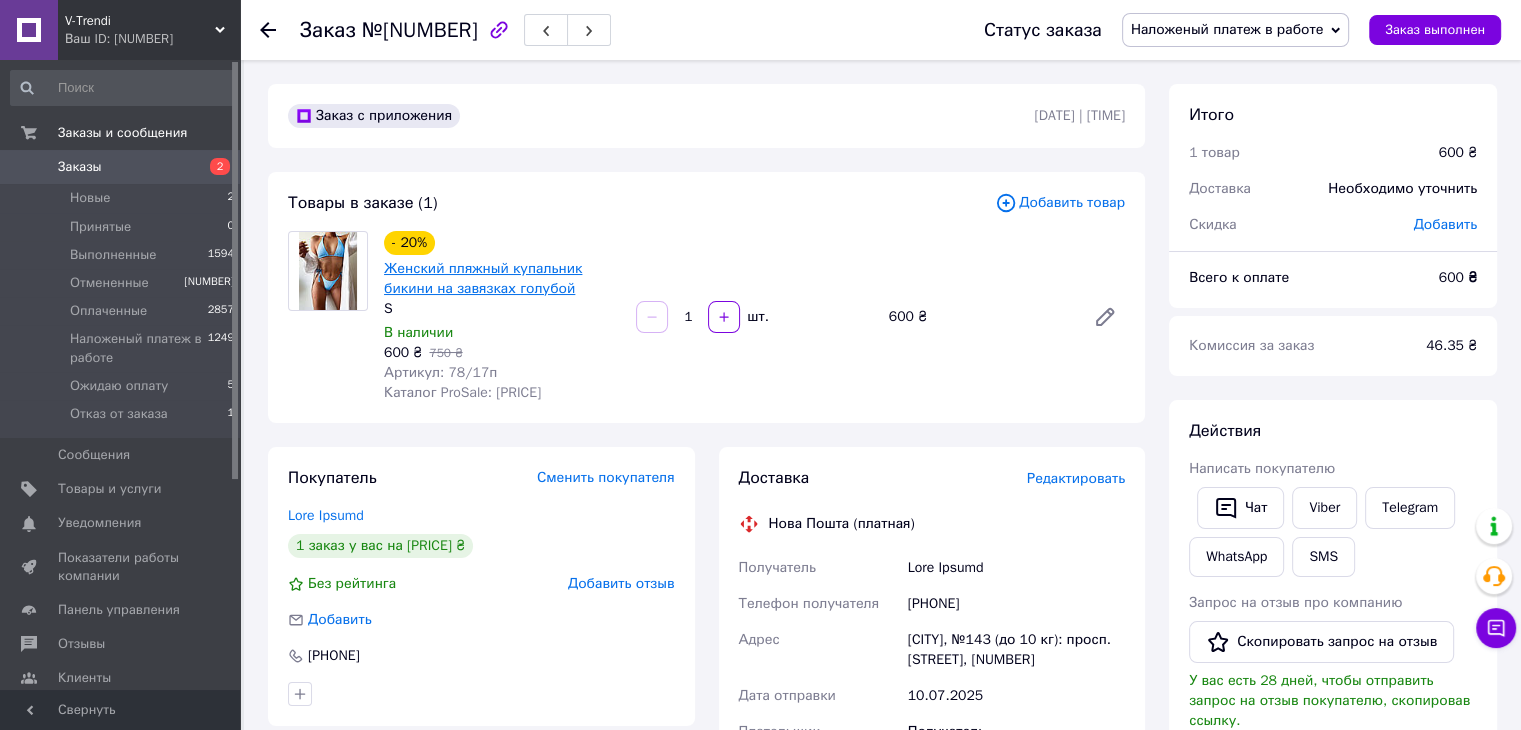 click on "Женский пляжный купальник бикини на завязках голубой" at bounding box center (483, 278) 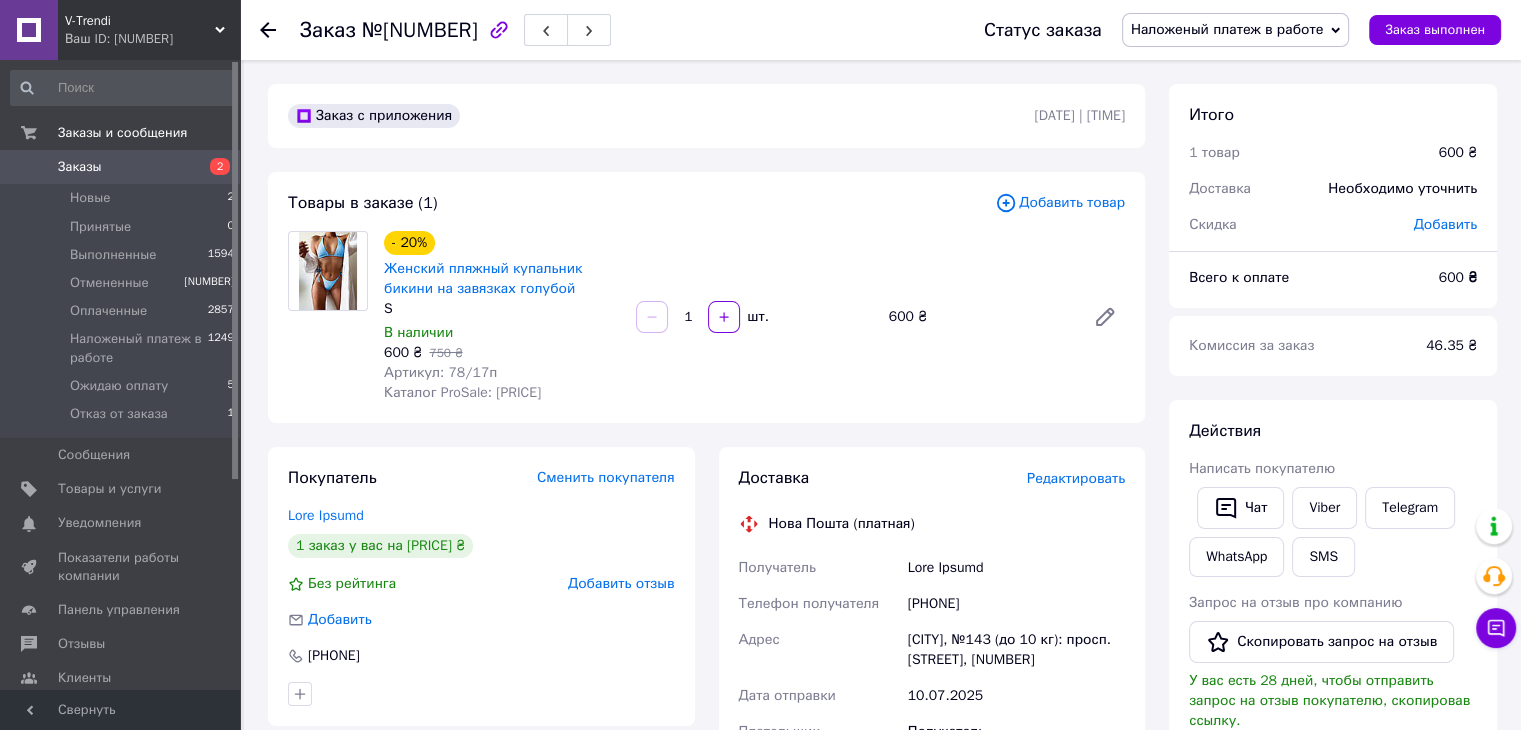 click on "Заказы" at bounding box center (80, 167) 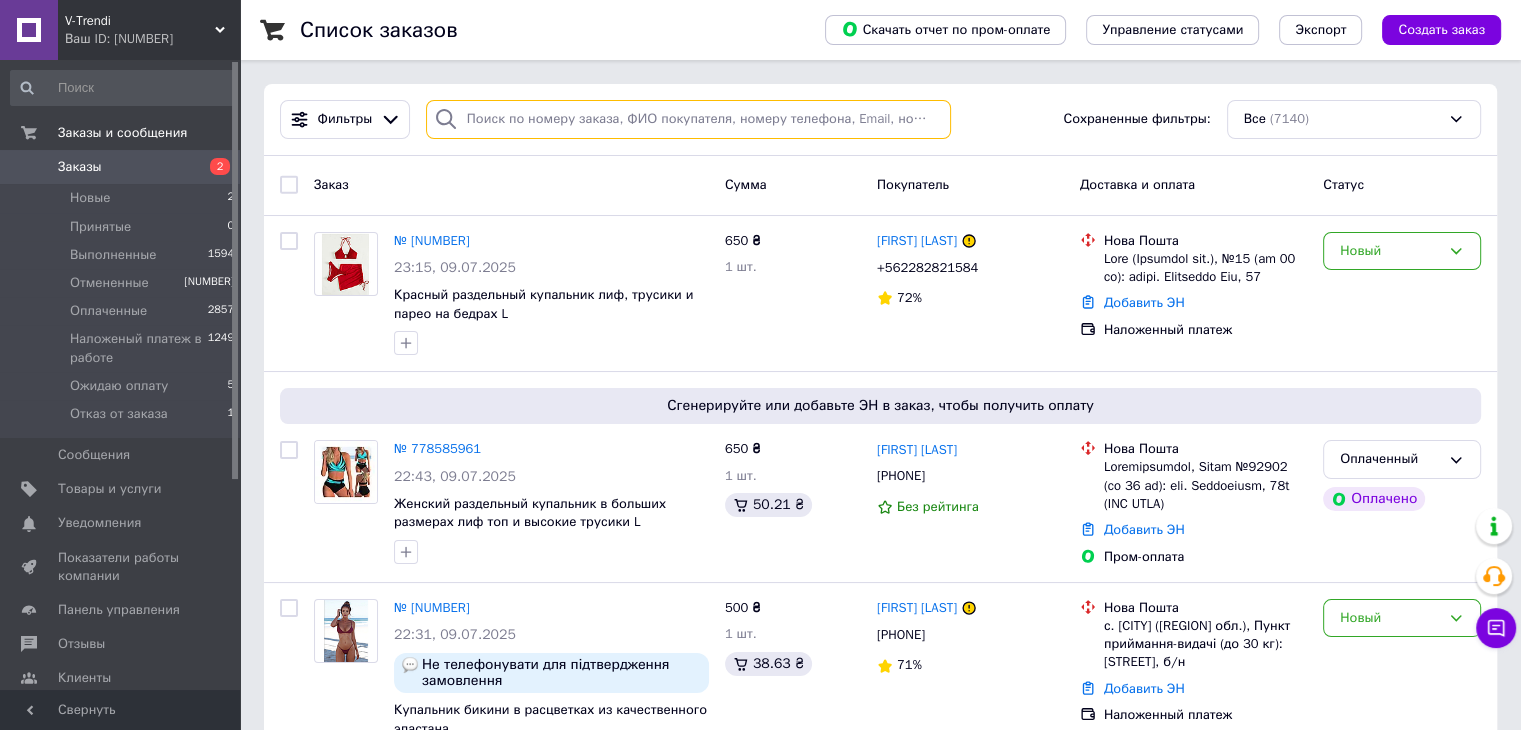 click at bounding box center [688, 119] 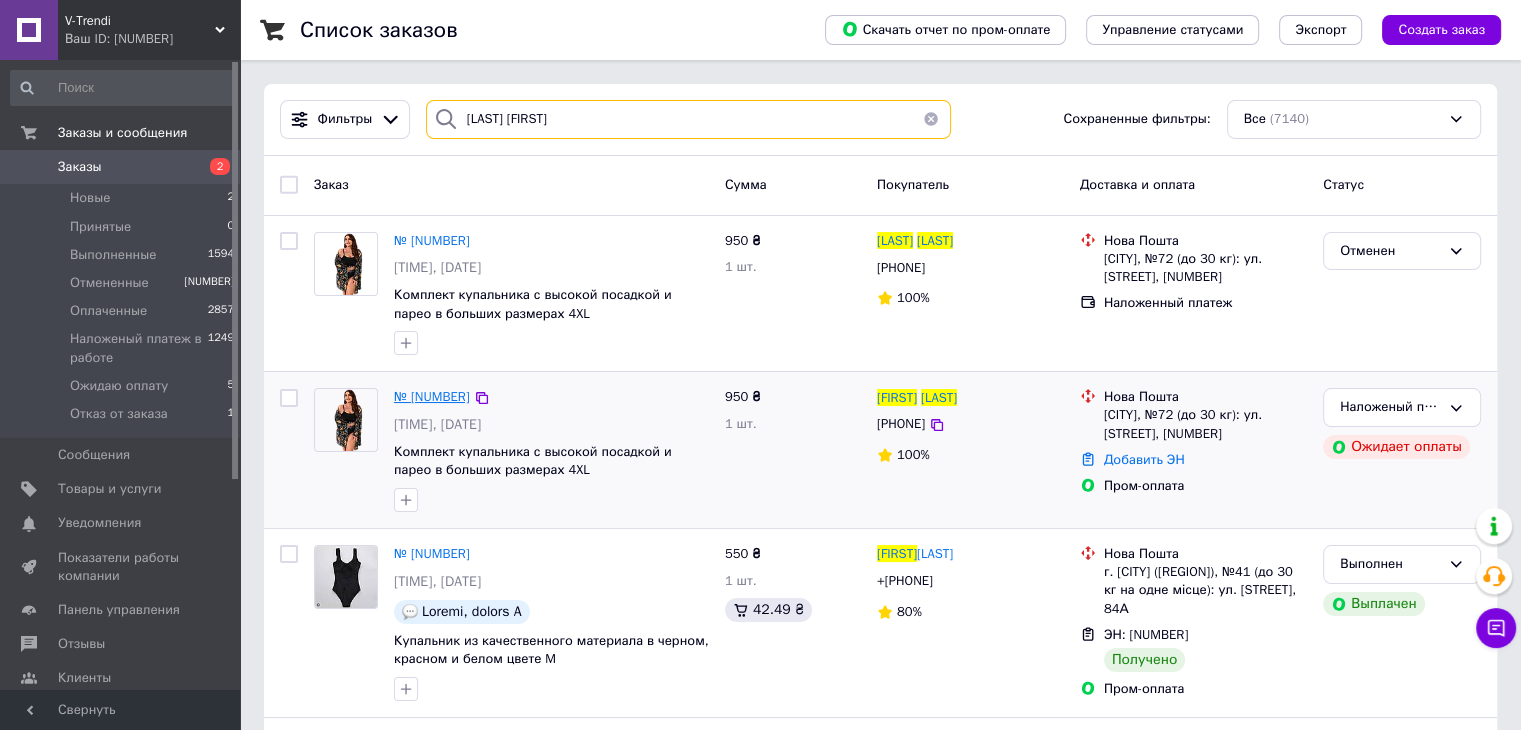 type on "[LAST] [FIRST]" 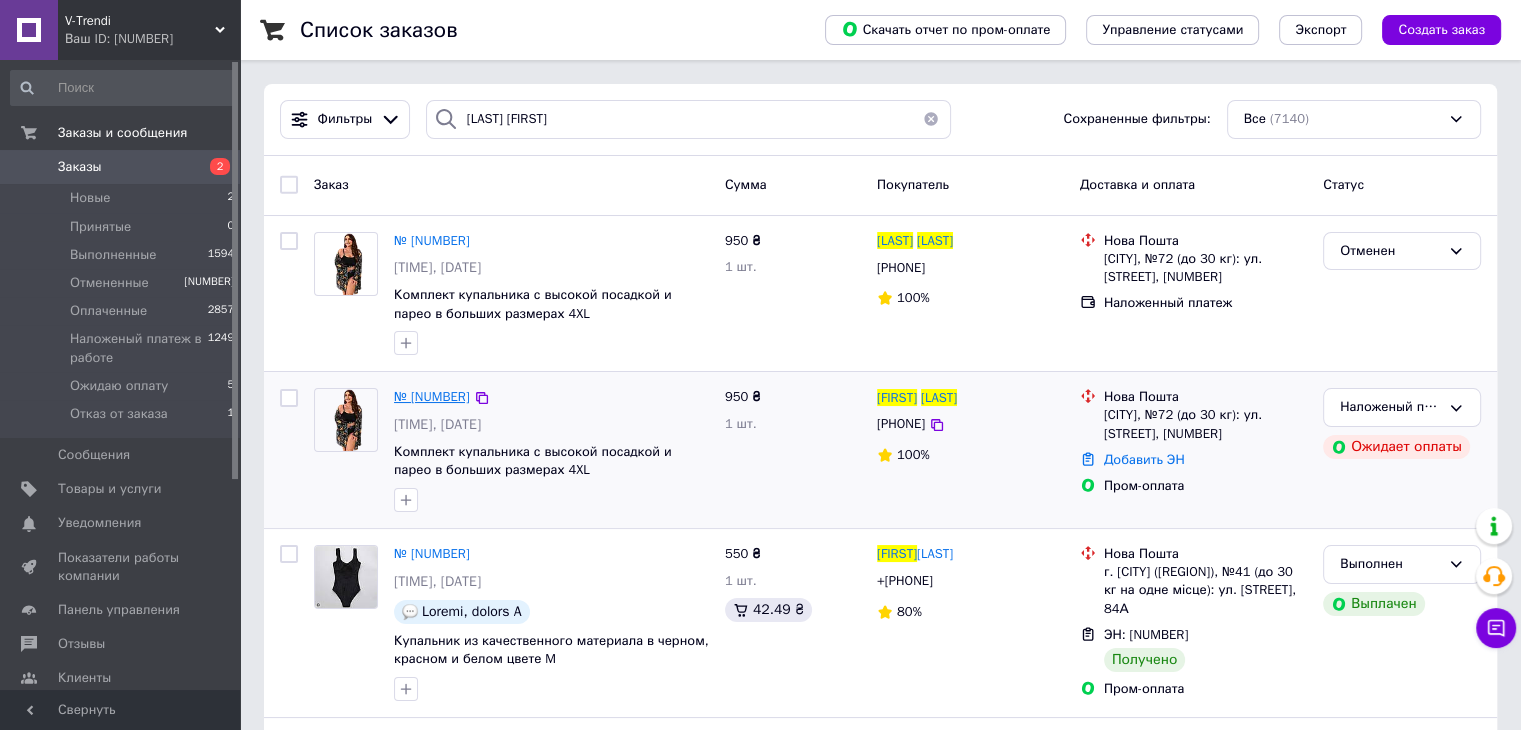 click on "№ [NUMBER]" at bounding box center (432, 396) 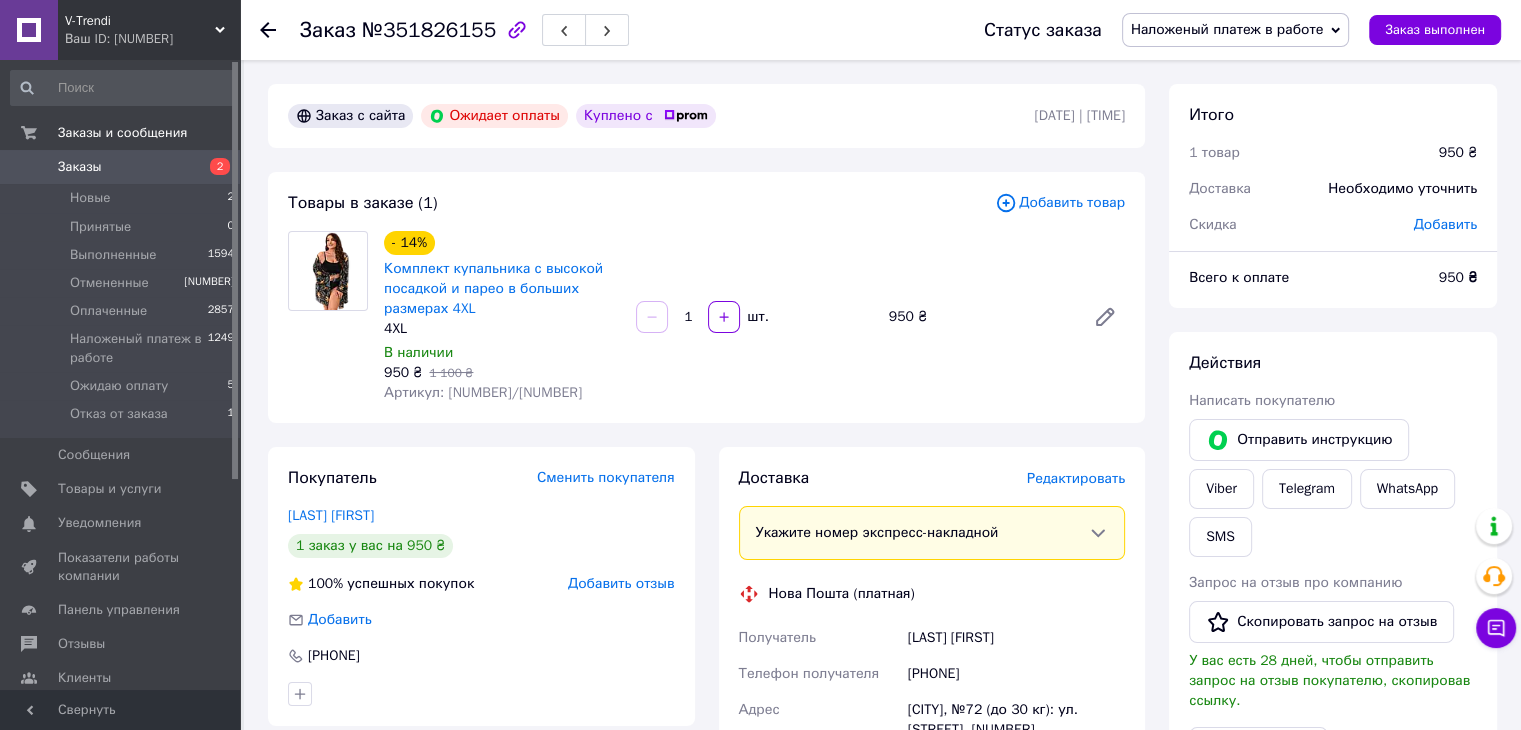 drag, startPoint x: 464, startPoint y: 341, endPoint x: 684, endPoint y: 420, distance: 233.75415 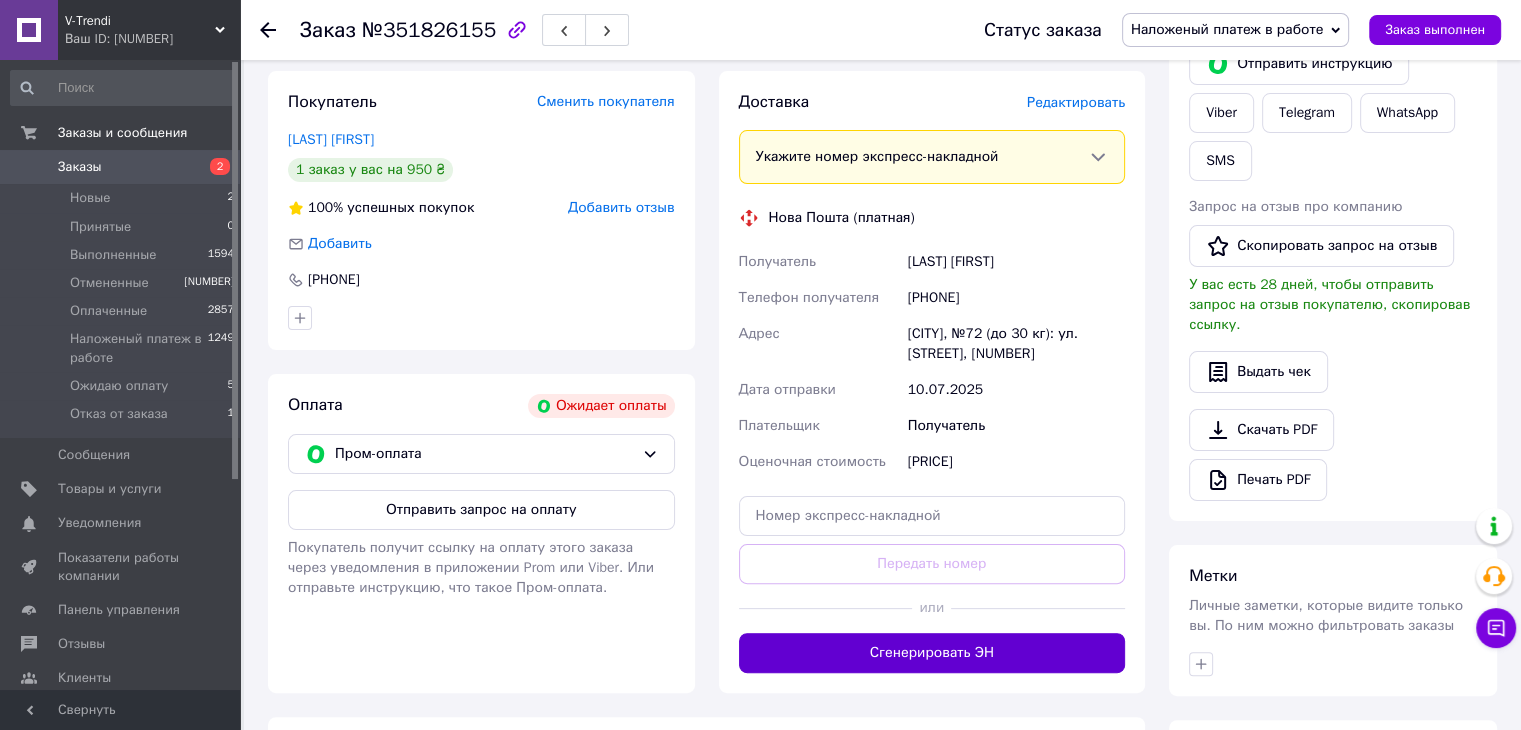 scroll, scrollTop: 500, scrollLeft: 0, axis: vertical 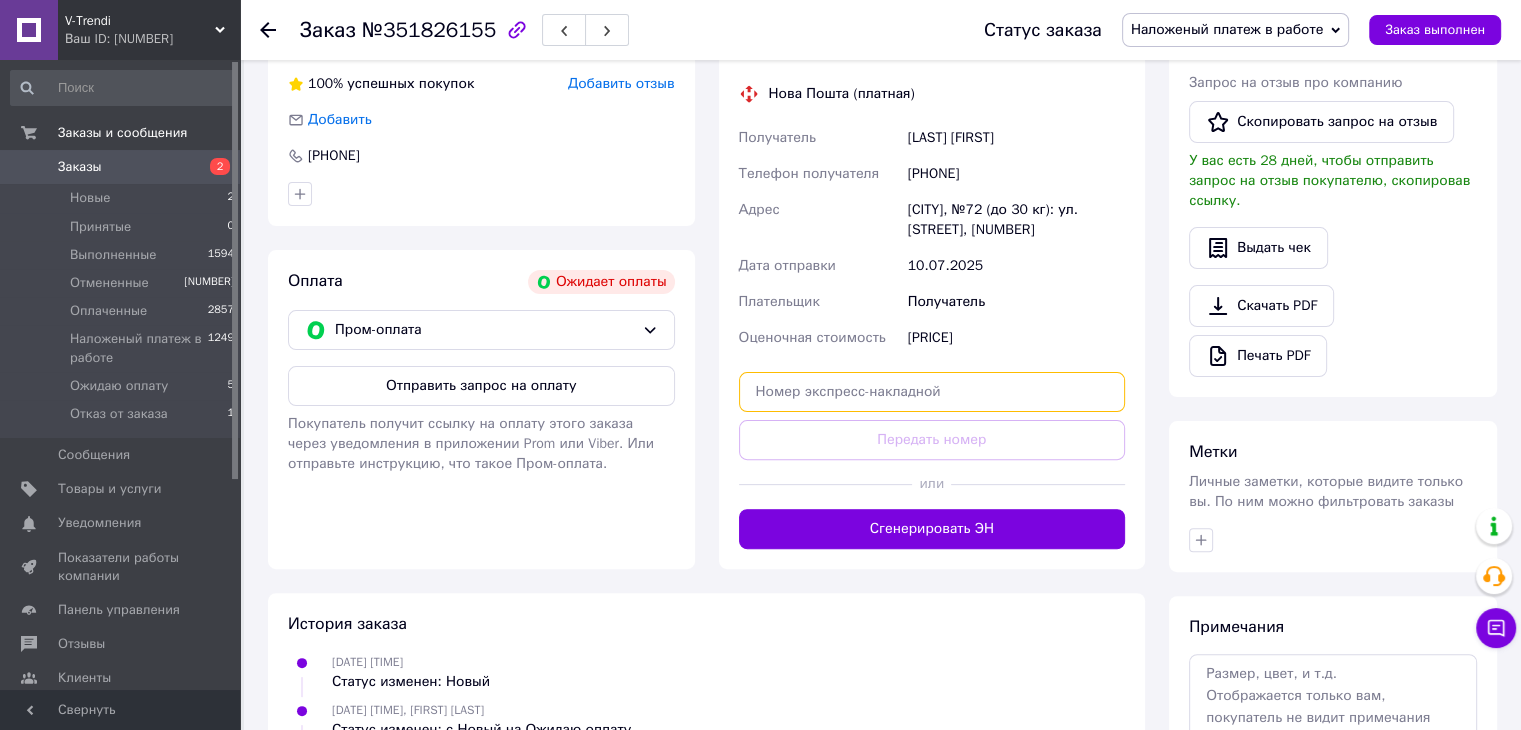 click at bounding box center (932, 392) 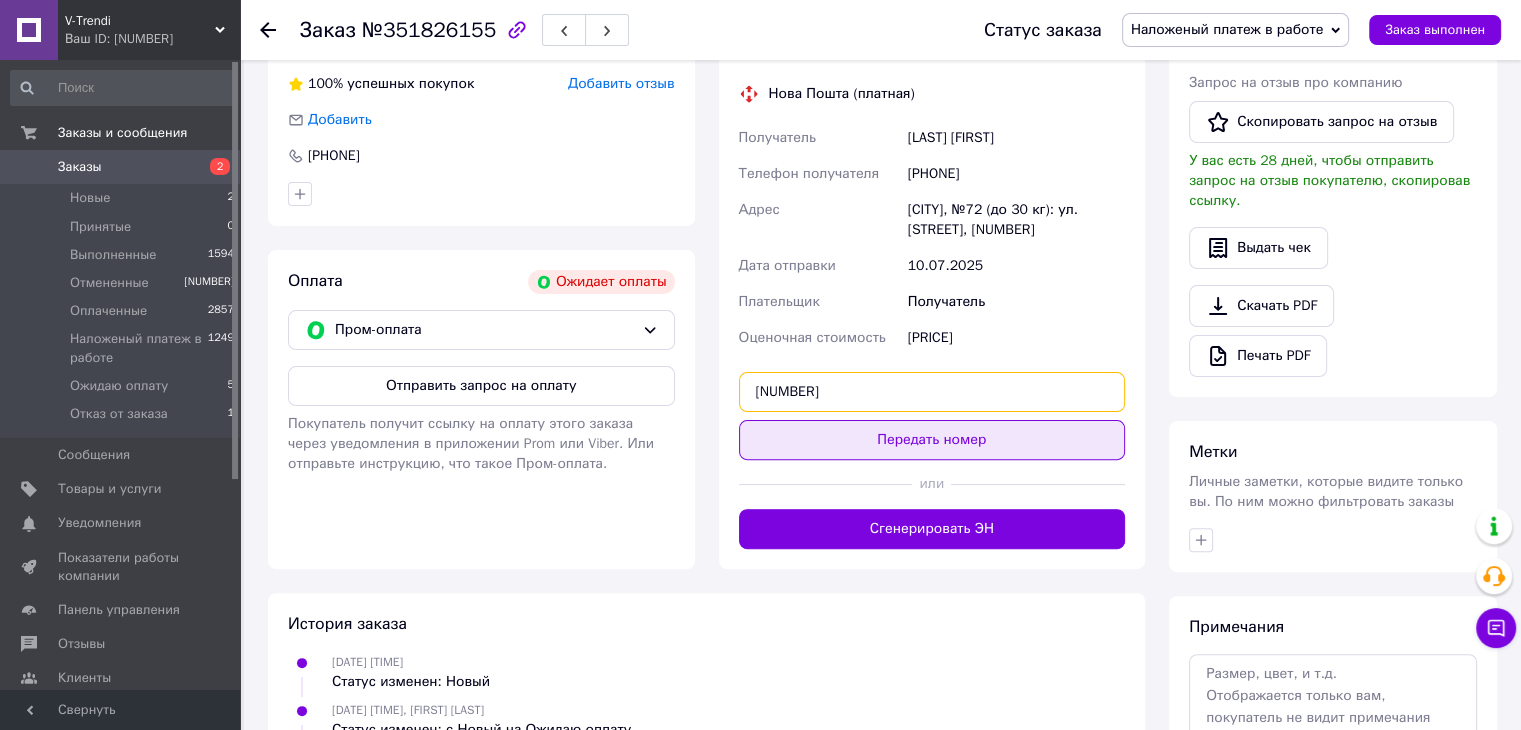 type on "[NUMBER]" 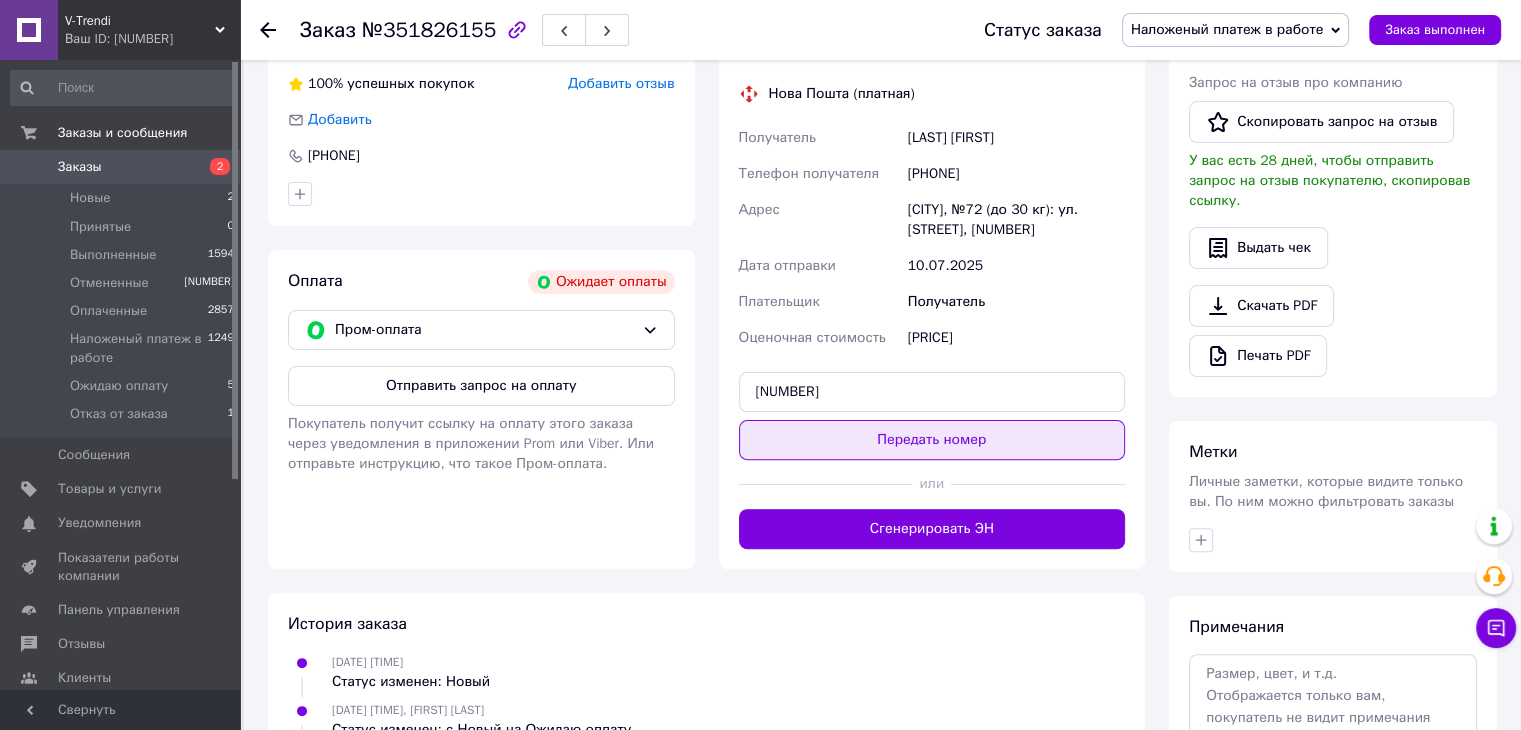 click on "Передать номер" at bounding box center (932, 440) 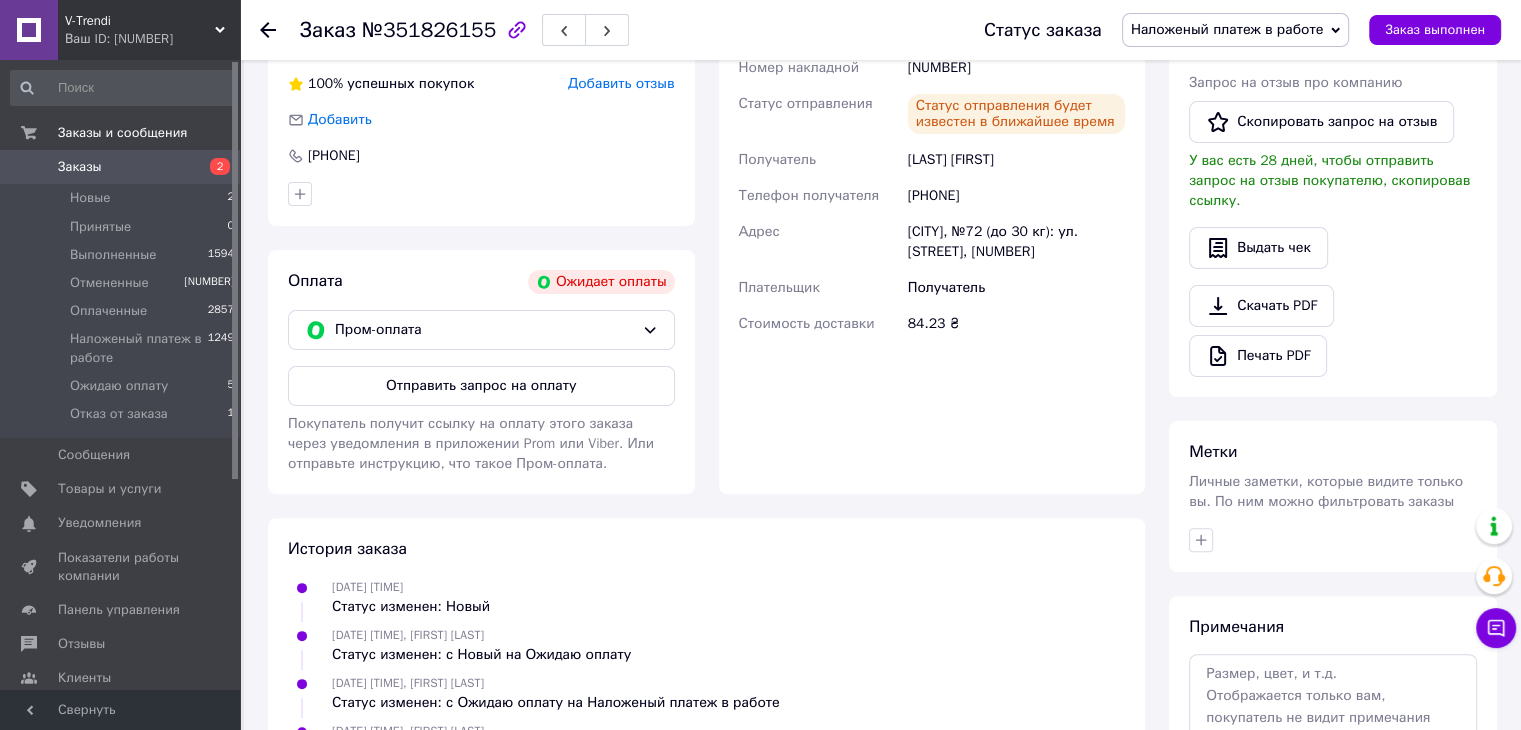 click on "Заказы" at bounding box center [80, 167] 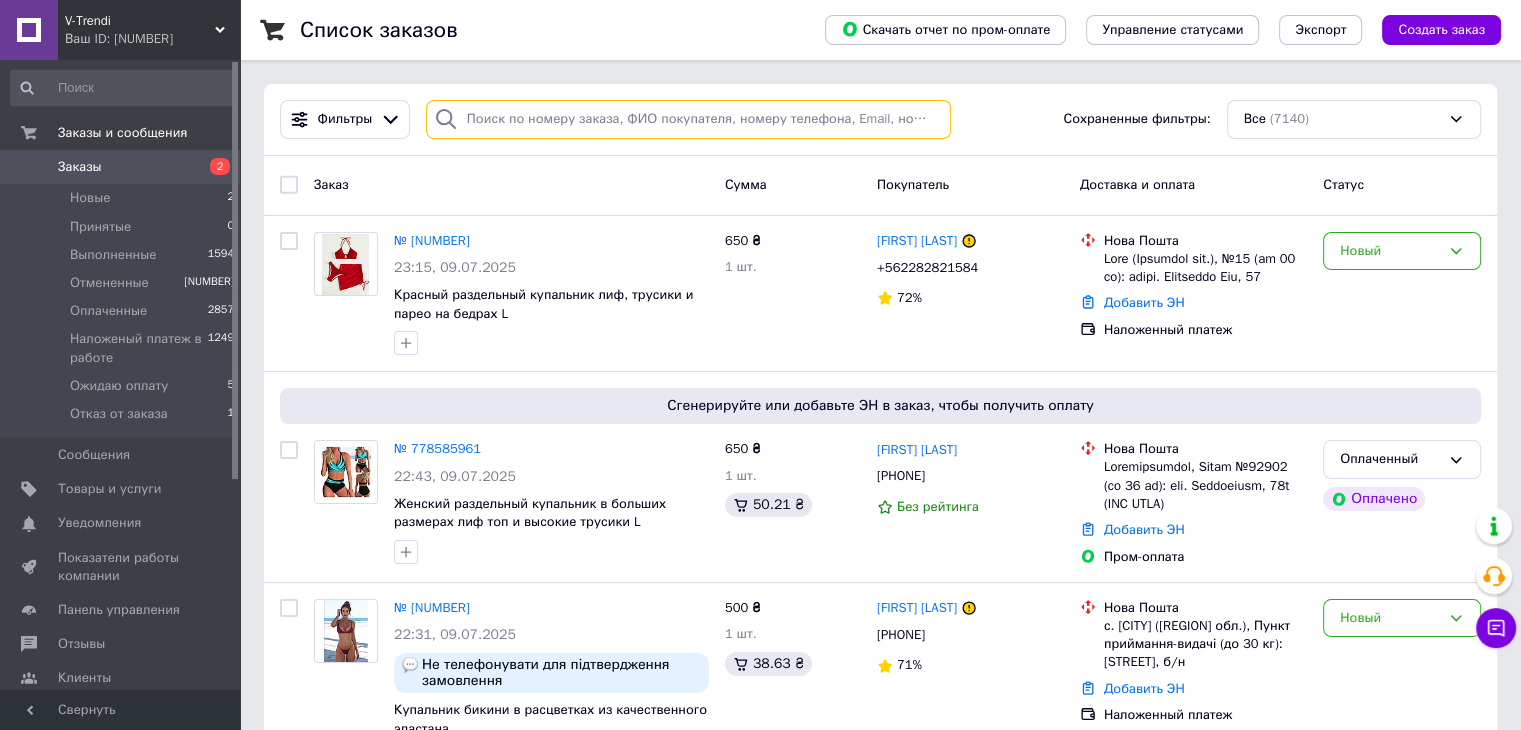click at bounding box center [688, 119] 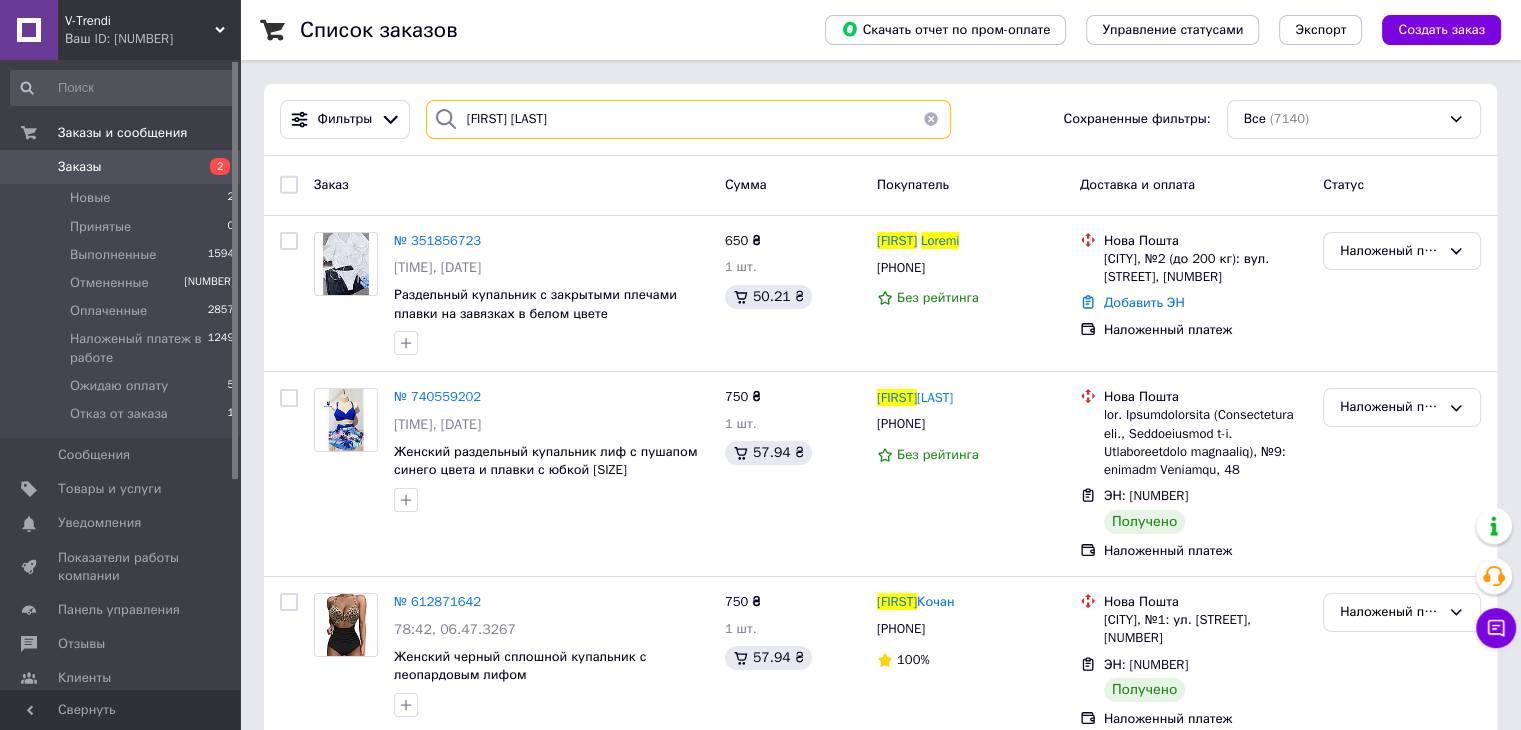 drag, startPoint x: 317, startPoint y: 114, endPoint x: 218, endPoint y: 113, distance: 99.00505 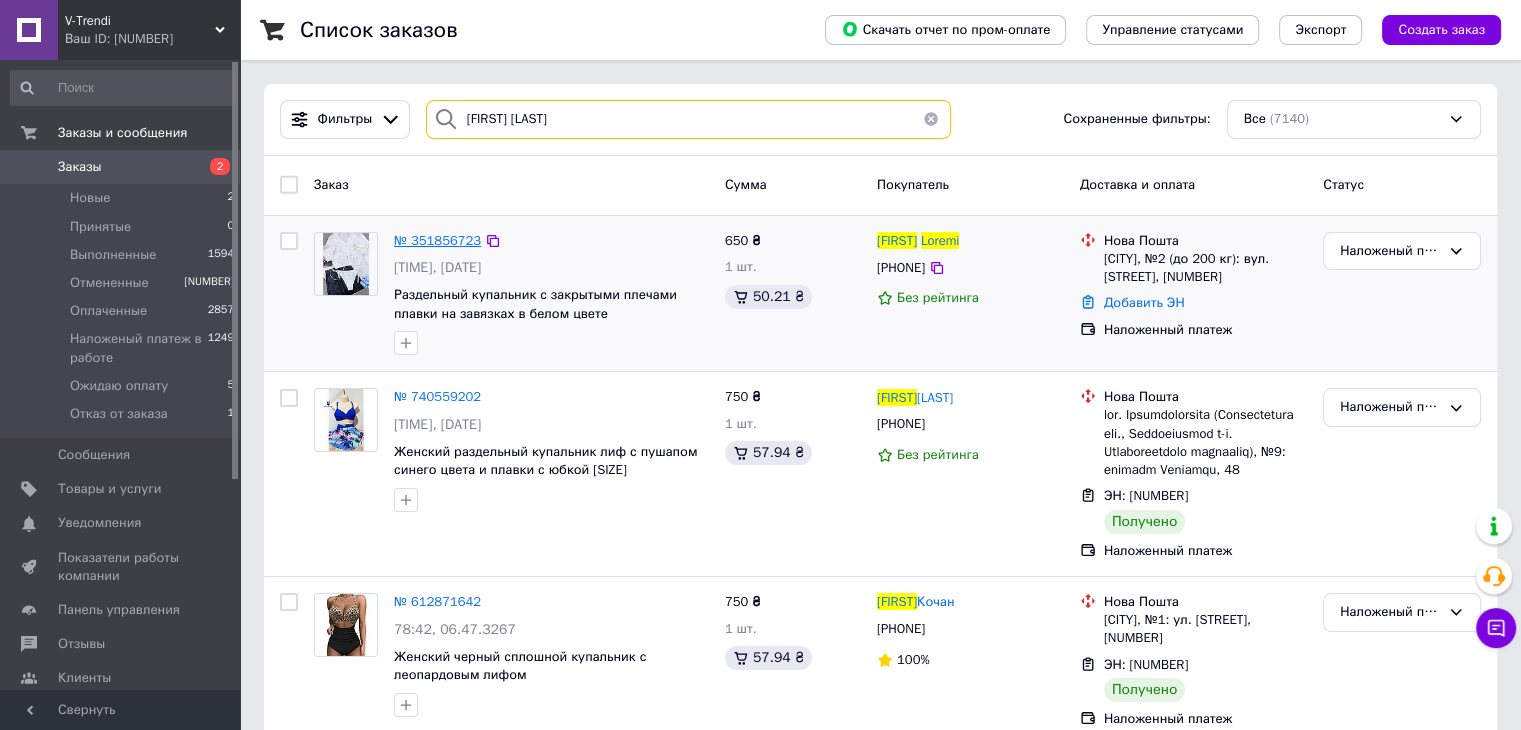type on "[FIRST] [LAST]" 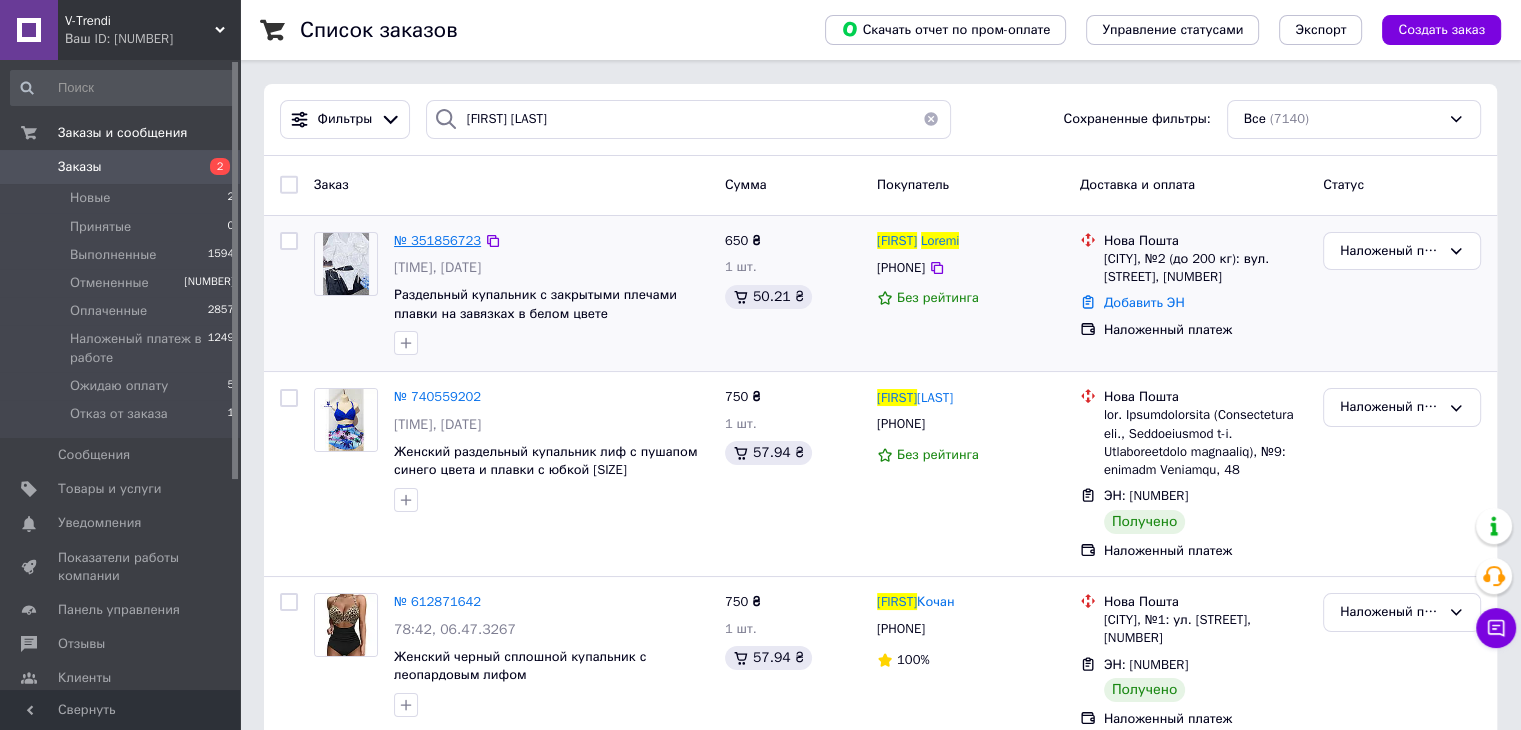 click on "№ 351856723" at bounding box center [437, 240] 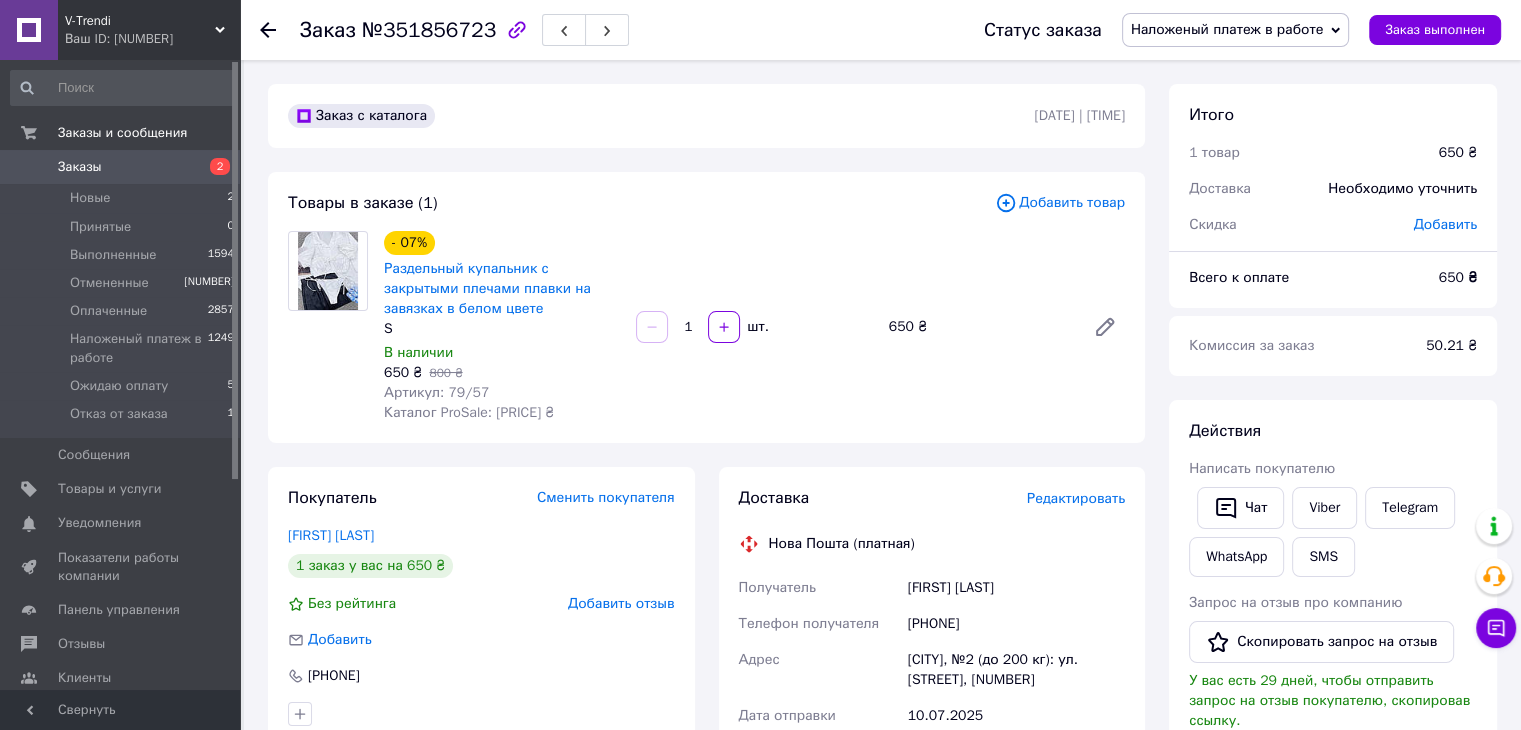 click on "S" at bounding box center (502, 329) 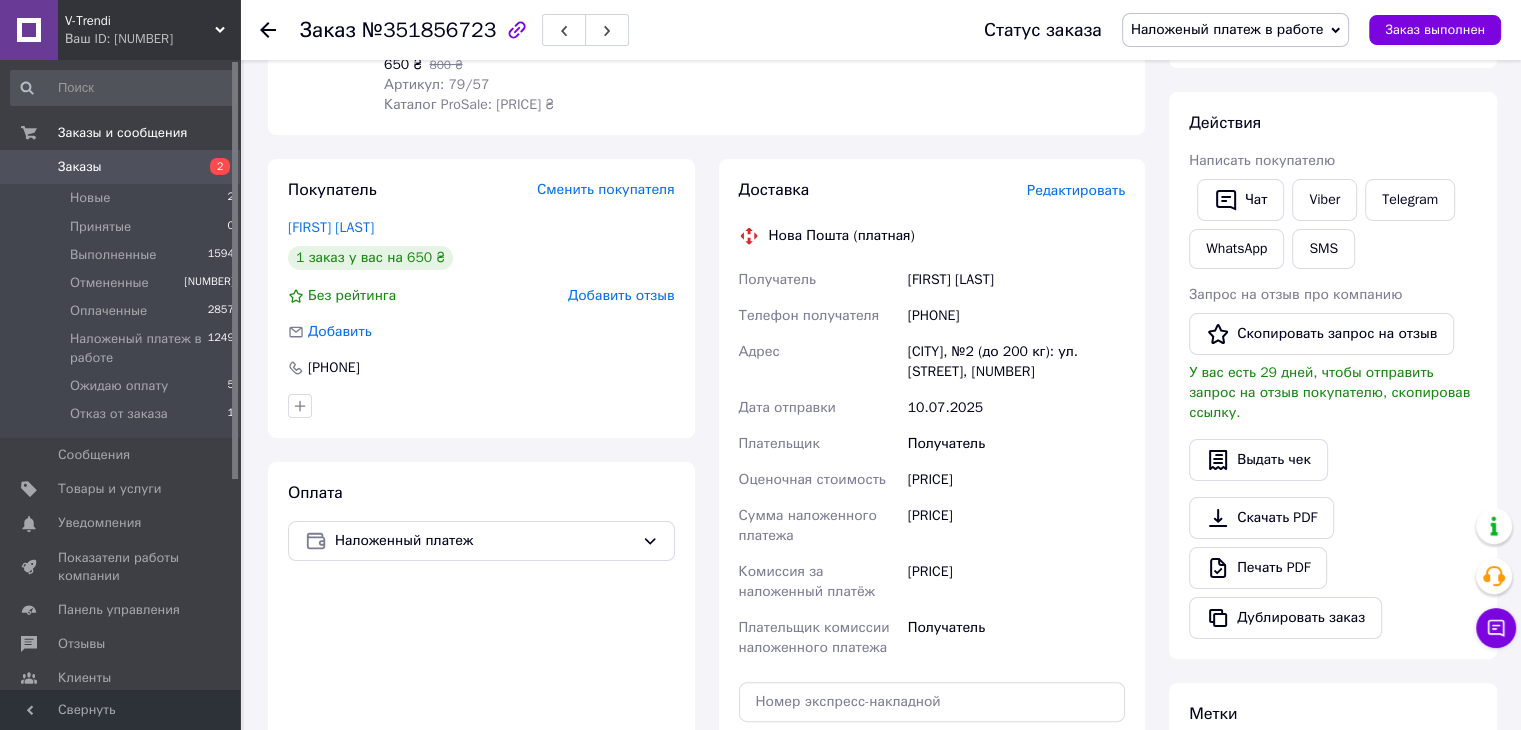 scroll, scrollTop: 400, scrollLeft: 0, axis: vertical 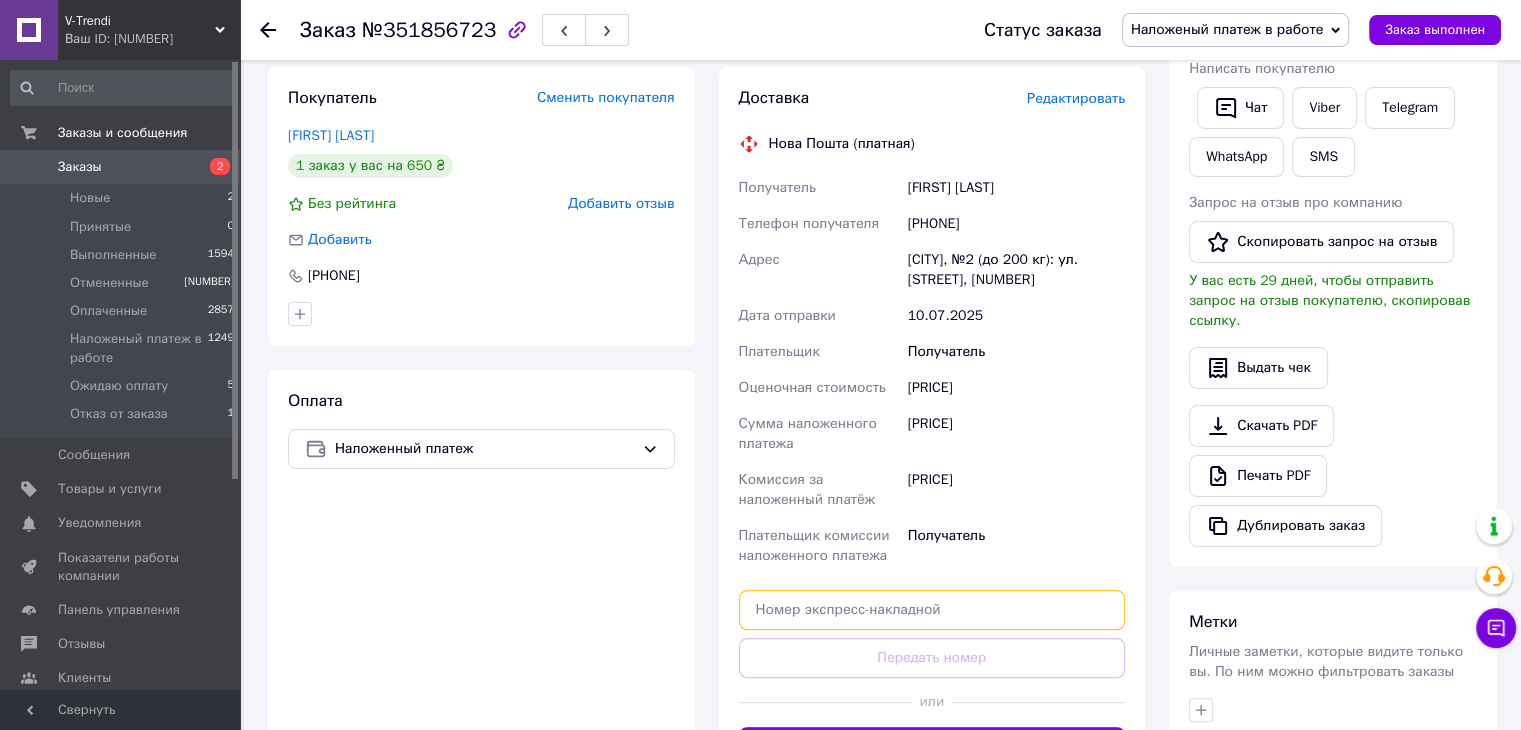click at bounding box center (932, 610) 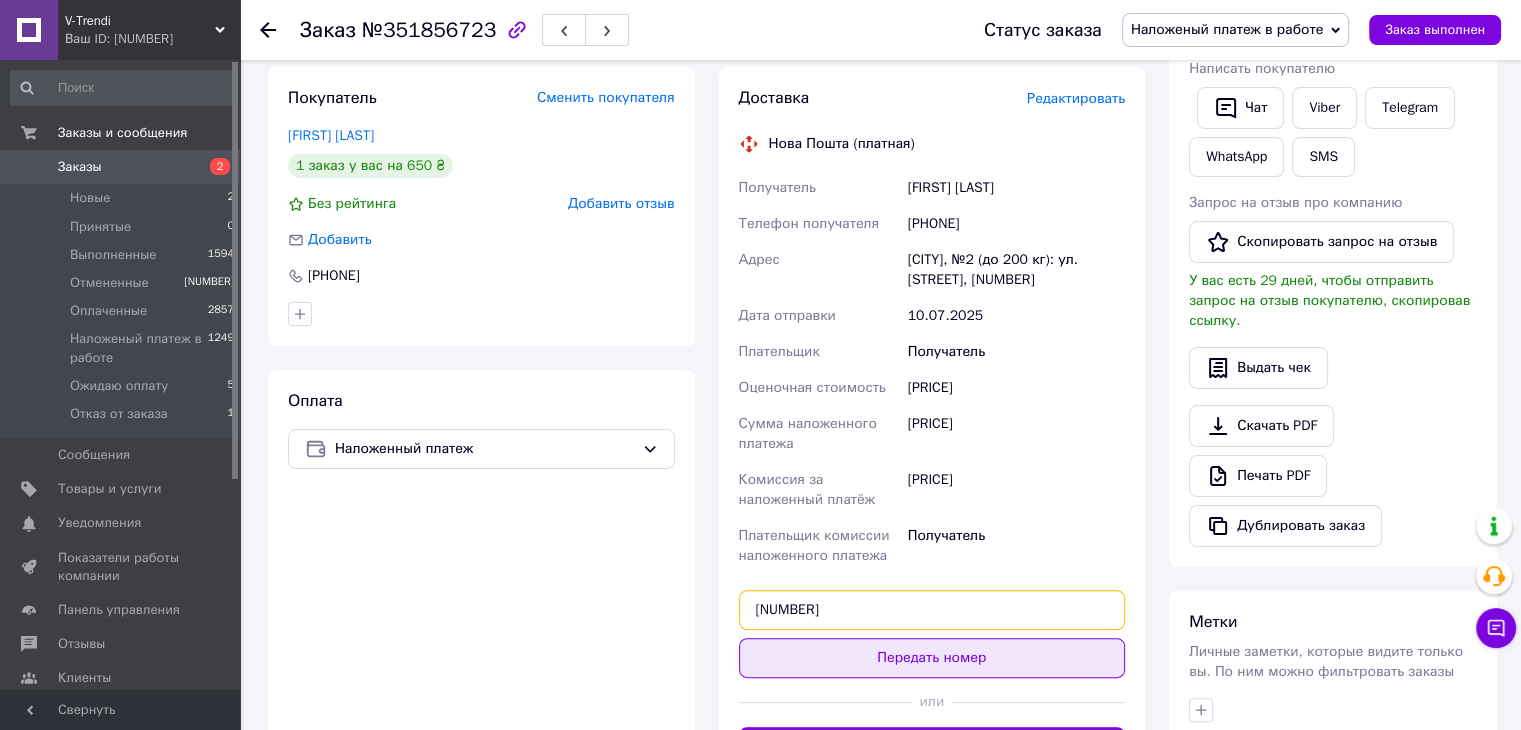 type on "[NUMBER]" 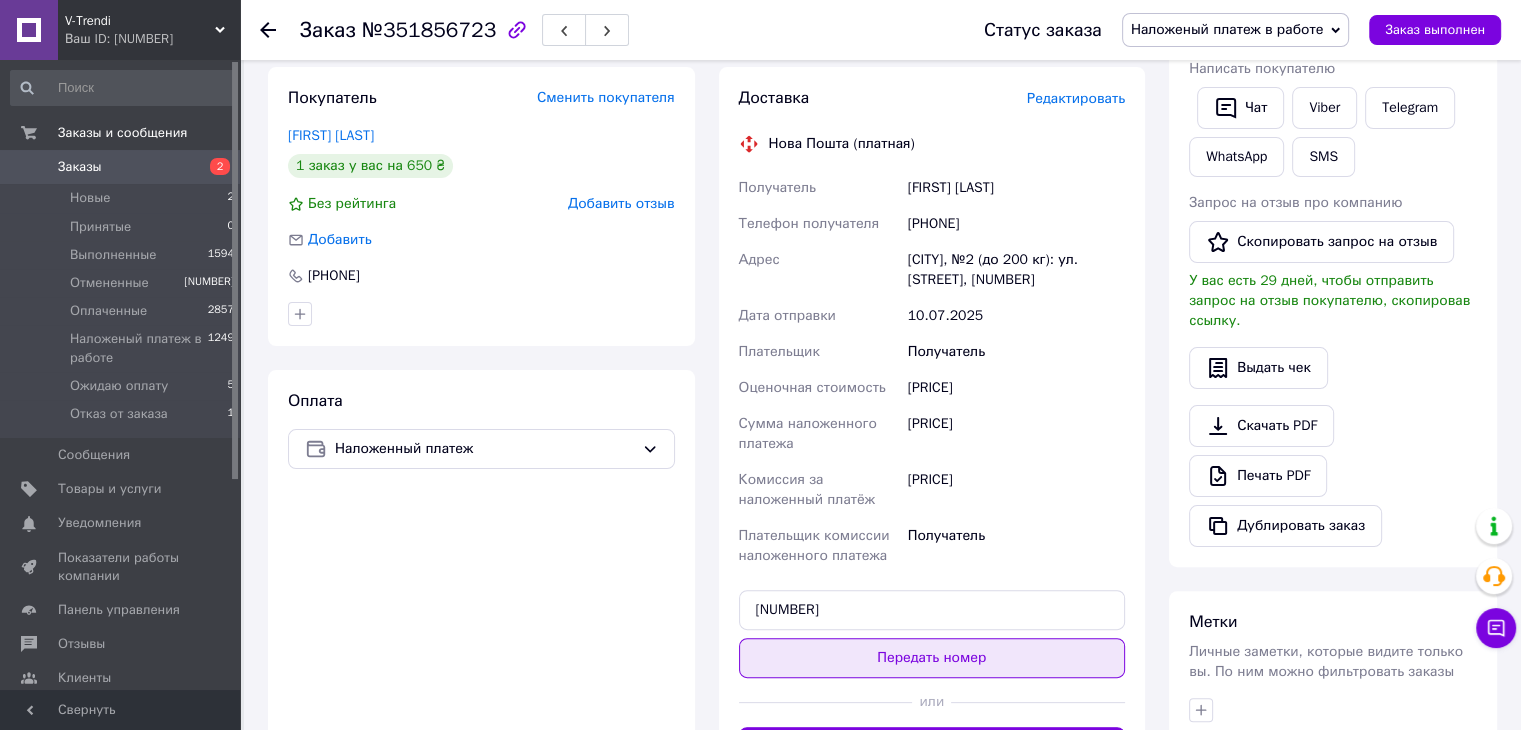 click on "Передать номер" at bounding box center [932, 658] 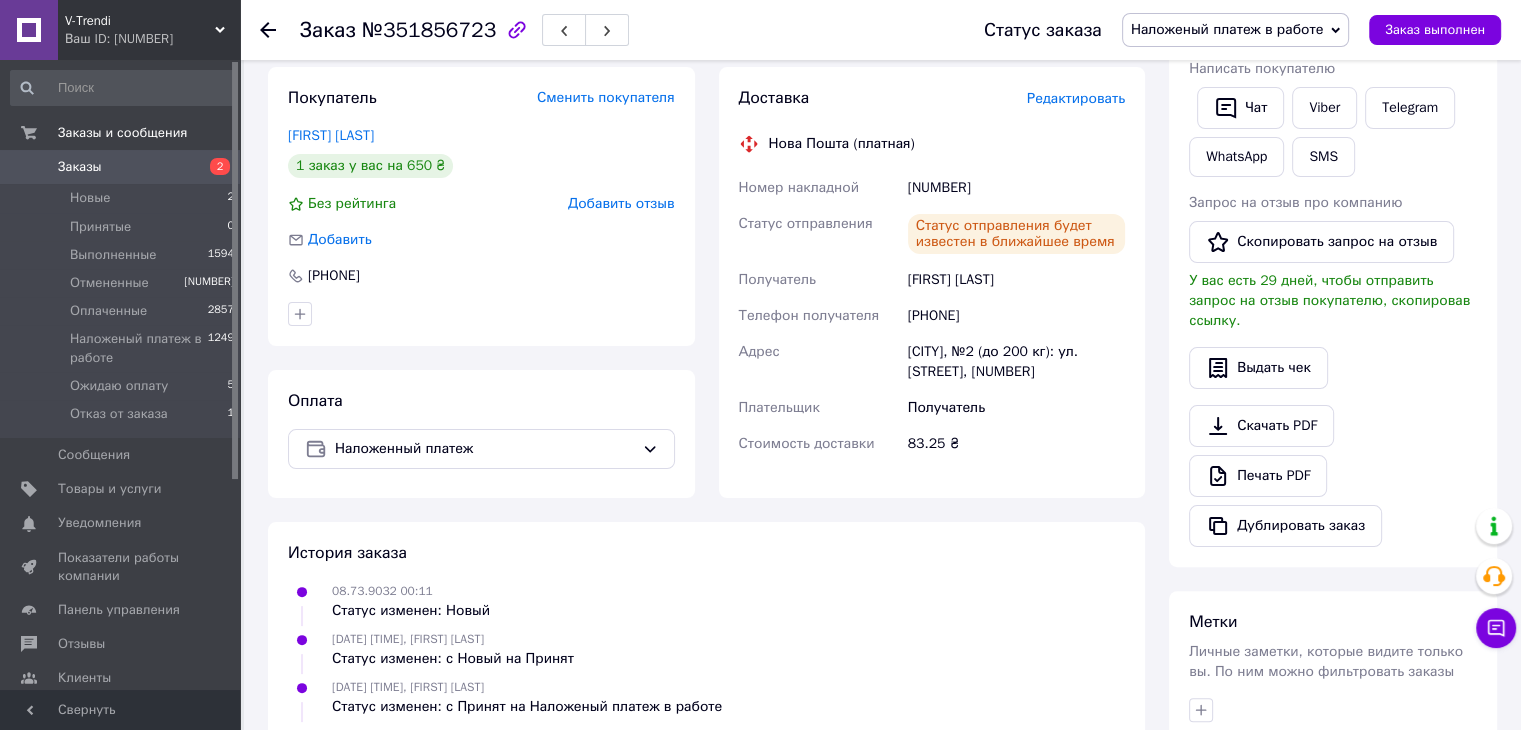 click at bounding box center [481, 314] 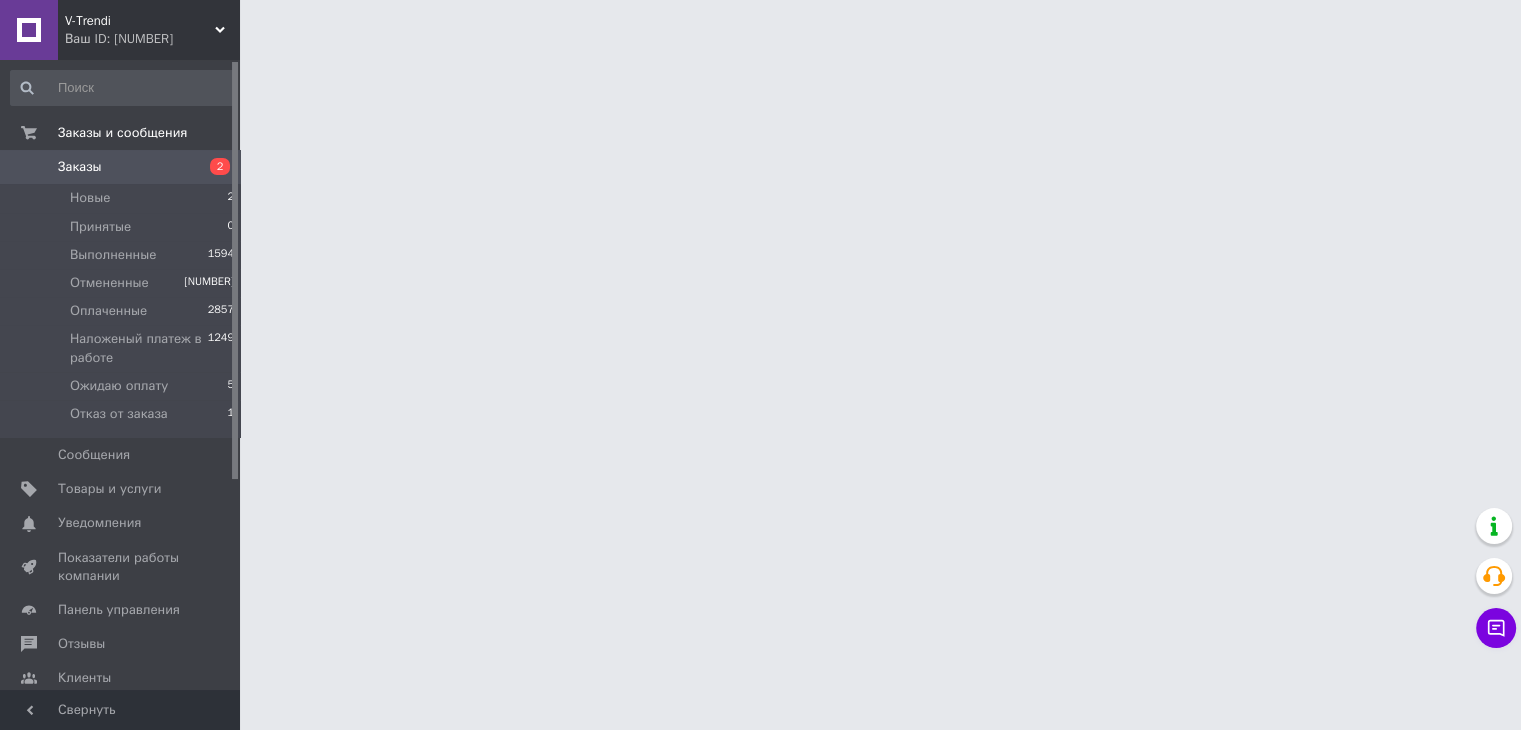 scroll, scrollTop: 0, scrollLeft: 0, axis: both 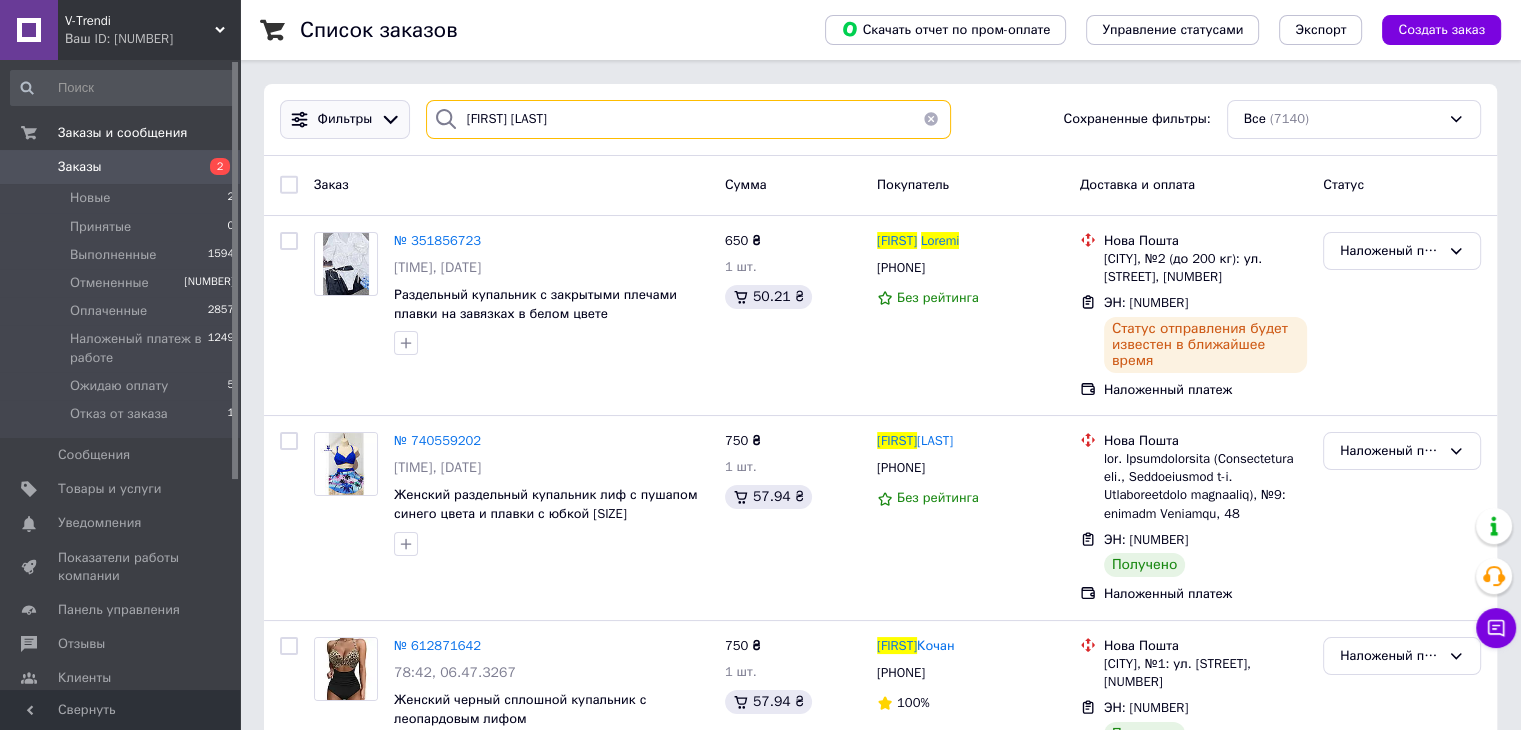 drag, startPoint x: 548, startPoint y: 108, endPoint x: 321, endPoint y: 105, distance: 227.01982 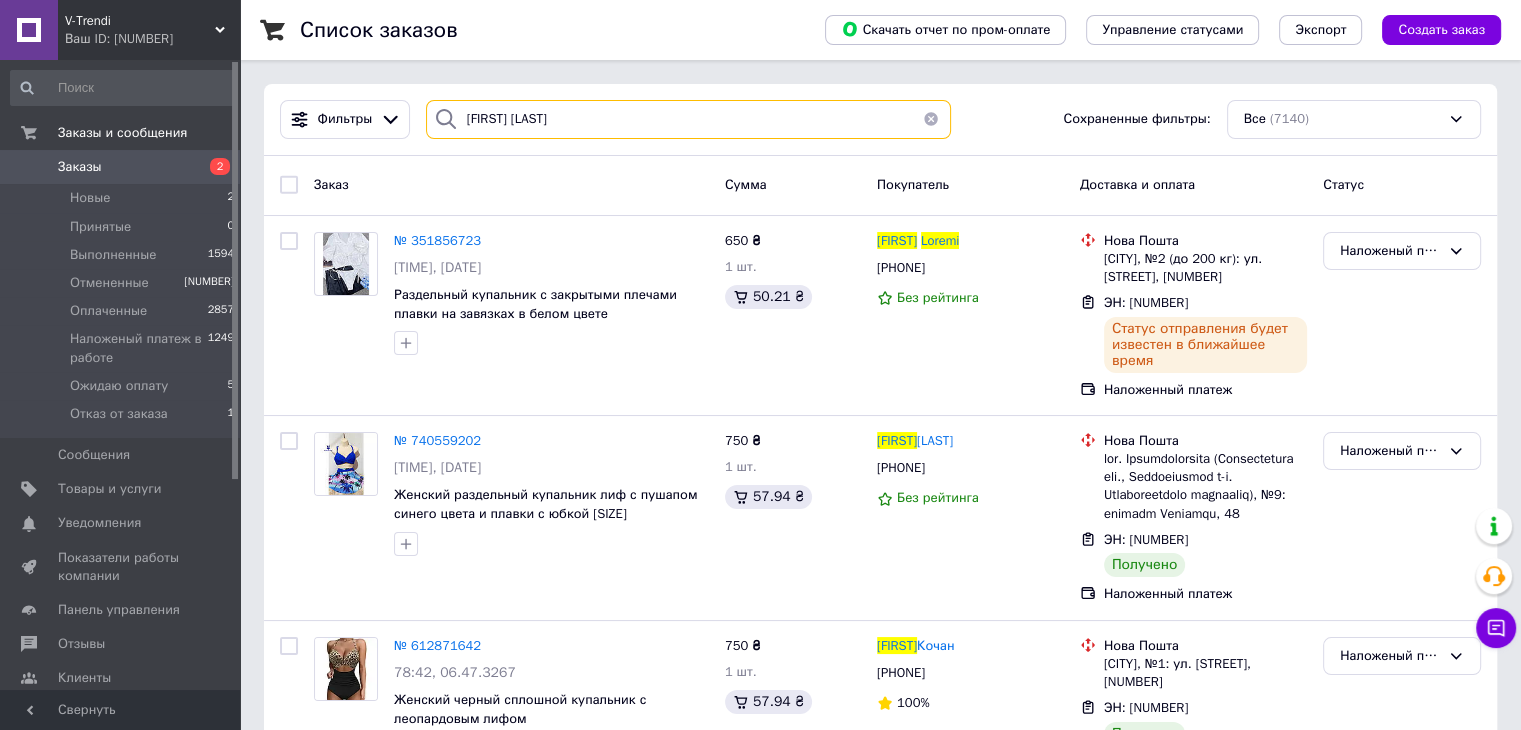 paste on "[LAST] [FIRST]" 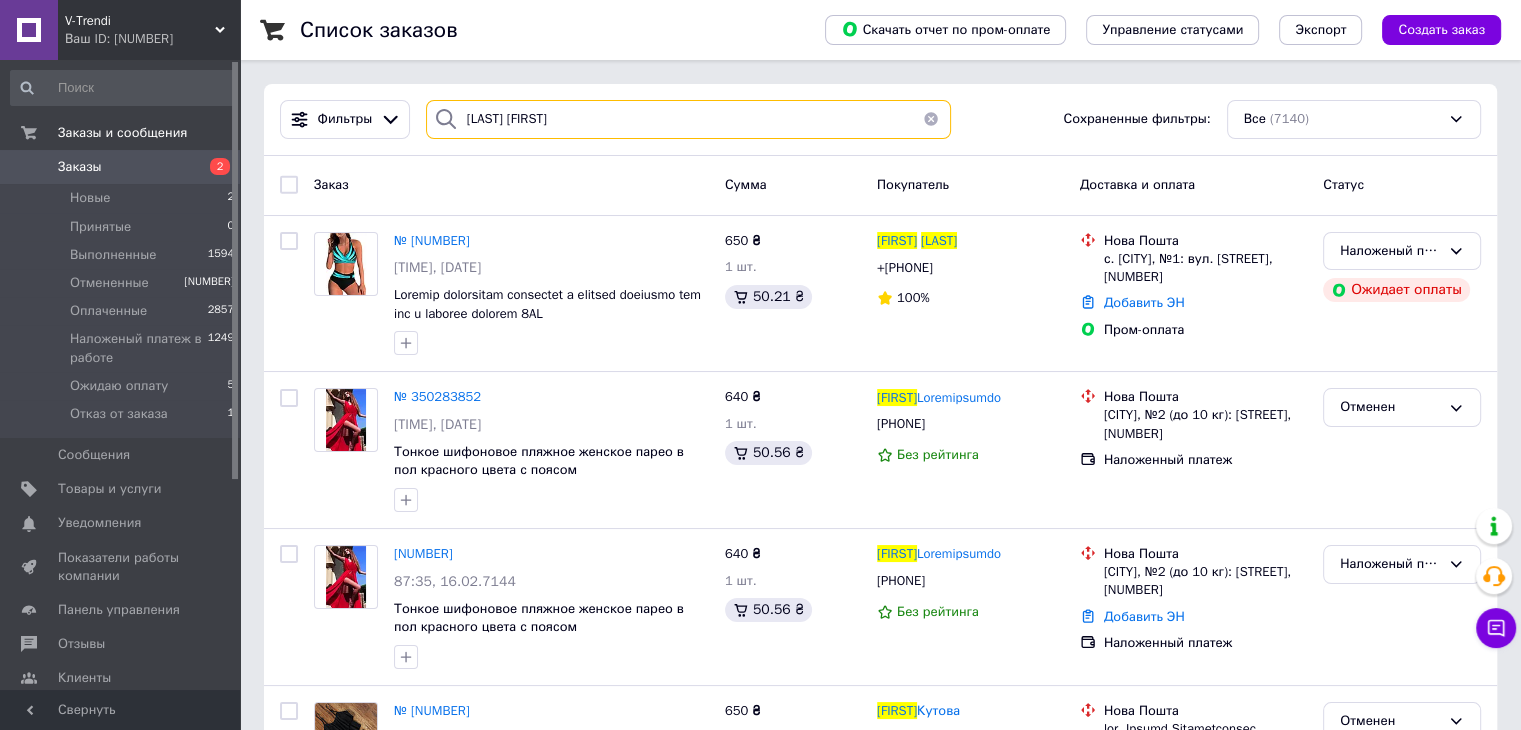 drag, startPoint x: 548, startPoint y: 120, endPoint x: 345, endPoint y: 93, distance: 204.78769 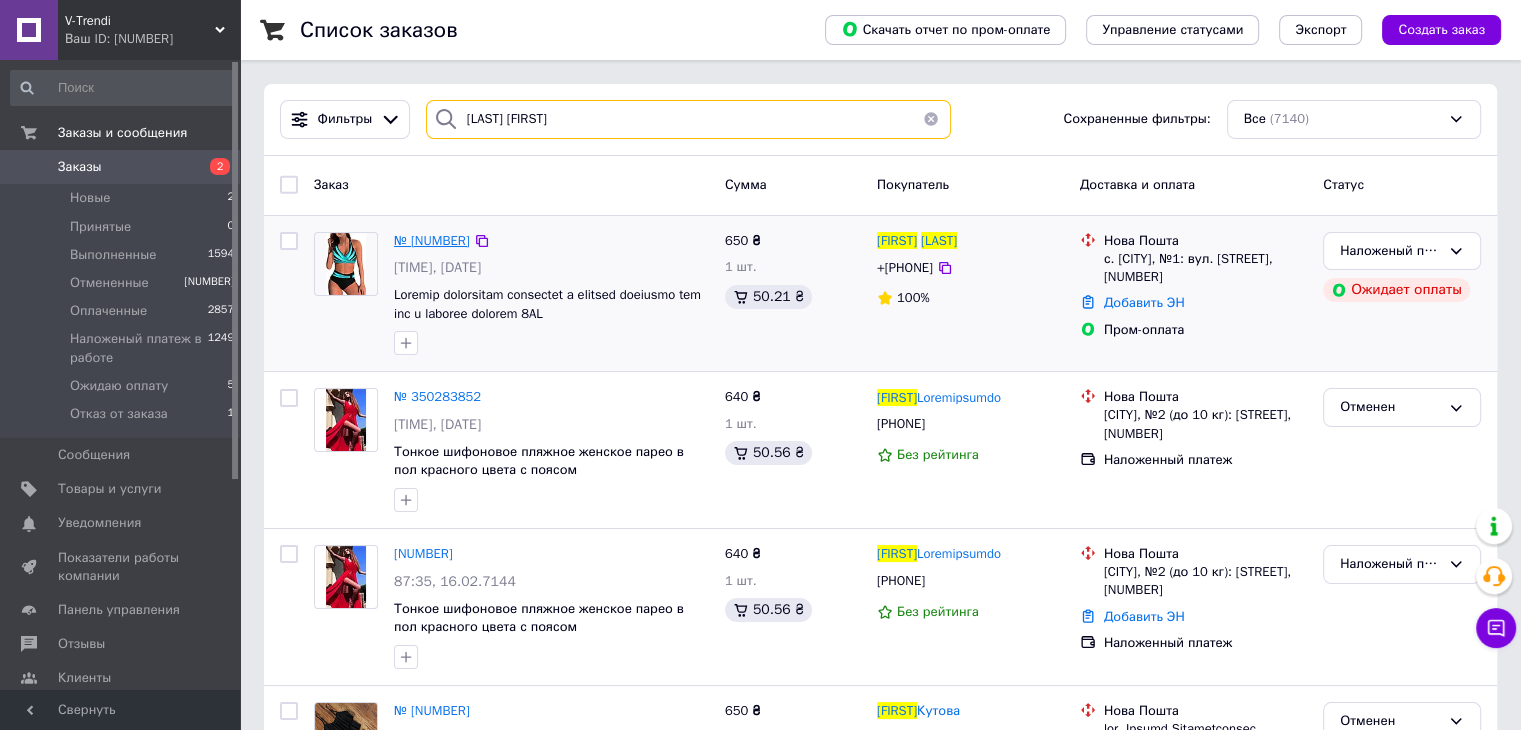 type on "[LAST] [FIRST]" 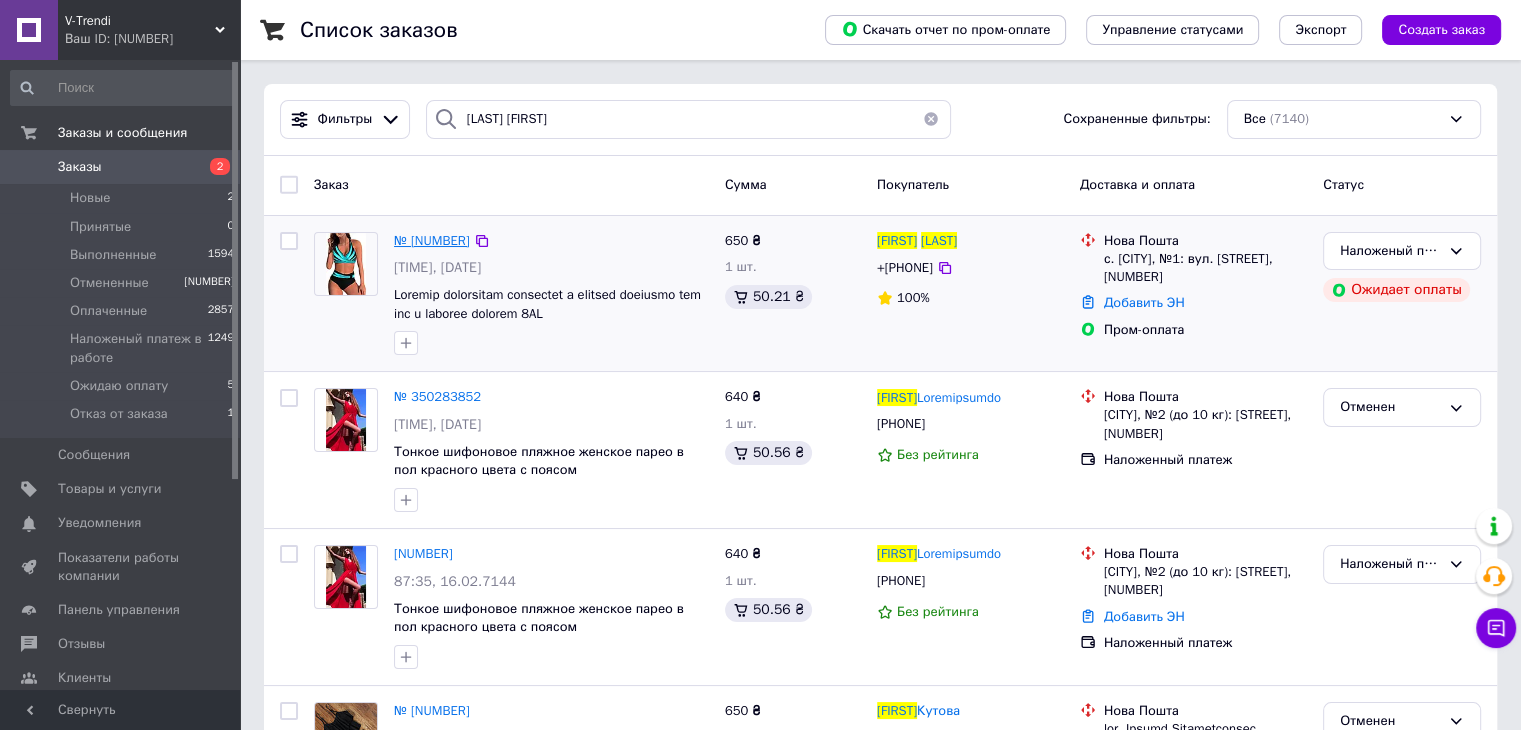 click on "№ [NUMBER]" at bounding box center (432, 240) 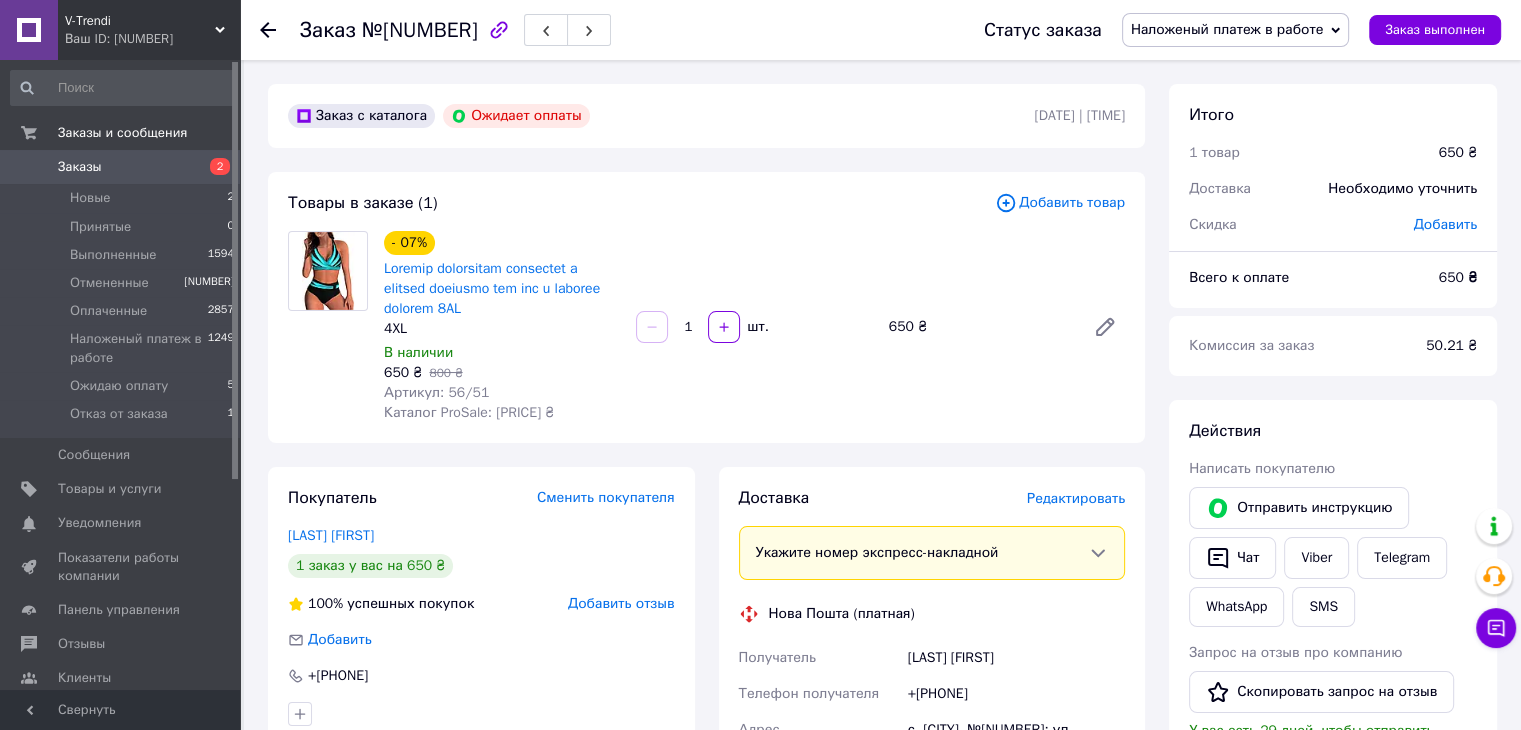 click on "643 ₴   821 ₴" at bounding box center [502, 373] 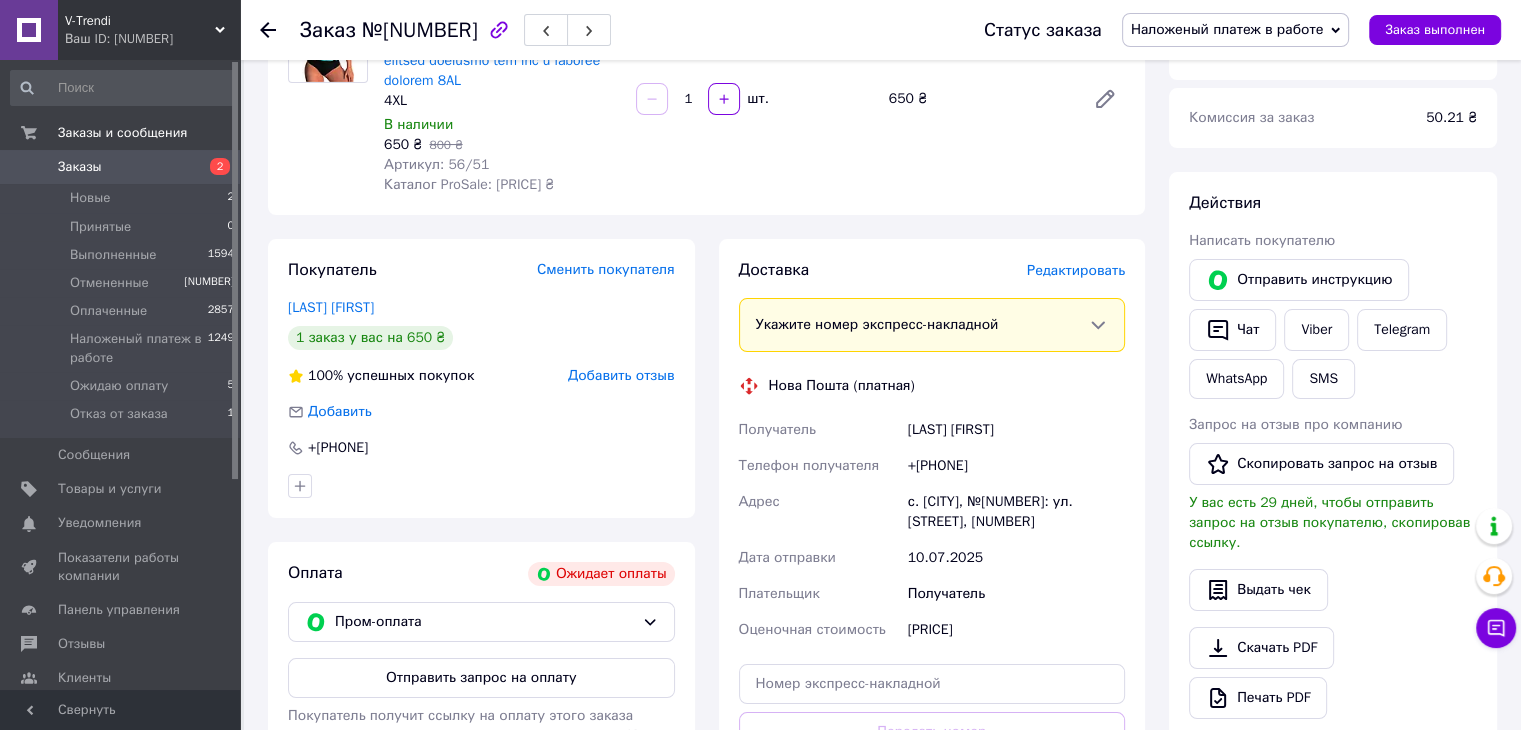 scroll, scrollTop: 500, scrollLeft: 0, axis: vertical 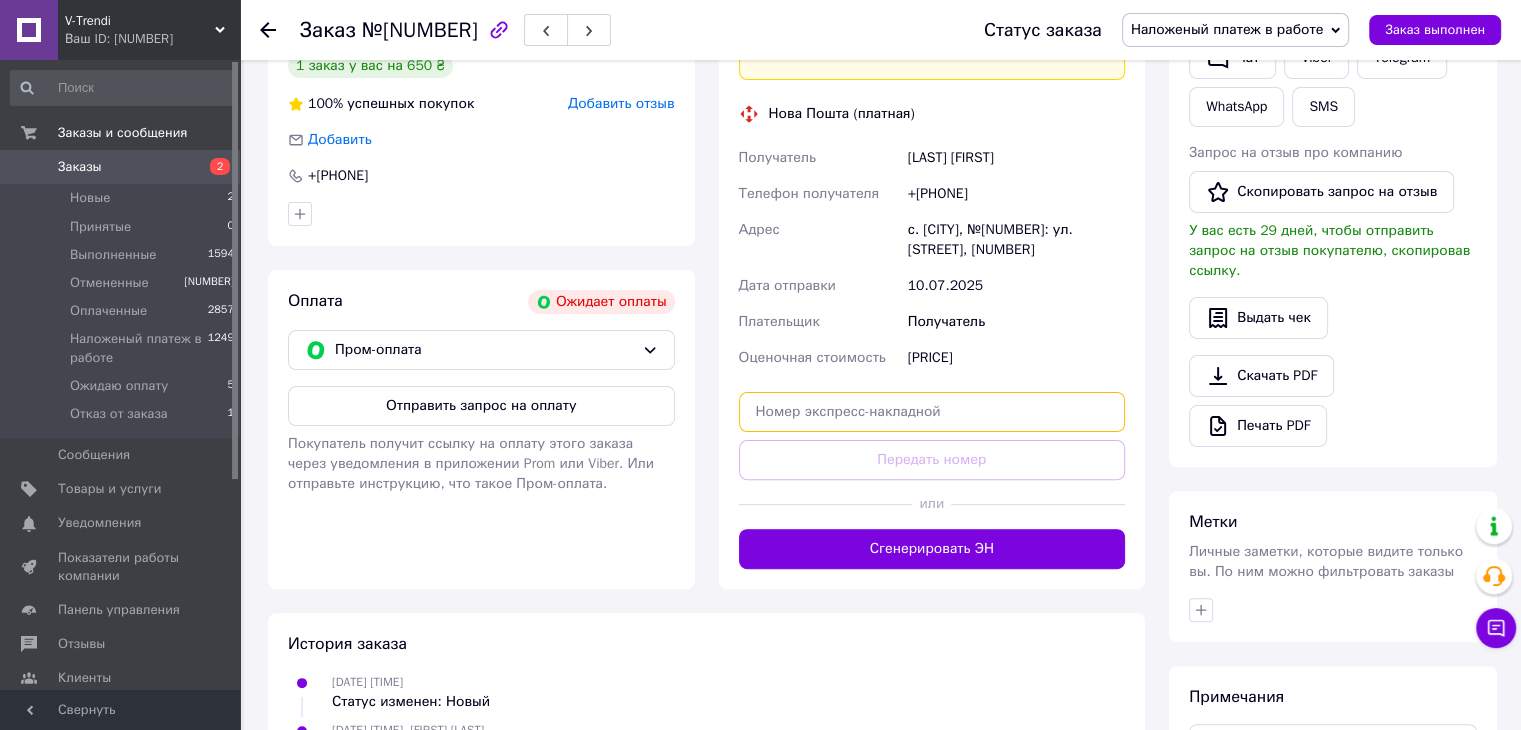 click at bounding box center [932, 412] 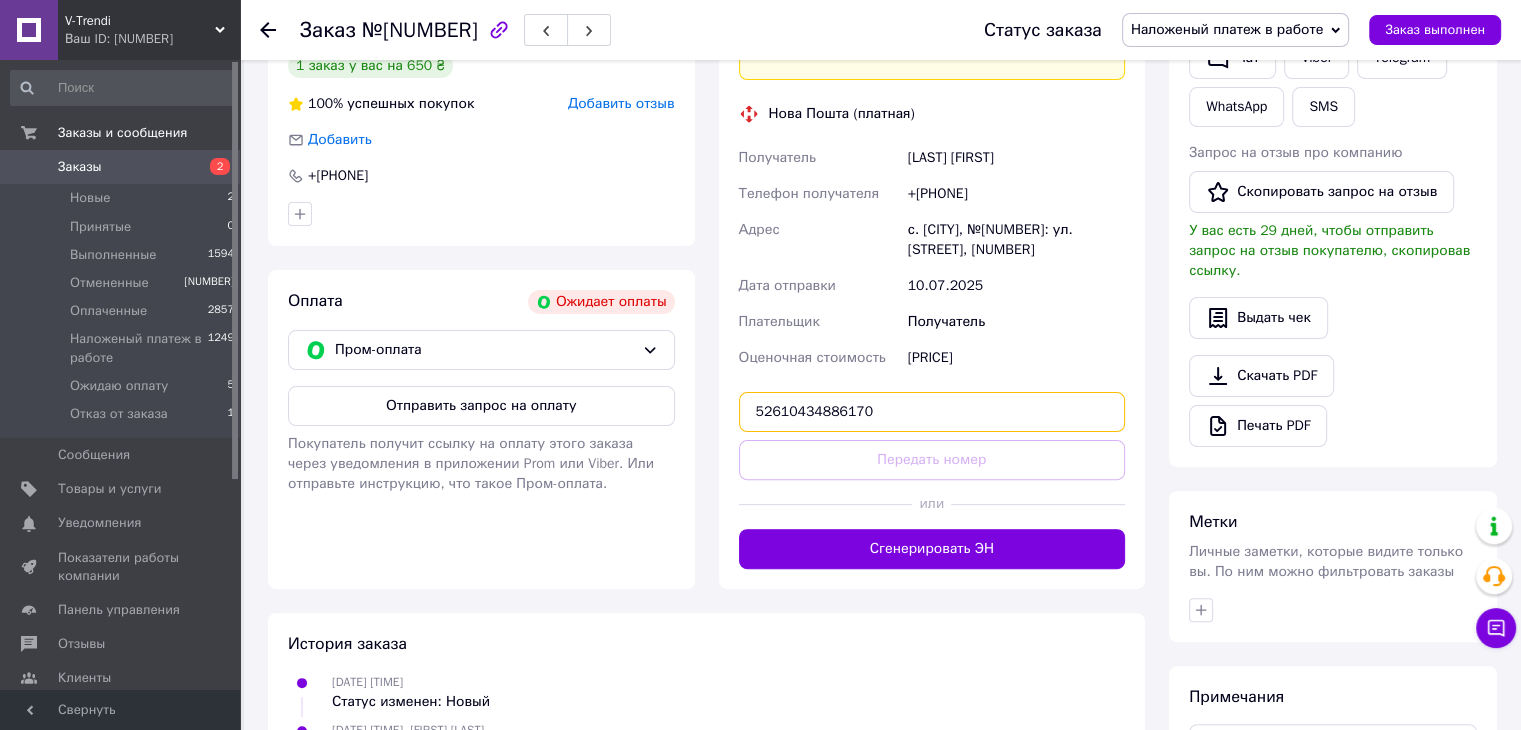 type on "52610434886170" 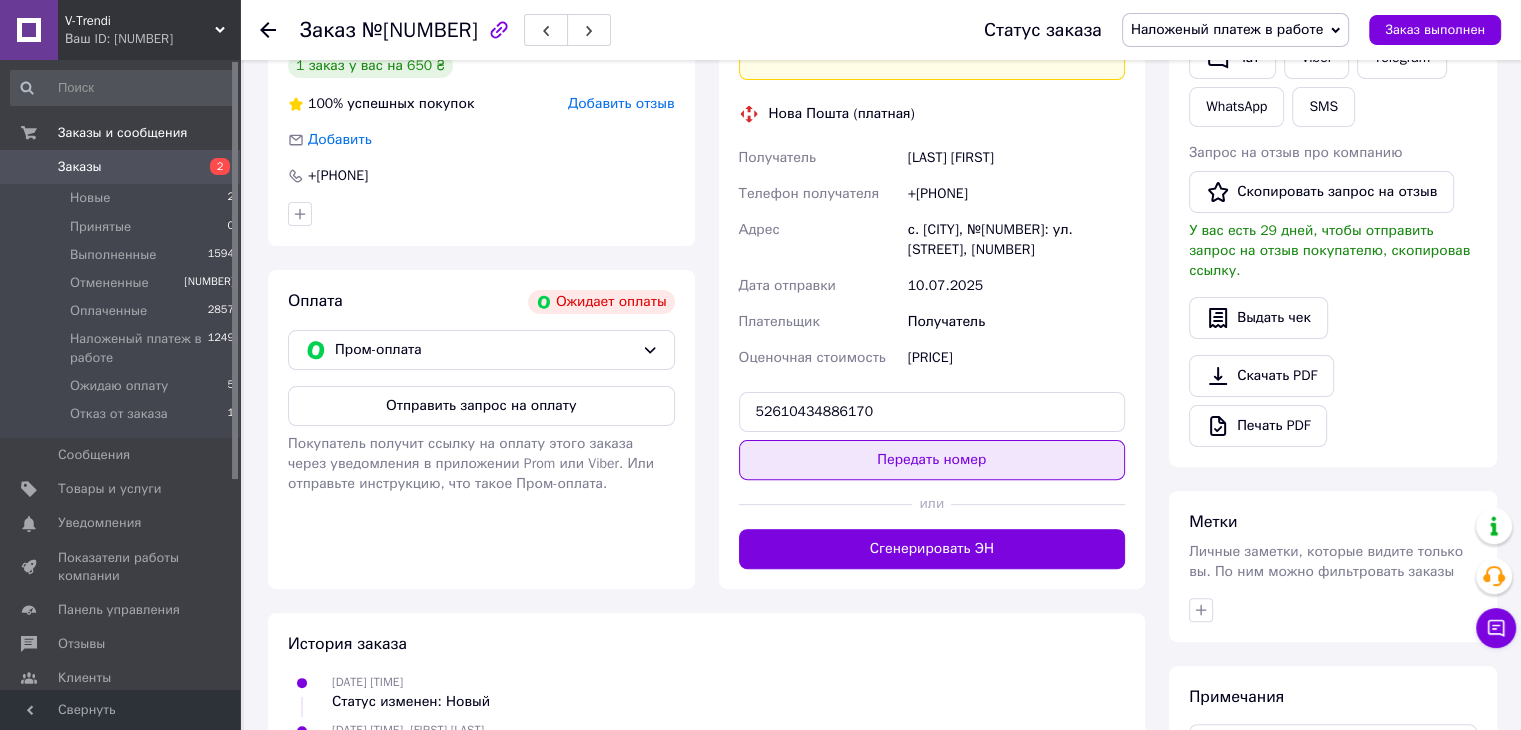 click on "Передать номер" at bounding box center [932, 460] 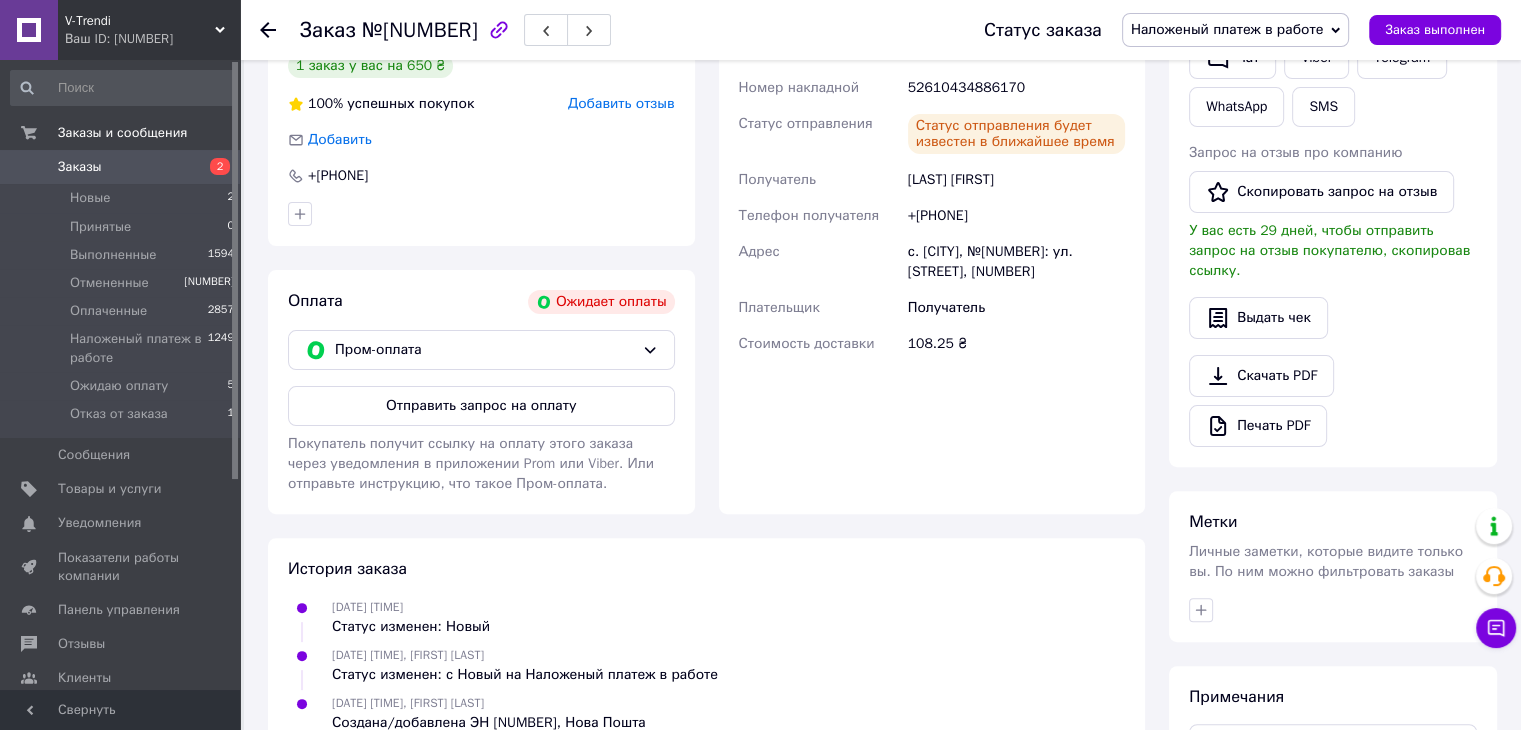 click on "Заказы" at bounding box center [80, 167] 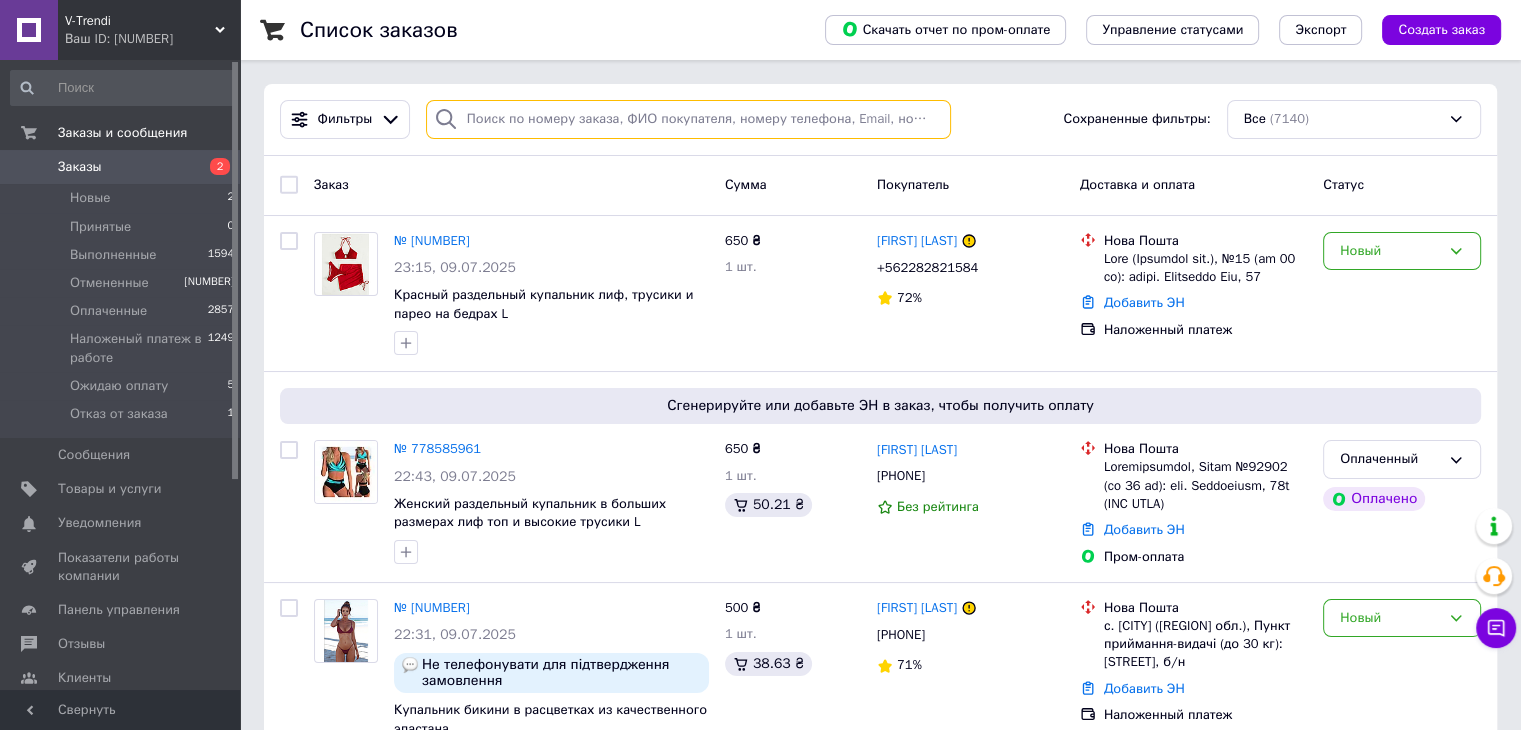 click at bounding box center [688, 119] 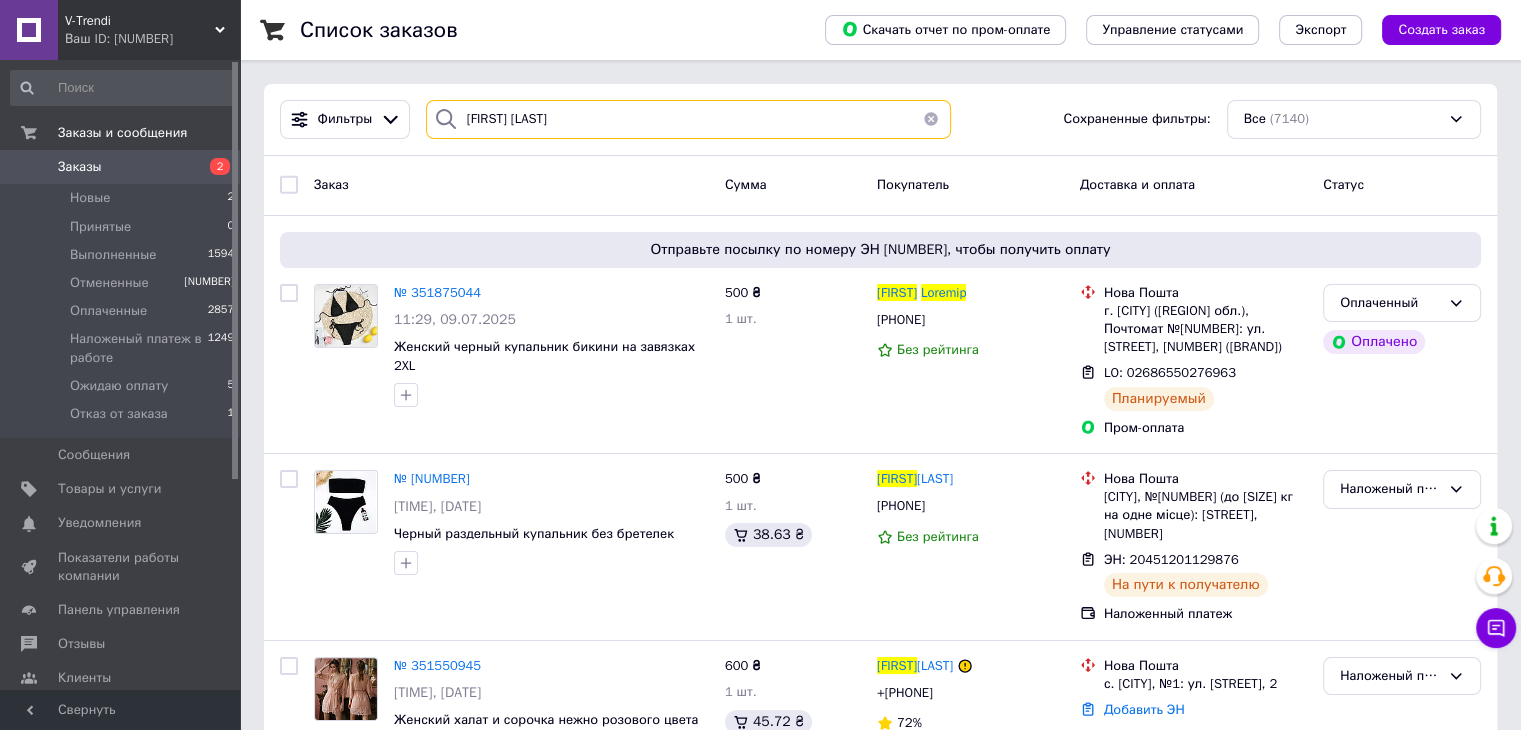 drag, startPoint x: 504, startPoint y: 112, endPoint x: 388, endPoint y: 97, distance: 116.965805 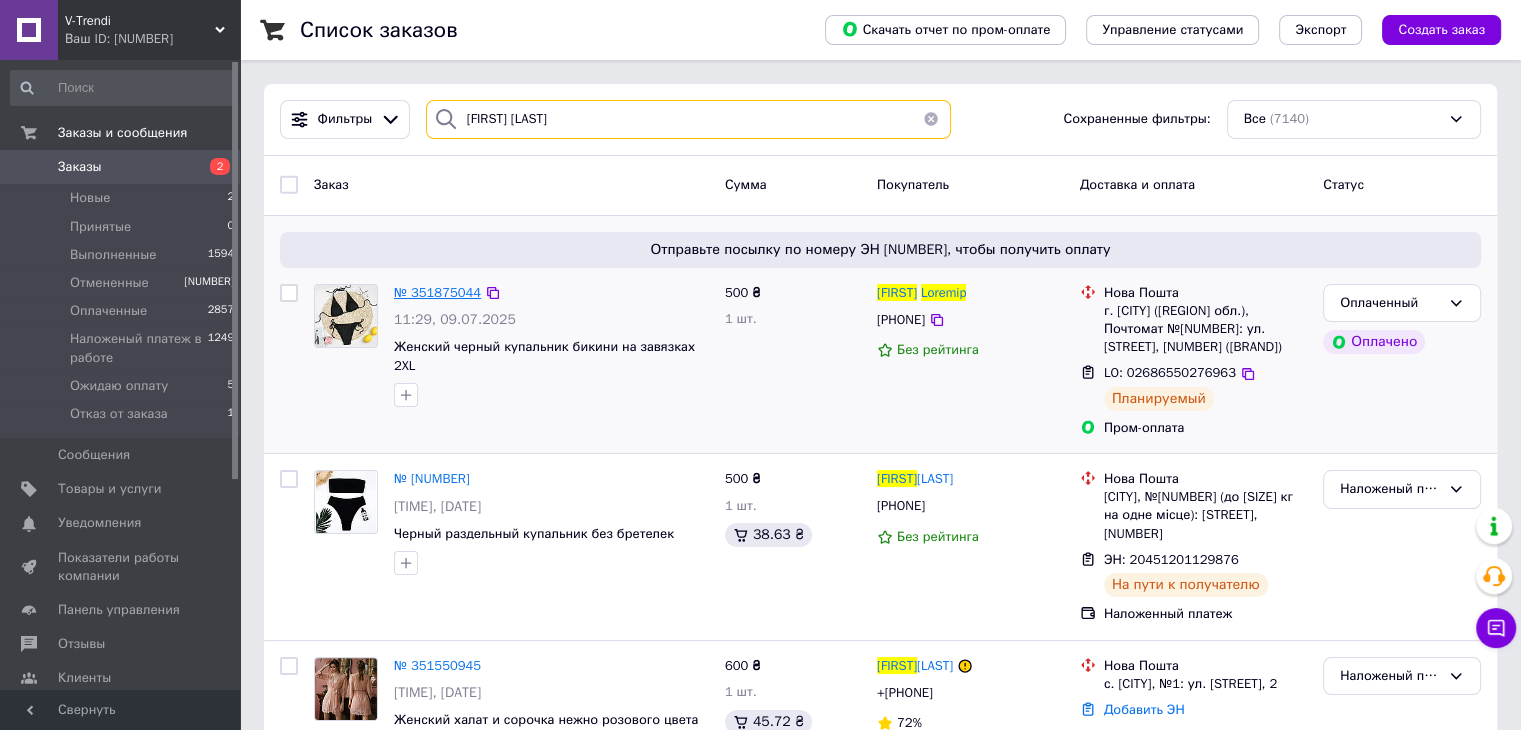 type on "[FIRST] [LAST]" 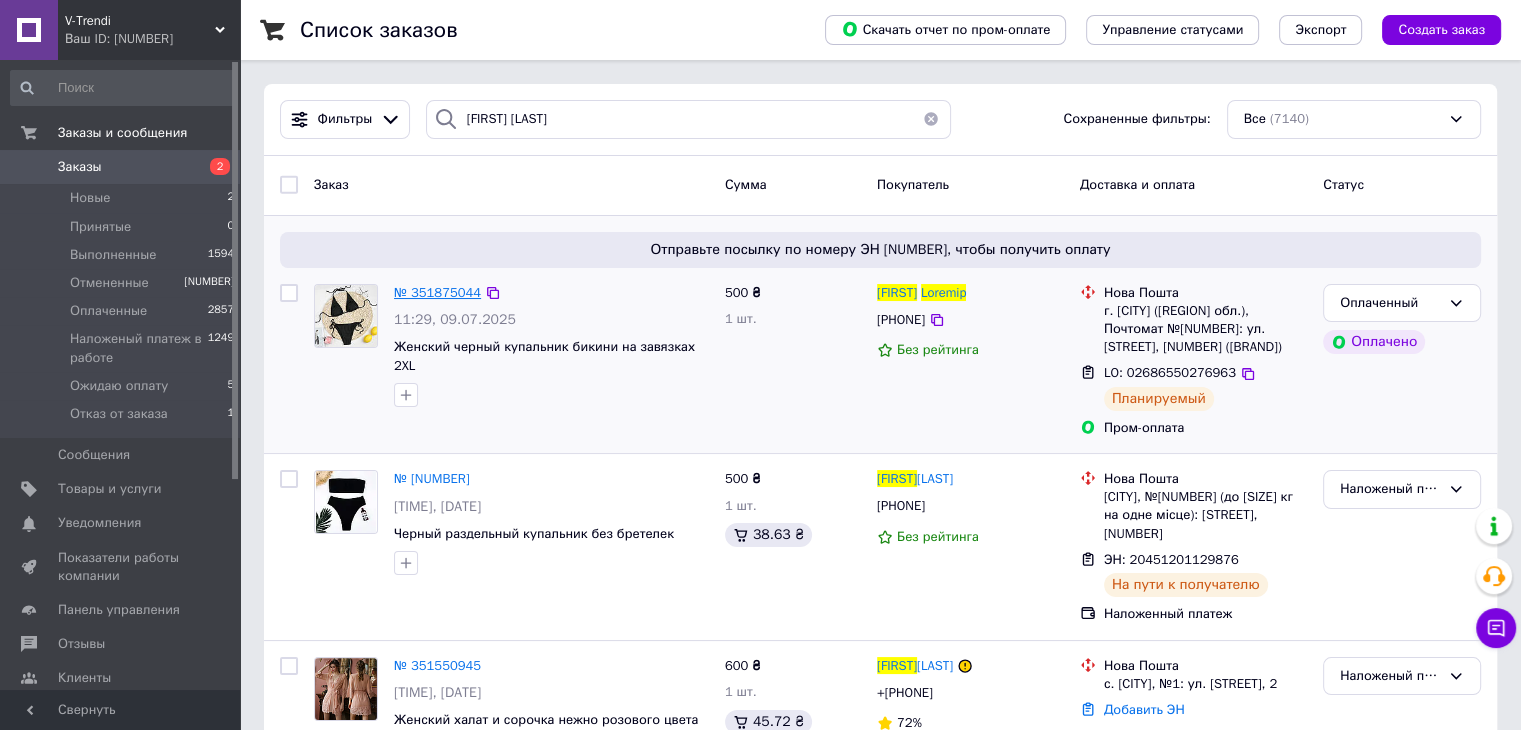 click on "№ 351875044" at bounding box center [437, 292] 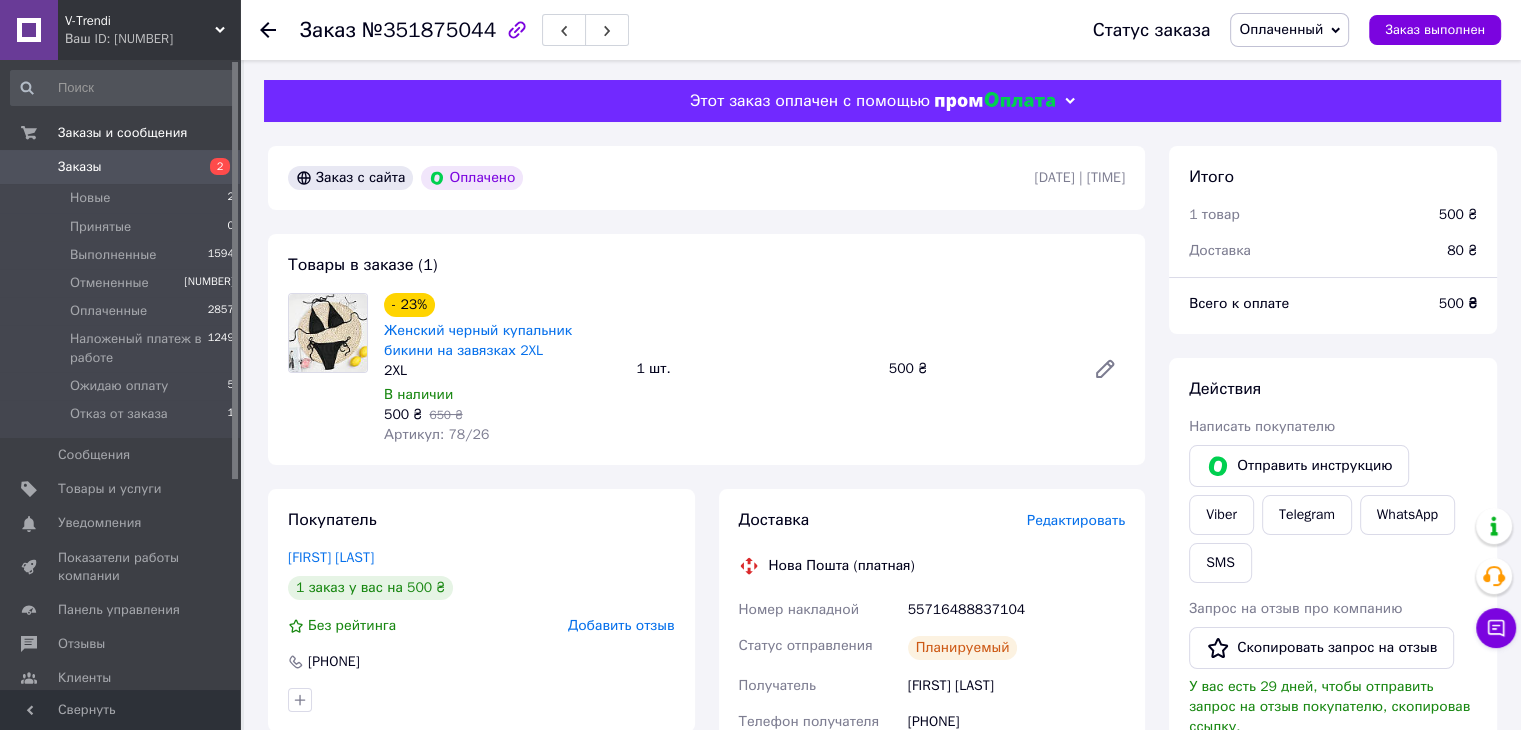 drag, startPoint x: 544, startPoint y: 400, endPoint x: 616, endPoint y: 420, distance: 74.726166 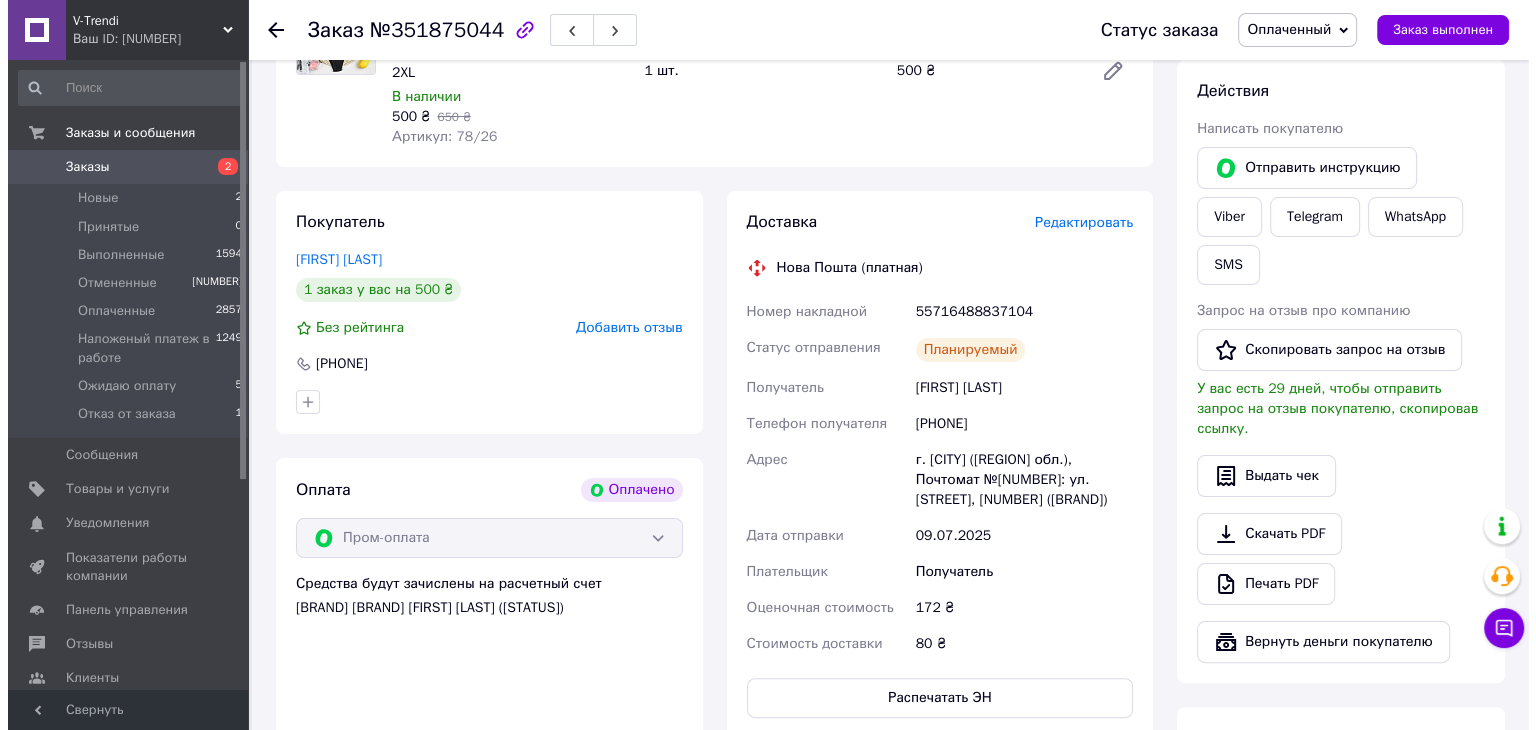 scroll, scrollTop: 300, scrollLeft: 0, axis: vertical 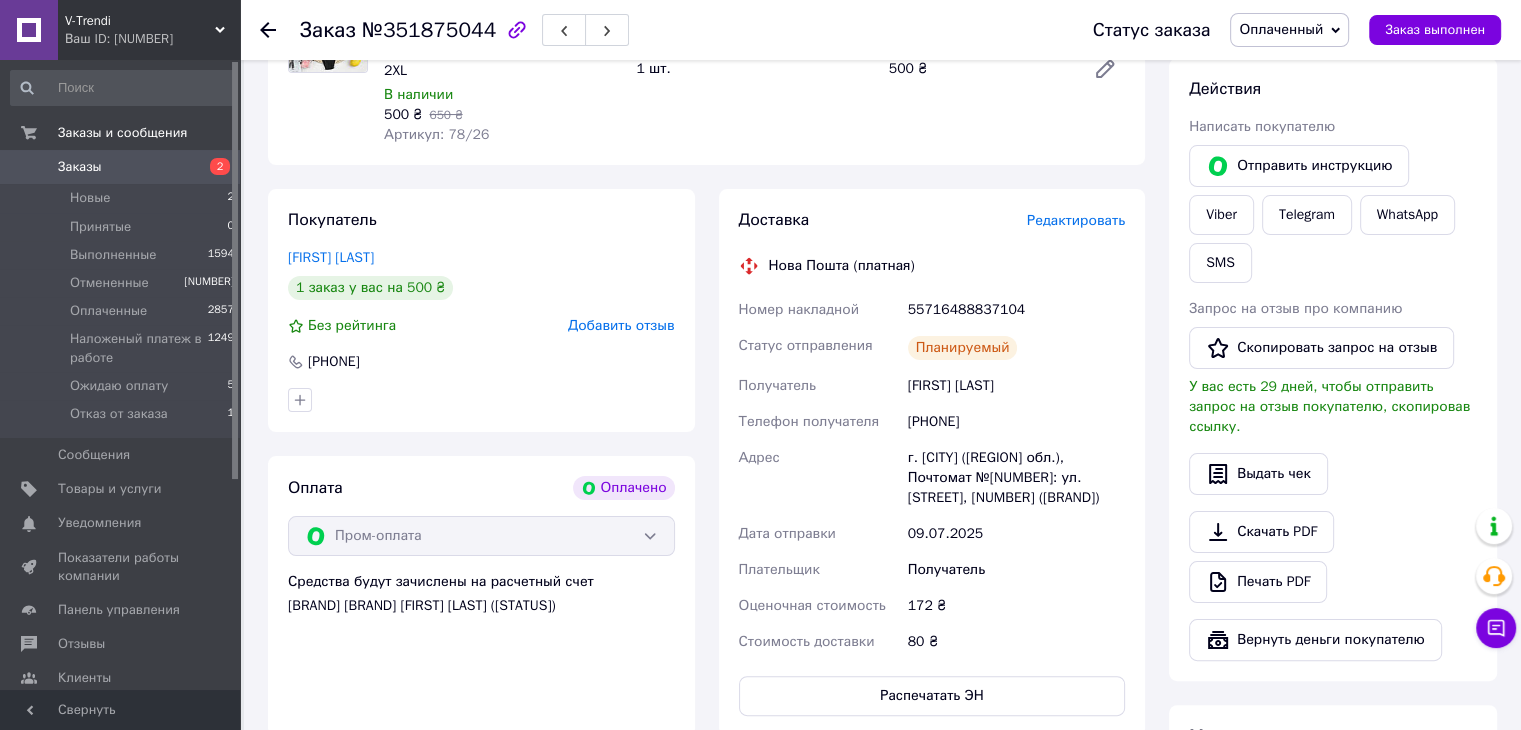 click on "Редактировать" at bounding box center [1076, 220] 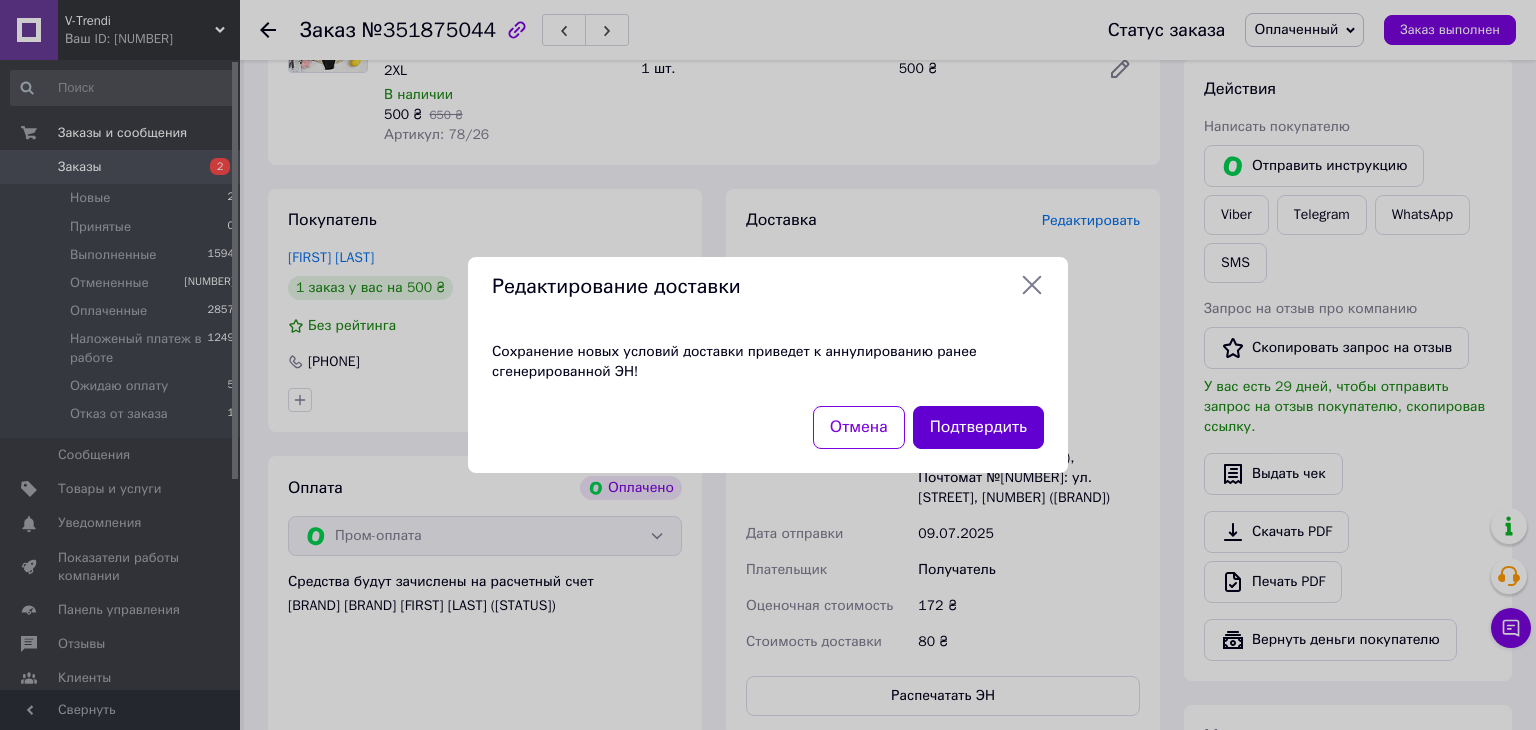 click on "Подтвердить" at bounding box center (978, 427) 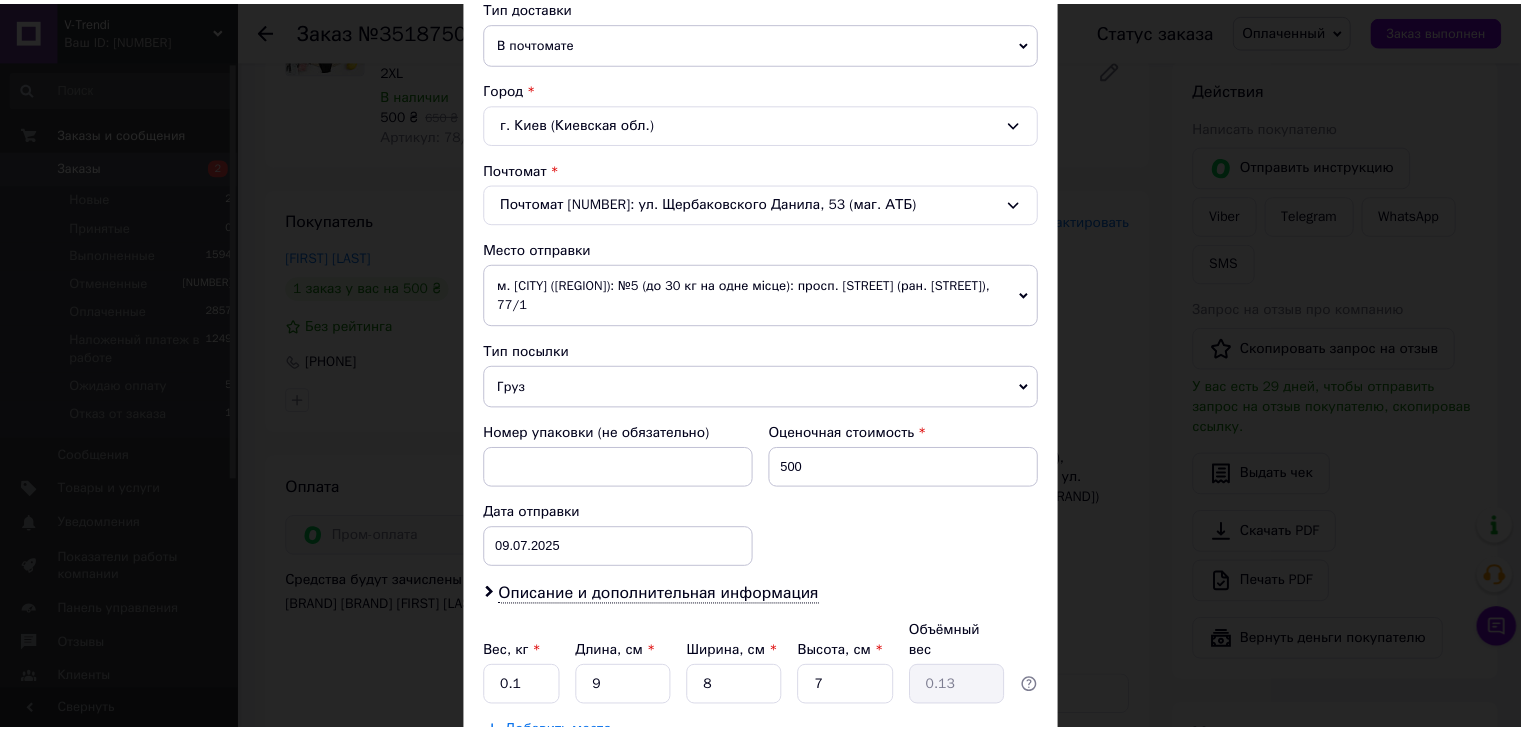 scroll, scrollTop: 612, scrollLeft: 0, axis: vertical 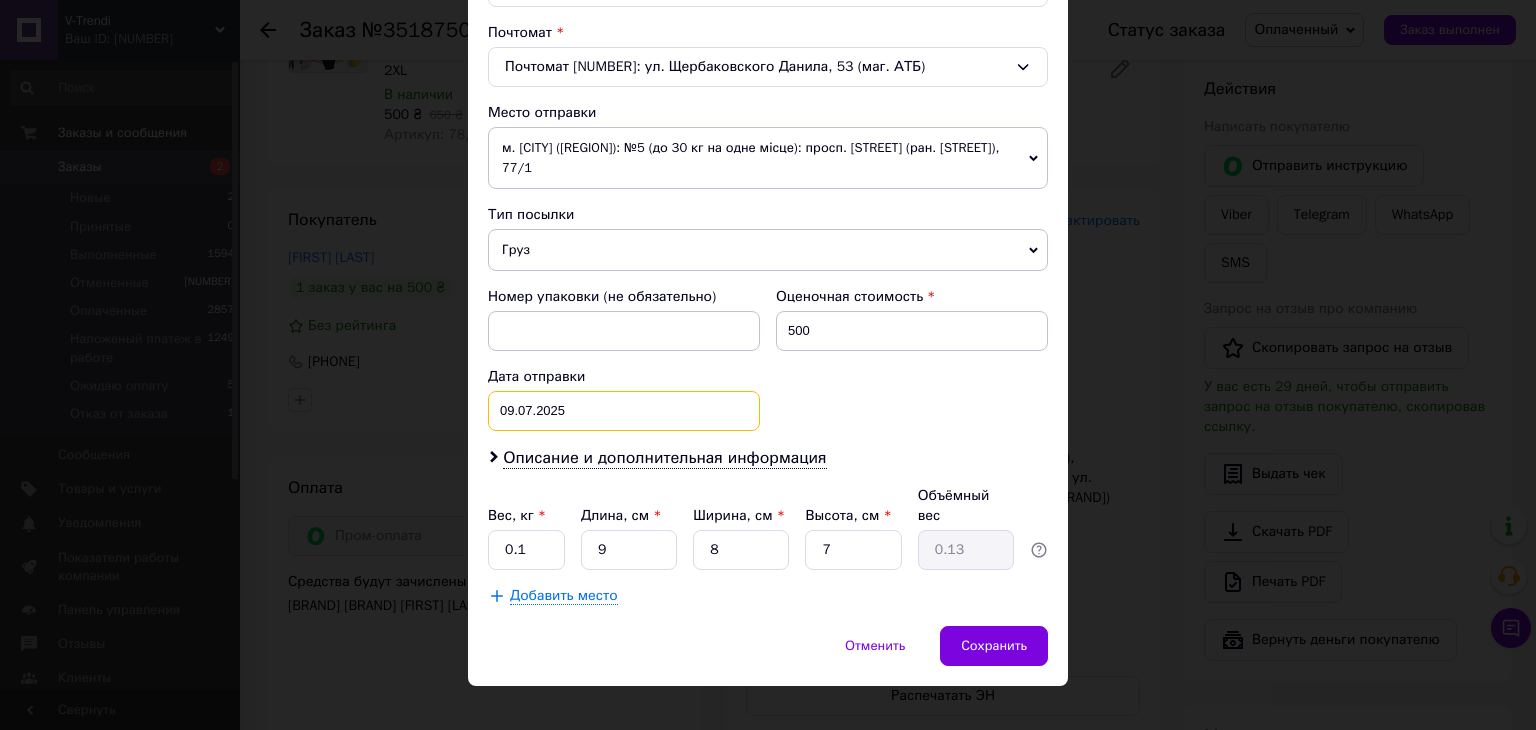 click on "[DATE] < [YEAR]> < [MONTH]> Пн Вт Ср Чт Пт Сб Вс 30 1 2 3 4 5 6 7 8 9 10 11 12 13 14 15 16 17 18 19 20 21 22 23 24 25 26 27 28 29 30 31 1 2 3 4 5 6 7 8 9 10" at bounding box center [624, 411] 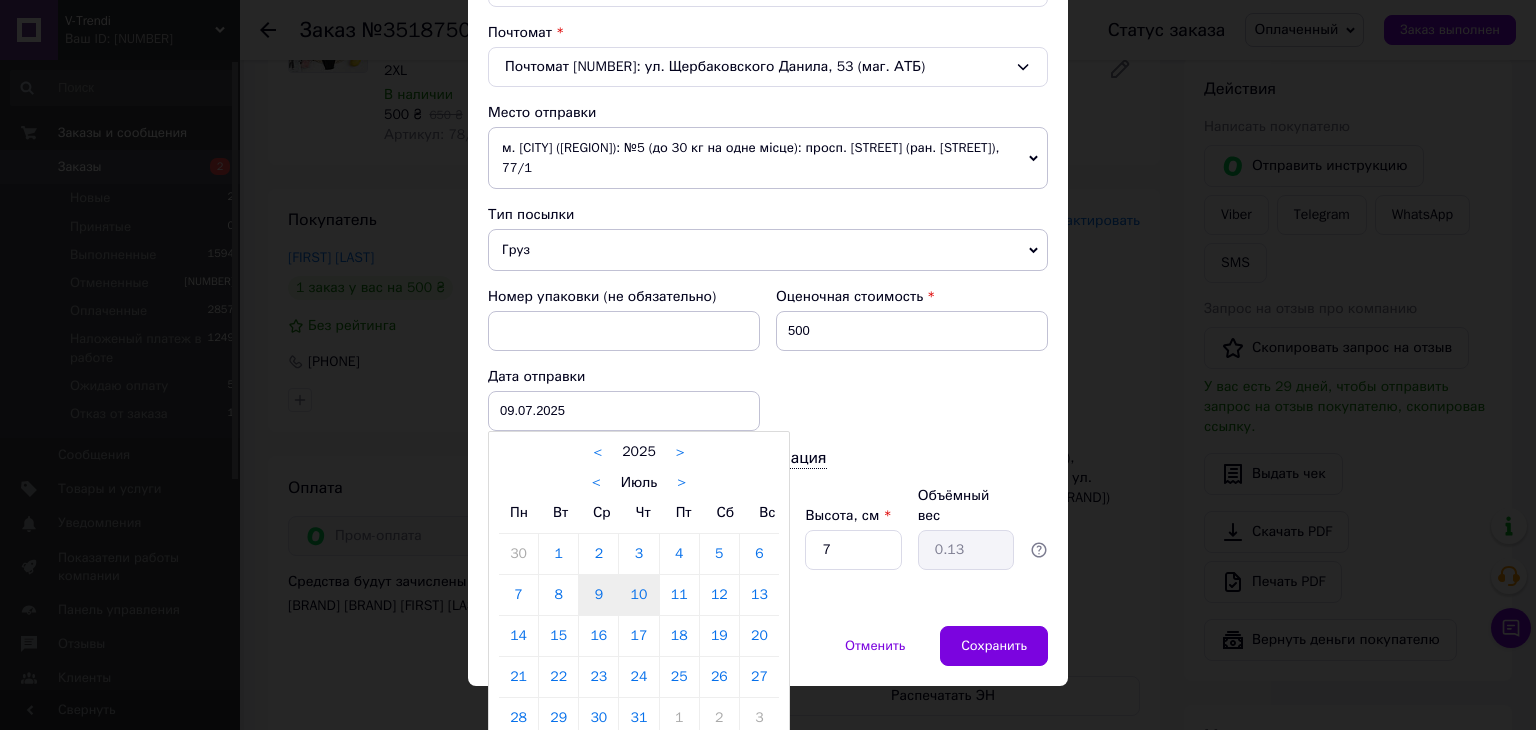 click on "10" at bounding box center [518, 554] 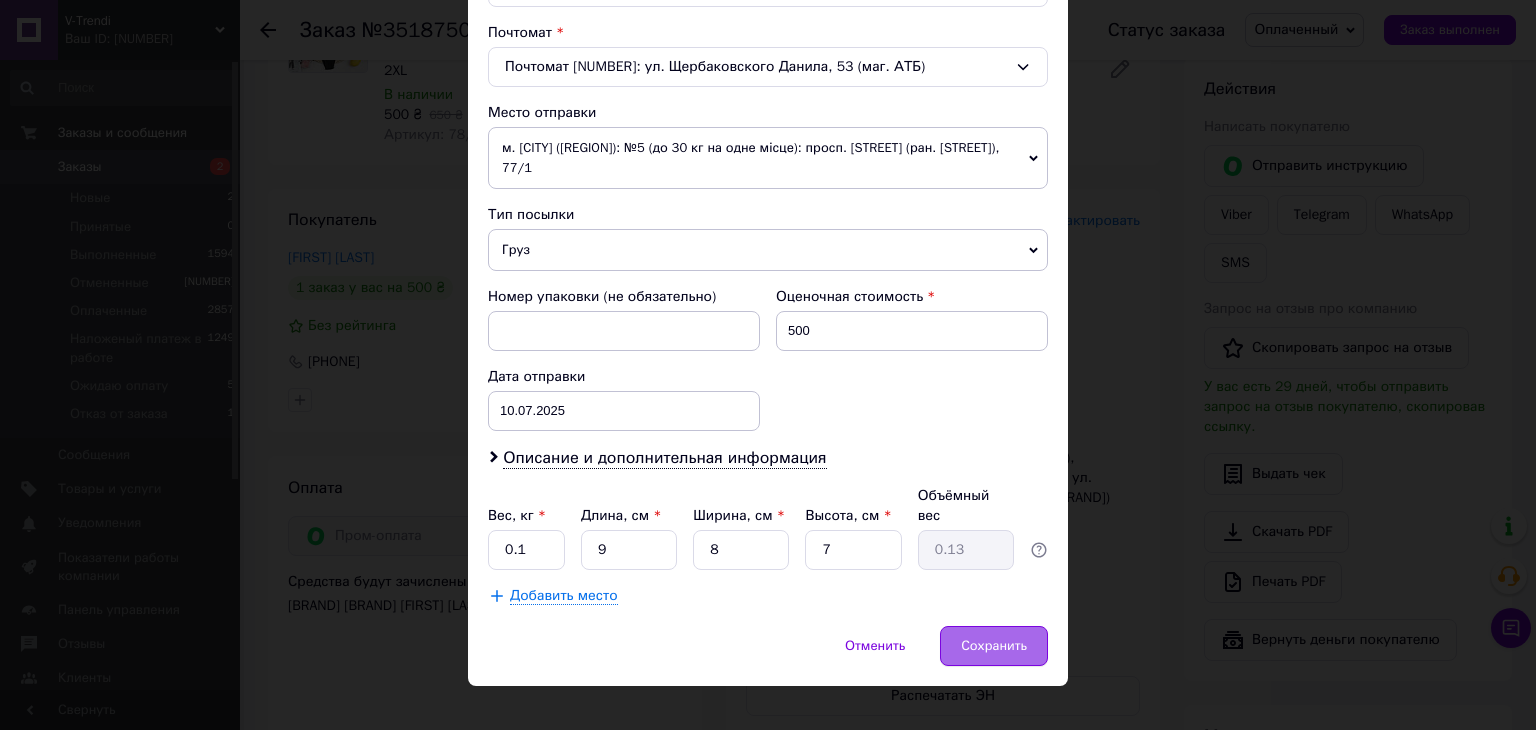 click on "Сохранить" at bounding box center [994, 646] 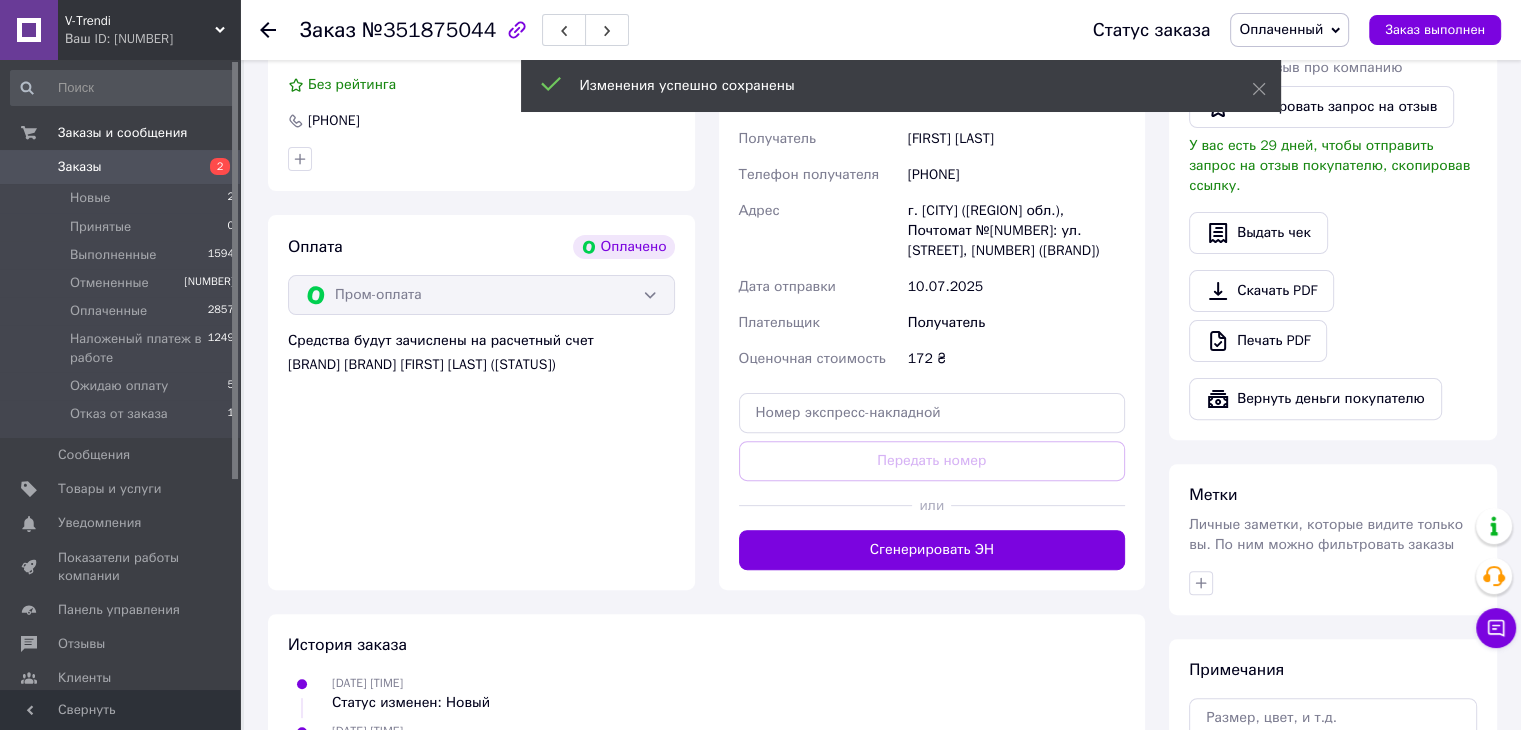 scroll, scrollTop: 600, scrollLeft: 0, axis: vertical 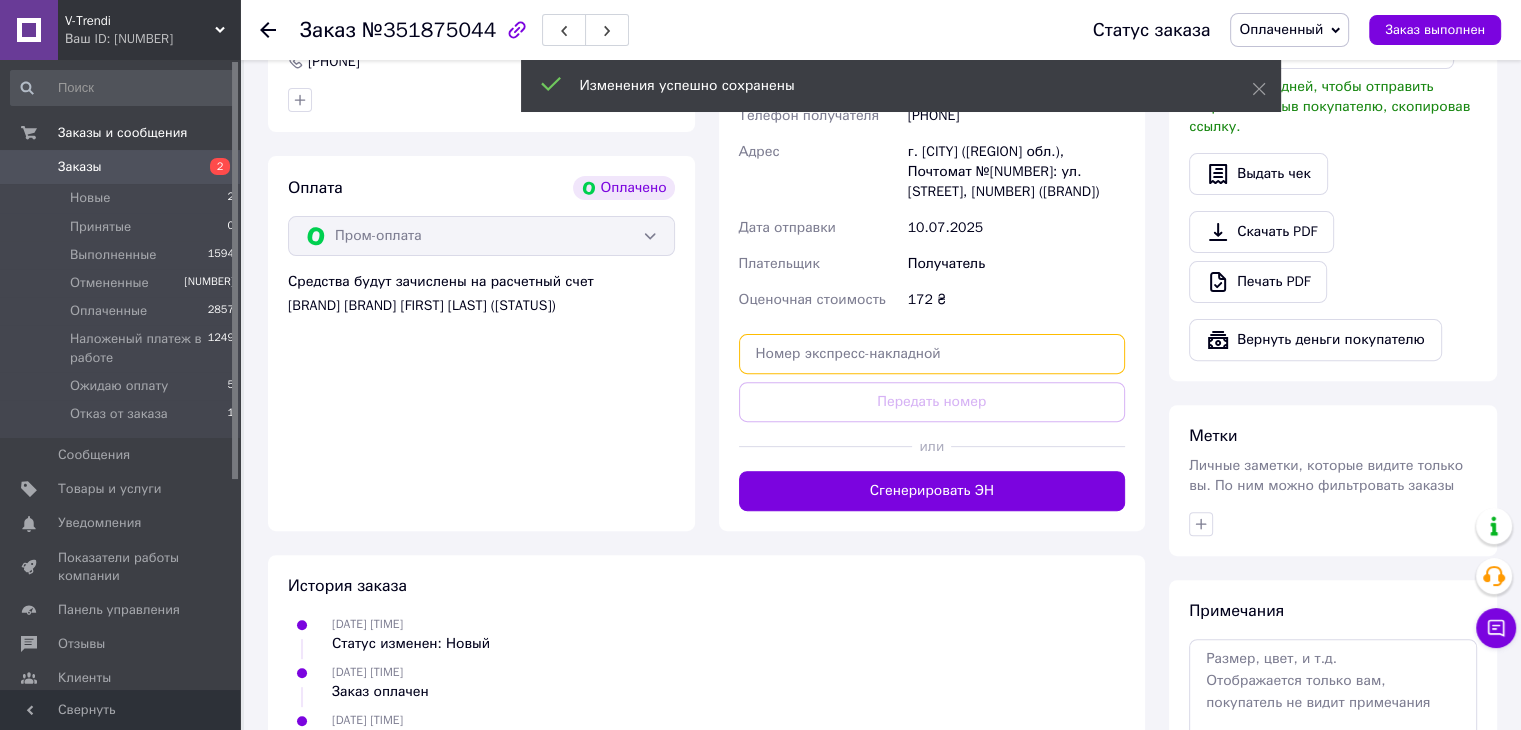click at bounding box center [932, 354] 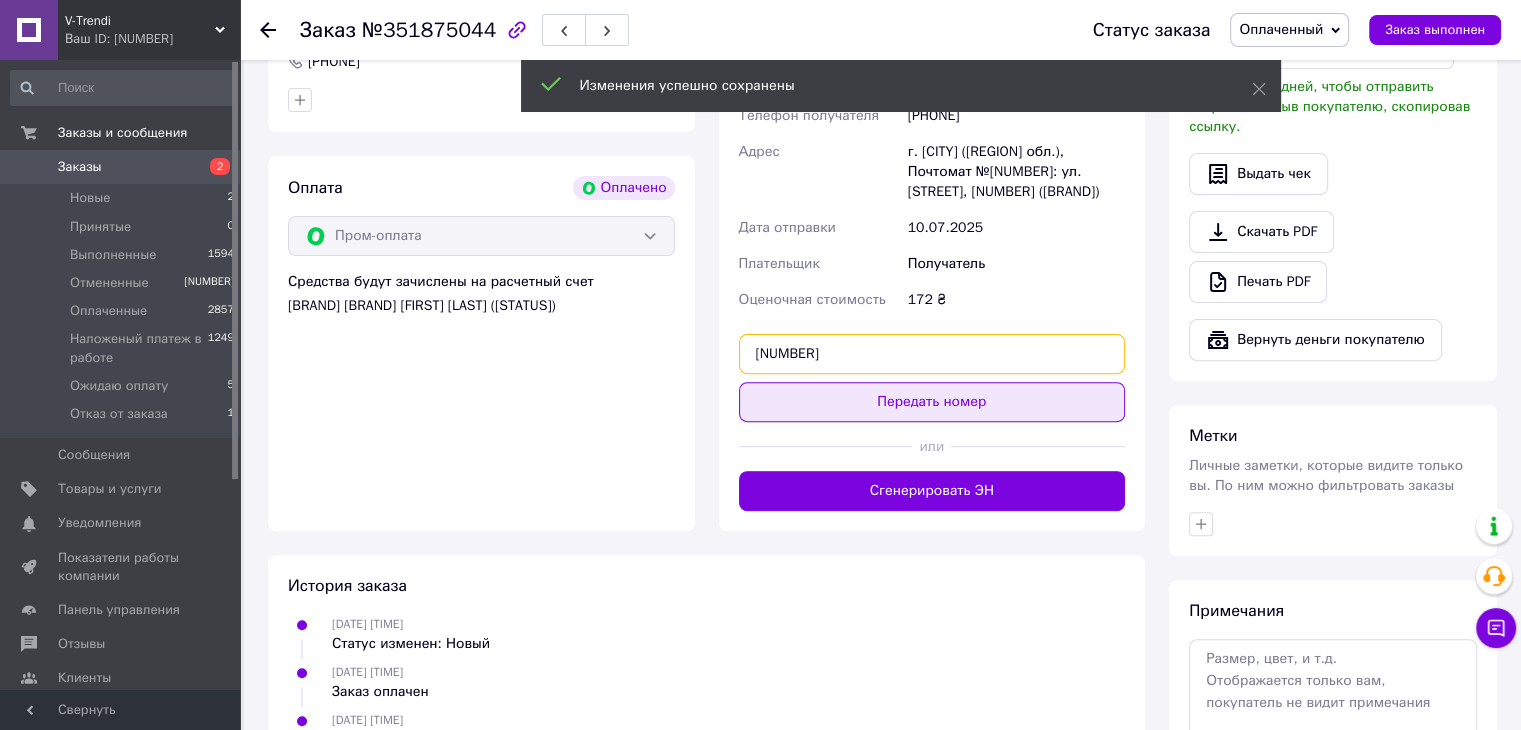 type on "[NUMBER]" 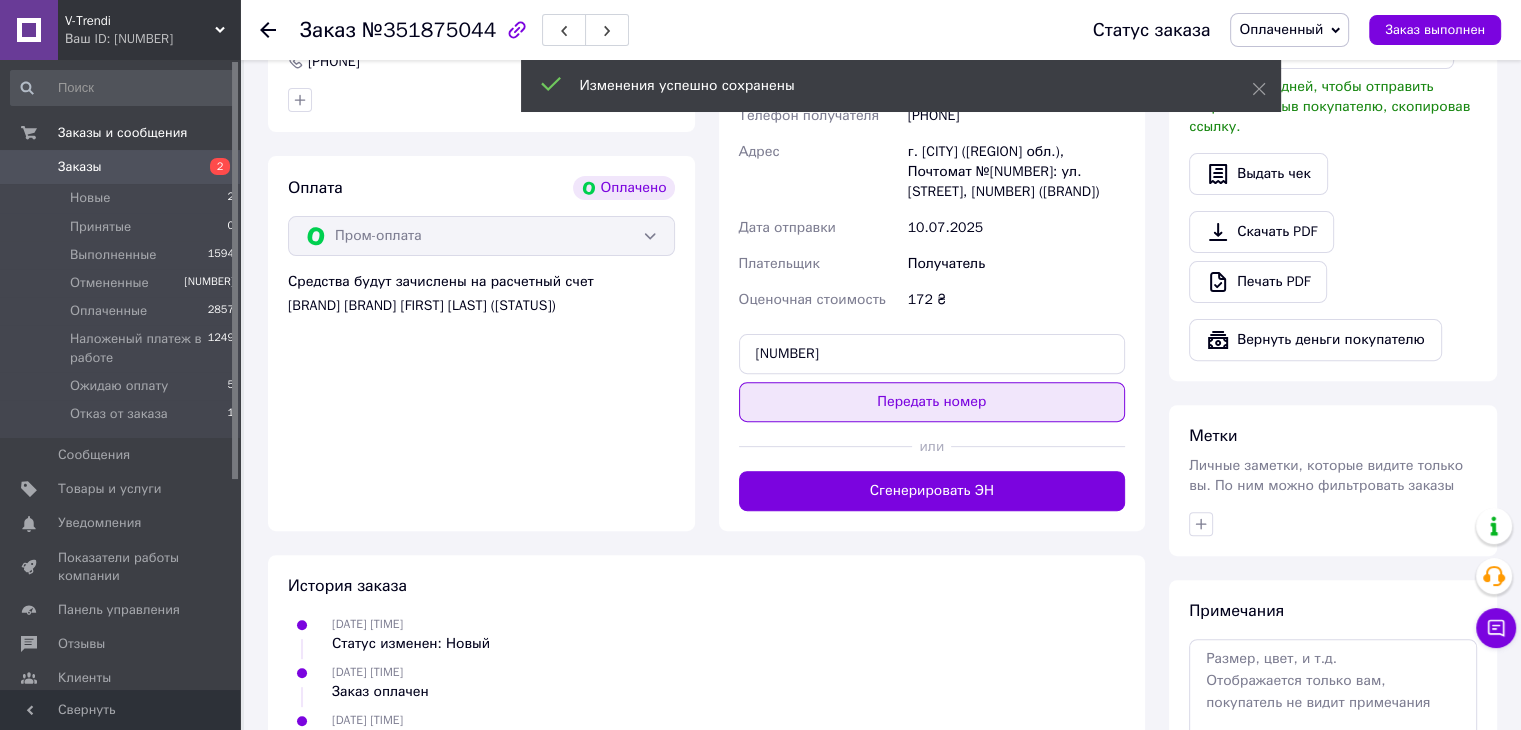 click on "Передать номер" at bounding box center [932, 402] 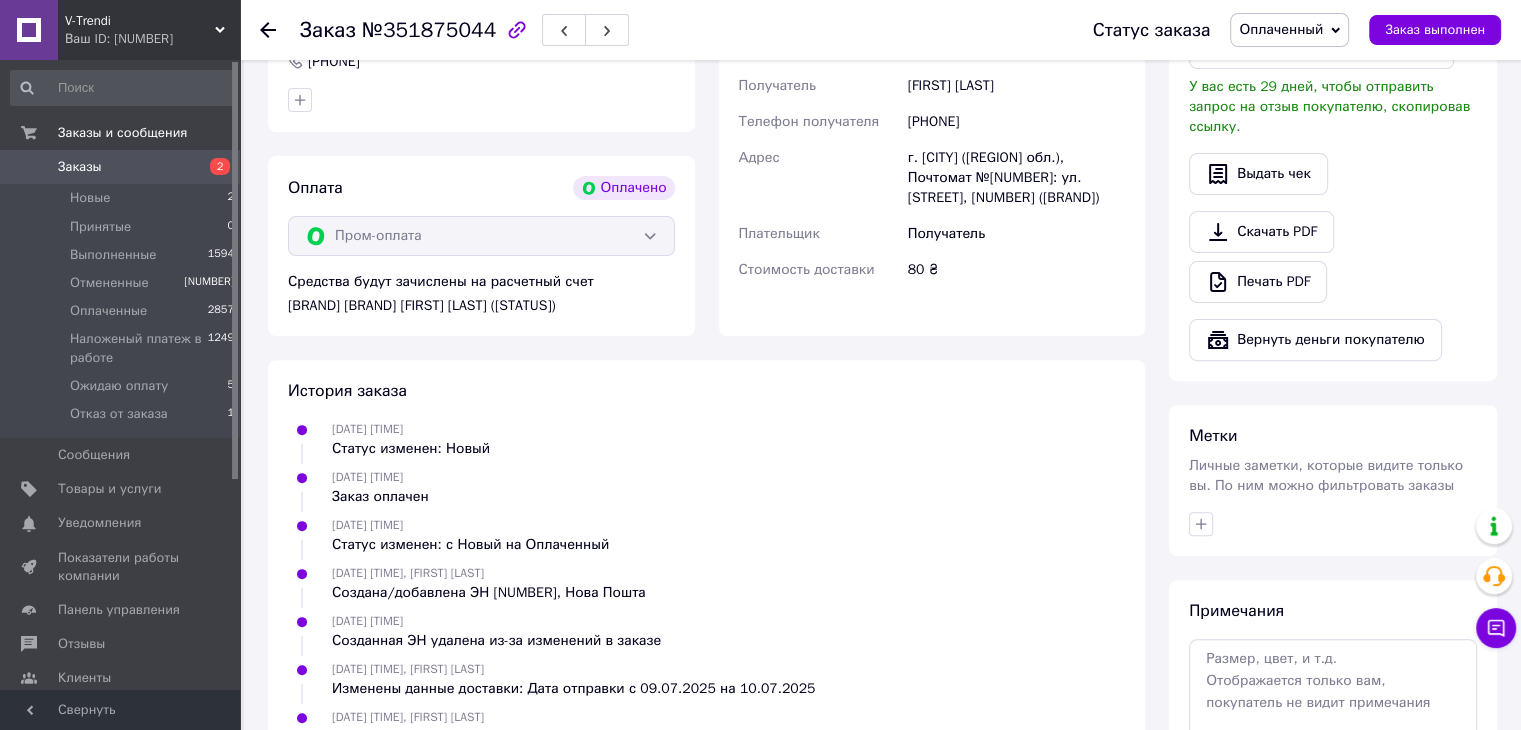 drag, startPoint x: 72, startPoint y: 169, endPoint x: 472, endPoint y: 50, distance: 417.32602 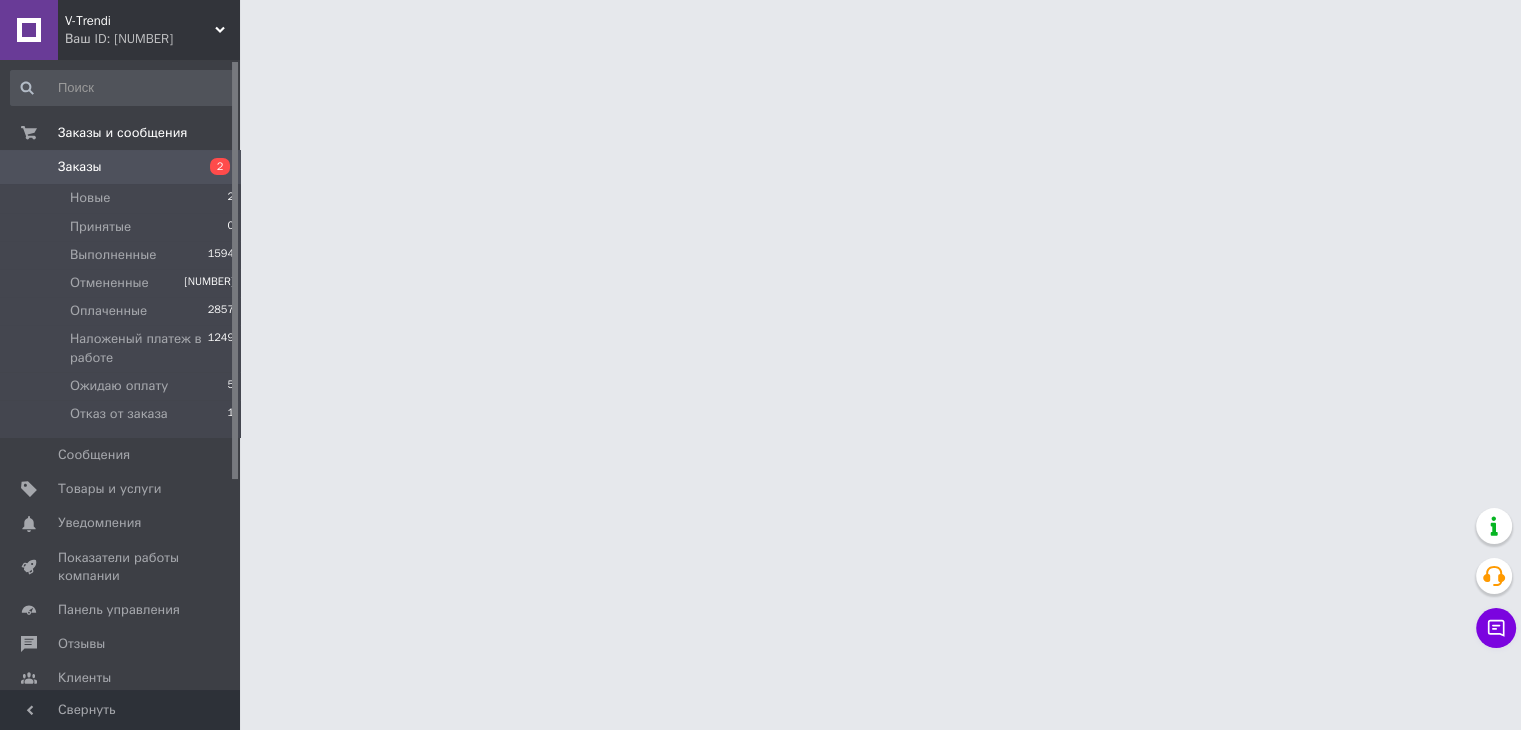 scroll, scrollTop: 0, scrollLeft: 0, axis: both 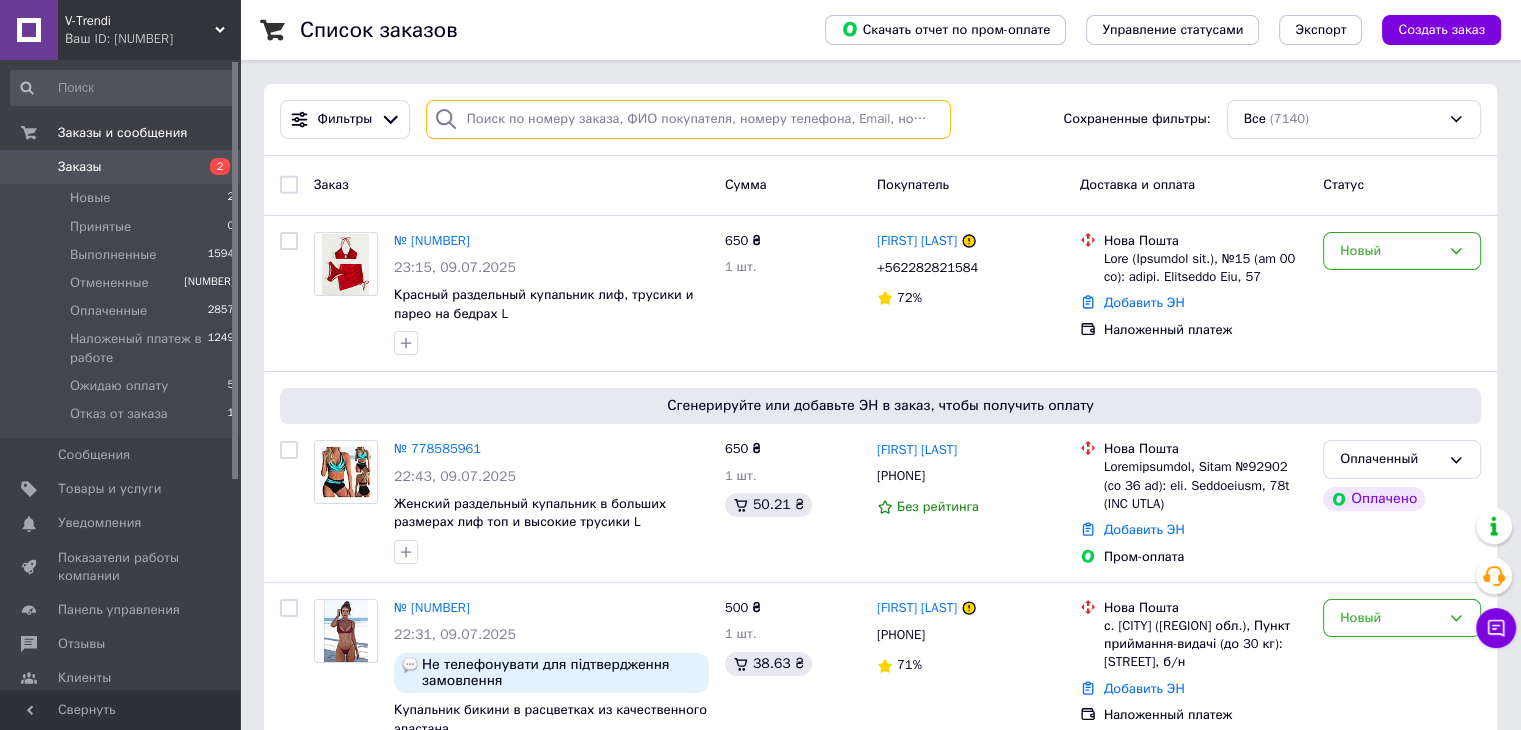 click at bounding box center [688, 119] 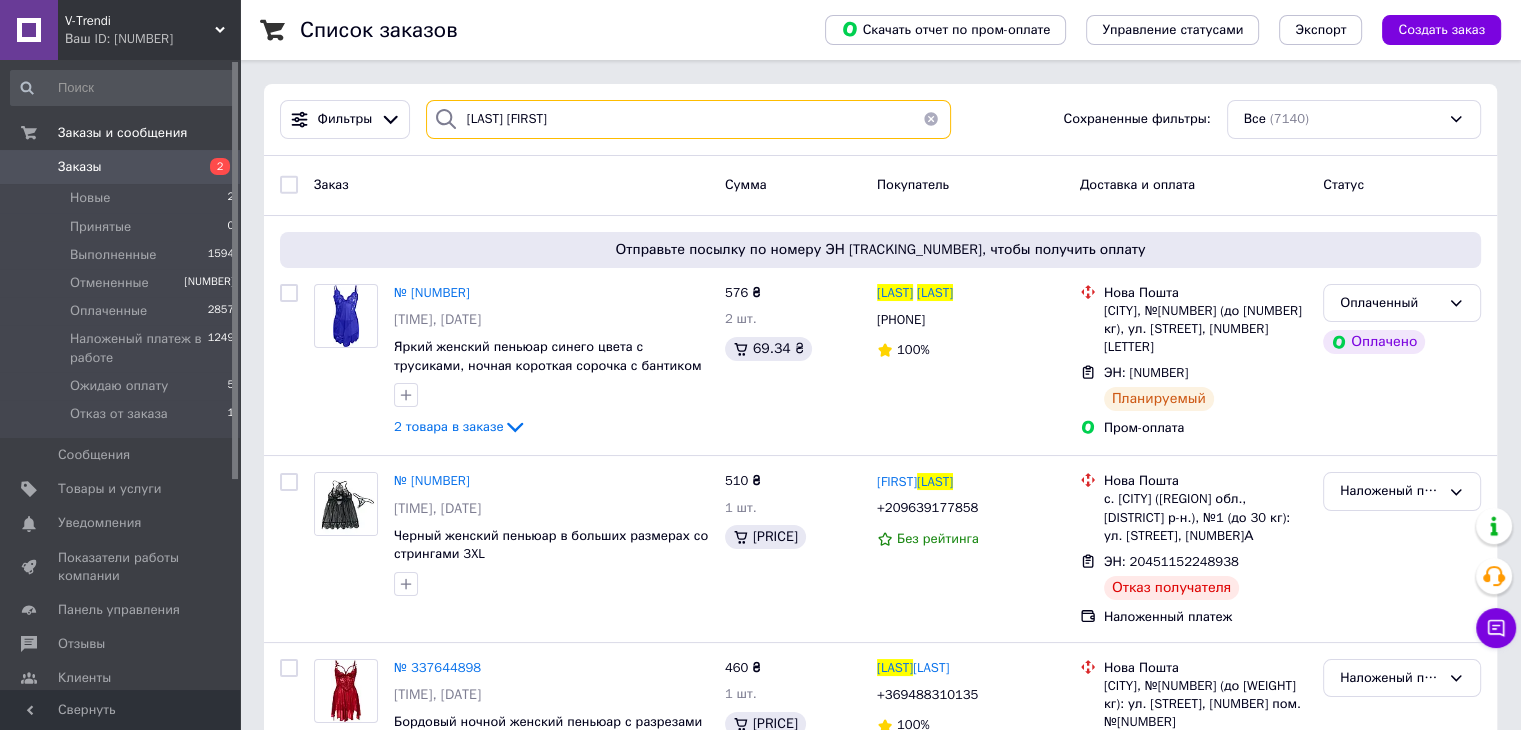 drag, startPoint x: 519, startPoint y: 111, endPoint x: 420, endPoint y: 102, distance: 99.40825 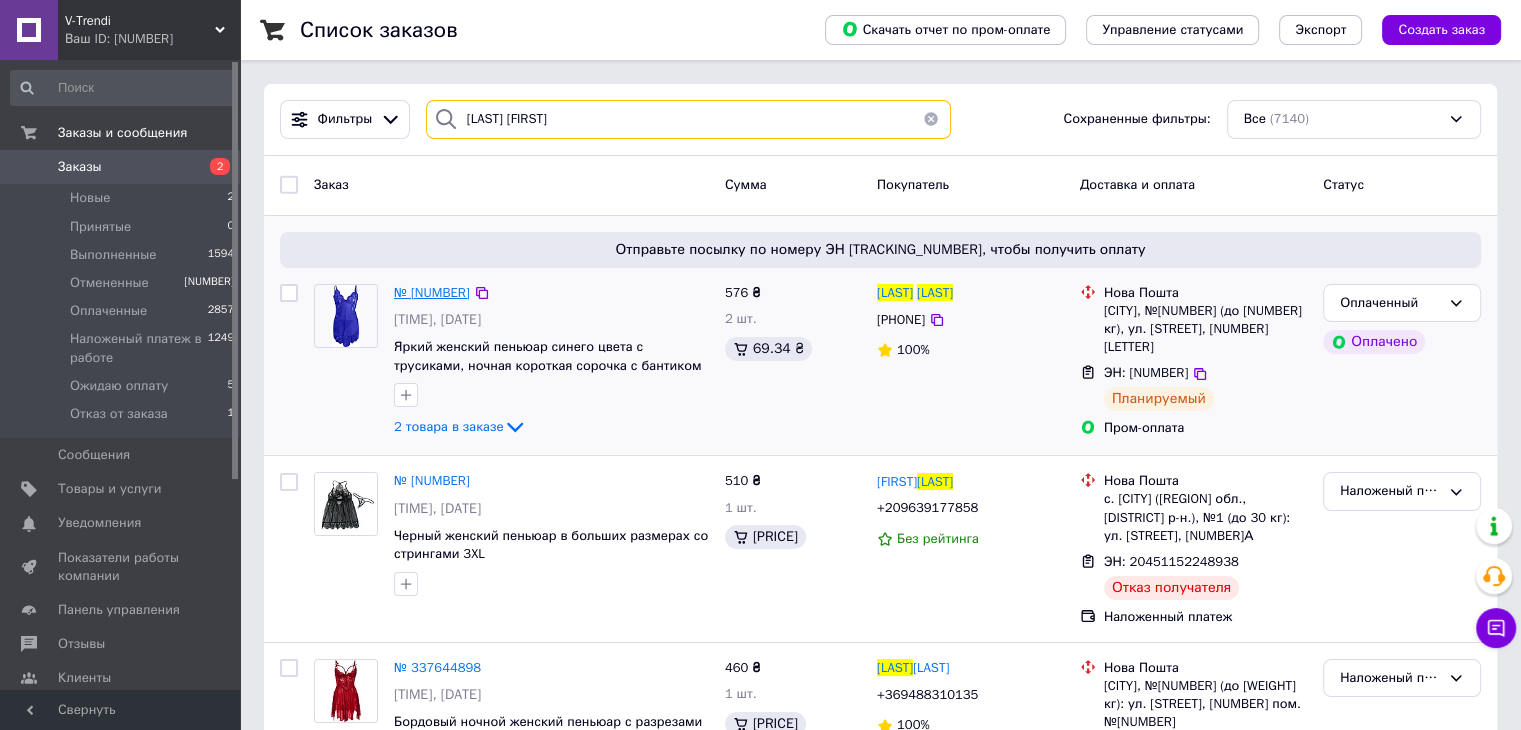 type on "[LAST] [FIRST]" 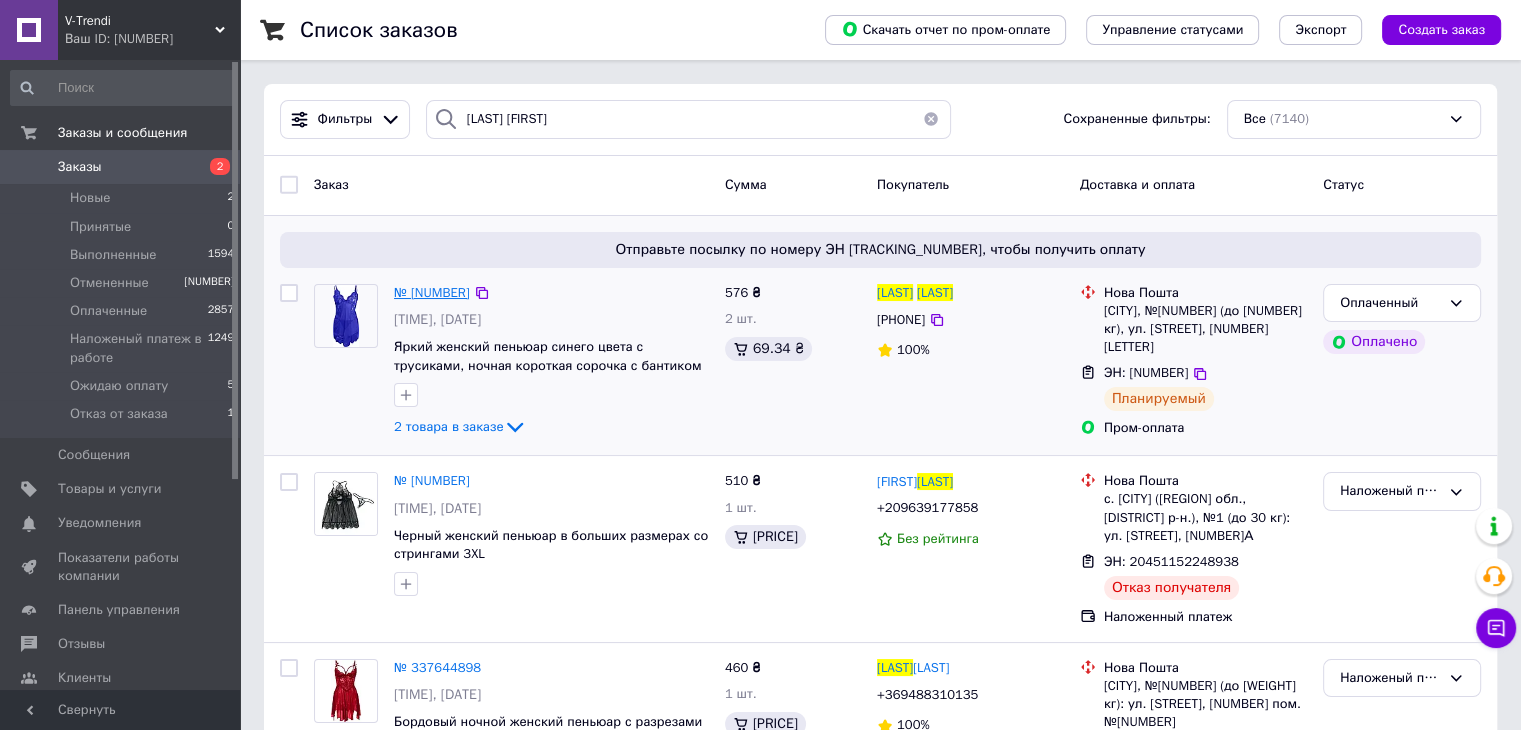 click on "№ [NUMBER]" at bounding box center [432, 292] 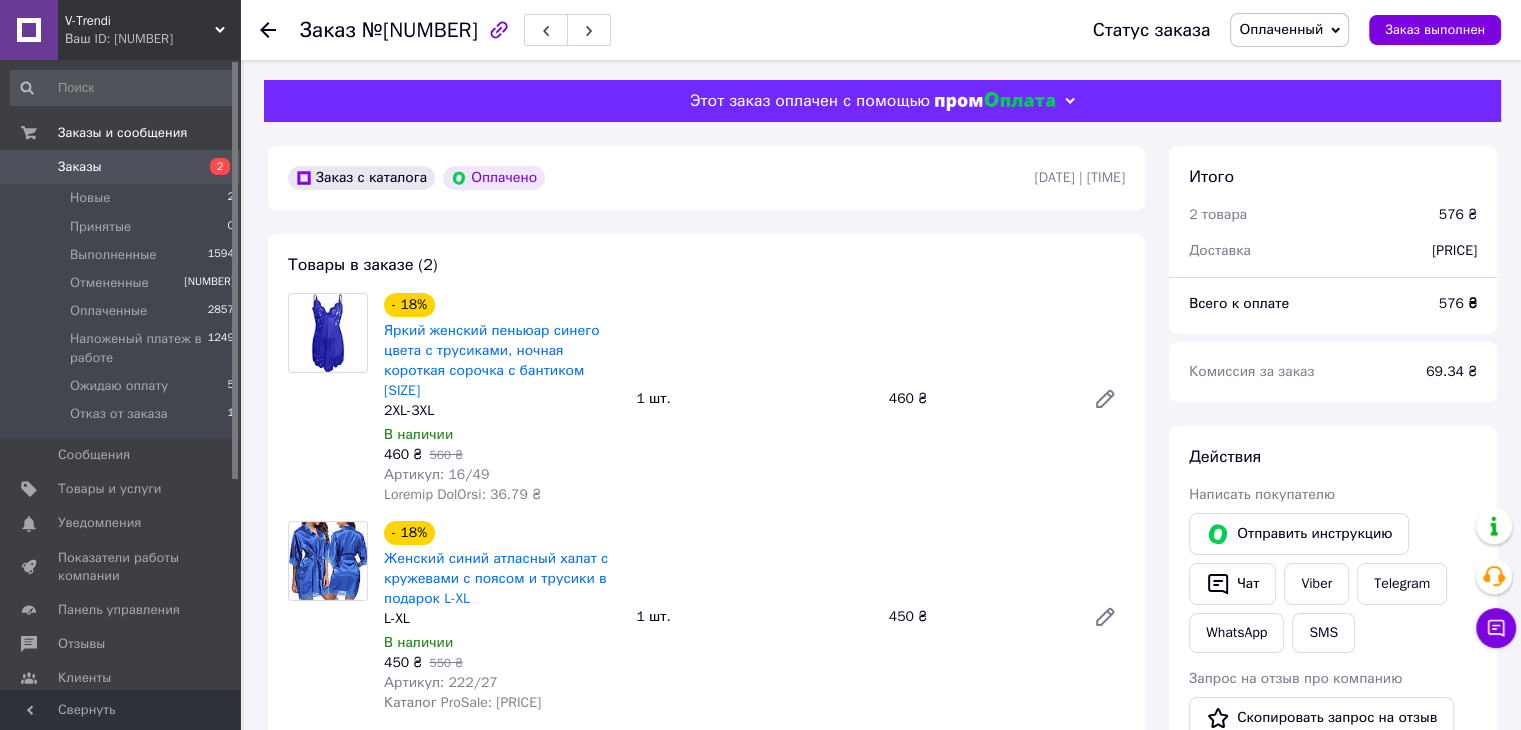 drag, startPoint x: 499, startPoint y: 399, endPoint x: 548, endPoint y: 422, distance: 54.129475 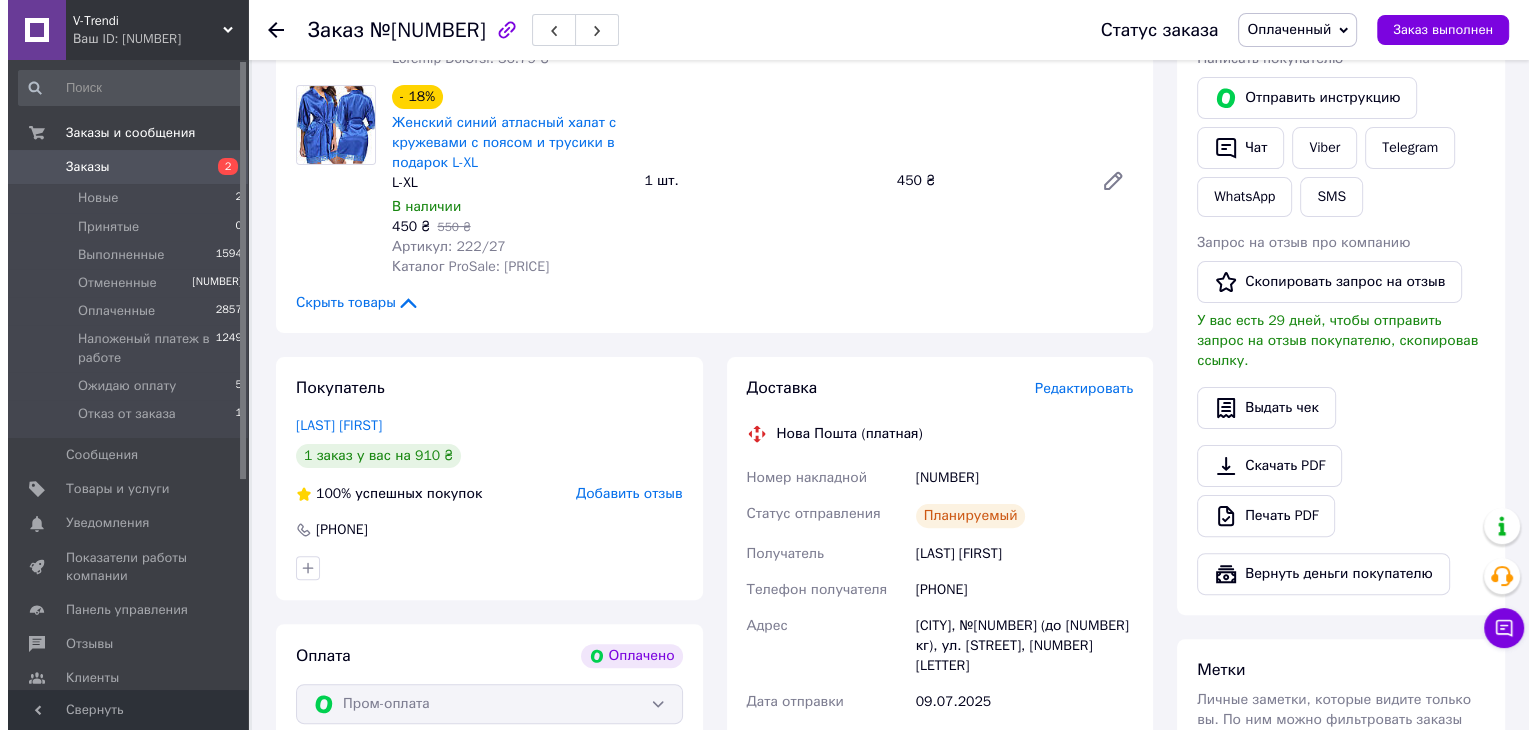 scroll, scrollTop: 500, scrollLeft: 0, axis: vertical 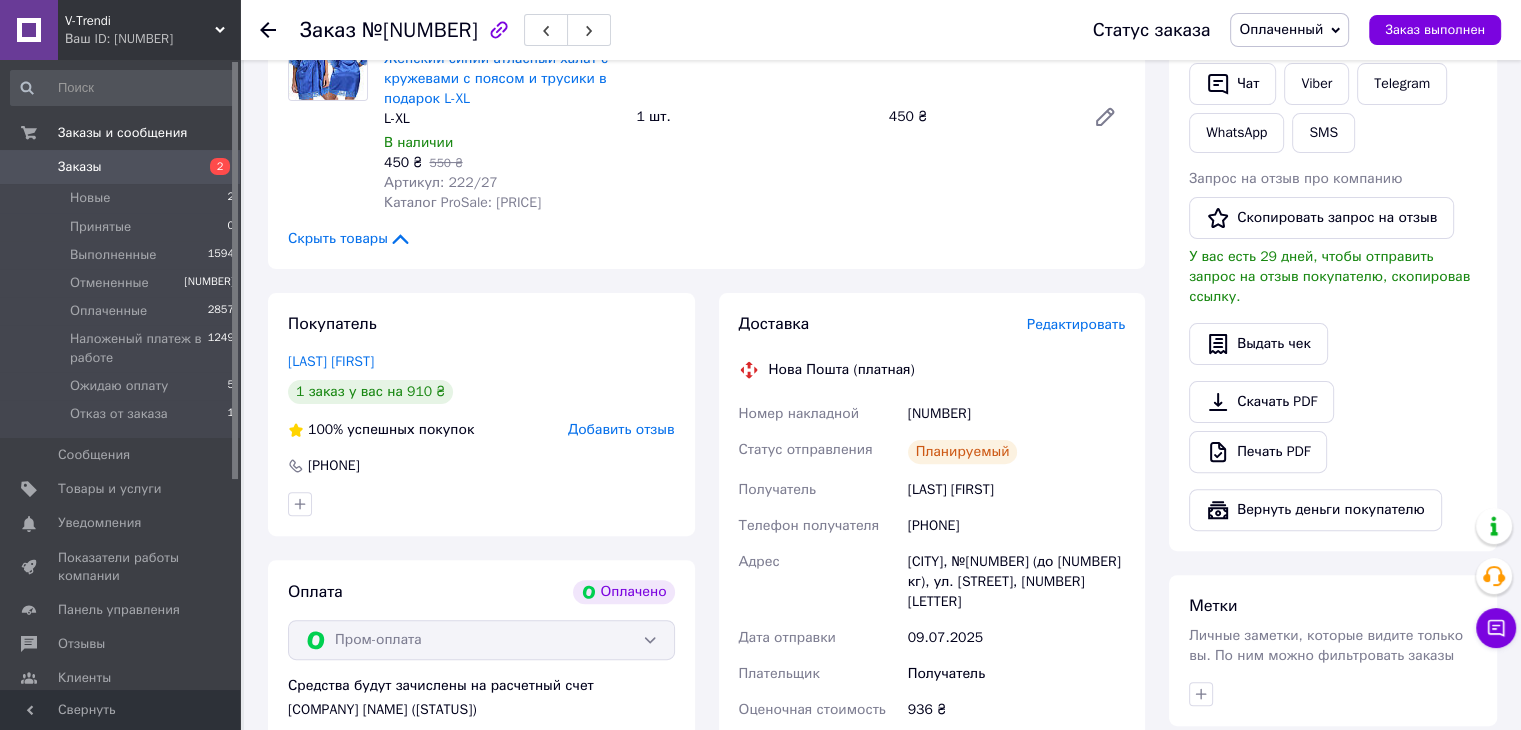 click on "Редактировать" at bounding box center (1076, 324) 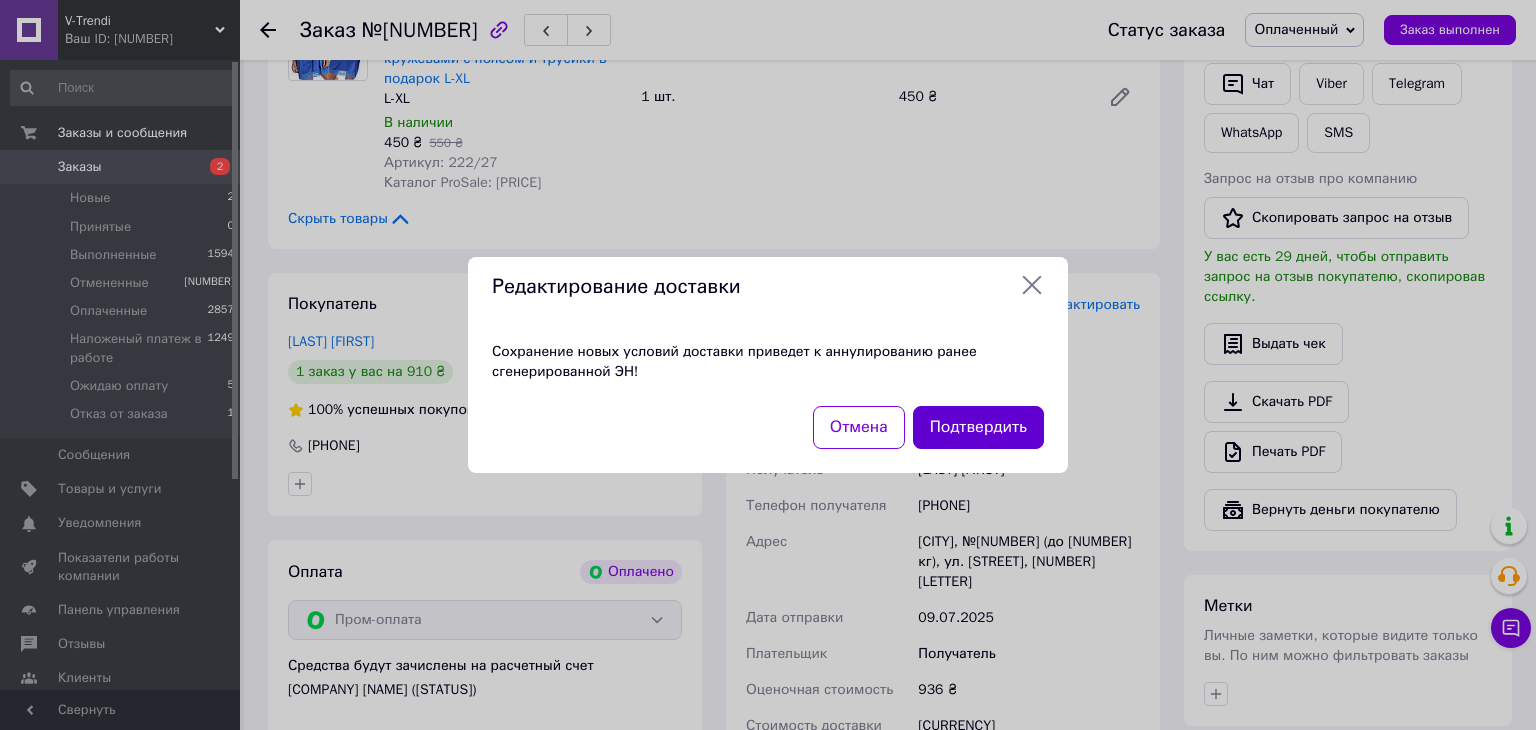 click on "Подтвердить" at bounding box center (978, 427) 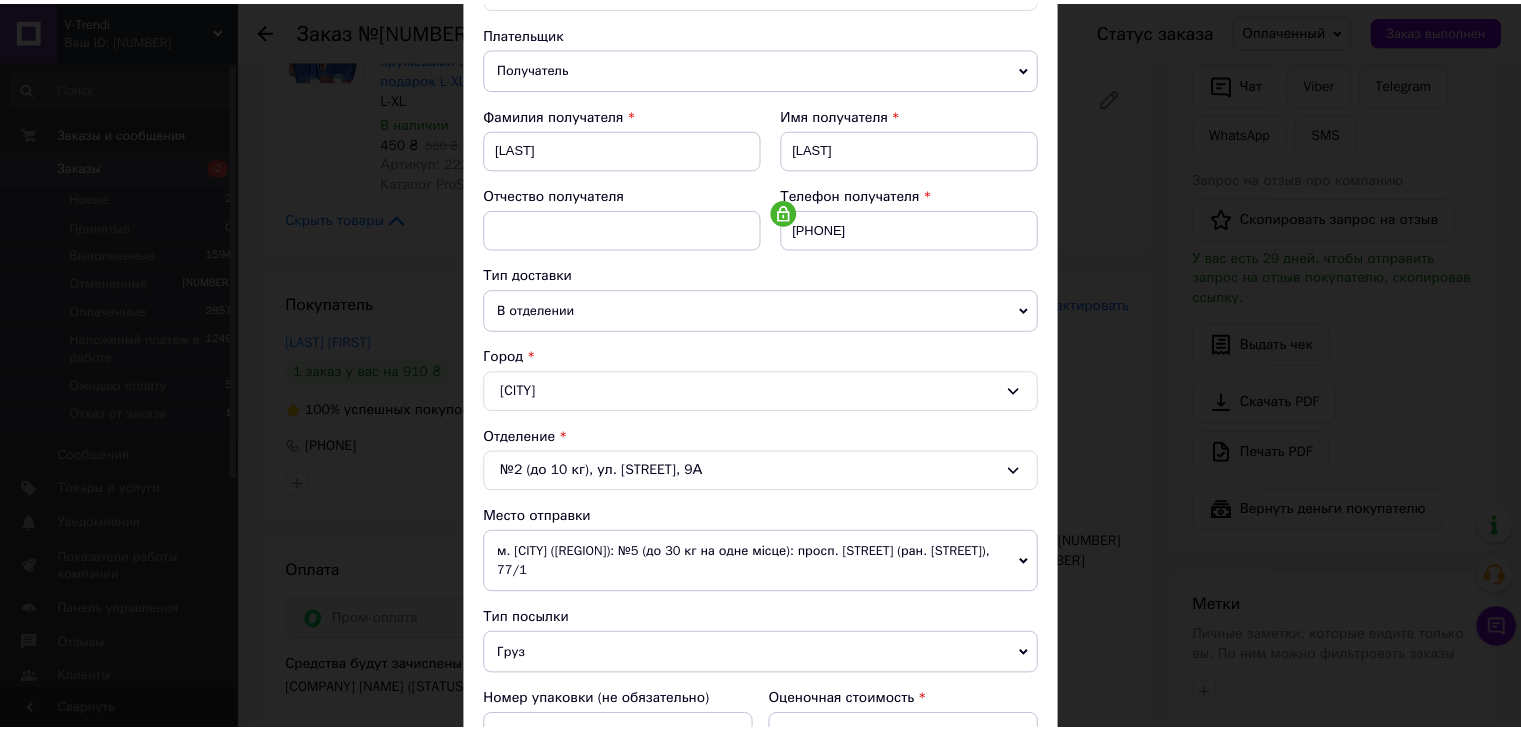 scroll, scrollTop: 600, scrollLeft: 0, axis: vertical 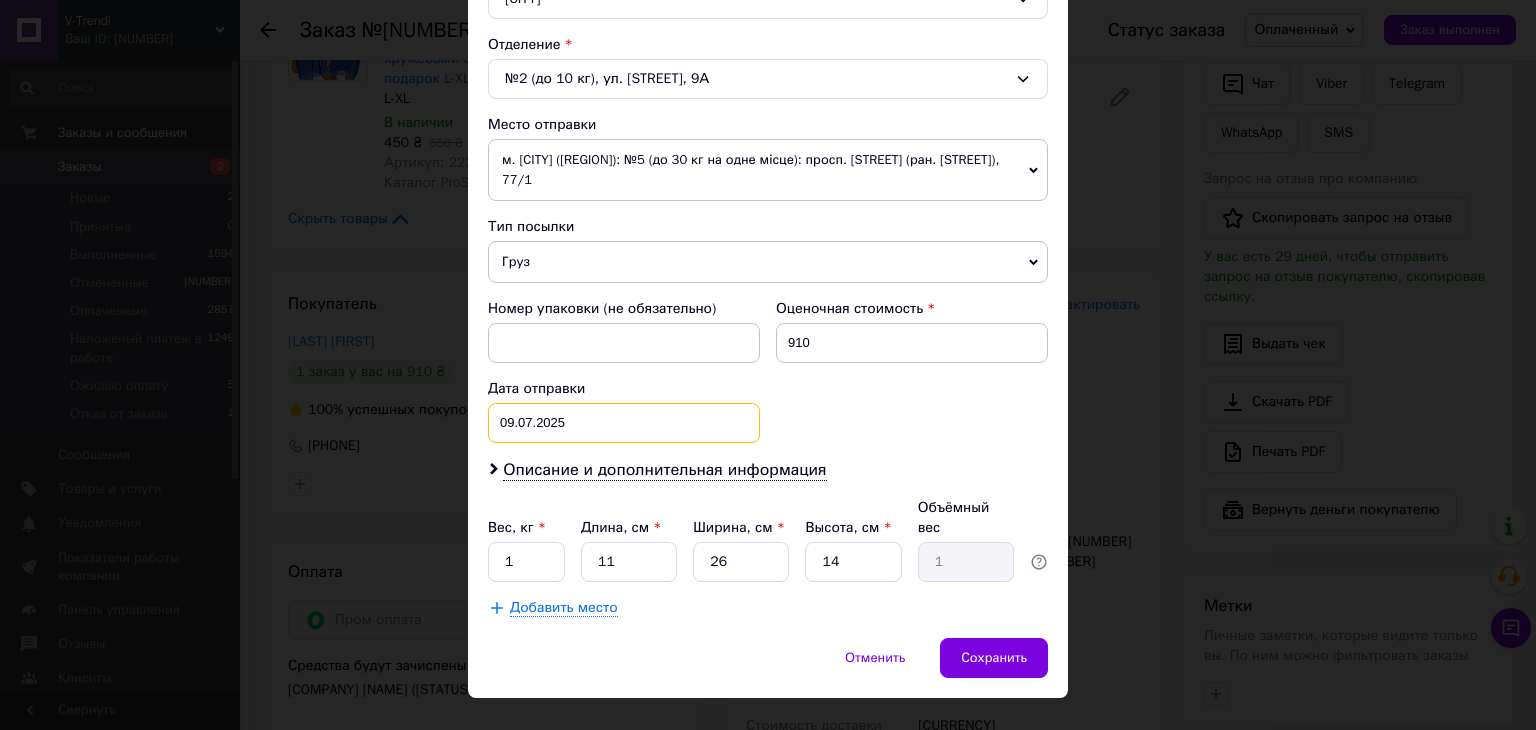 click on "[DATE] < [YEAR]> < [MONTH]> Пн Вт Ср Чт Пт Сб Вс 30 1 2 3 4 5 6 7 8 9 10 11 12 13 14 15 16 17 18 19 20 21 22 23 24 25 26 27 28 29 30 31 1 2 3 4 5 6 7 8 9 10" at bounding box center [624, 423] 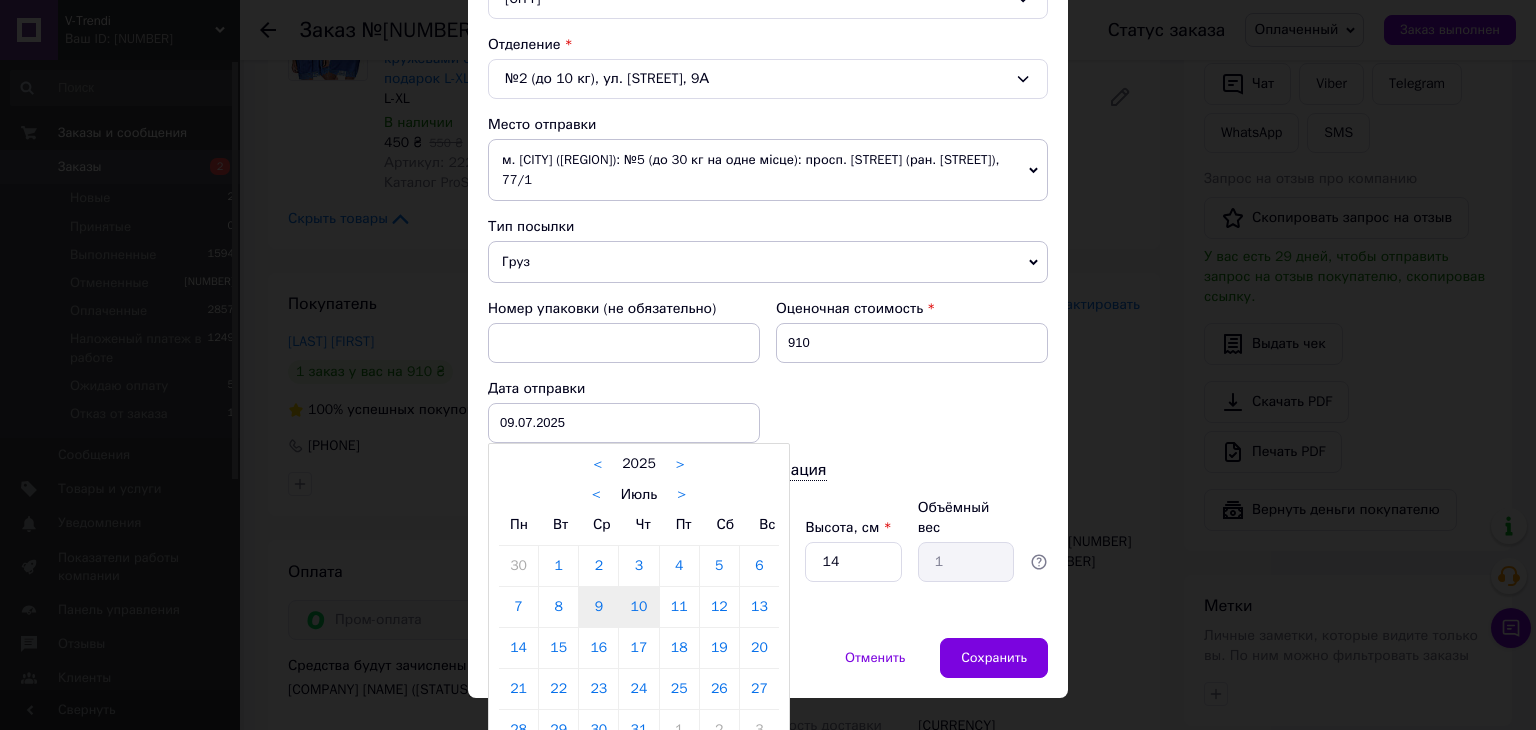 click on "10" at bounding box center (518, 566) 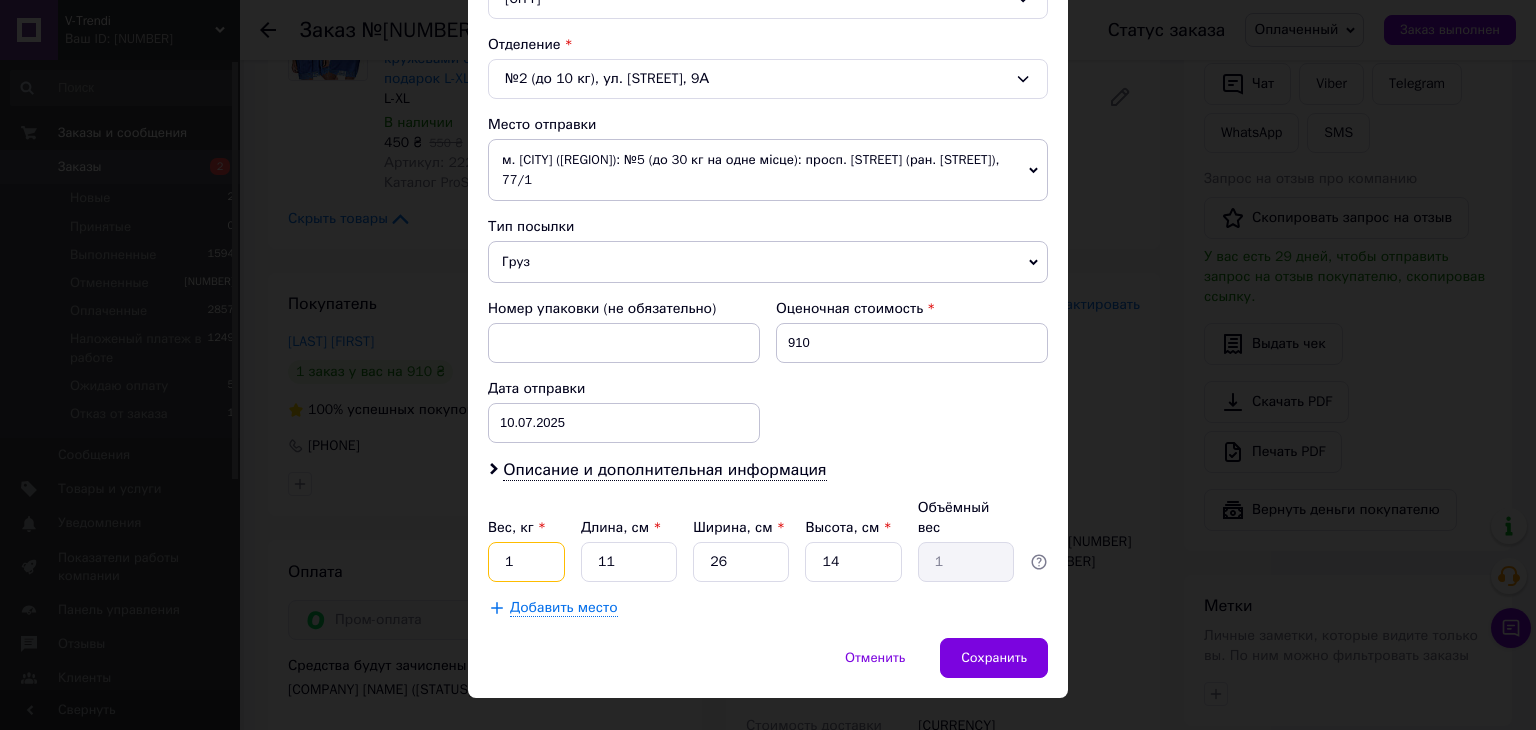 click on "1" at bounding box center [526, 562] 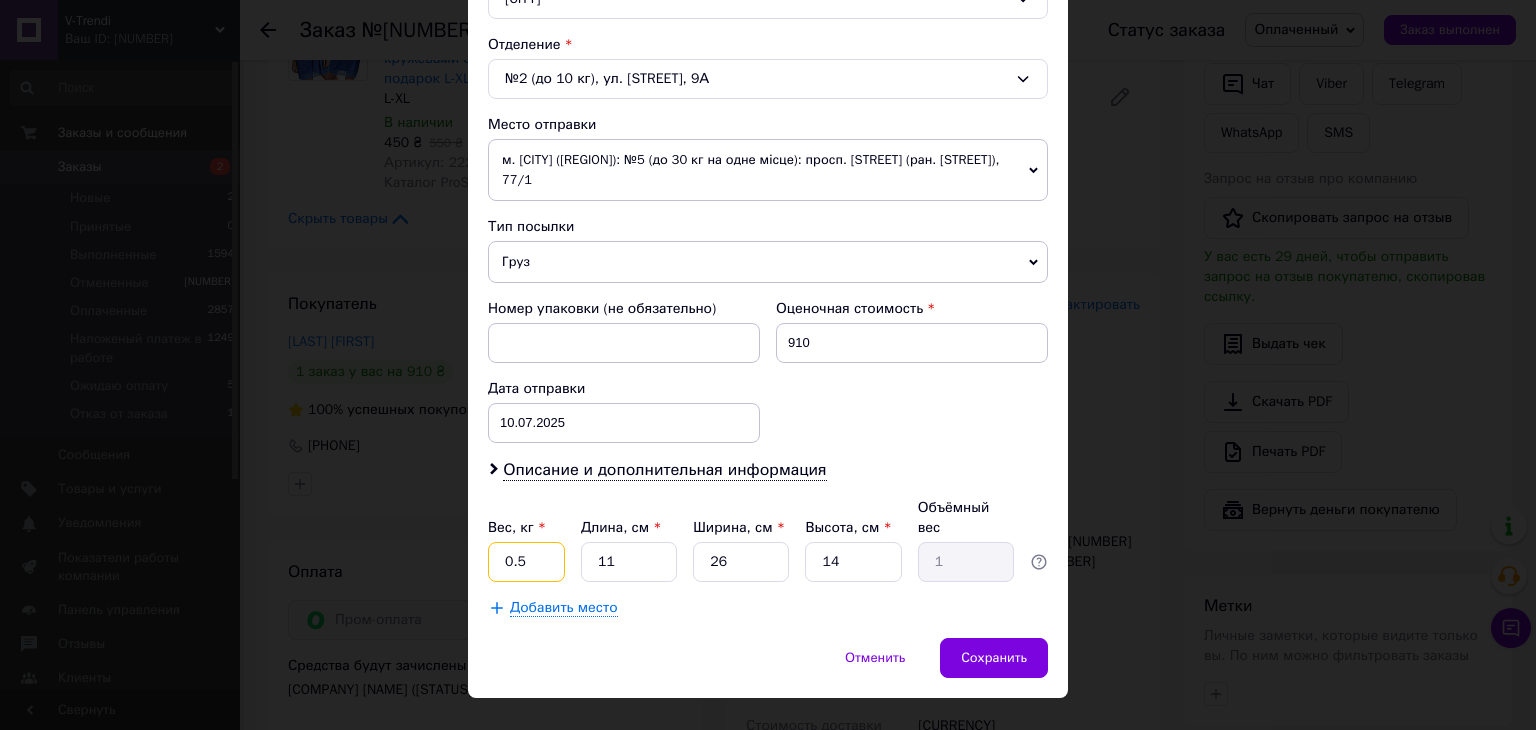 type on "0.5" 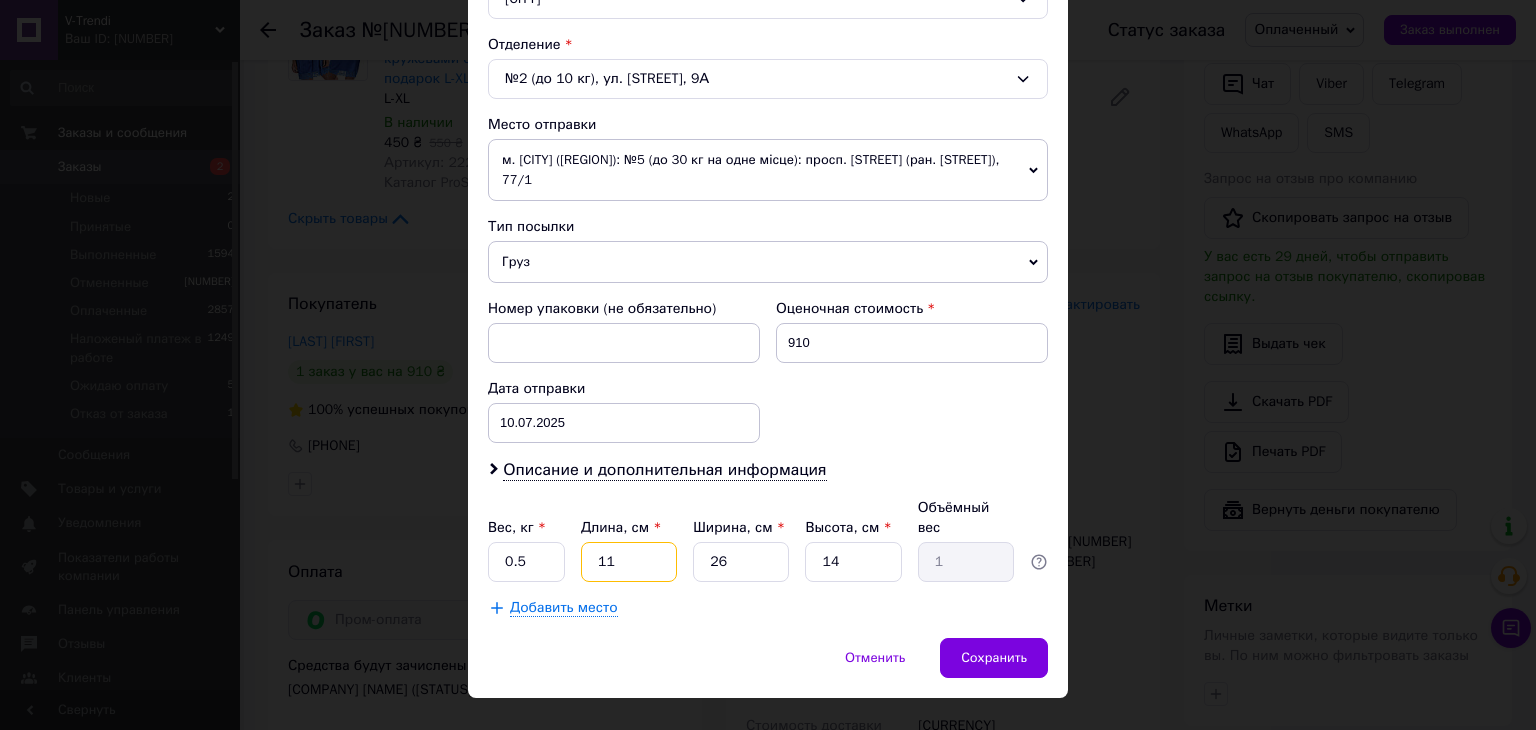 click on "11" at bounding box center [629, 562] 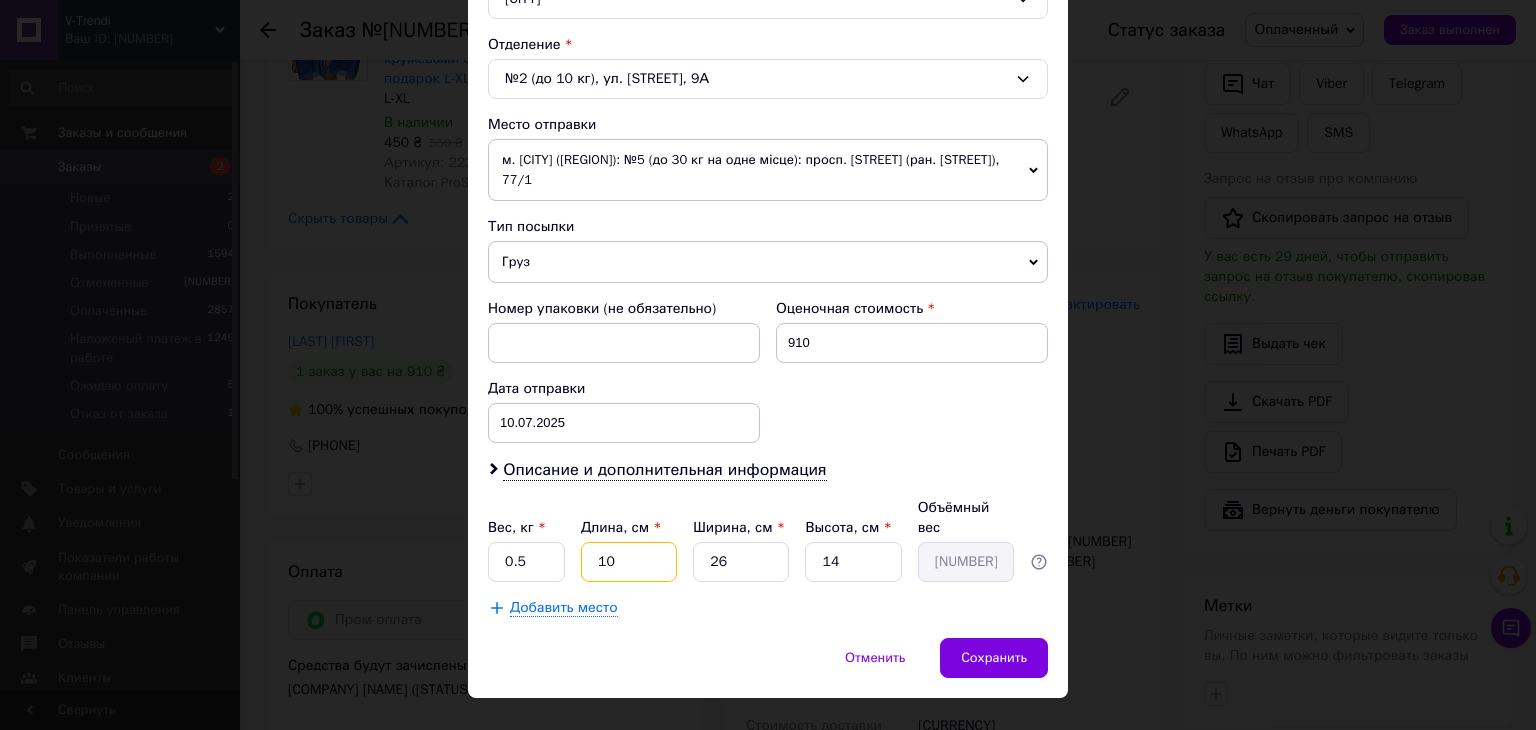 type on "10" 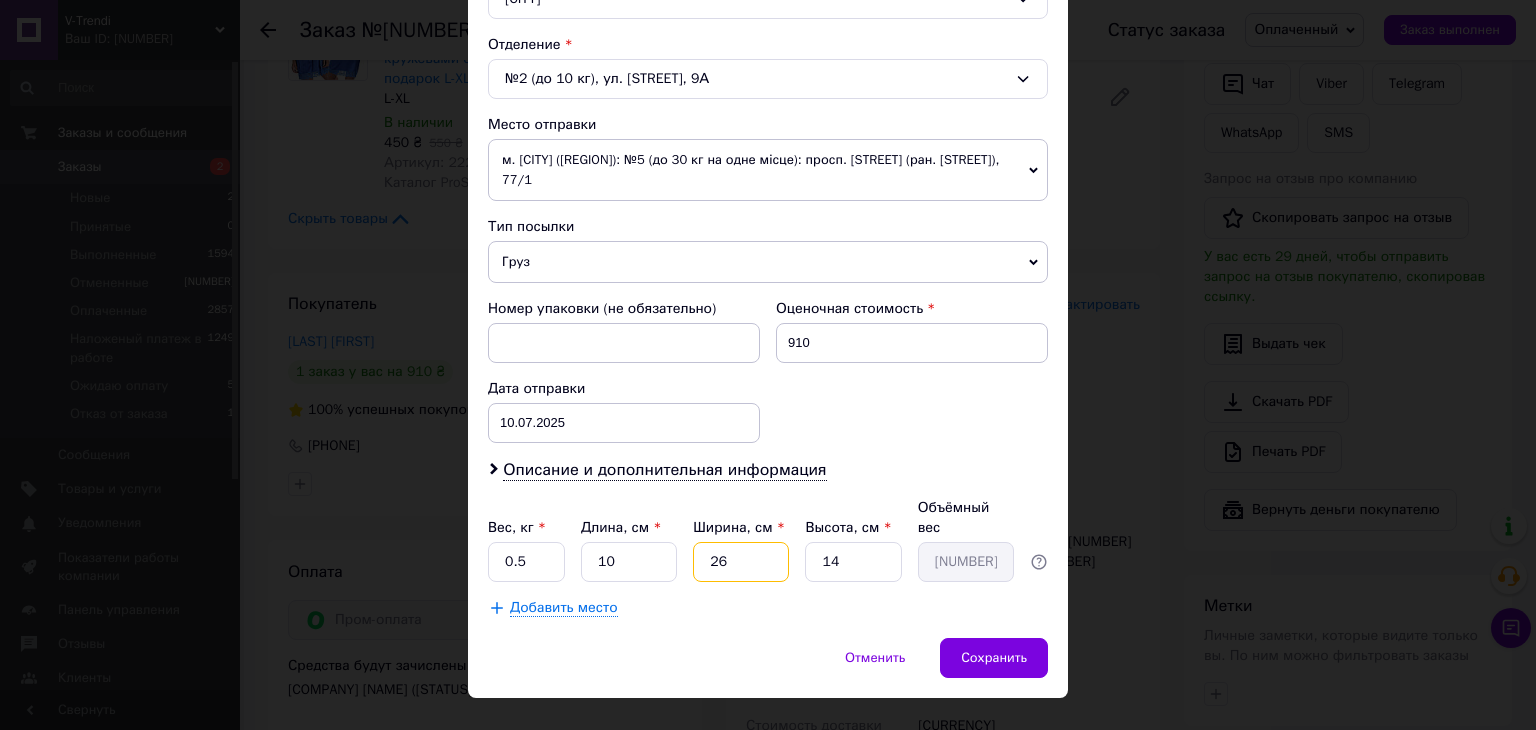 click on "26" at bounding box center [741, 562] 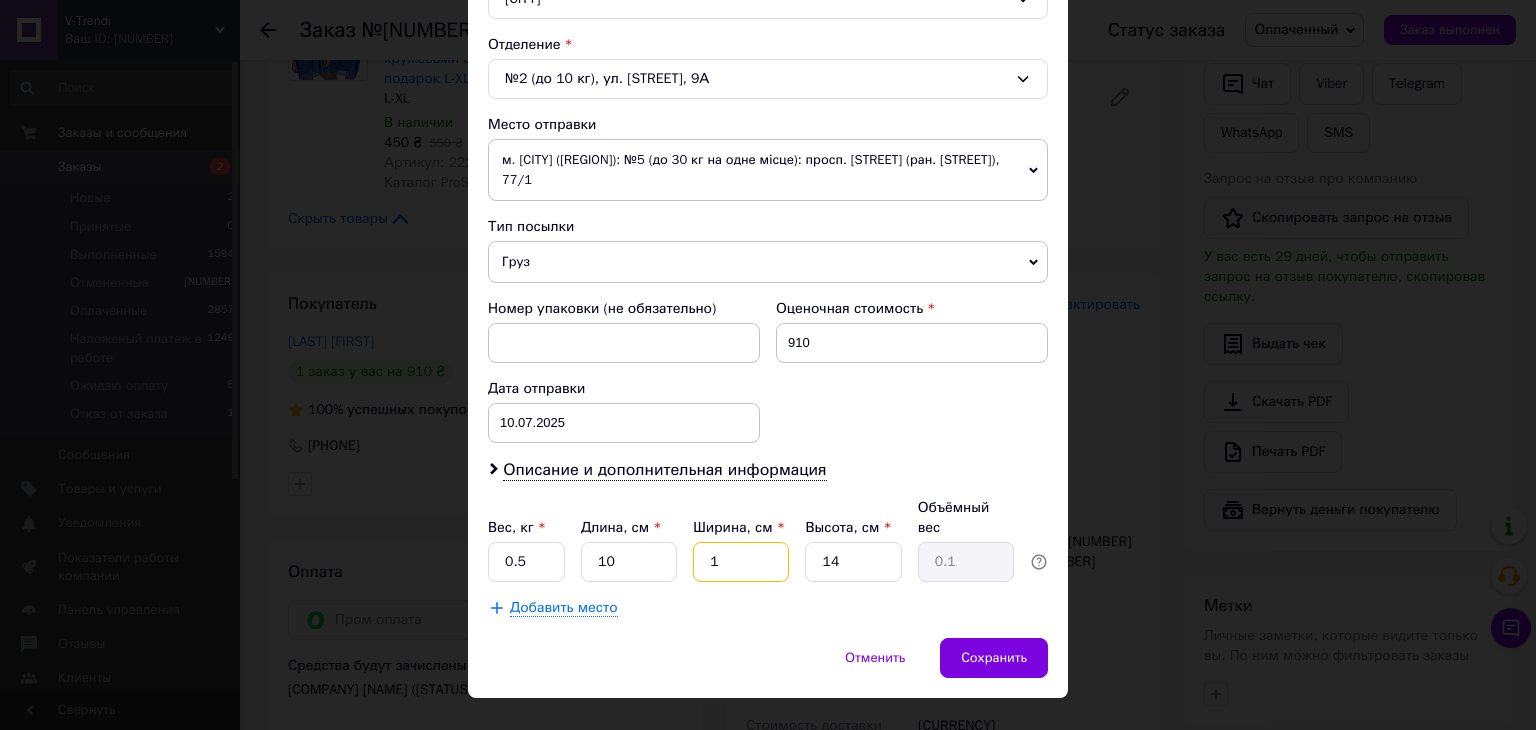 type on "1" 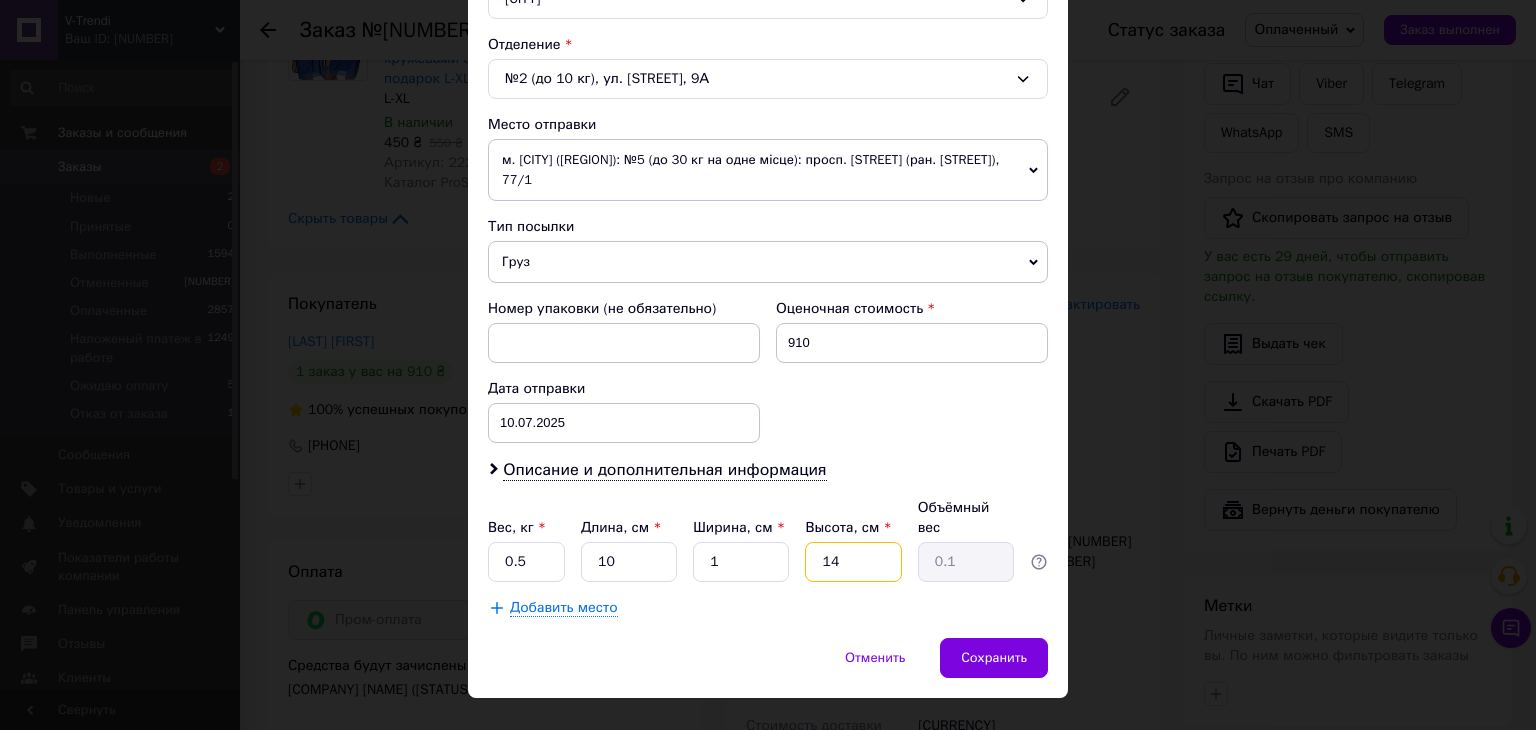 click on "14" at bounding box center [853, 562] 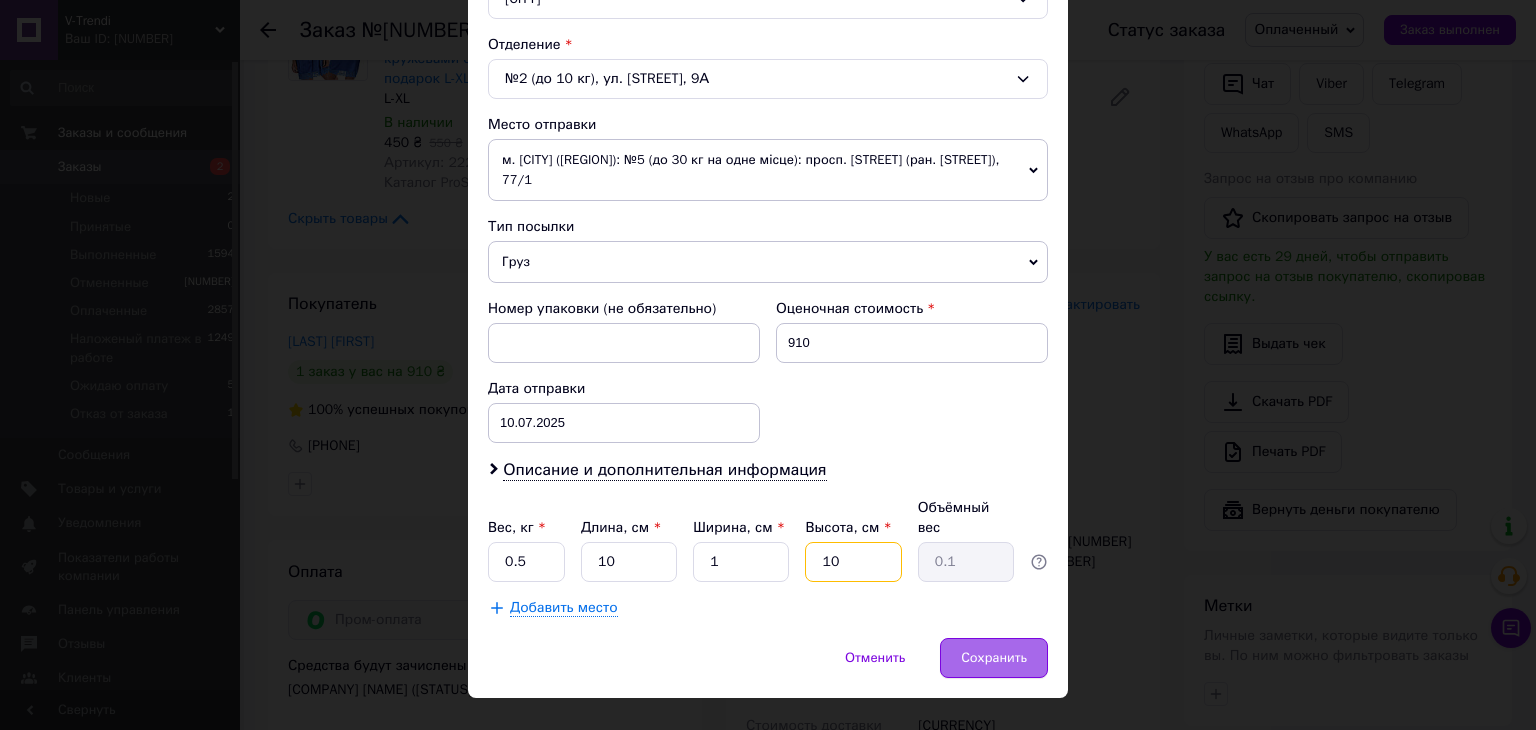 type on "10" 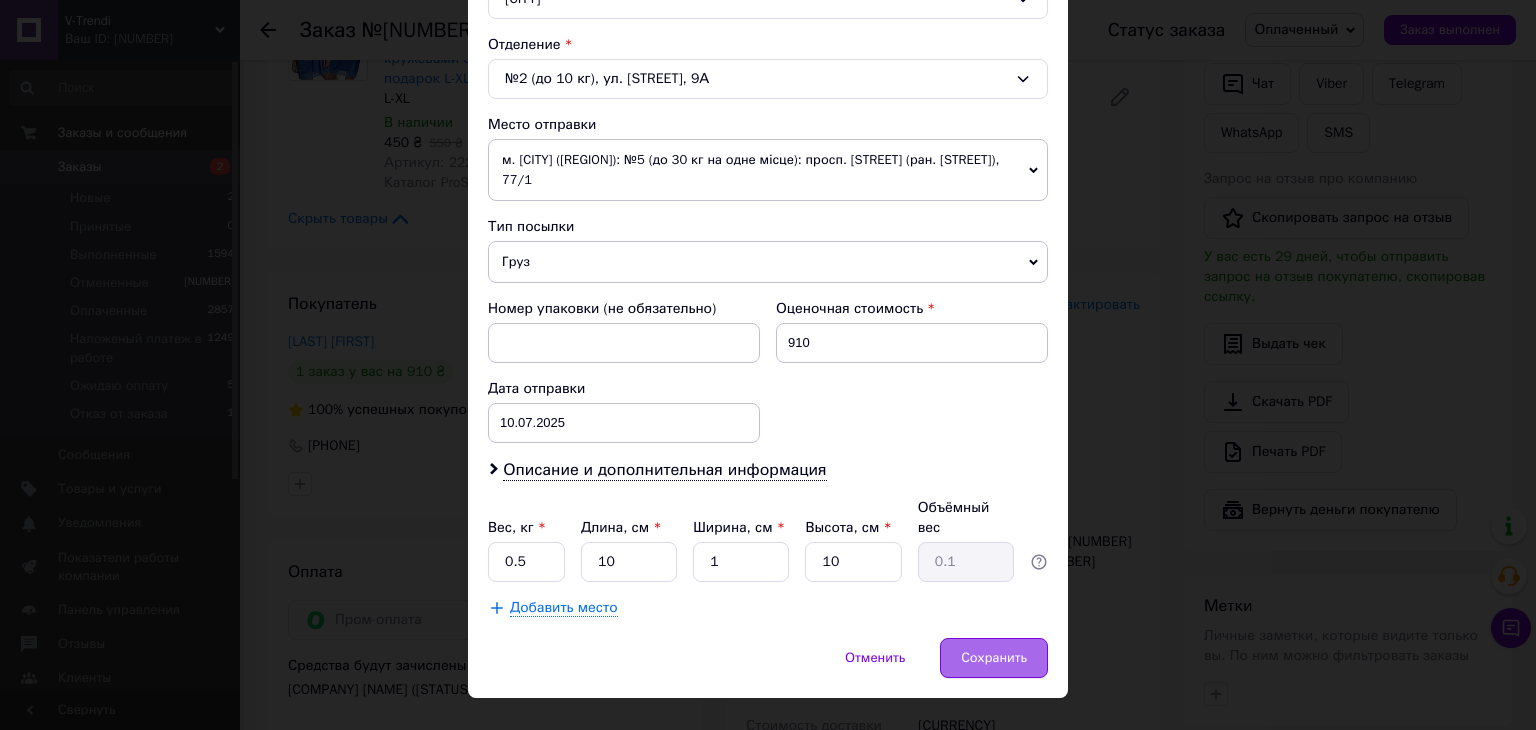 click on "Сохранить" at bounding box center (994, 658) 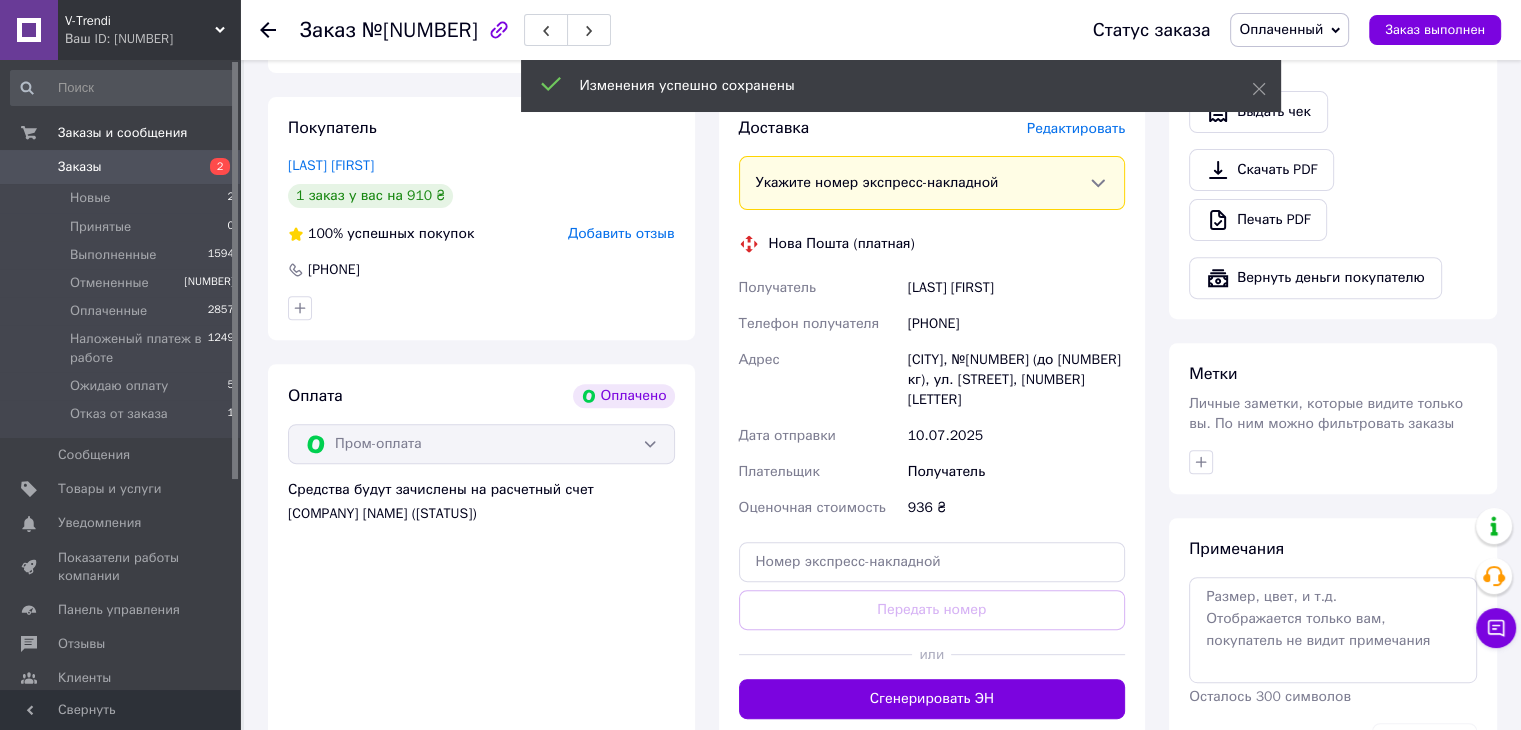 scroll, scrollTop: 700, scrollLeft: 0, axis: vertical 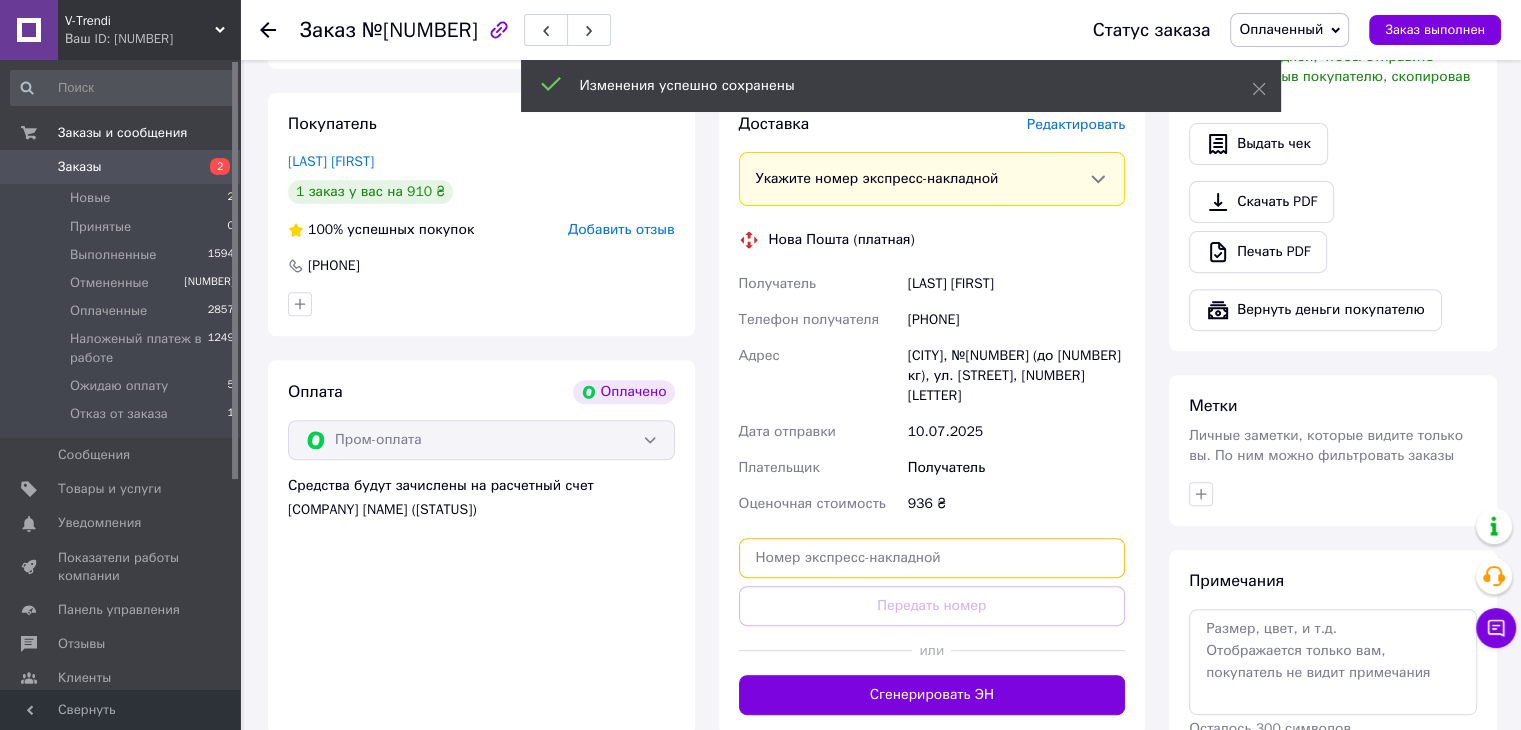 click at bounding box center (932, 558) 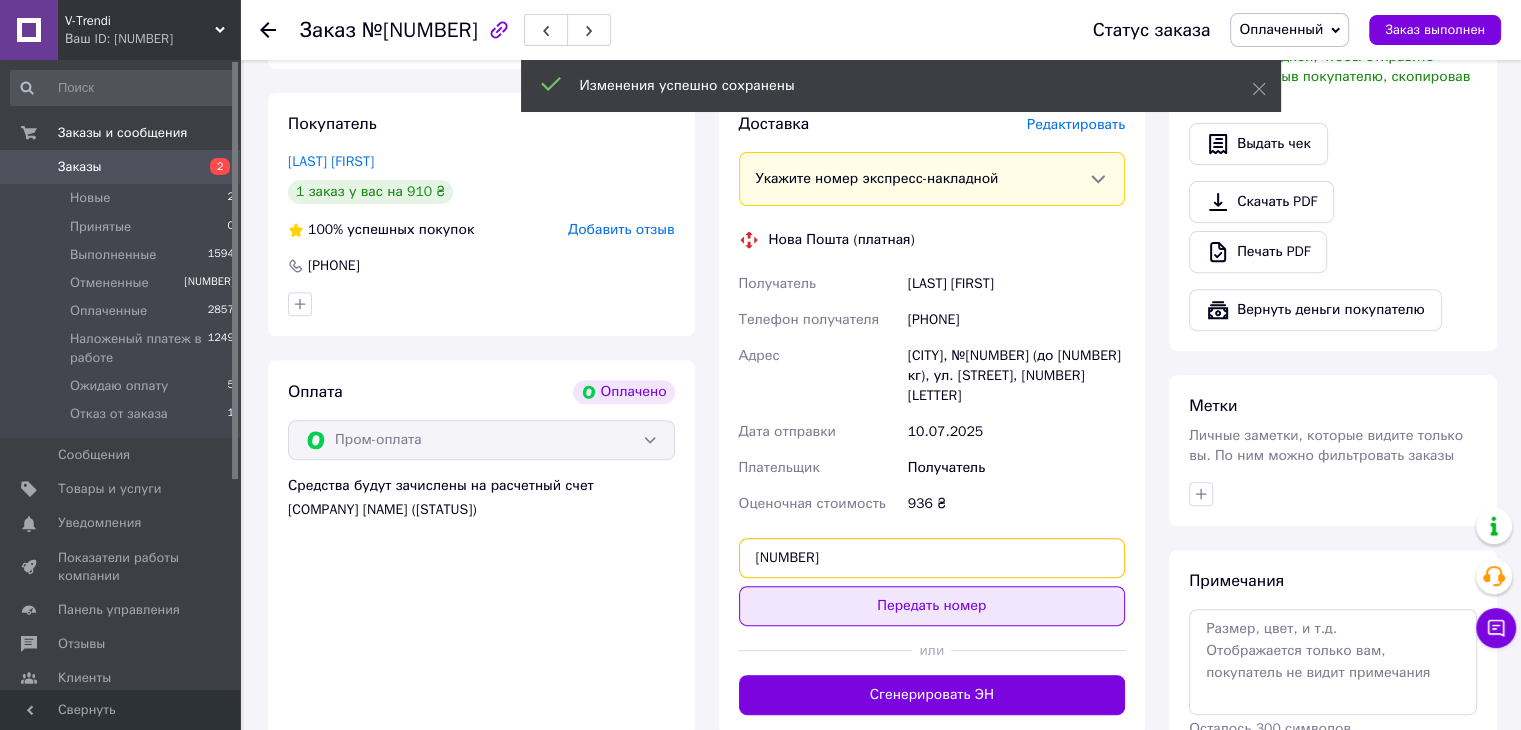 type on "[NUMBER]" 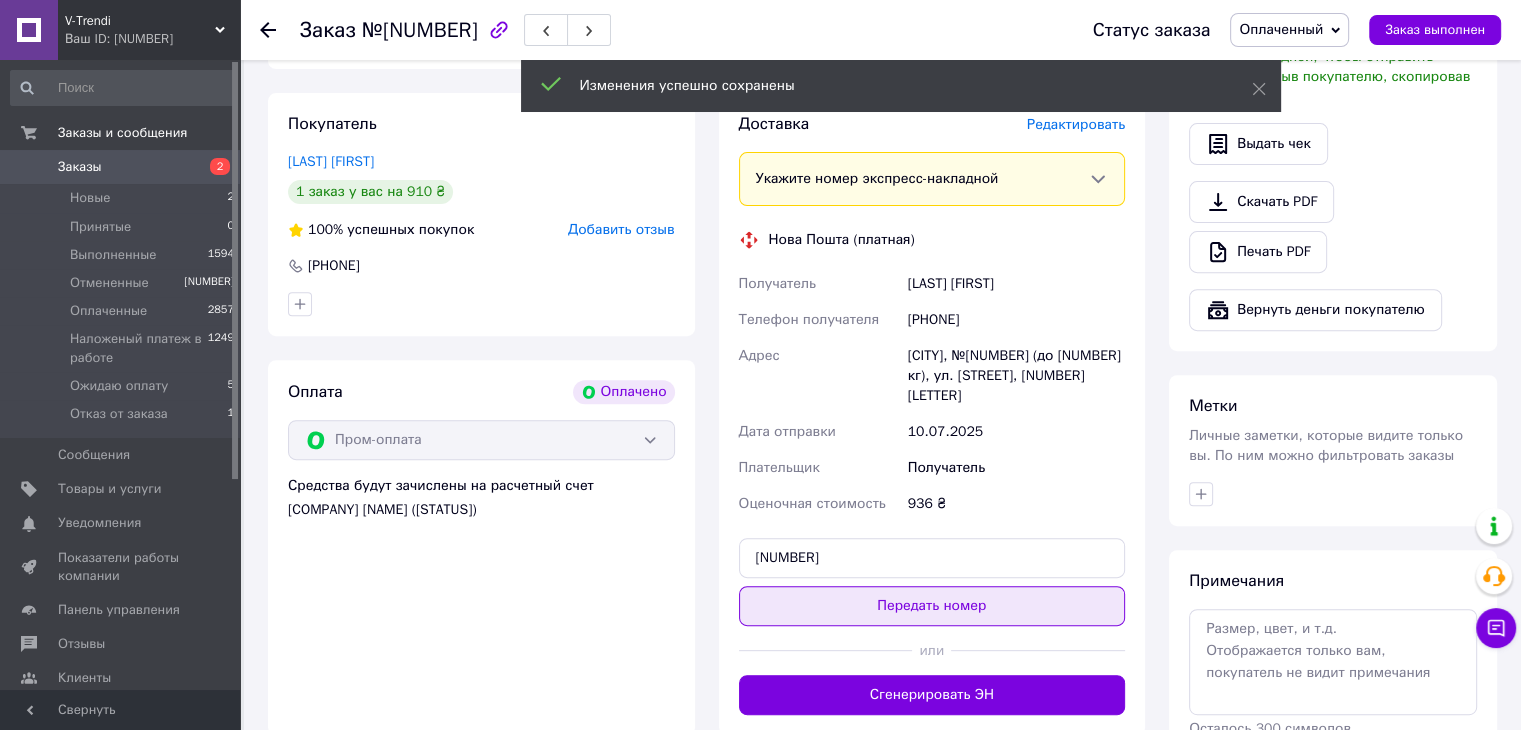 click on "Передать номер" at bounding box center [932, 606] 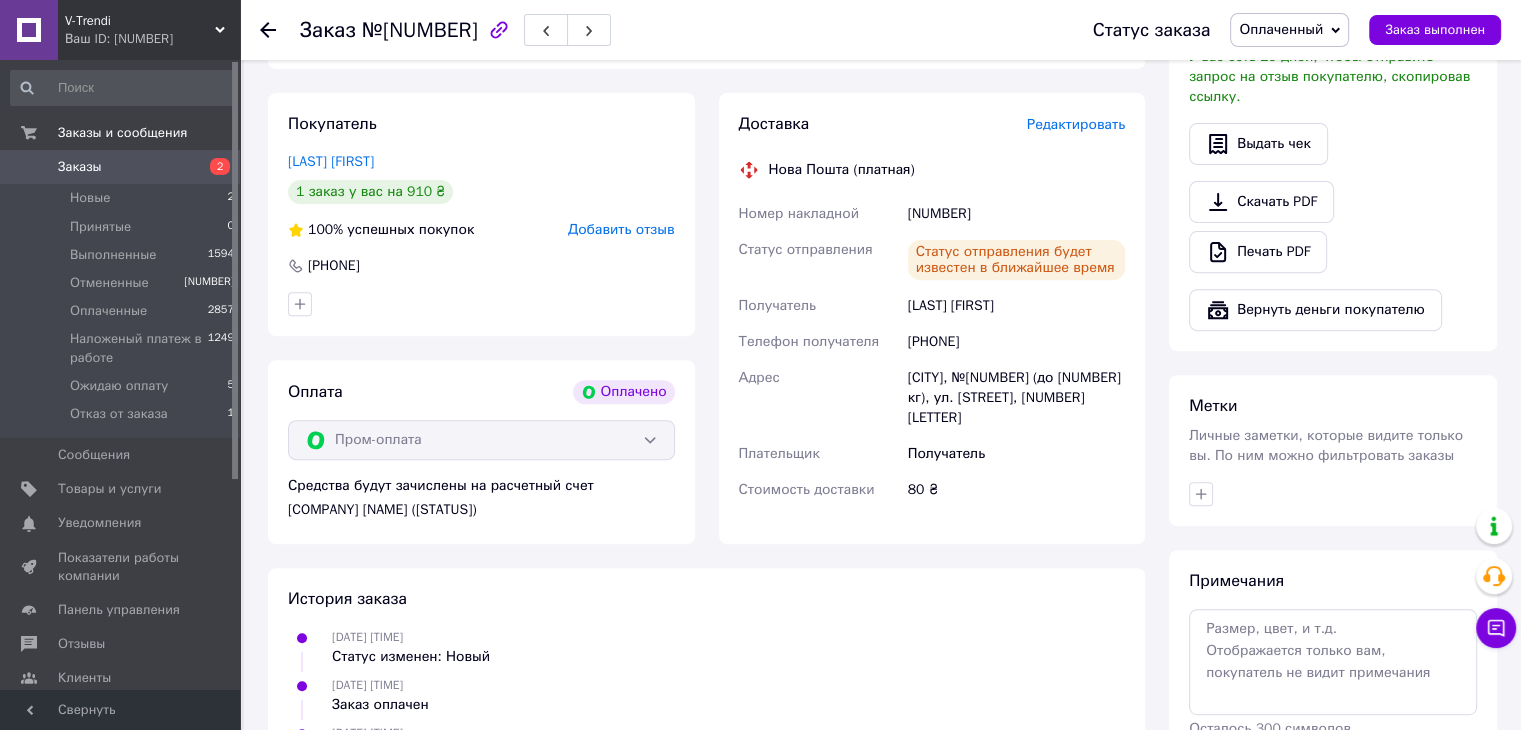 click on "Заказы" at bounding box center [121, 167] 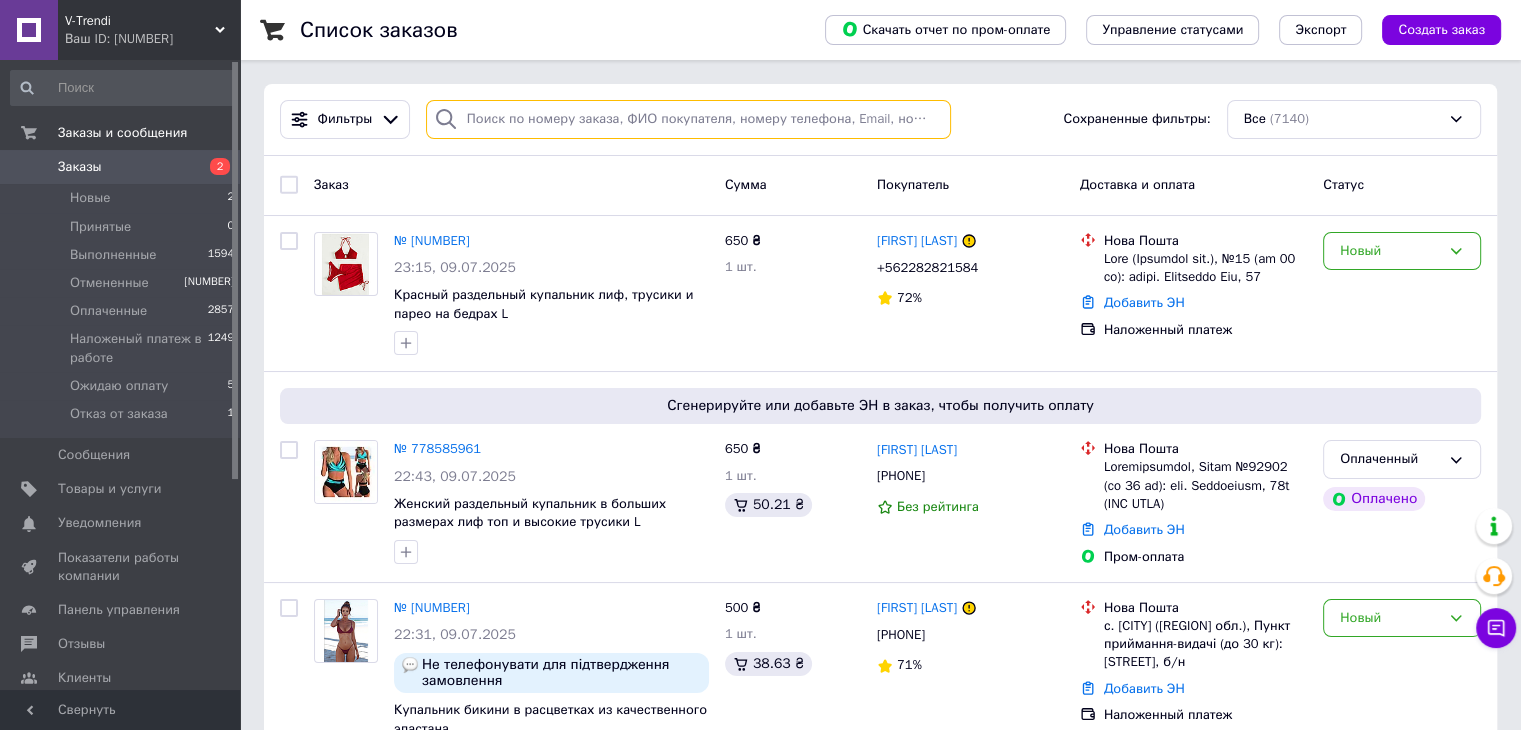 click at bounding box center (688, 119) 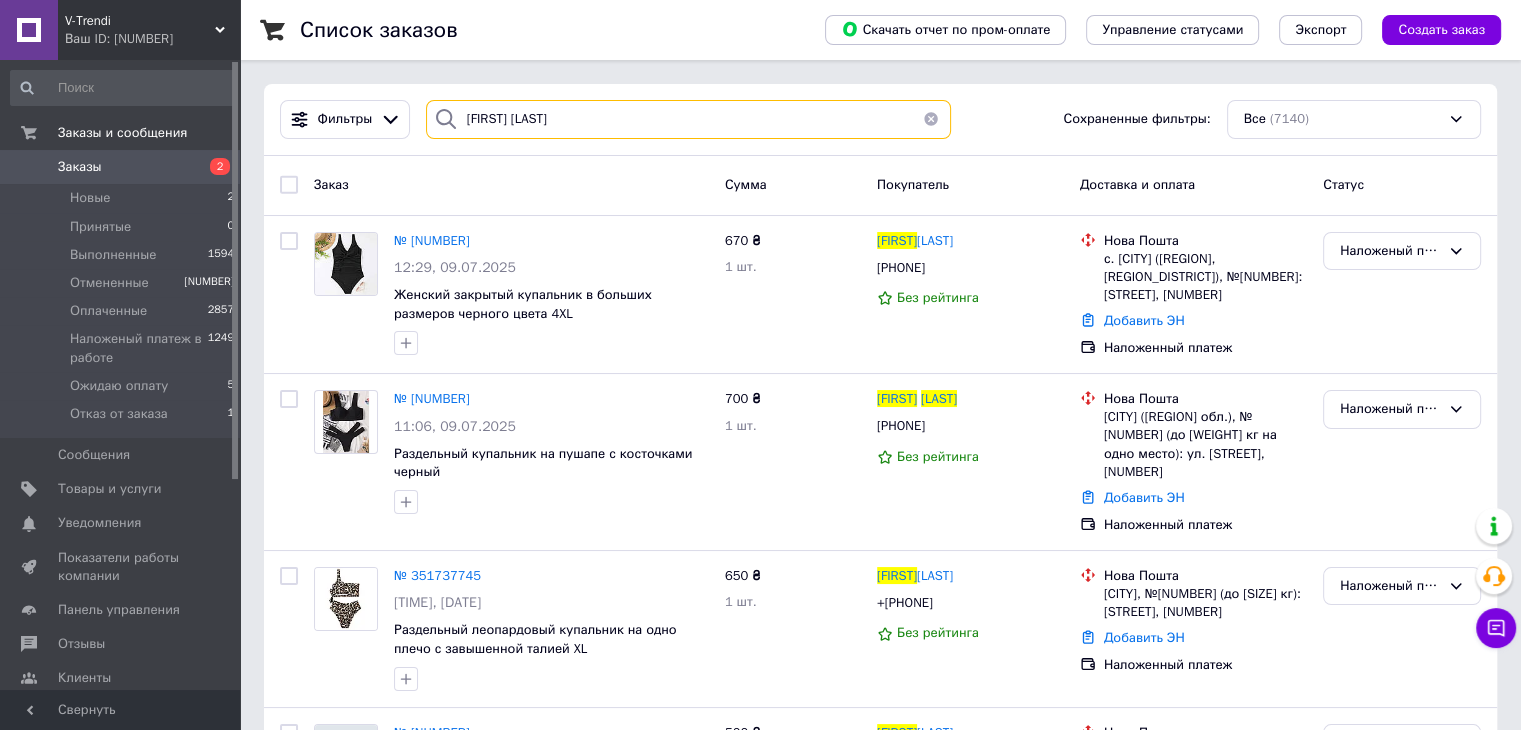 drag, startPoint x: 524, startPoint y: 120, endPoint x: 412, endPoint y: 108, distance: 112.64102 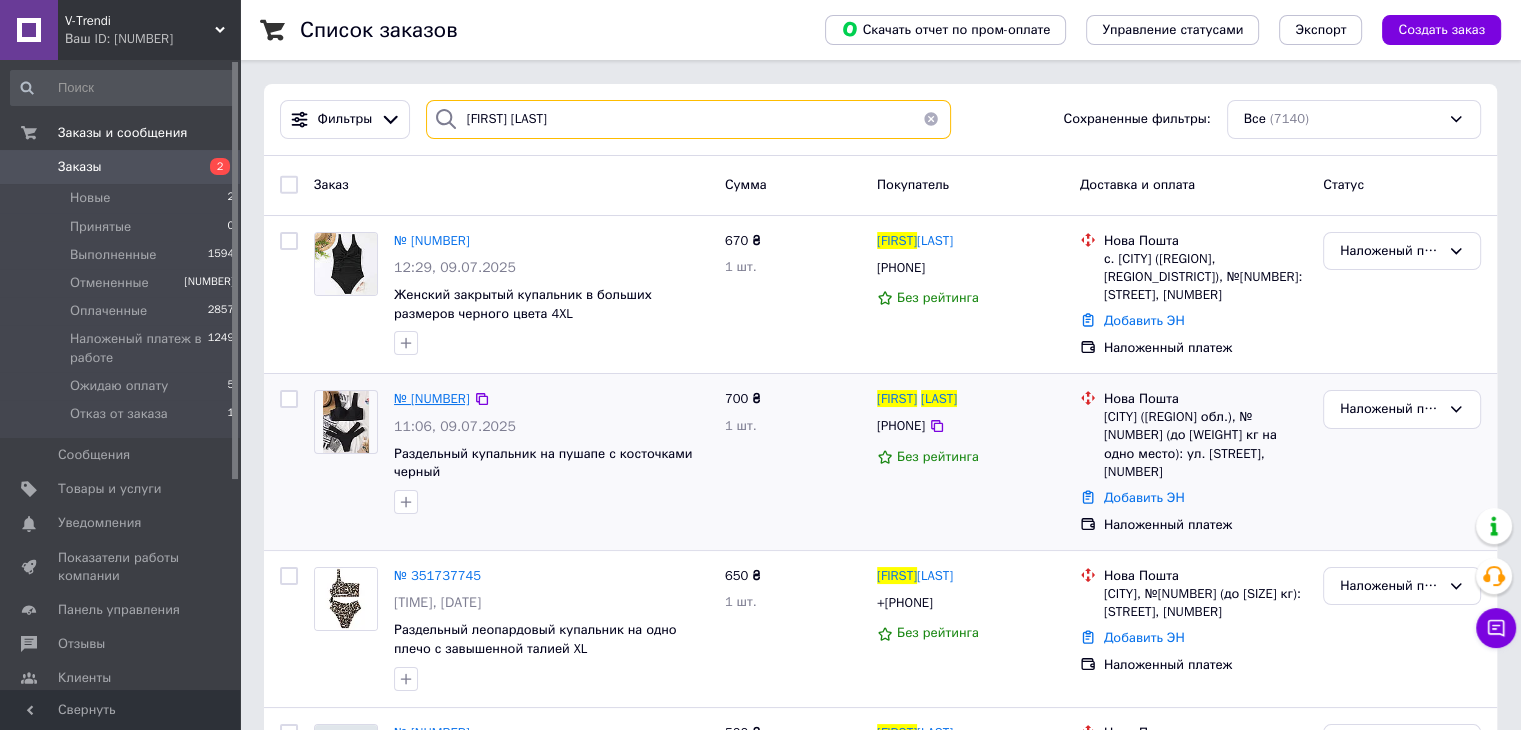 type on "[FIRST] [LAST]" 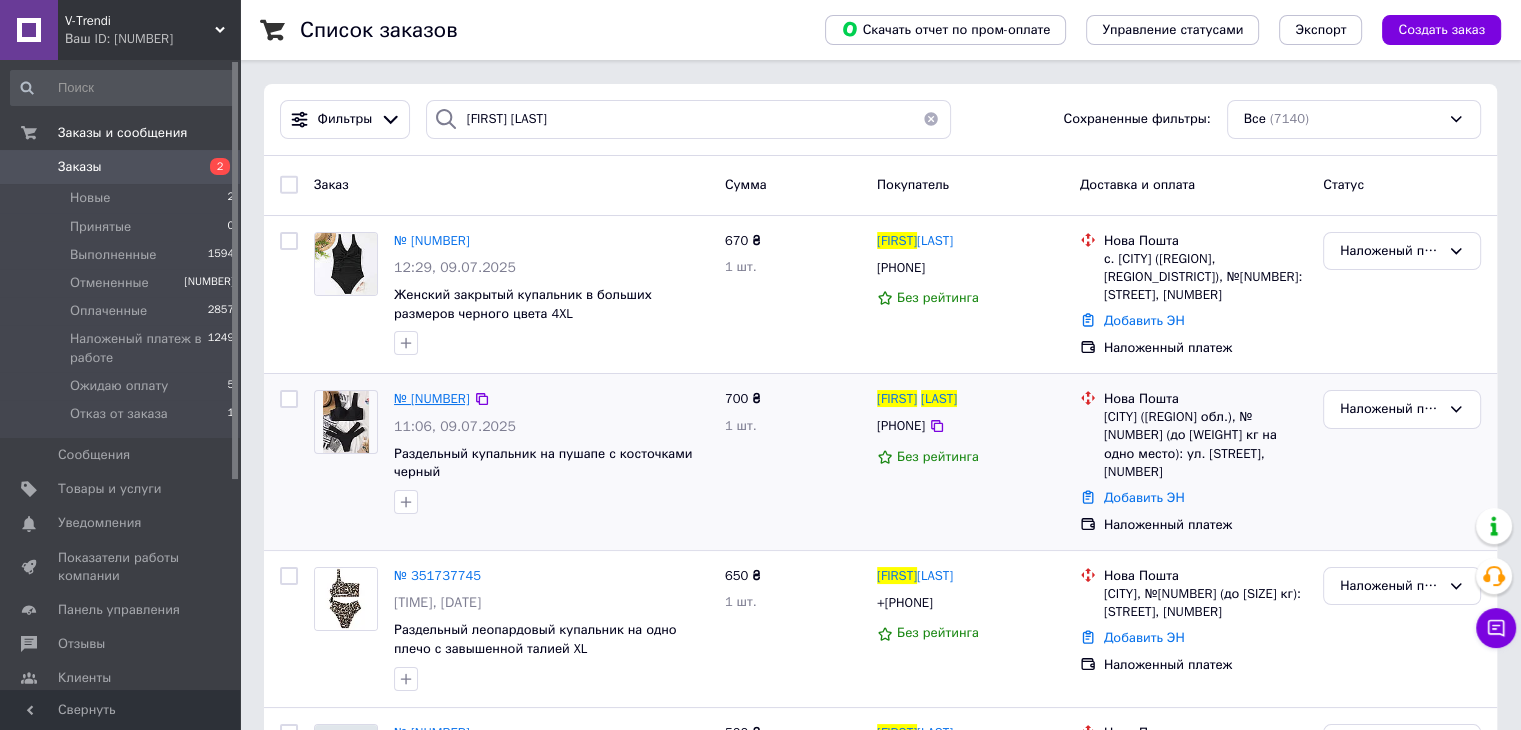 click on "№ [NUMBER]" at bounding box center (432, 398) 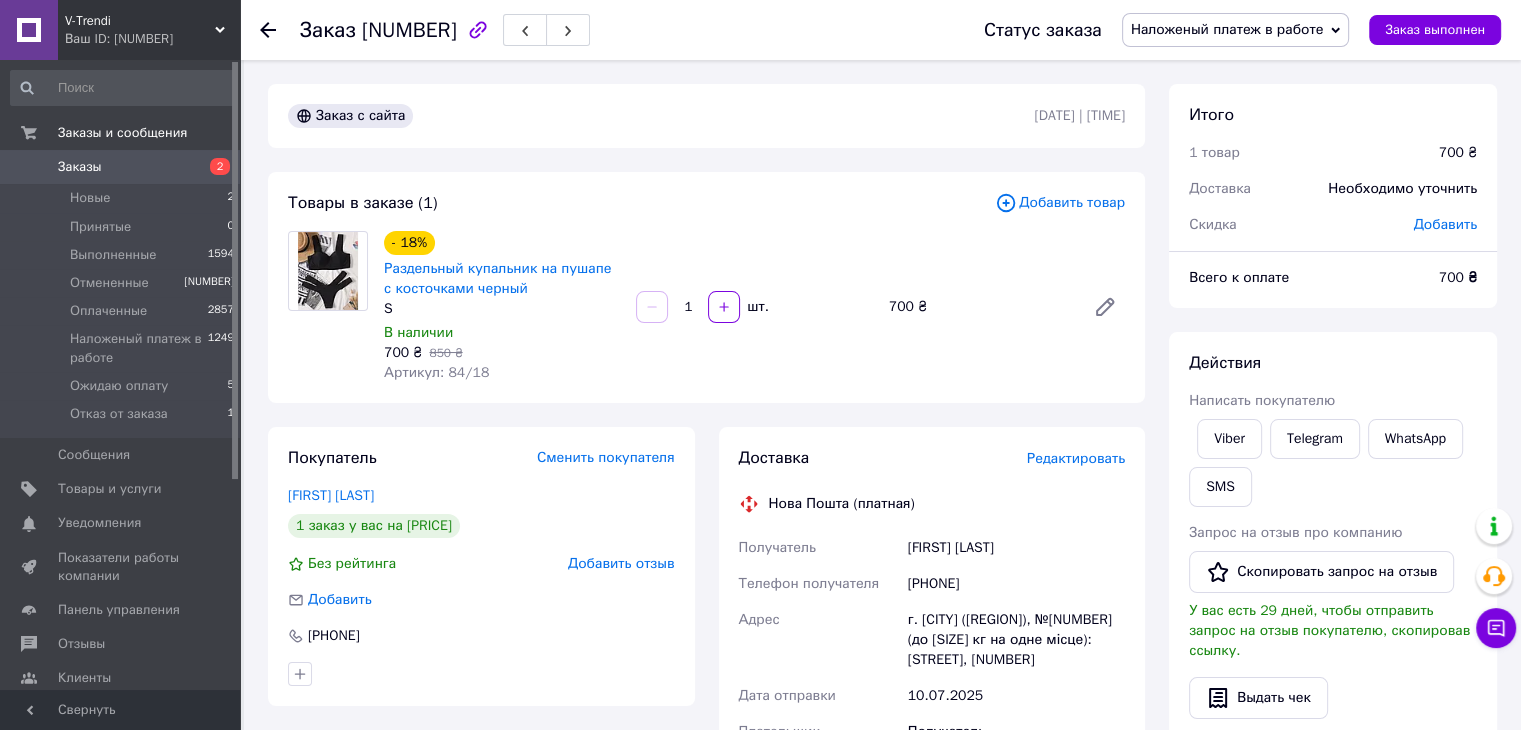 click on "Lorem i dolor 74.46.8615 | 98:75 Sitame c adipis (4) Elitsedd eiusm - 97% Temporinci utlaboree do magnaa e adminimven quisno E U laboris 116 ₴   203 ₴ Nisiali: 91/20 7   ex. 478 ₴ Eacommodoc Duisaut irureinrep Voluptate Veli 3 essec f nul pa 939 ₴ Exc sintocca   Cupidata nonpr Suntculp +656532832697 Quioff Deseruntmo animid Estlabor Perspiciatisu Omni Isten (errorvo) Accusantiu Doloremqu Laud Totamre aperiameaq +665335556985 Ipsaq a. Illoi (Veritatis qua.), №71 (ar 23 be vi dict expli): ne. Enimipsa, 536 Quia voluptas 10.65.8307 Aspernatur Autoditfug Consequun magnidolo 491 ₴ 260 ₴ 86 ₴ Eosratione seq" at bounding box center [706, 769] 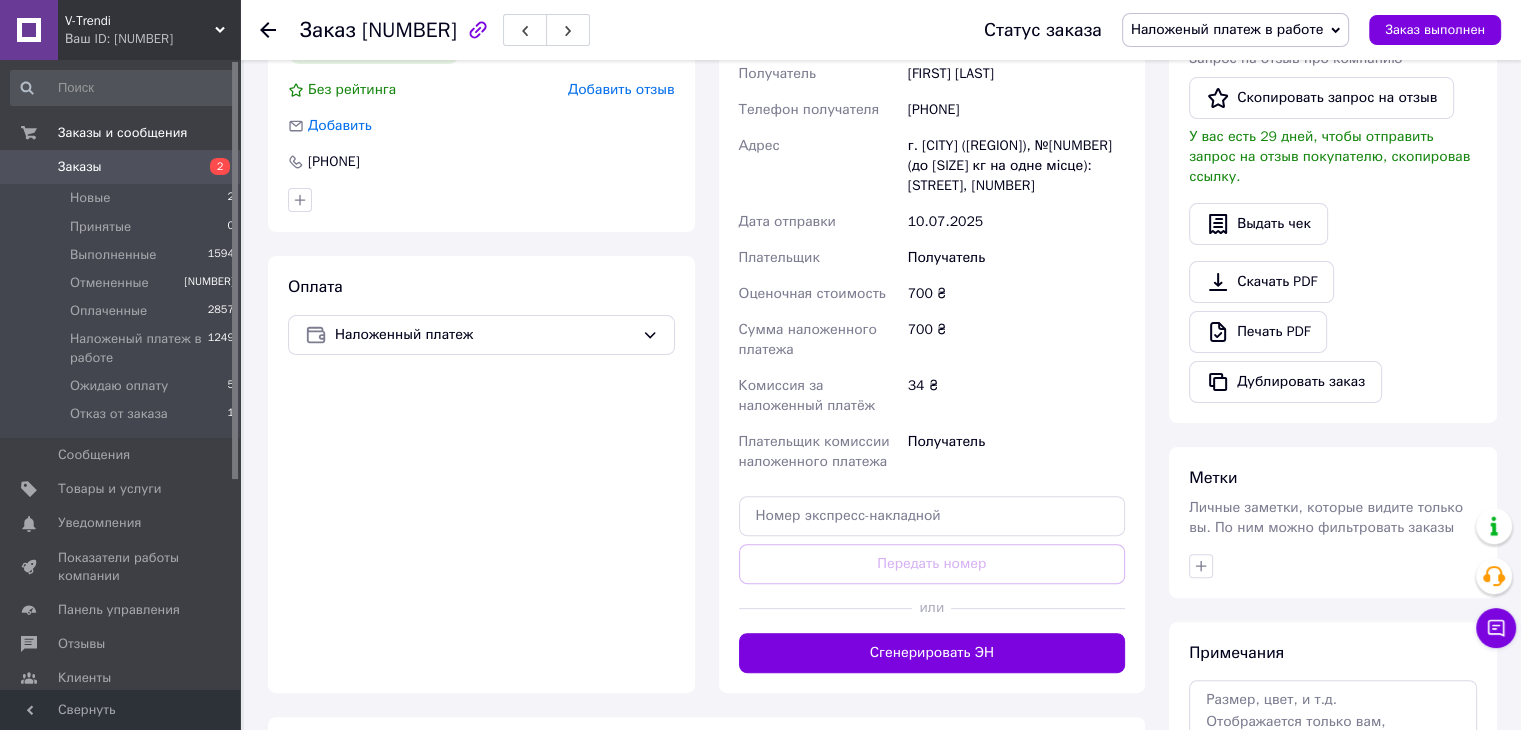 scroll, scrollTop: 500, scrollLeft: 0, axis: vertical 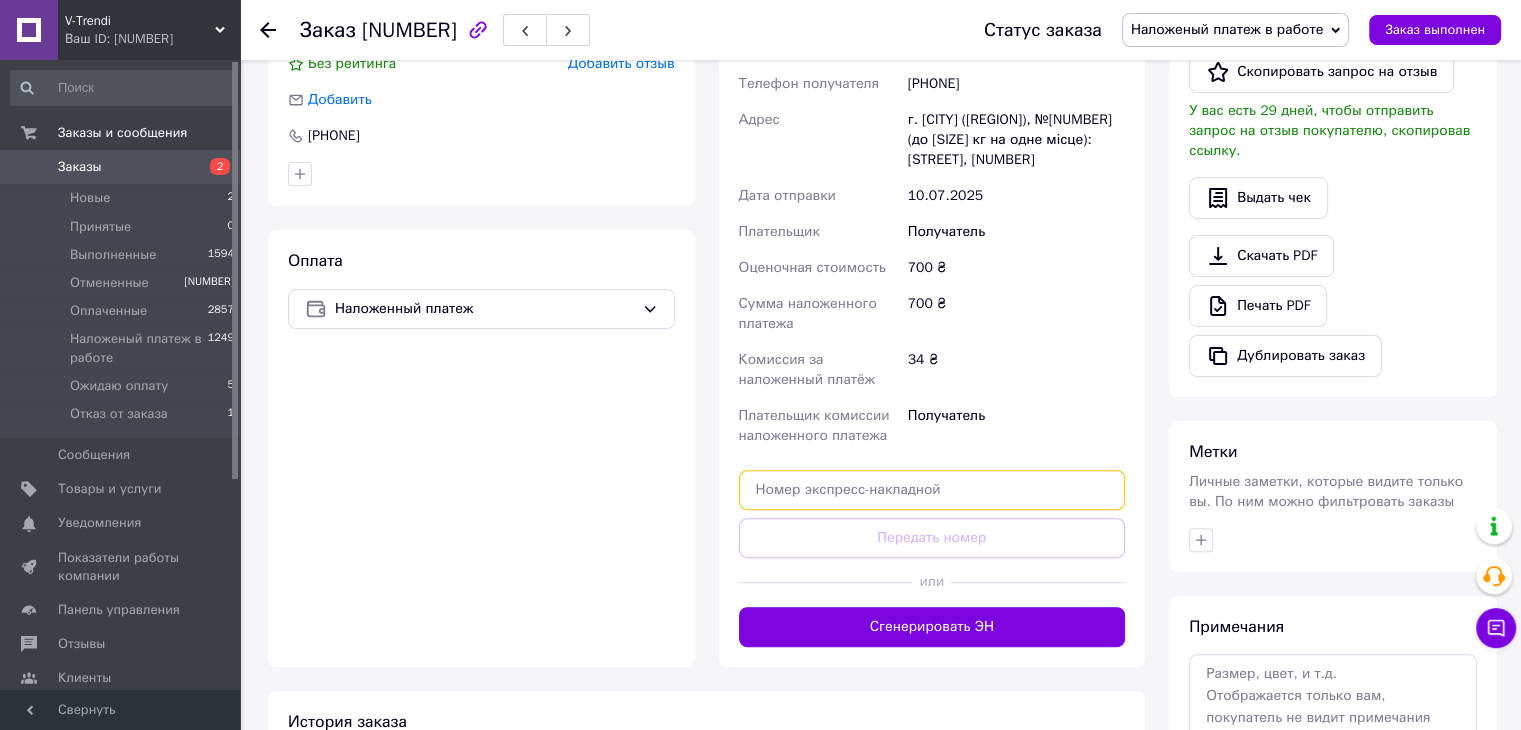 click at bounding box center [932, 490] 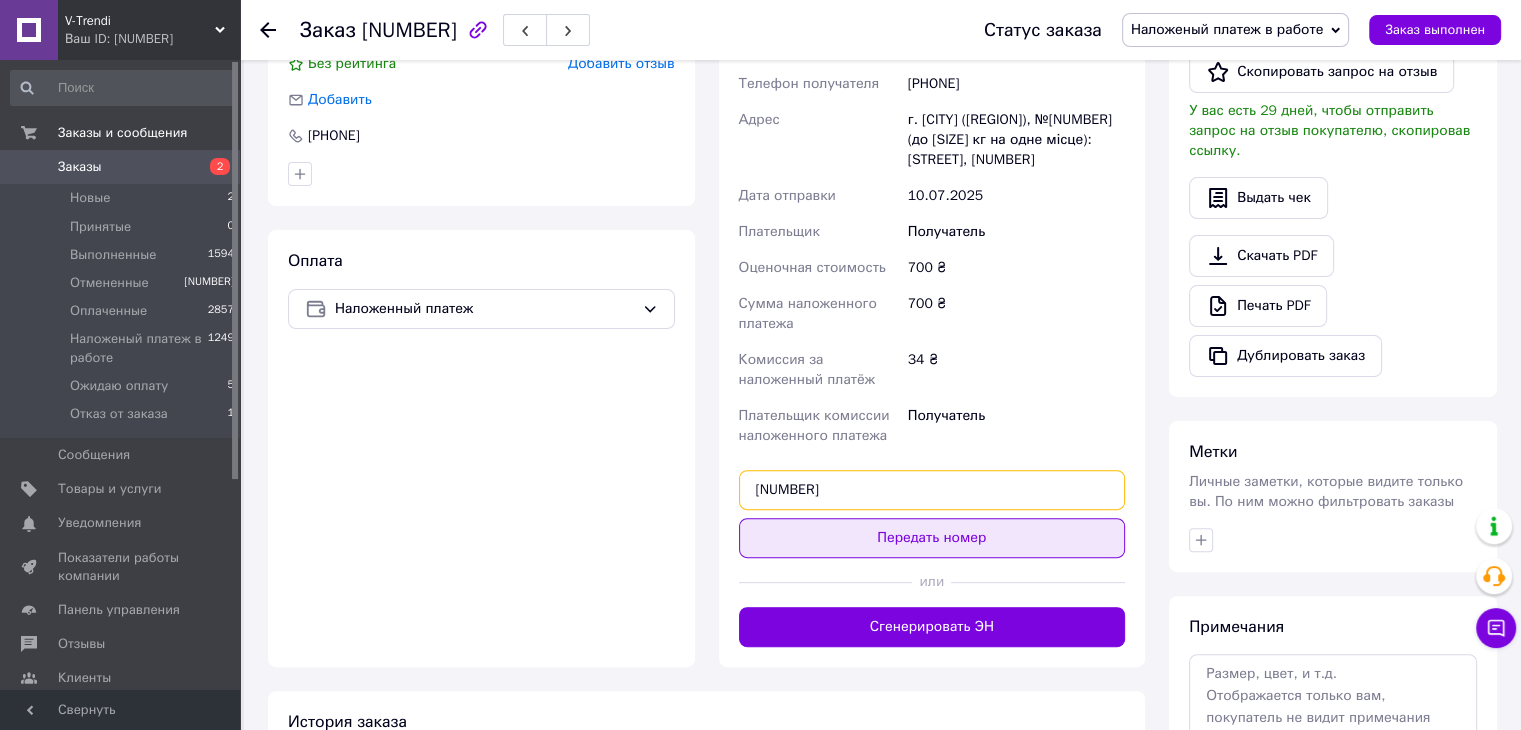 type on "[NUMBER]" 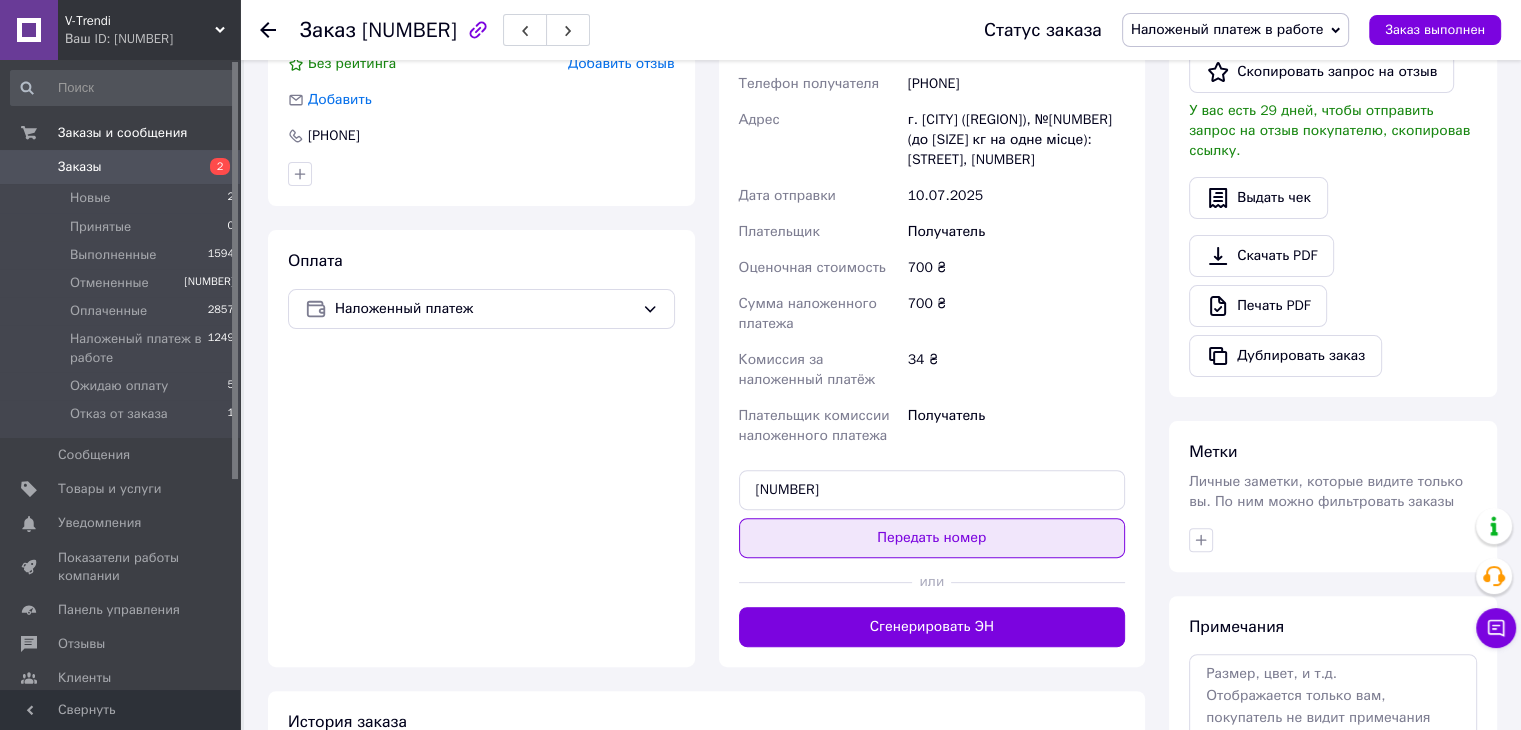 click on "Передать номер" at bounding box center (932, 538) 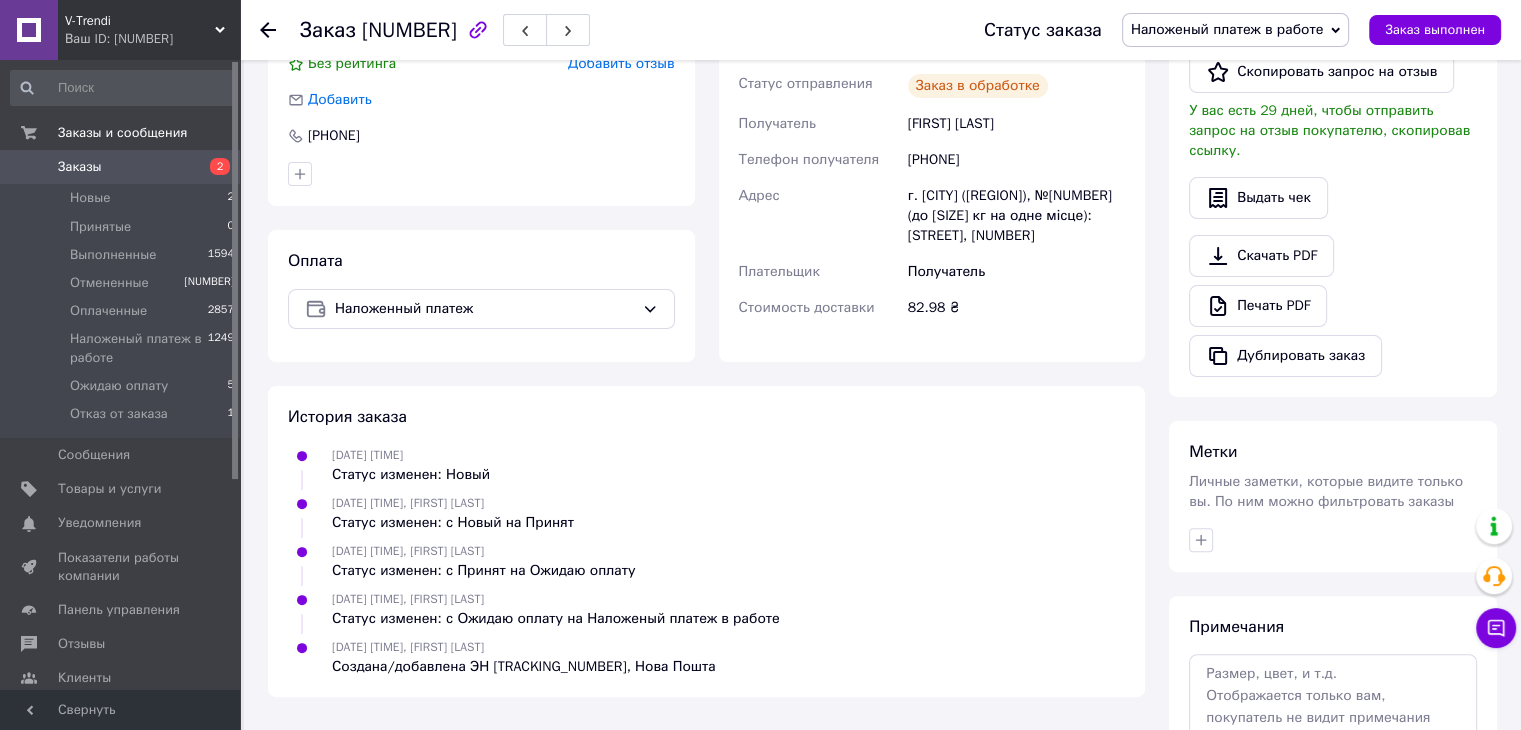click on "Заказы" at bounding box center [121, 167] 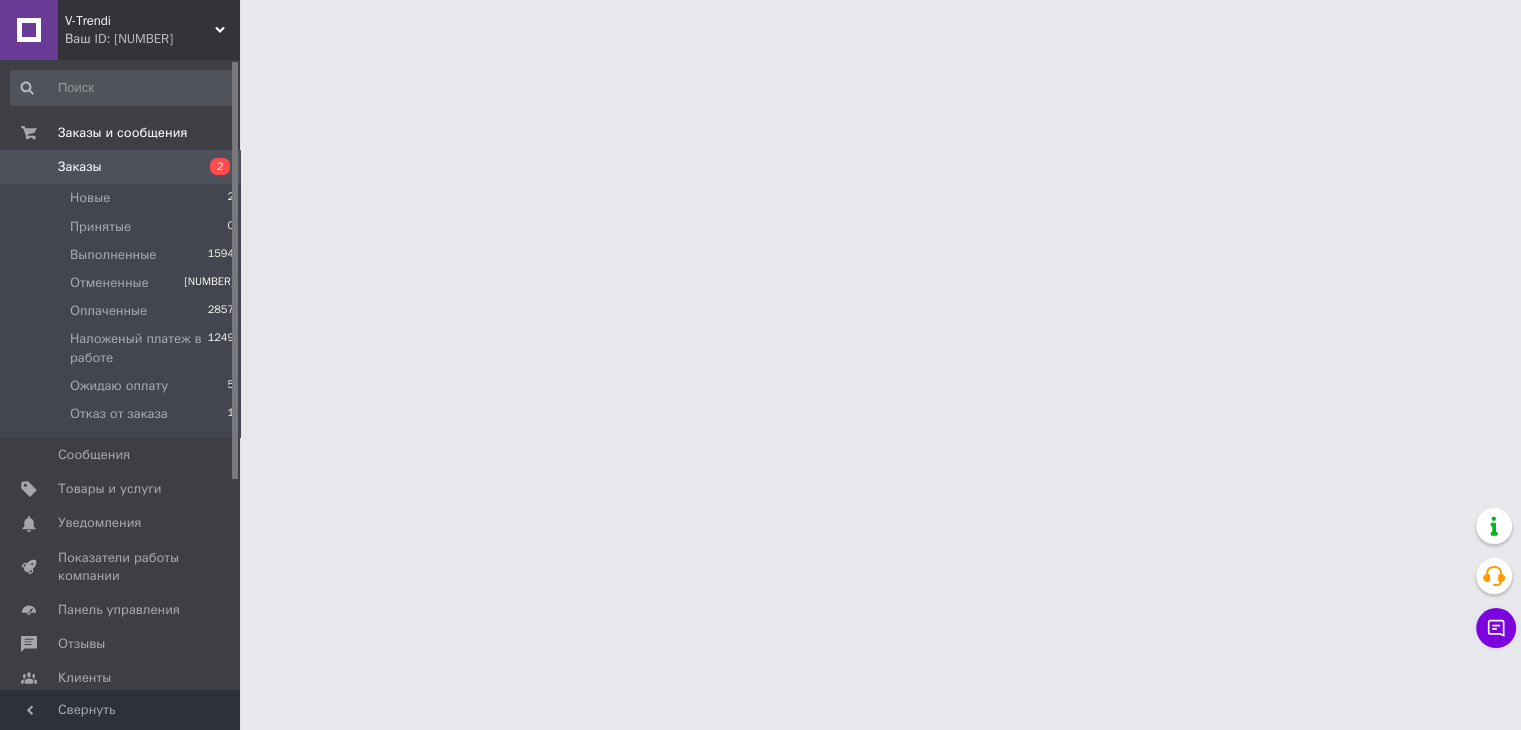 scroll, scrollTop: 0, scrollLeft: 0, axis: both 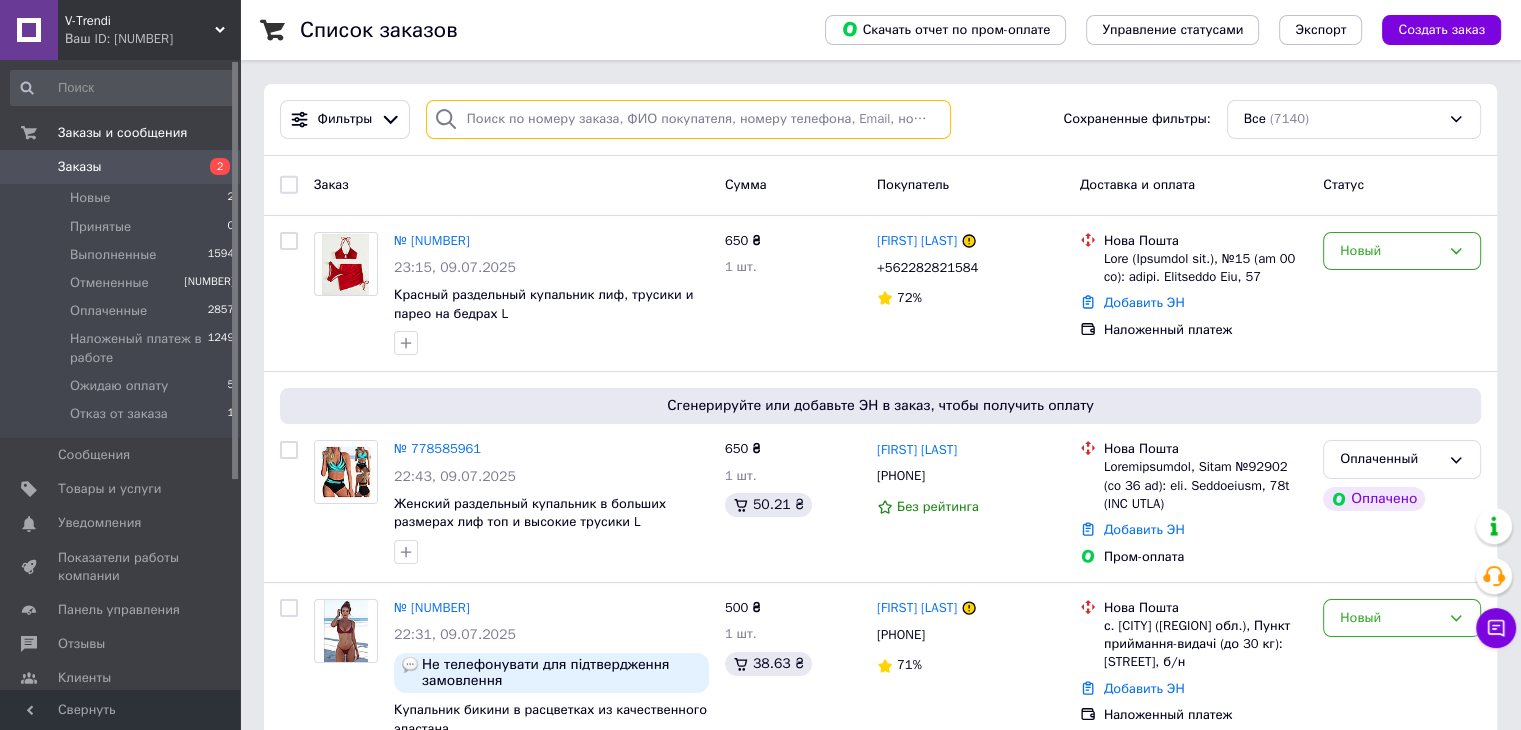 click at bounding box center (688, 119) 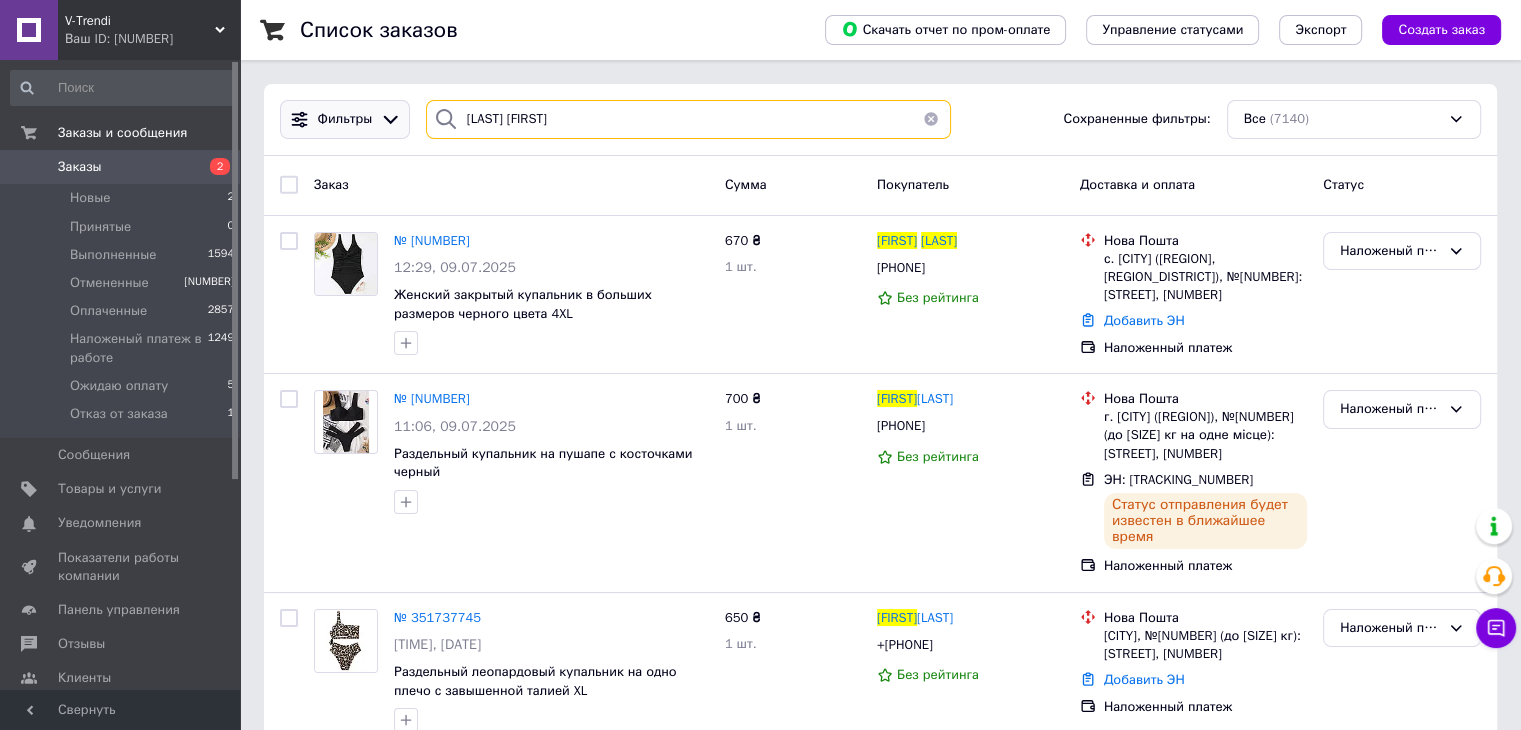 drag, startPoint x: 520, startPoint y: 116, endPoint x: 357, endPoint y: 116, distance: 163 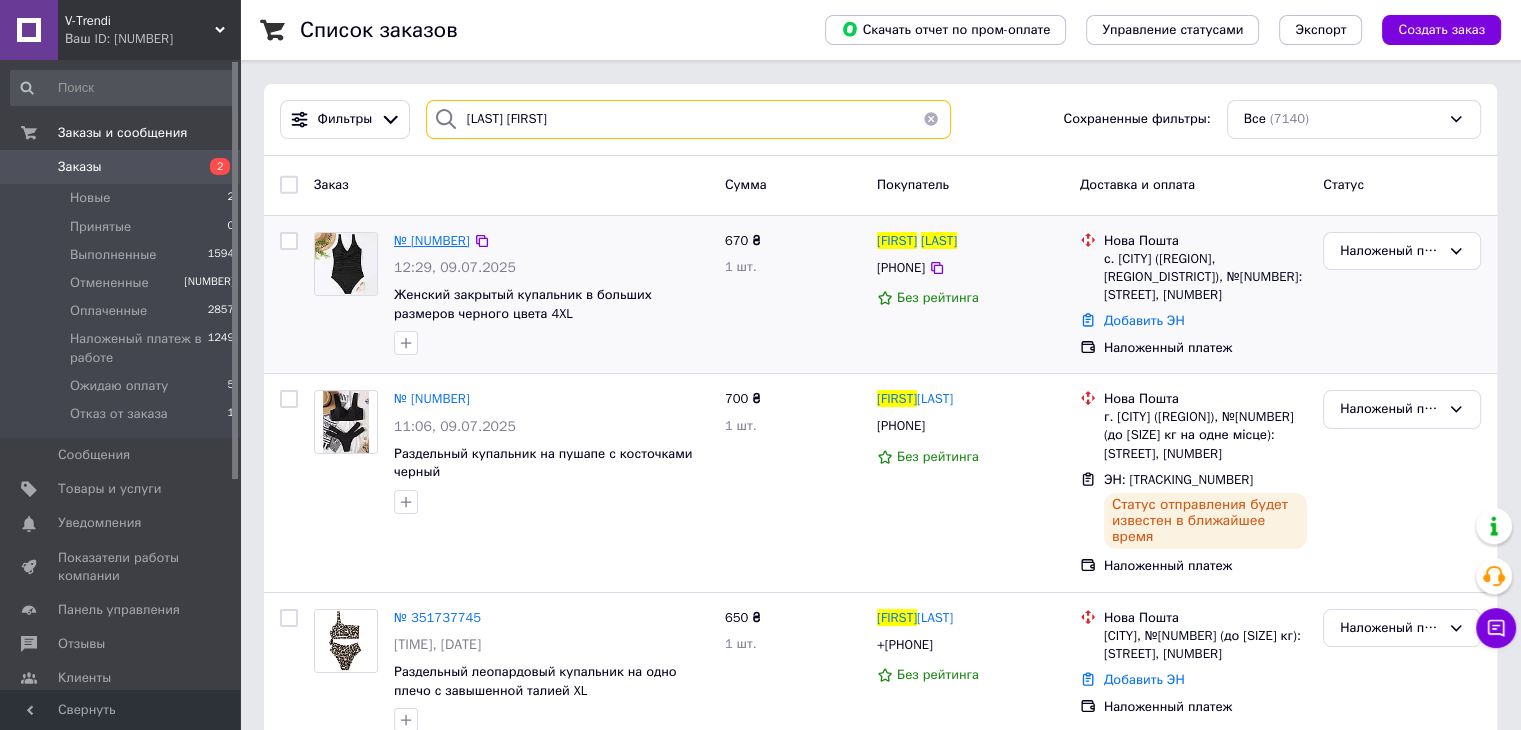 type on "[LAST] [FIRST]" 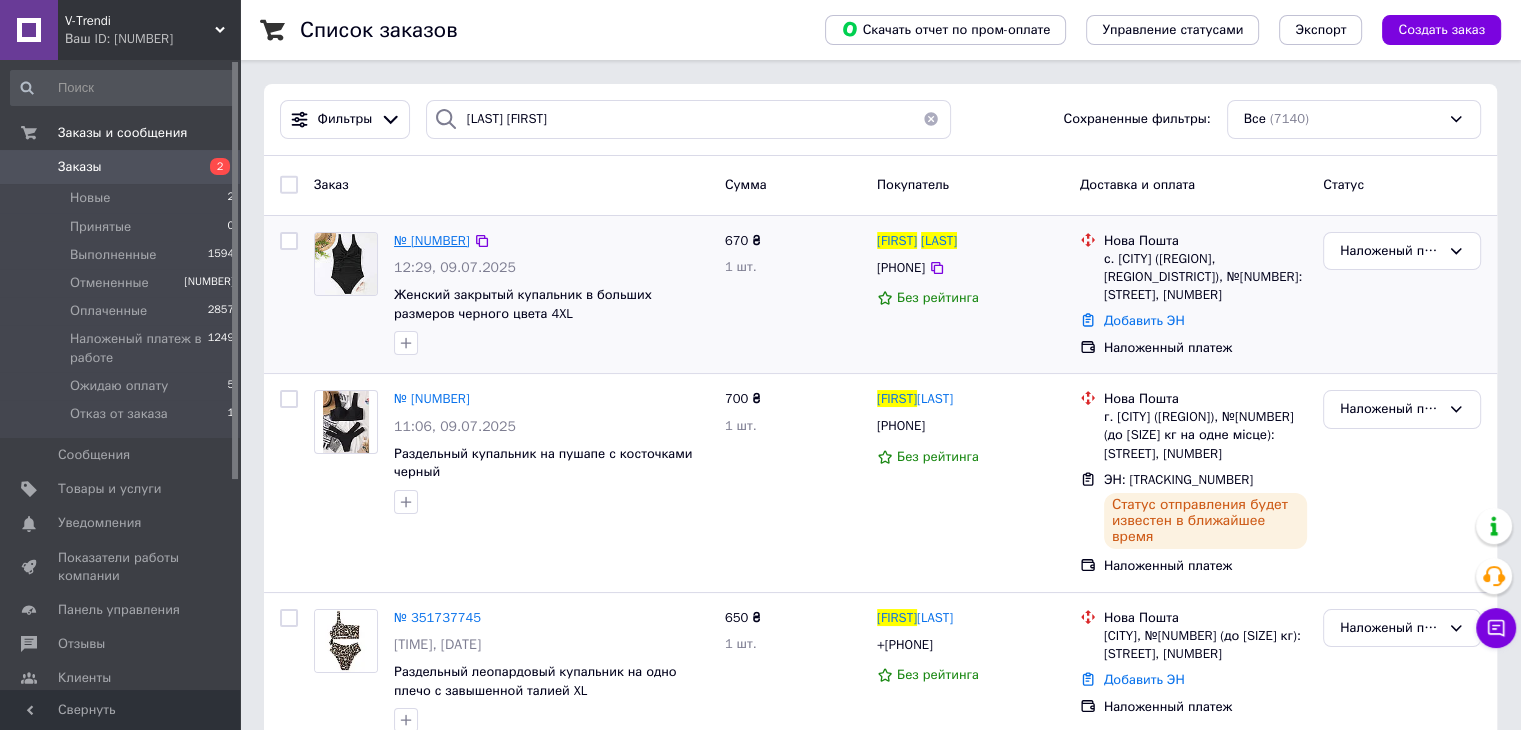 click on "№ [NUMBER]" at bounding box center [432, 240] 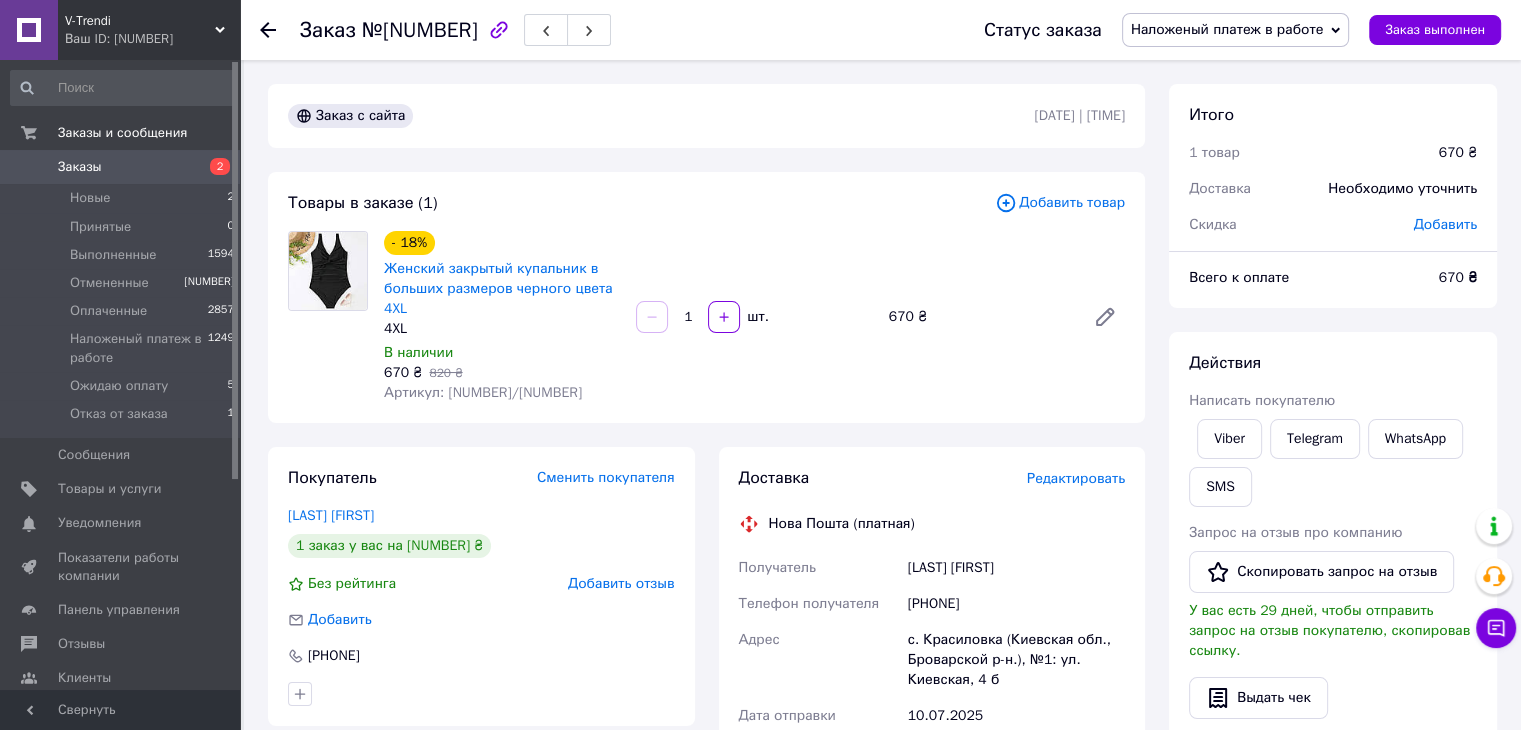 drag, startPoint x: 496, startPoint y: 350, endPoint x: 568, endPoint y: 377, distance: 76.896034 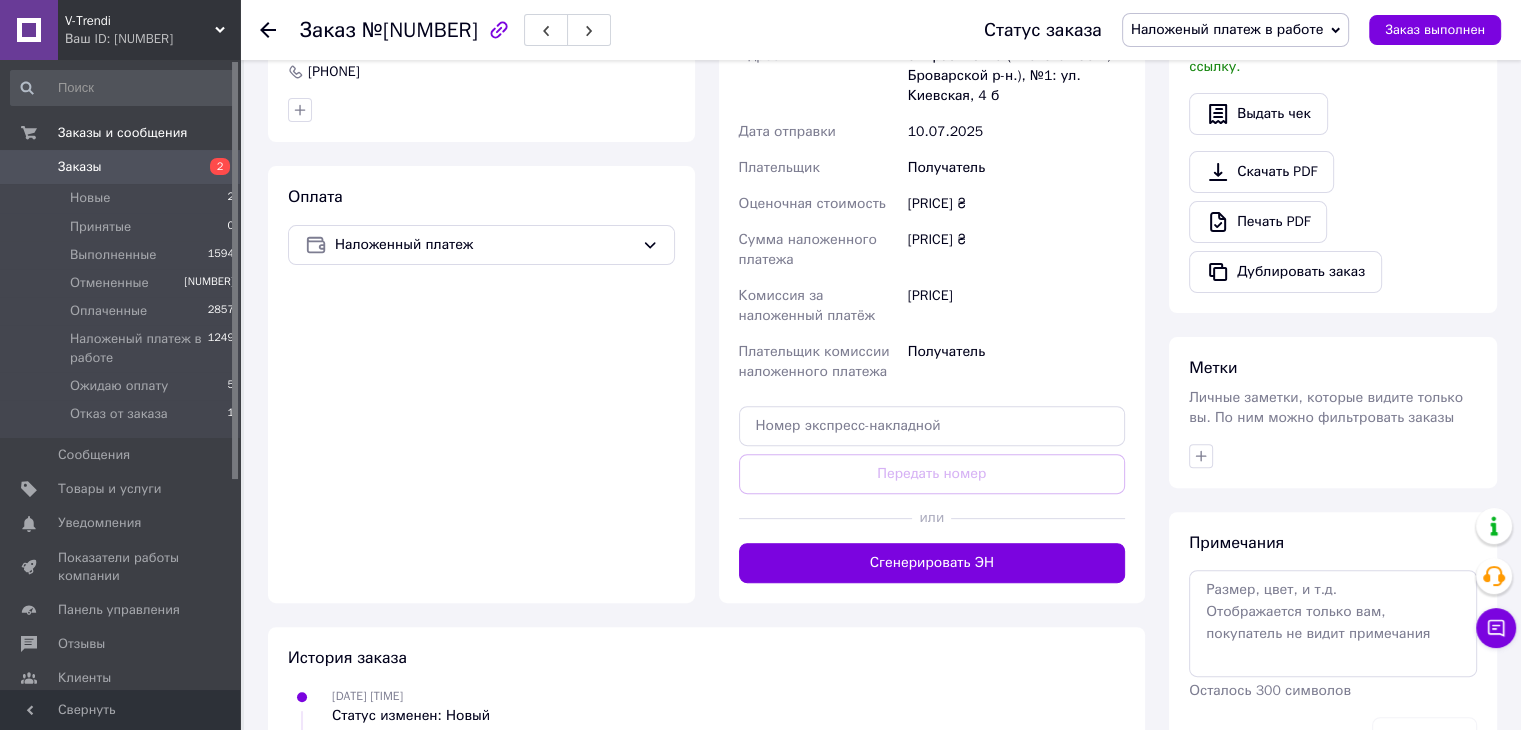 scroll, scrollTop: 600, scrollLeft: 0, axis: vertical 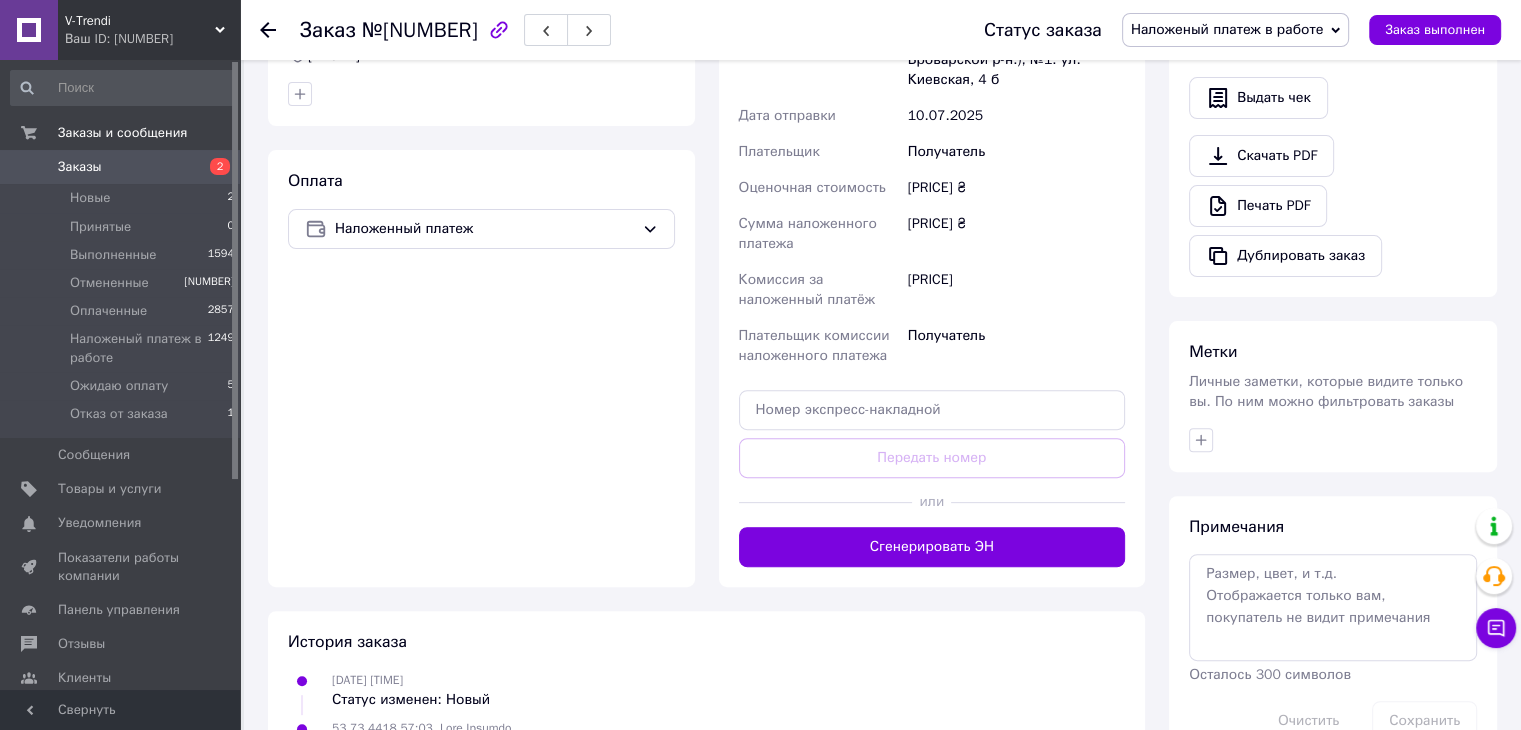 click on "Заказы" at bounding box center (80, 167) 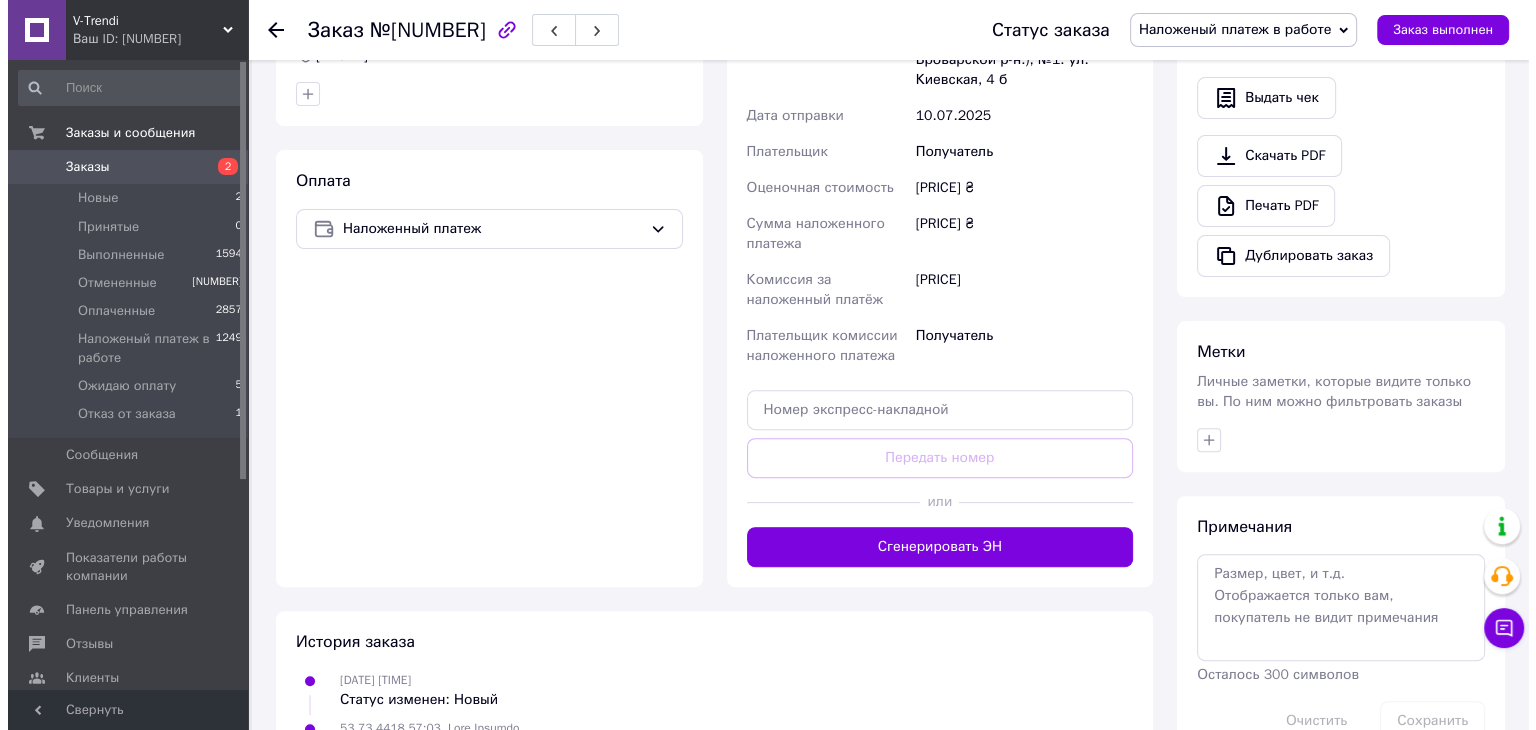 scroll, scrollTop: 0, scrollLeft: 0, axis: both 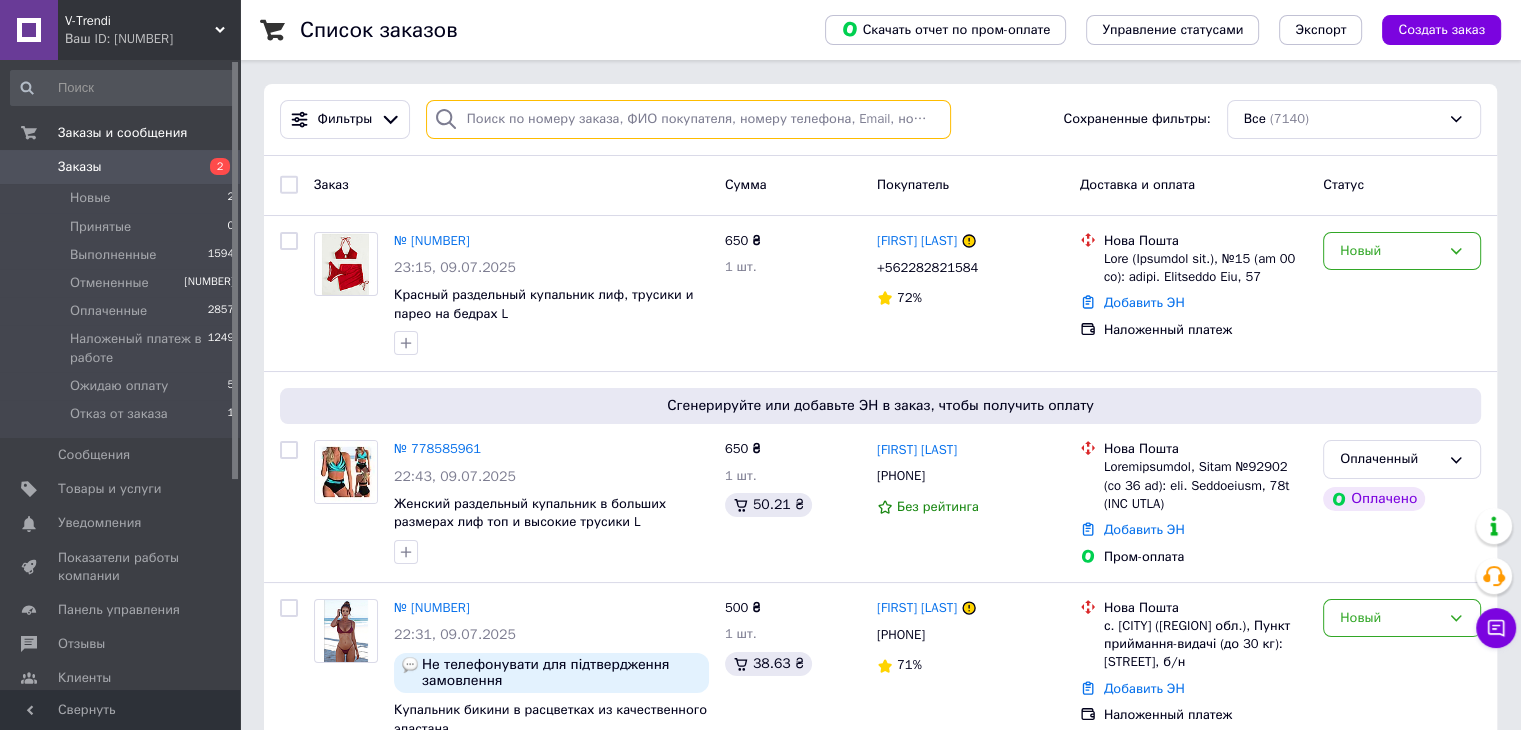 click at bounding box center [688, 119] 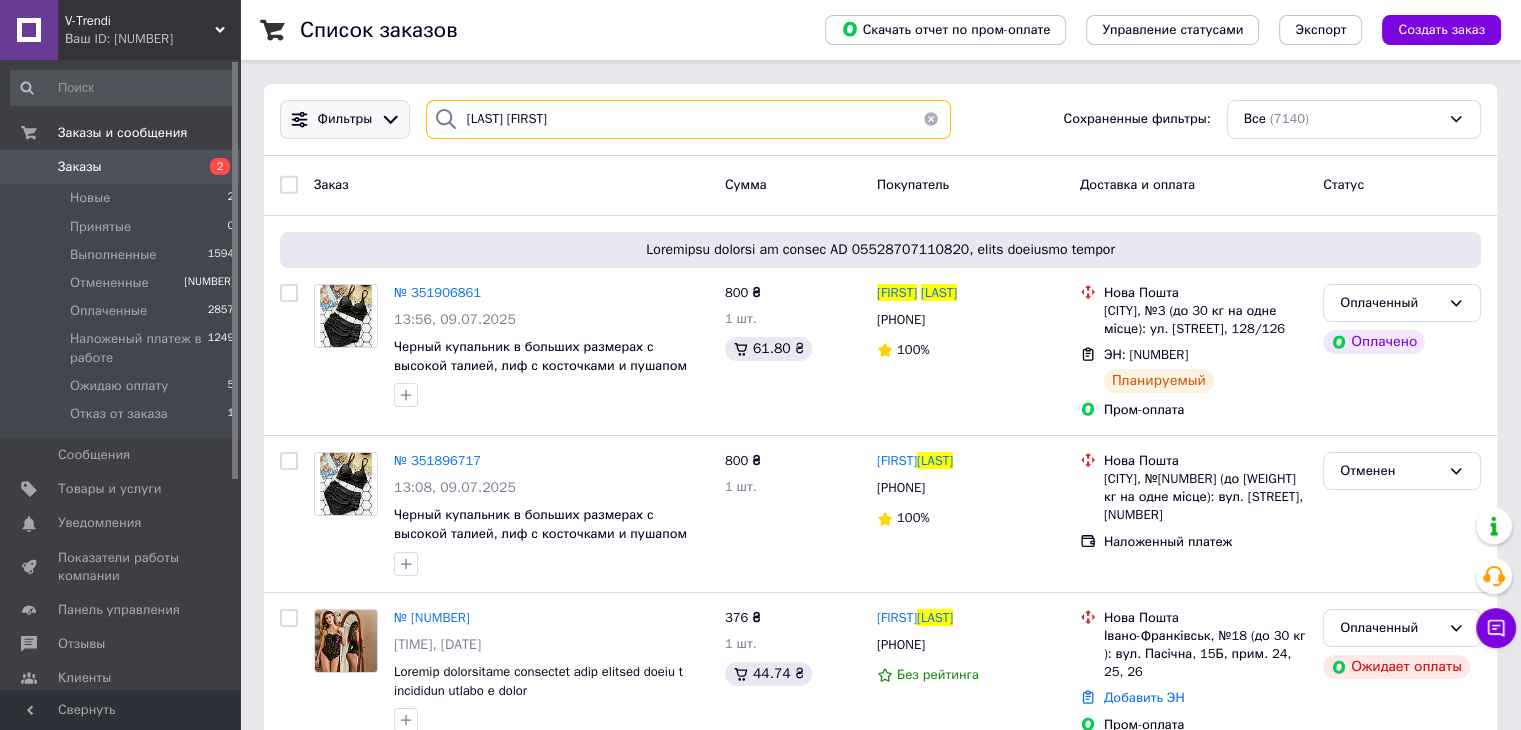 drag, startPoint x: 456, startPoint y: 115, endPoint x: 400, endPoint y: 112, distance: 56.0803 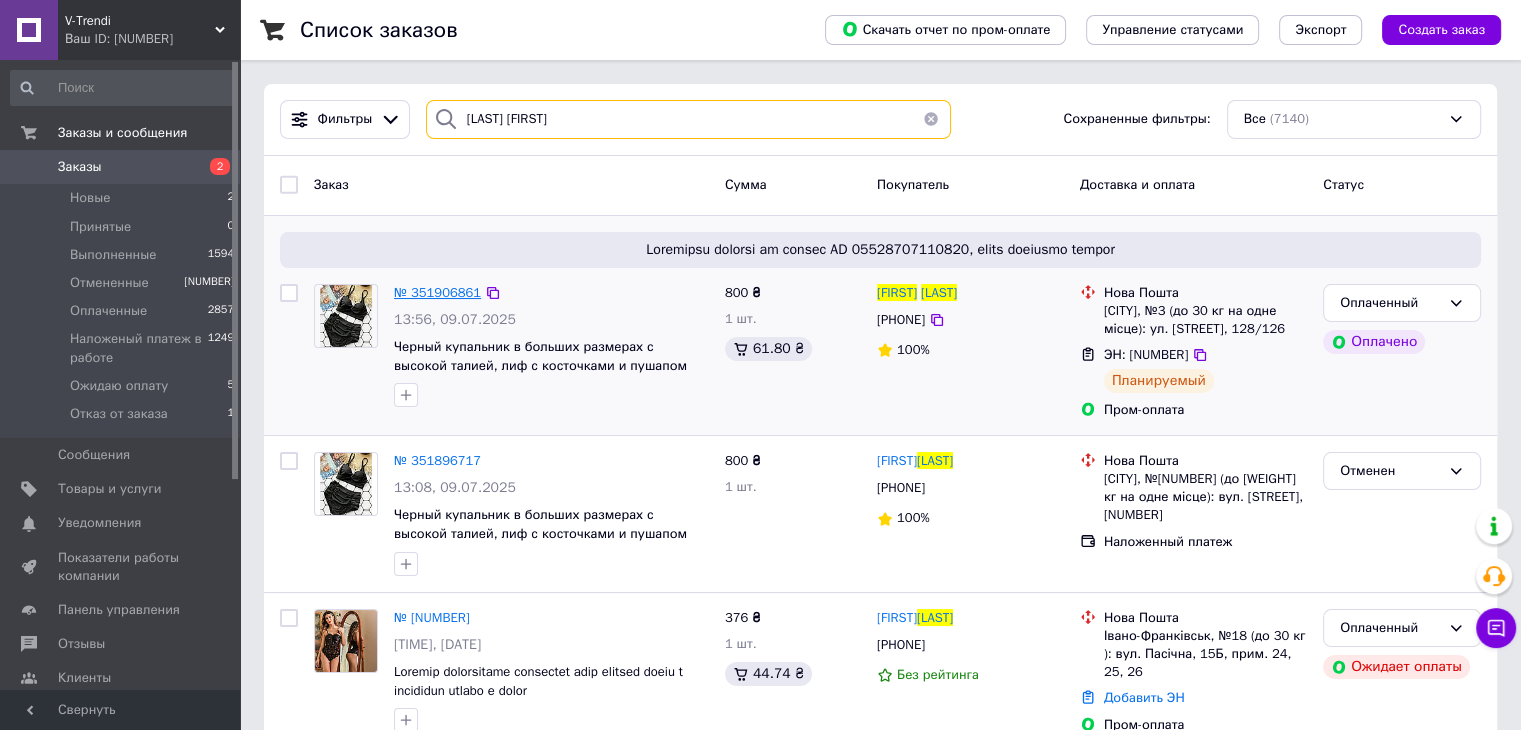 type on "[LAST] [FIRST]" 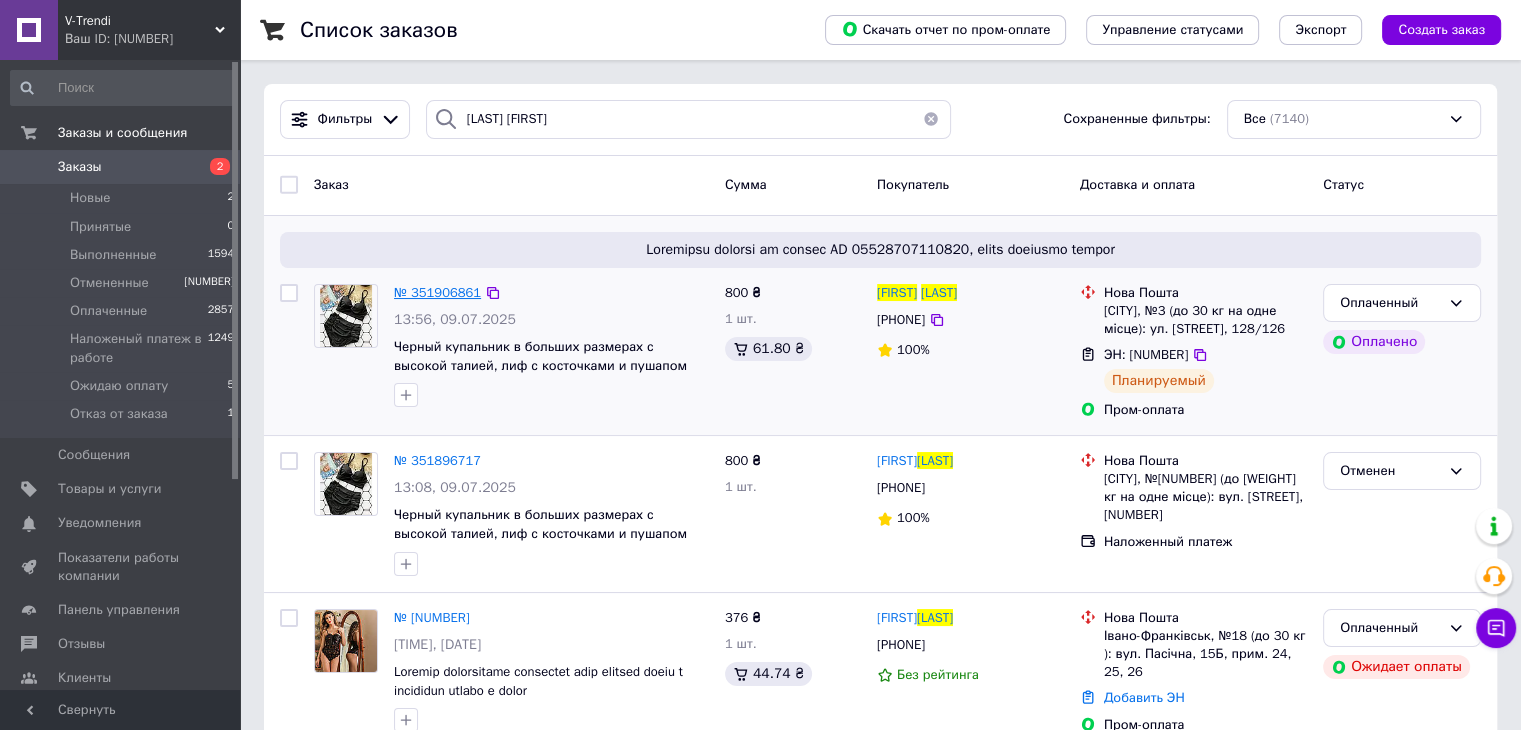 click on "№ 351906861" at bounding box center (437, 292) 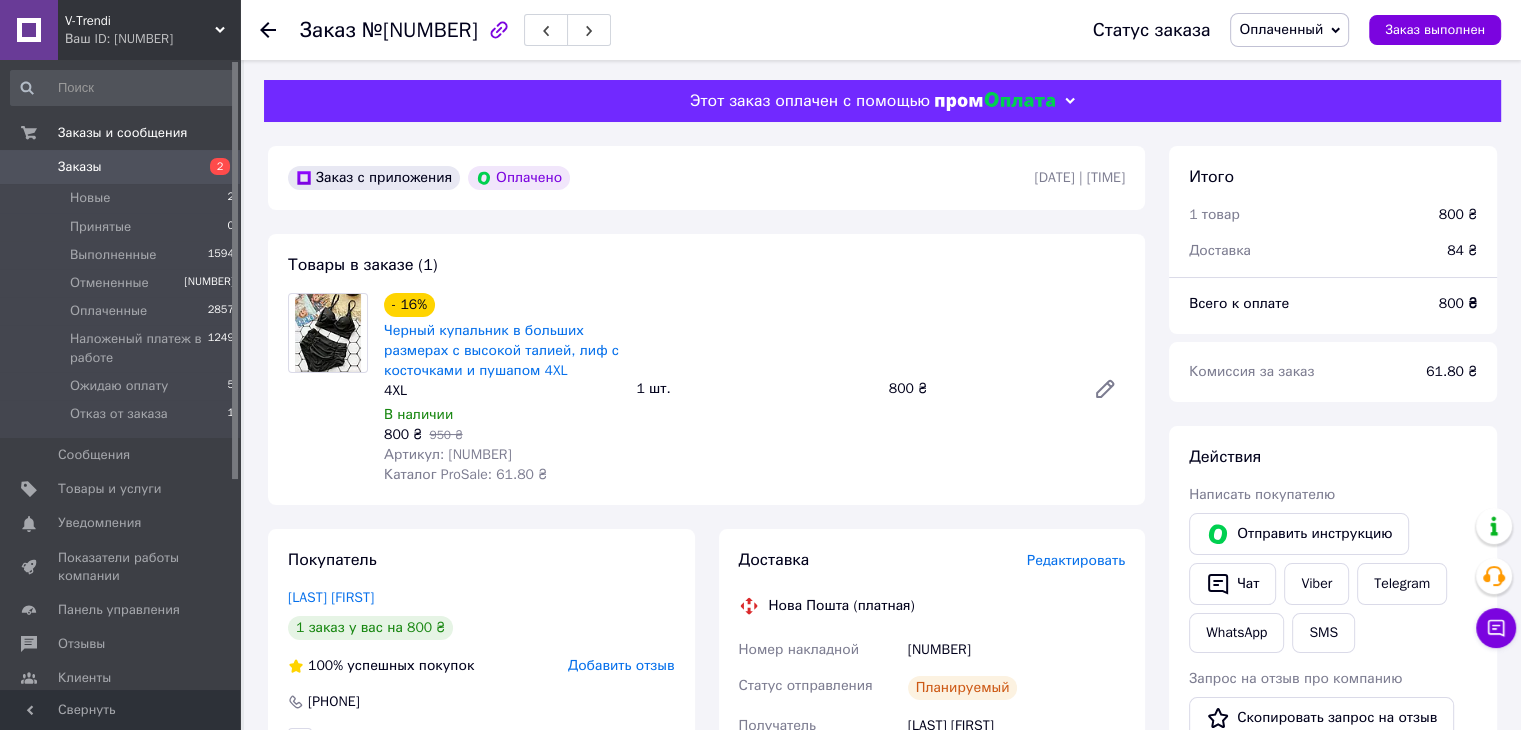 click on "4XL" at bounding box center (502, 391) 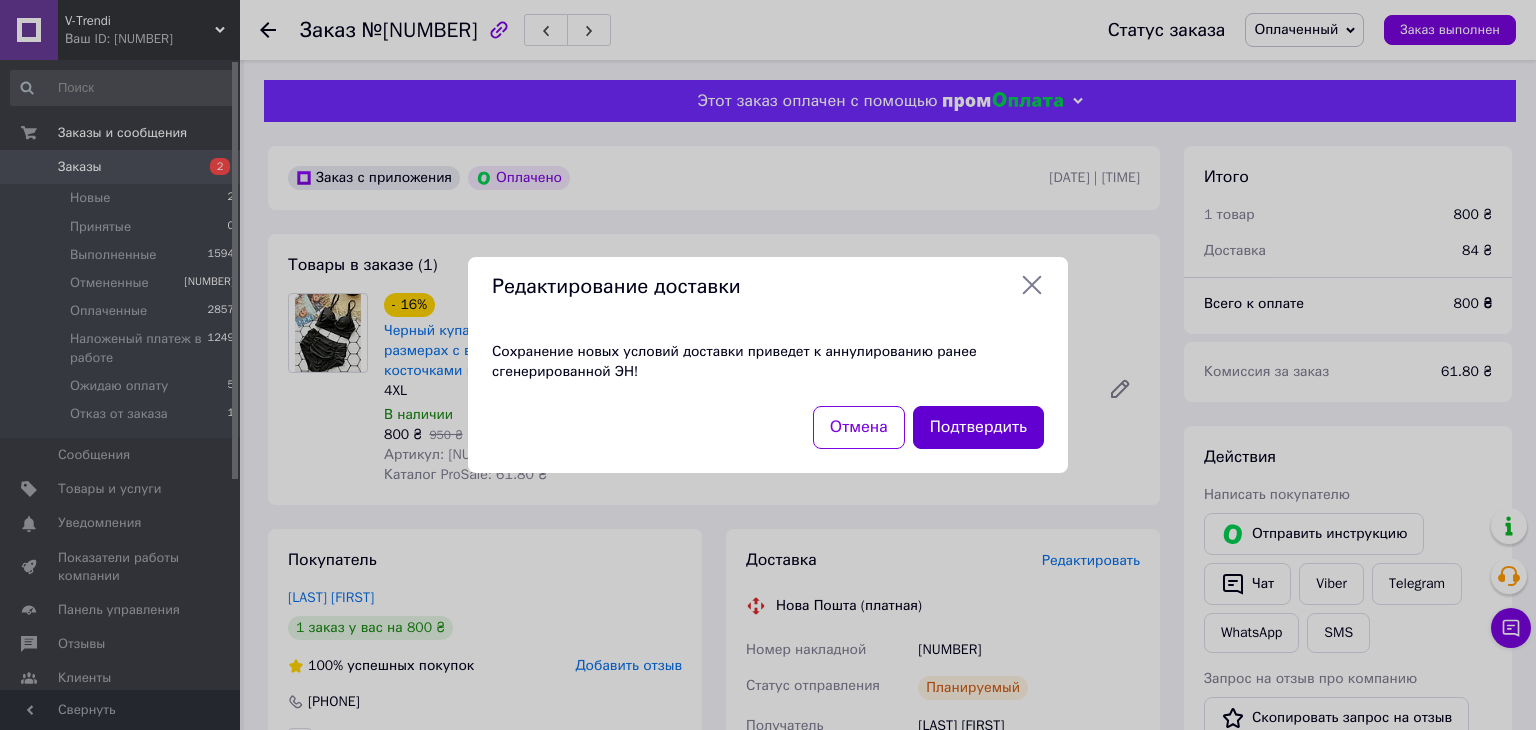 click on "Подтвердить" at bounding box center (978, 427) 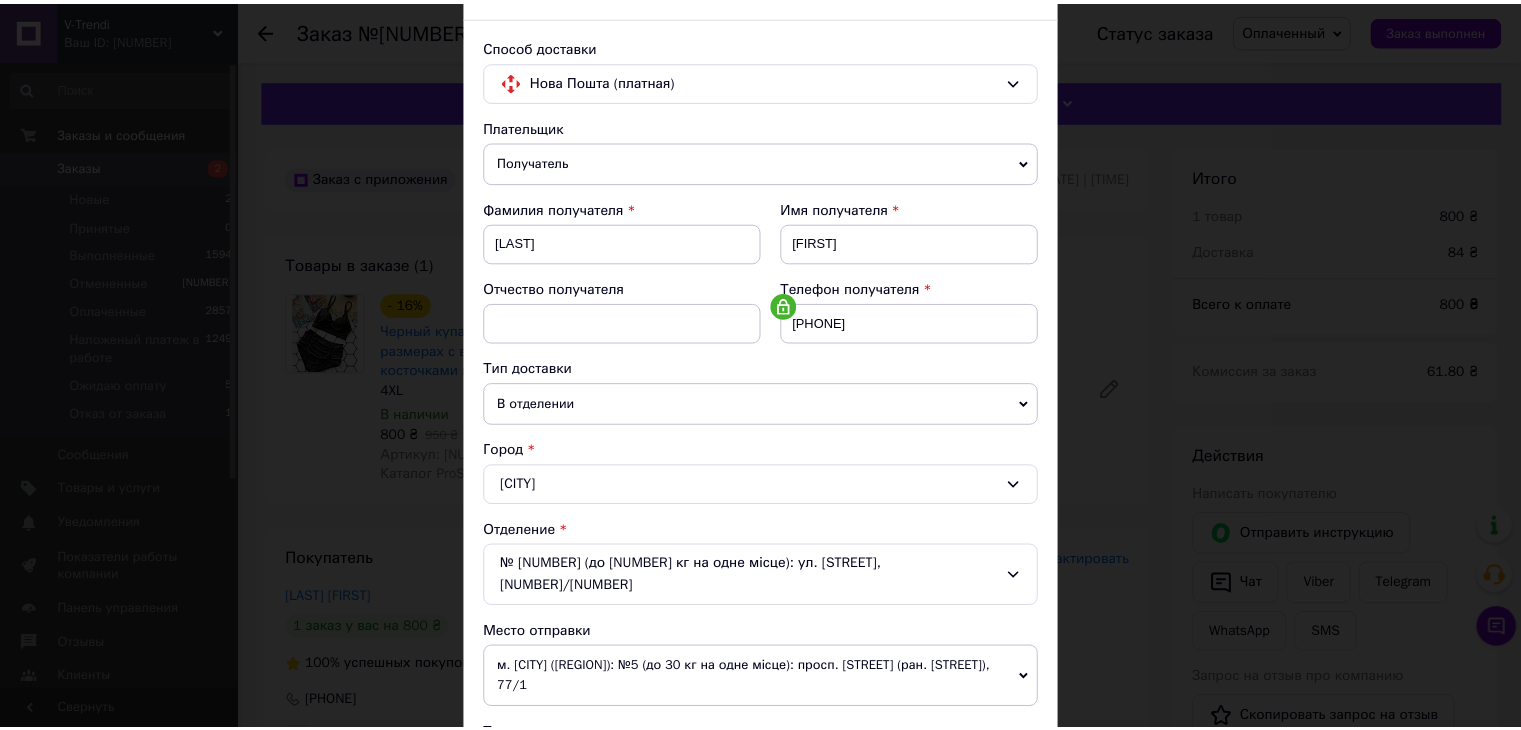scroll, scrollTop: 612, scrollLeft: 0, axis: vertical 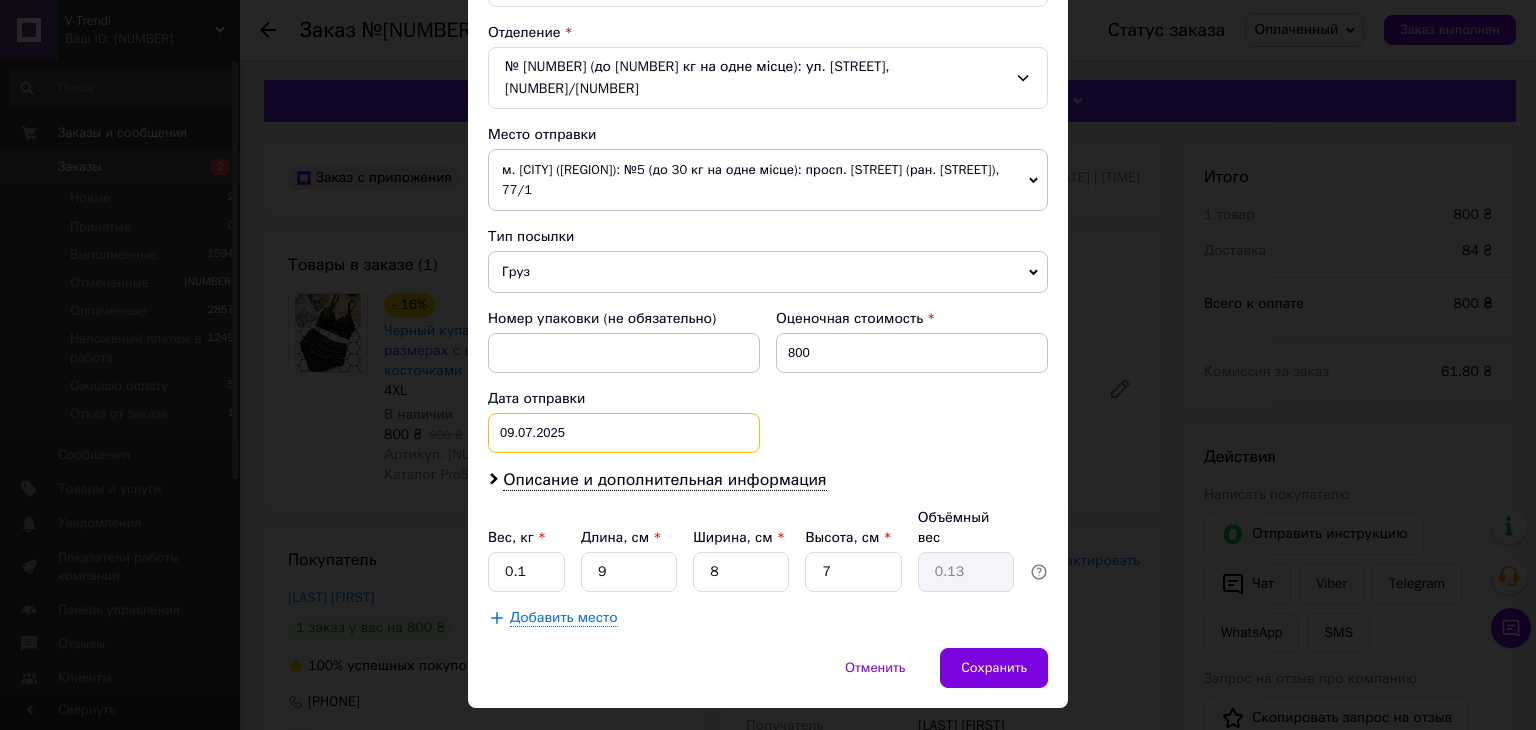click on "[DATE] < [YEAR]> < [MONTH]> Пн Вт Ср Чт Пт Сб Вс 30 1 2 3 4 5 6 7 8 9 10 11 12 13 14 15 16 17 18 19 20 21 22 23 24 25 26 27 28 29 30 31 1 2 3 4 5 6 7 8 9 10" at bounding box center (624, 433) 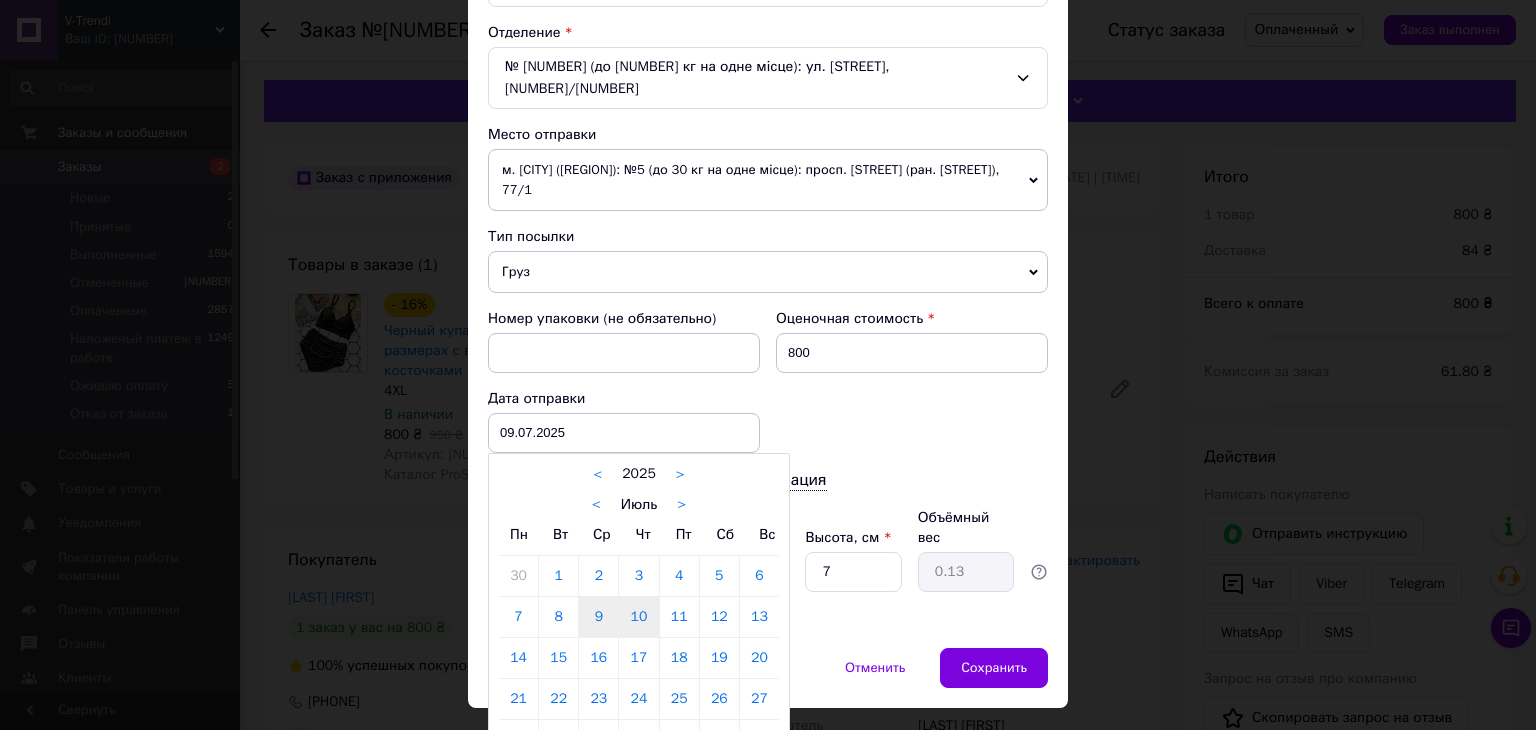 click on "10" at bounding box center [518, 576] 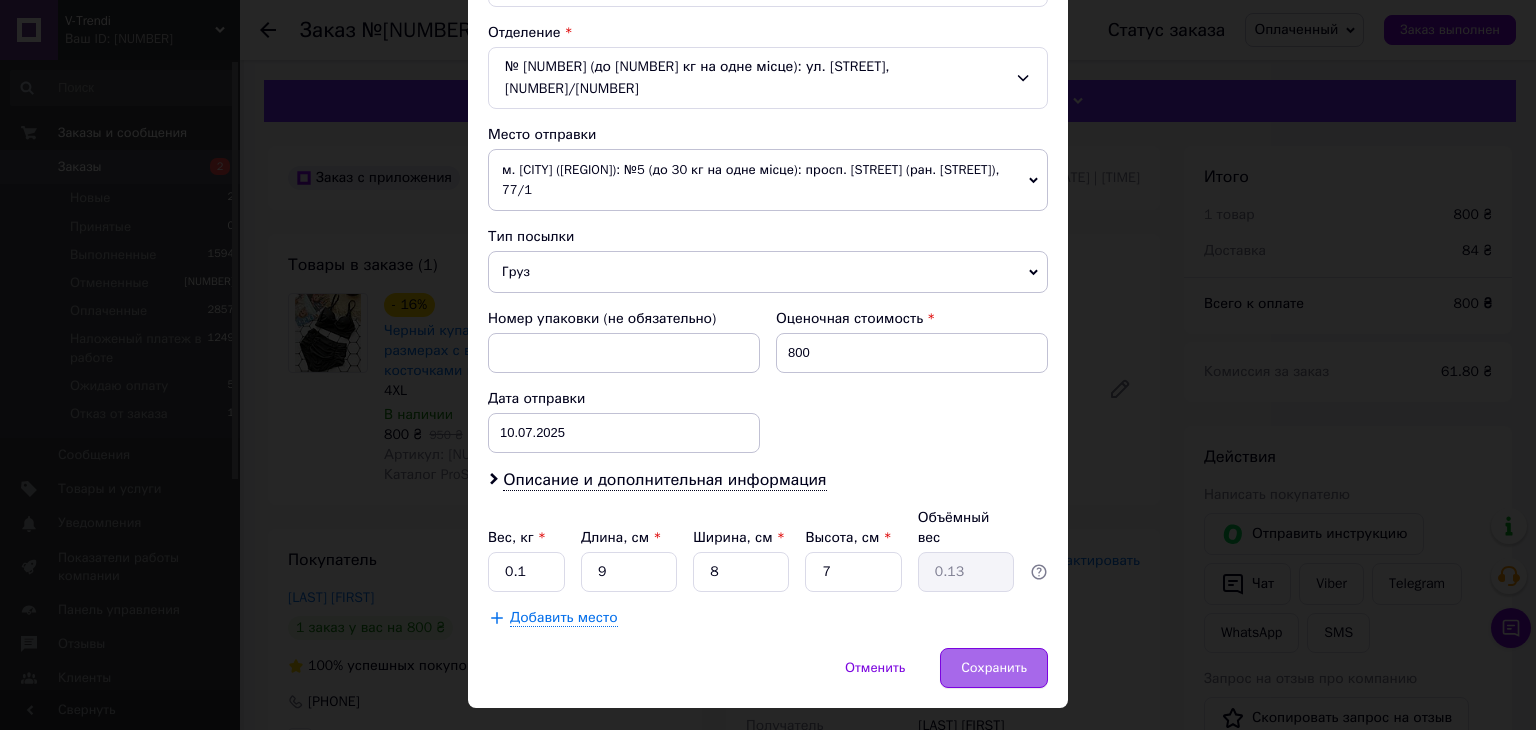 click on "Сохранить" at bounding box center [994, 668] 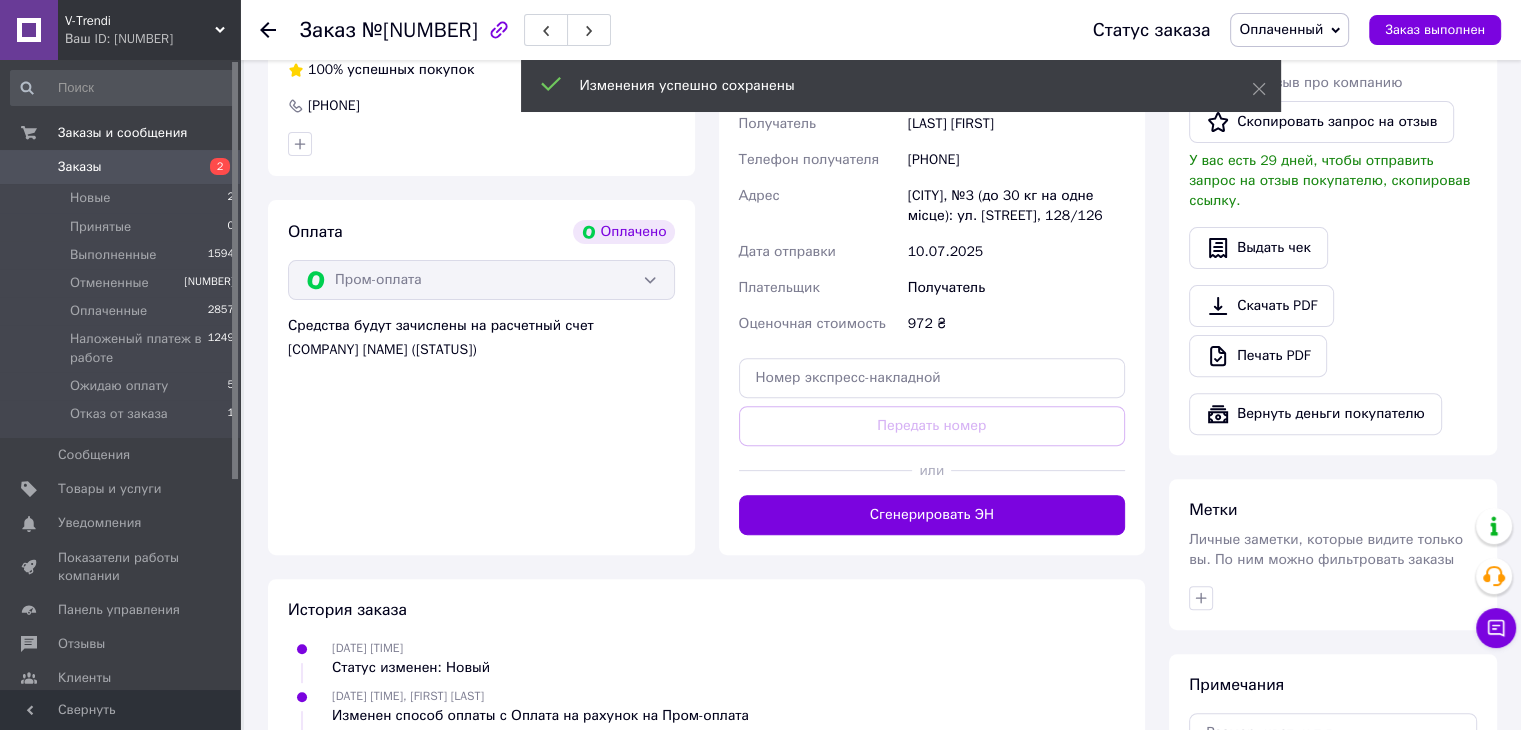 scroll, scrollTop: 600, scrollLeft: 0, axis: vertical 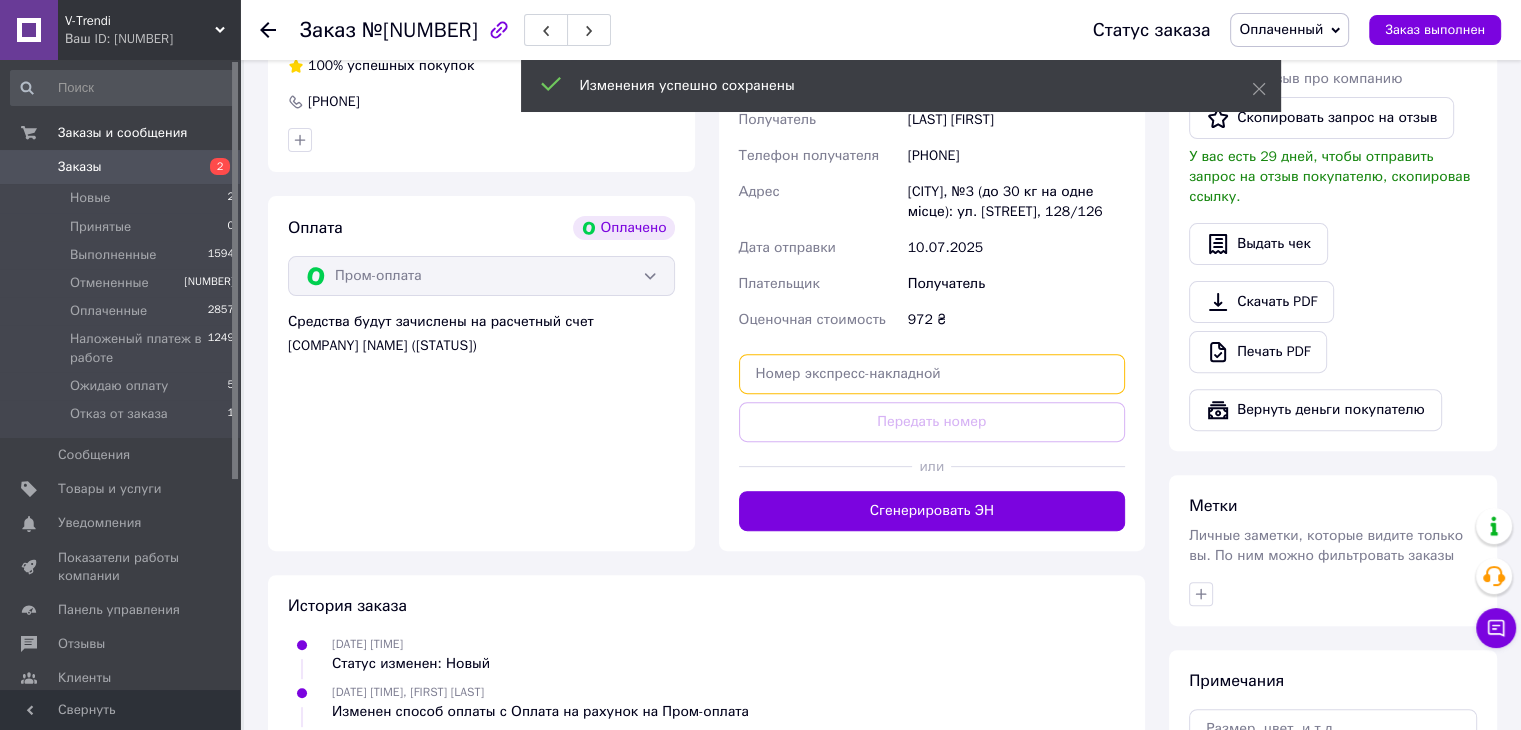 click at bounding box center (932, 374) 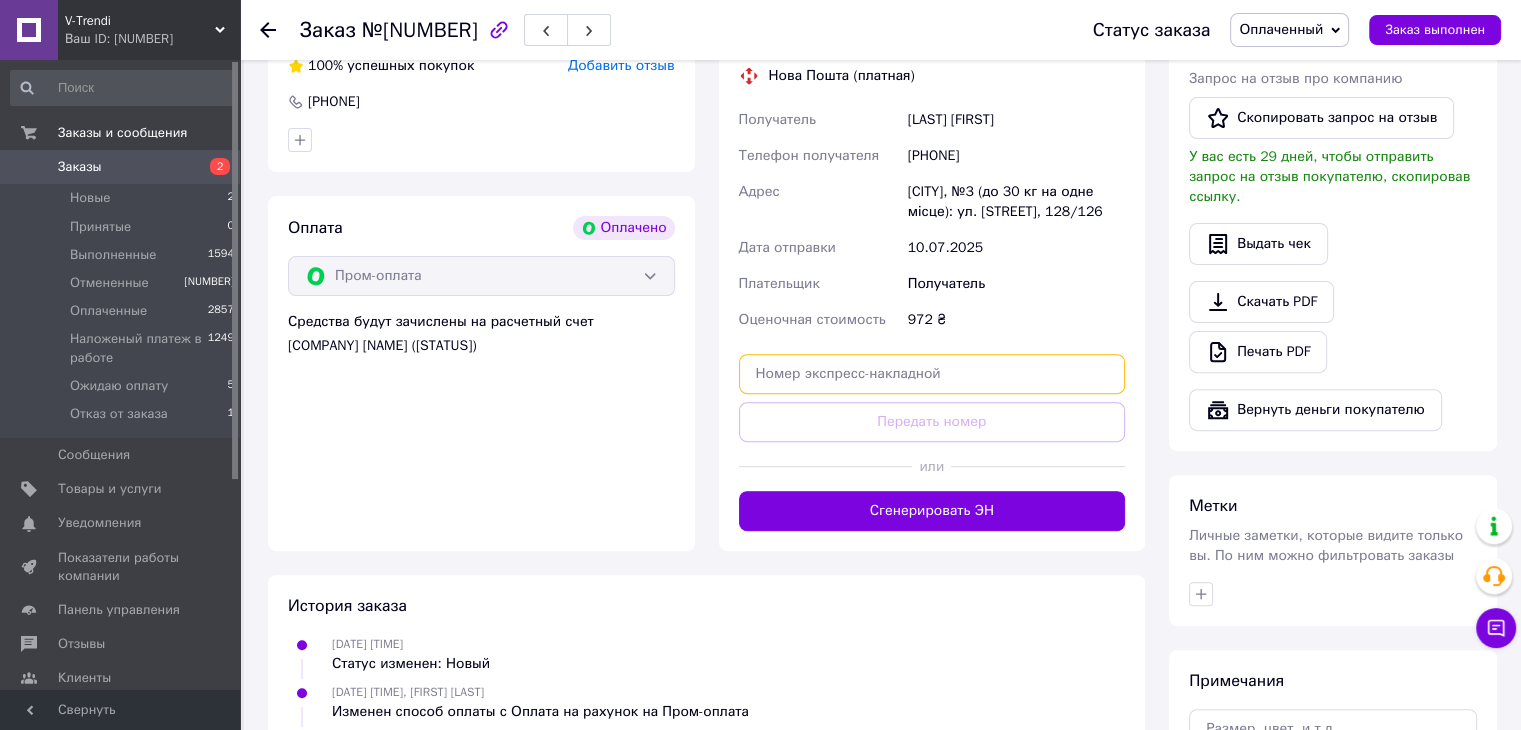paste on "[NUMBER]" 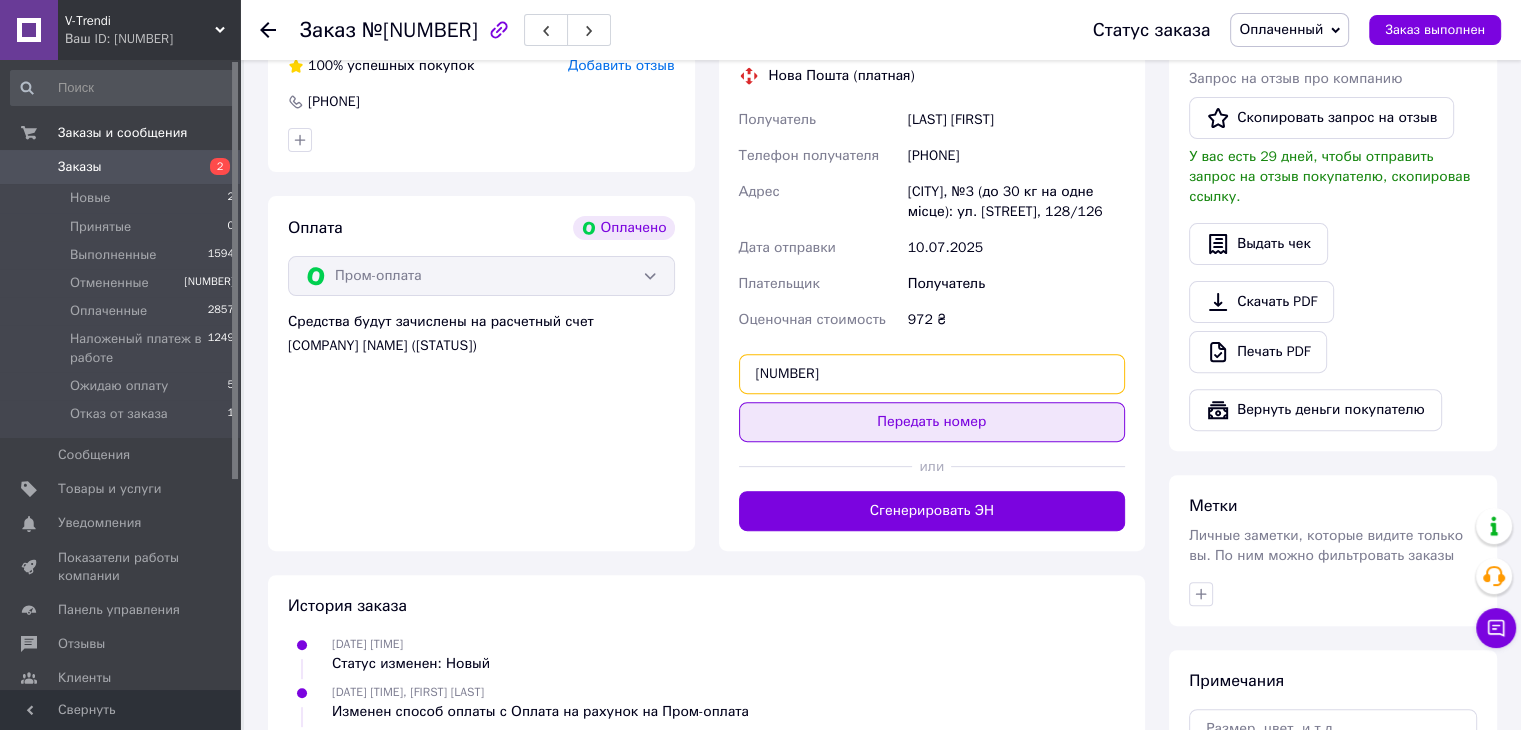 type on "[NUMBER]" 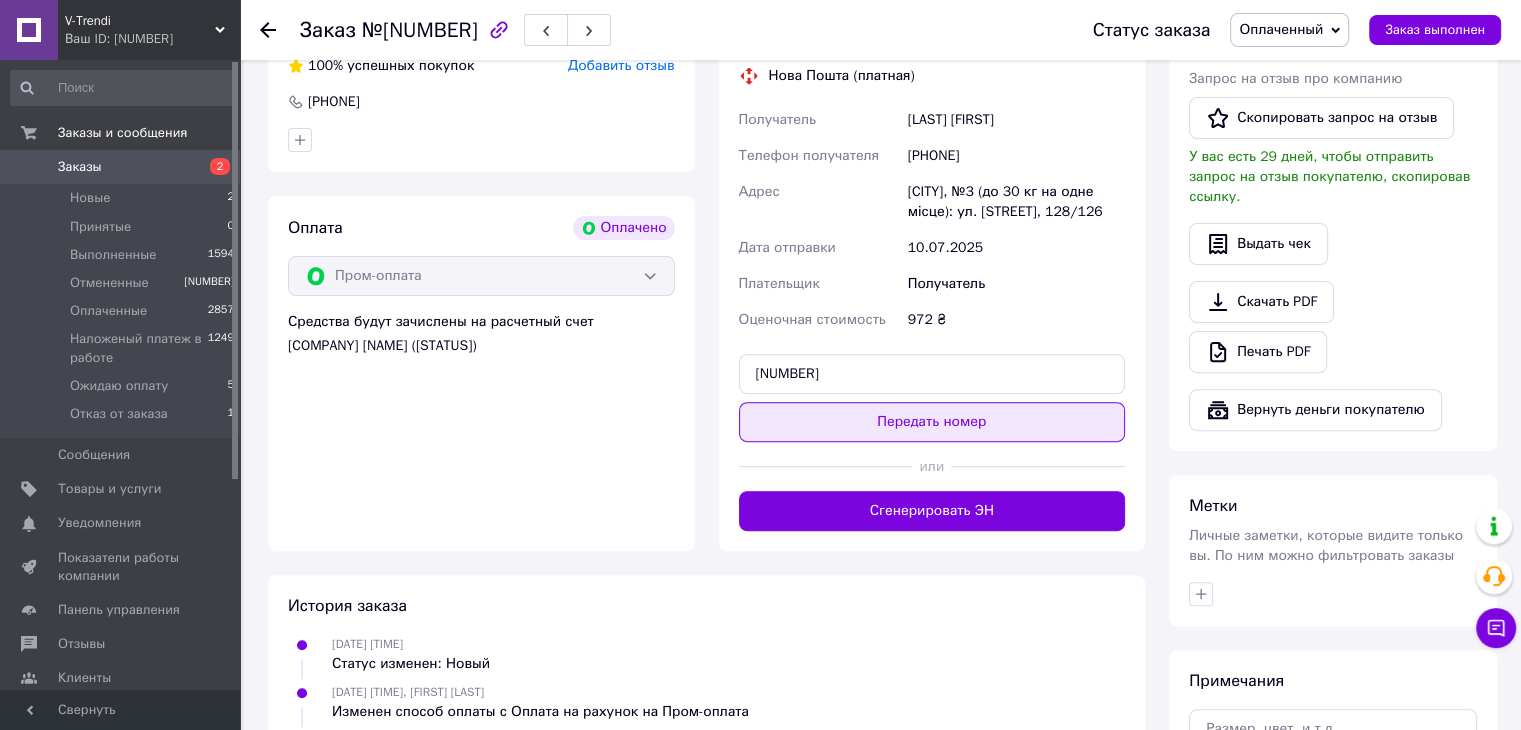 click on "Передать номер" at bounding box center (932, 422) 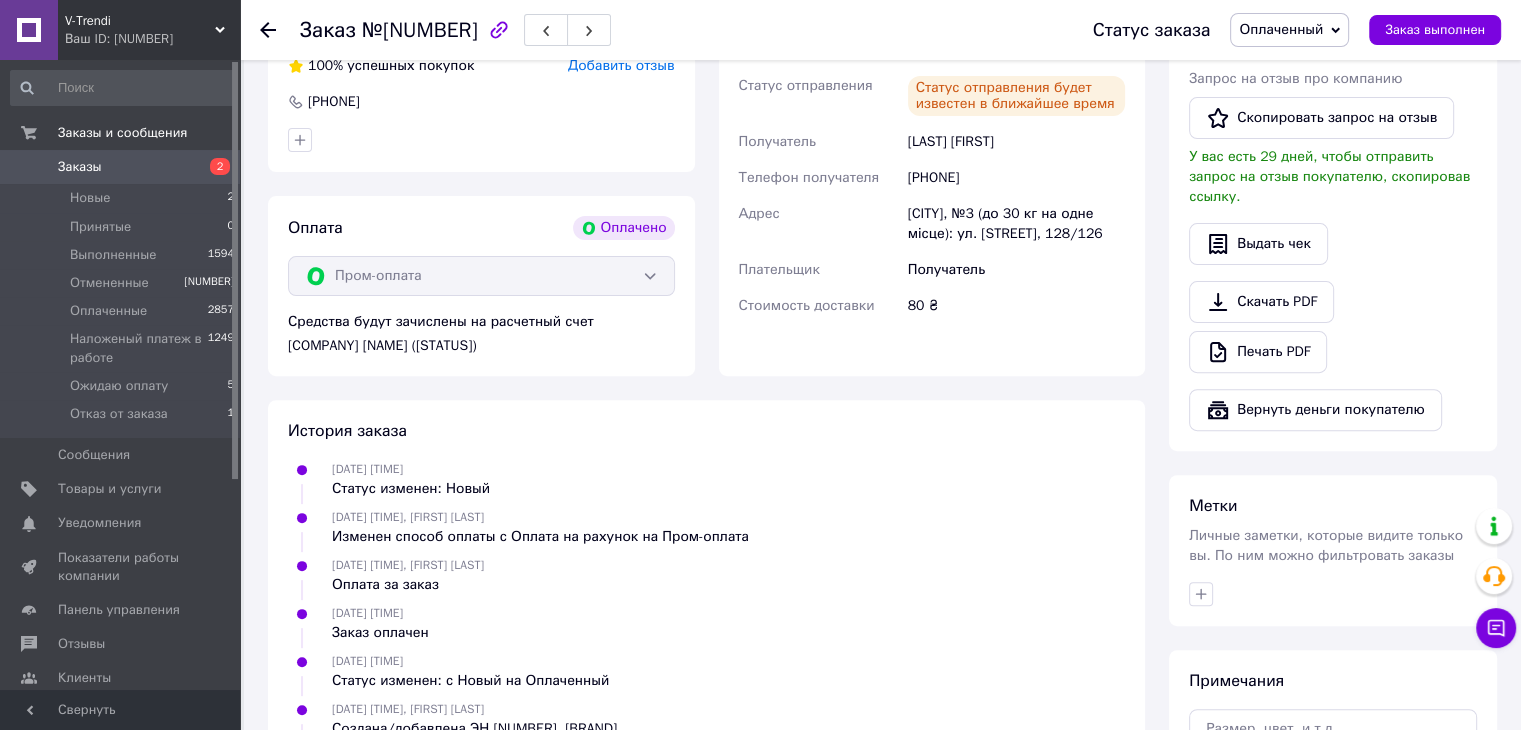 click on "Заказы 2" at bounding box center (123, 167) 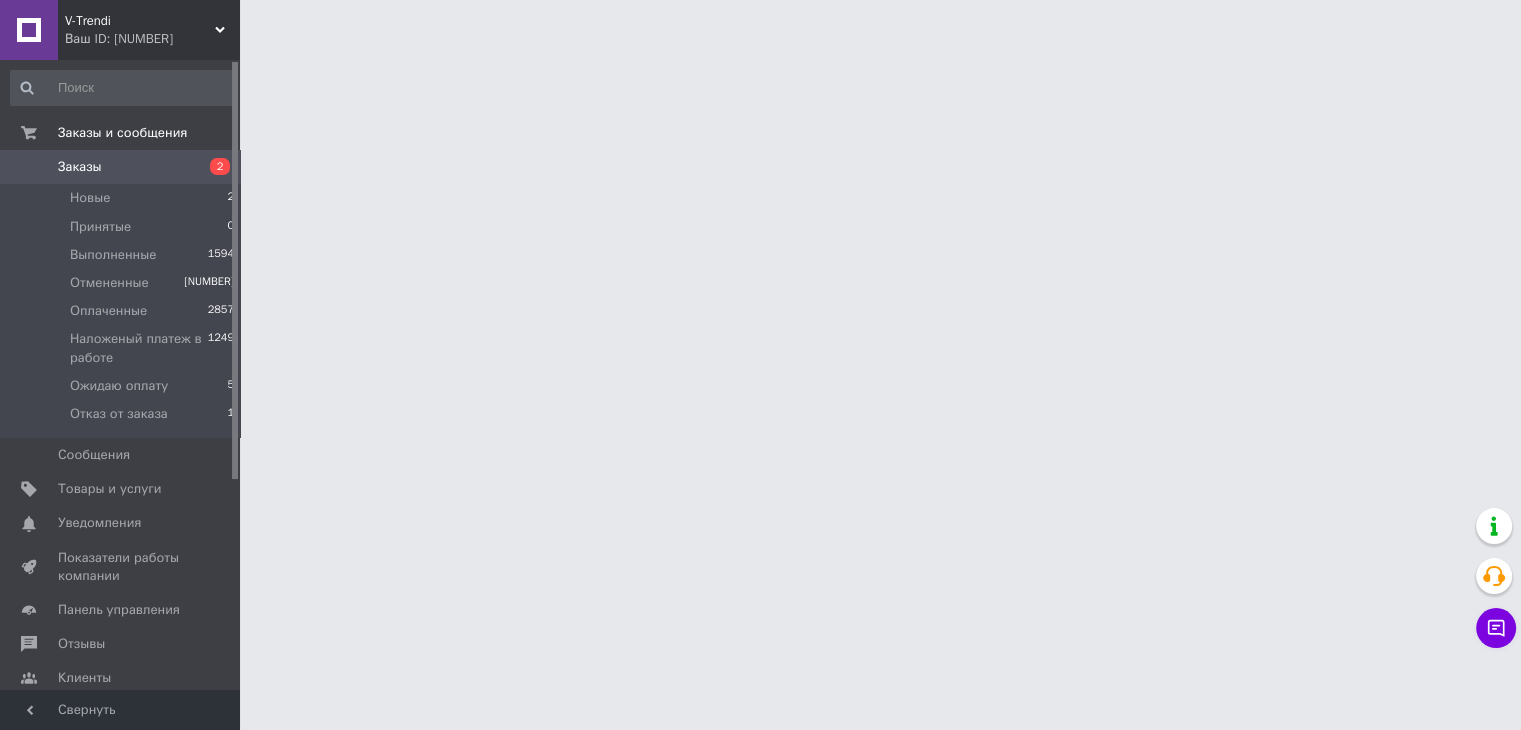 scroll, scrollTop: 0, scrollLeft: 0, axis: both 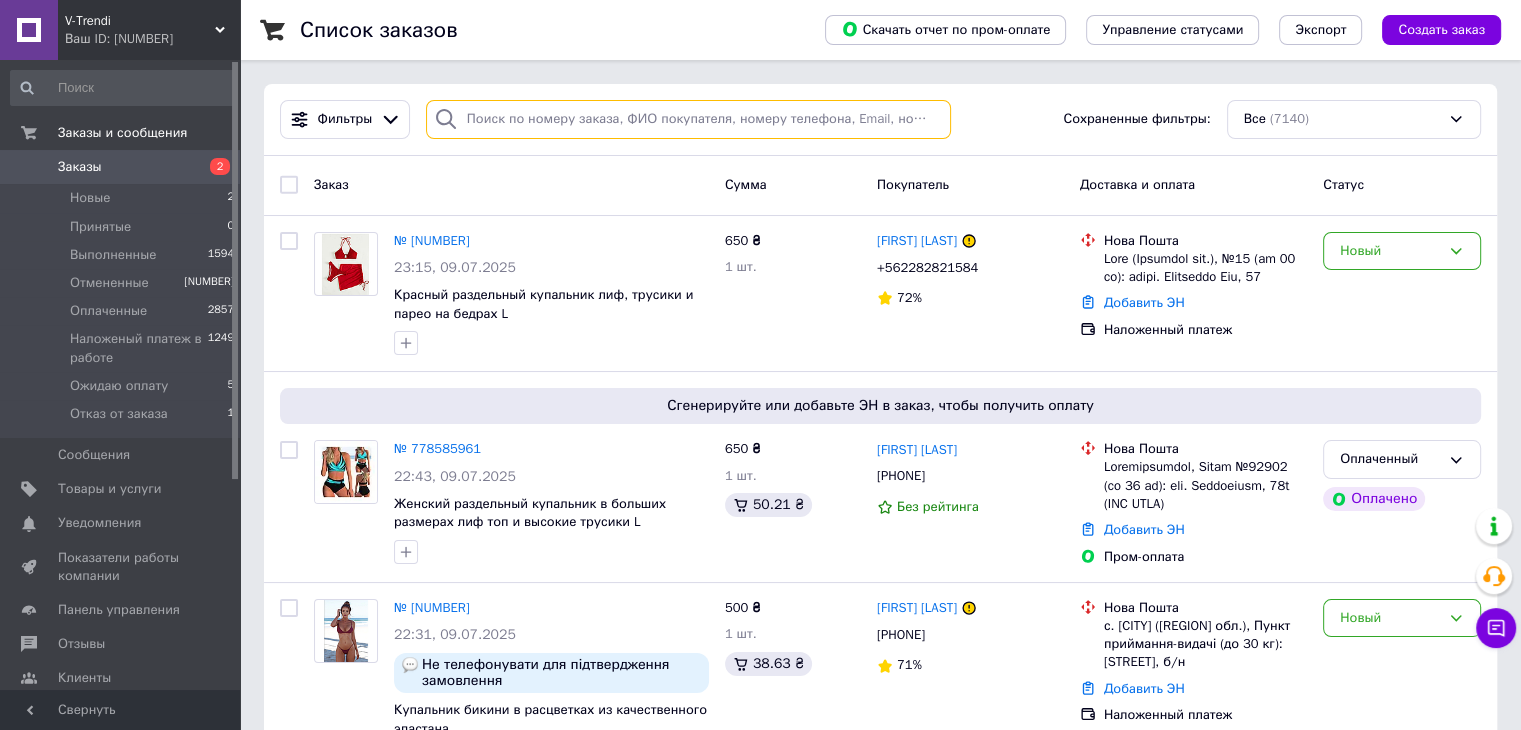 click at bounding box center (688, 119) 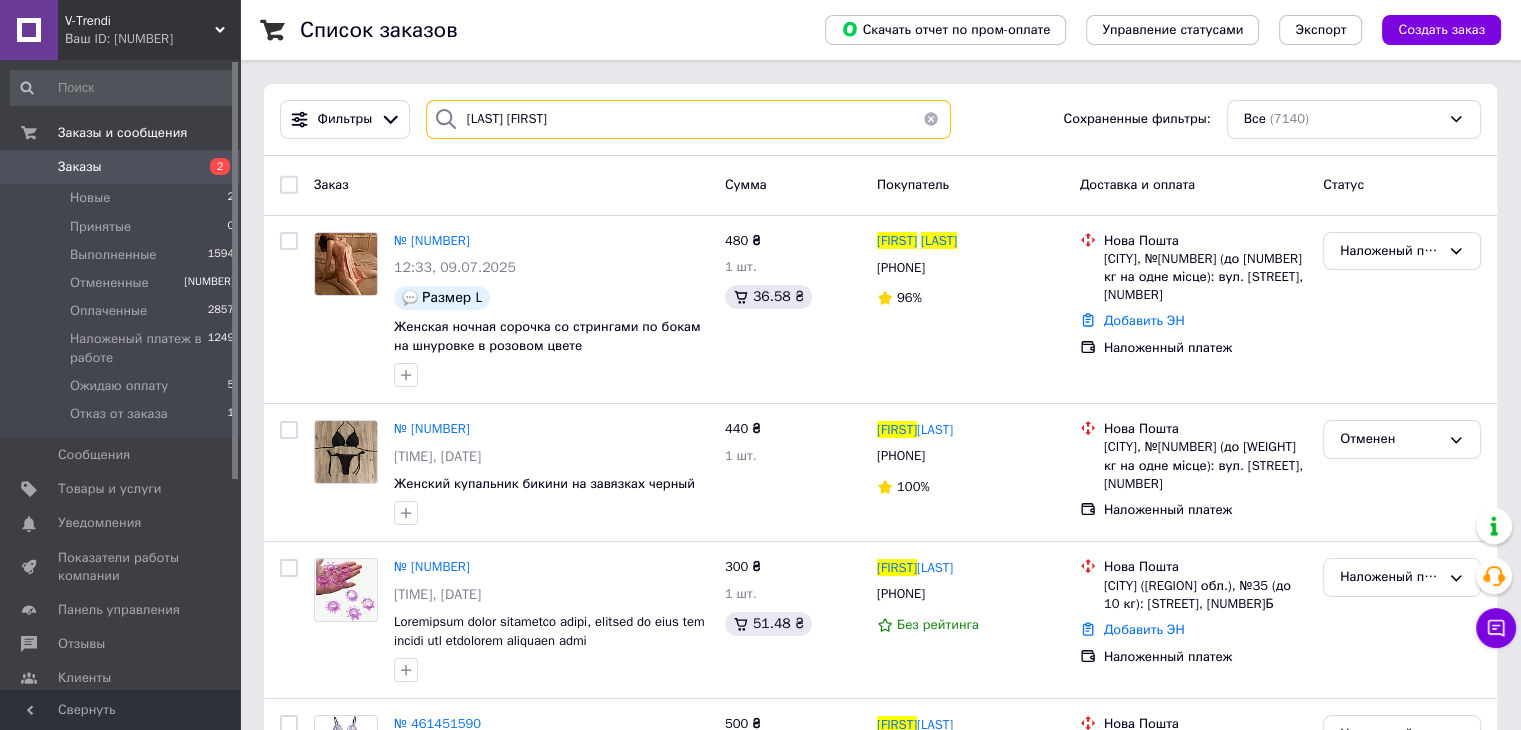 drag, startPoint x: 523, startPoint y: 116, endPoint x: 413, endPoint y: 115, distance: 110.00455 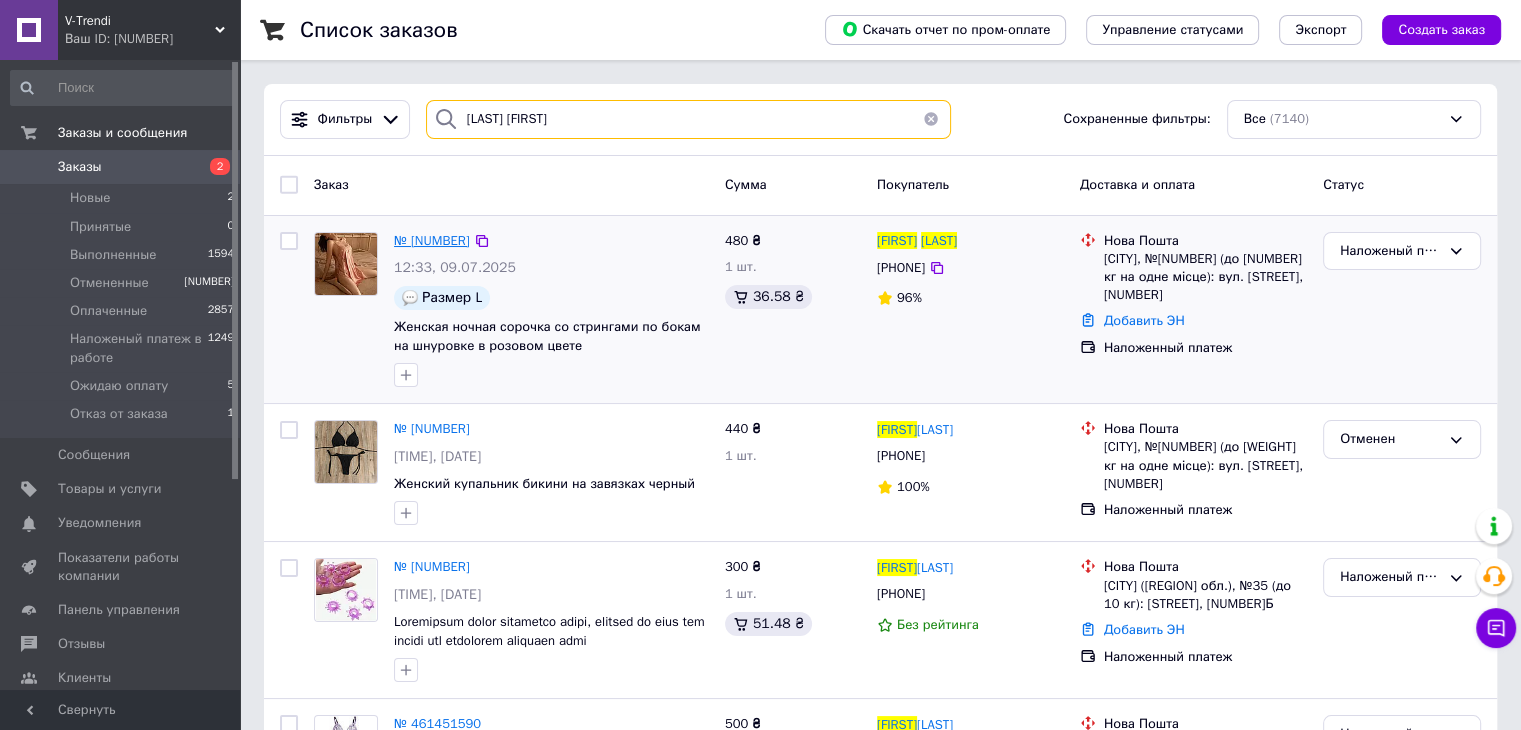 type on "[LAST] [FIRST]" 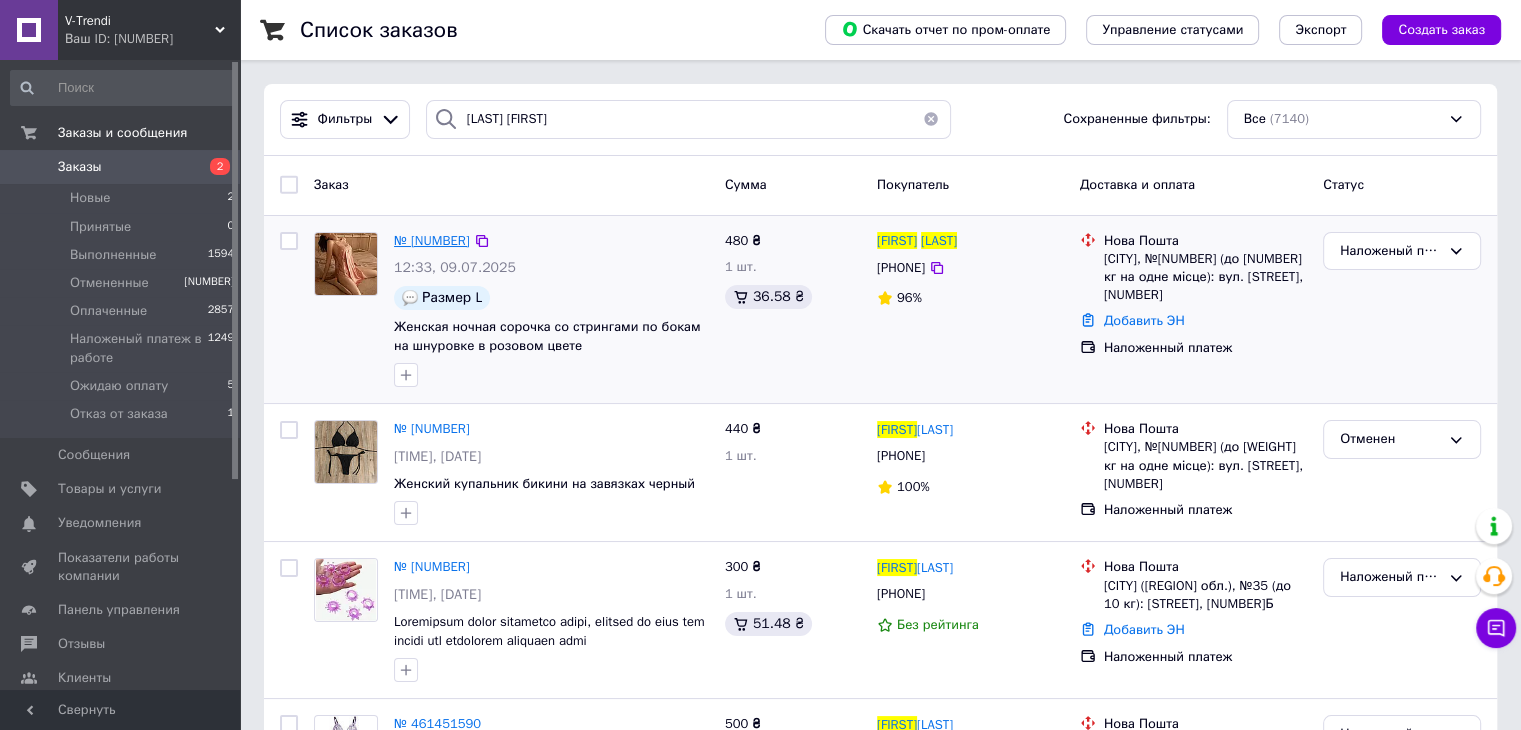 click on "№ [NUMBER]" at bounding box center [432, 240] 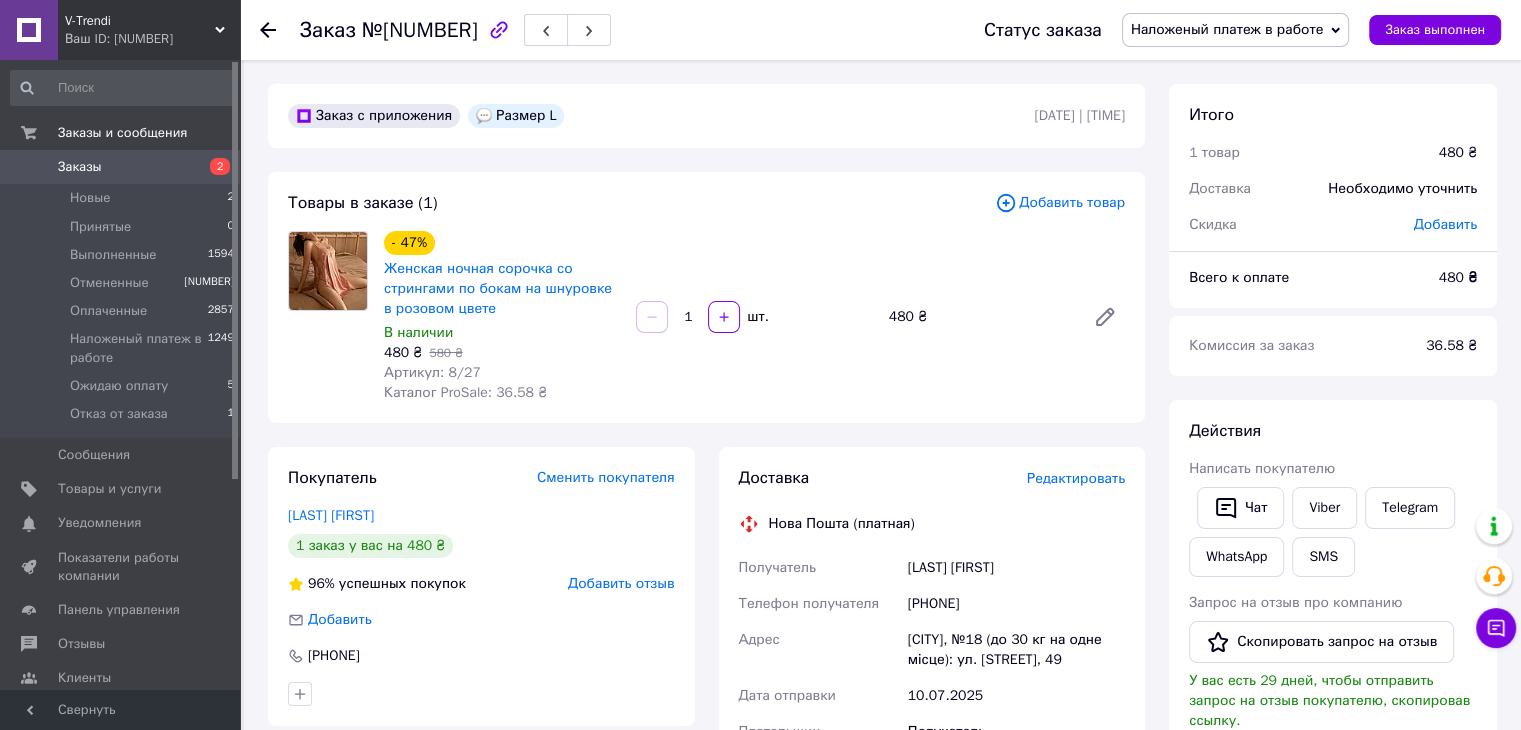 drag, startPoint x: 463, startPoint y: 439, endPoint x: 514, endPoint y: 469, distance: 59.16925 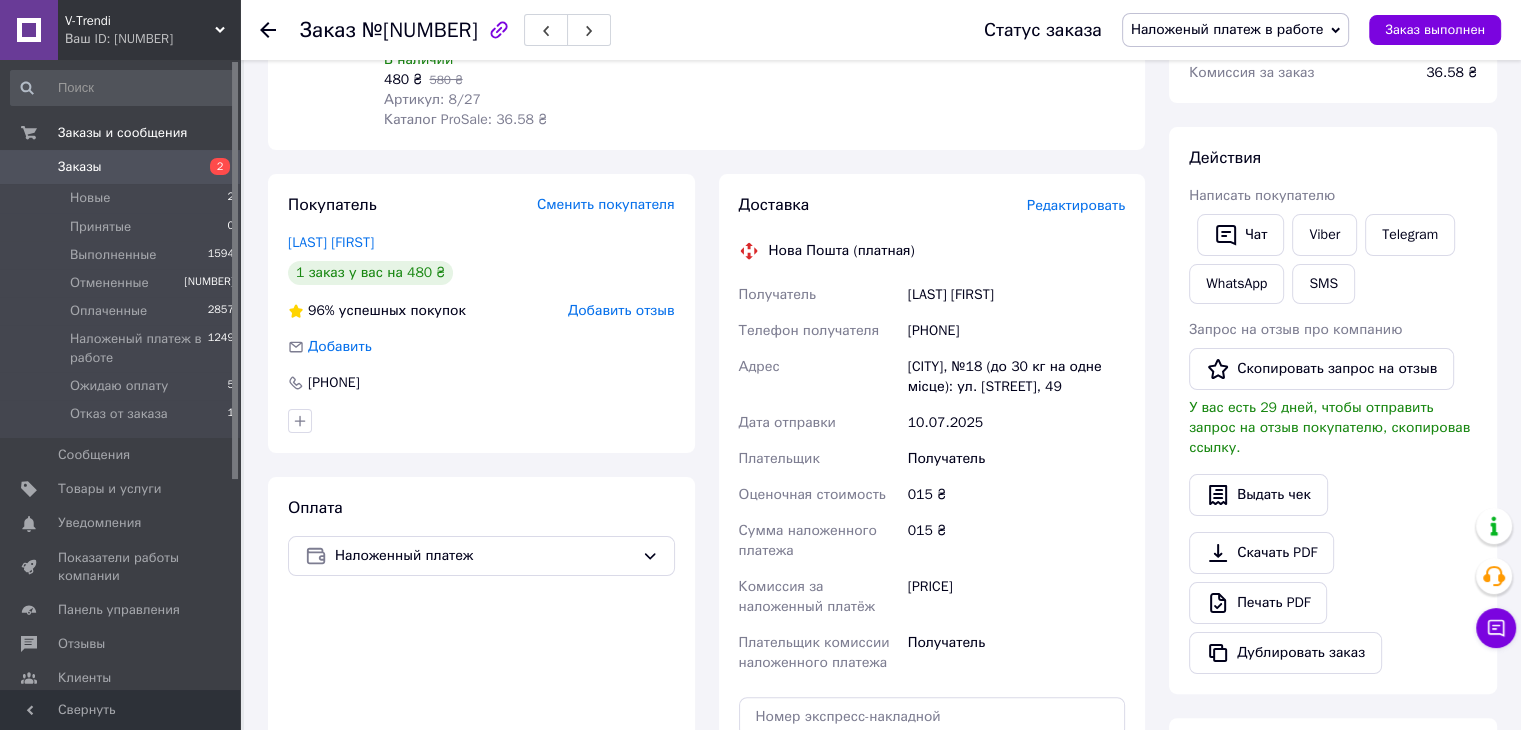 scroll, scrollTop: 500, scrollLeft: 0, axis: vertical 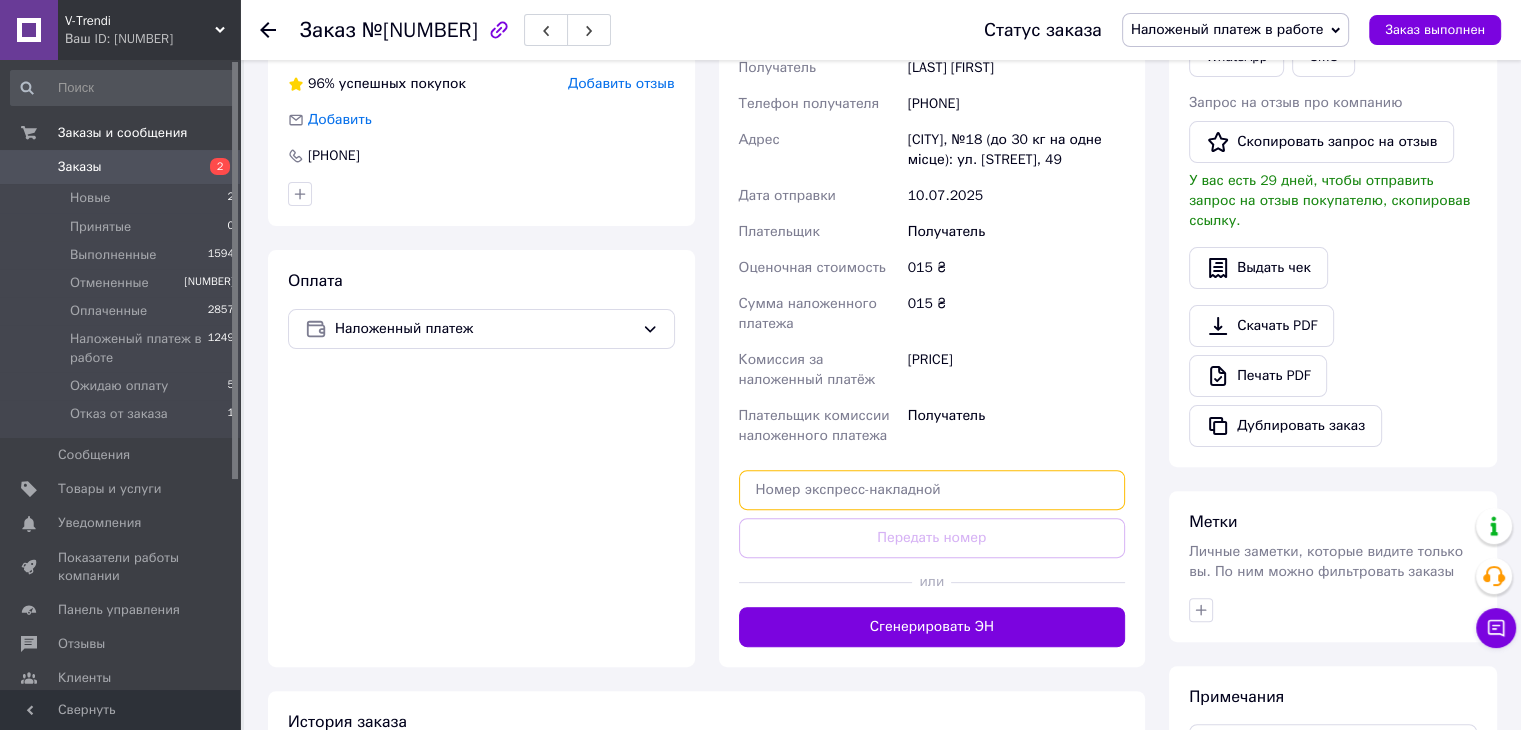 click at bounding box center (932, 490) 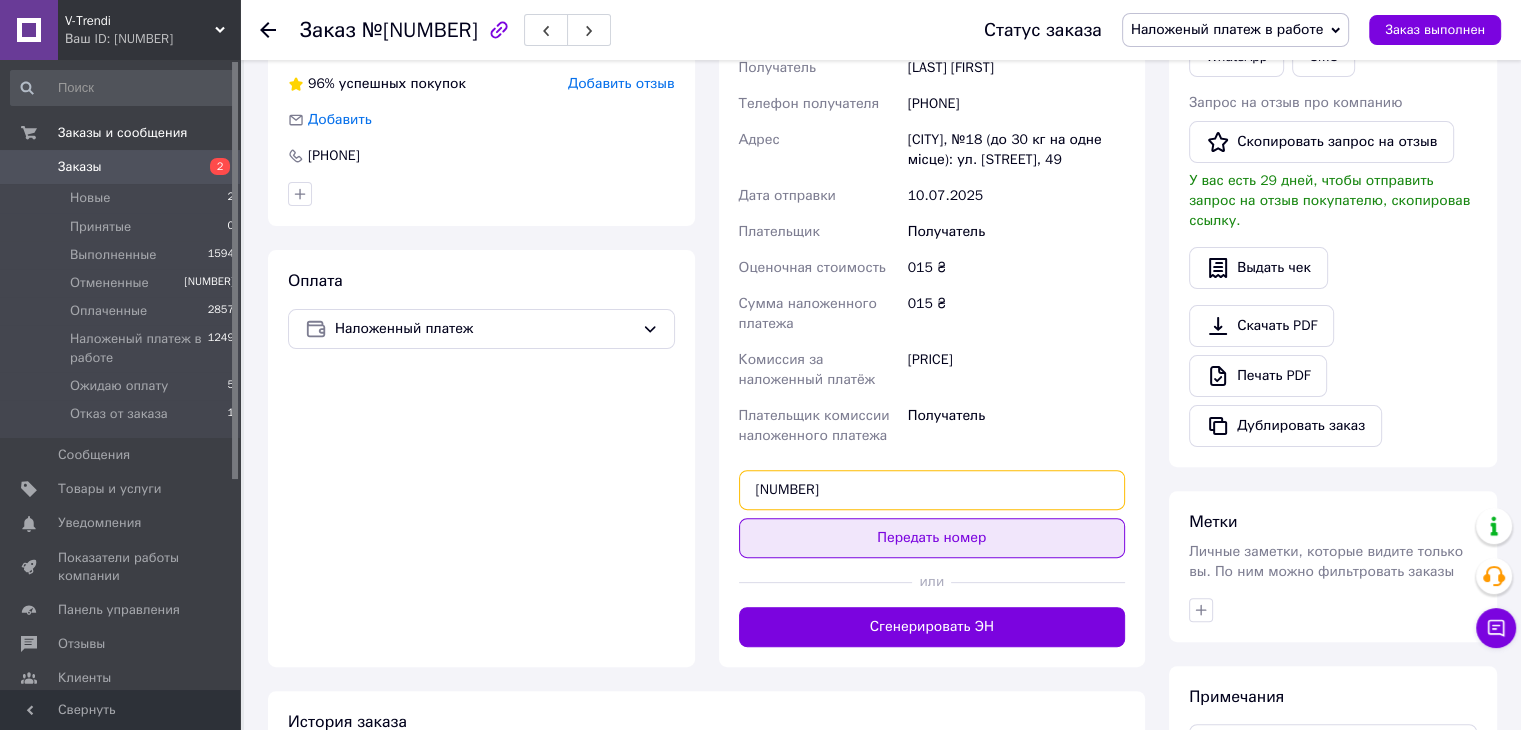 type on "[NUMBER]" 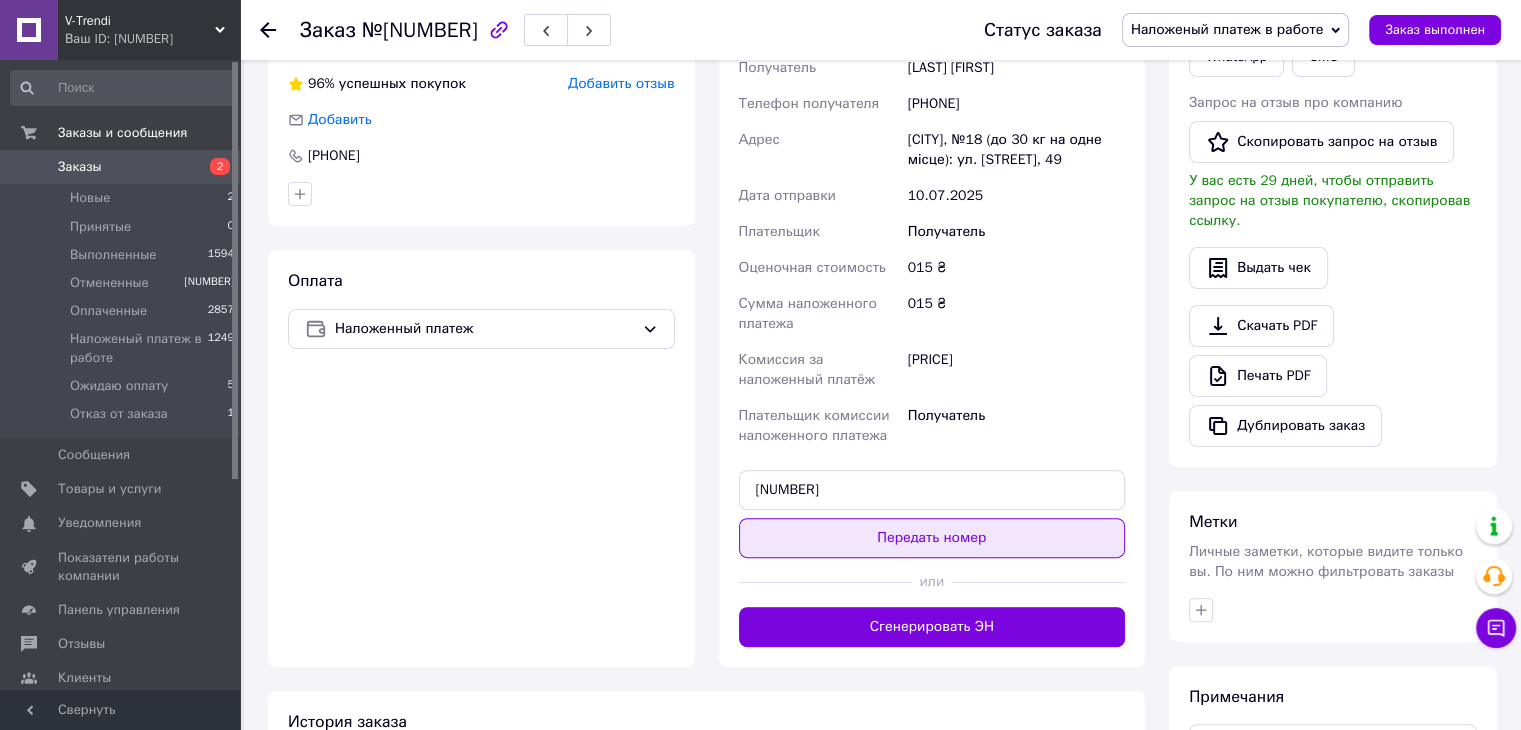 click on "Передать номер" at bounding box center (932, 538) 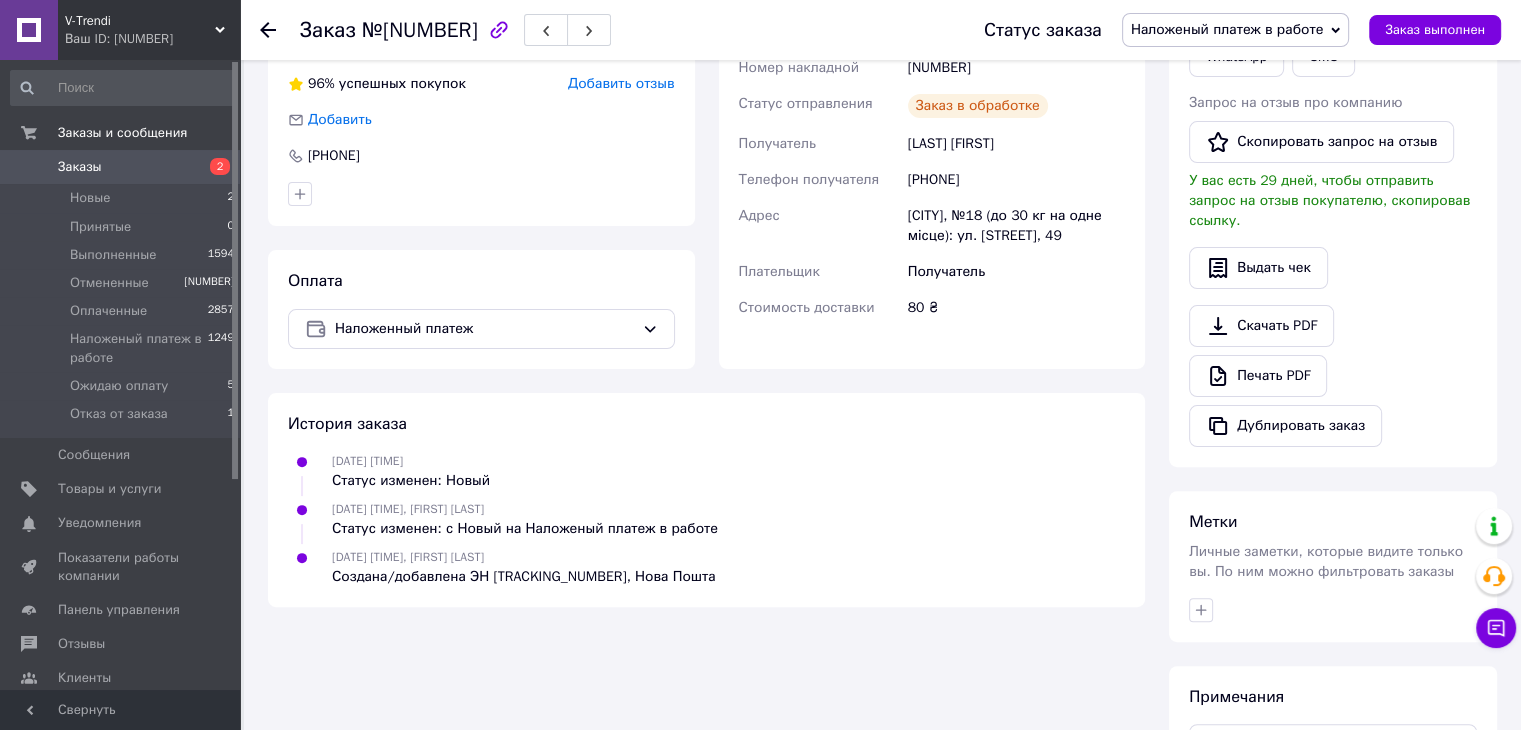 drag, startPoint x: 88, startPoint y: 175, endPoint x: 108, endPoint y: 161, distance: 24.41311 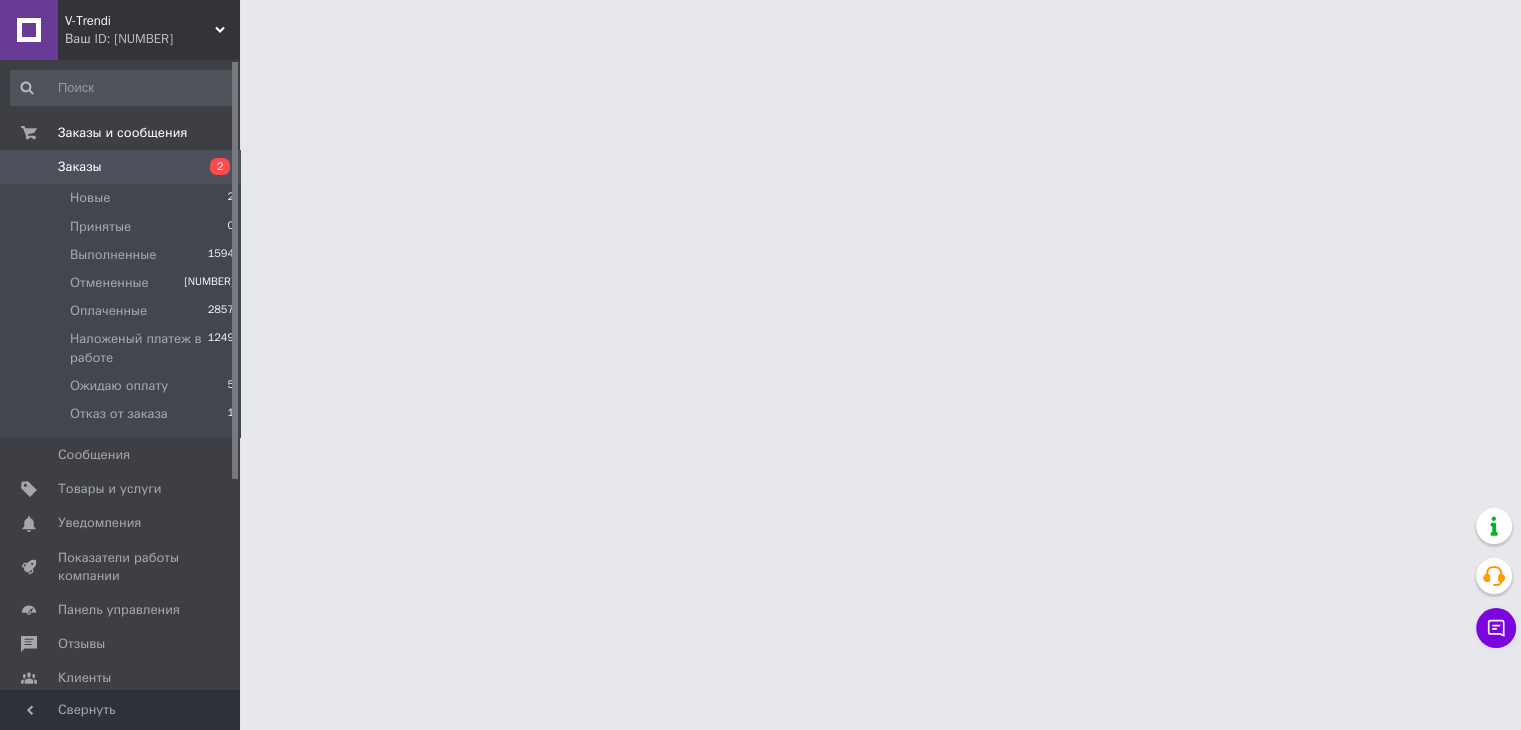 scroll, scrollTop: 0, scrollLeft: 0, axis: both 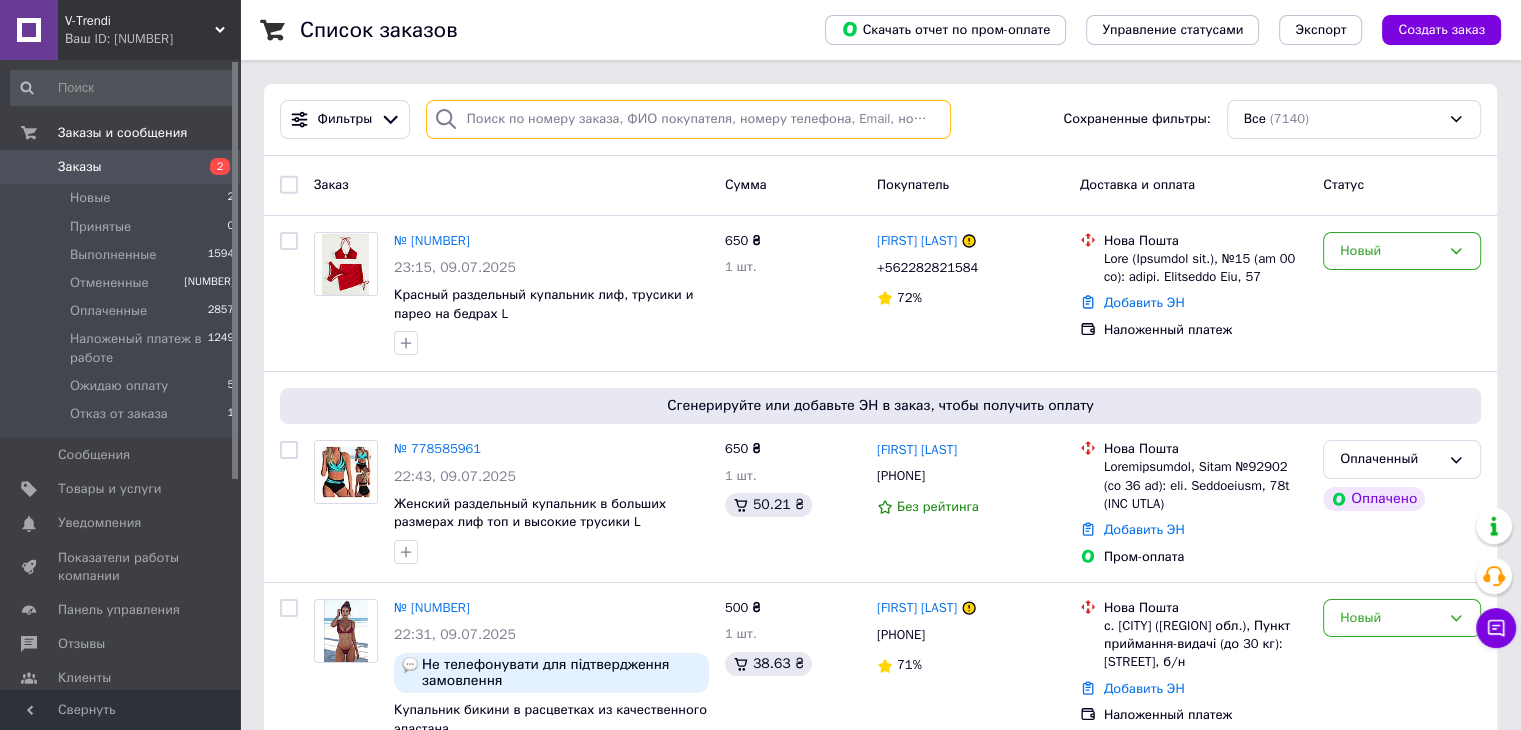 click at bounding box center [688, 119] 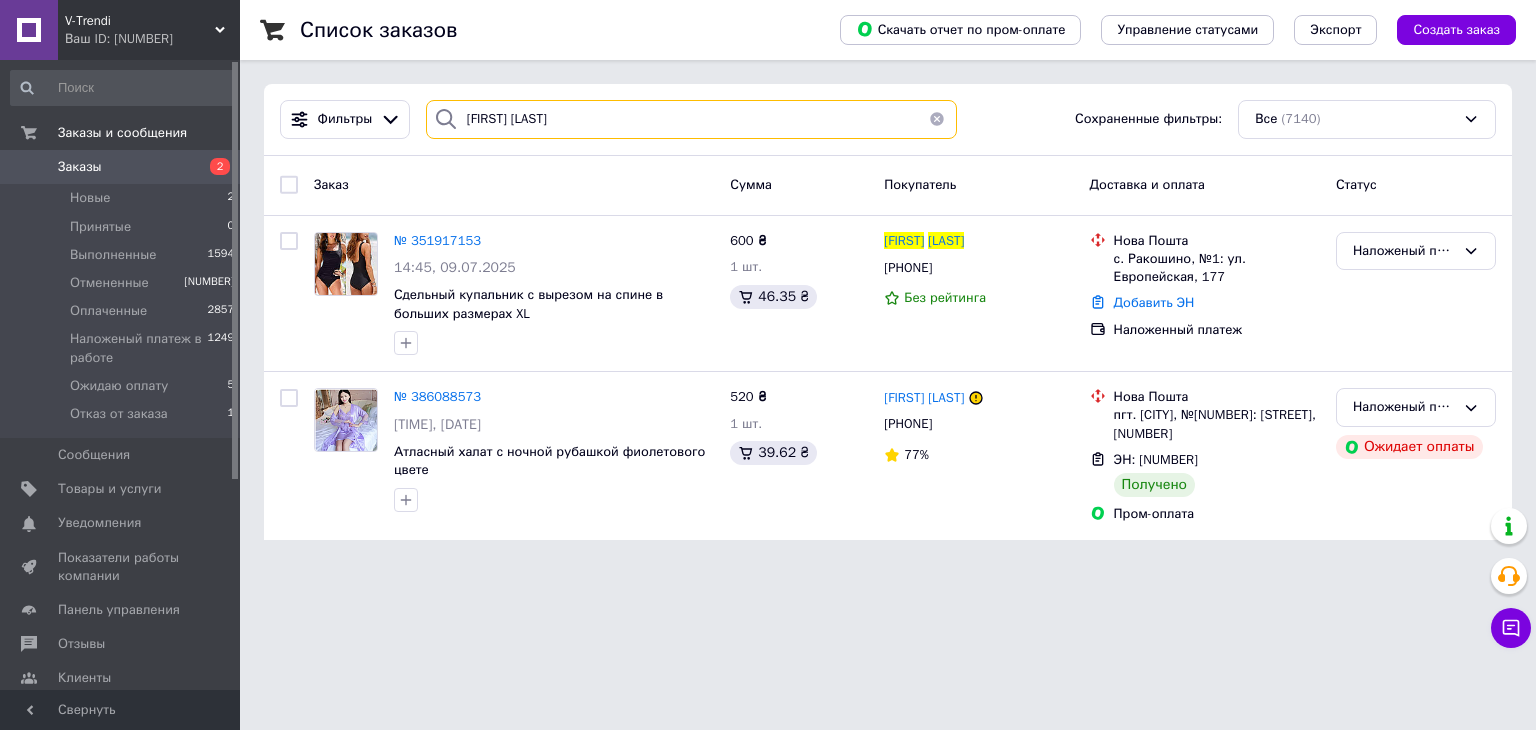 drag, startPoint x: 479, startPoint y: 114, endPoint x: 440, endPoint y: 110, distance: 39.20459 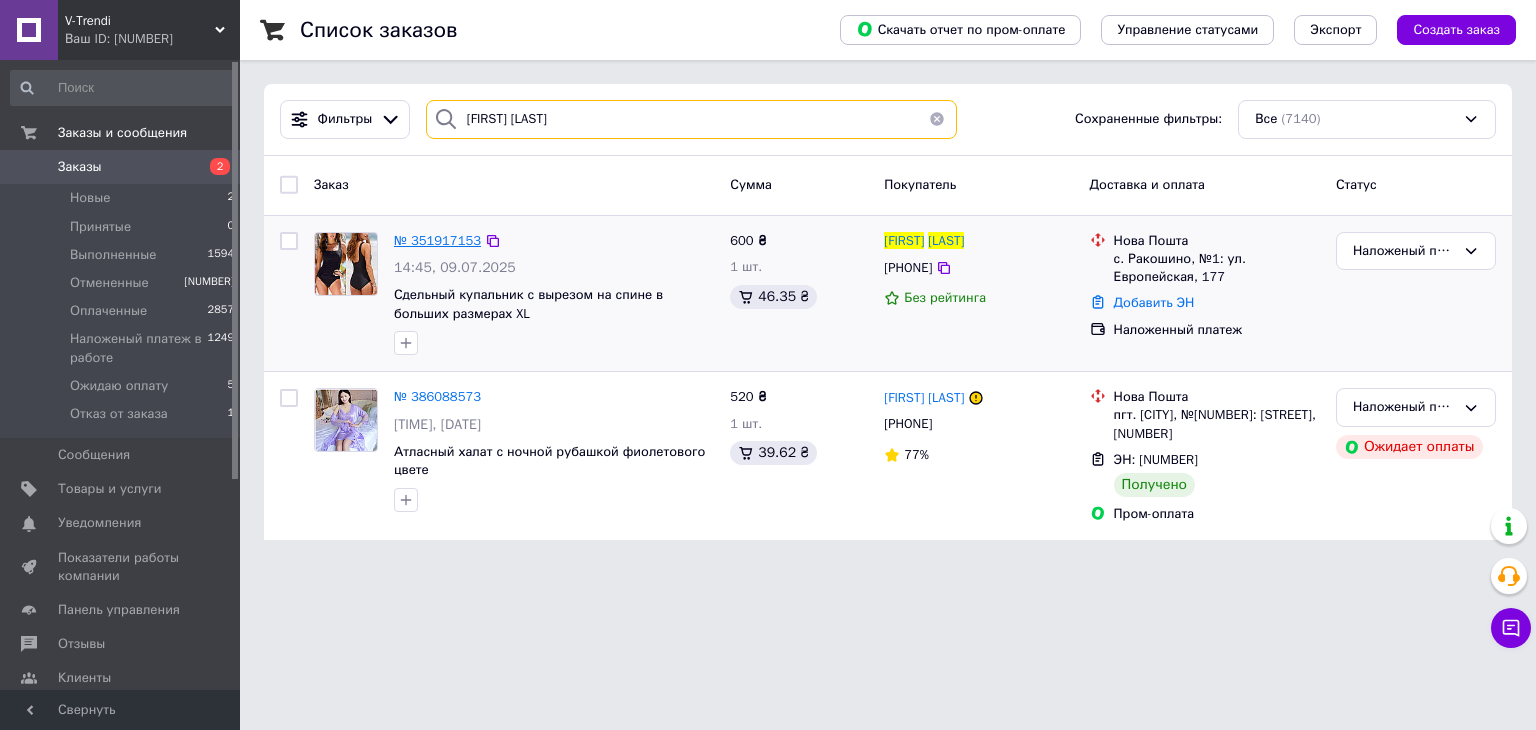 type on "[FIRST] [LAST]" 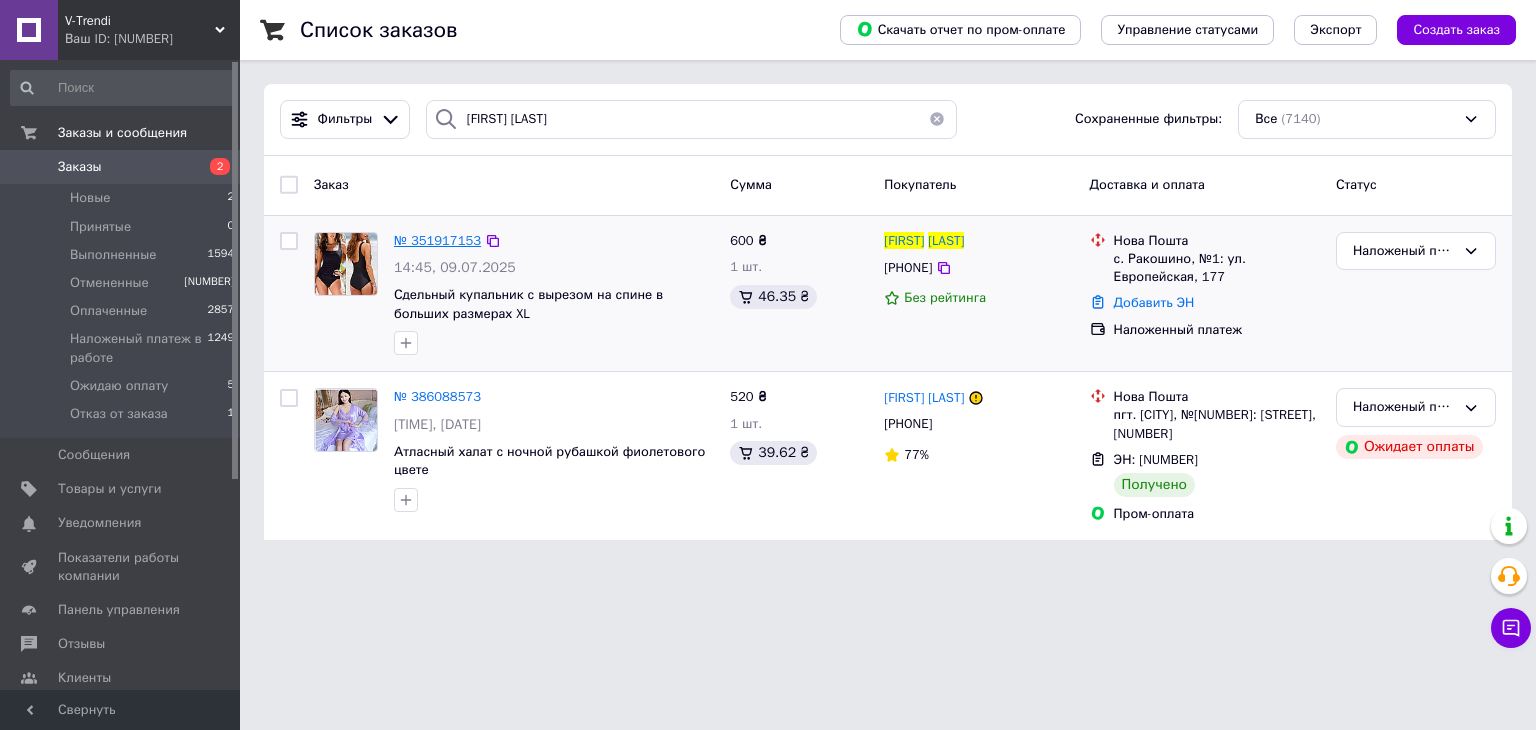 click on "№ 351917153" at bounding box center [437, 240] 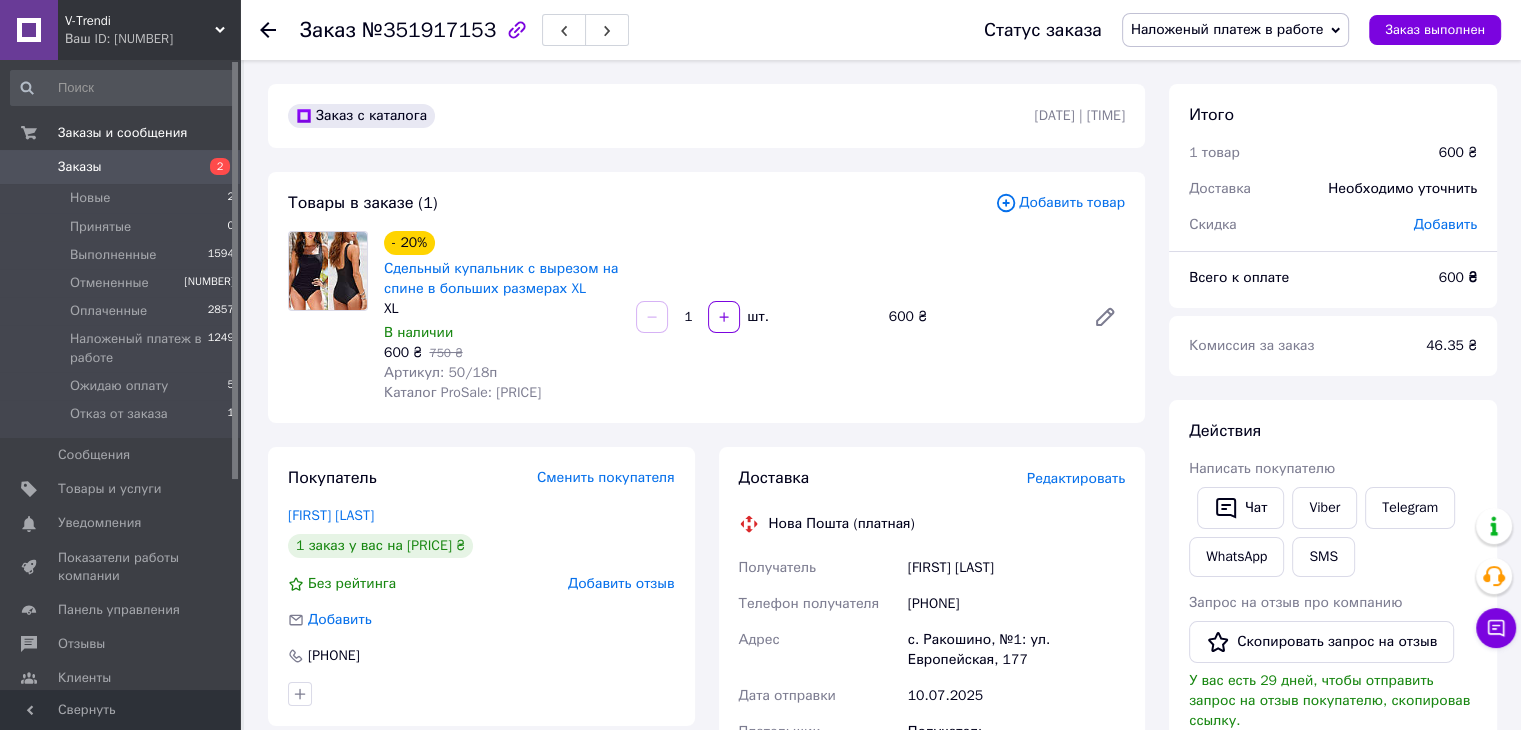 drag, startPoint x: 428, startPoint y: 468, endPoint x: 597, endPoint y: 536, distance: 182.16751 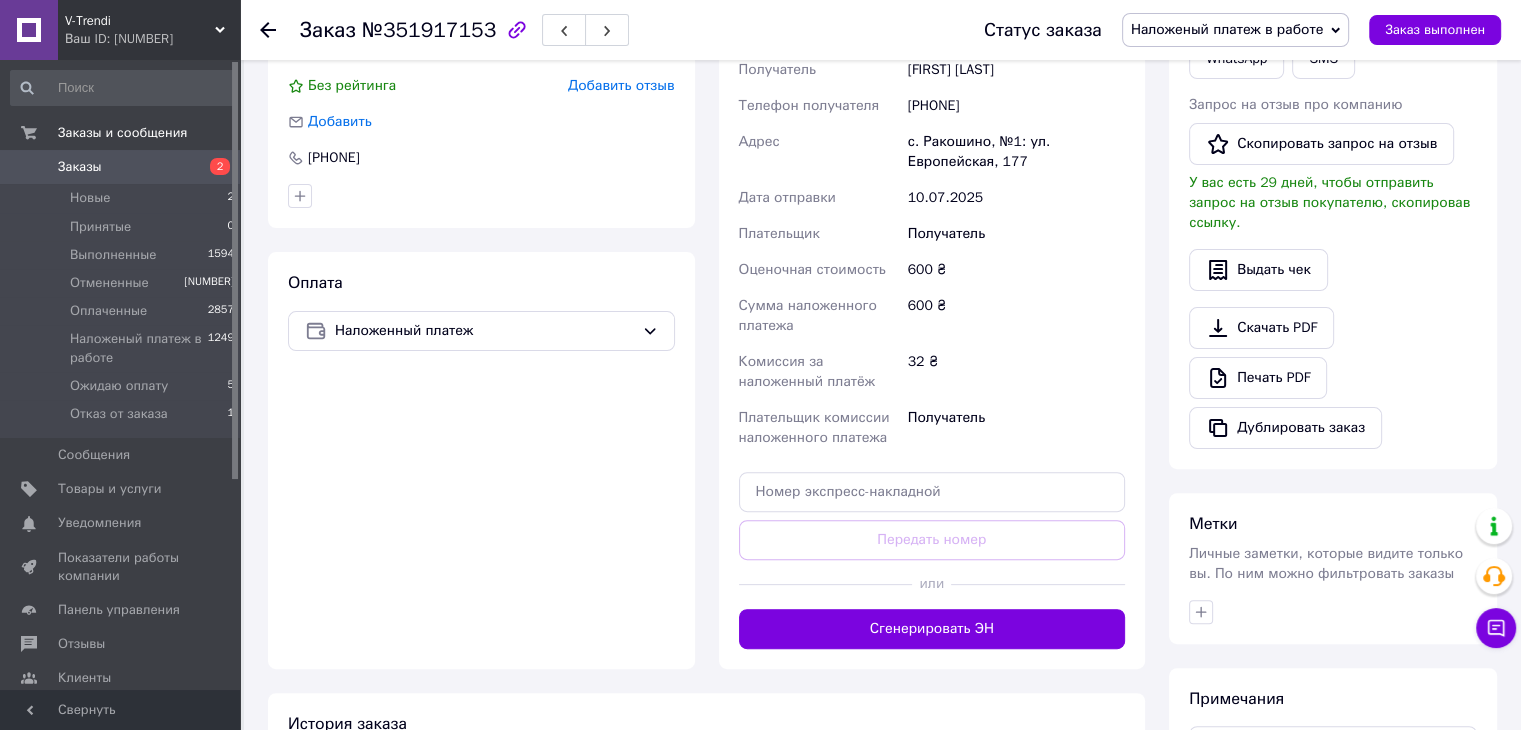 scroll, scrollTop: 500, scrollLeft: 0, axis: vertical 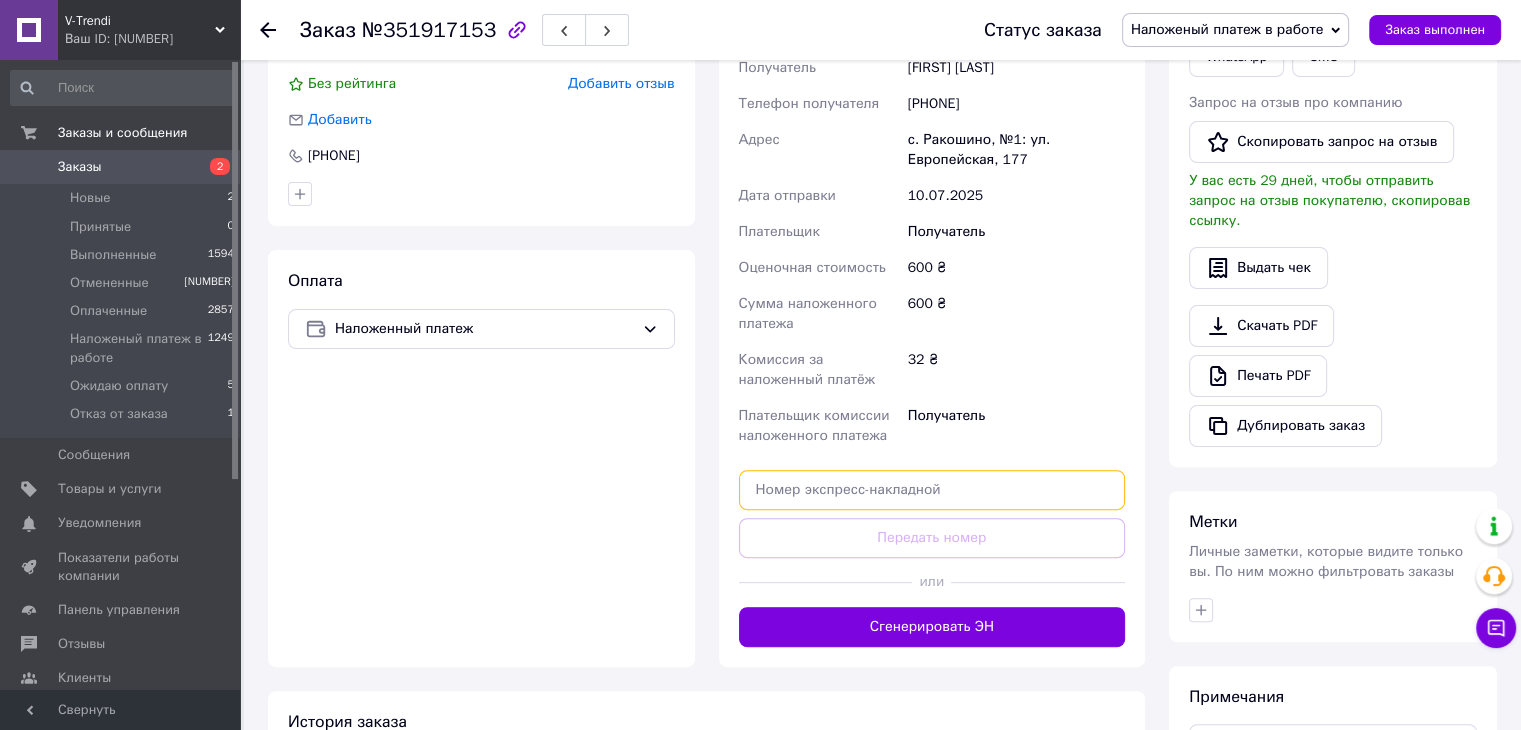 click at bounding box center [932, 490] 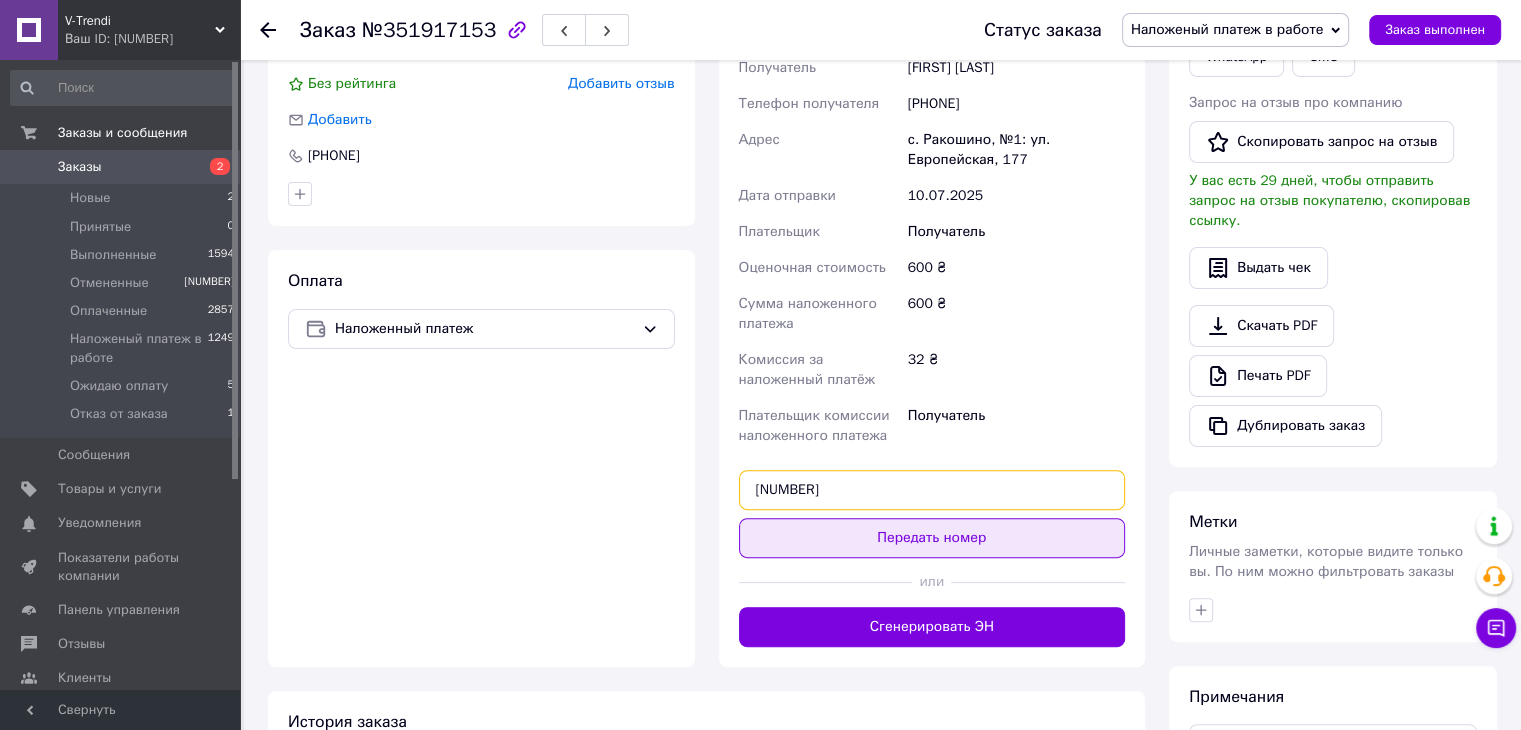 type on "[NUMBER]" 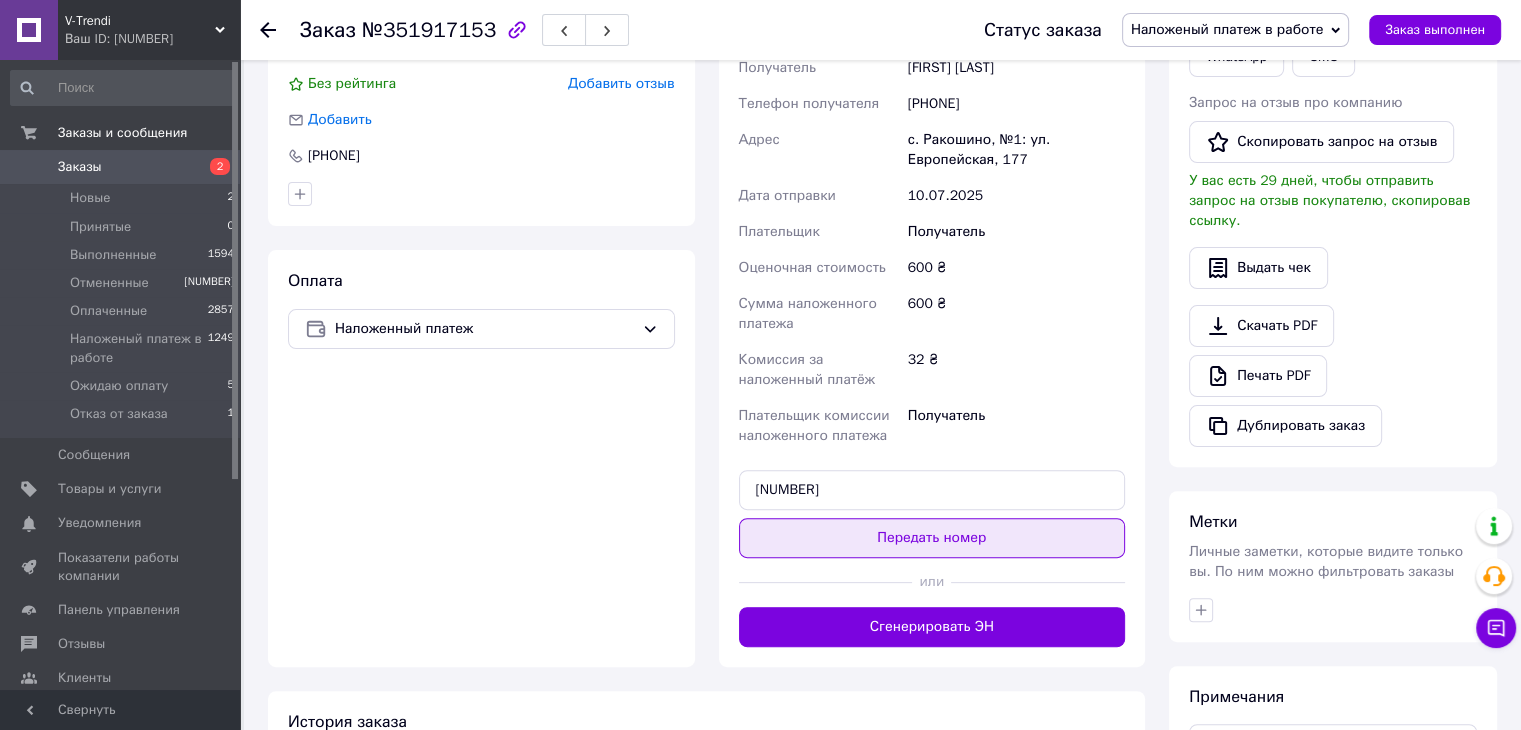 click on "Передать номер" at bounding box center [932, 538] 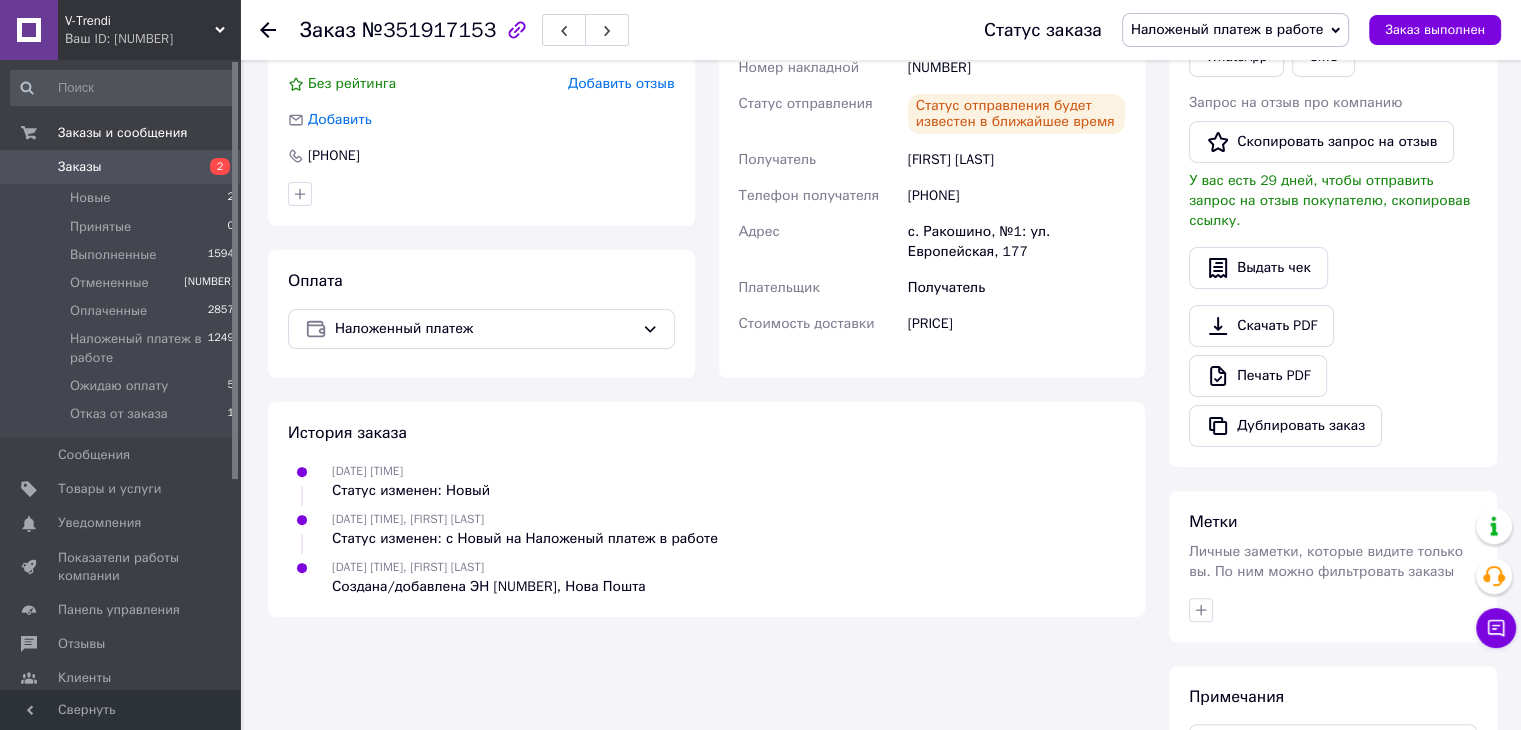 click on "Заказы" at bounding box center [80, 167] 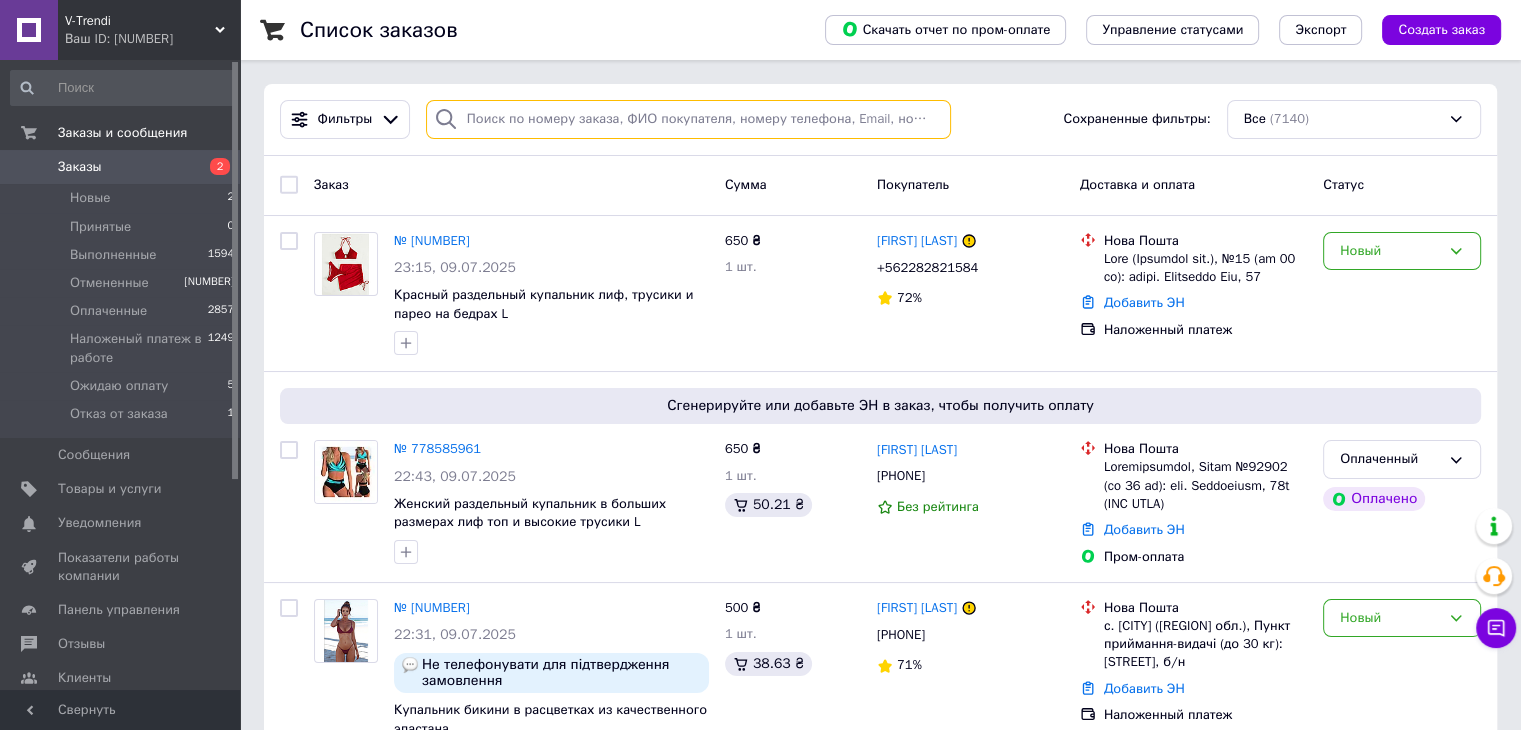 click at bounding box center [688, 119] 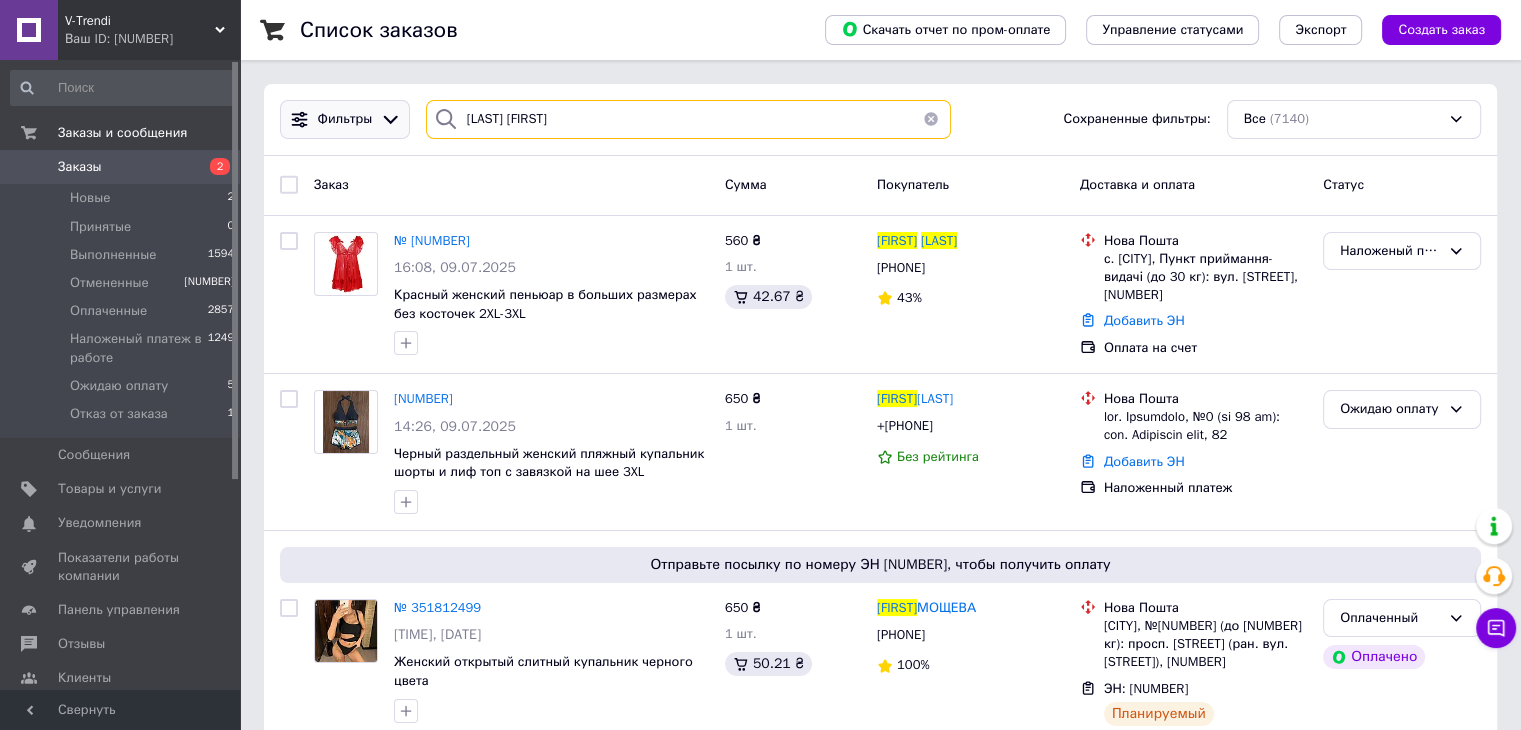 drag, startPoint x: 537, startPoint y: 113, endPoint x: 354, endPoint y: 113, distance: 183 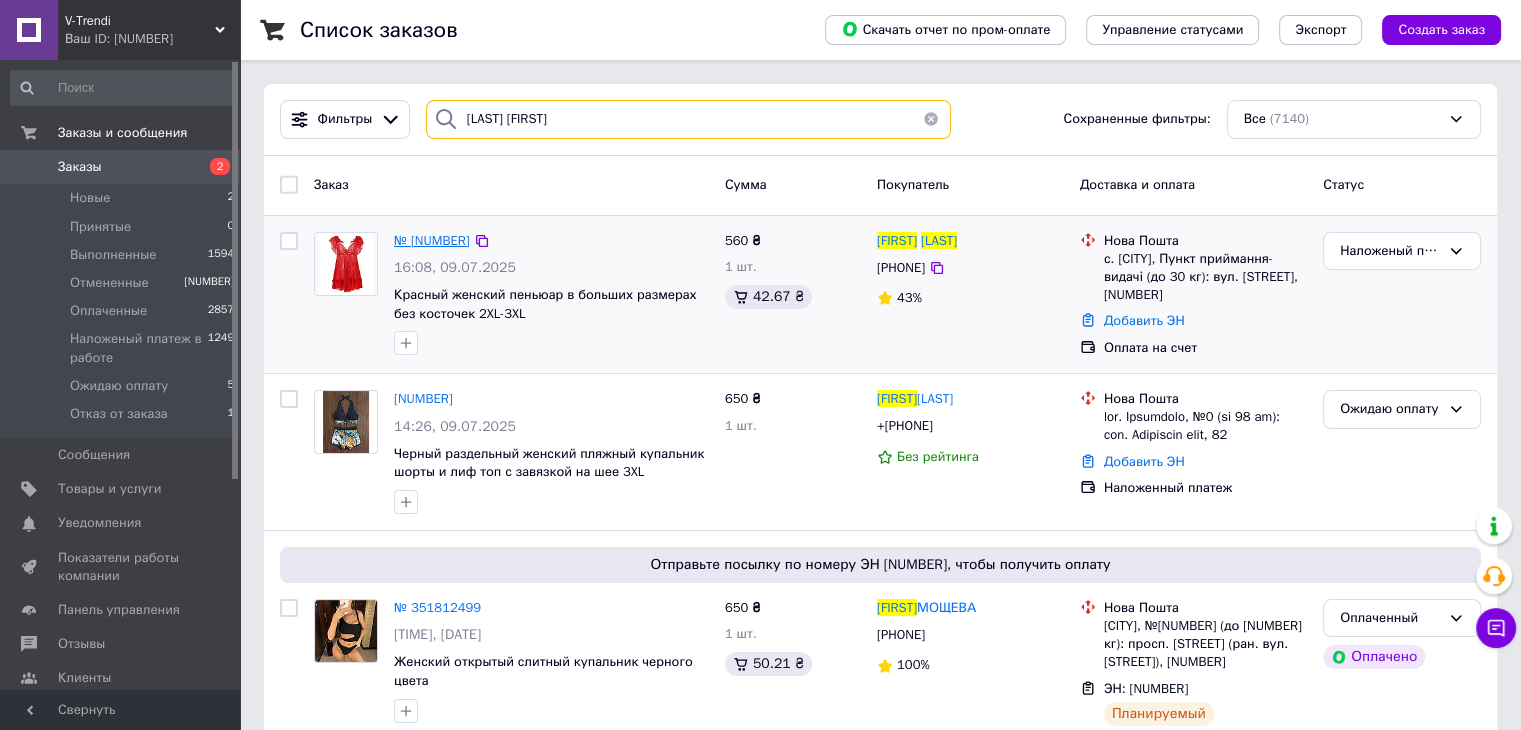 type on "[LAST] [FIRST]" 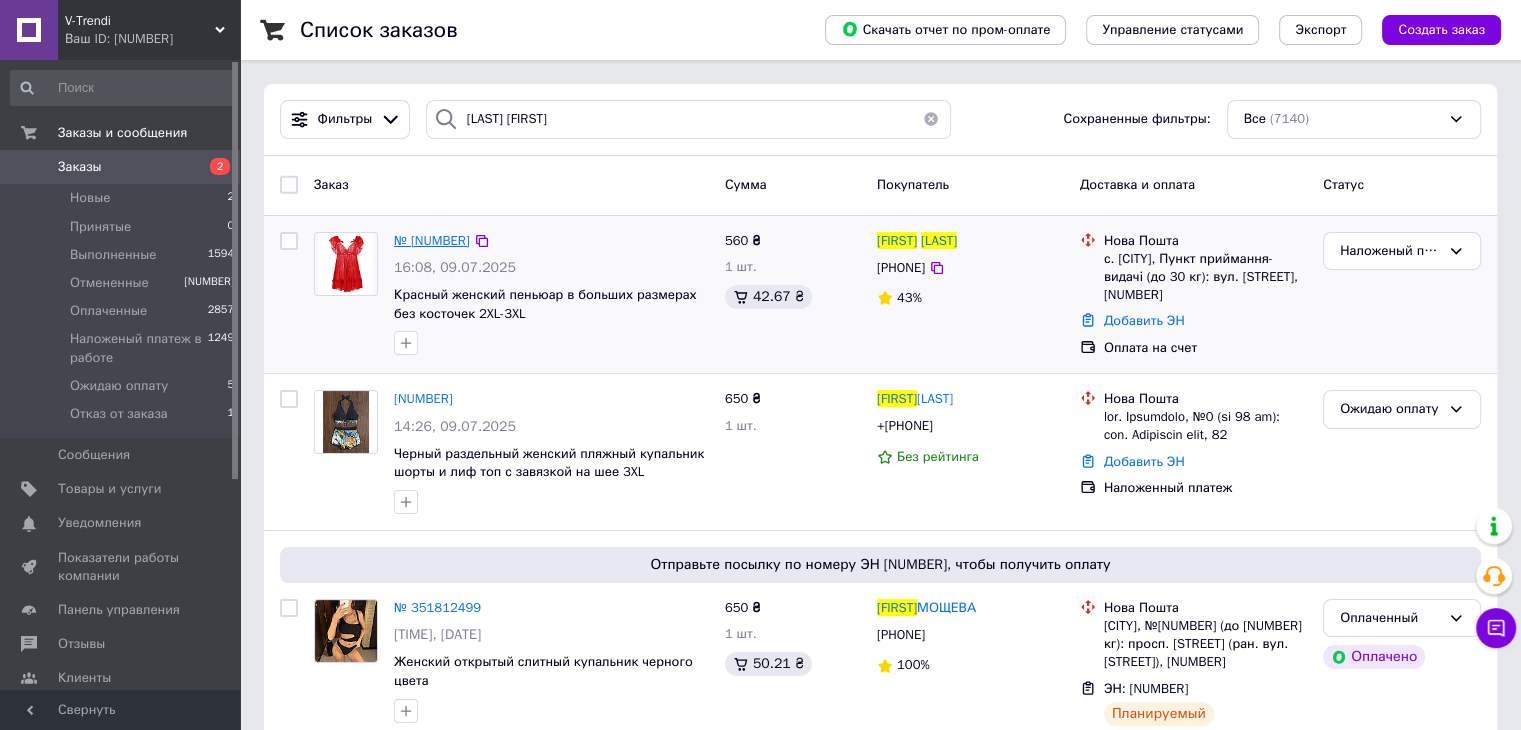click on "№ [NUMBER]" at bounding box center [432, 240] 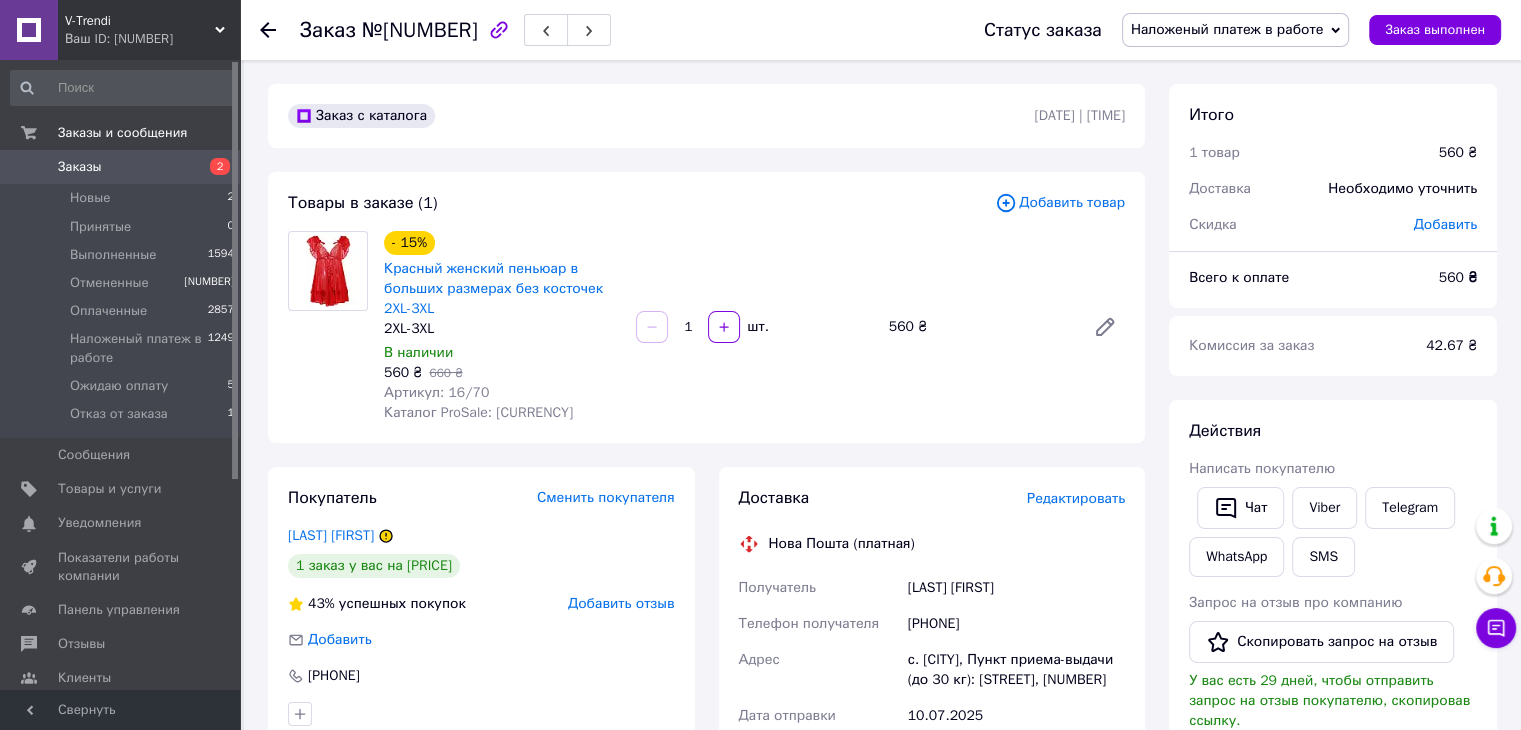 click on "[PRICE] ₴   [PRICE] ₴" at bounding box center [502, 373] 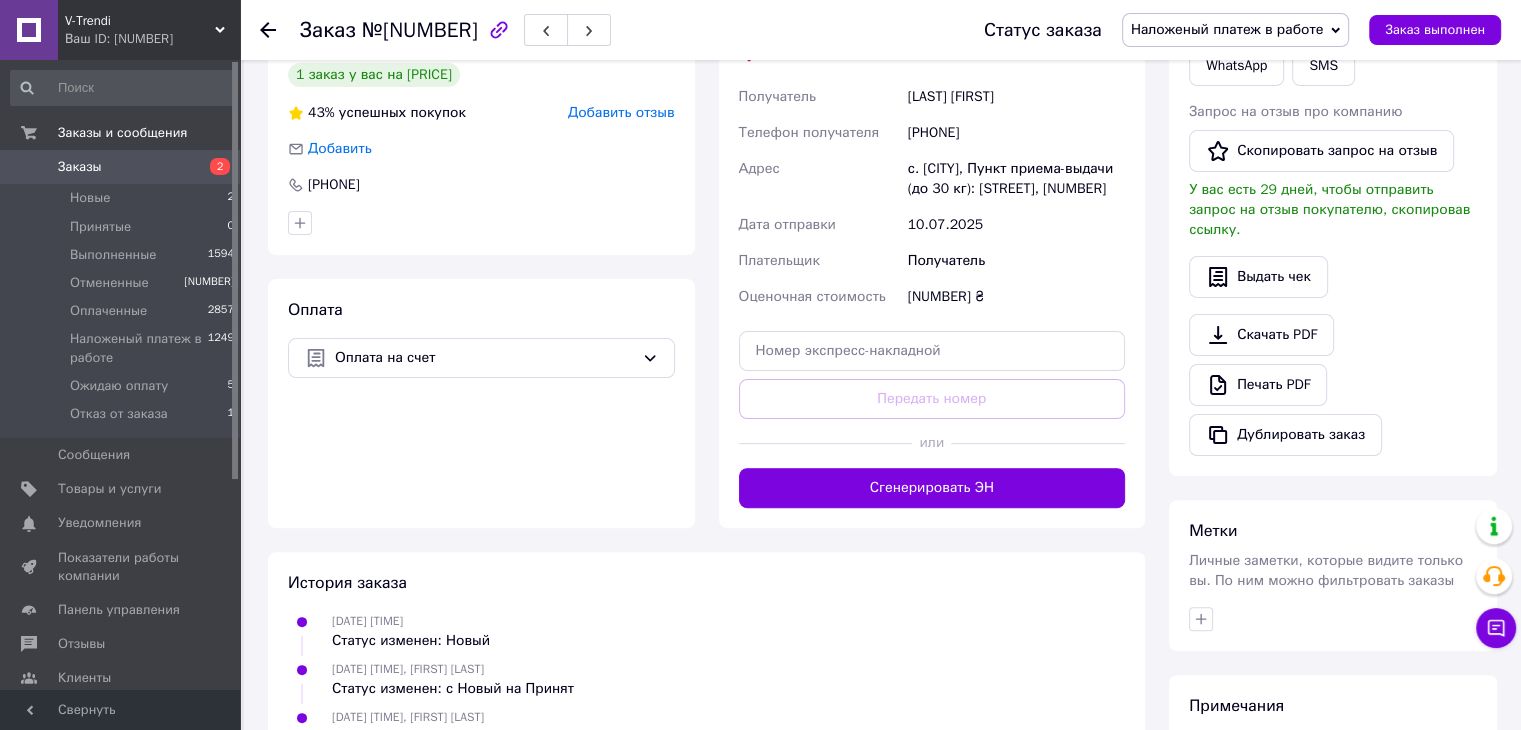 scroll, scrollTop: 600, scrollLeft: 0, axis: vertical 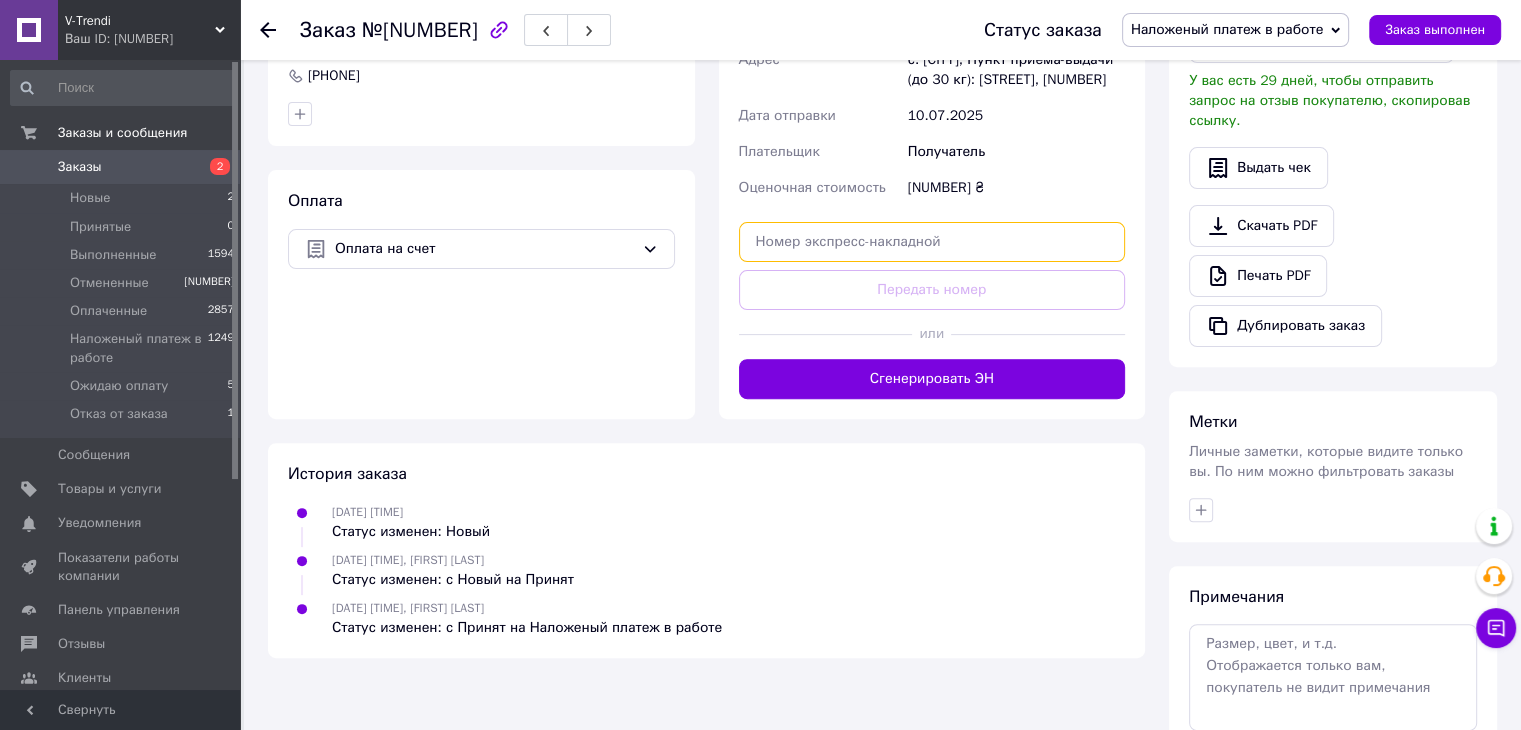 click at bounding box center [932, 242] 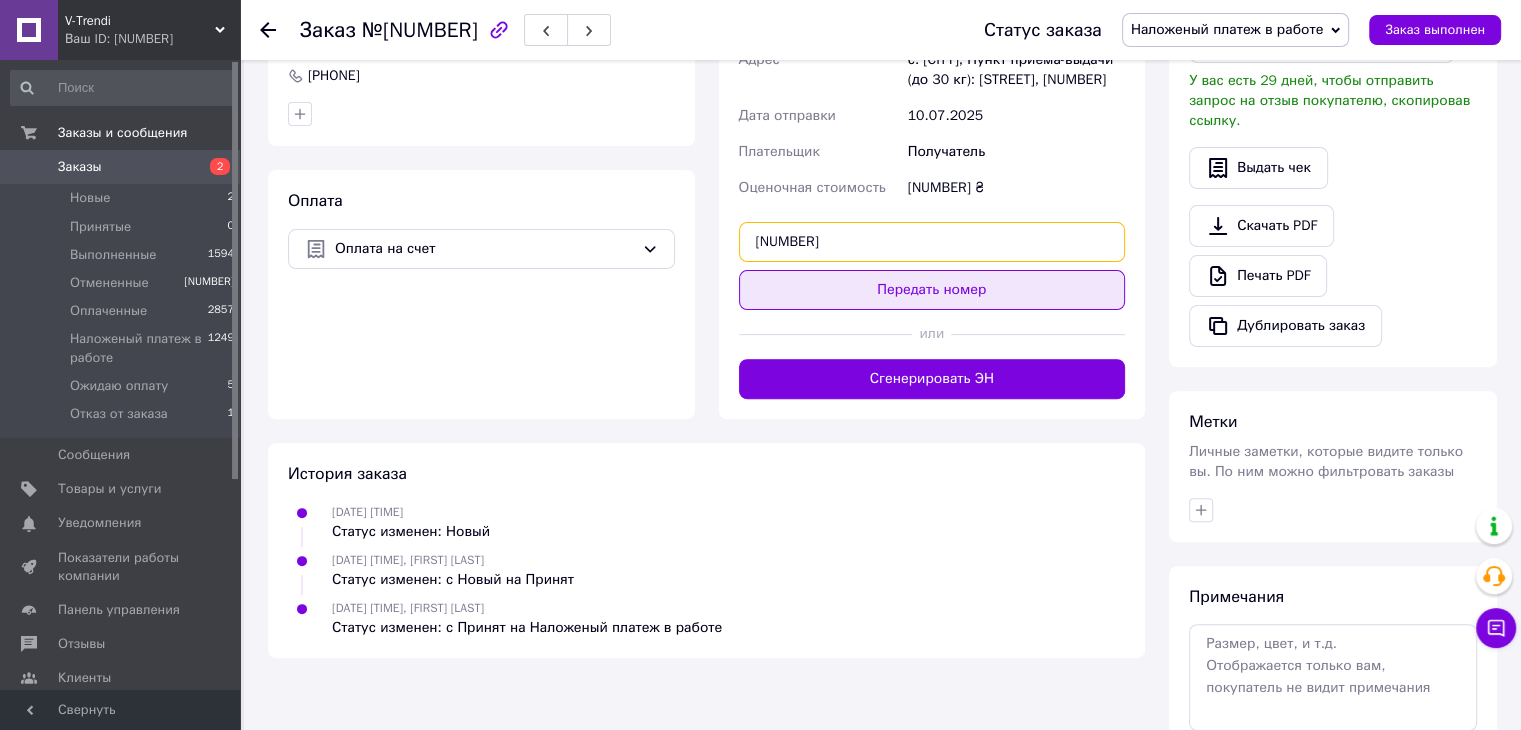type on "[NUMBER]" 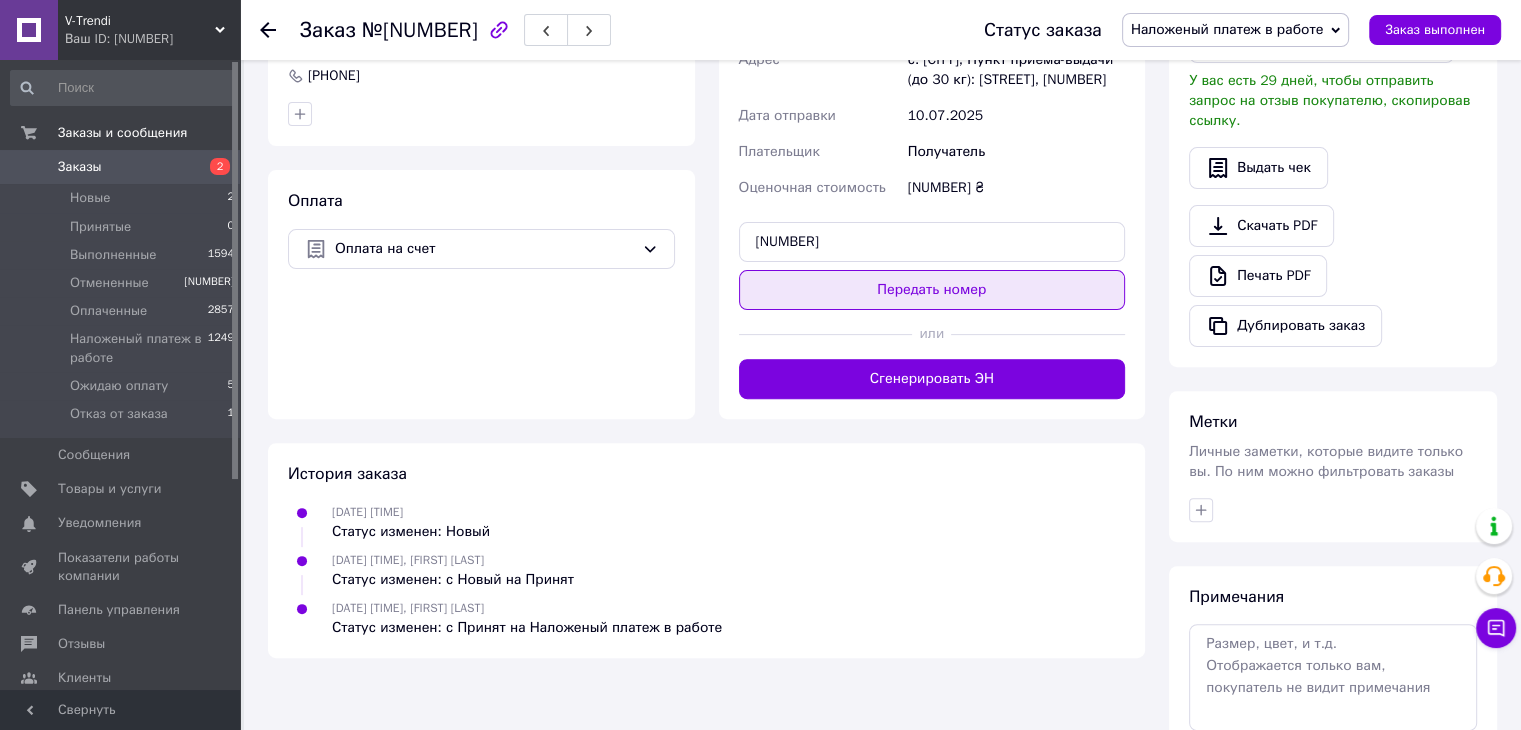 click on "Передать номер" at bounding box center [932, 290] 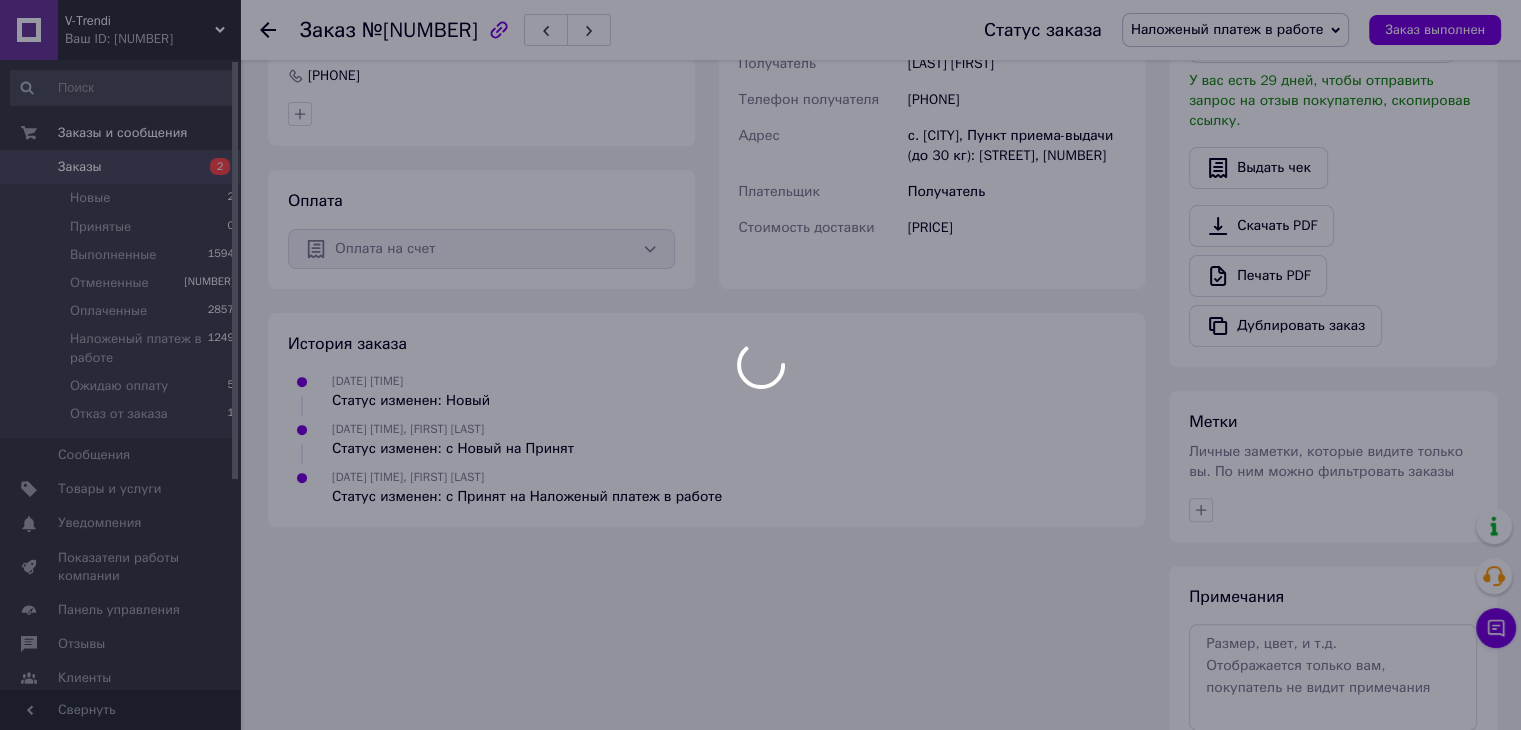 click at bounding box center (760, 365) 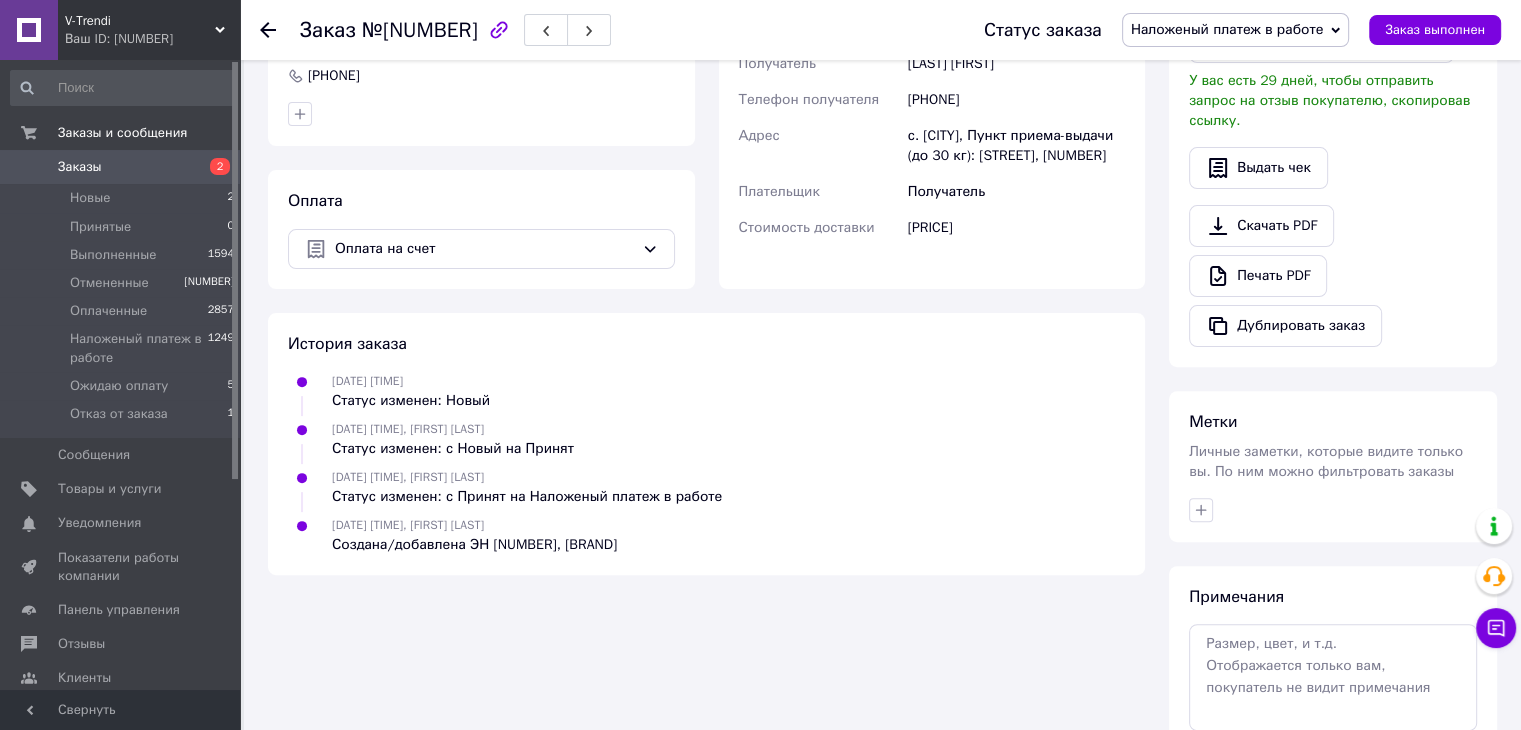 click on "Заказы" at bounding box center [80, 167] 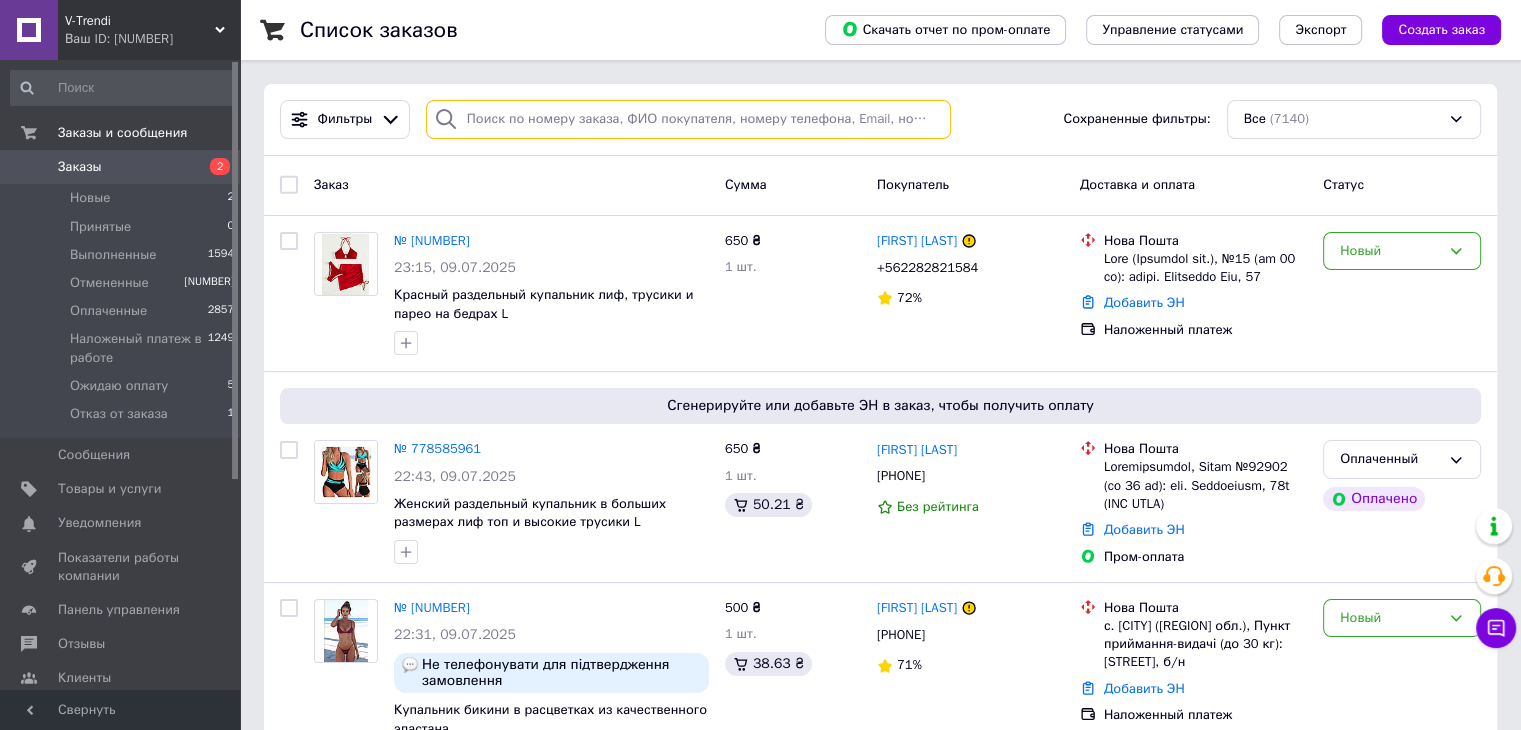 click at bounding box center (688, 119) 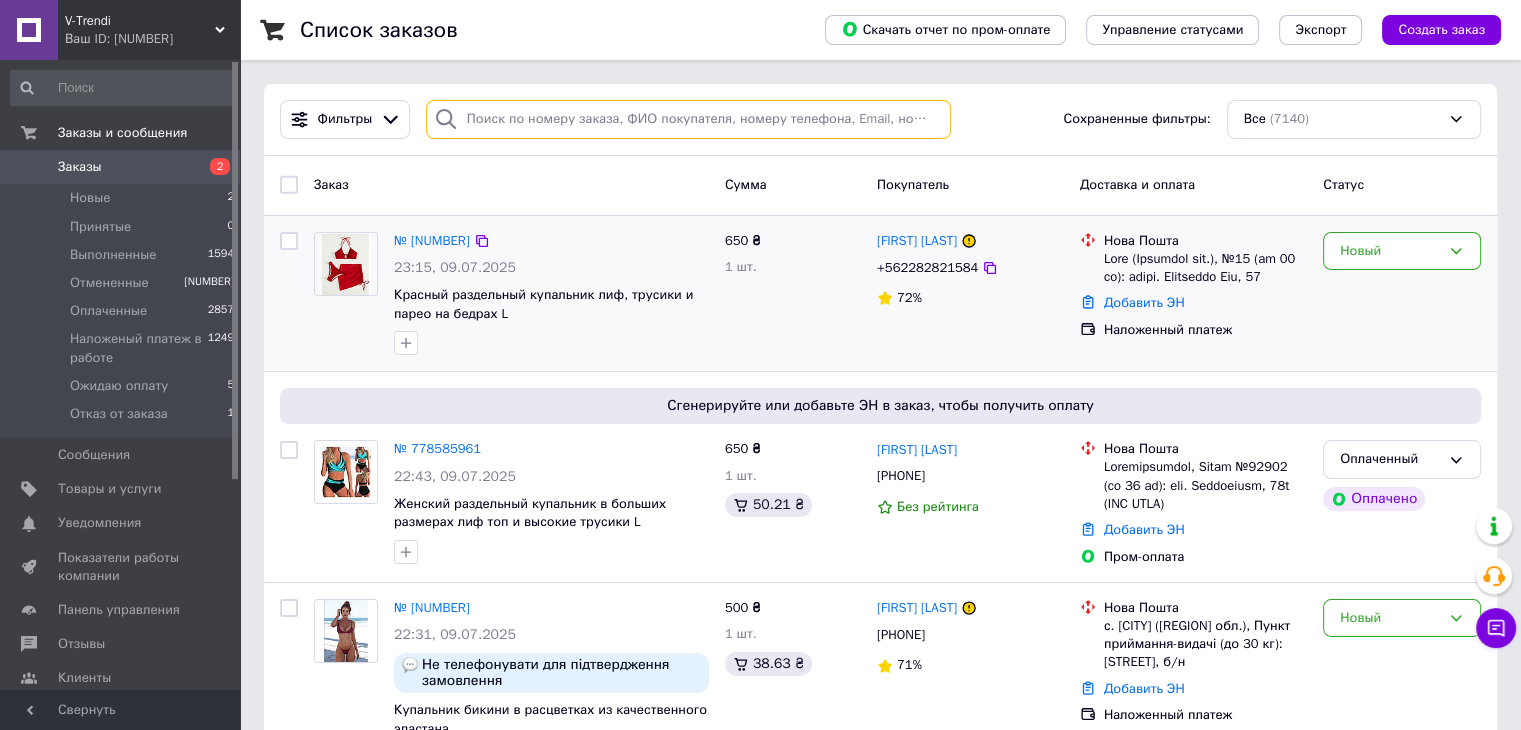 paste on "[FIRST] [LAST]" 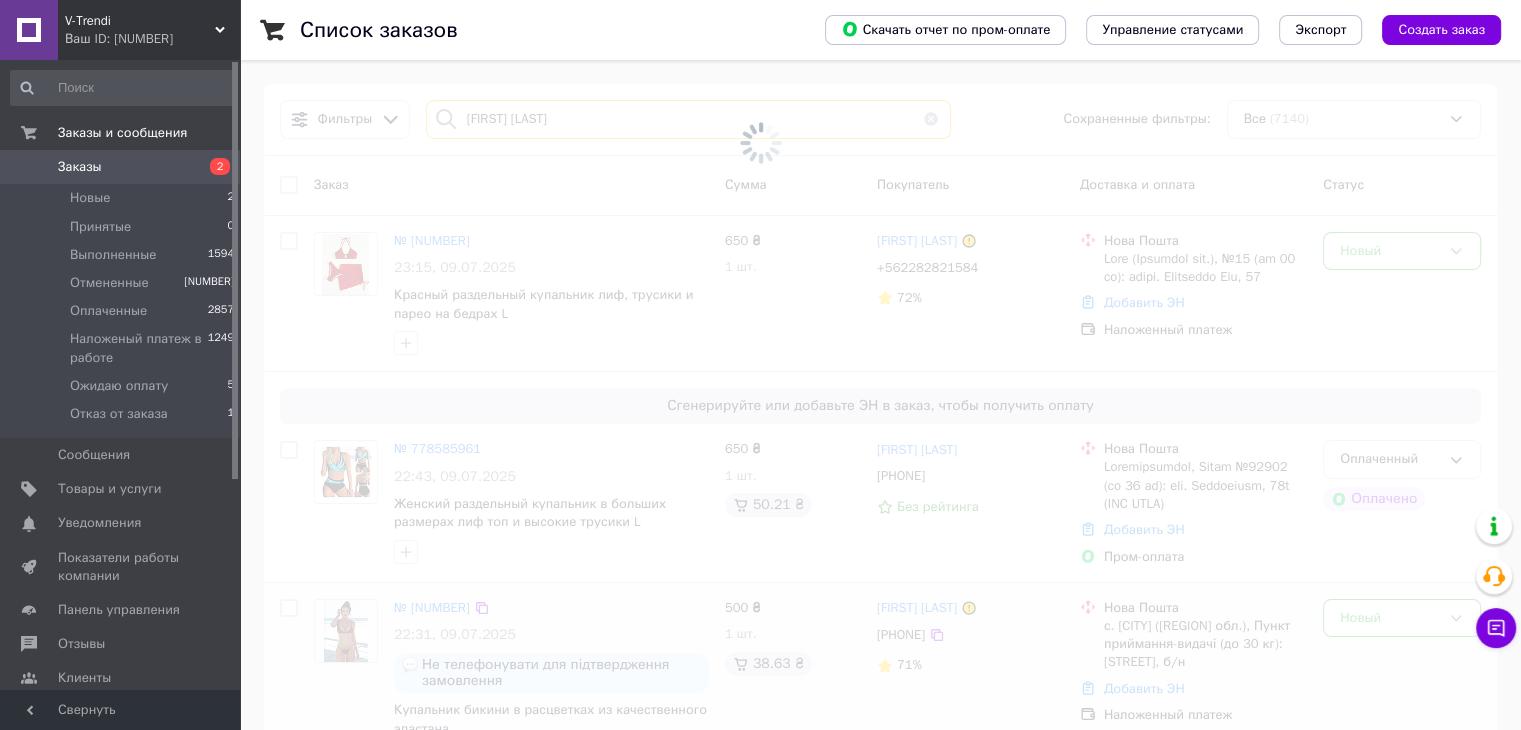 type on "[FIRST] [LAST]" 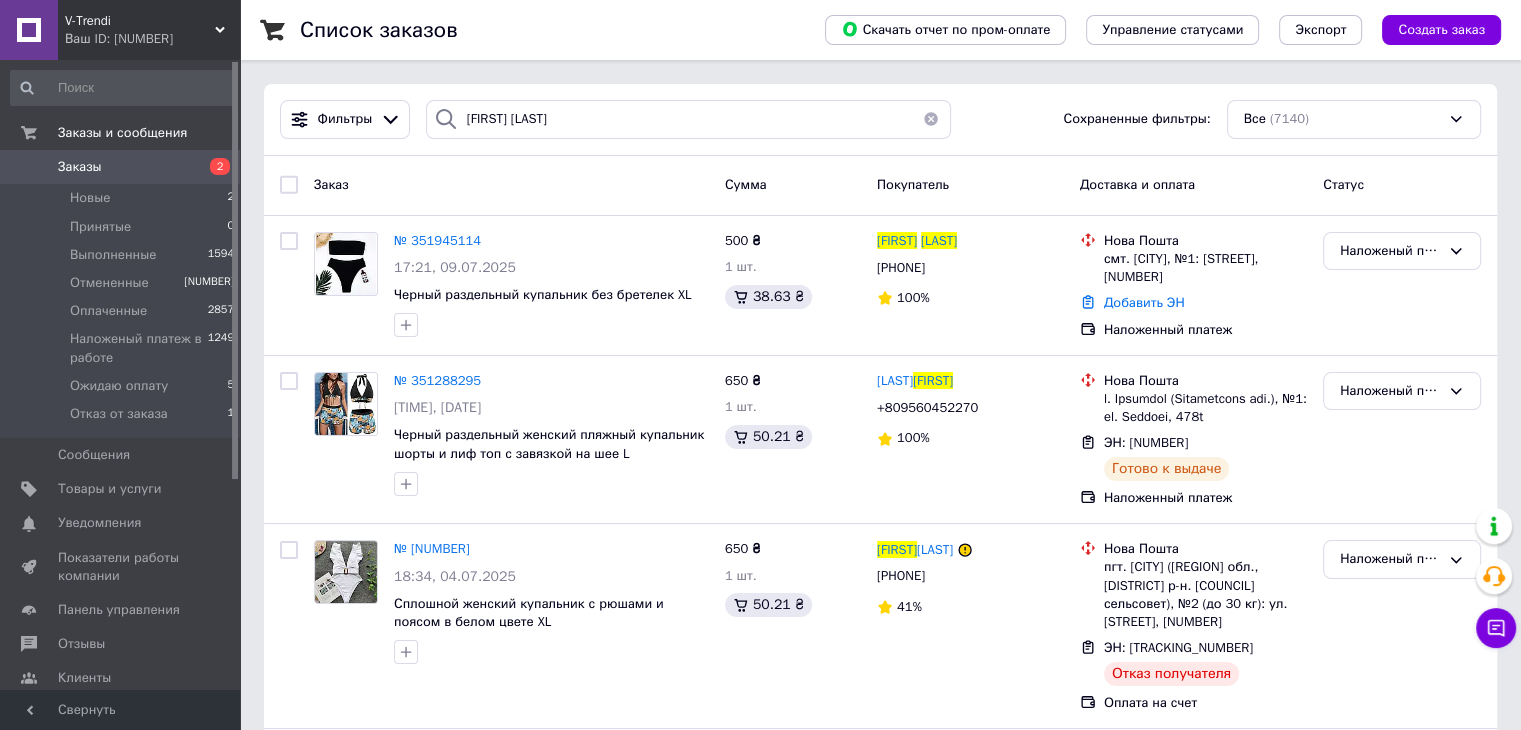 click on "Заказ" at bounding box center (511, 185) 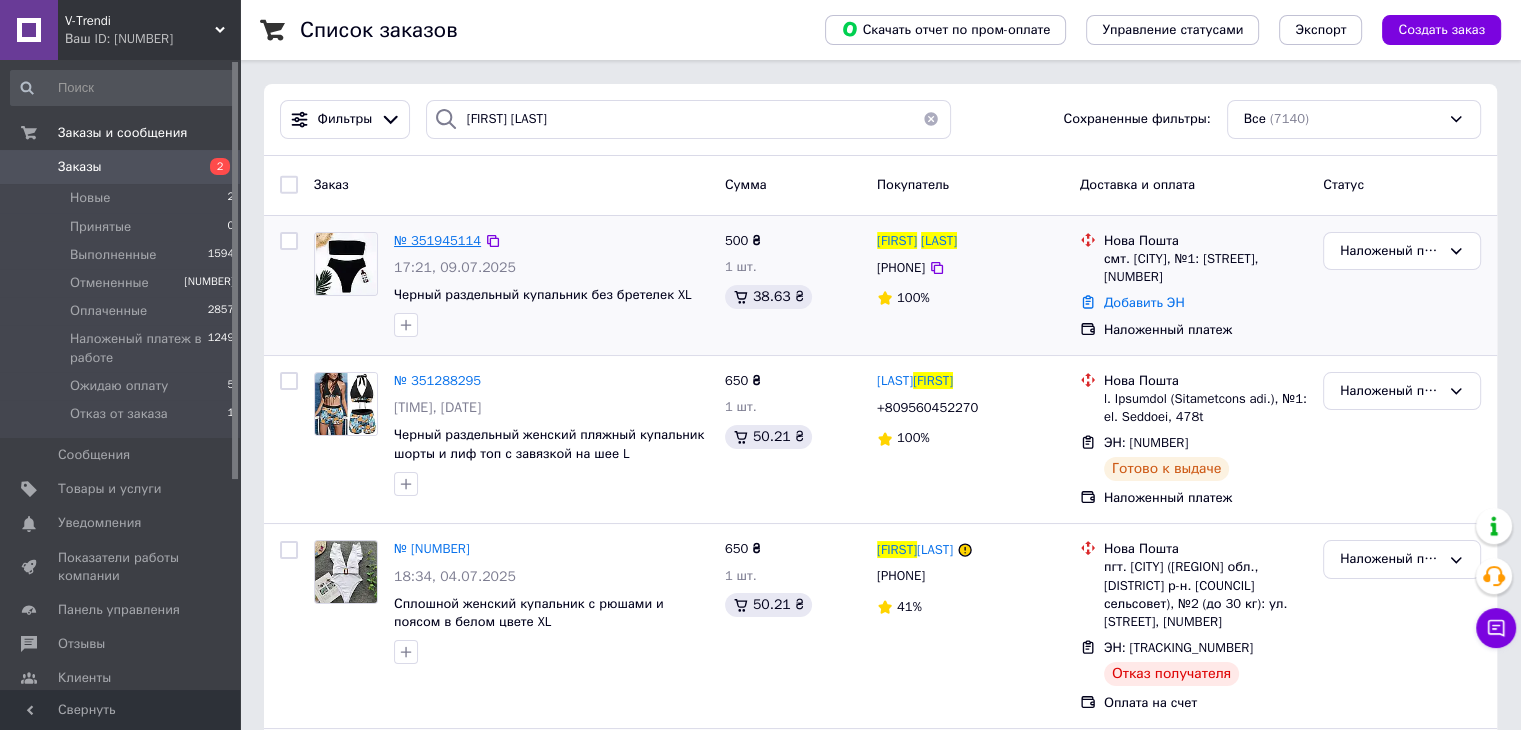 click on "№ 351945114" at bounding box center (437, 240) 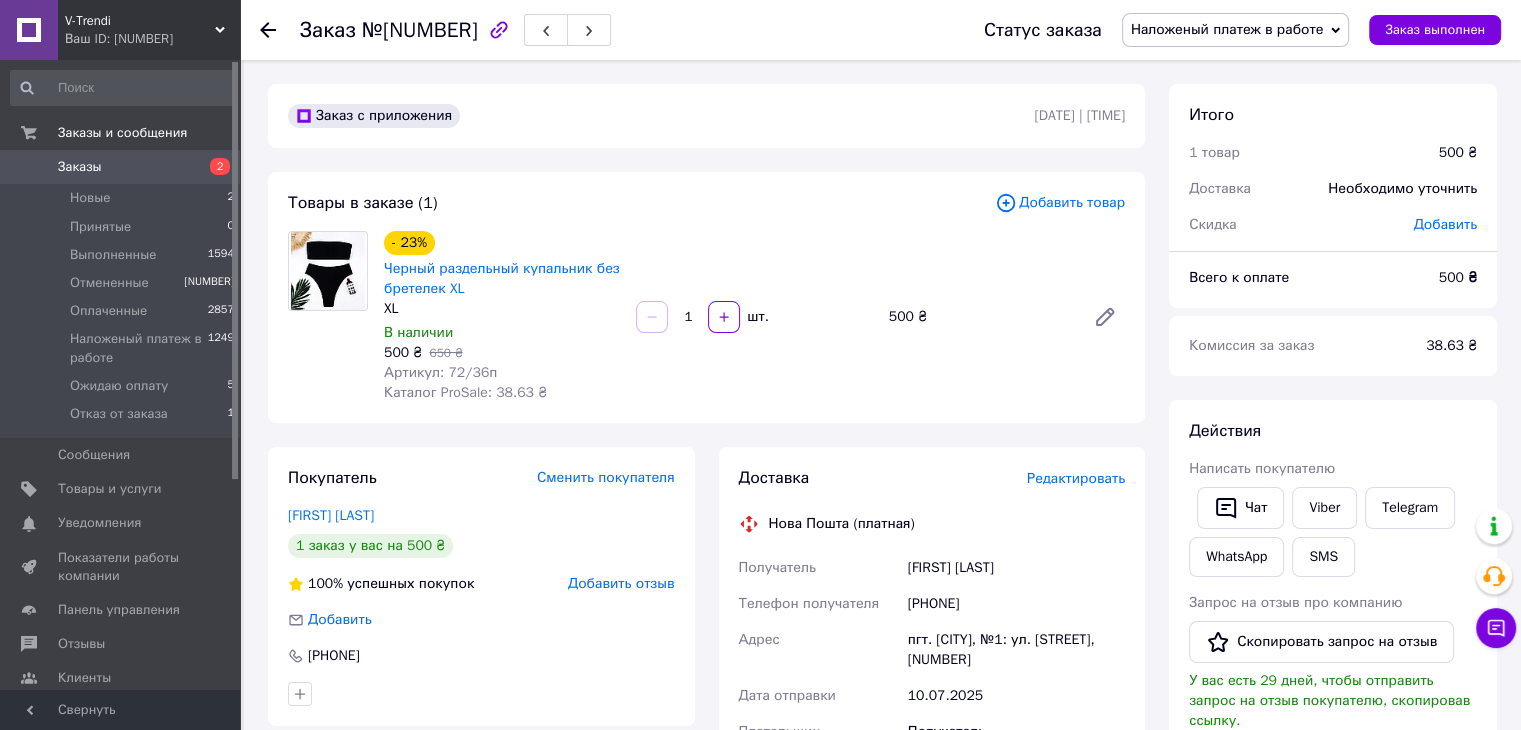 drag, startPoint x: 530, startPoint y: 363, endPoint x: 553, endPoint y: 378, distance: 27.45906 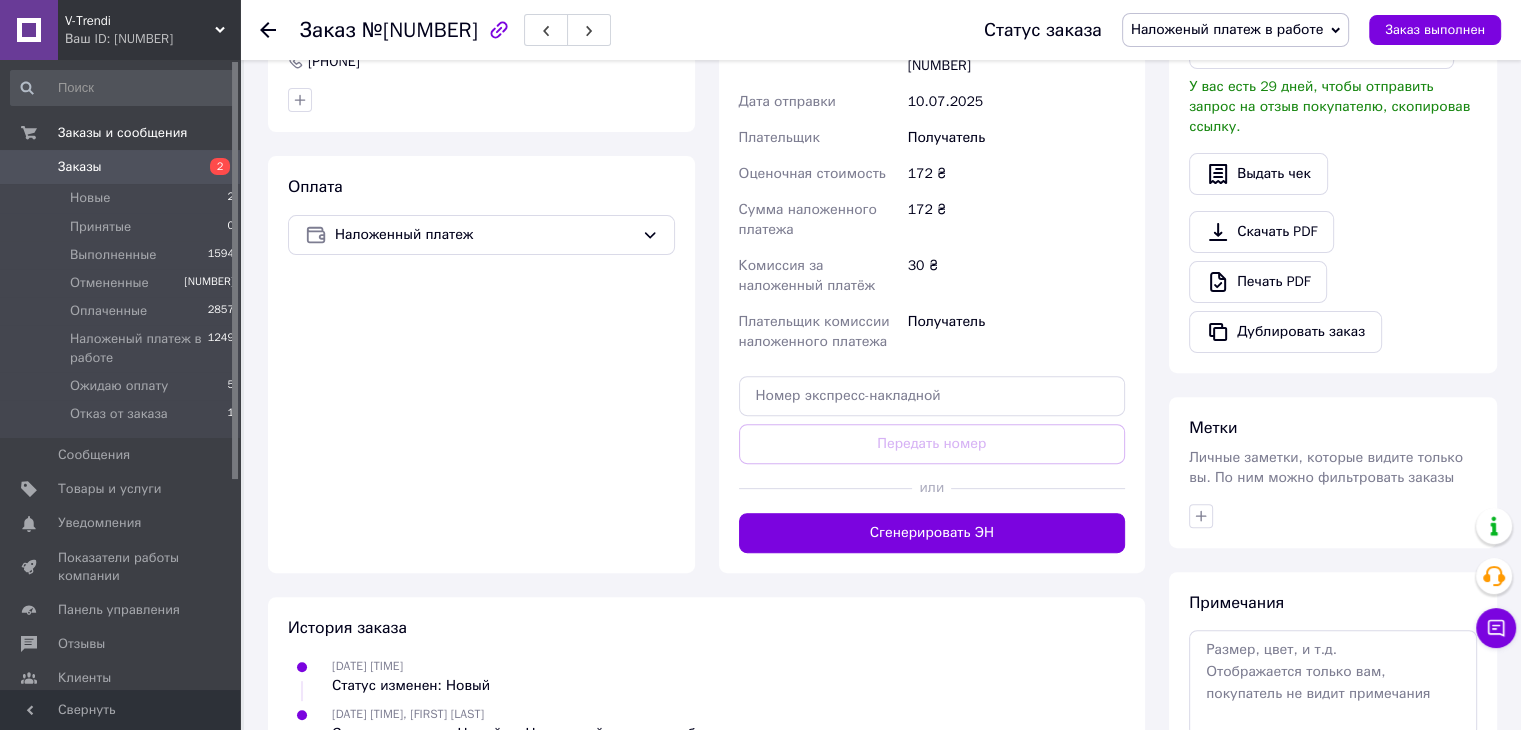 scroll, scrollTop: 700, scrollLeft: 0, axis: vertical 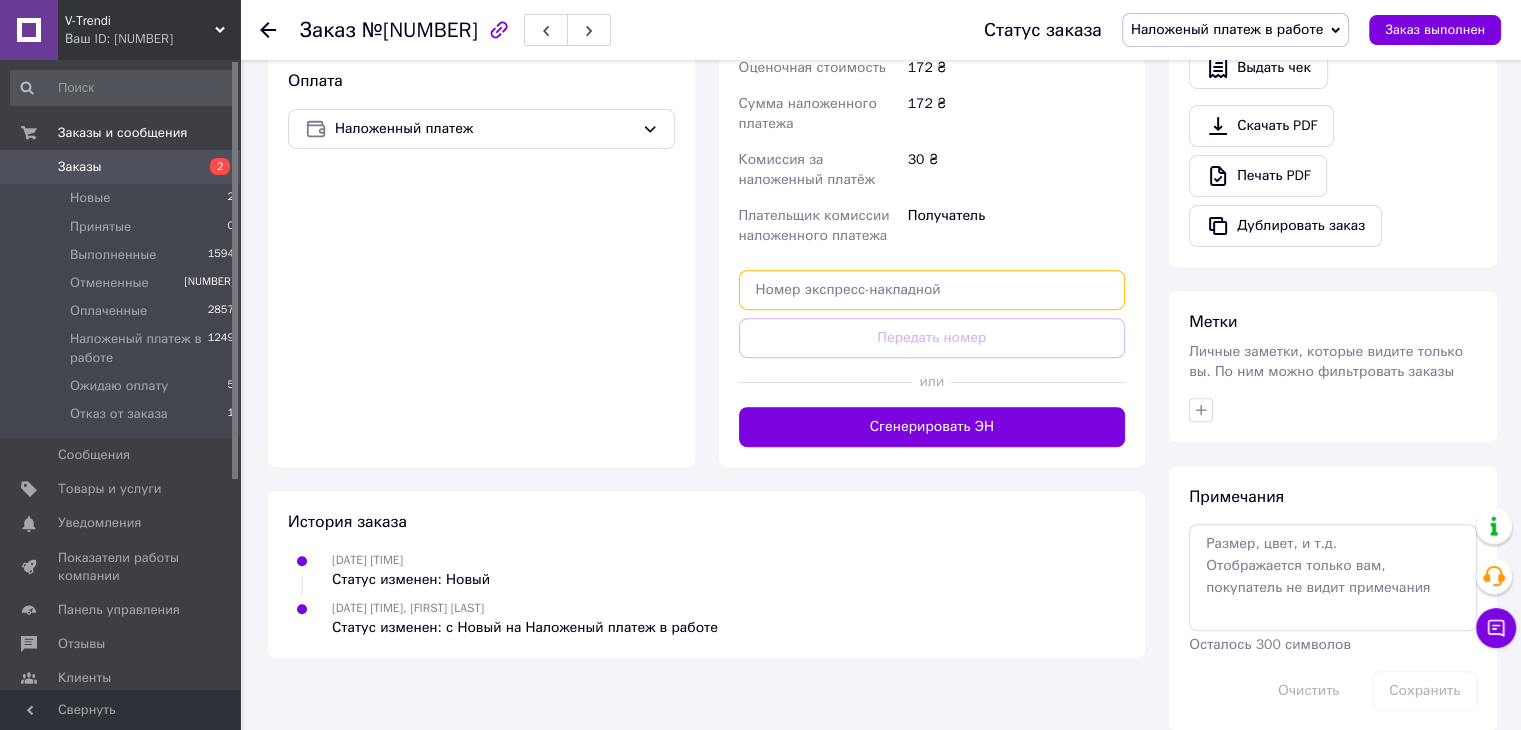 click at bounding box center (932, 290) 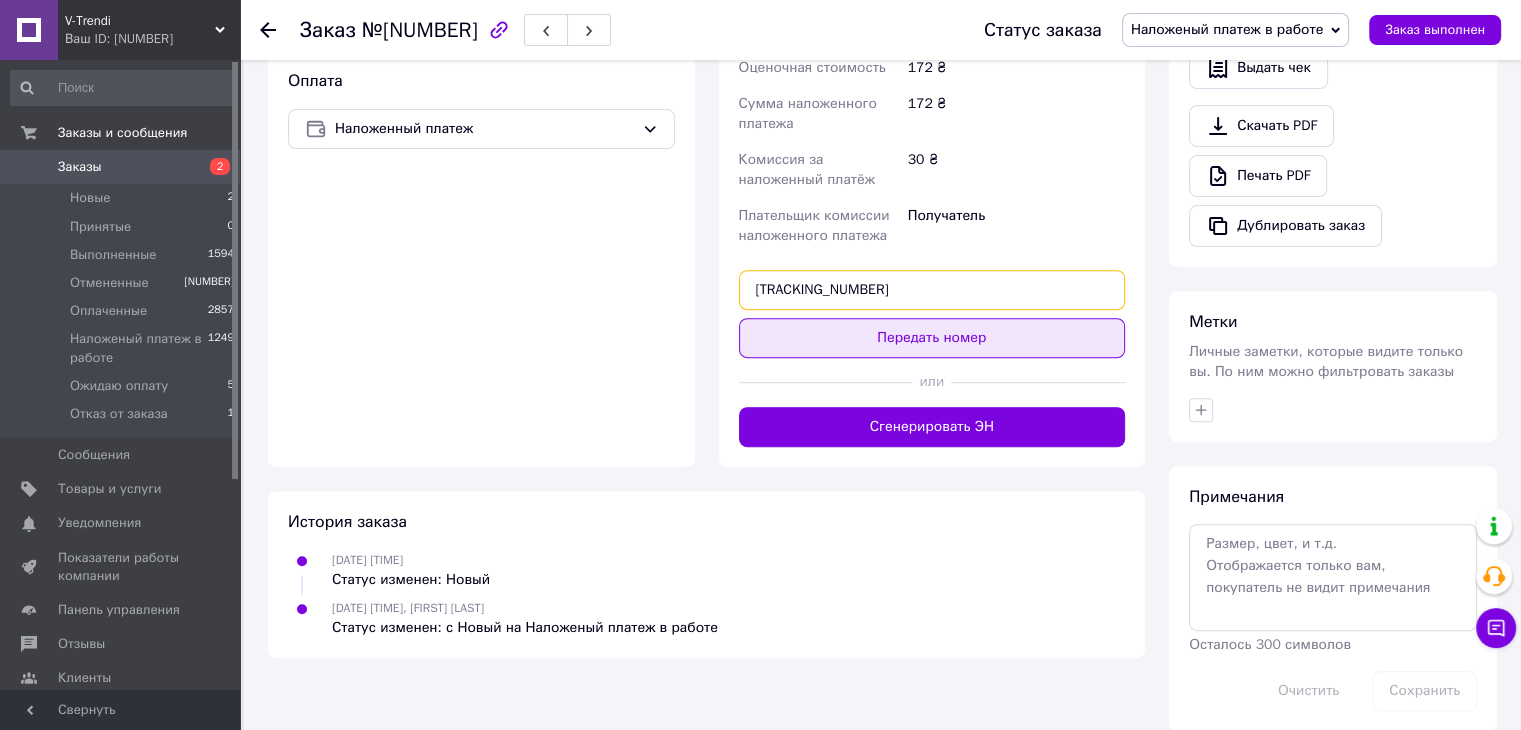 type on "[TRACKING_NUMBER]" 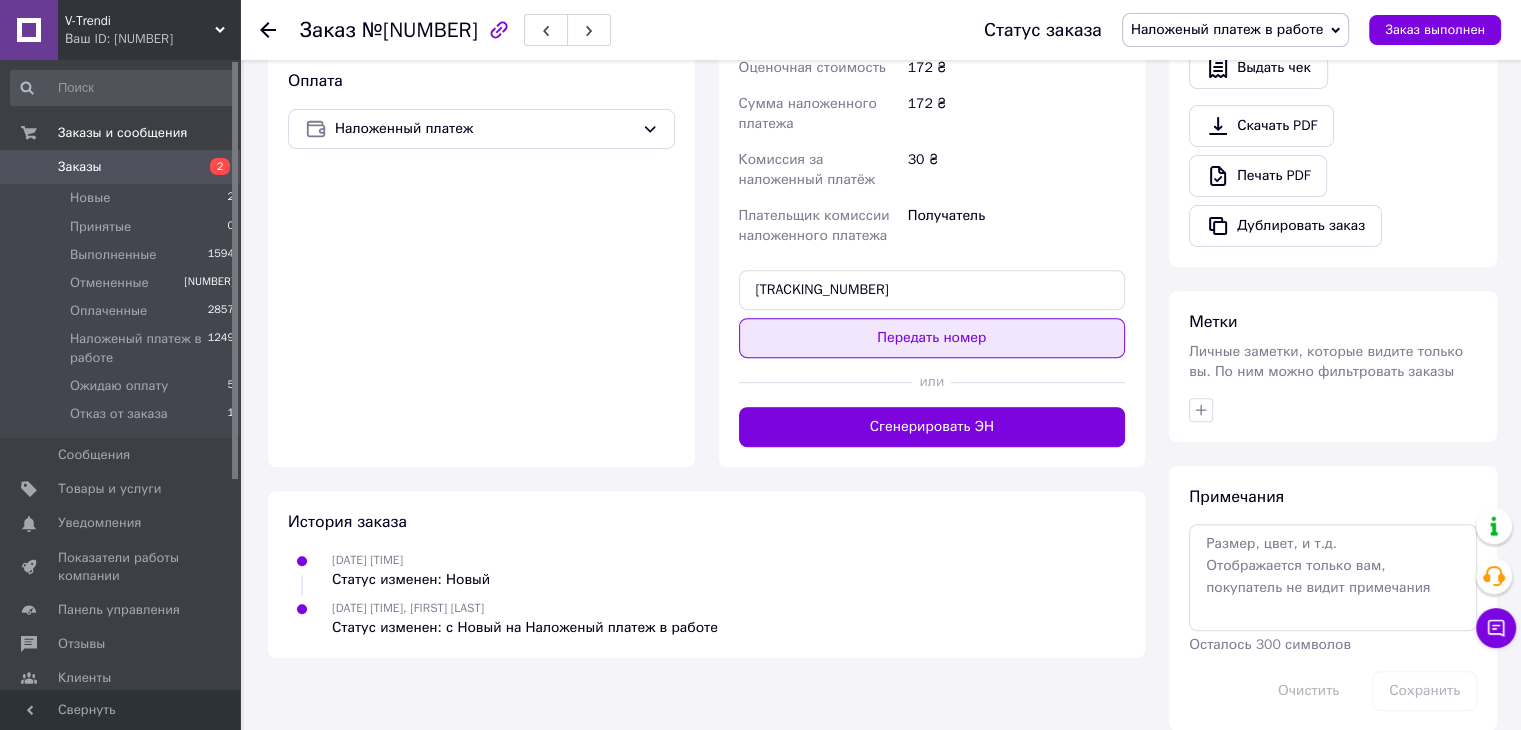 click on "Передать номер" at bounding box center (932, 338) 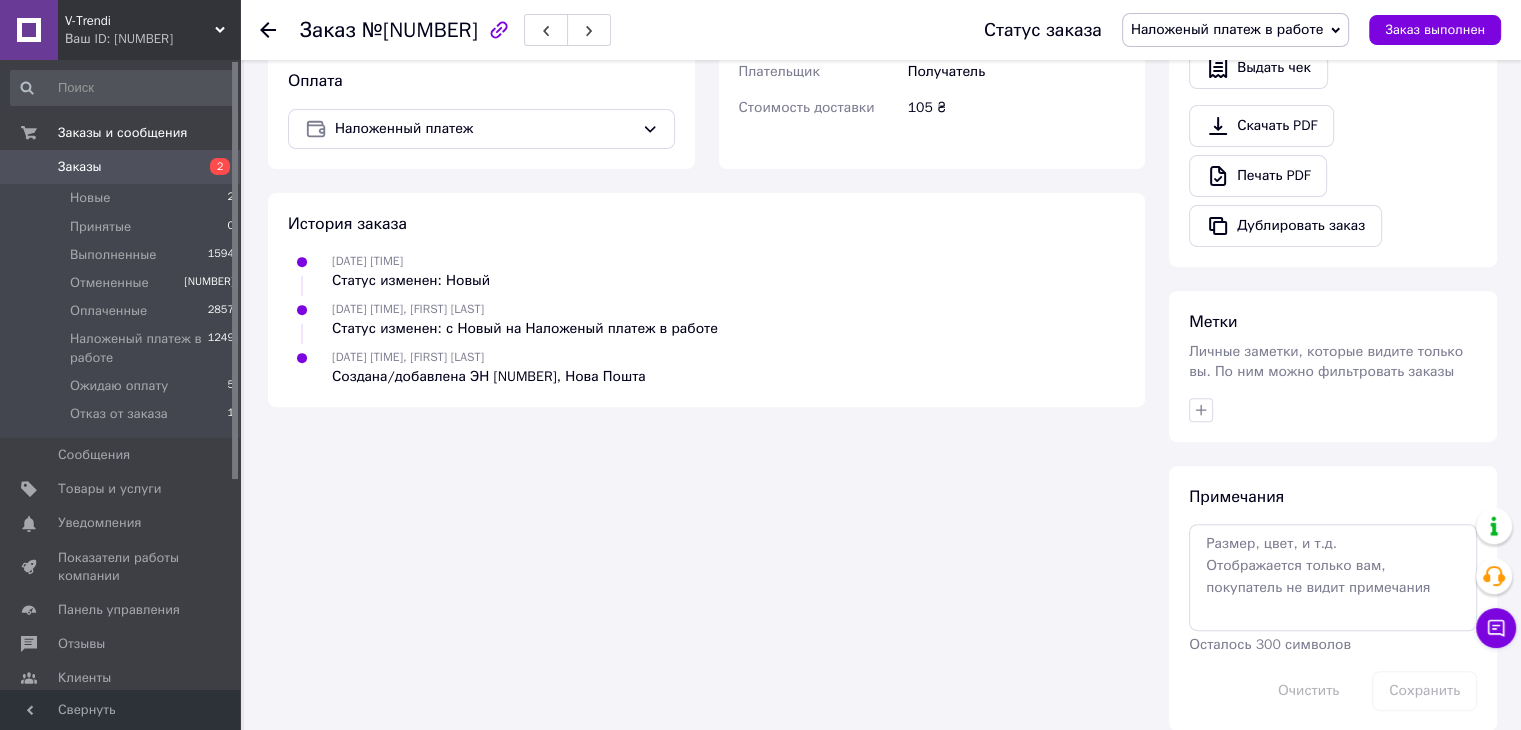 click on "Заказы" at bounding box center [80, 167] 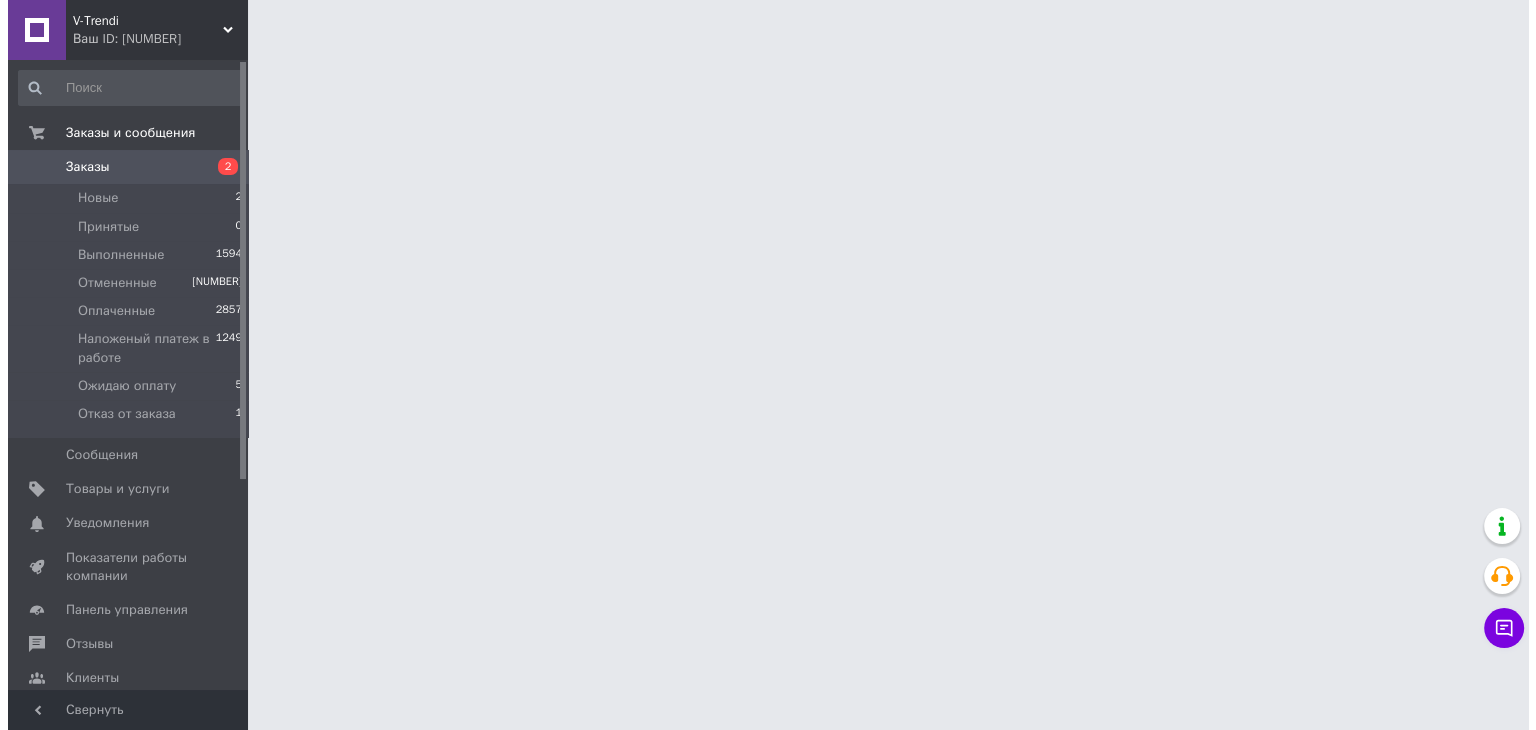 scroll, scrollTop: 0, scrollLeft: 0, axis: both 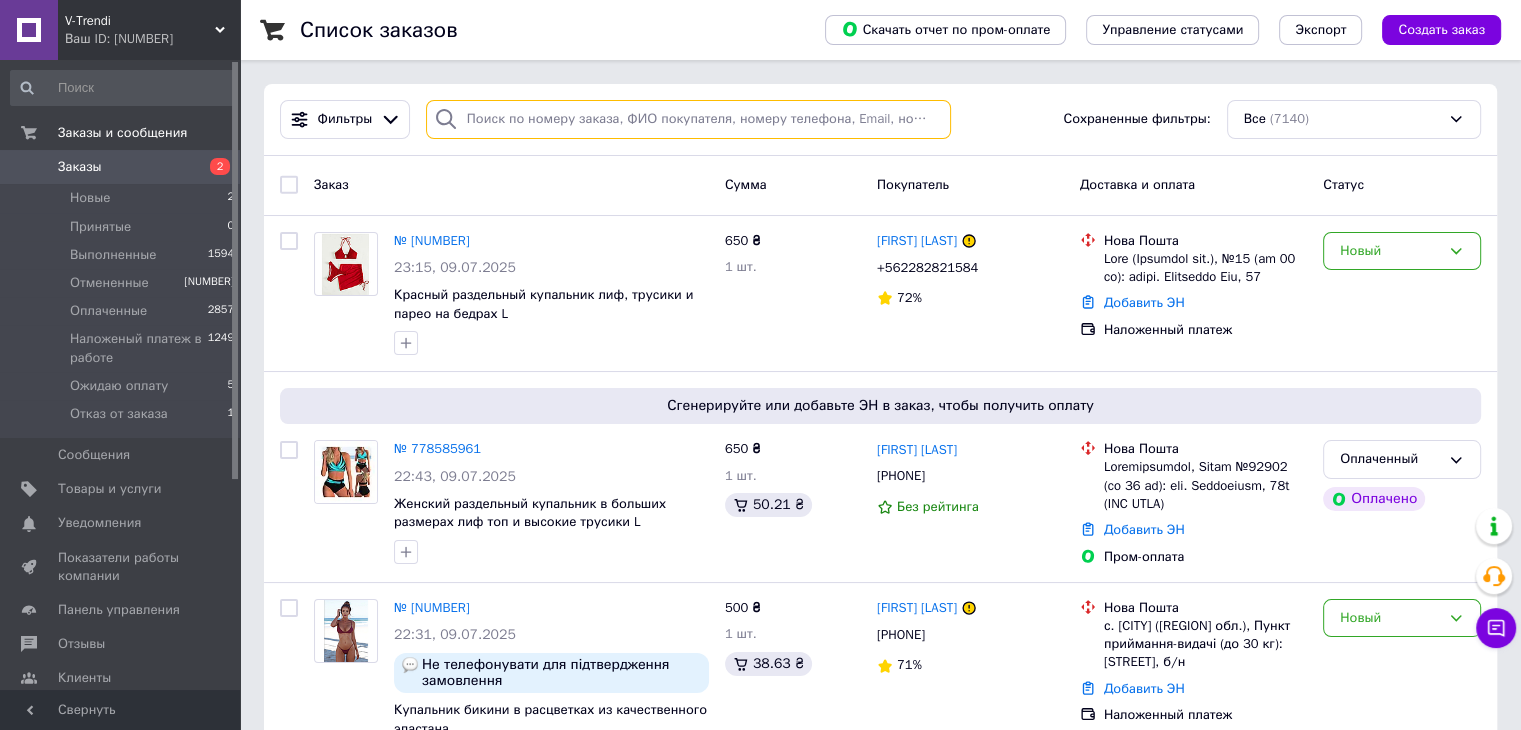 click at bounding box center (688, 119) 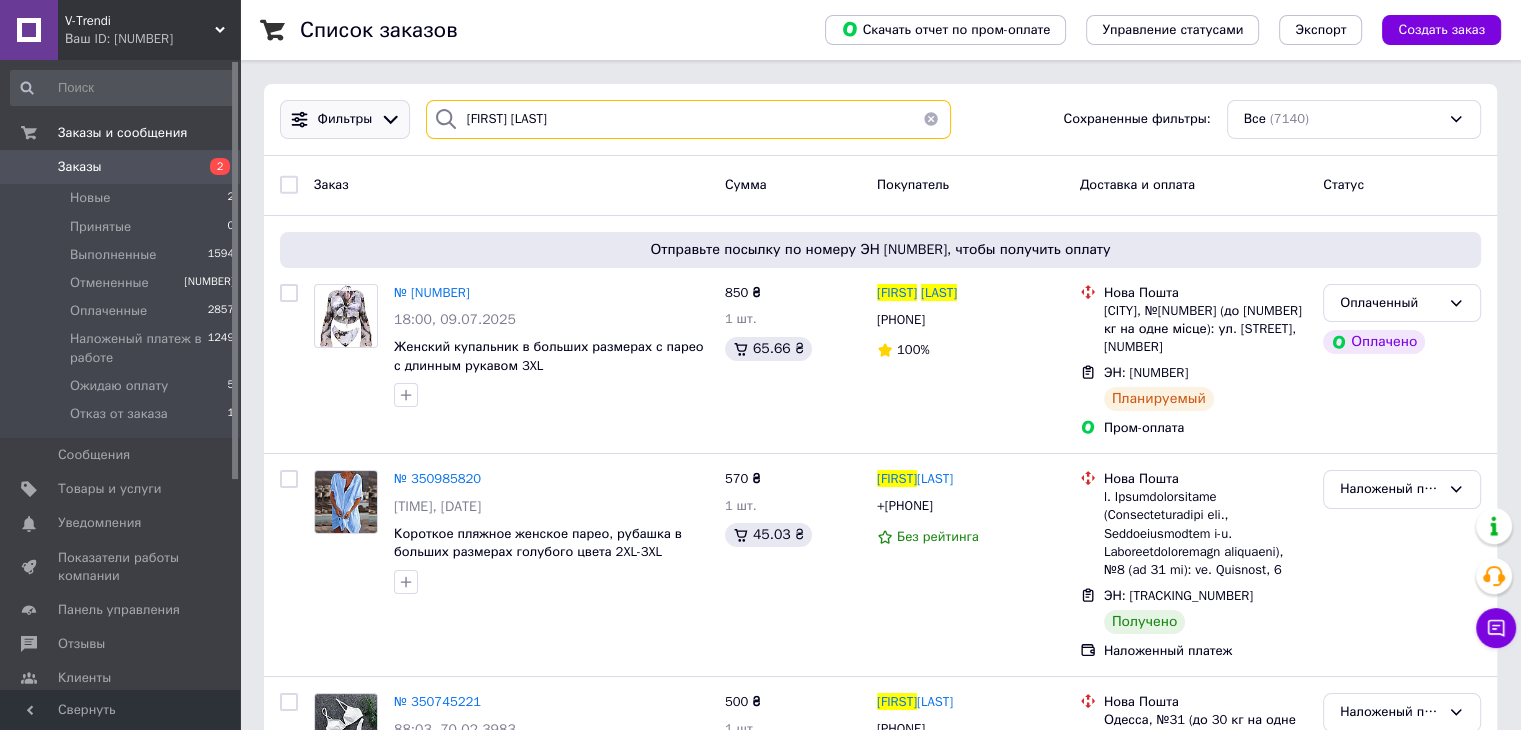 drag, startPoint x: 533, startPoint y: 116, endPoint x: 311, endPoint y: 110, distance: 222.08107 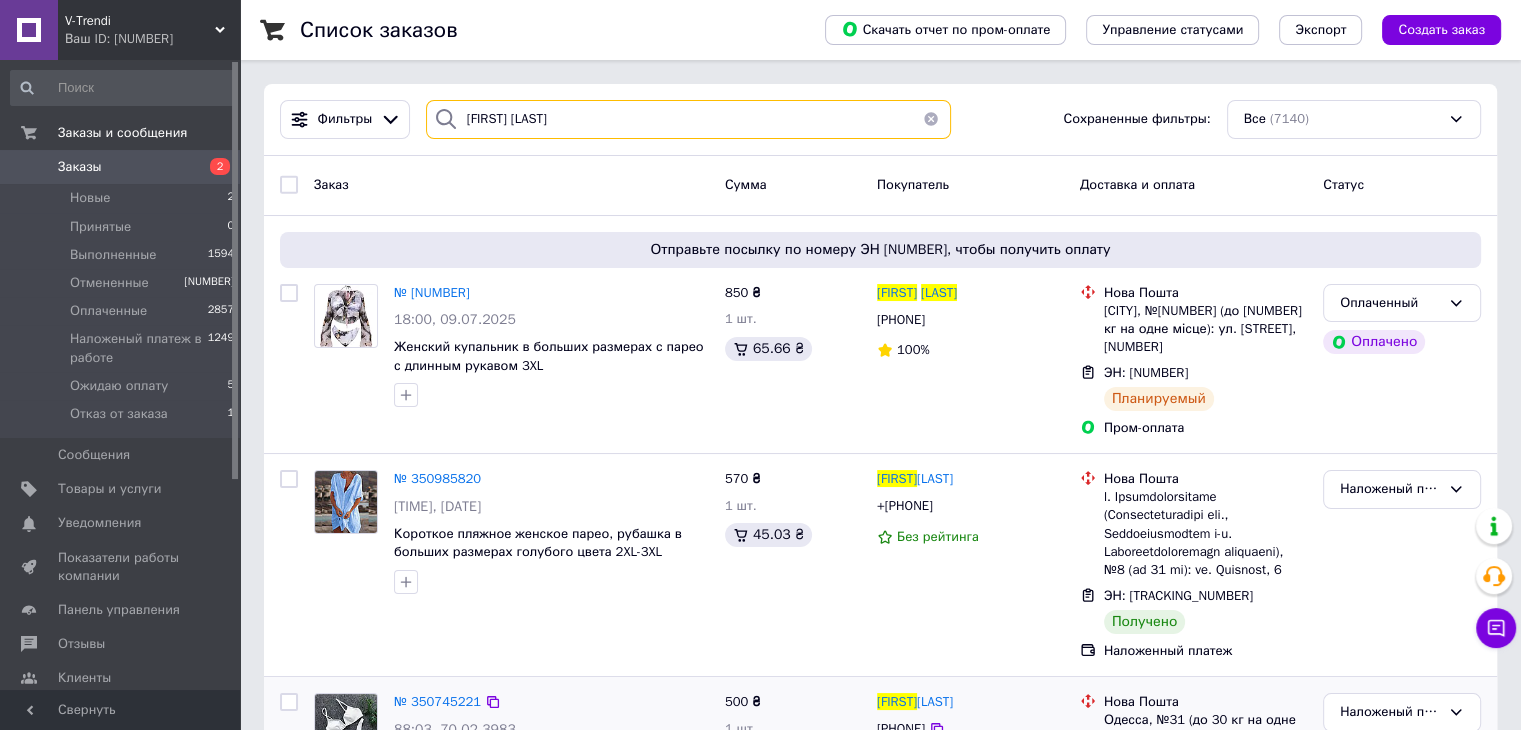 type on "[FIRST] [LAST]" 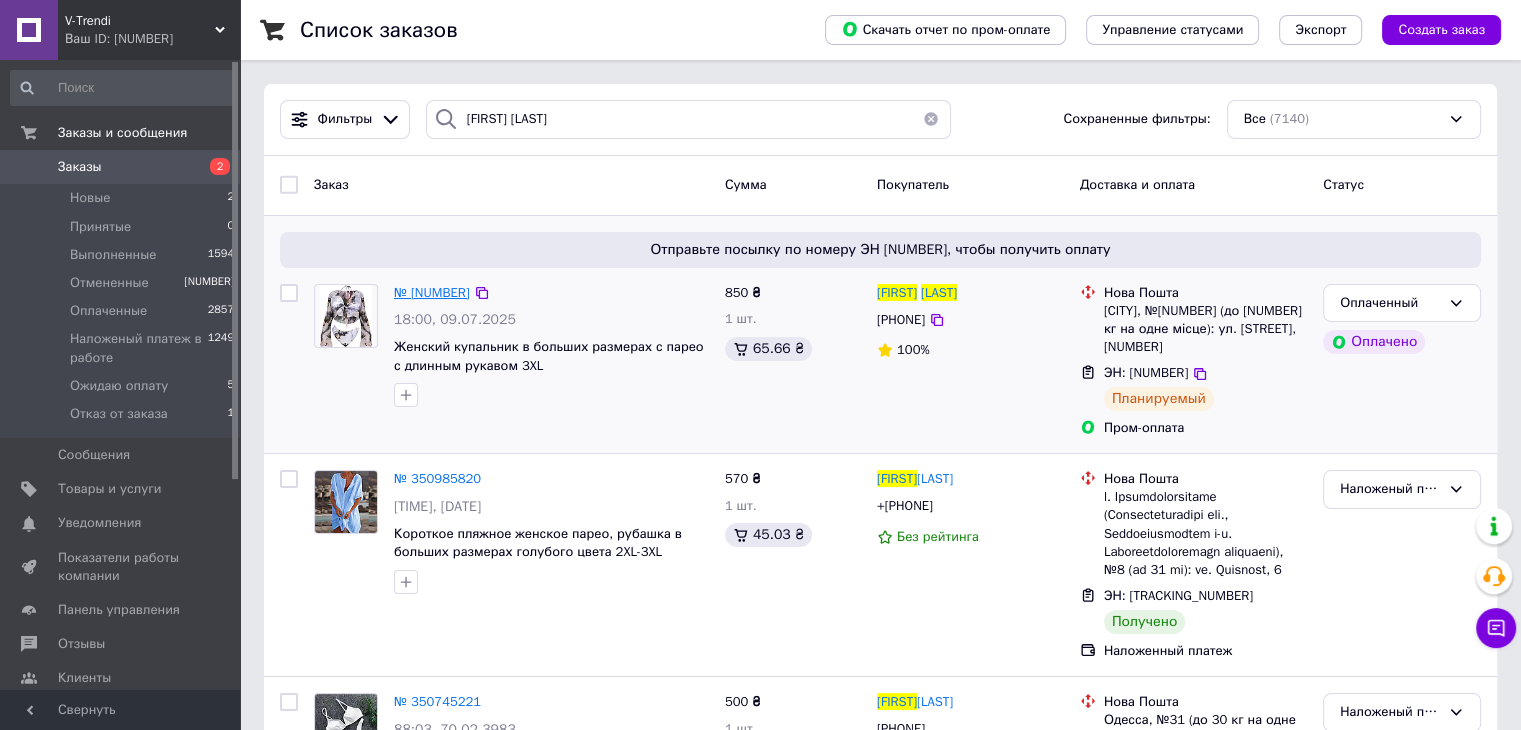 click on "№ [NUMBER]" at bounding box center [432, 292] 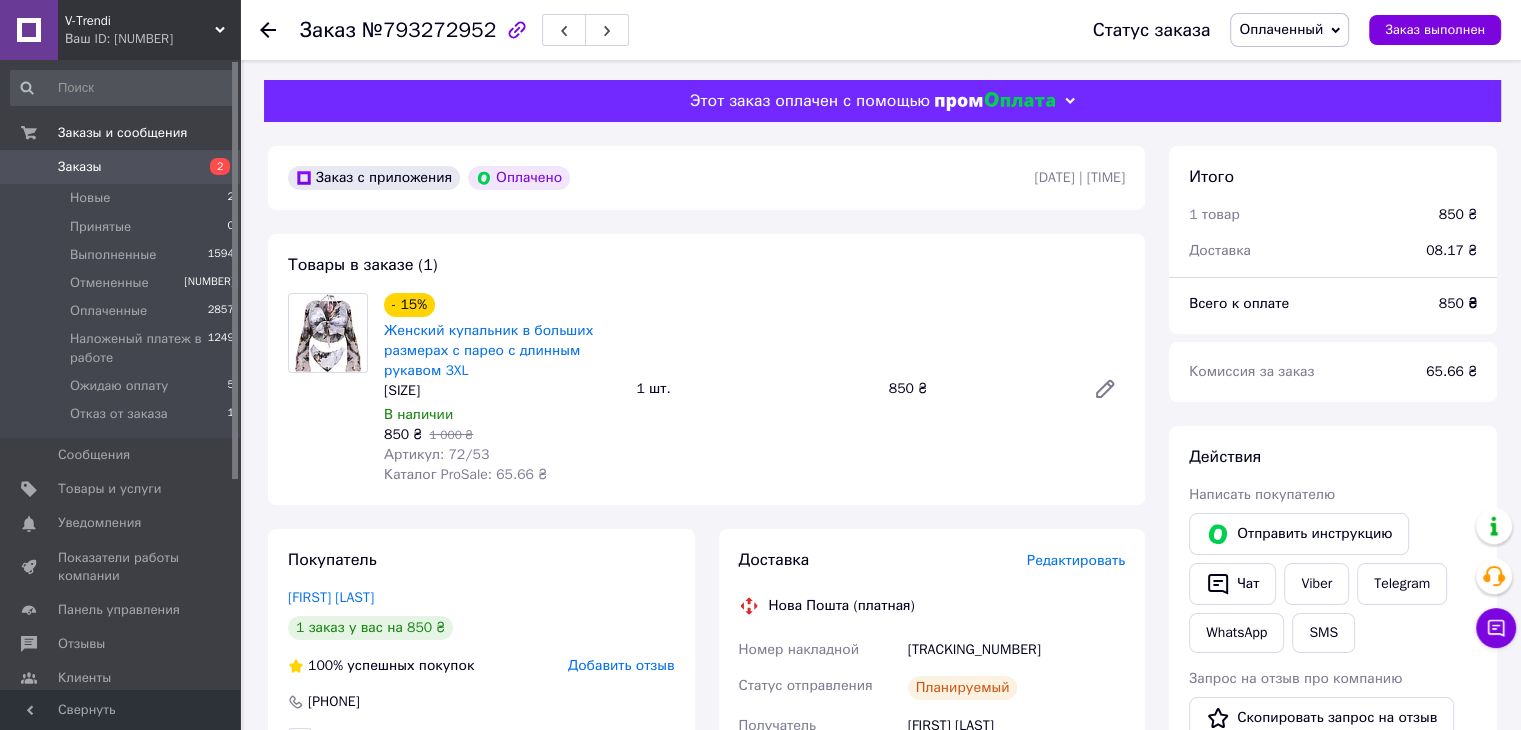click on "Редактировать" at bounding box center [1076, 560] 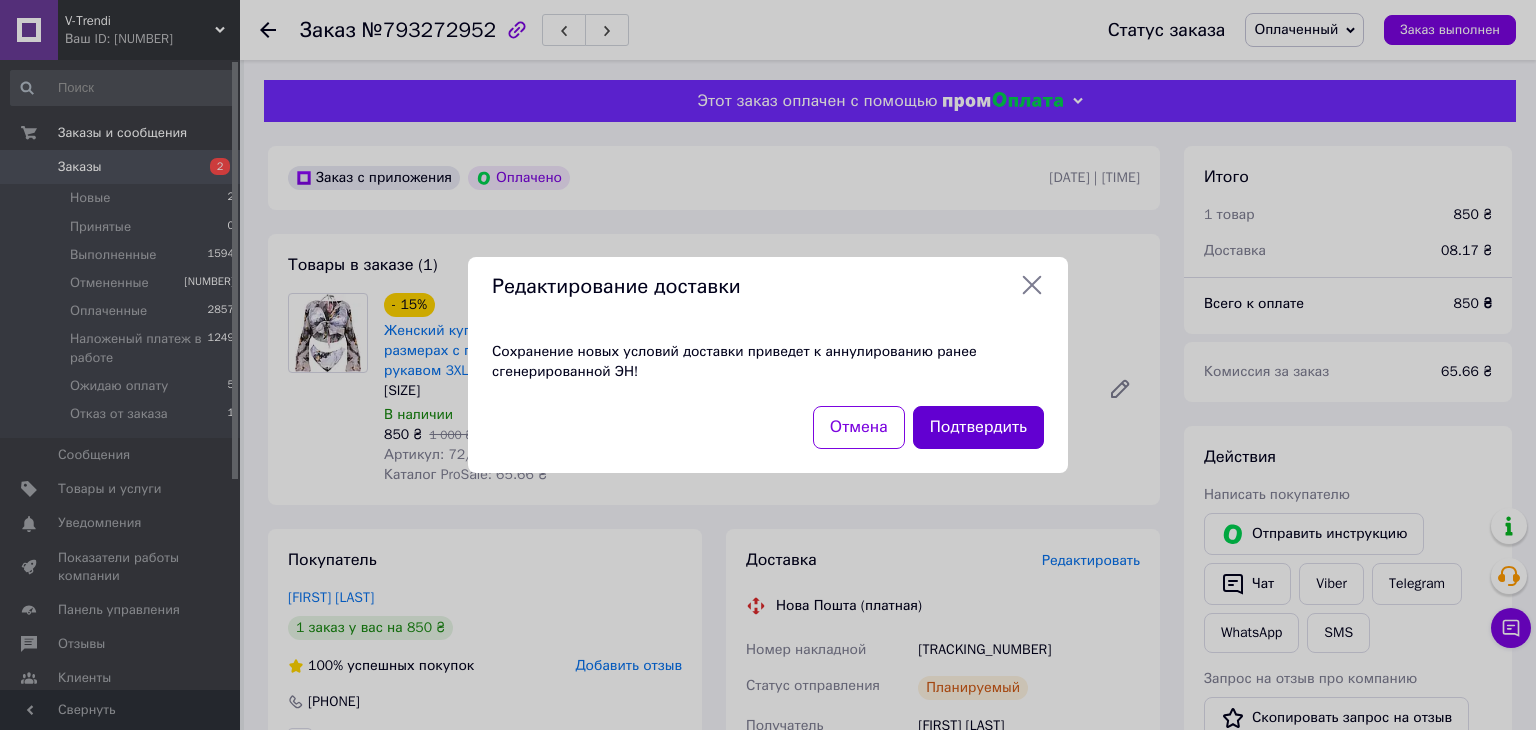 drag, startPoint x: 1001, startPoint y: 398, endPoint x: 1001, endPoint y: 429, distance: 31 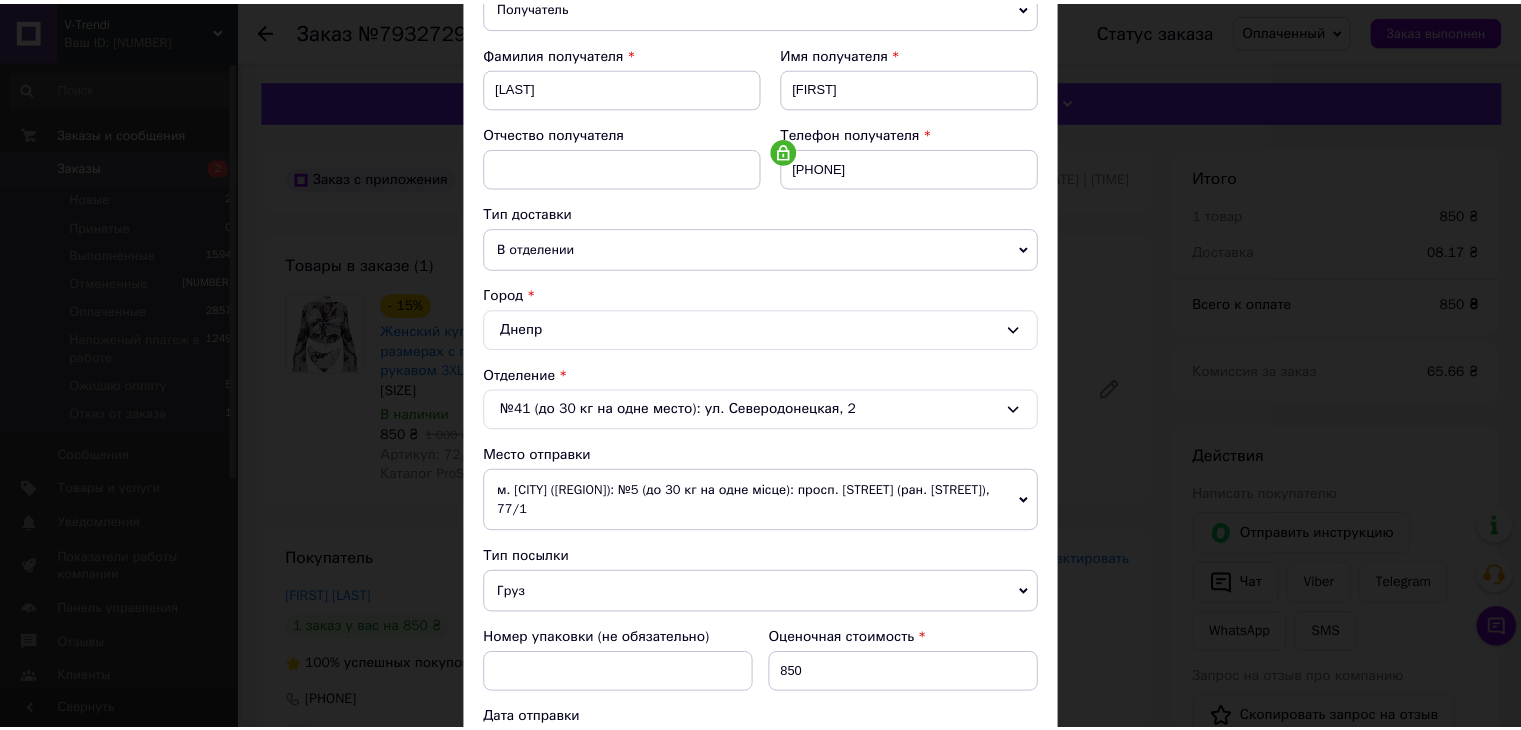 scroll, scrollTop: 600, scrollLeft: 0, axis: vertical 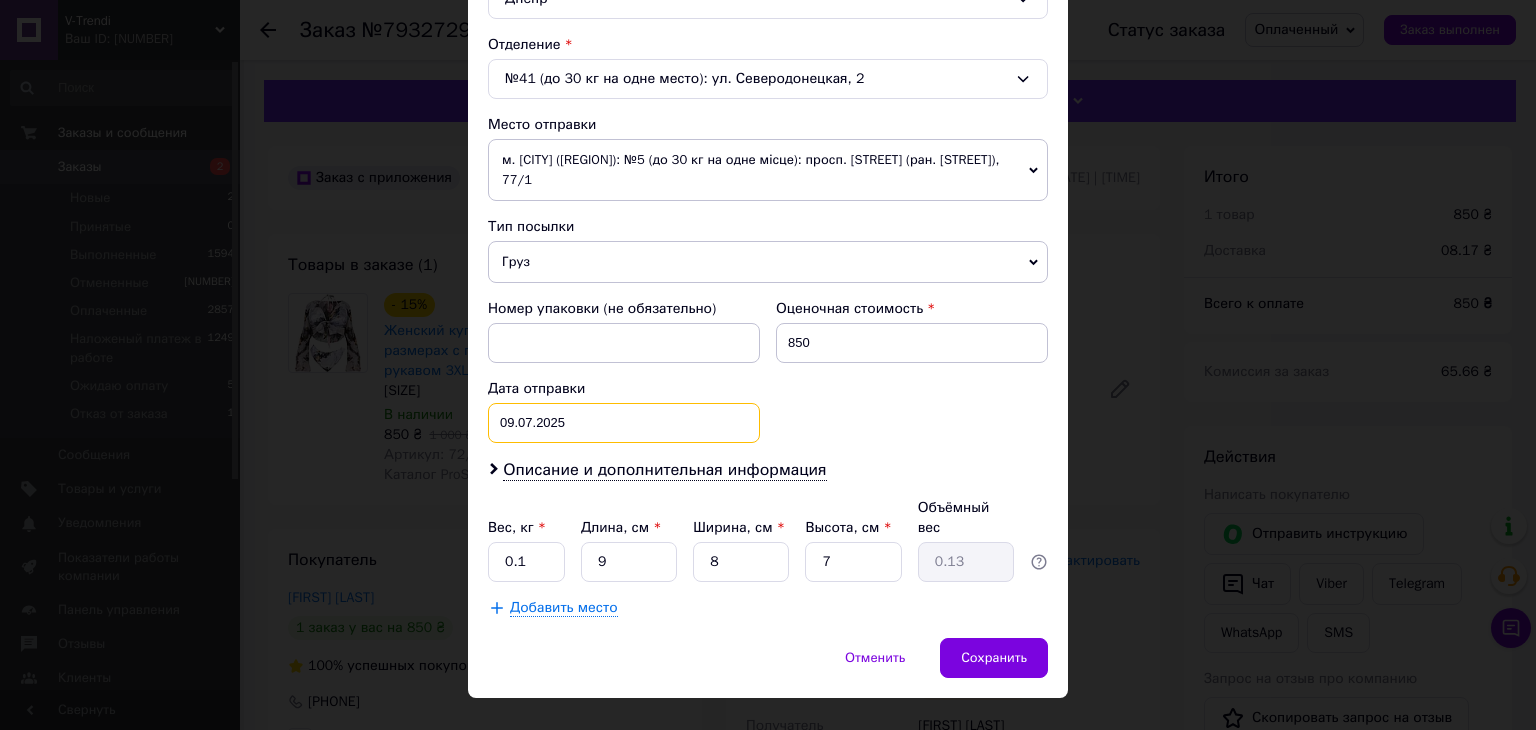 click on "[DATE] < [YEAR]> < [MONTH]> Пн Вт Ср Чт Пт Сб Вс 30 1 2 3 4 5 6 7 8 9 10 11 12 13 14 15 16 17 18 19 20 21 22 23 24 25 26 27 28 29 30 31 1 2 3 4 5 6 7 8 9 10" at bounding box center [624, 423] 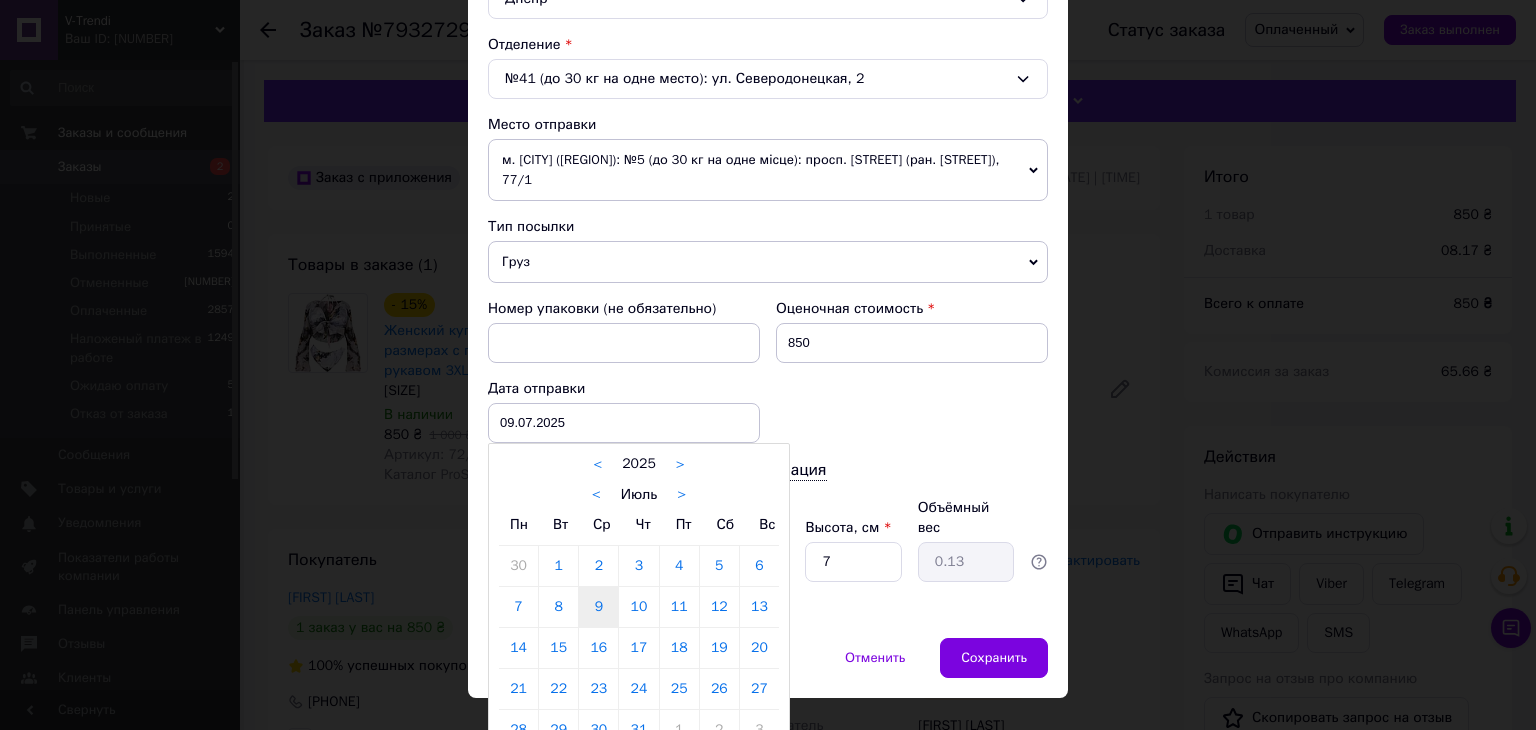 drag, startPoint x: 642, startPoint y: 604, endPoint x: 929, endPoint y: 628, distance: 288.00174 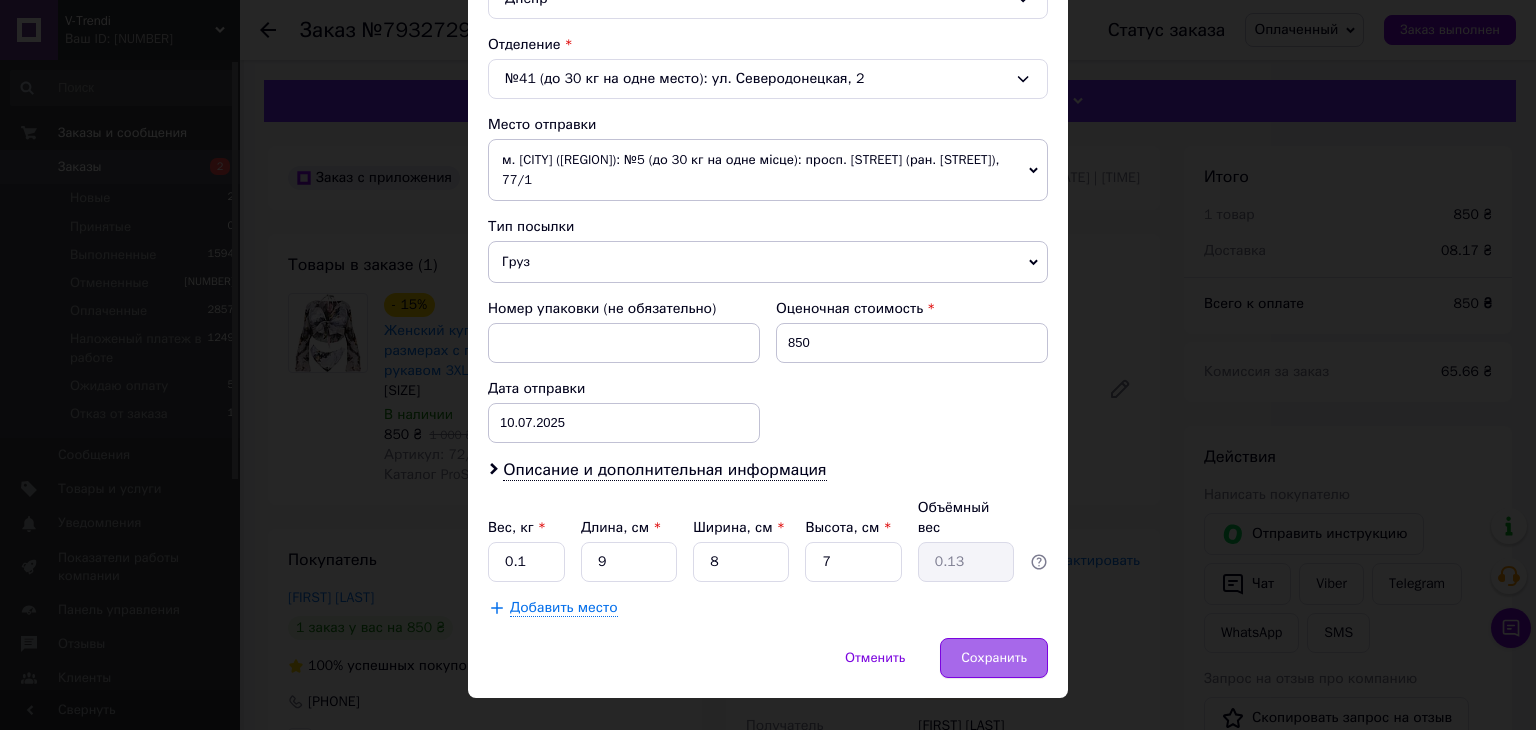 click on "Сохранить" at bounding box center [994, 658] 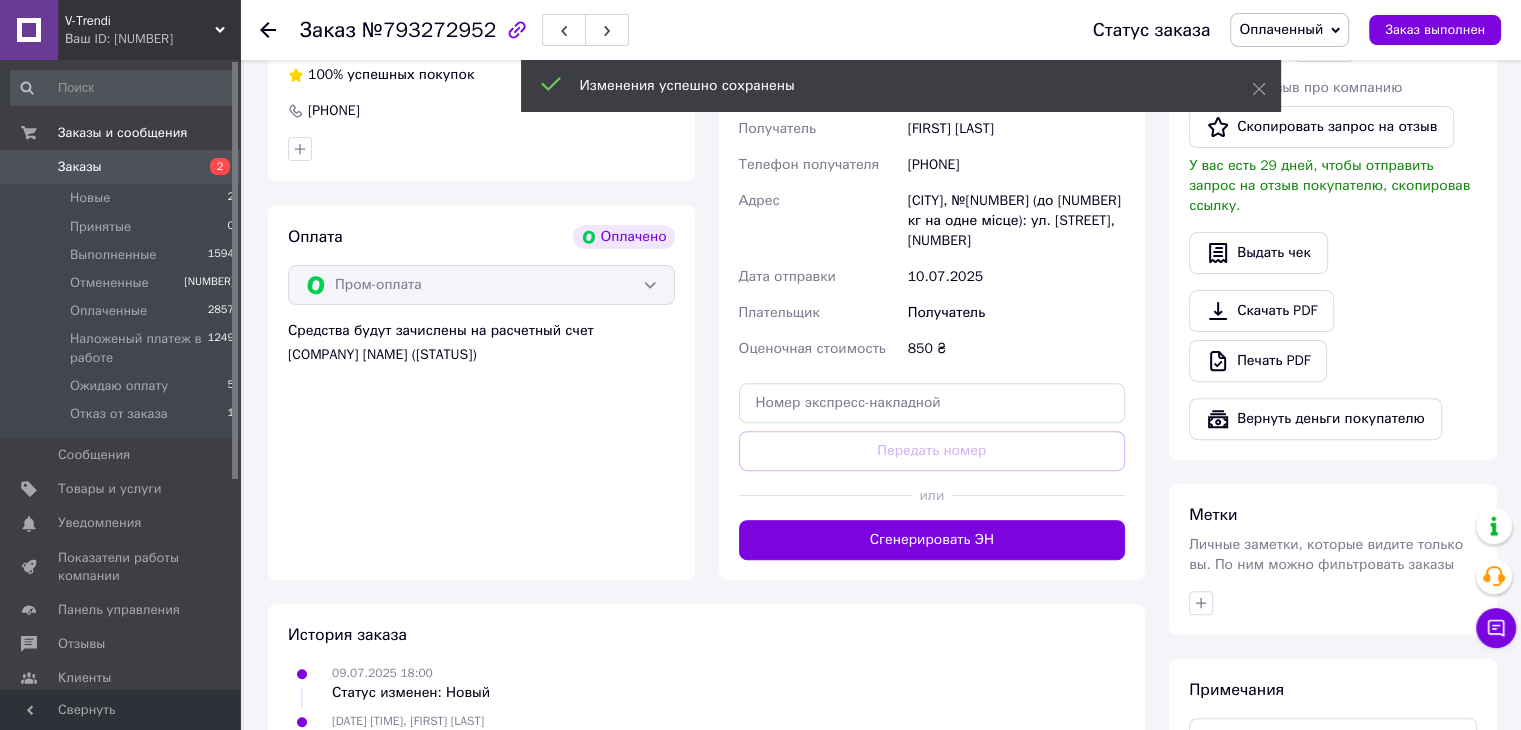scroll, scrollTop: 600, scrollLeft: 0, axis: vertical 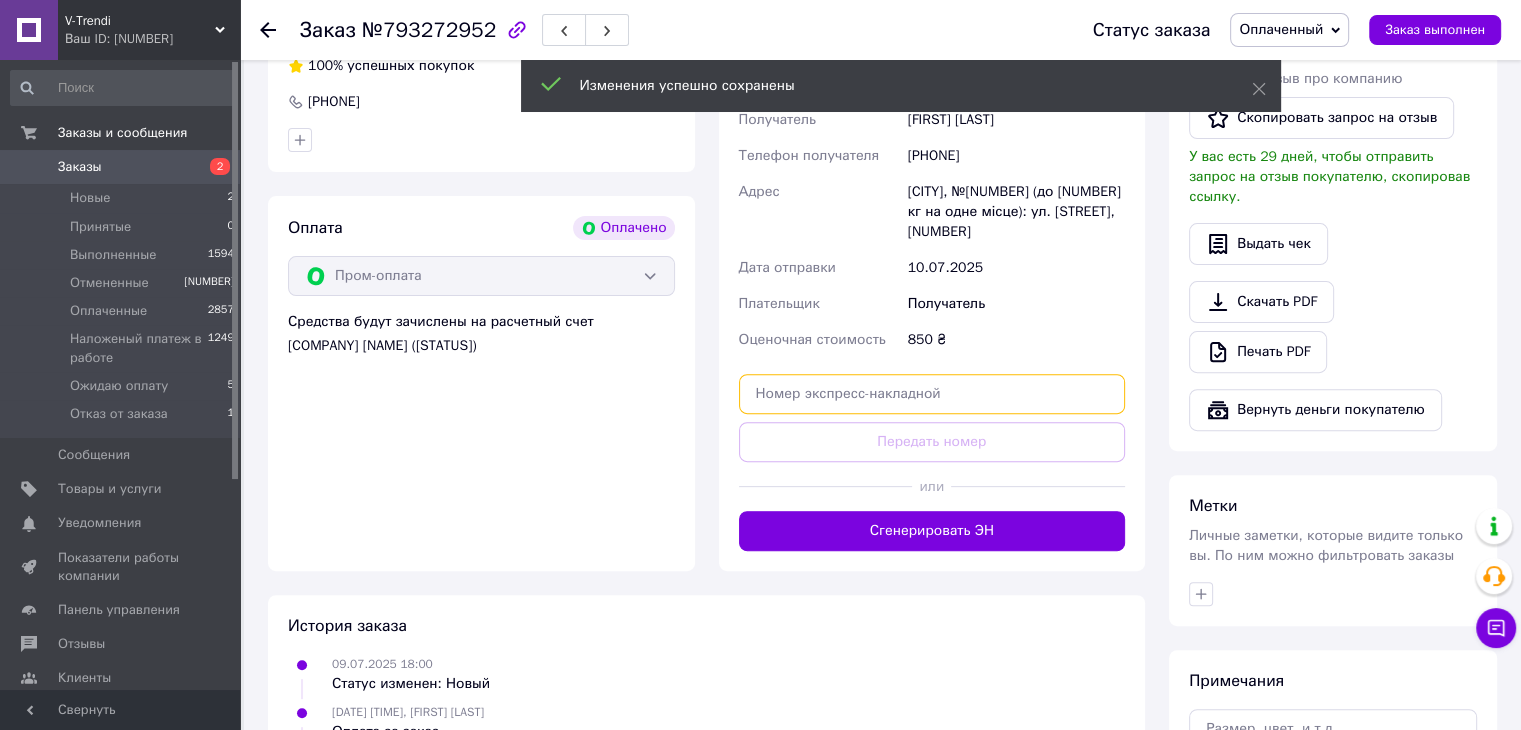 click at bounding box center (932, 394) 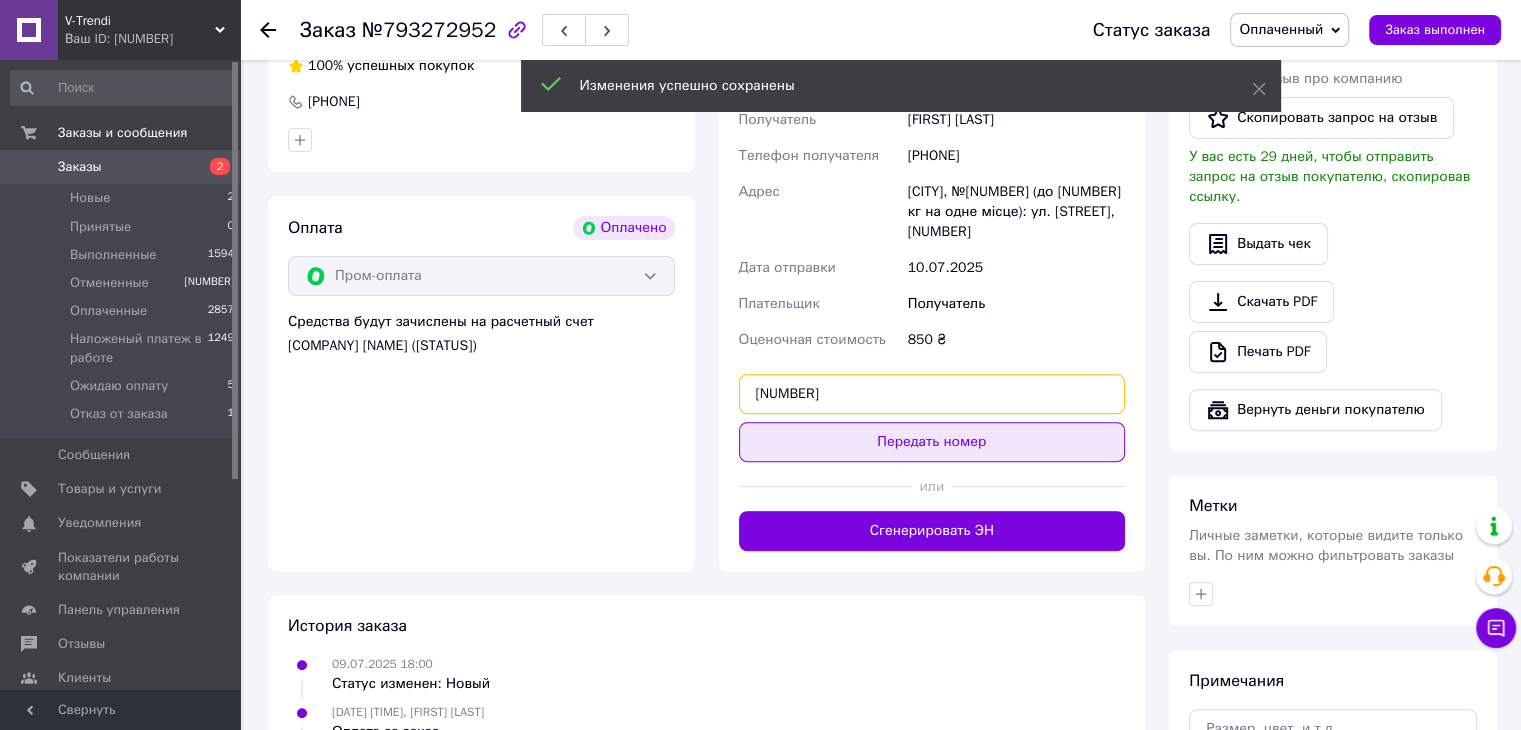 type on "[NUMBER]" 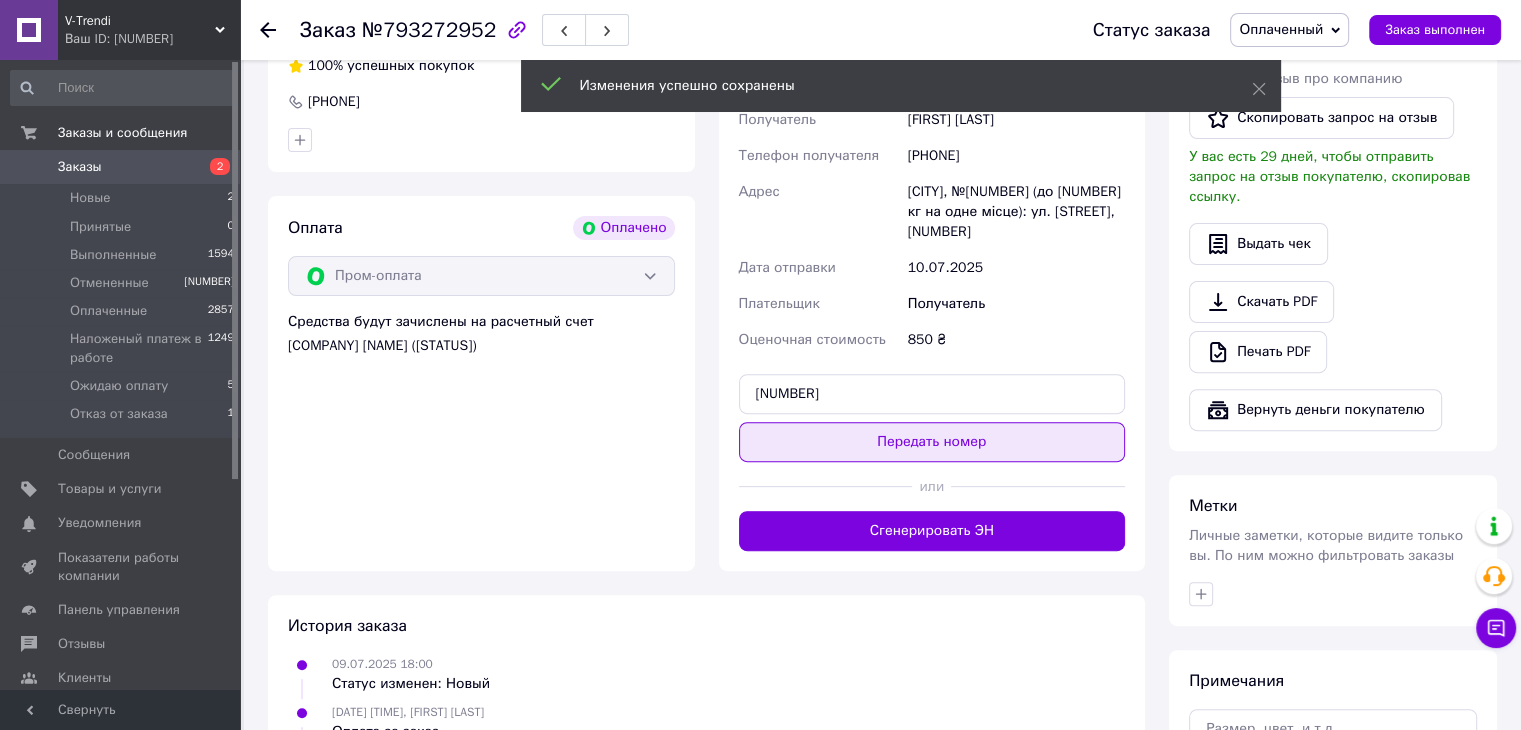 type 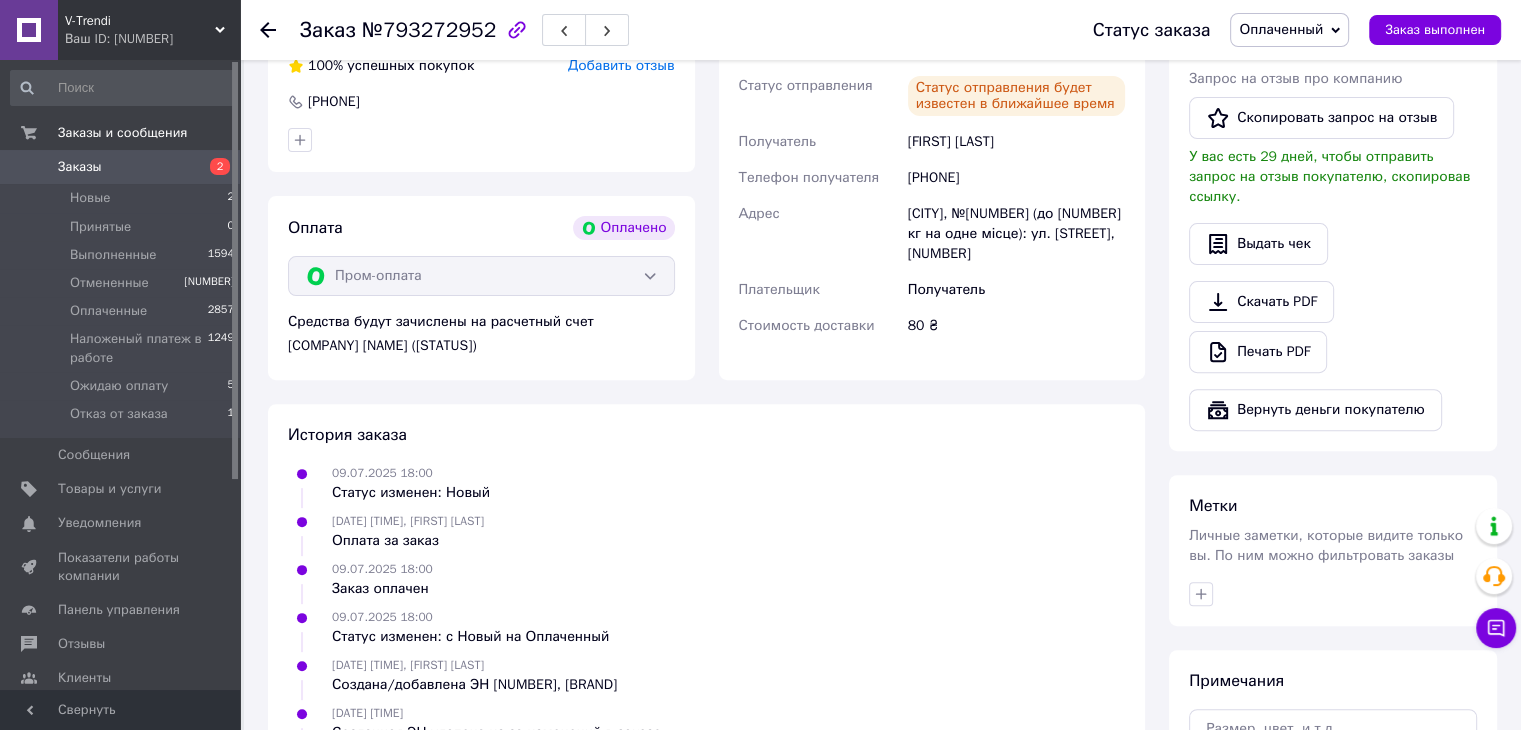 click on "Заказы 2" at bounding box center (123, 167) 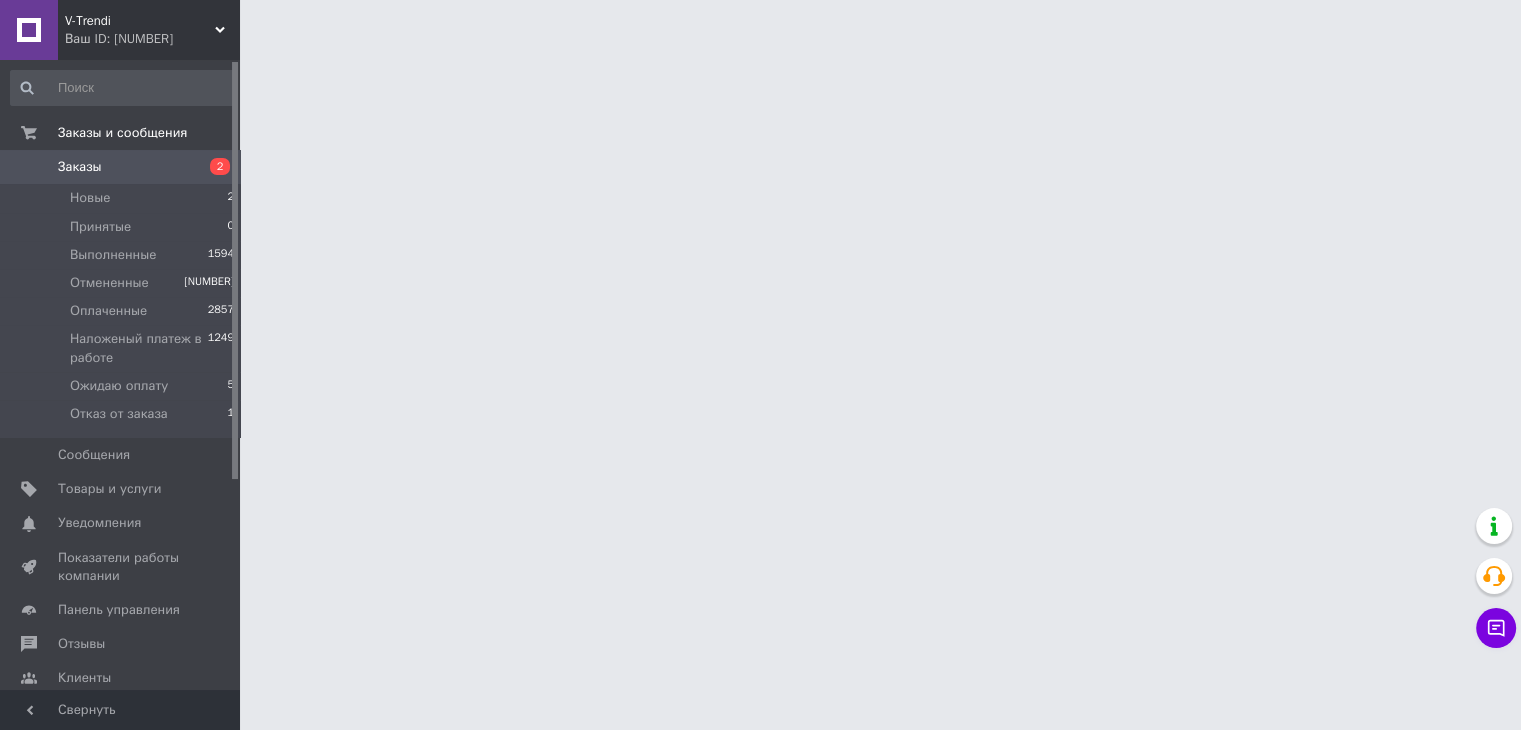 scroll, scrollTop: 0, scrollLeft: 0, axis: both 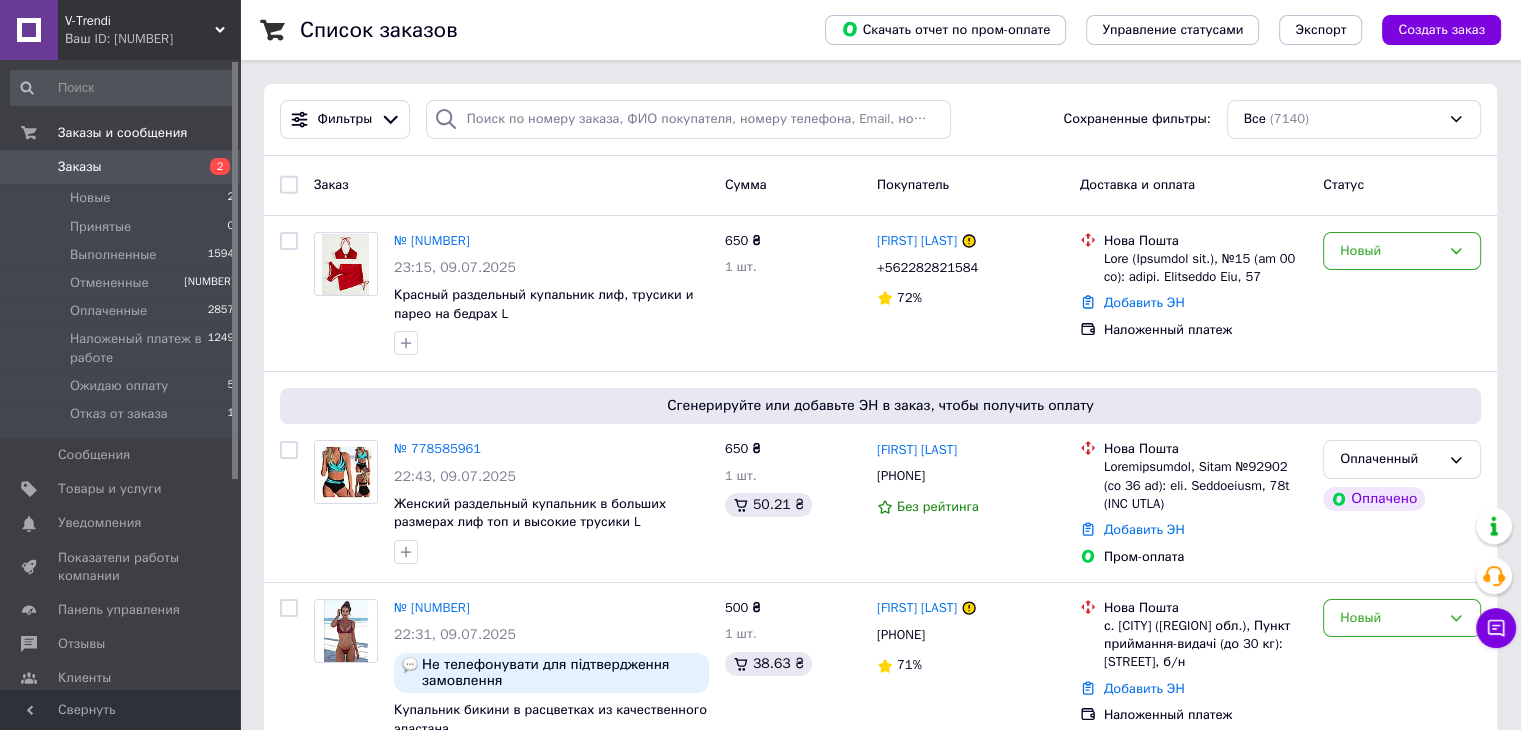 click on "Фильтры Сохраненные фильтры: Все ([COUNT])" at bounding box center [880, 120] 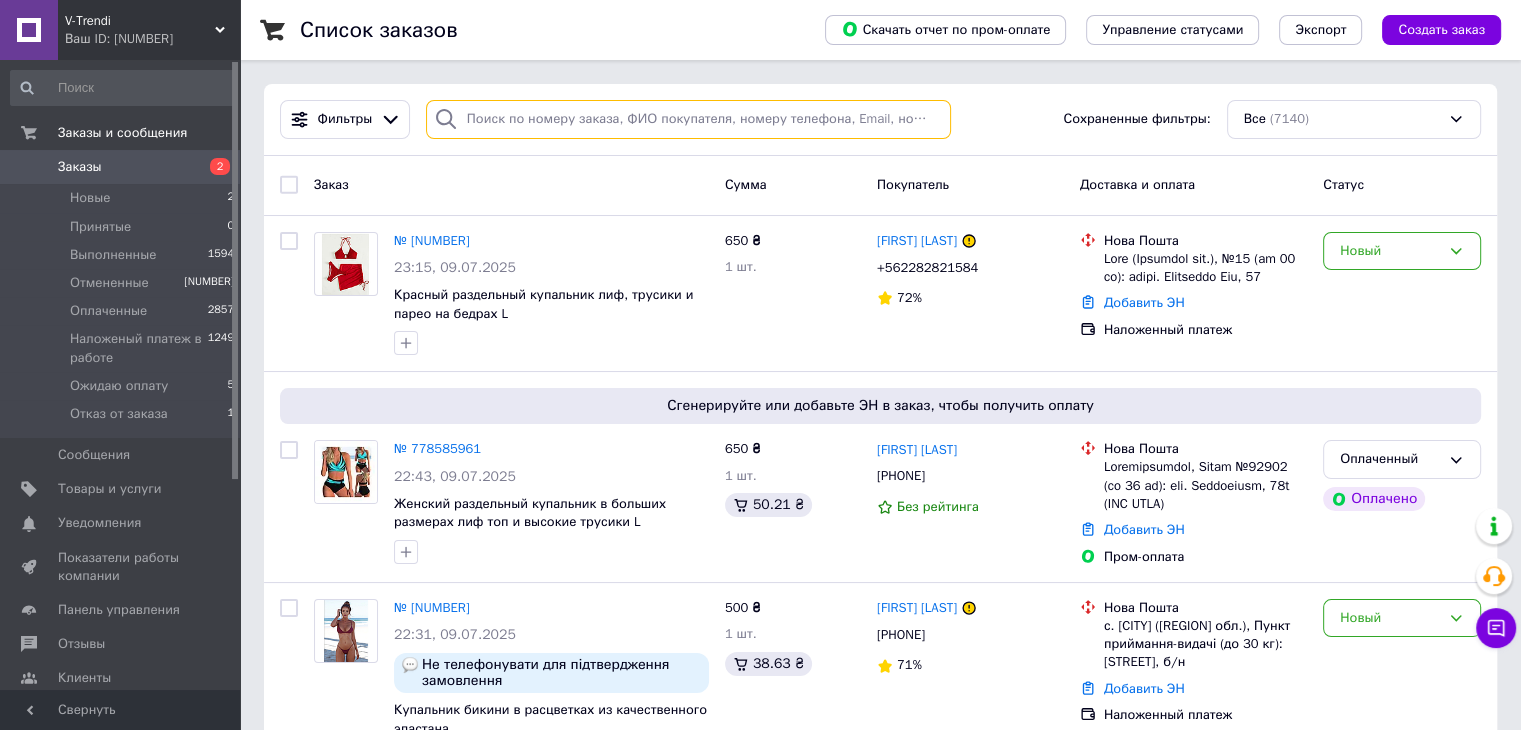 click at bounding box center [688, 119] 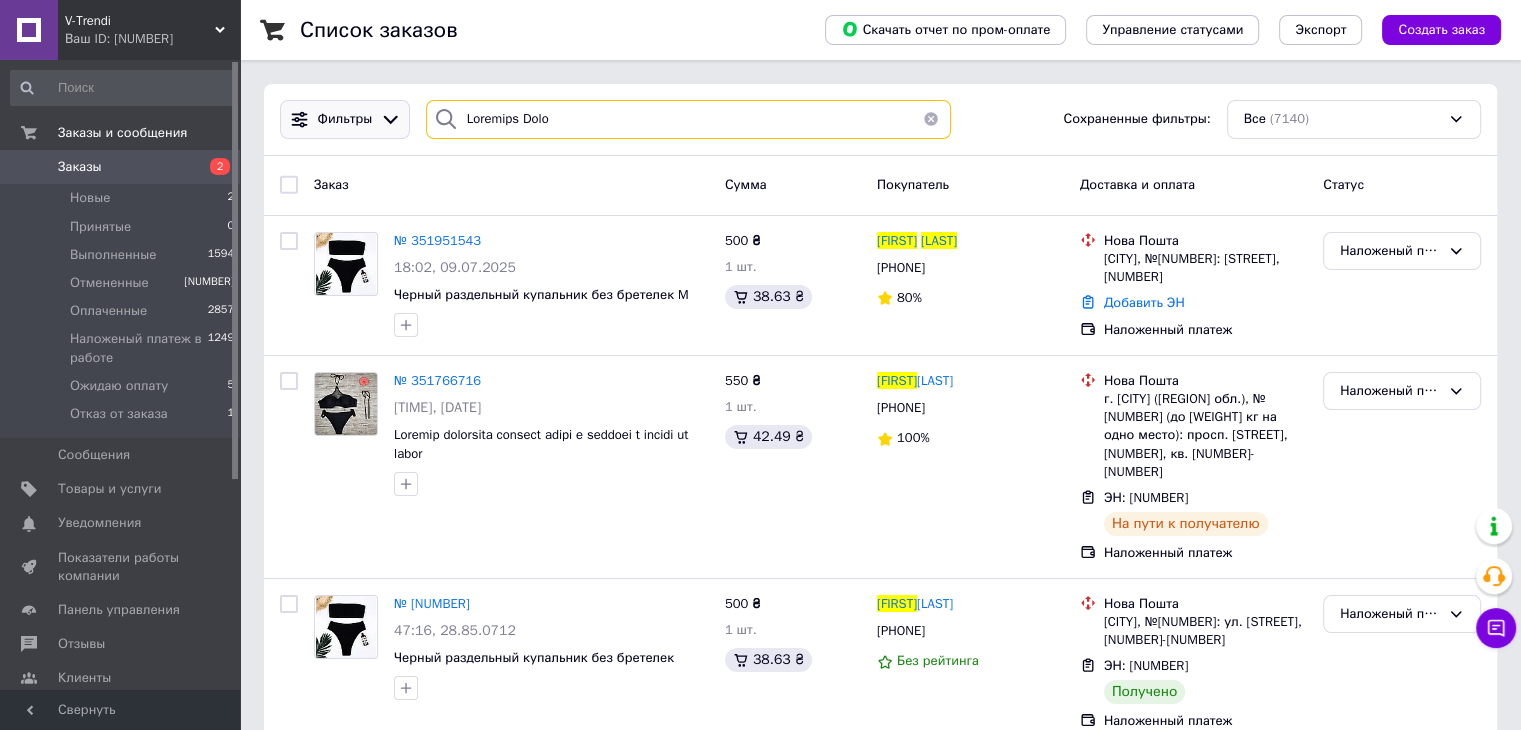 drag, startPoint x: 484, startPoint y: 110, endPoint x: 331, endPoint y: 106, distance: 153.05228 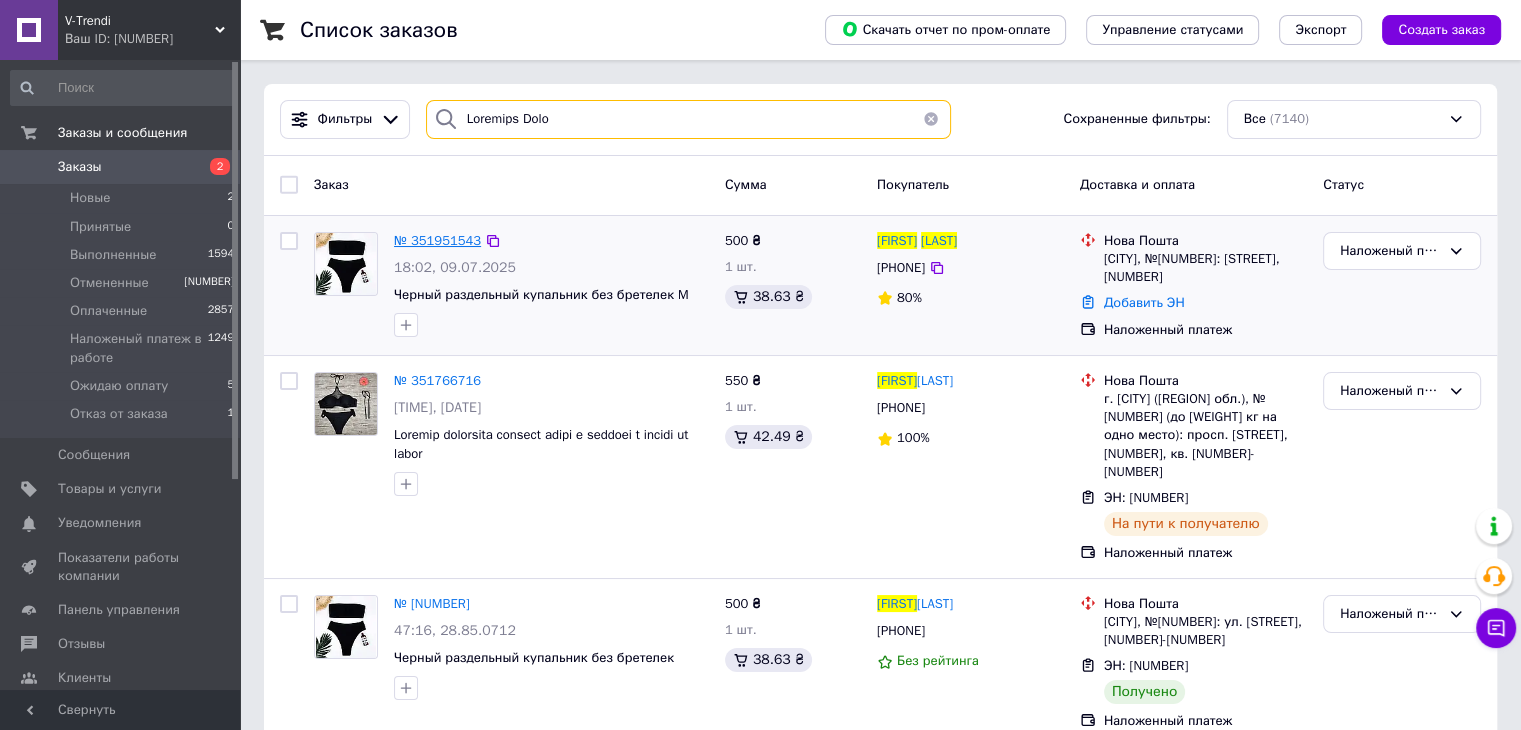 type on "Loremips Dolo" 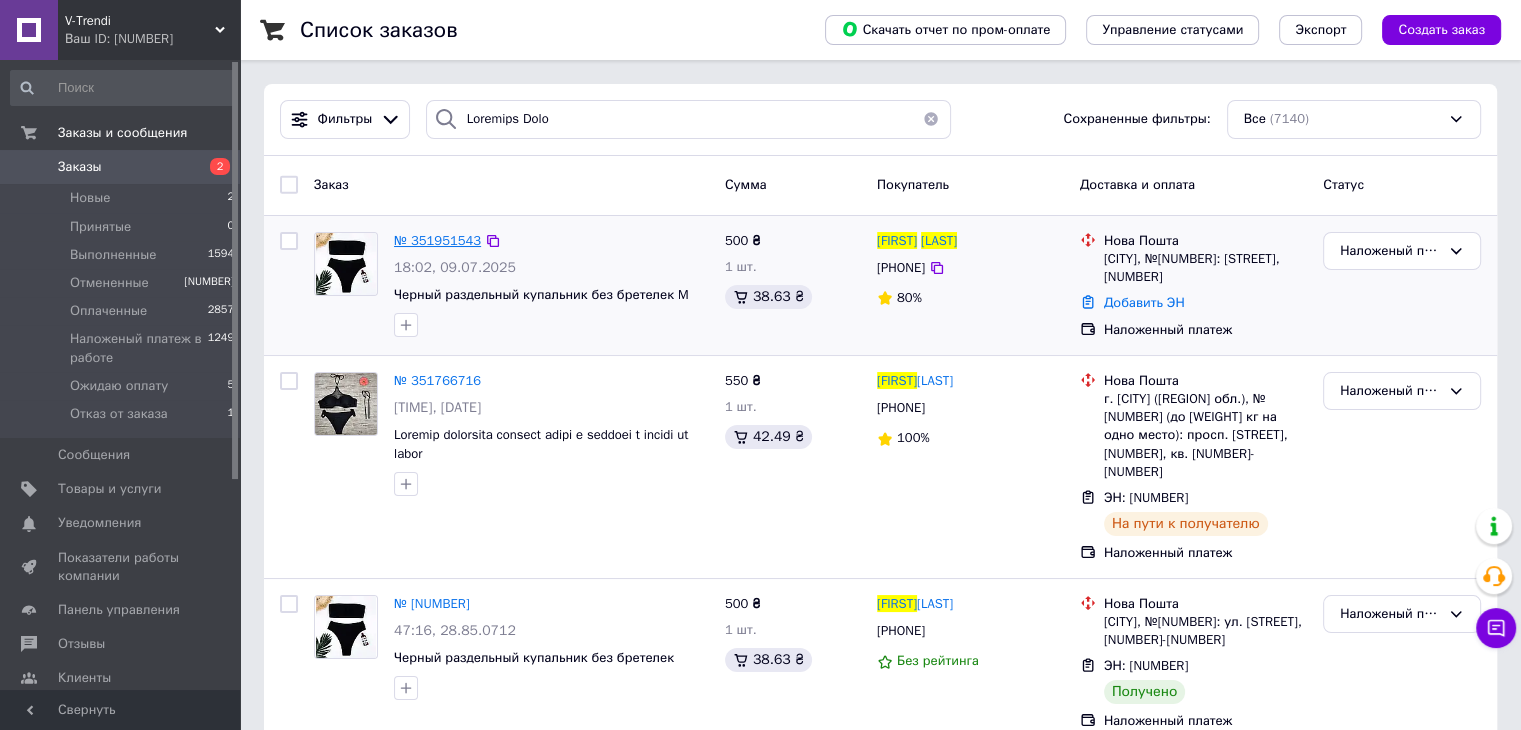 click on "№ 351951543" at bounding box center [437, 240] 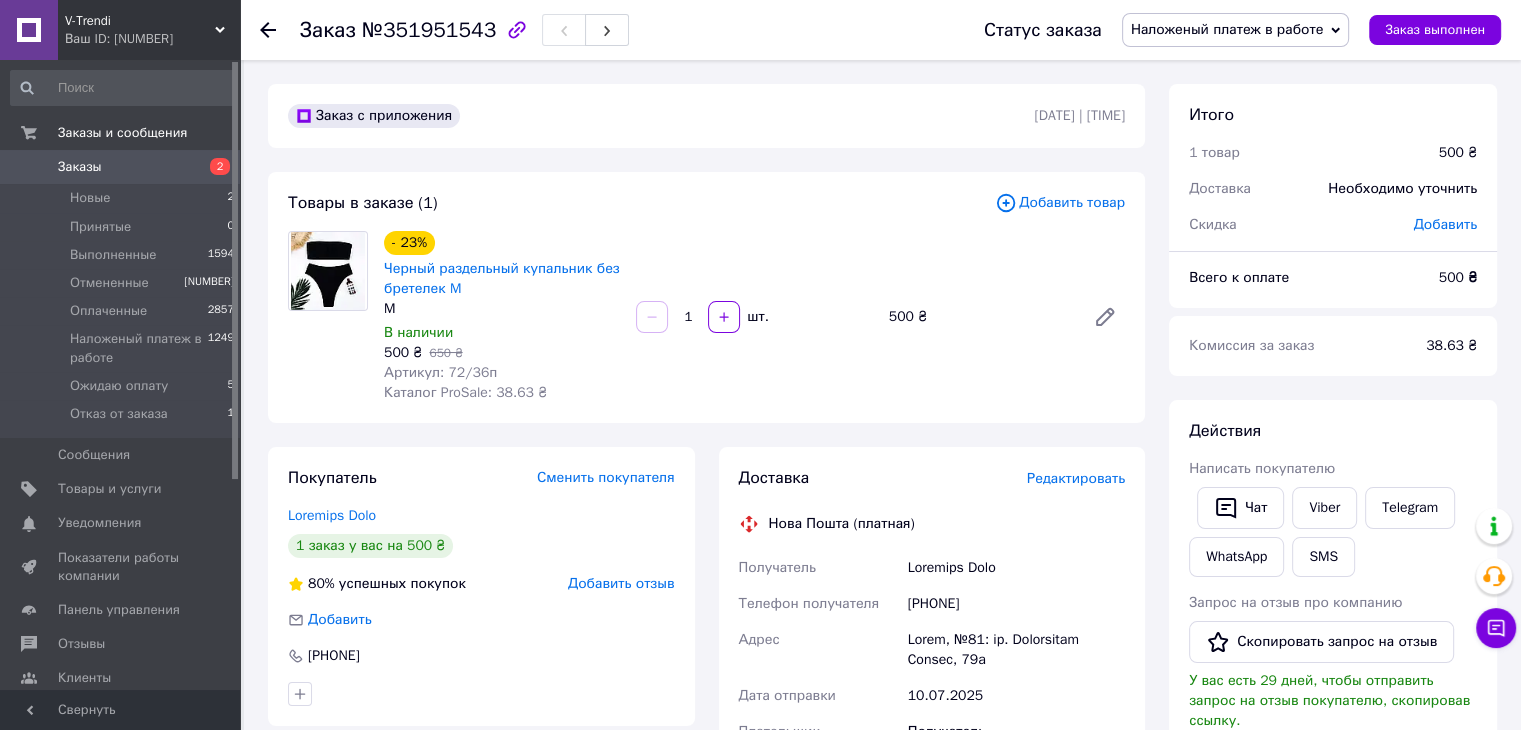 drag, startPoint x: 495, startPoint y: 309, endPoint x: 912, endPoint y: 533, distance: 473.35504 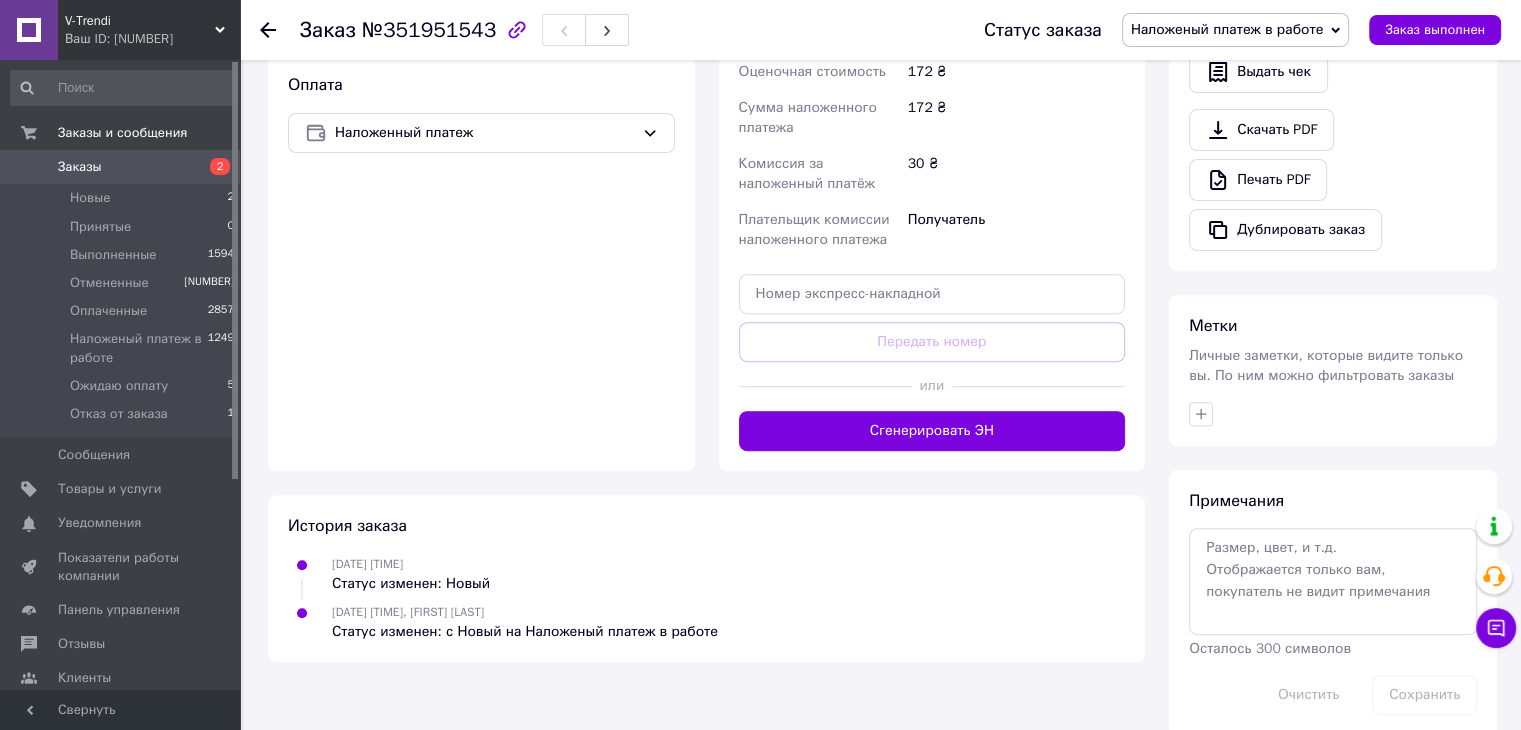 scroll, scrollTop: 700, scrollLeft: 0, axis: vertical 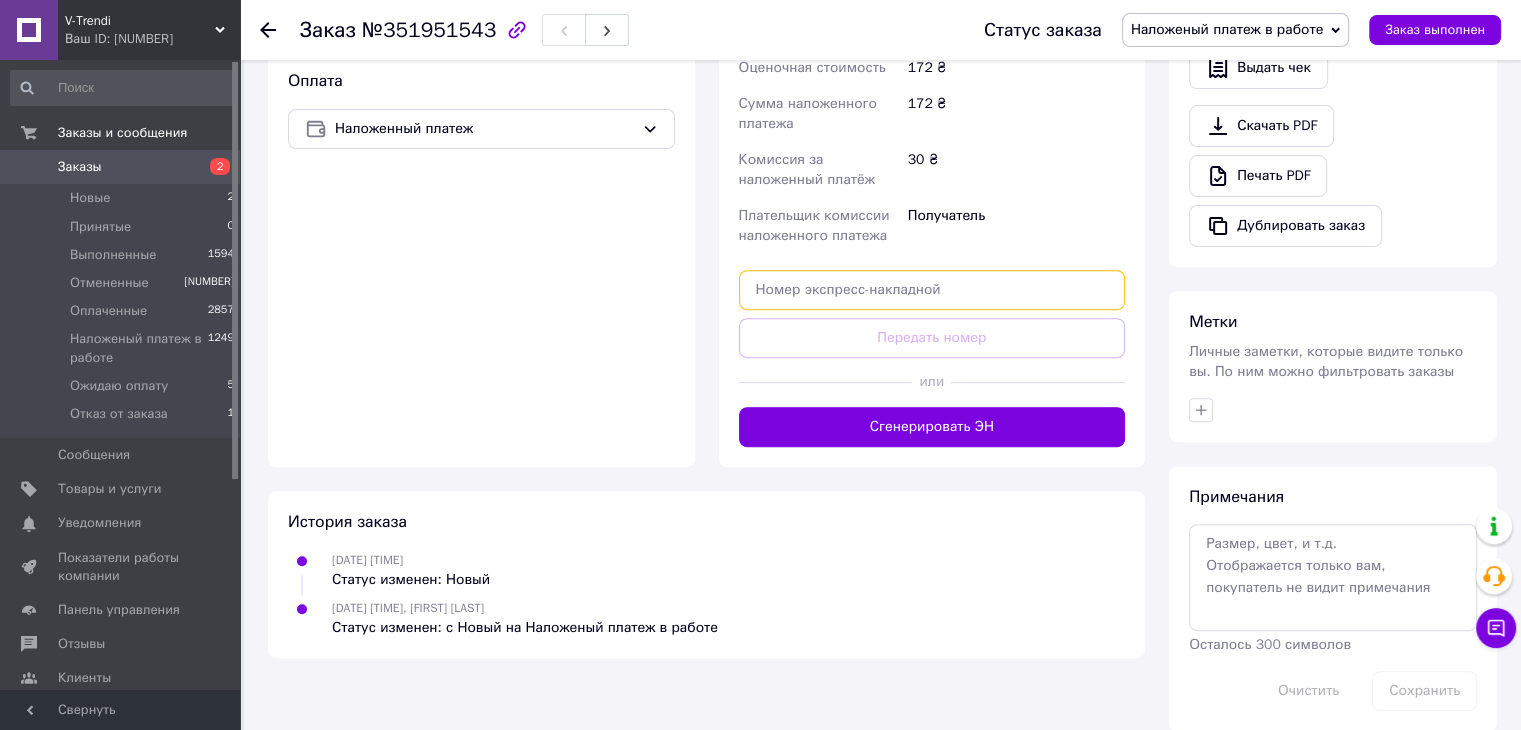 click at bounding box center (932, 290) 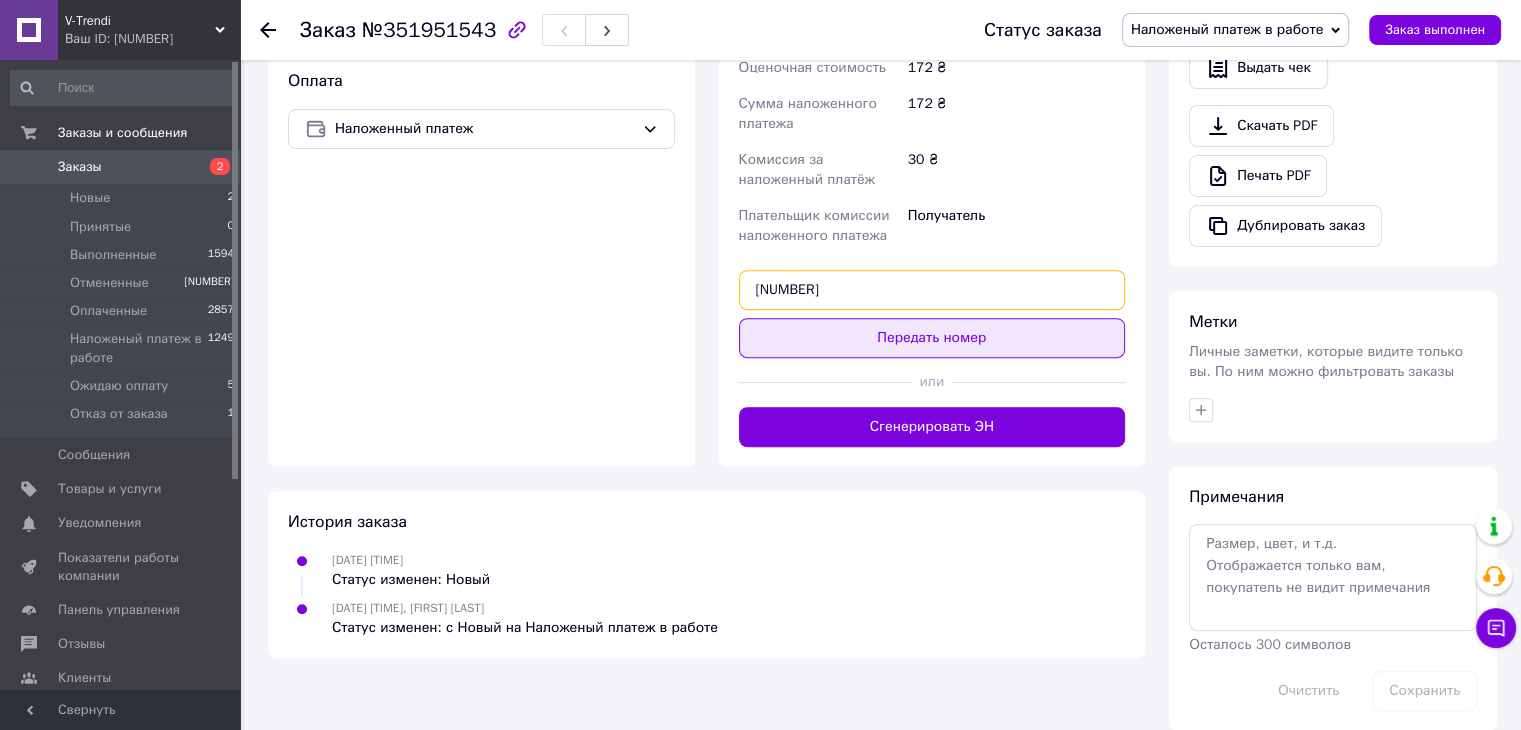 type on "[NUMBER]" 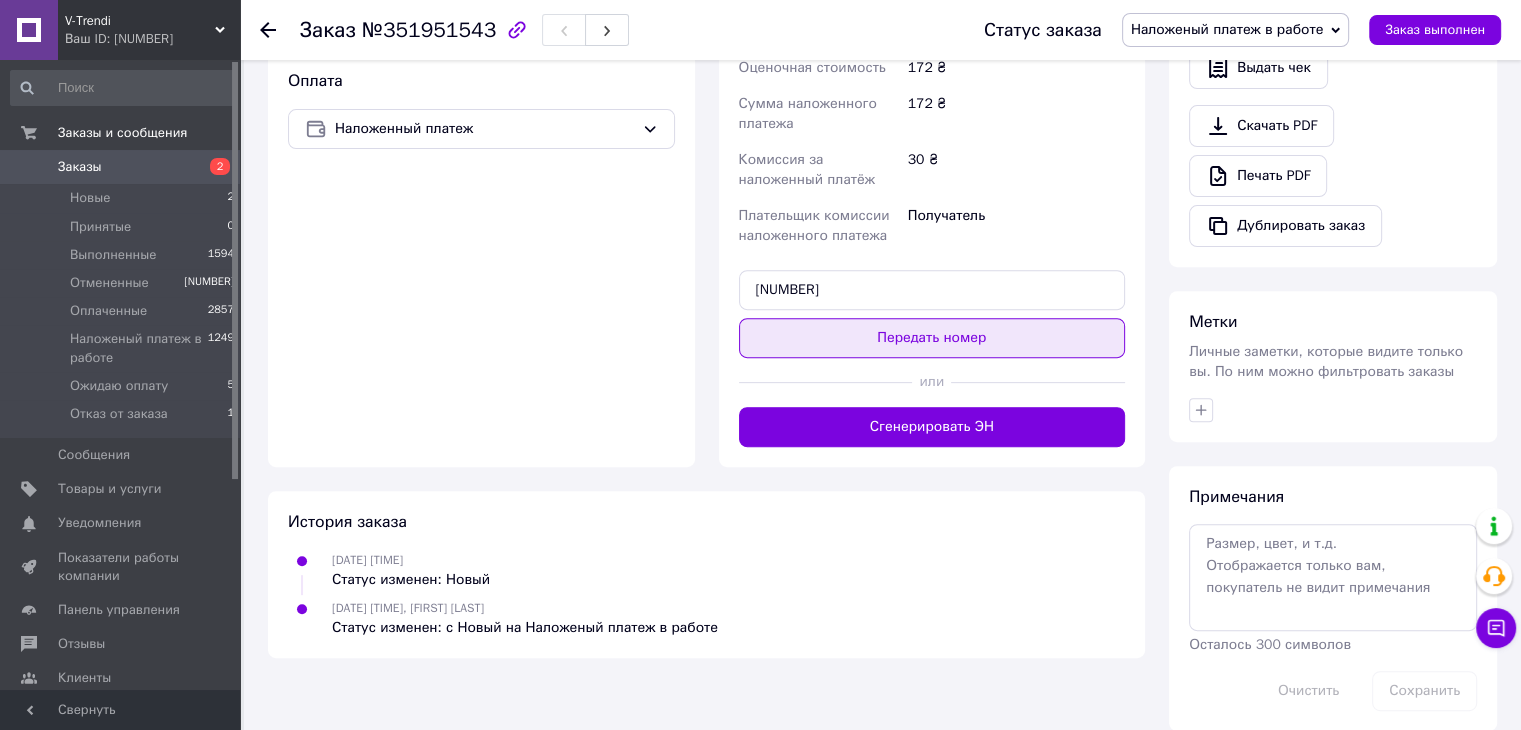 click on "Передать номер" at bounding box center (932, 338) 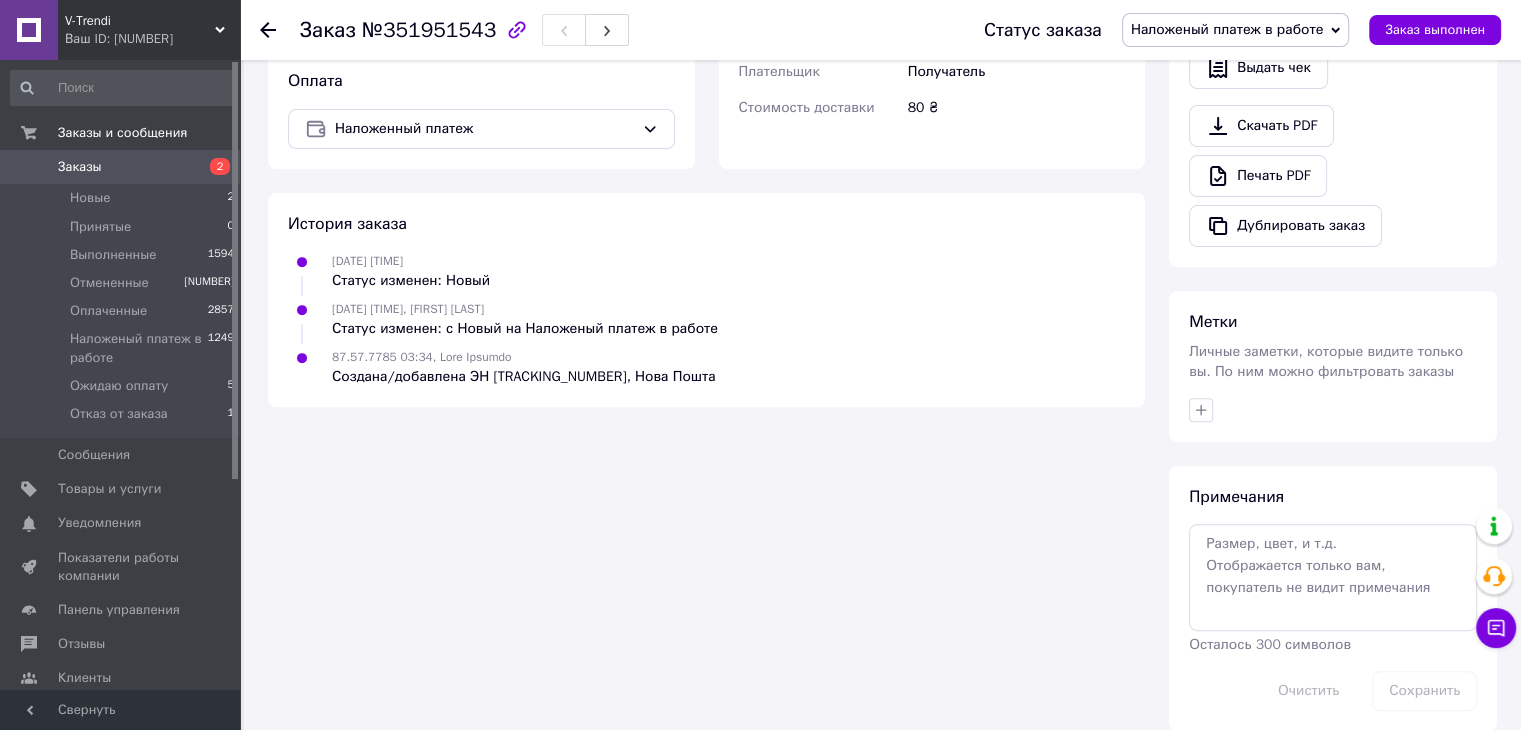 click on "Заказы 2" at bounding box center [123, 167] 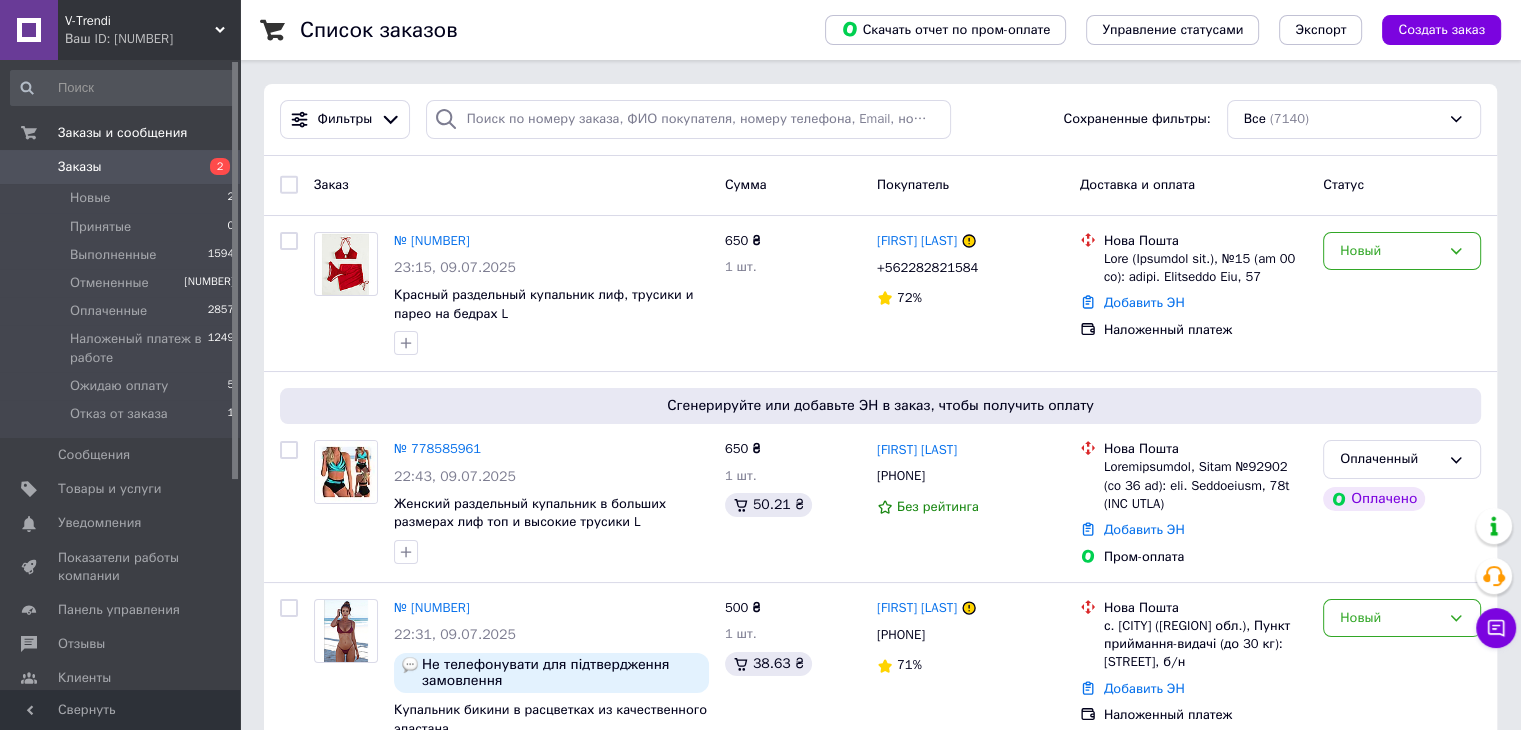 drag, startPoint x: 134, startPoint y: 21, endPoint x: 140, endPoint y: 132, distance: 111.16204 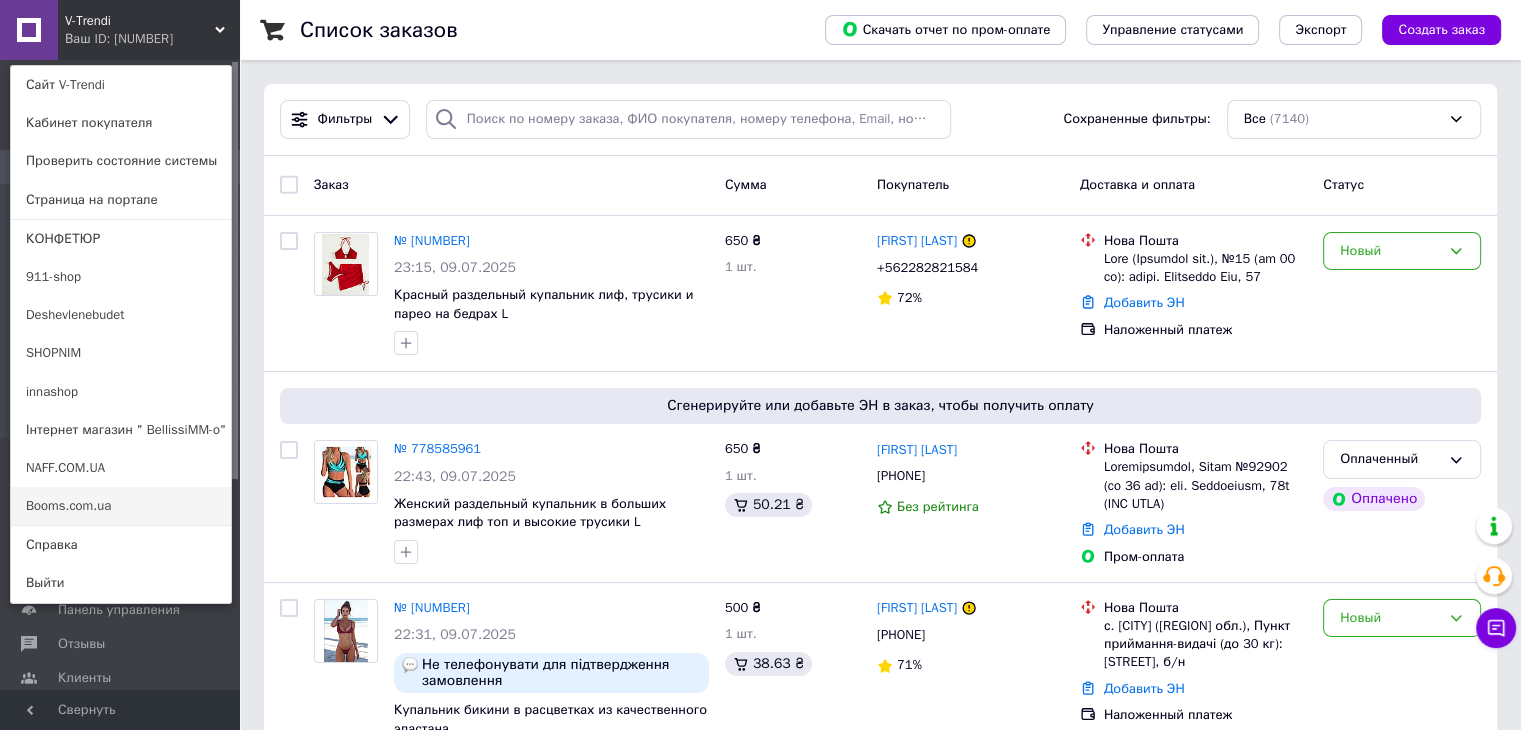 click on "Booms.com.ua" at bounding box center [121, 506] 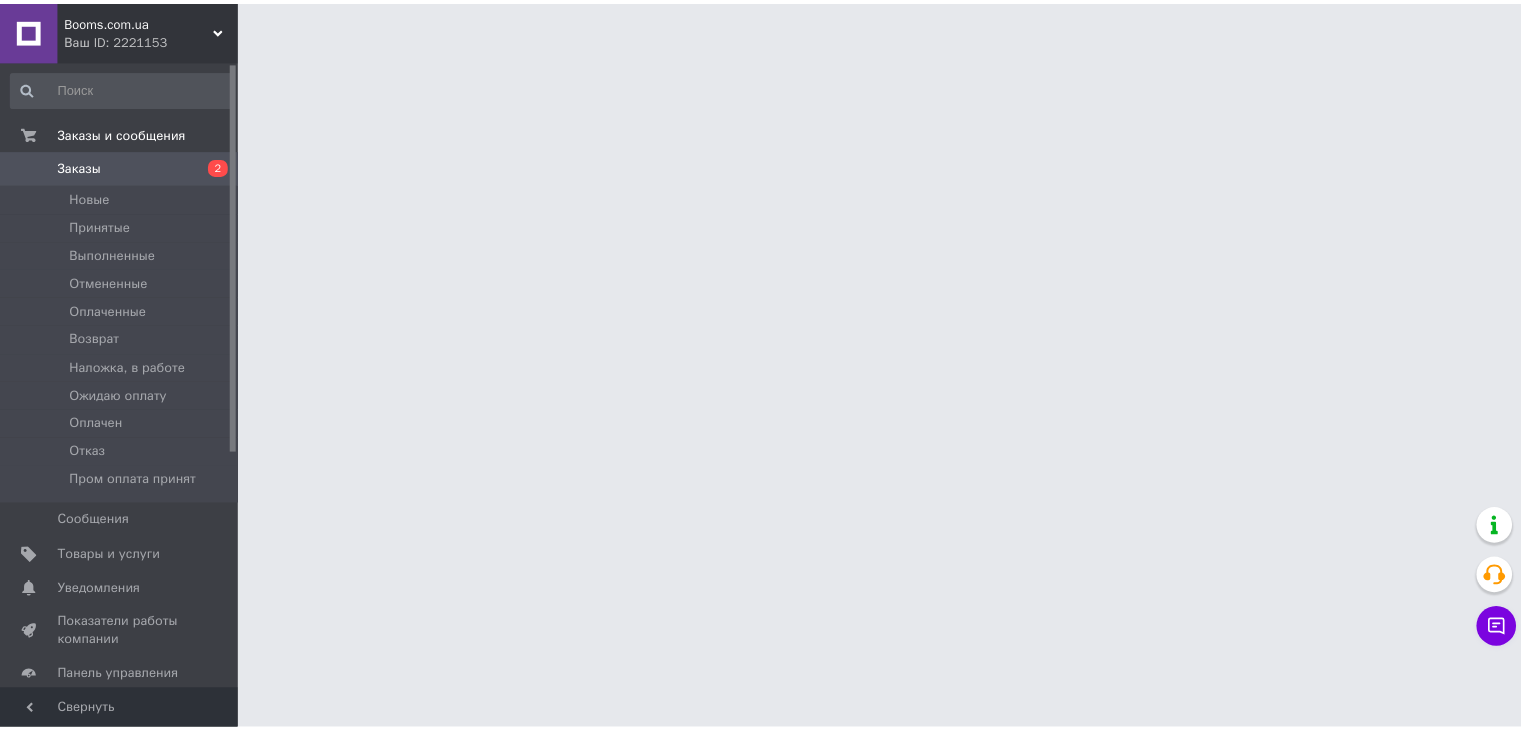 scroll, scrollTop: 0, scrollLeft: 0, axis: both 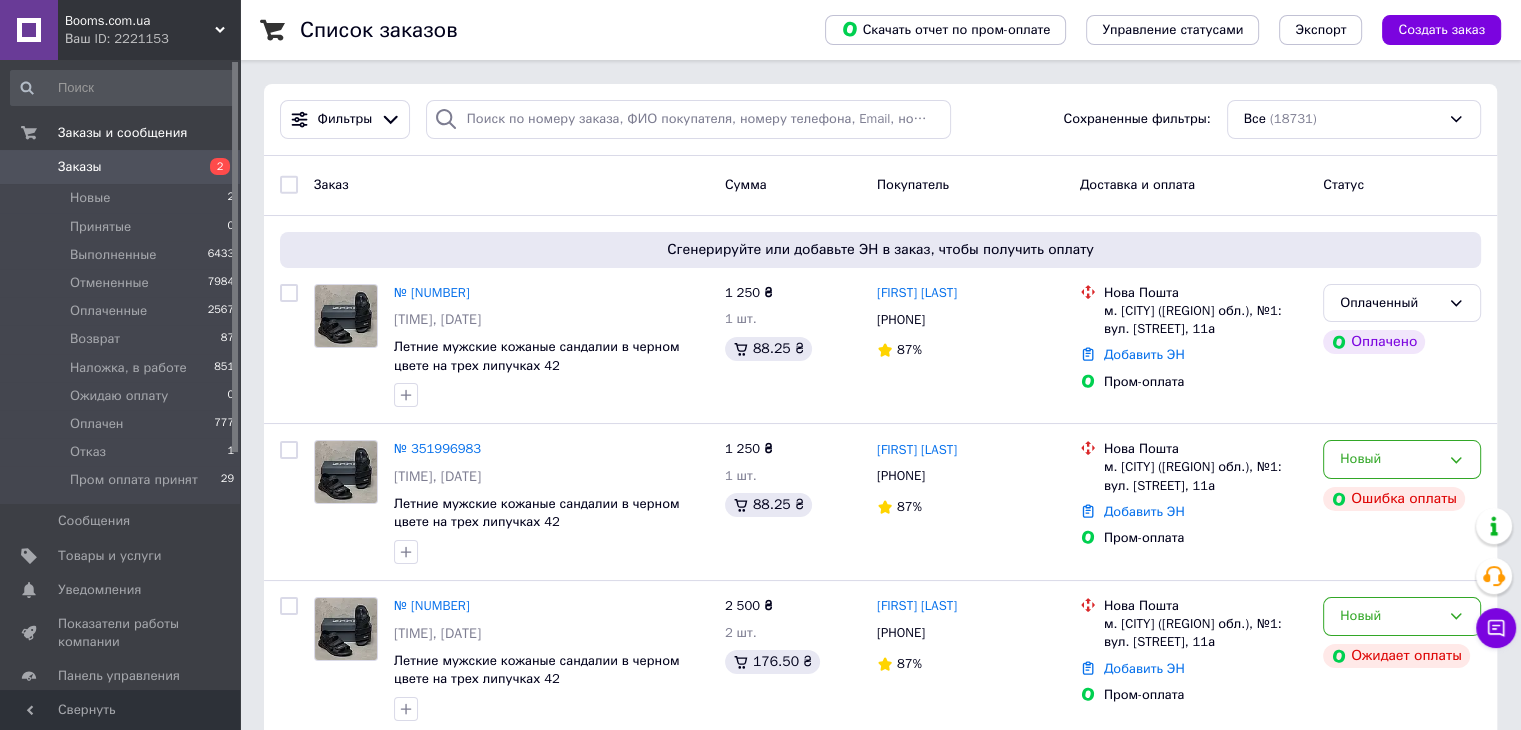 click on "Фильтры Сохраненные фильтры: Все (18731)" at bounding box center (880, 120) 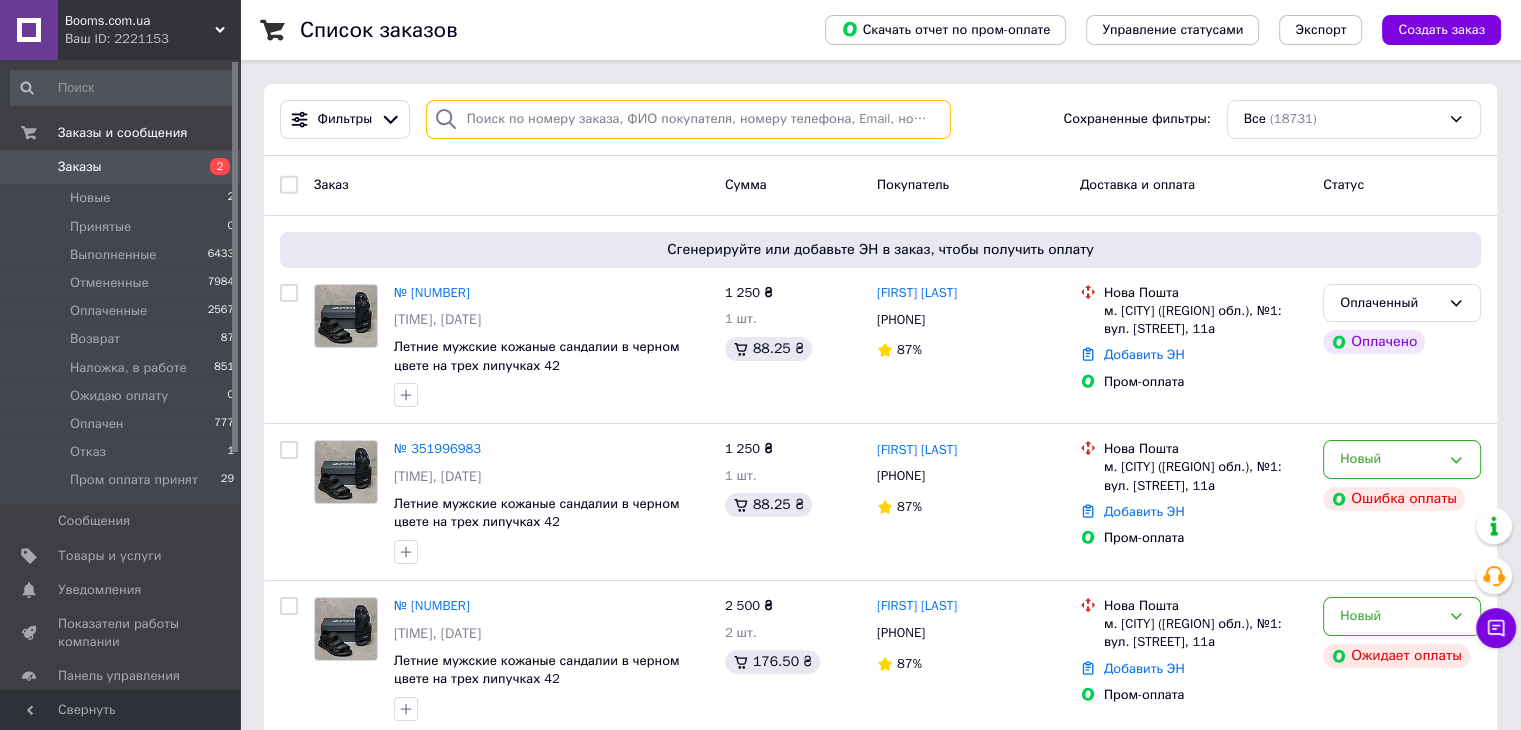 click at bounding box center [688, 119] 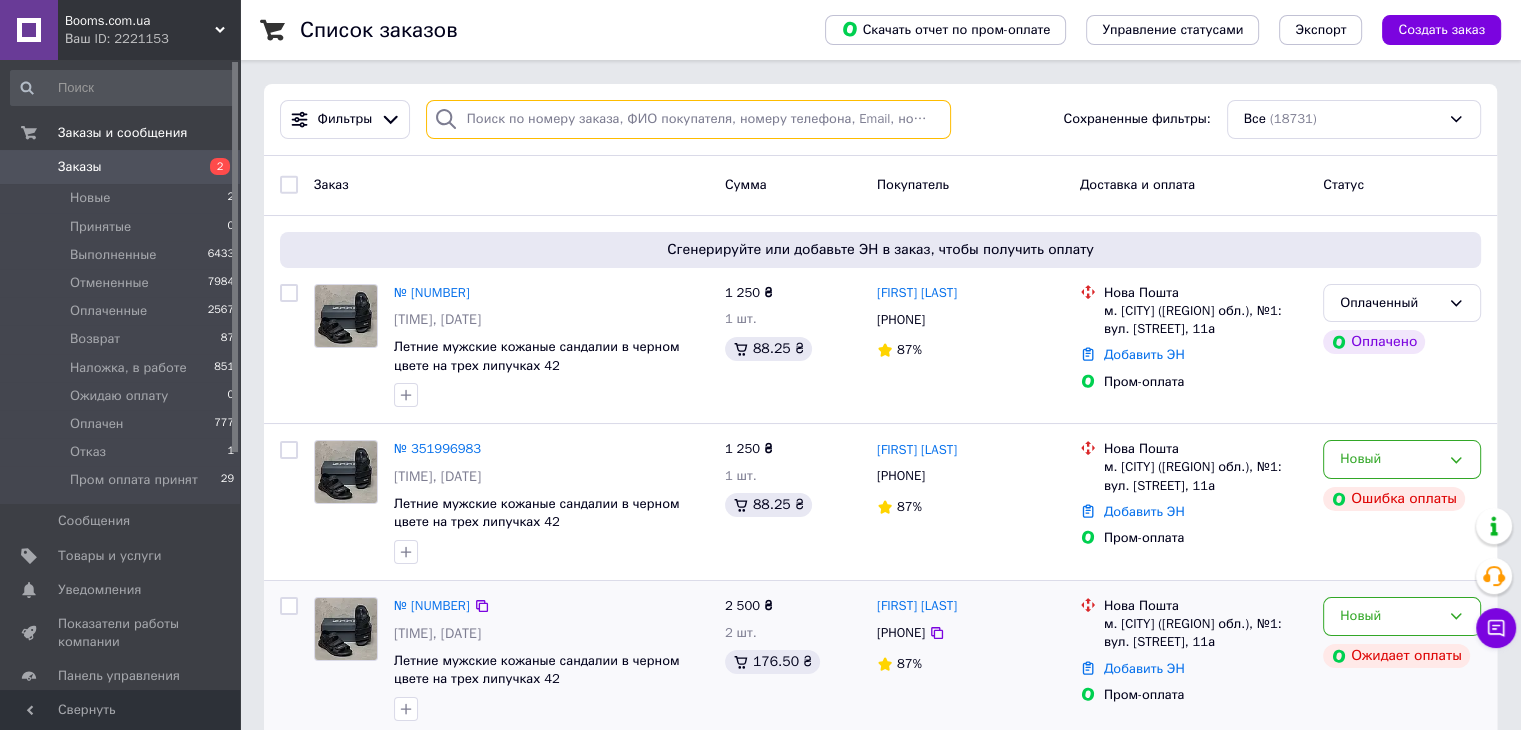 paste on "[FIRST] [LAST]" 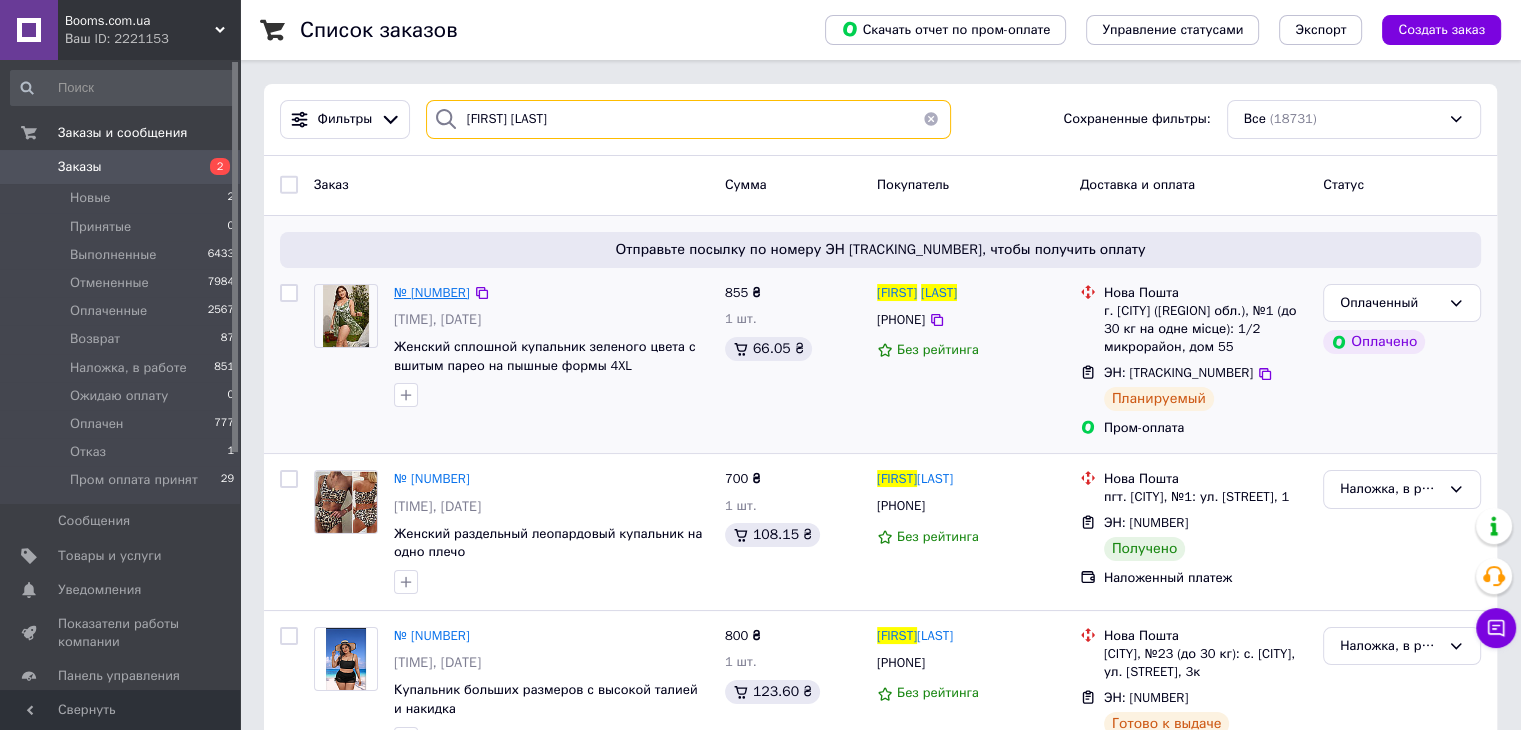 type on "[FIRST] [LAST]" 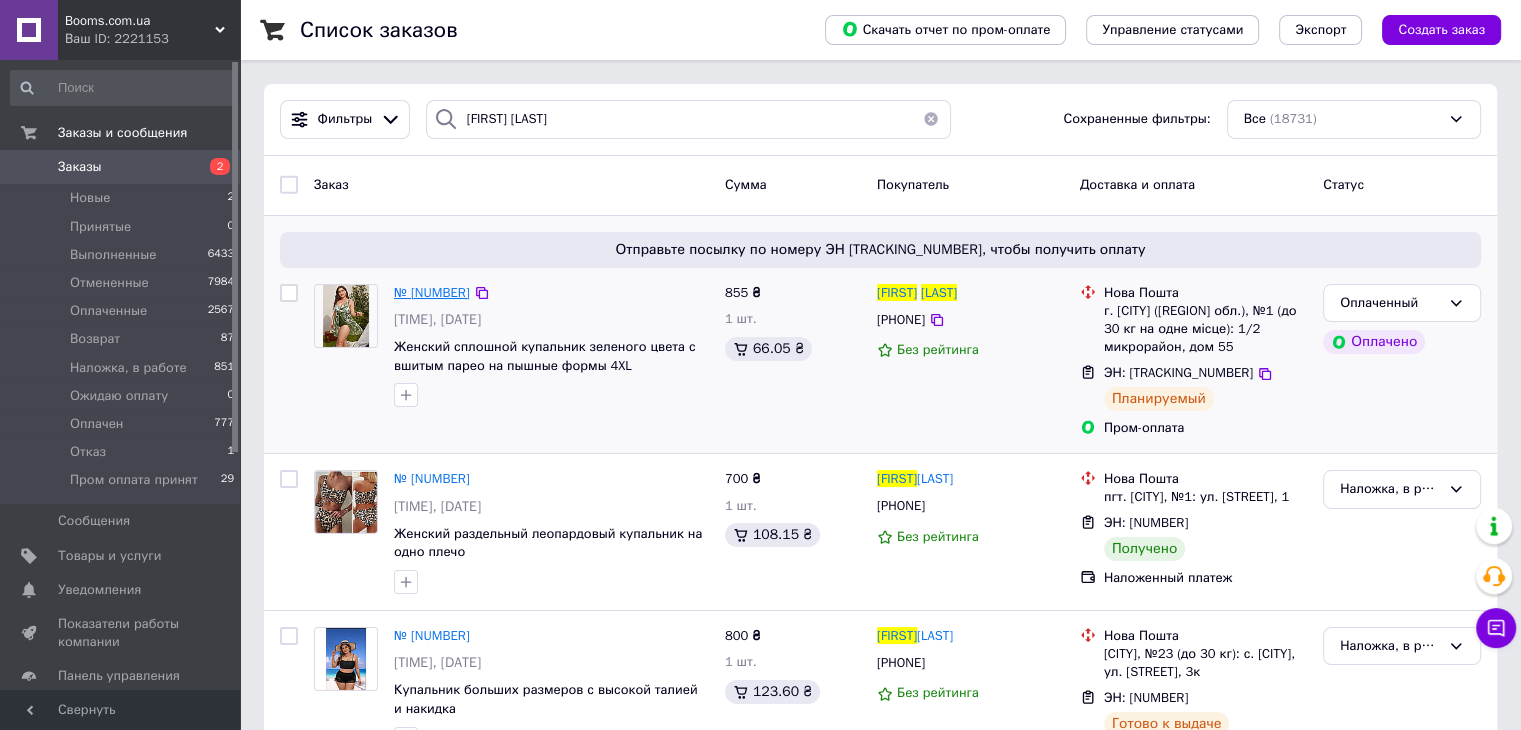 click on "№ [NUMBER]" at bounding box center [432, 292] 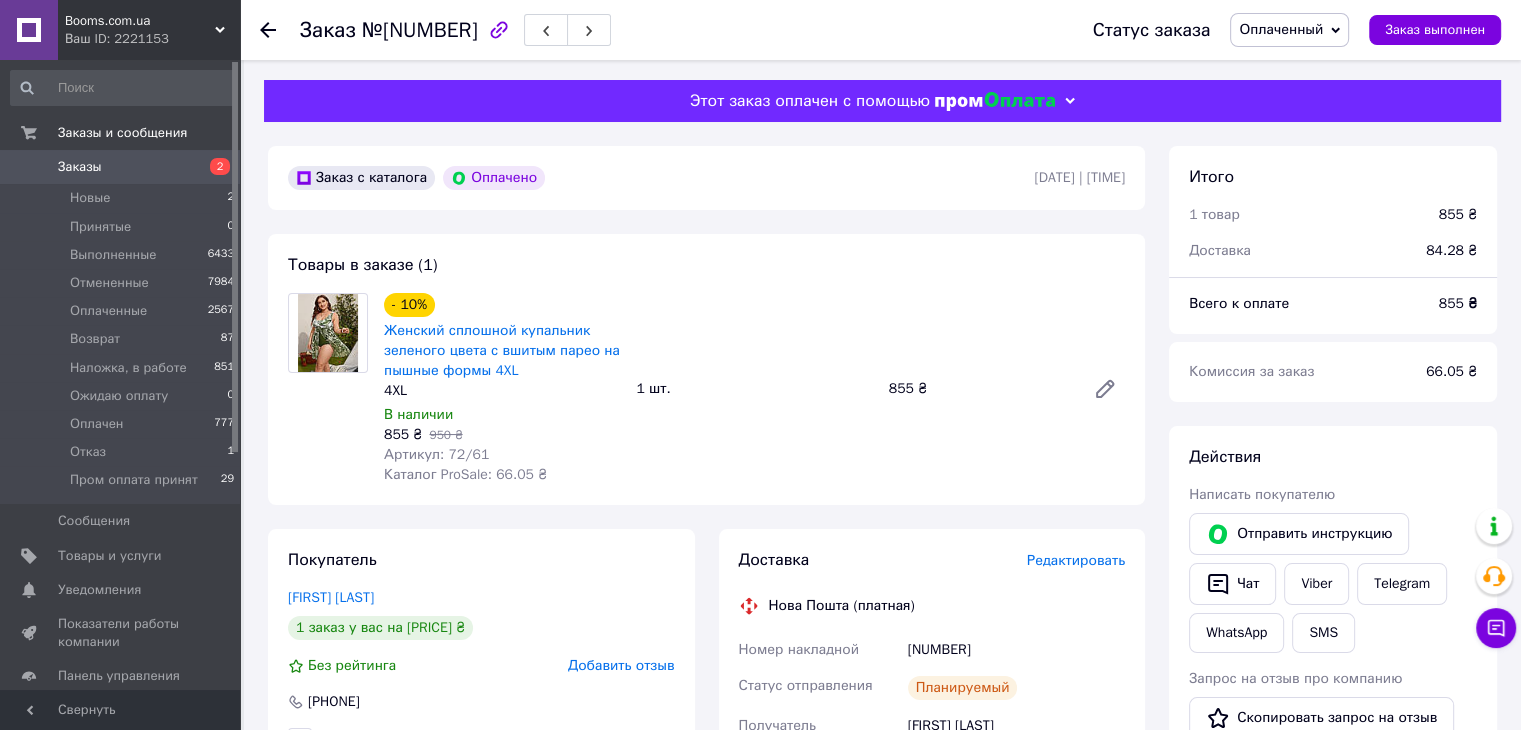 click on "Заказы 2" at bounding box center (123, 167) 